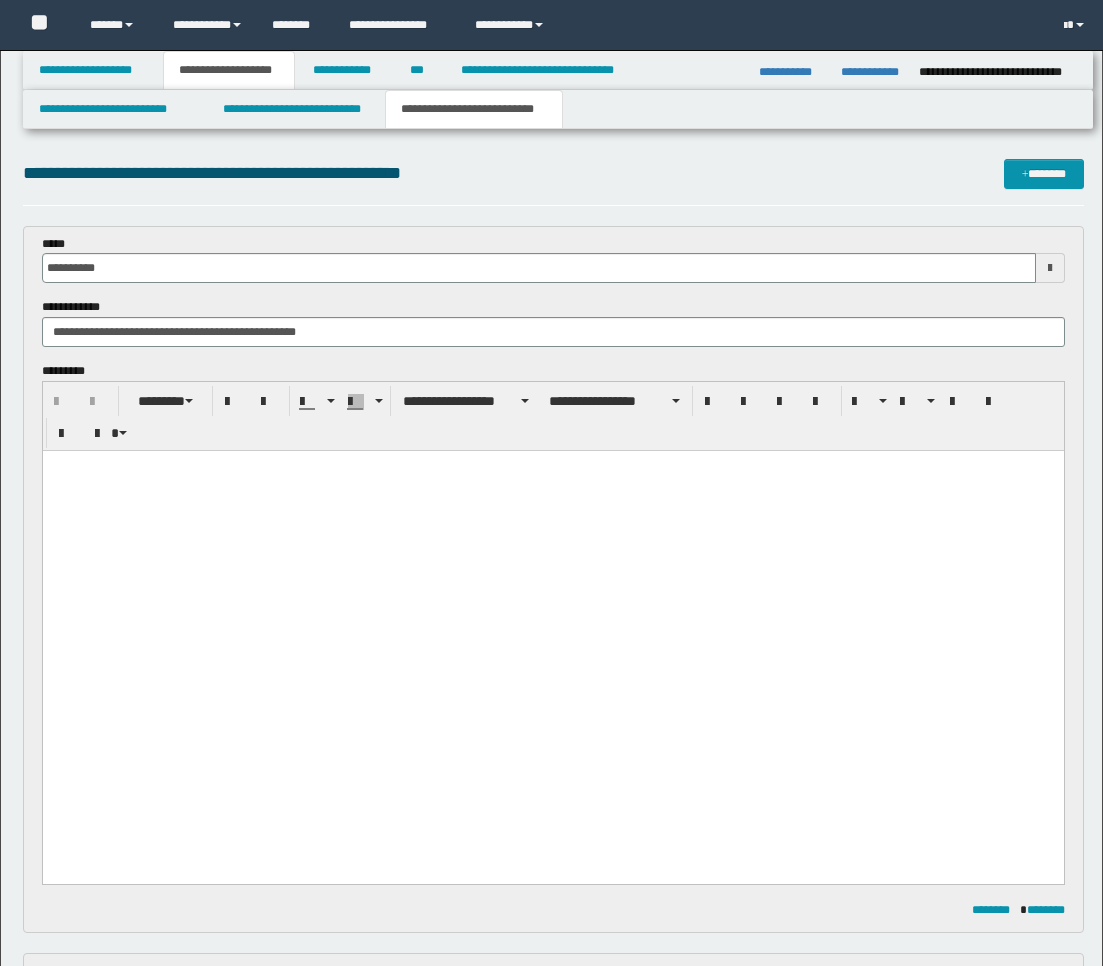 scroll, scrollTop: 888, scrollLeft: 0, axis: vertical 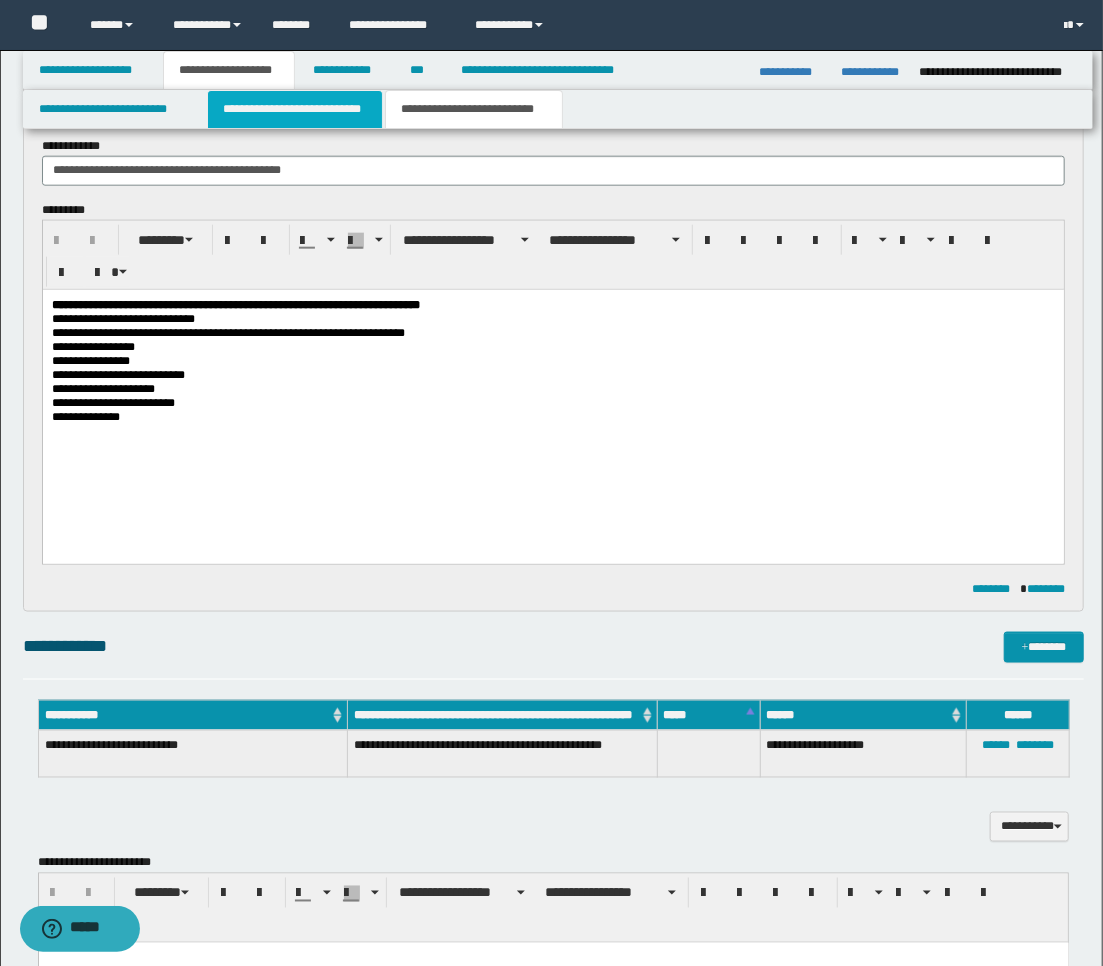 click on "**********" at bounding box center (295, 109) 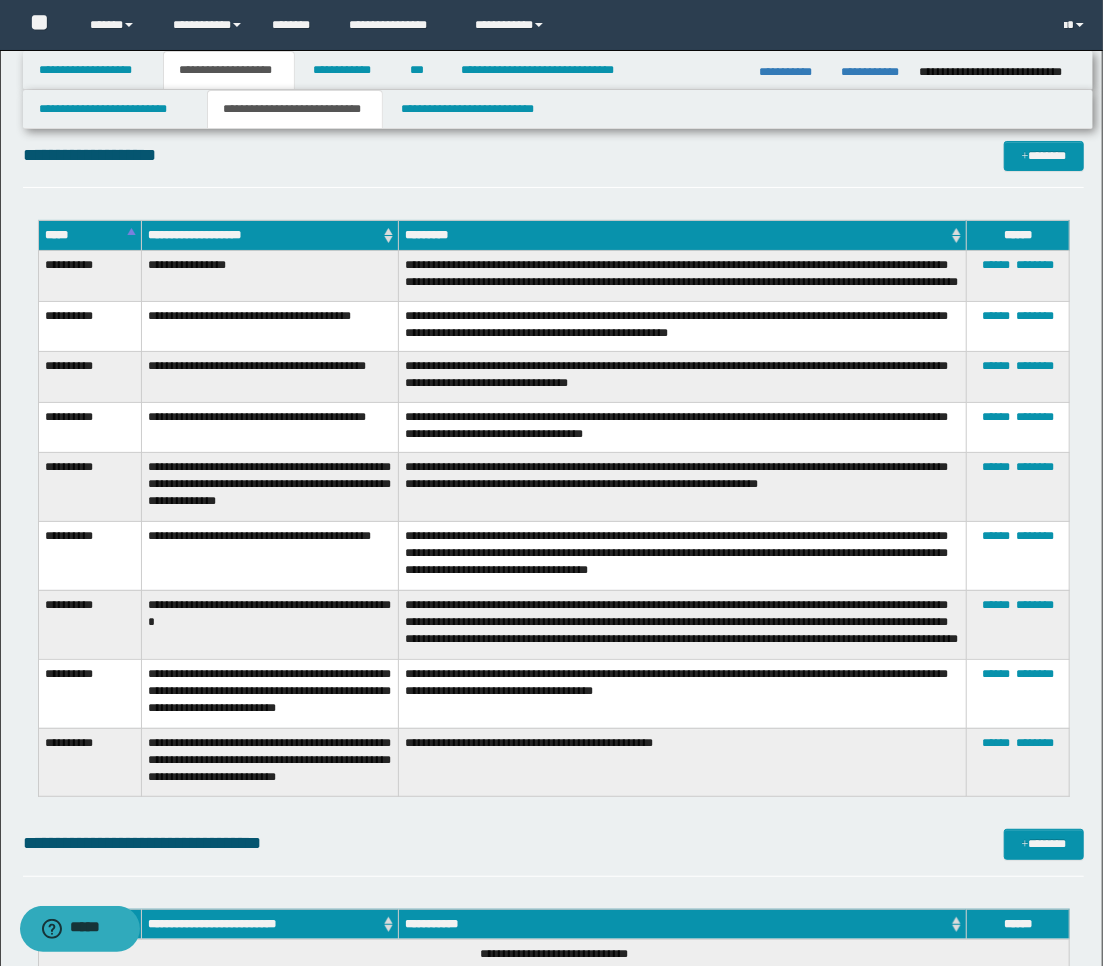 scroll, scrollTop: 3333, scrollLeft: 0, axis: vertical 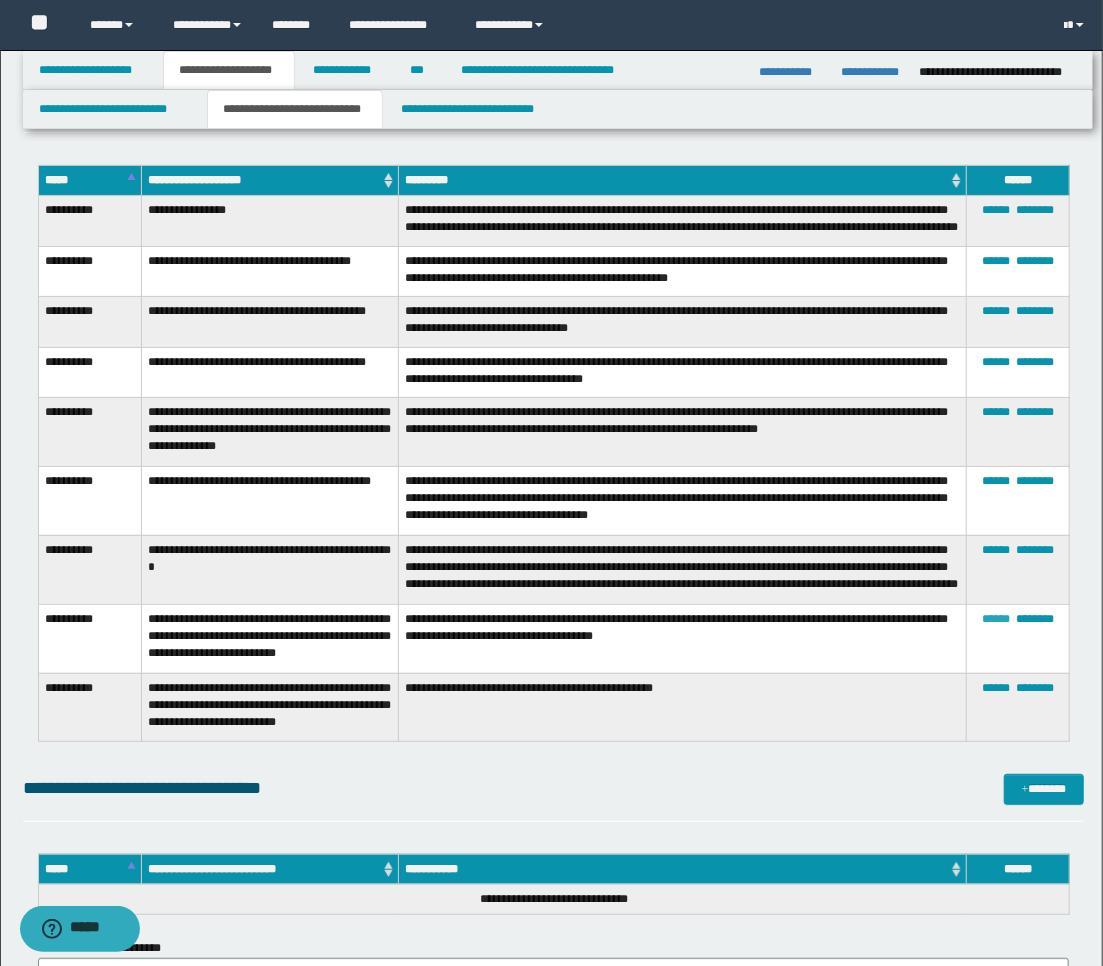 click on "******" at bounding box center (996, 619) 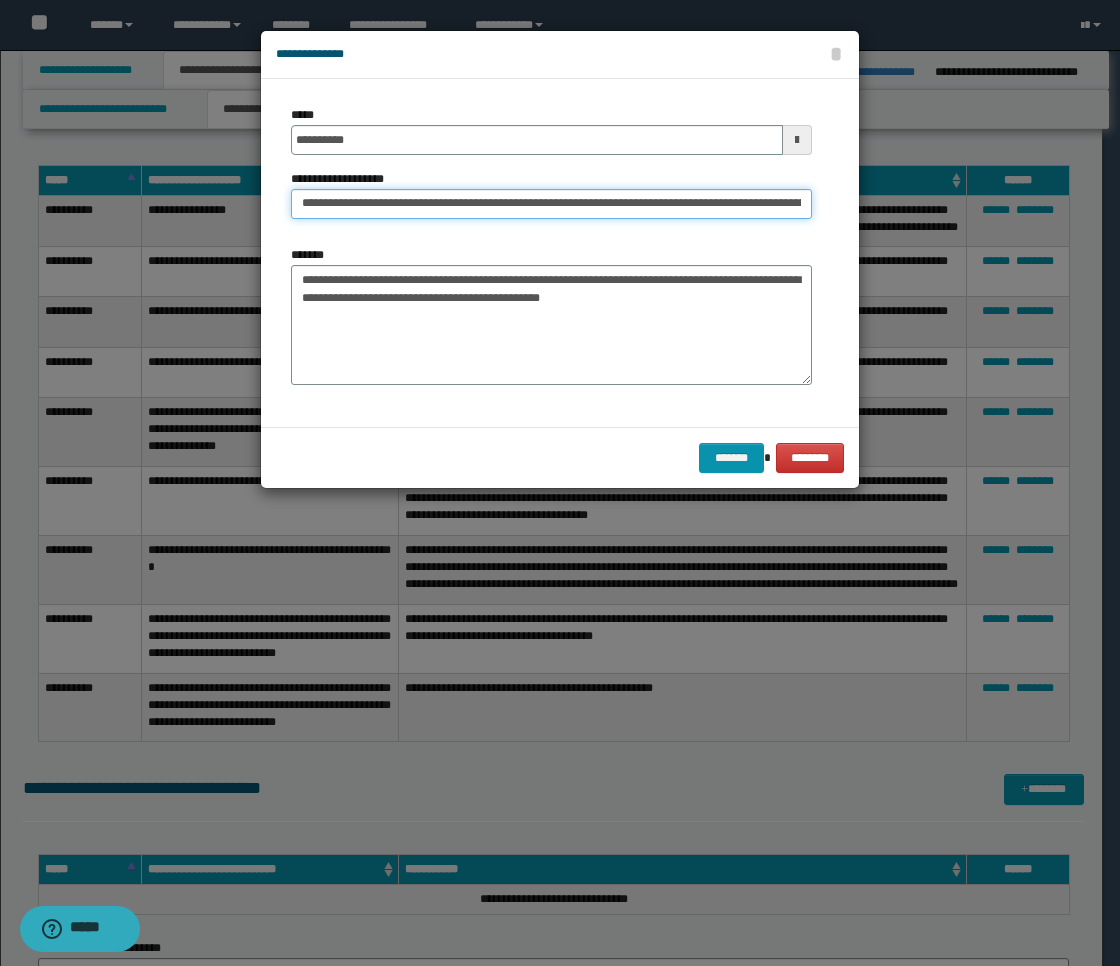 drag, startPoint x: 297, startPoint y: 208, endPoint x: 446, endPoint y: 197, distance: 149.40549 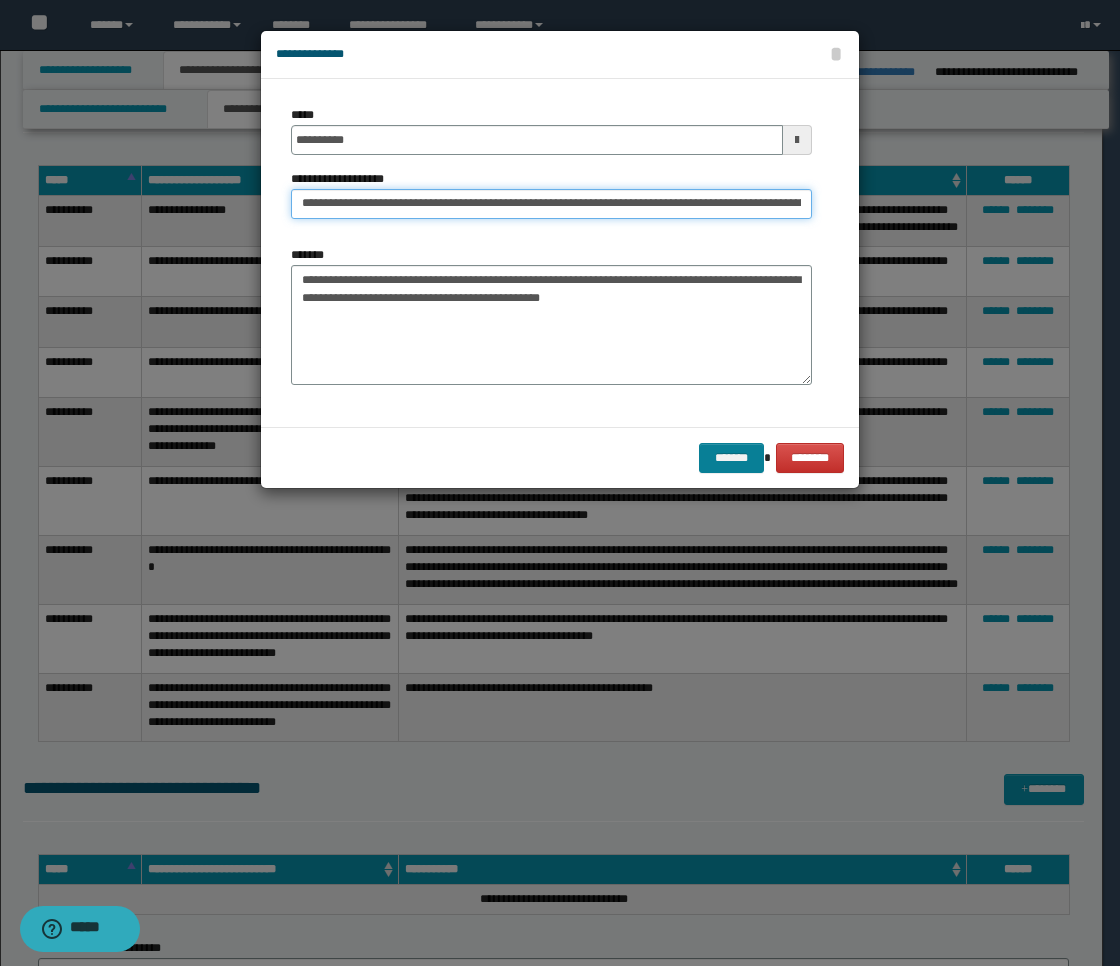 type on "**********" 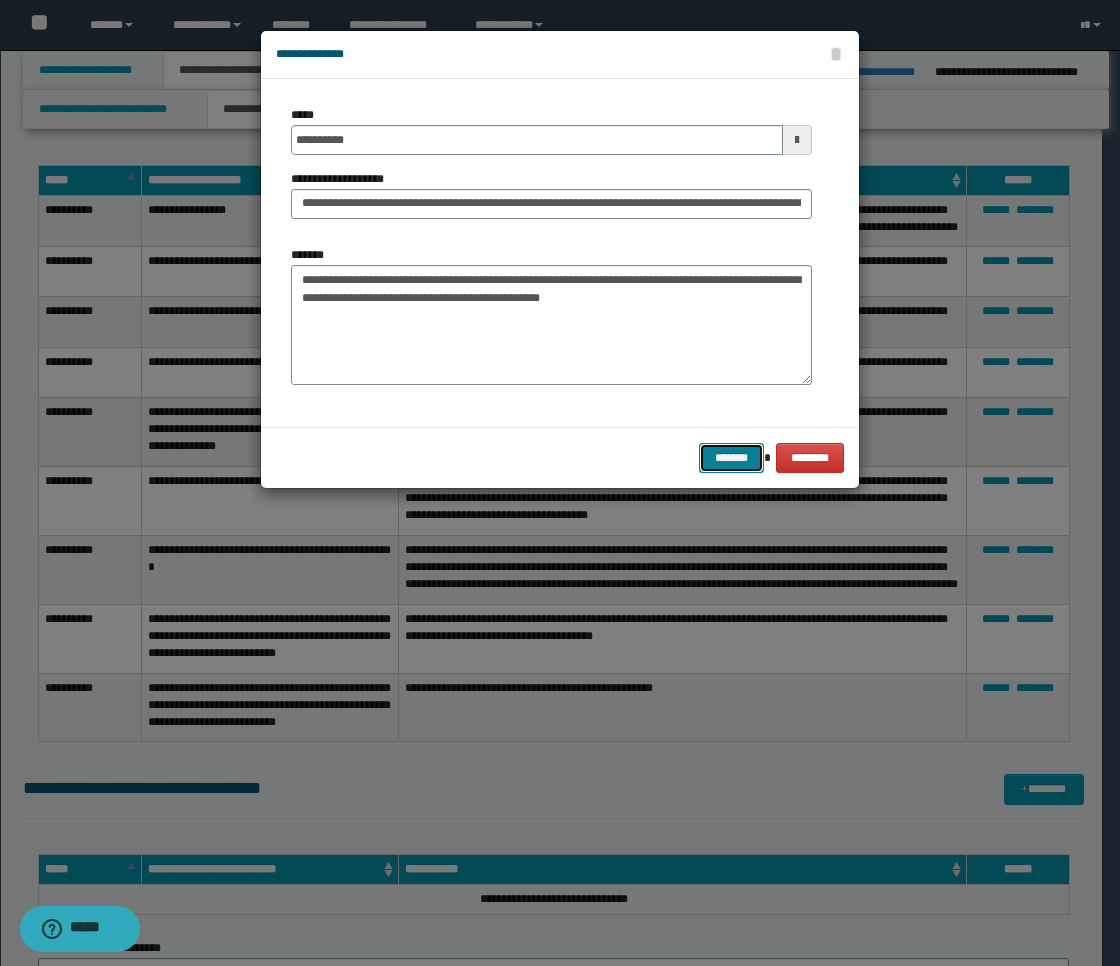 click on "*******" at bounding box center (731, 458) 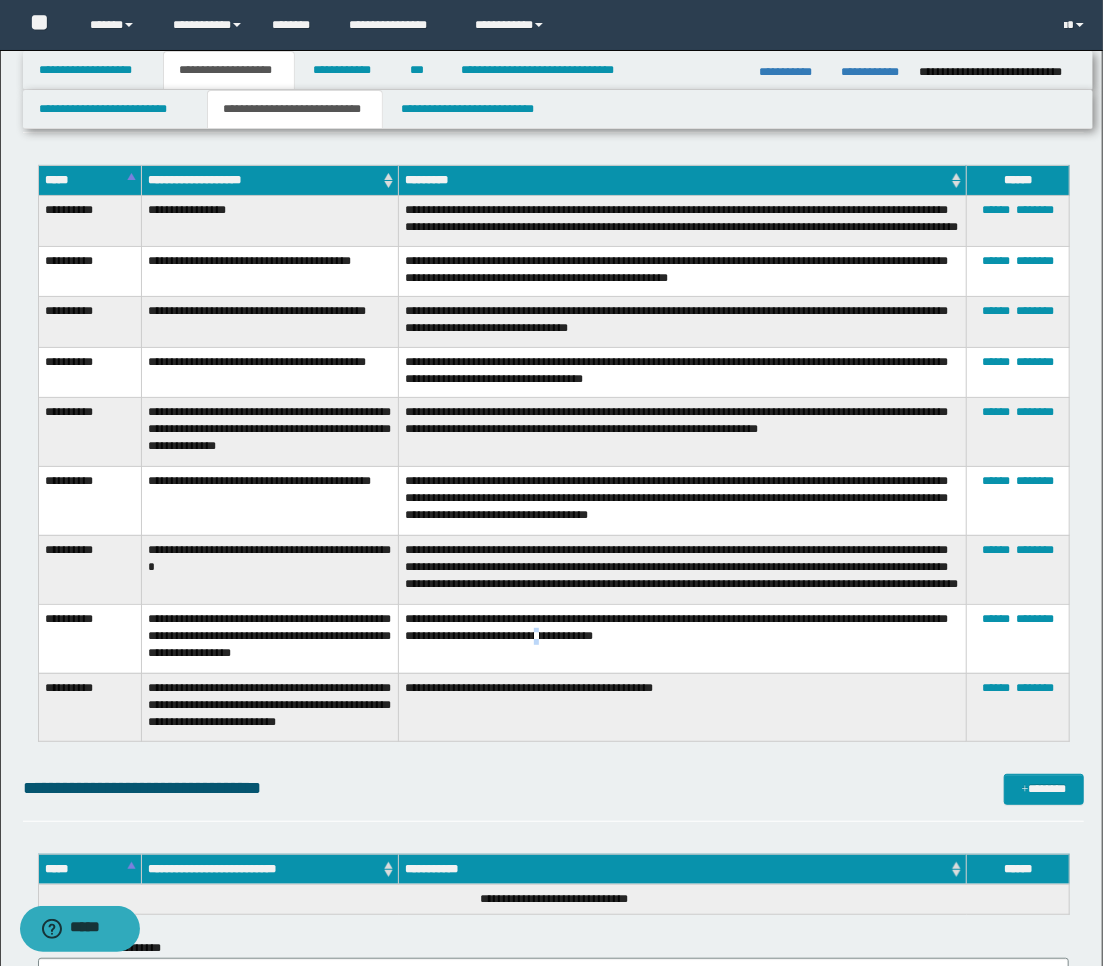 drag, startPoint x: 568, startPoint y: 667, endPoint x: 587, endPoint y: 665, distance: 19.104973 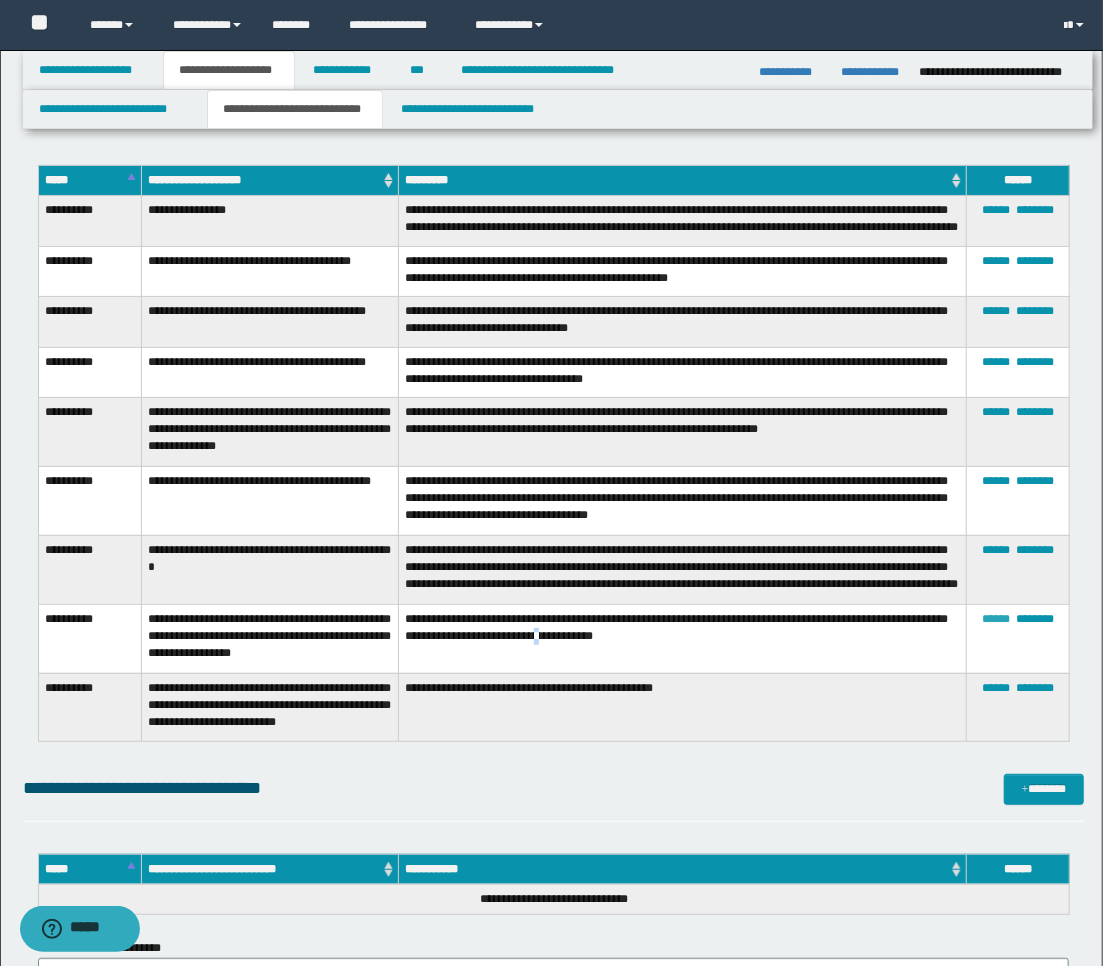 click on "******" at bounding box center (996, 619) 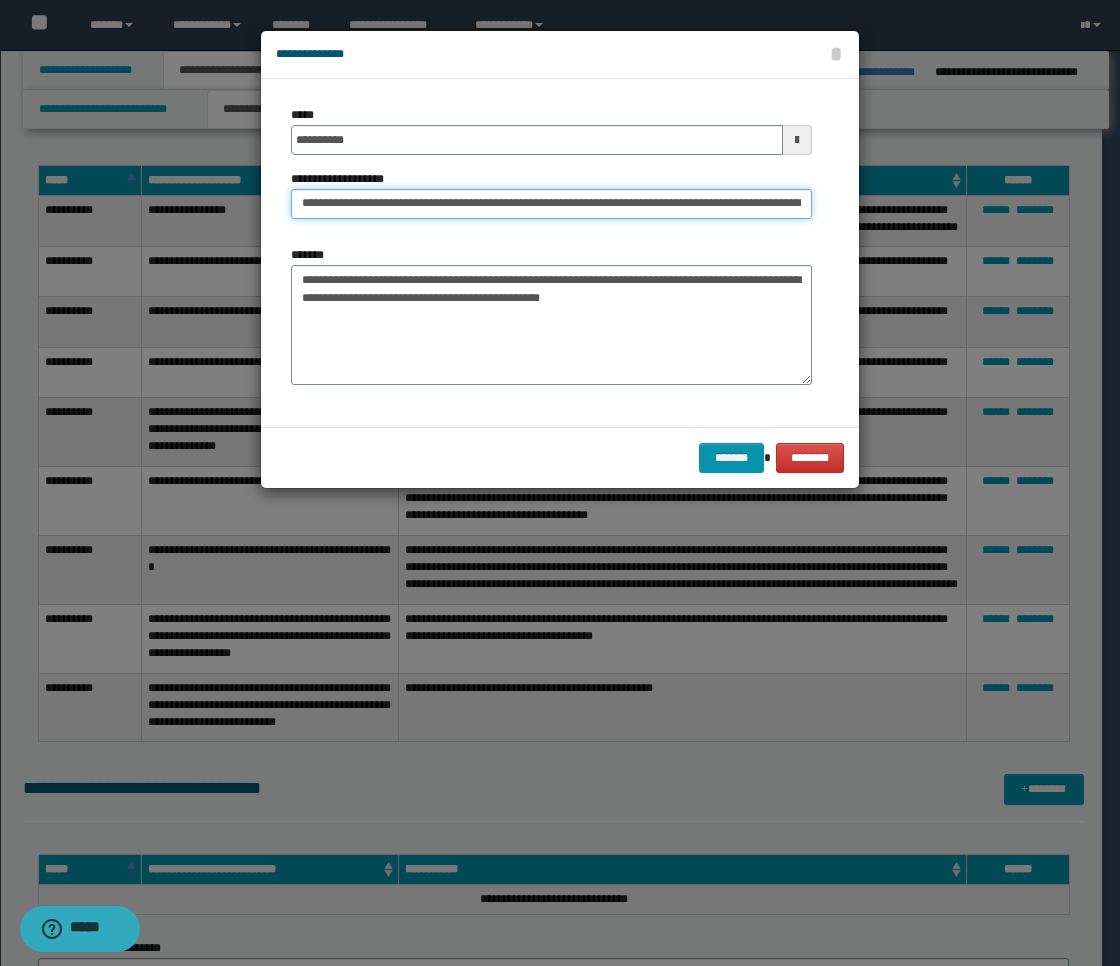 drag, startPoint x: 412, startPoint y: 204, endPoint x: 233, endPoint y: 196, distance: 179.17868 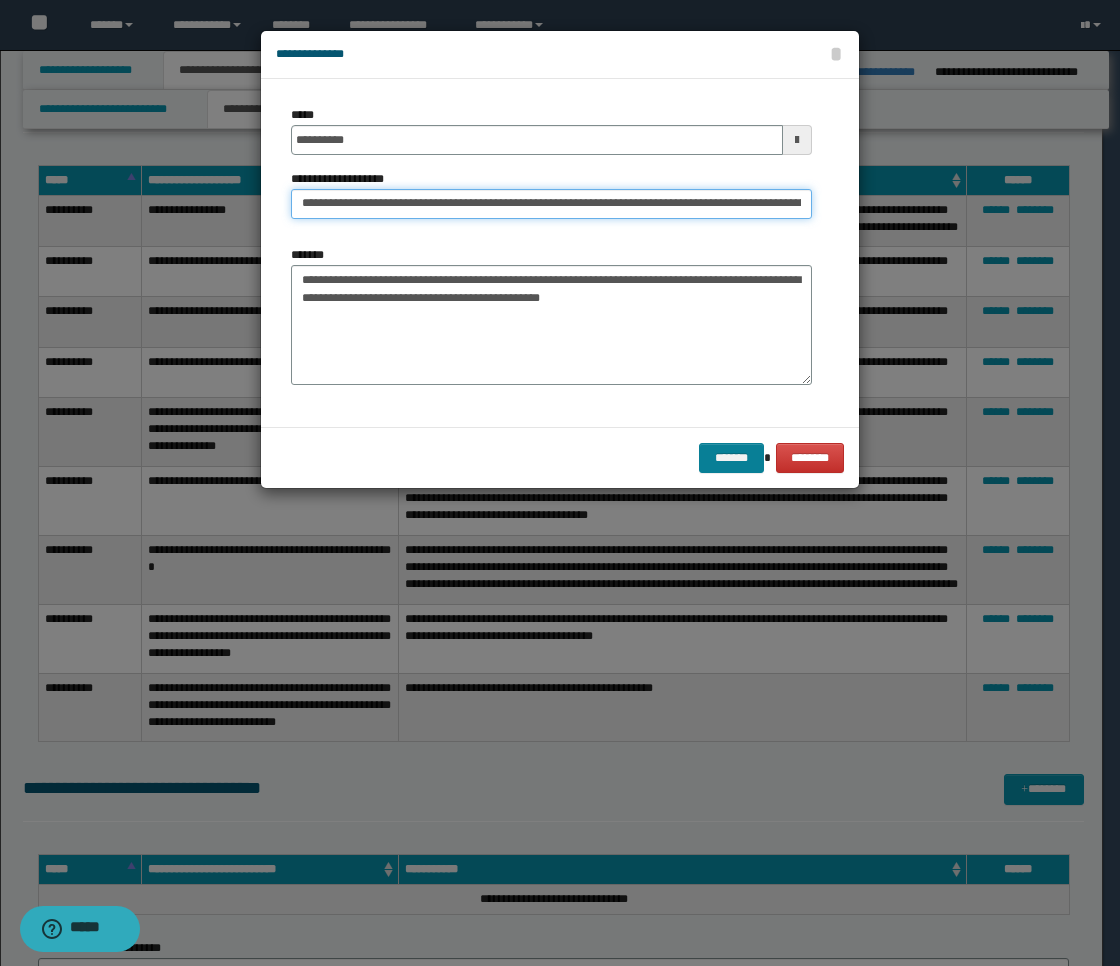 type on "**********" 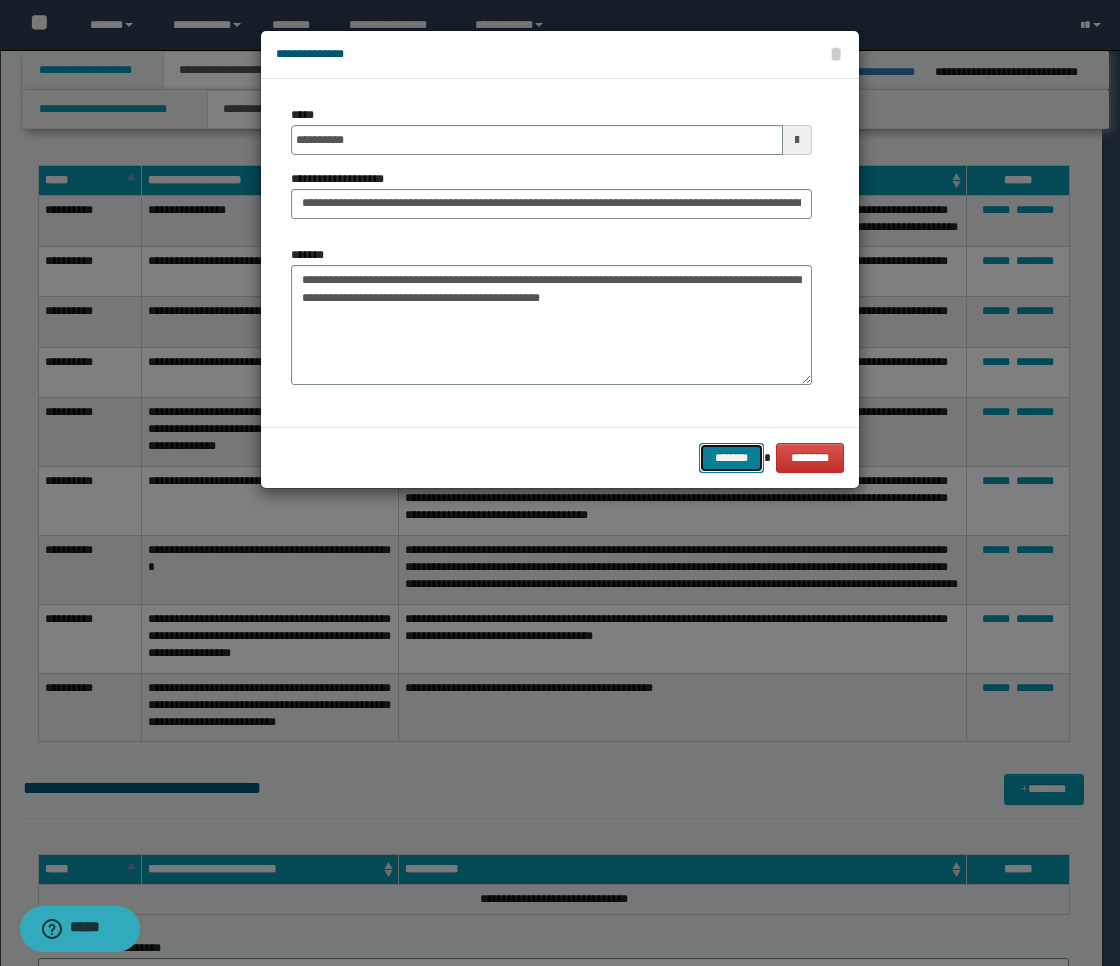 click on "*******" at bounding box center (731, 458) 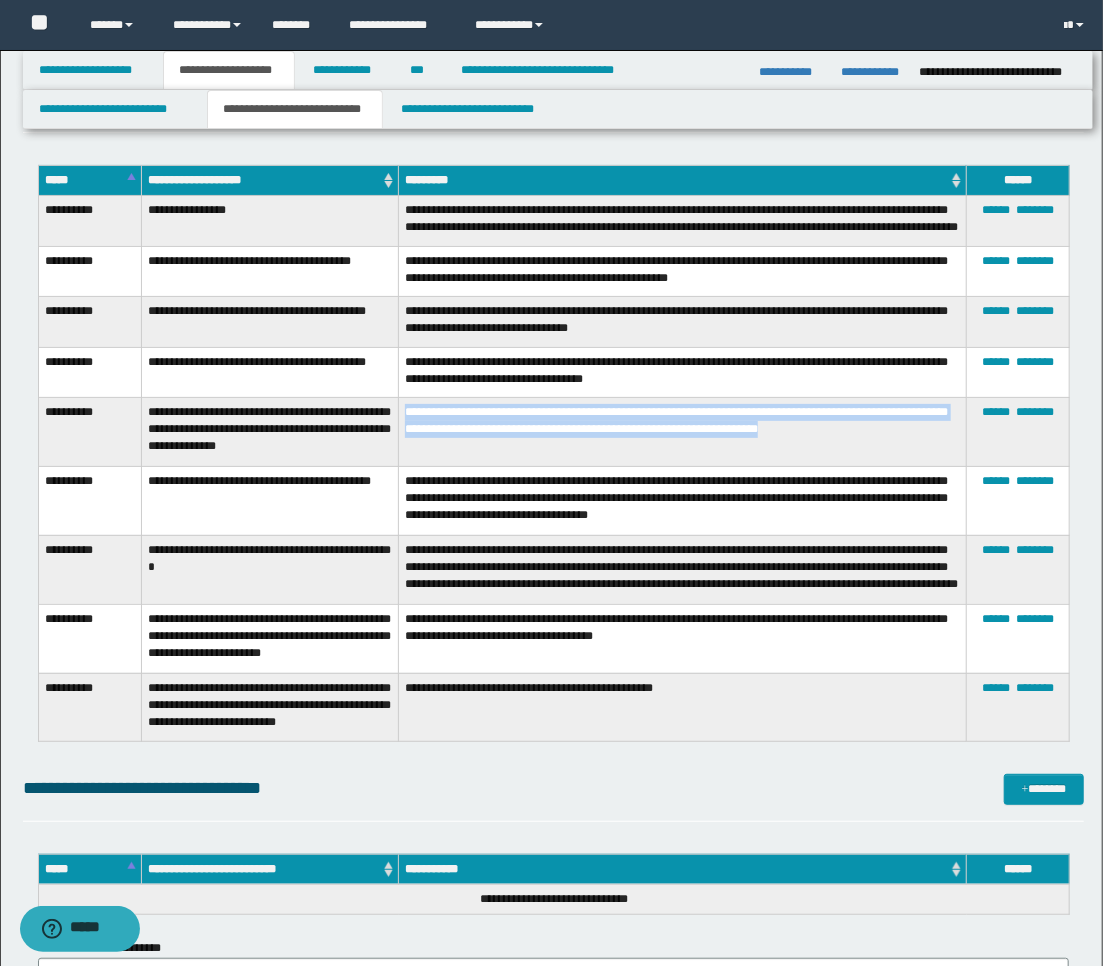 drag, startPoint x: 828, startPoint y: 438, endPoint x: 401, endPoint y: 422, distance: 427.29965 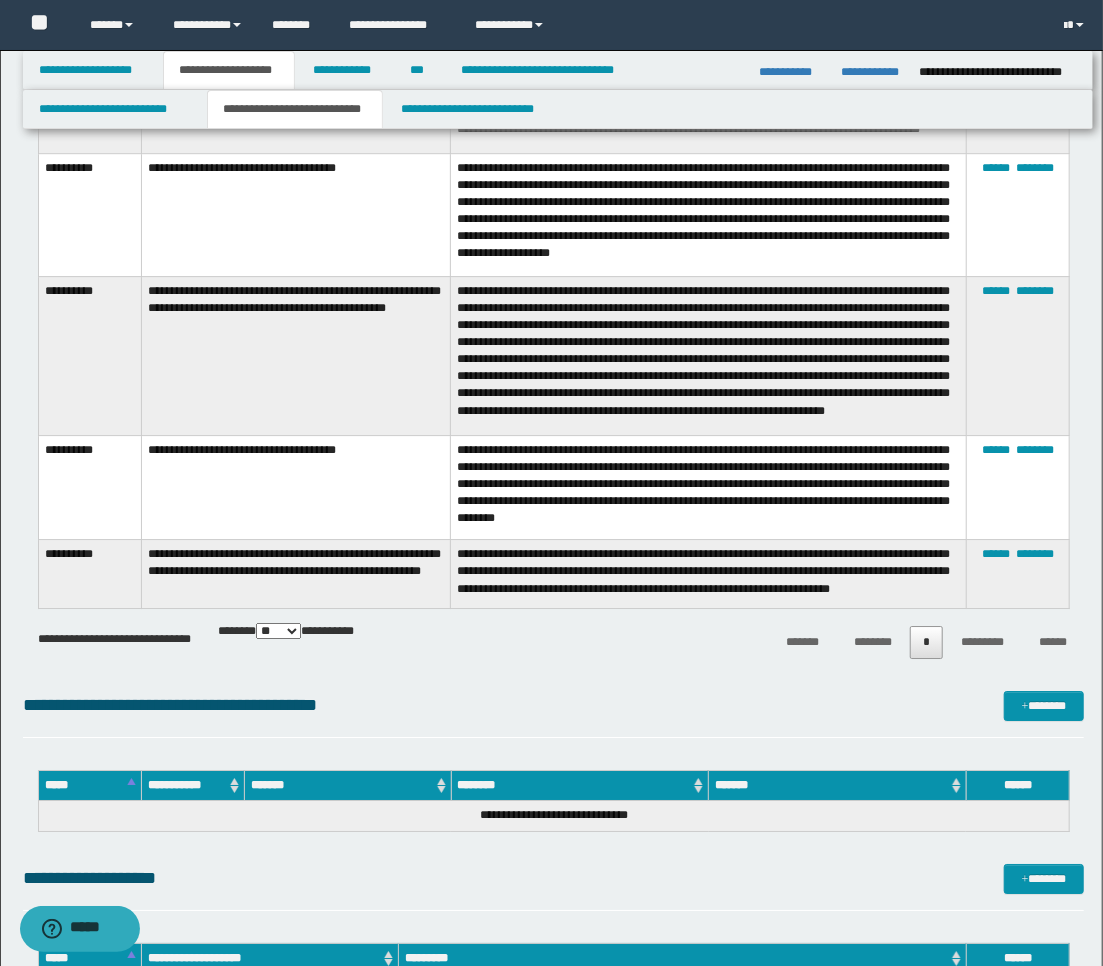 scroll, scrollTop: 2666, scrollLeft: 0, axis: vertical 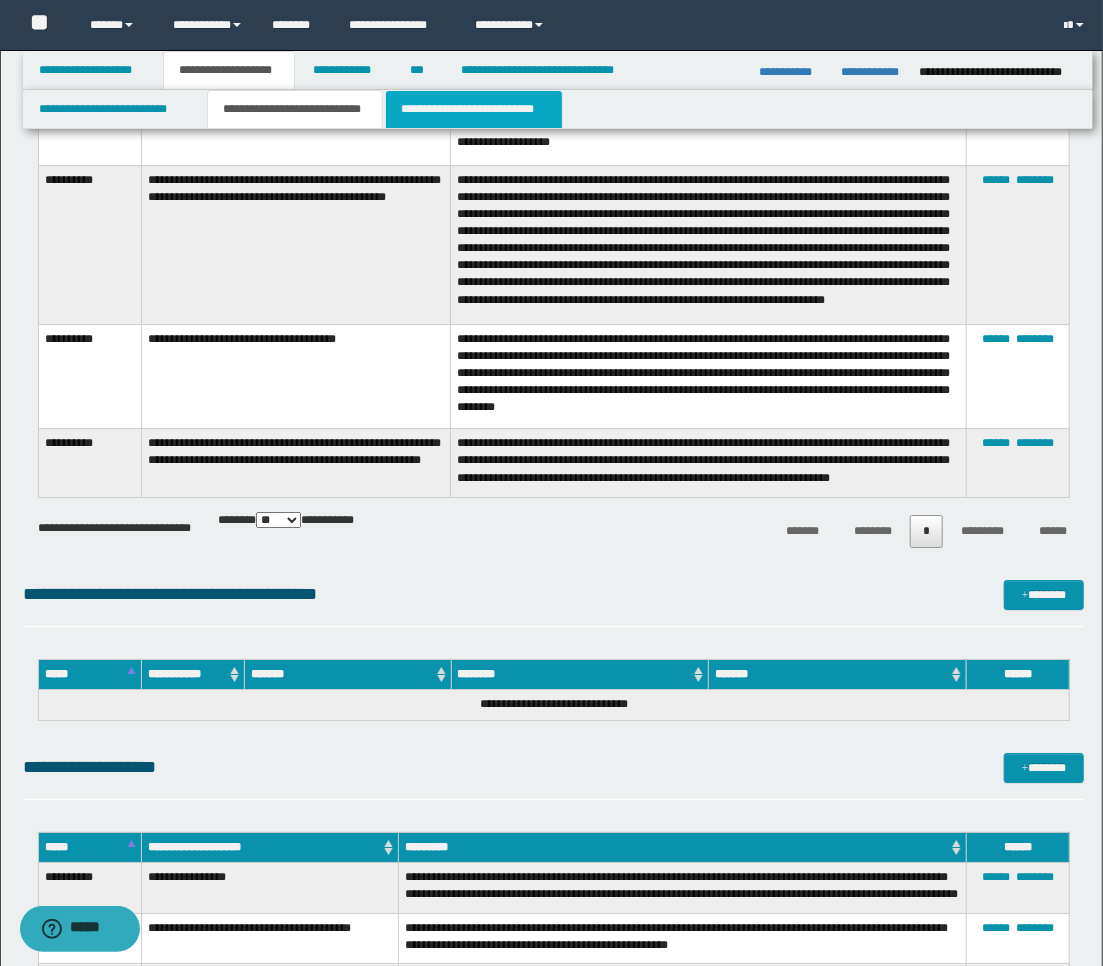 click on "**********" at bounding box center [474, 109] 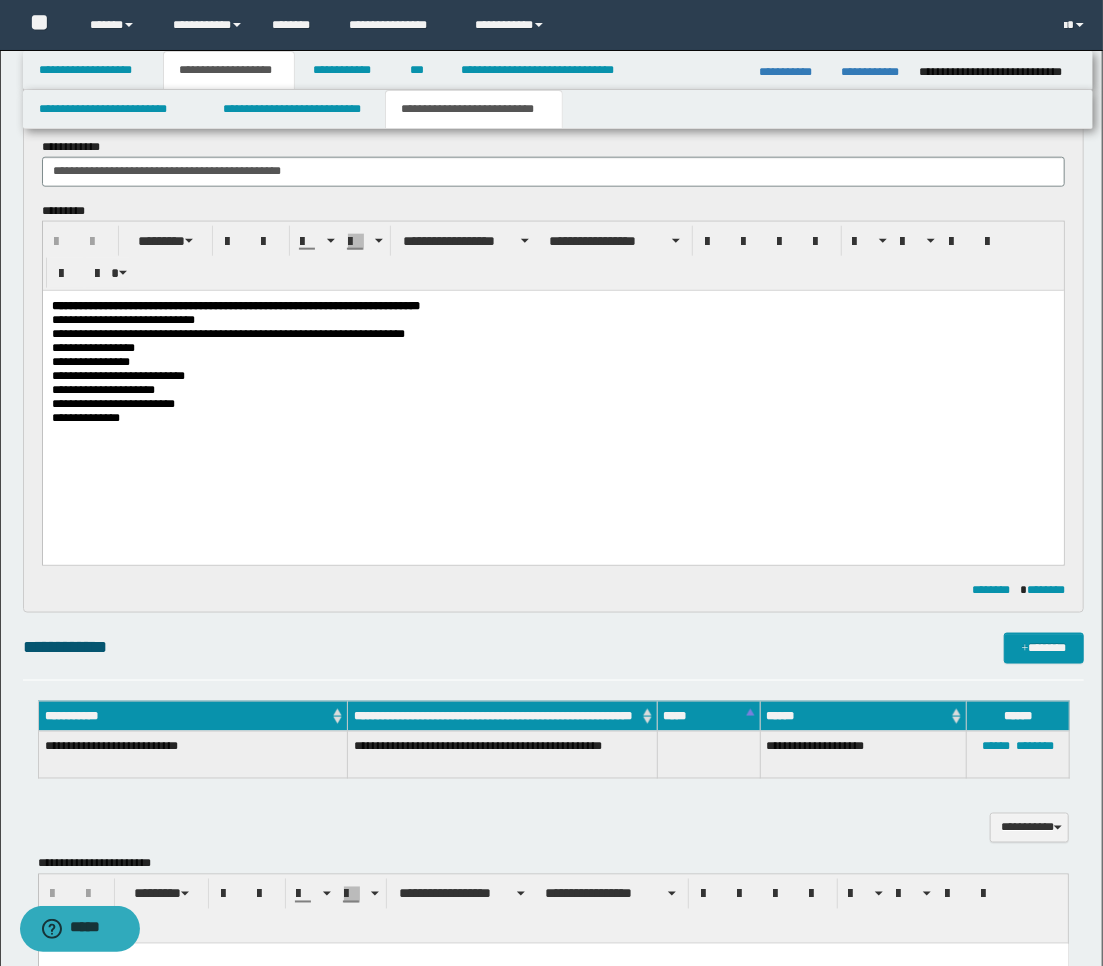 scroll, scrollTop: 686, scrollLeft: 0, axis: vertical 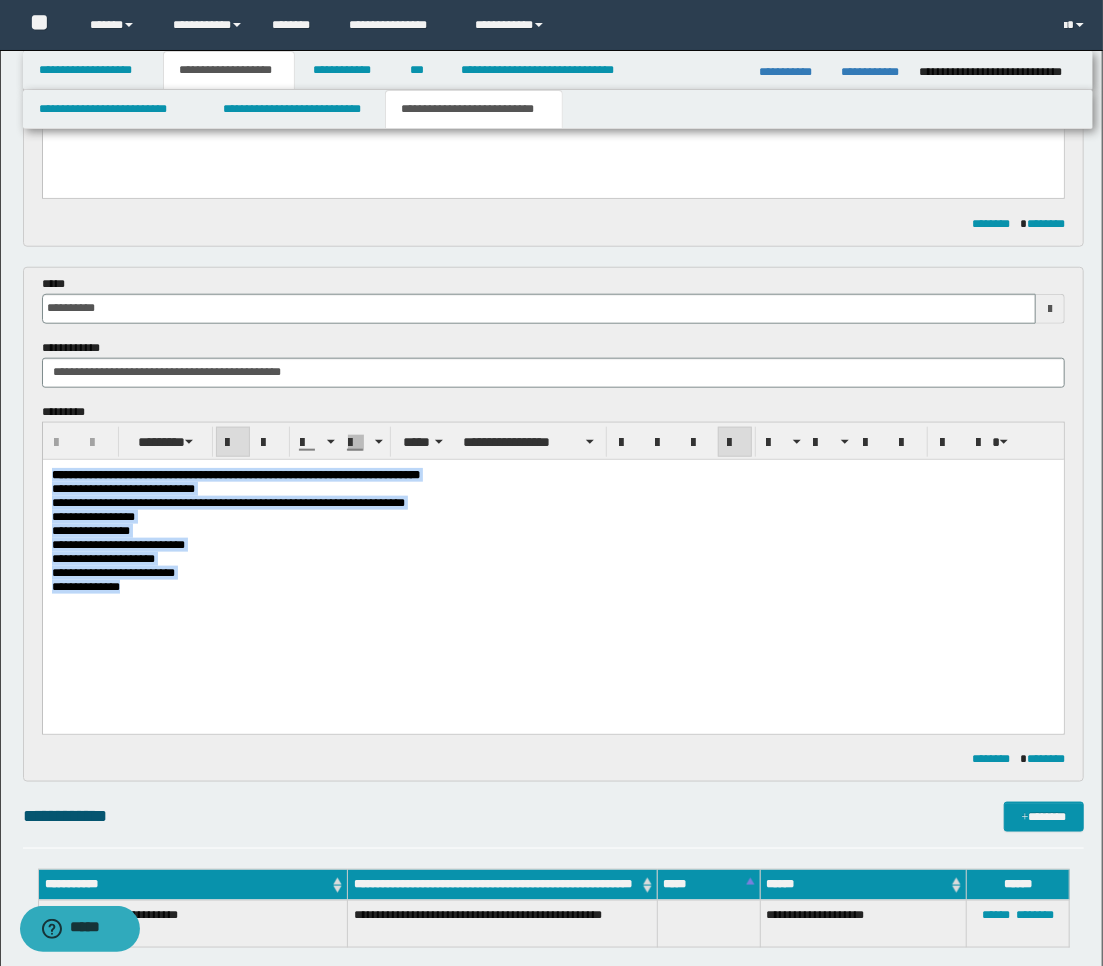 drag, startPoint x: 145, startPoint y: 626, endPoint x: 51, endPoint y: 460, distance: 190.76688 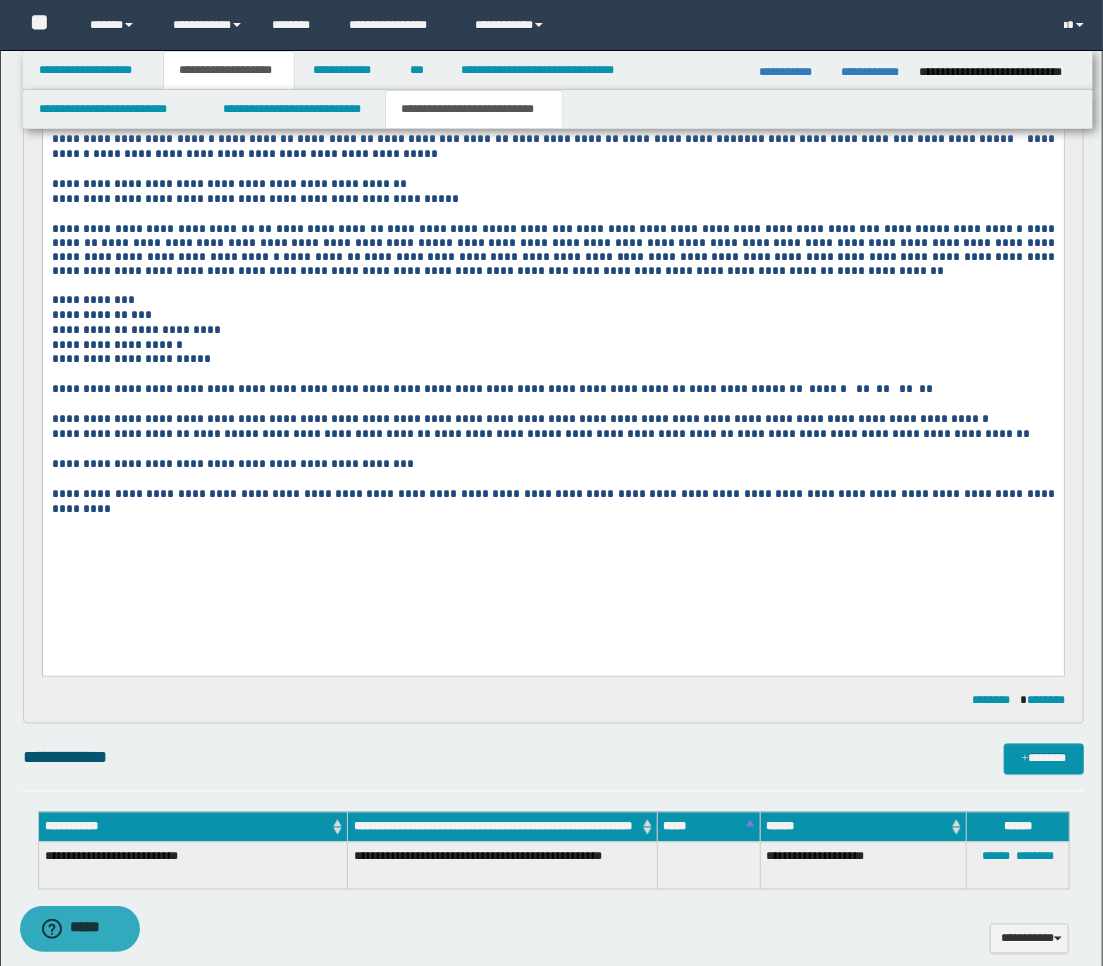 scroll, scrollTop: 1131, scrollLeft: 0, axis: vertical 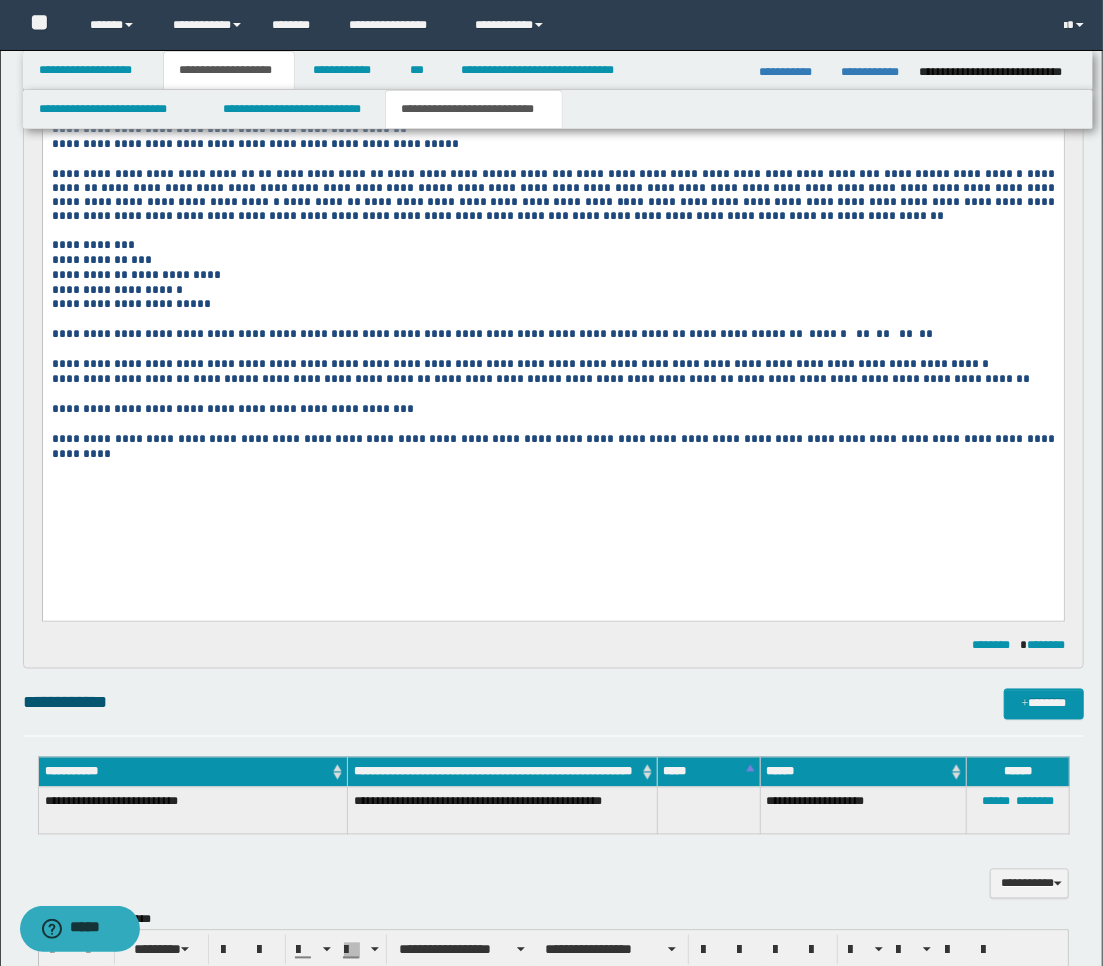 click at bounding box center [552, 468] 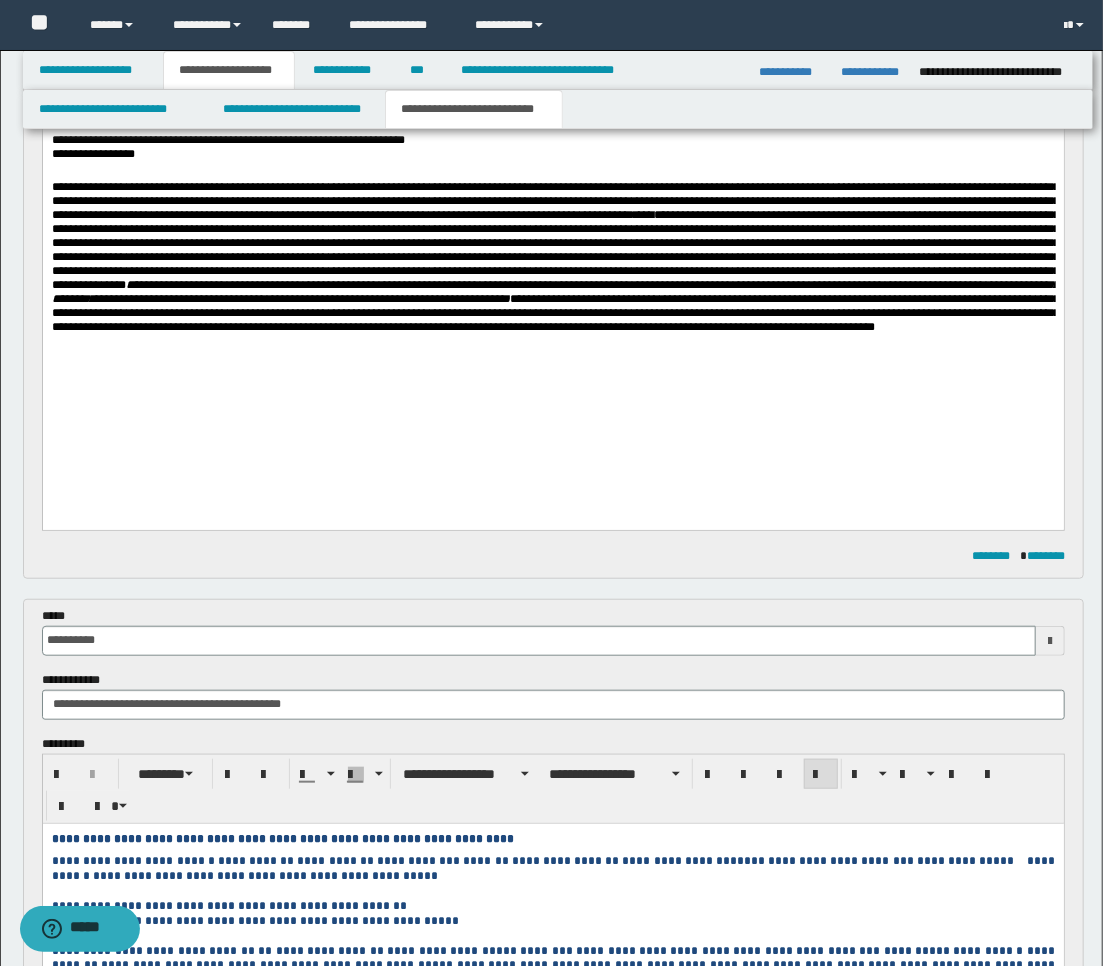 scroll, scrollTop: 353, scrollLeft: 0, axis: vertical 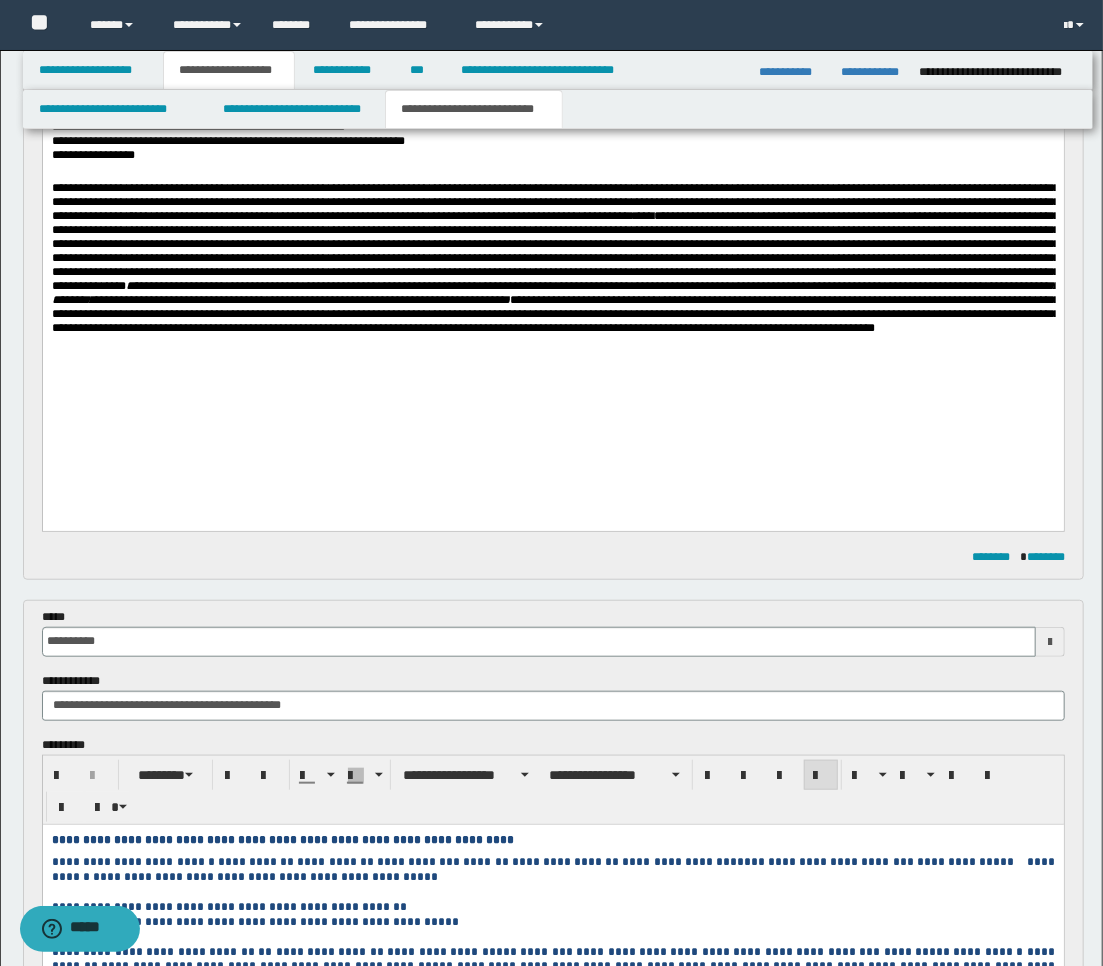 click on "**********" at bounding box center [552, 258] 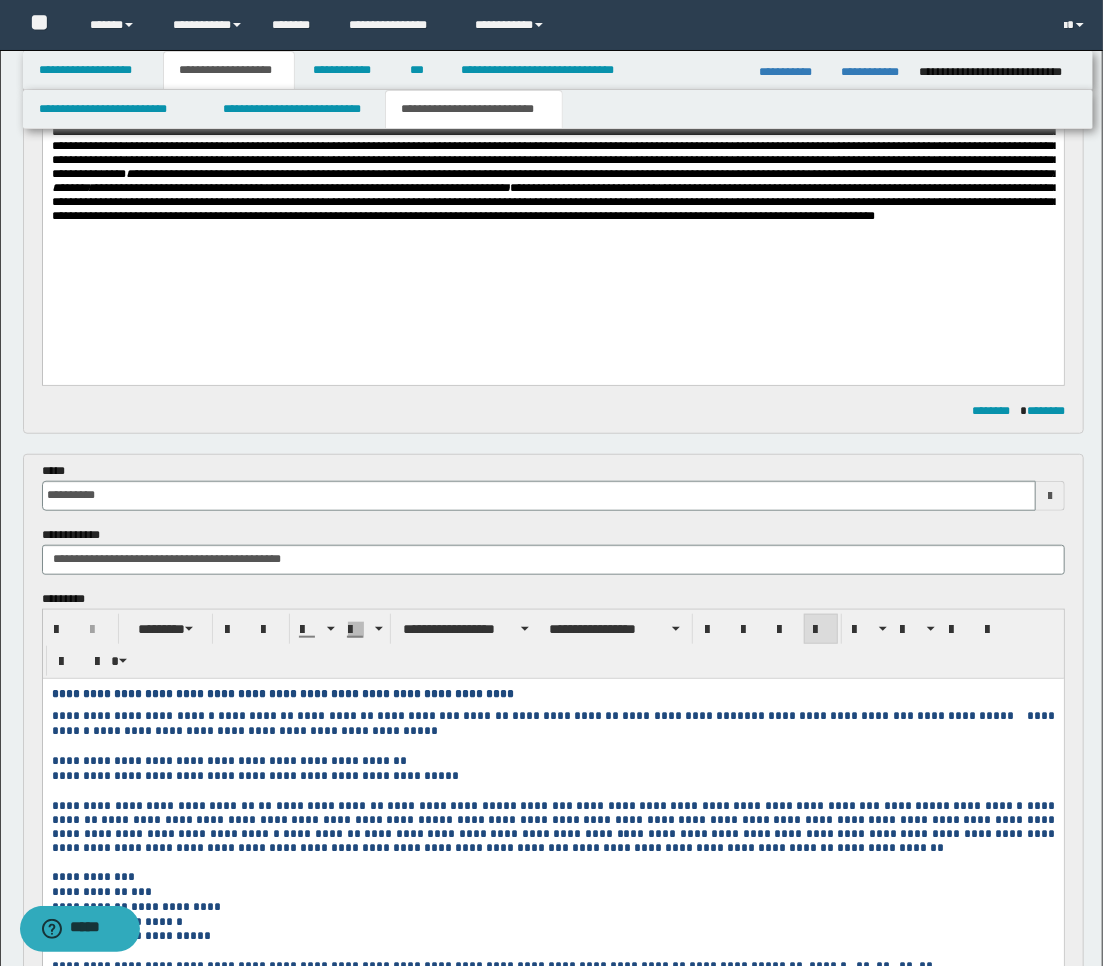 scroll, scrollTop: 464, scrollLeft: 0, axis: vertical 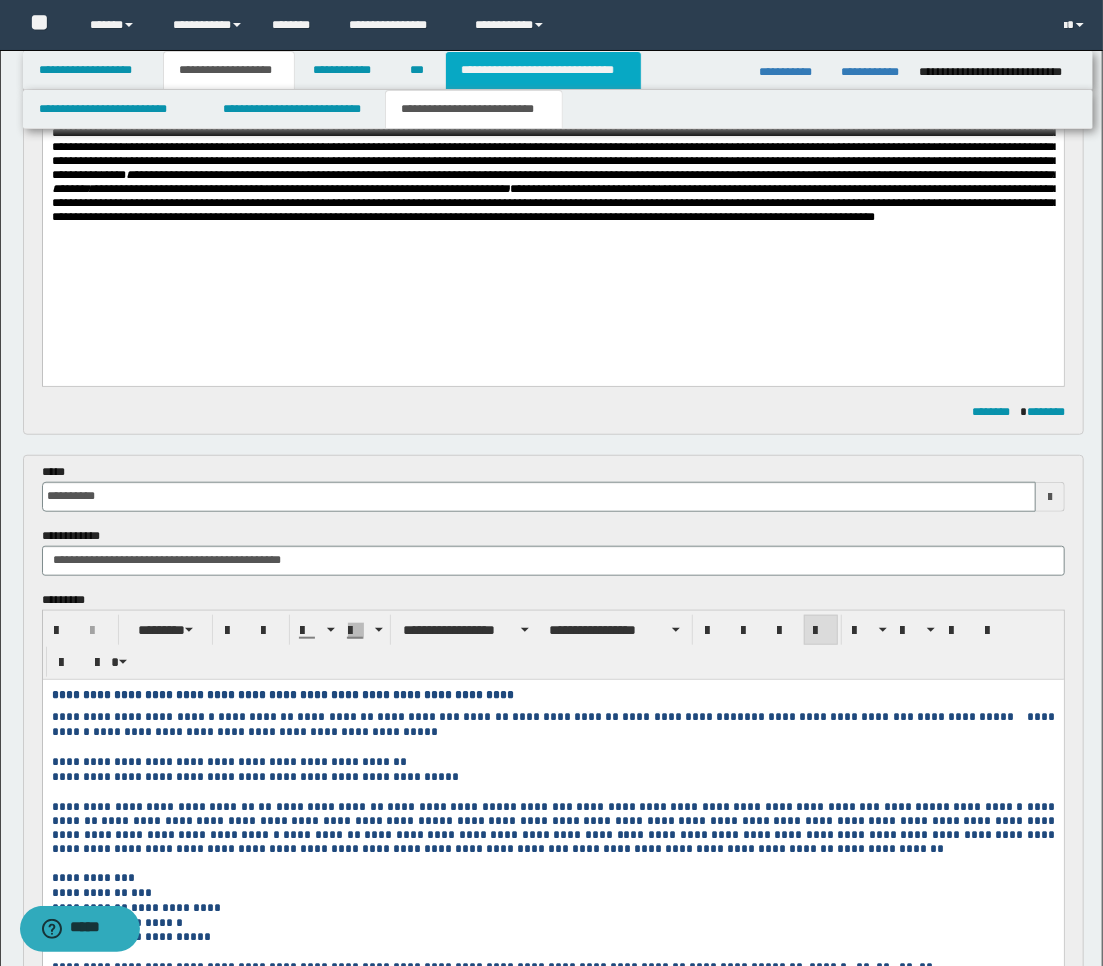 click on "**********" at bounding box center (543, 70) 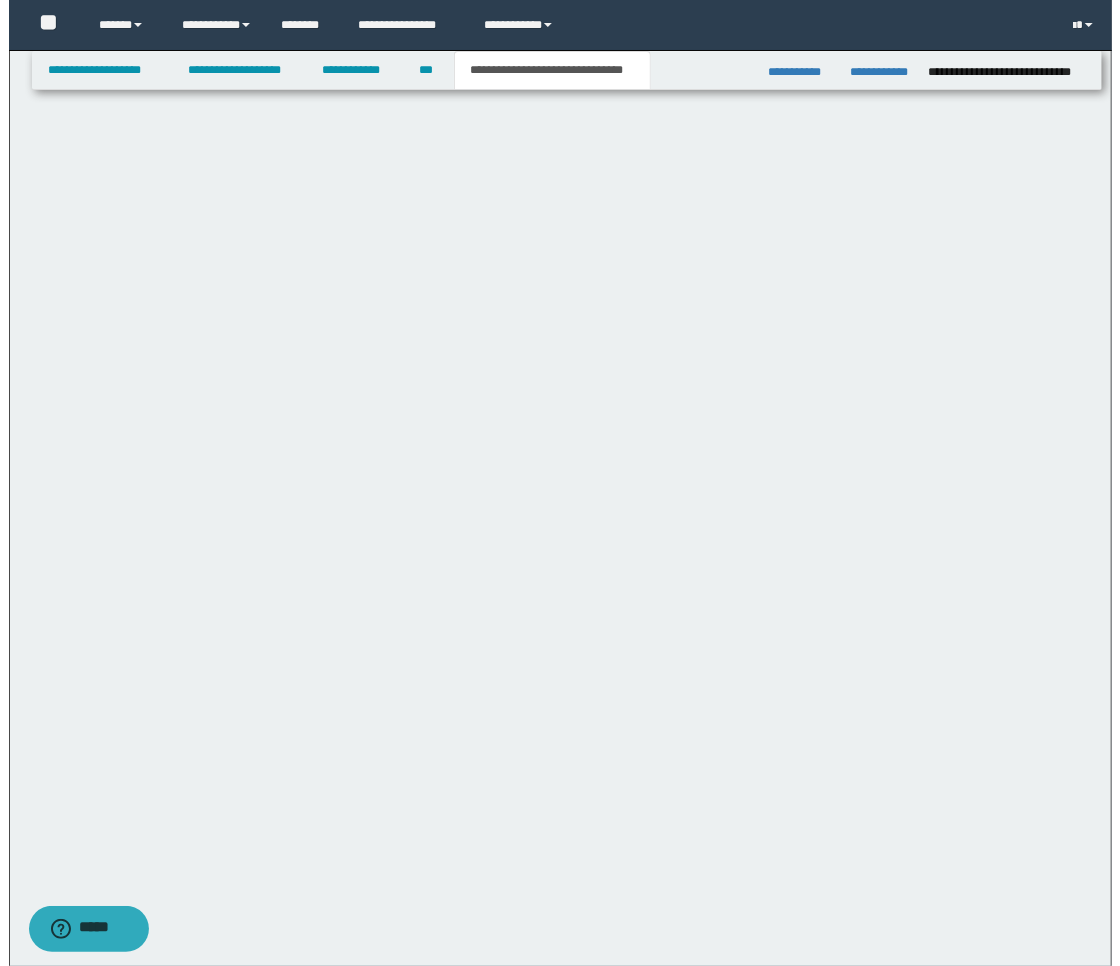 scroll, scrollTop: 0, scrollLeft: 0, axis: both 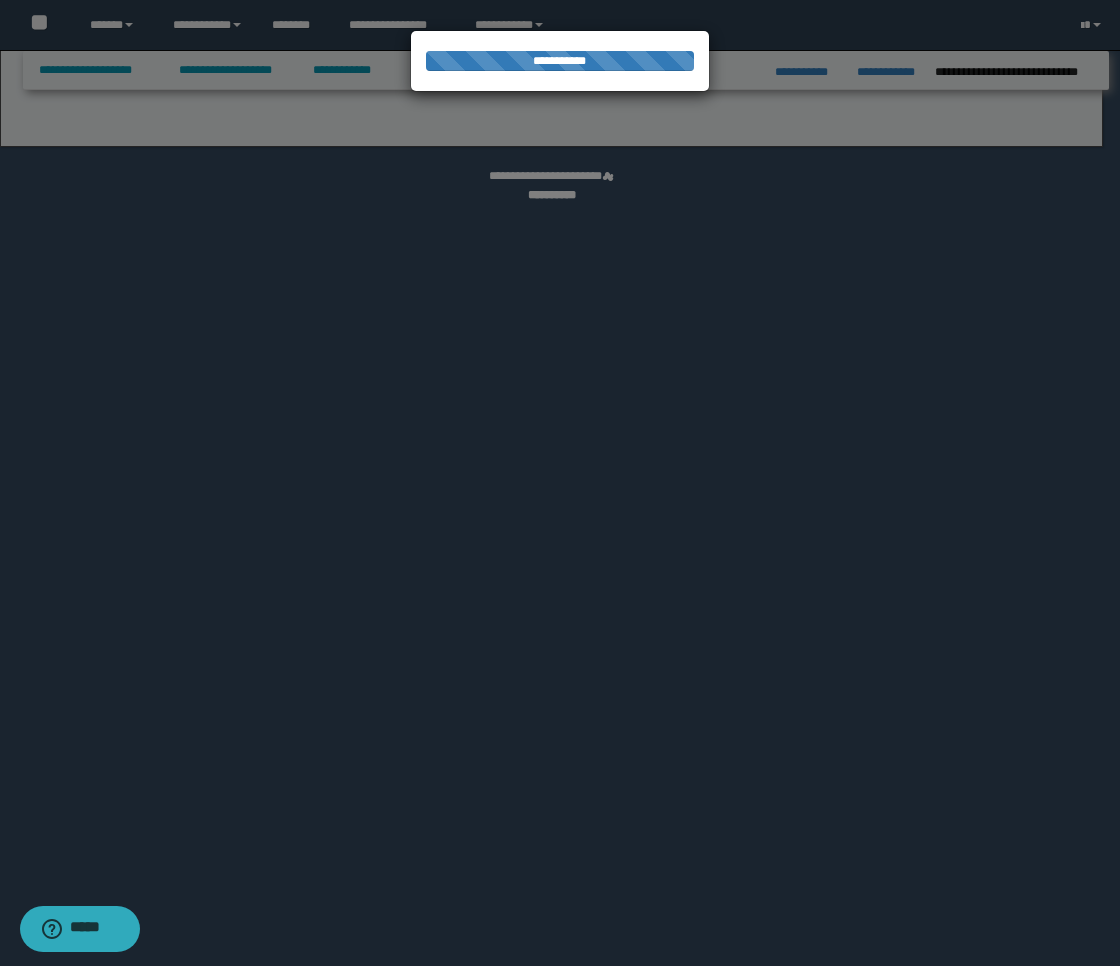 select on "*" 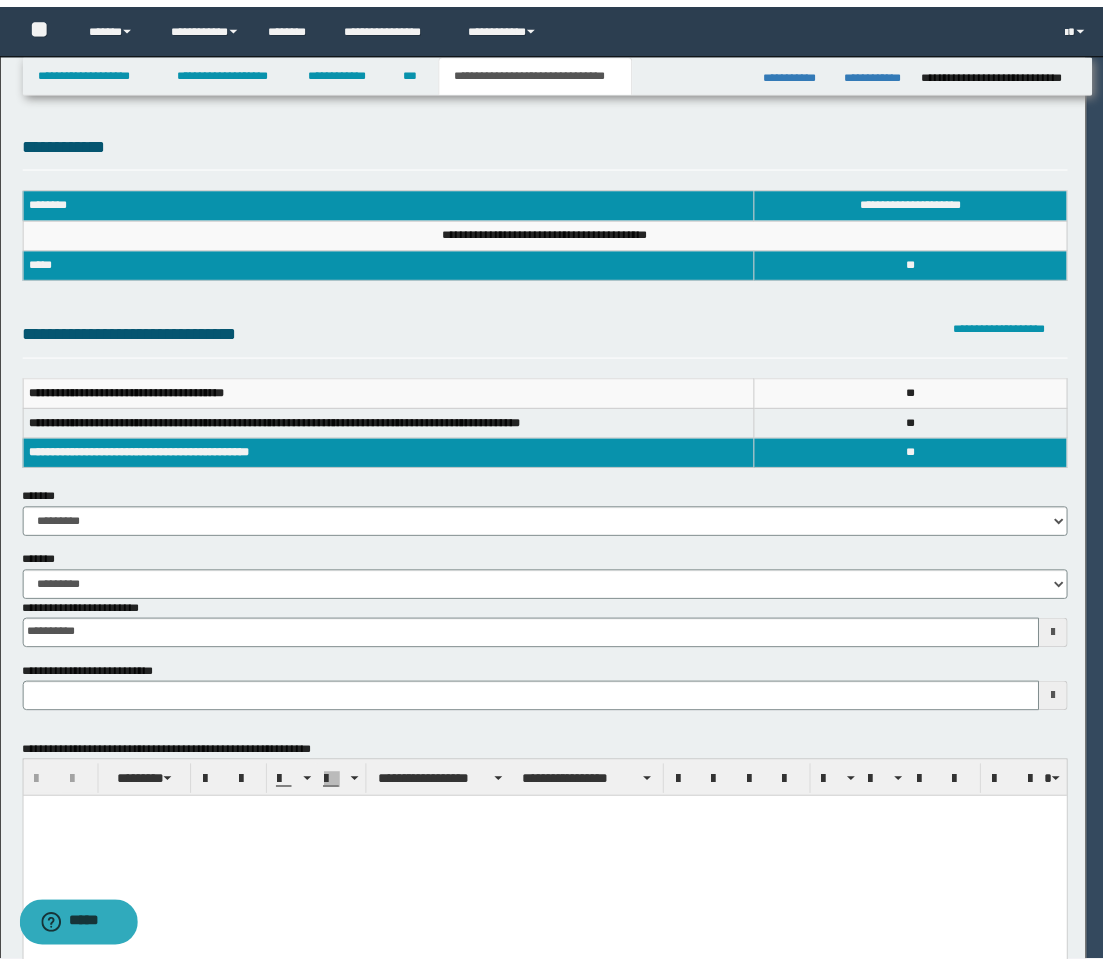 scroll, scrollTop: 0, scrollLeft: 0, axis: both 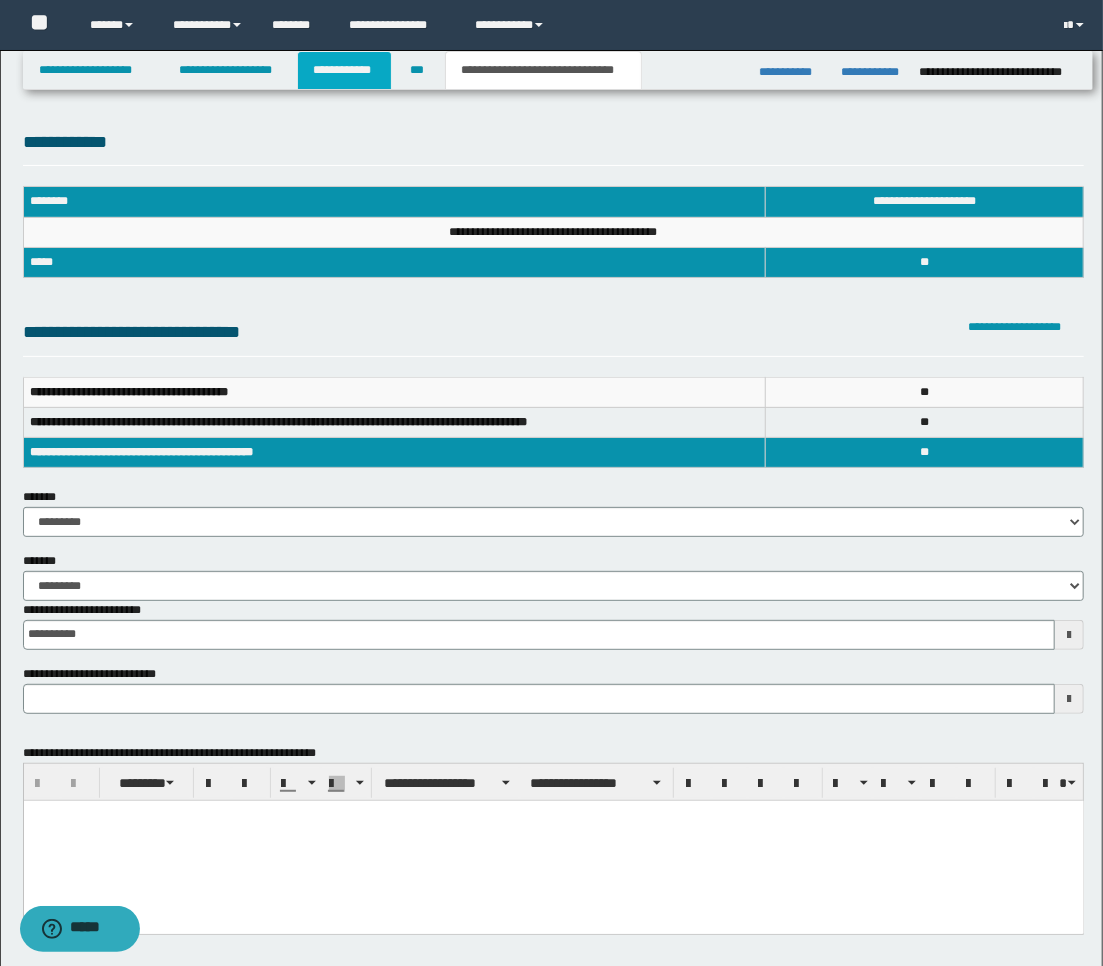 click on "**********" at bounding box center [344, 70] 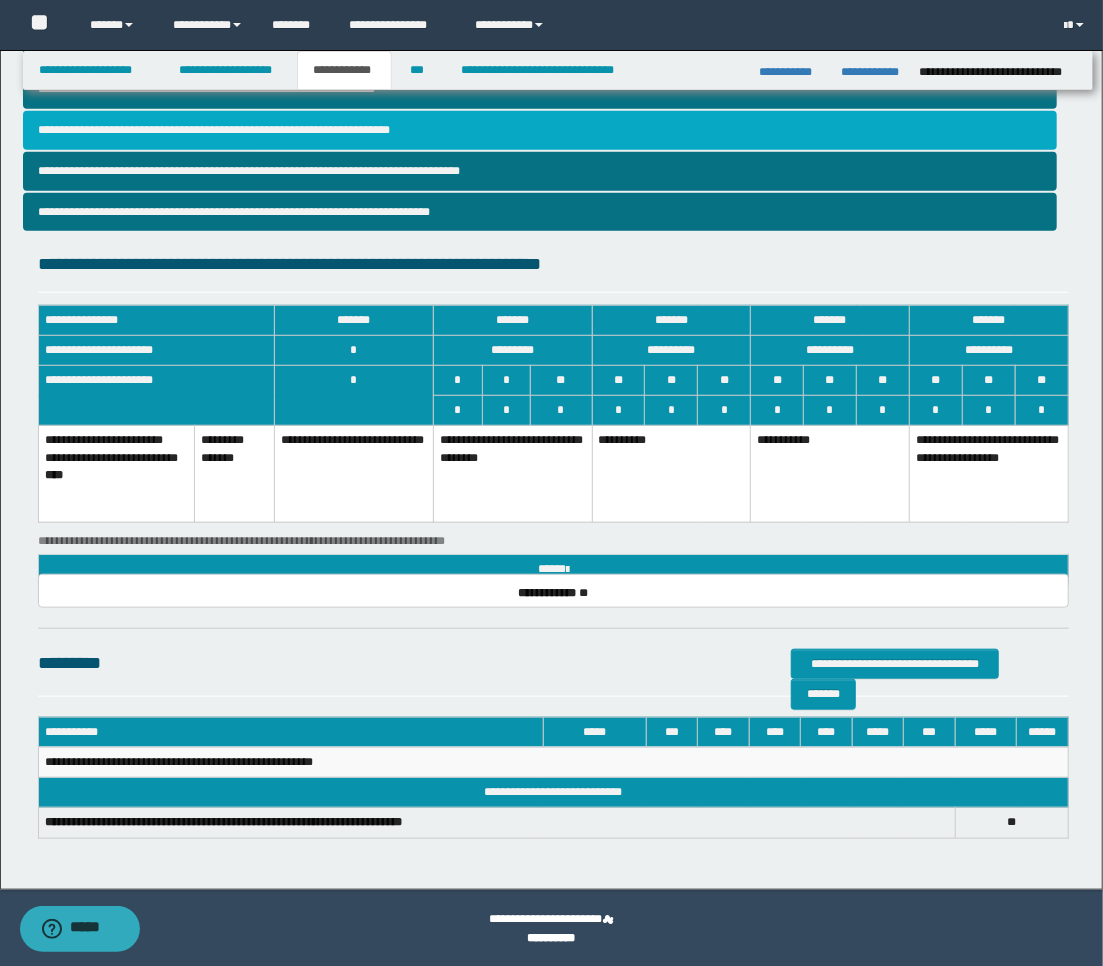 scroll, scrollTop: 396, scrollLeft: 0, axis: vertical 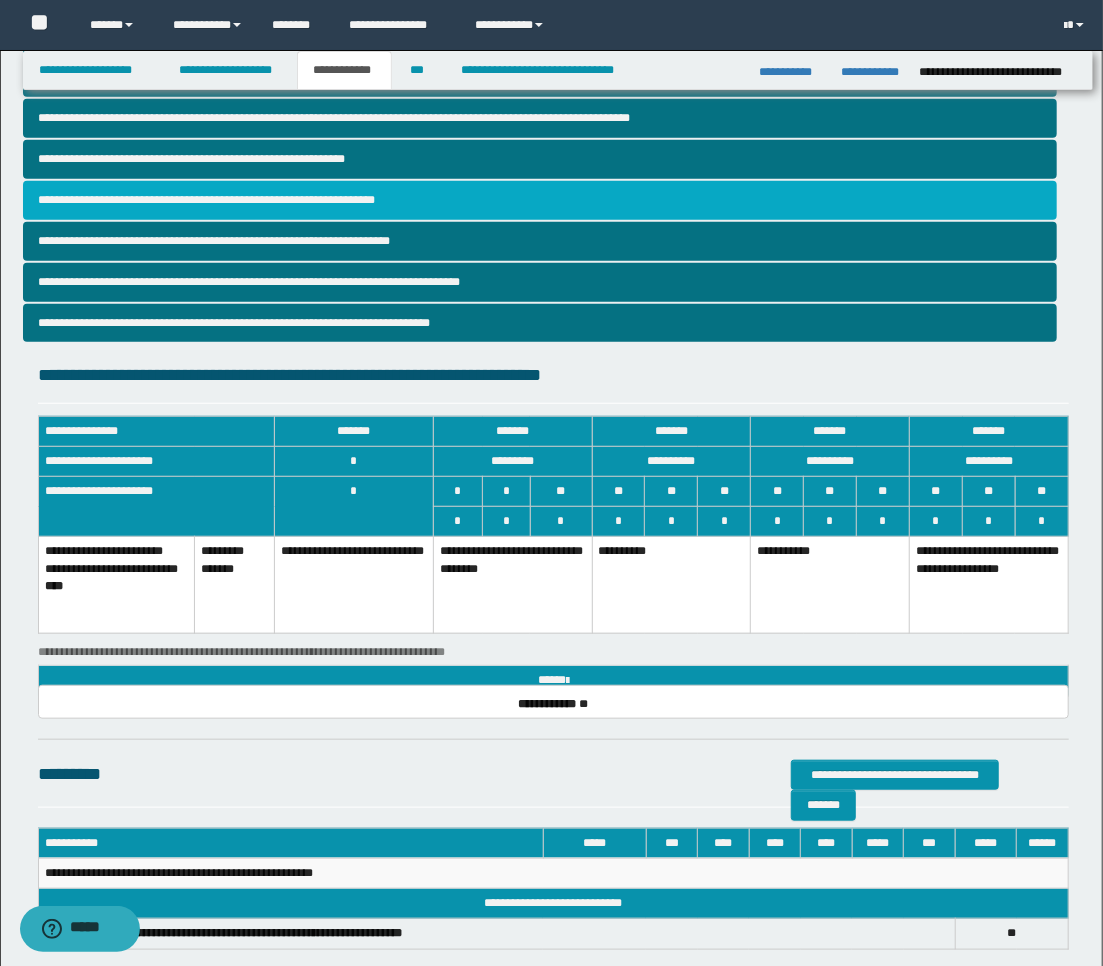 click on "**********" at bounding box center (540, 200) 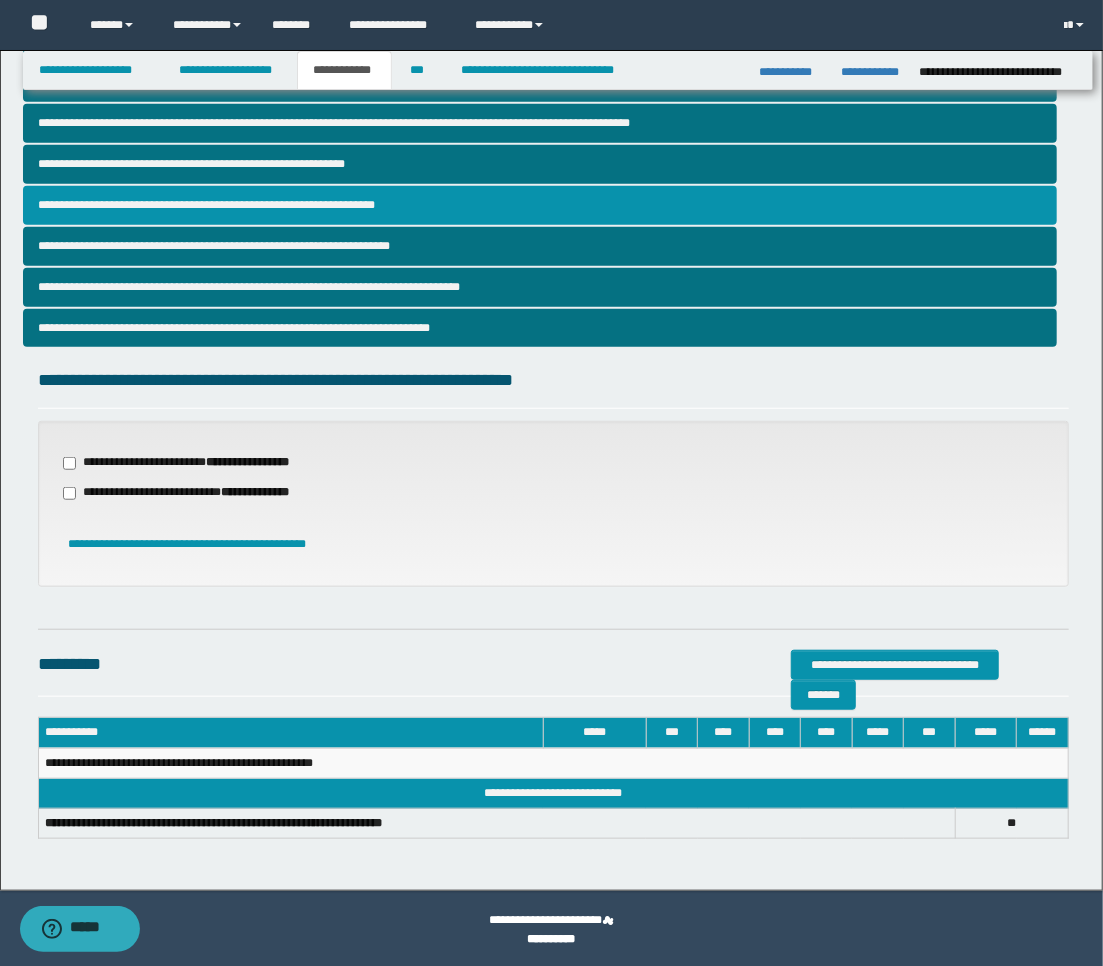scroll, scrollTop: 392, scrollLeft: 0, axis: vertical 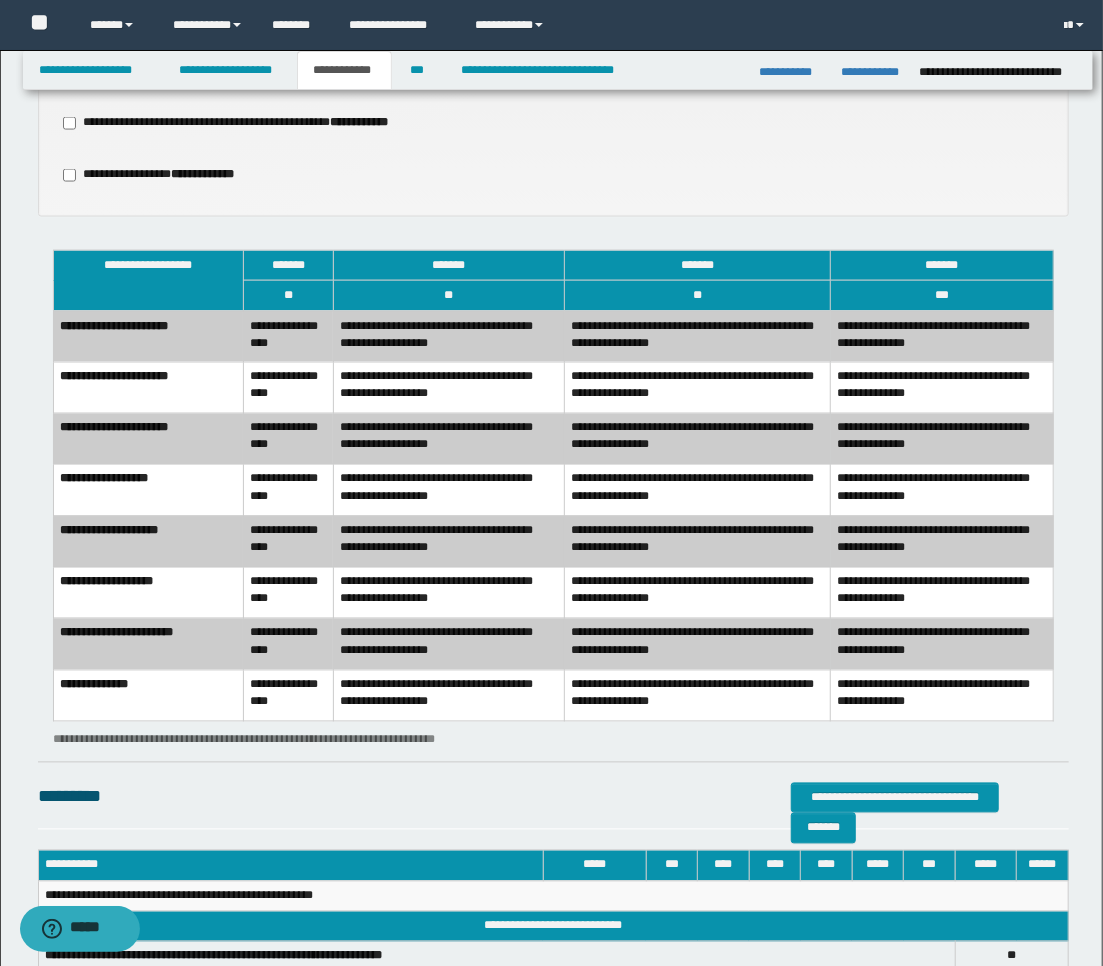 click on "**********" at bounding box center (698, 490) 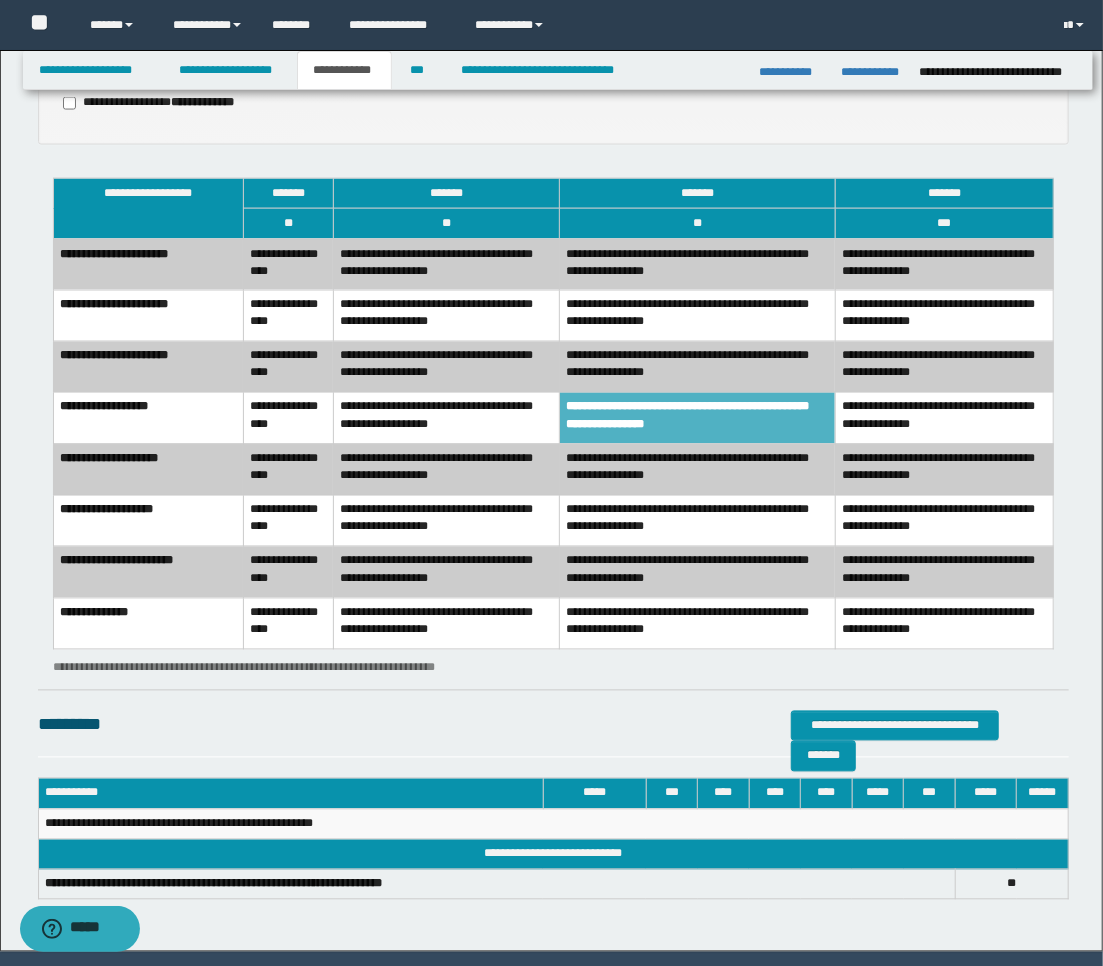 scroll, scrollTop: 1392, scrollLeft: 0, axis: vertical 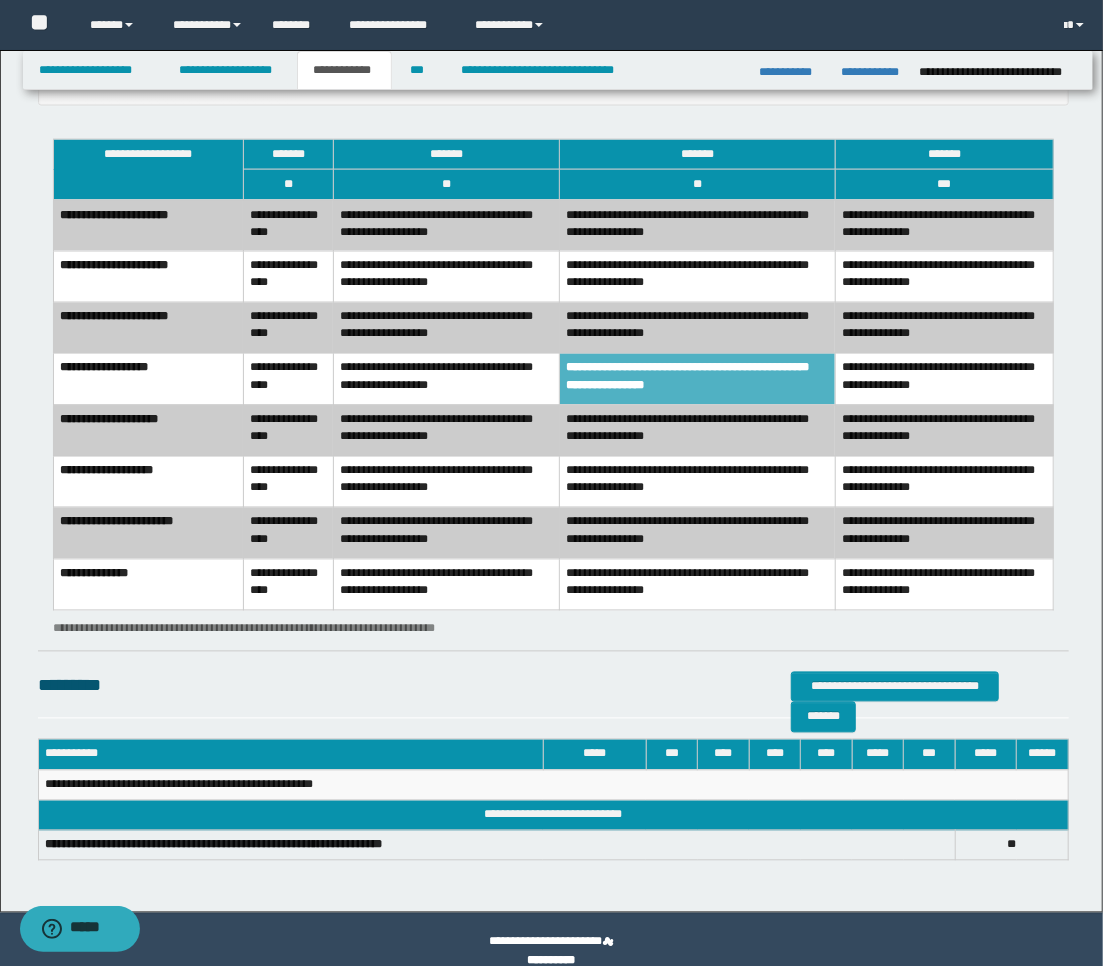 click on "**********" at bounding box center [698, 482] 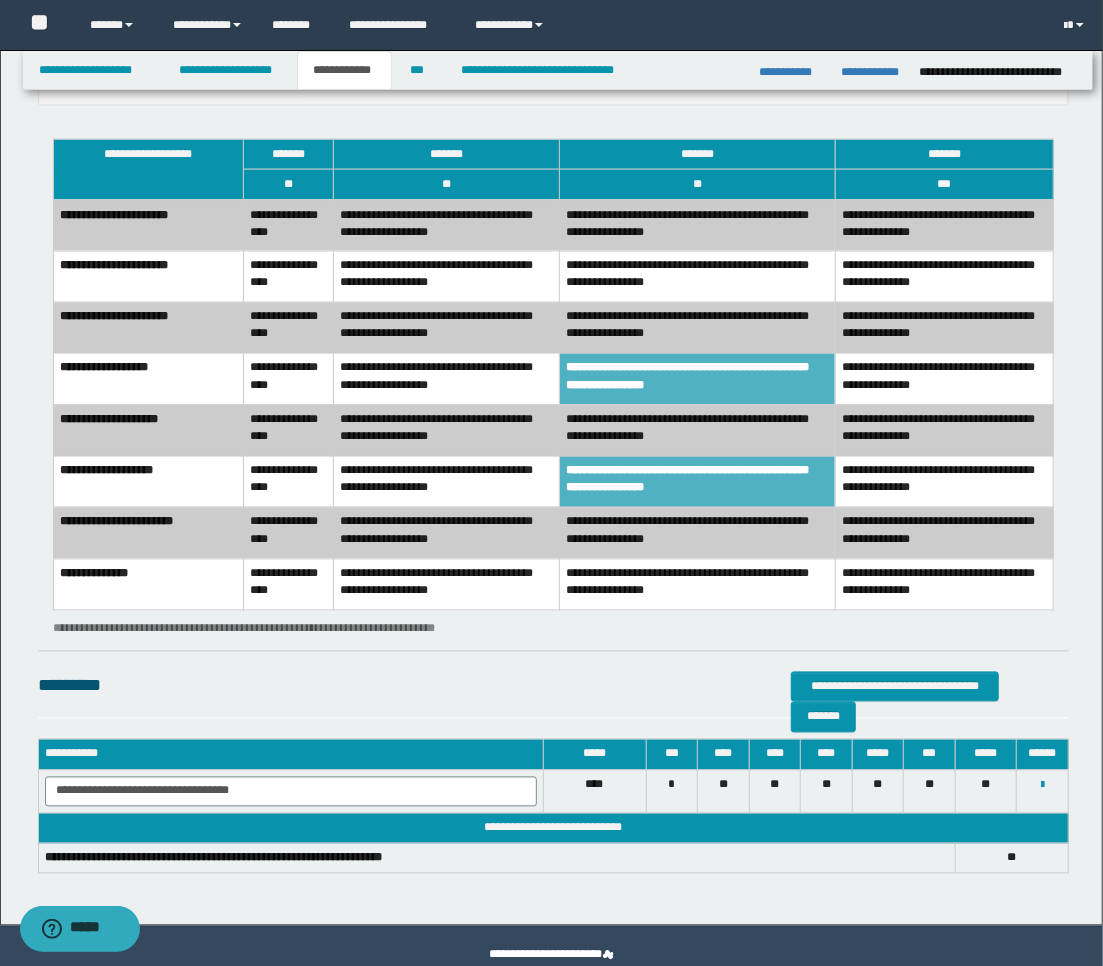 click on "**********" at bounding box center [698, 482] 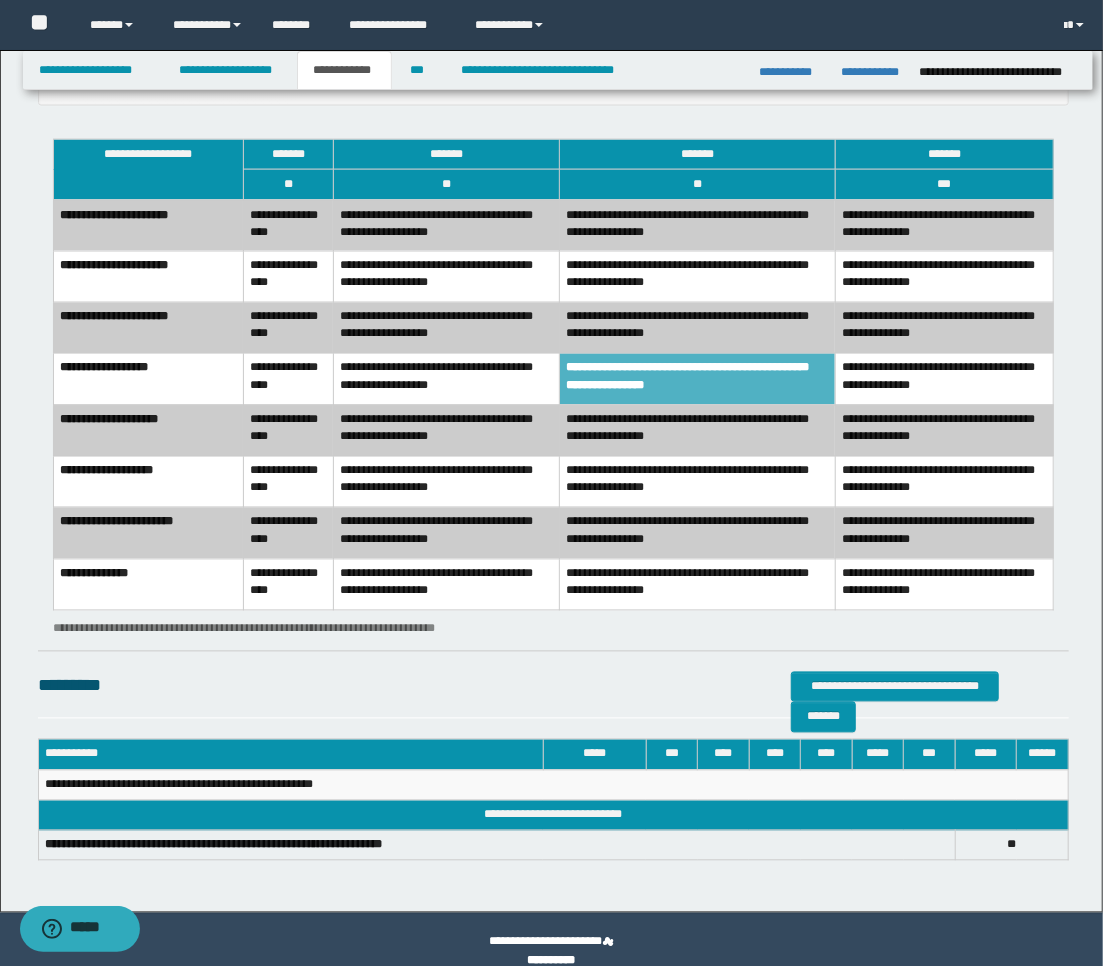 click on "**********" at bounding box center (698, 379) 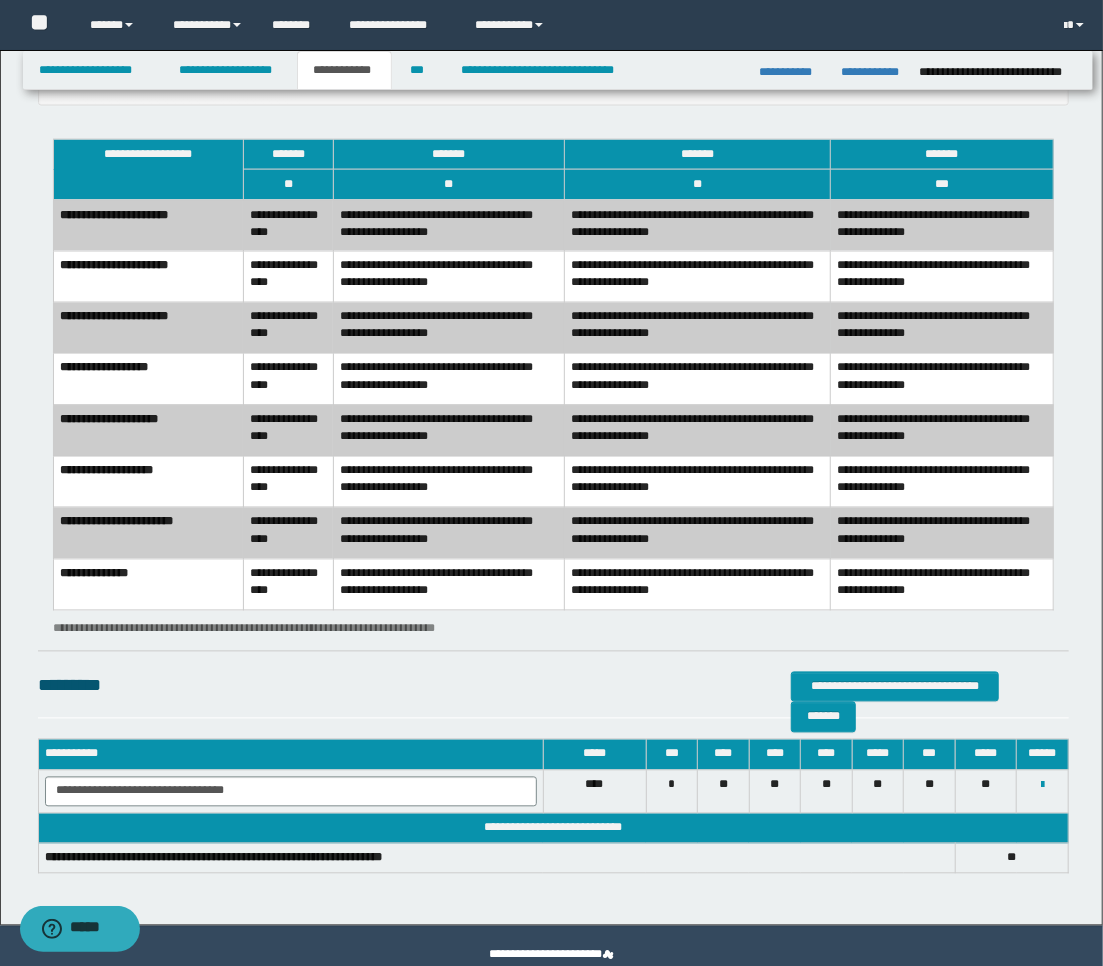 click on "**********" at bounding box center (698, 379) 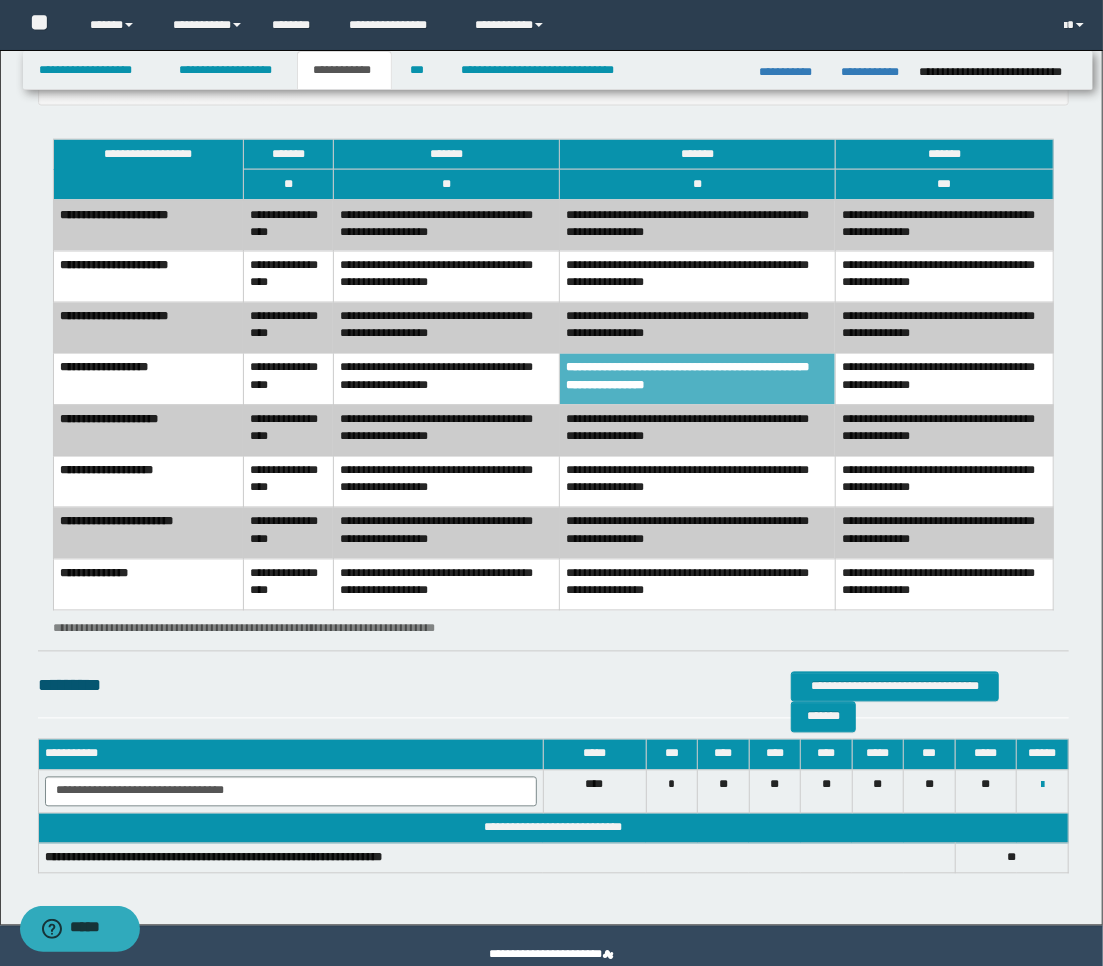 click on "**********" at bounding box center [446, 379] 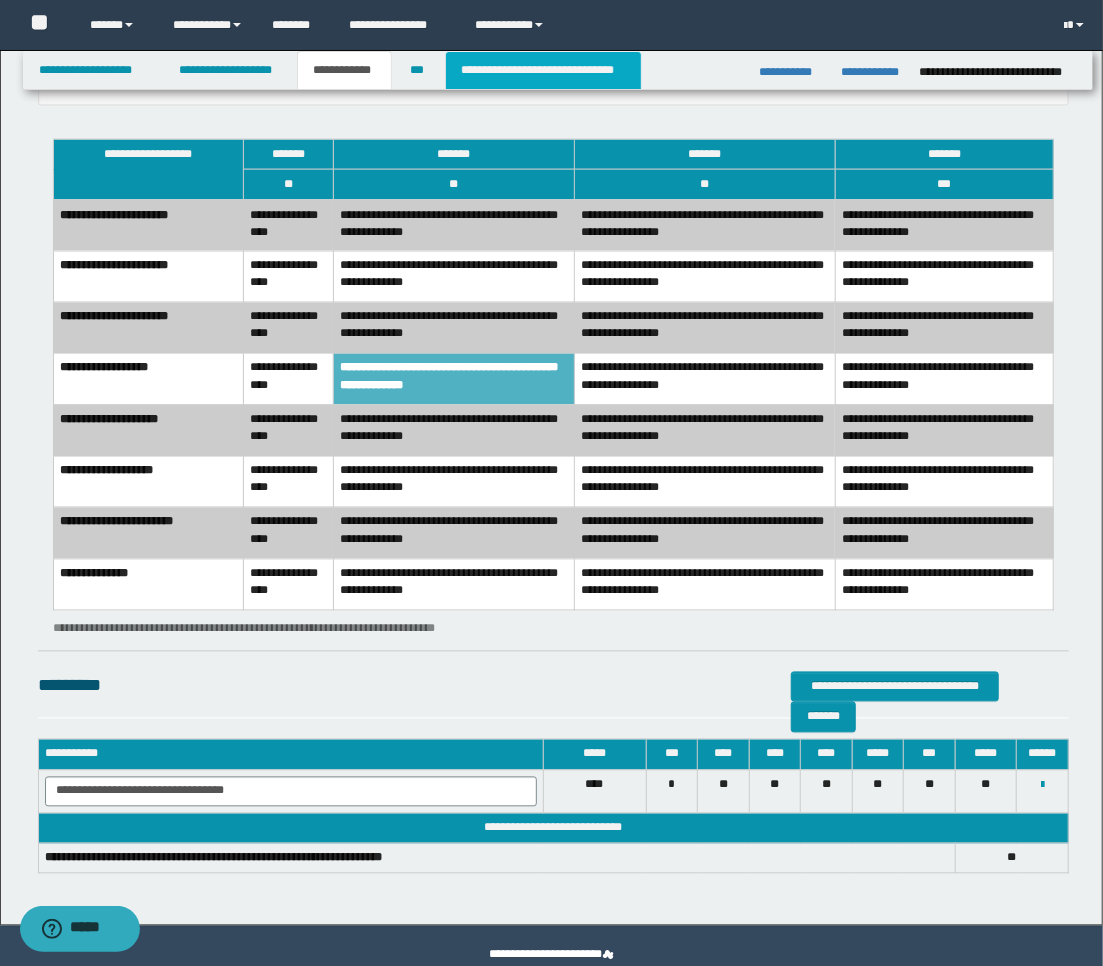 click on "**********" at bounding box center [543, 70] 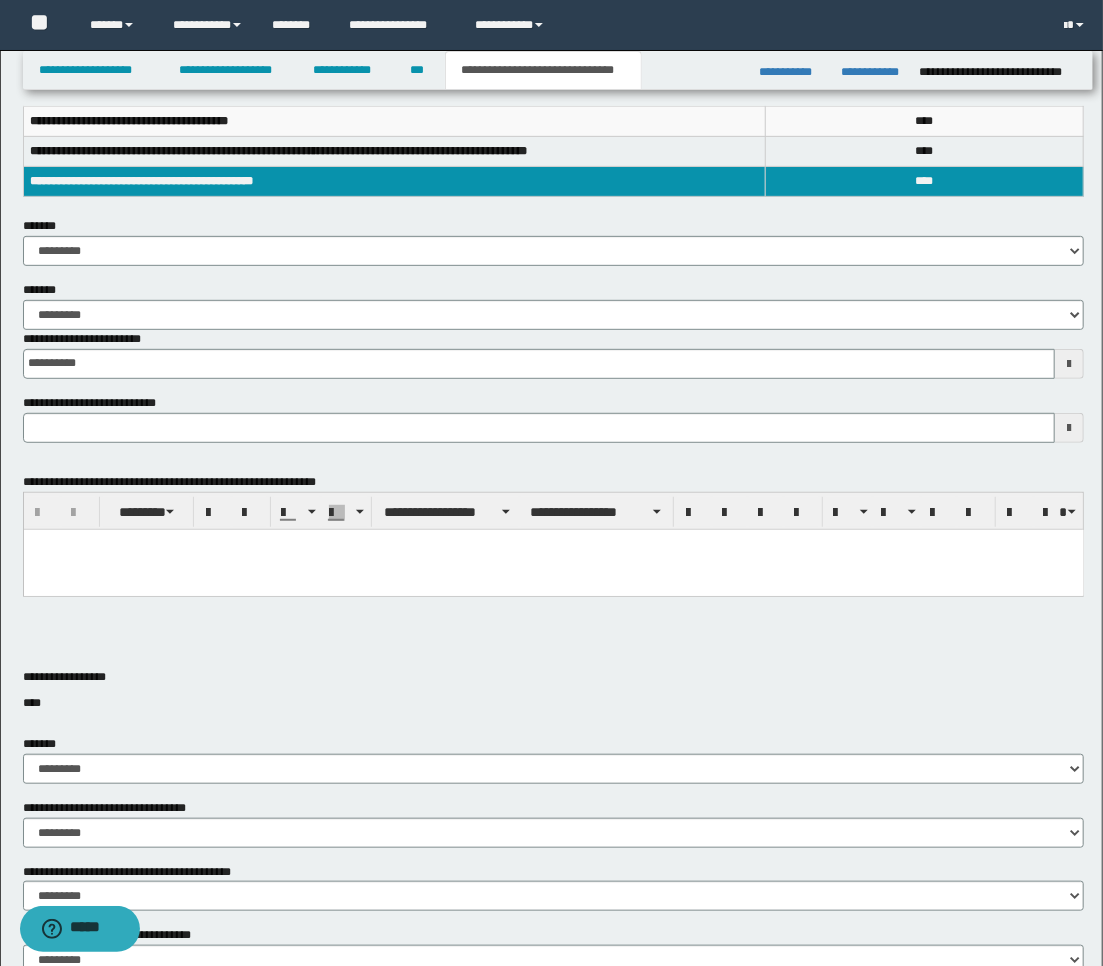 scroll, scrollTop: 101, scrollLeft: 0, axis: vertical 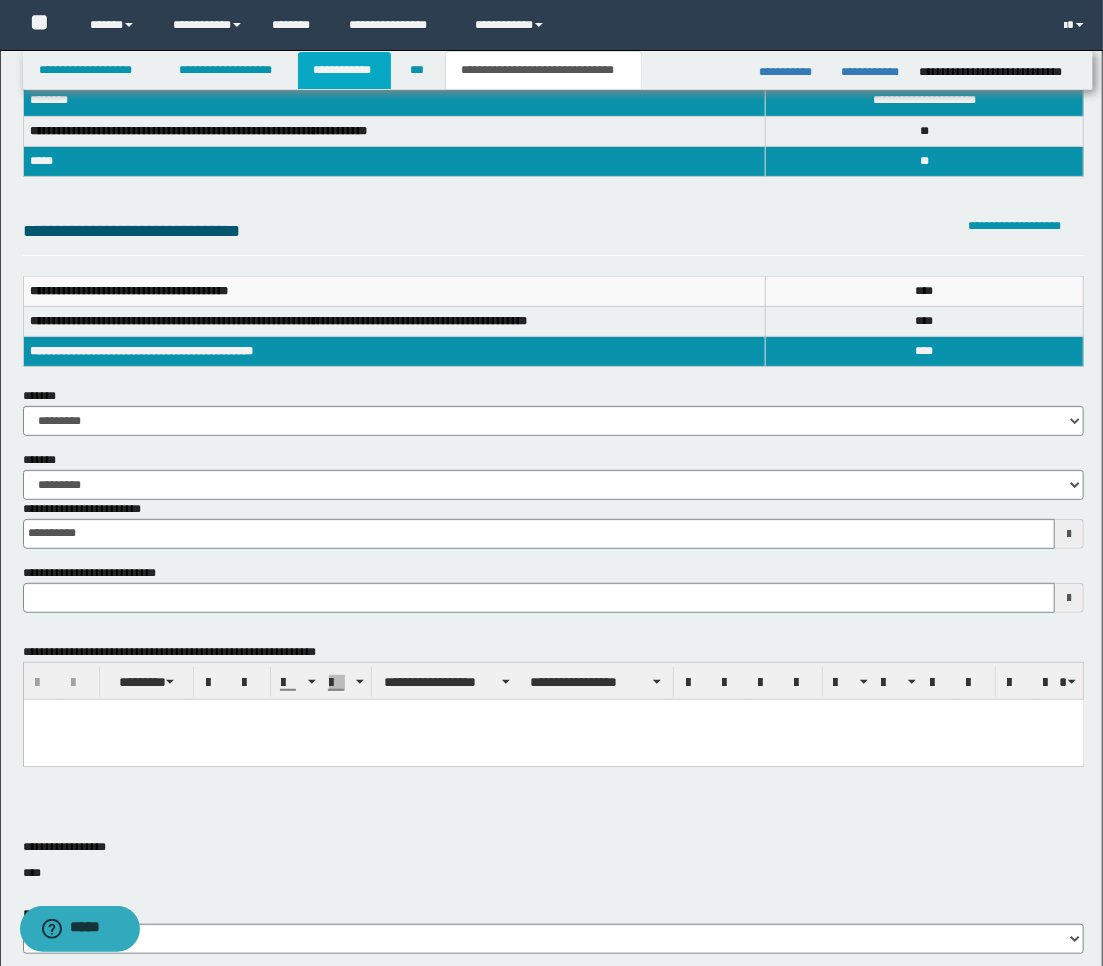 click on "**********" at bounding box center (344, 70) 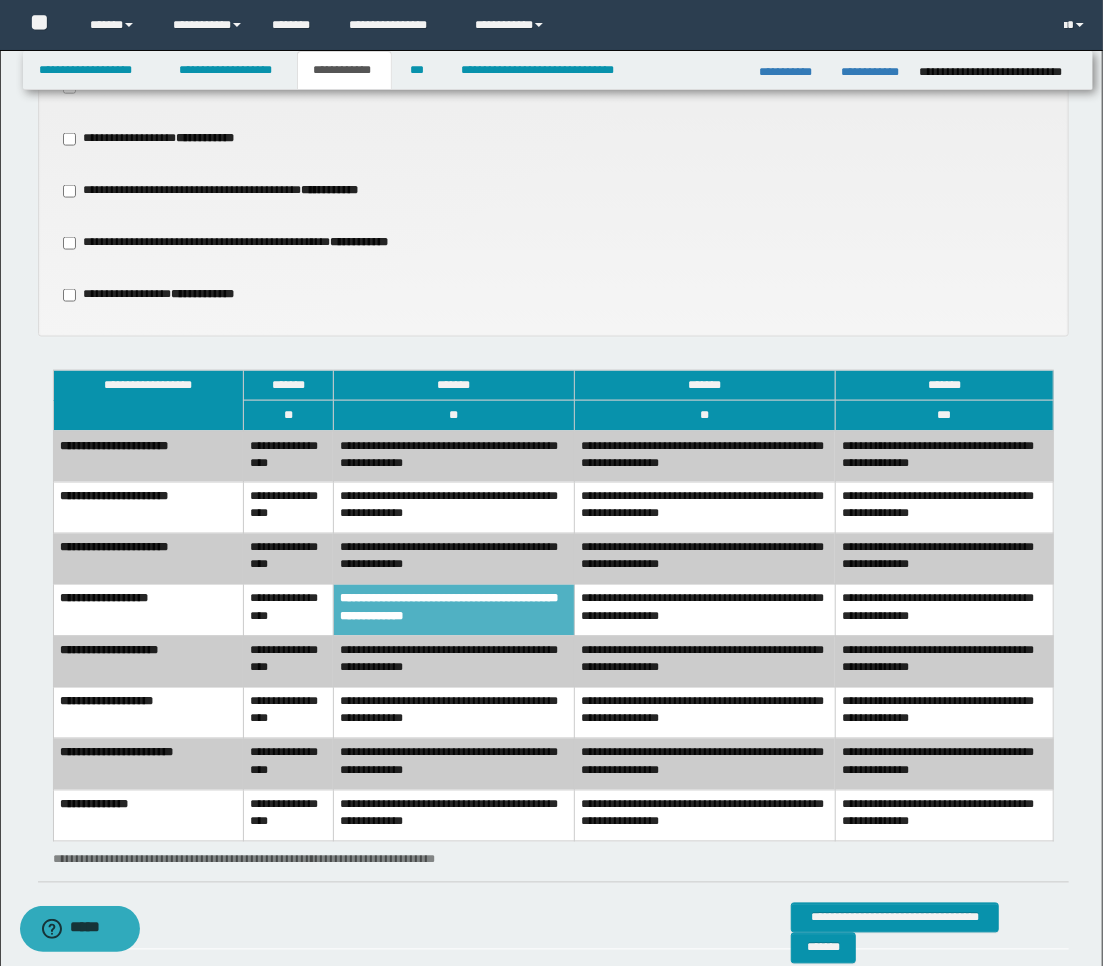 scroll, scrollTop: 1212, scrollLeft: 0, axis: vertical 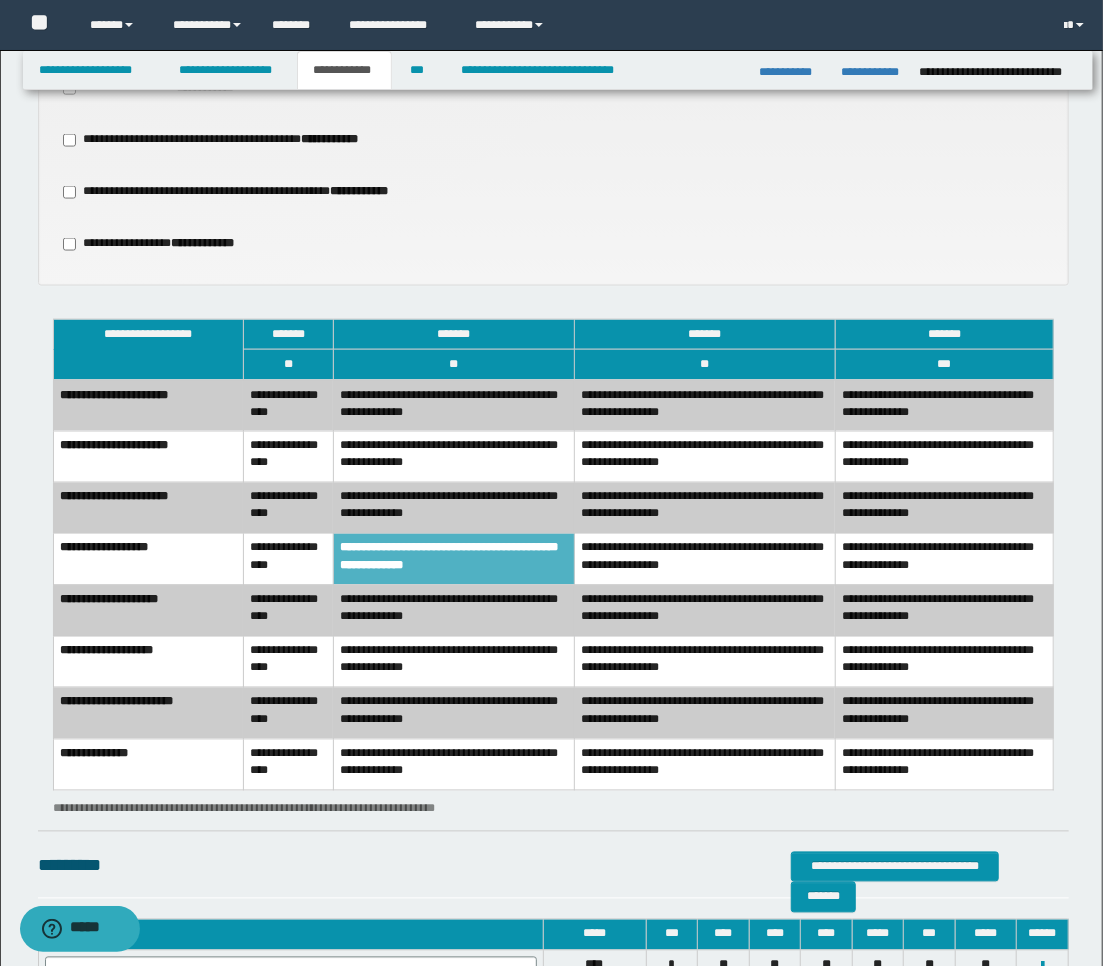 click on "**********" at bounding box center (705, 559) 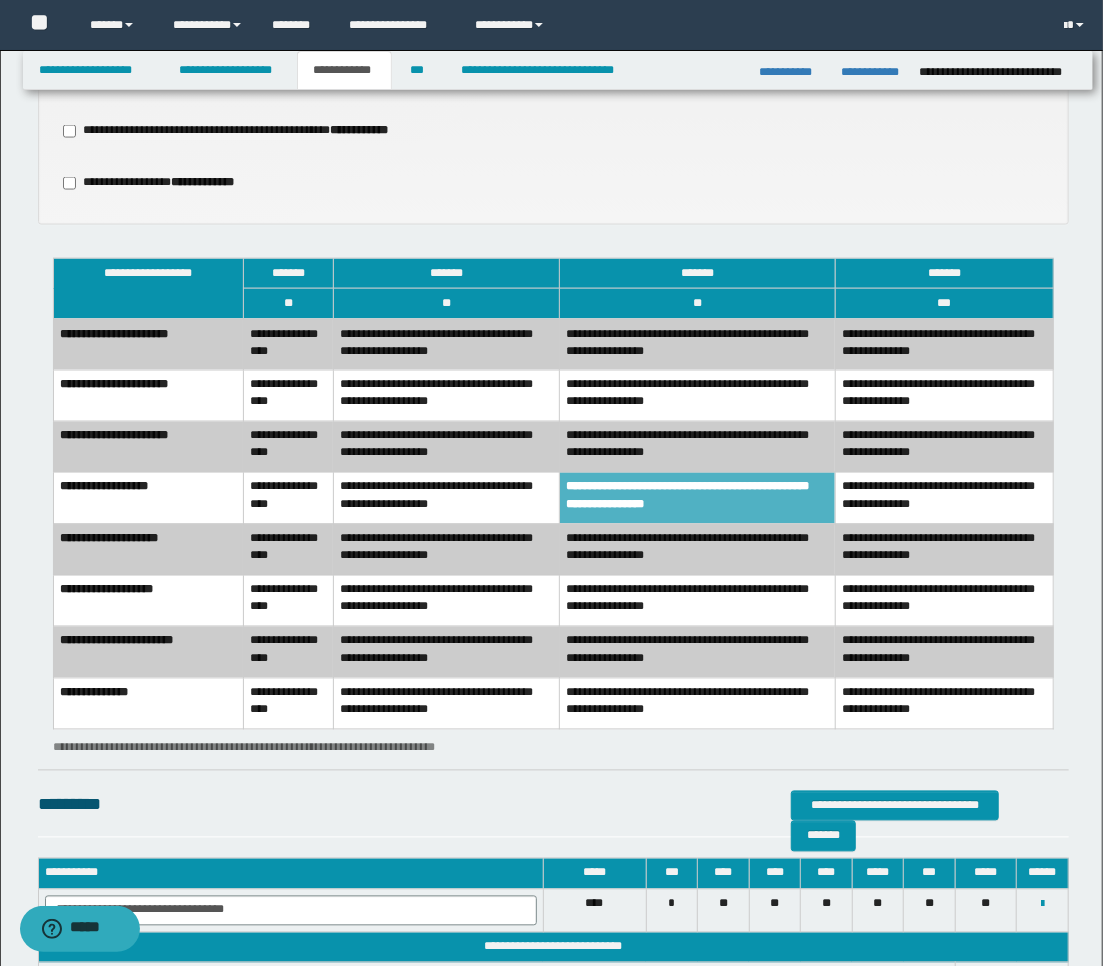 scroll, scrollTop: 1323, scrollLeft: 0, axis: vertical 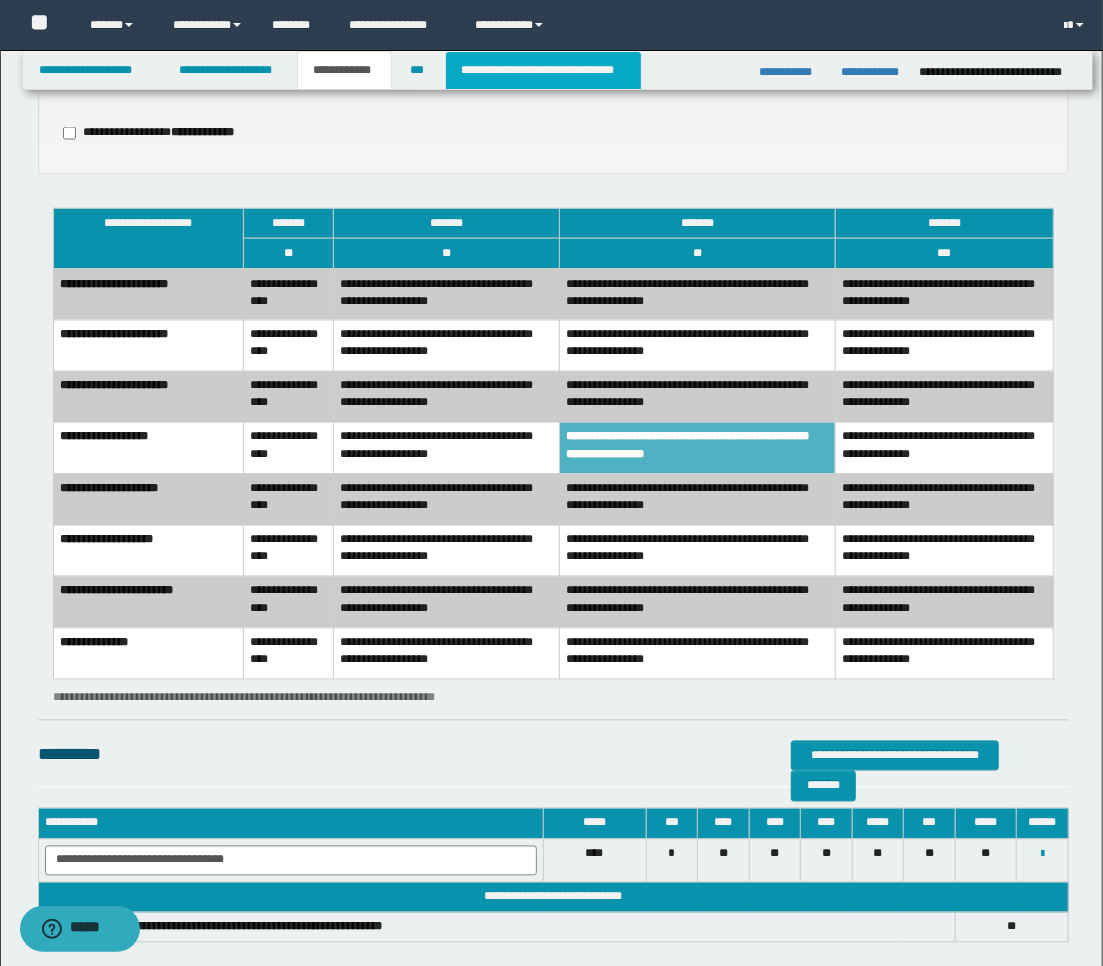 click on "**********" at bounding box center [543, 70] 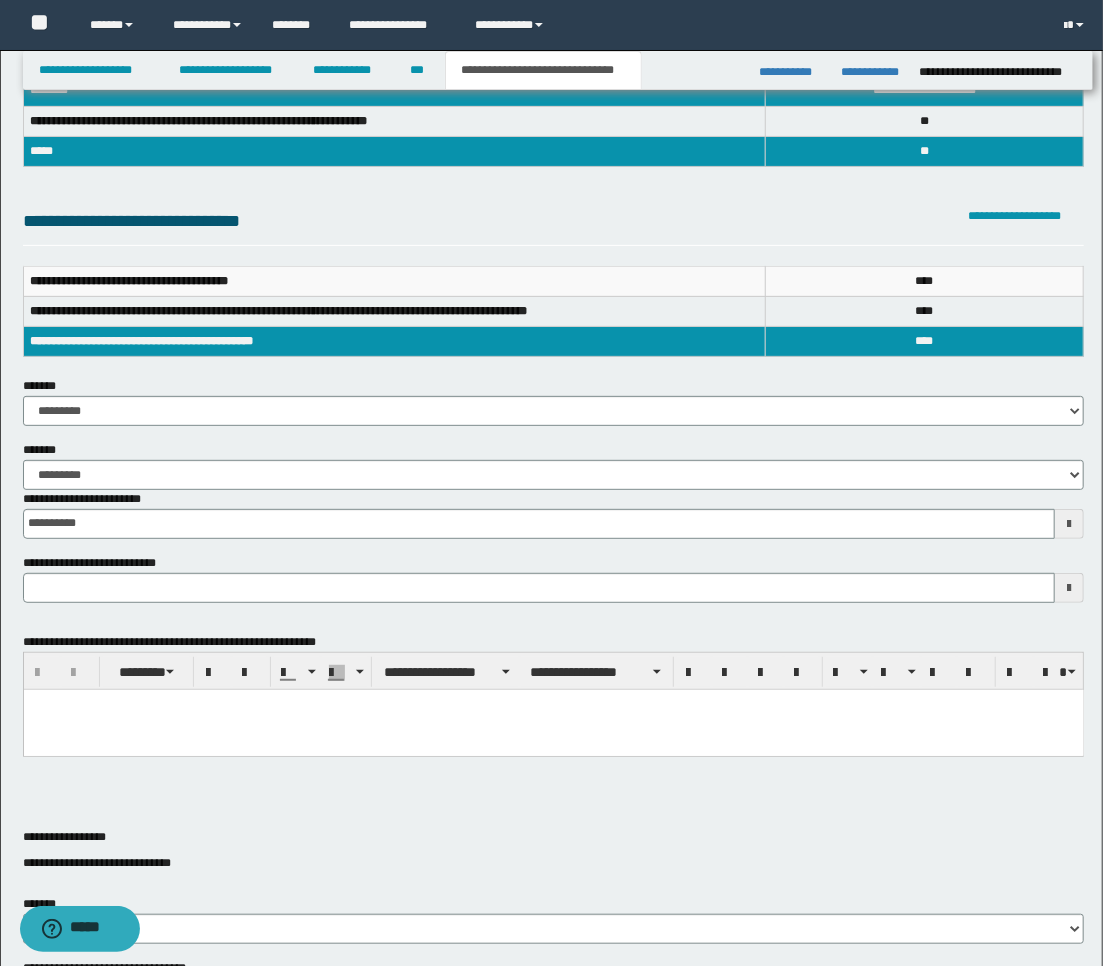 scroll, scrollTop: 101, scrollLeft: 0, axis: vertical 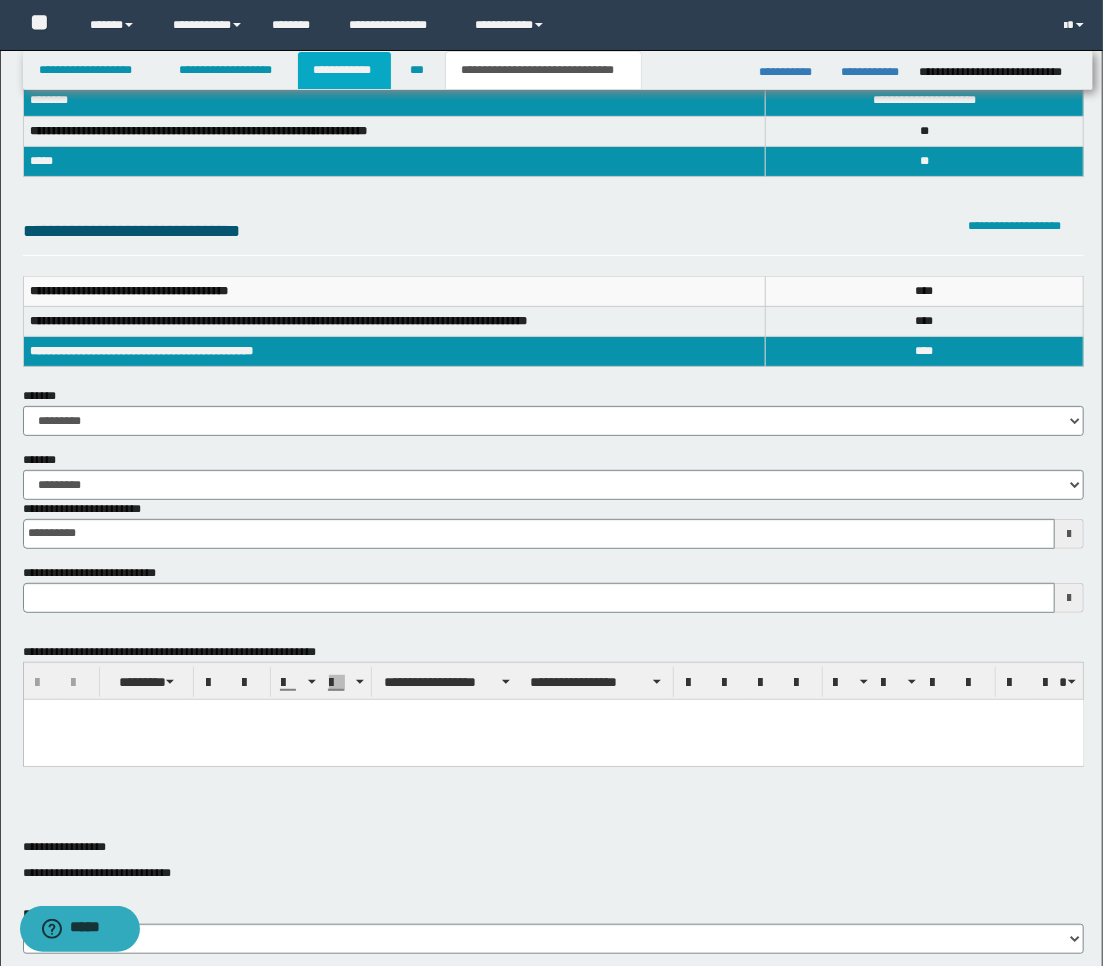 click on "**********" at bounding box center (344, 70) 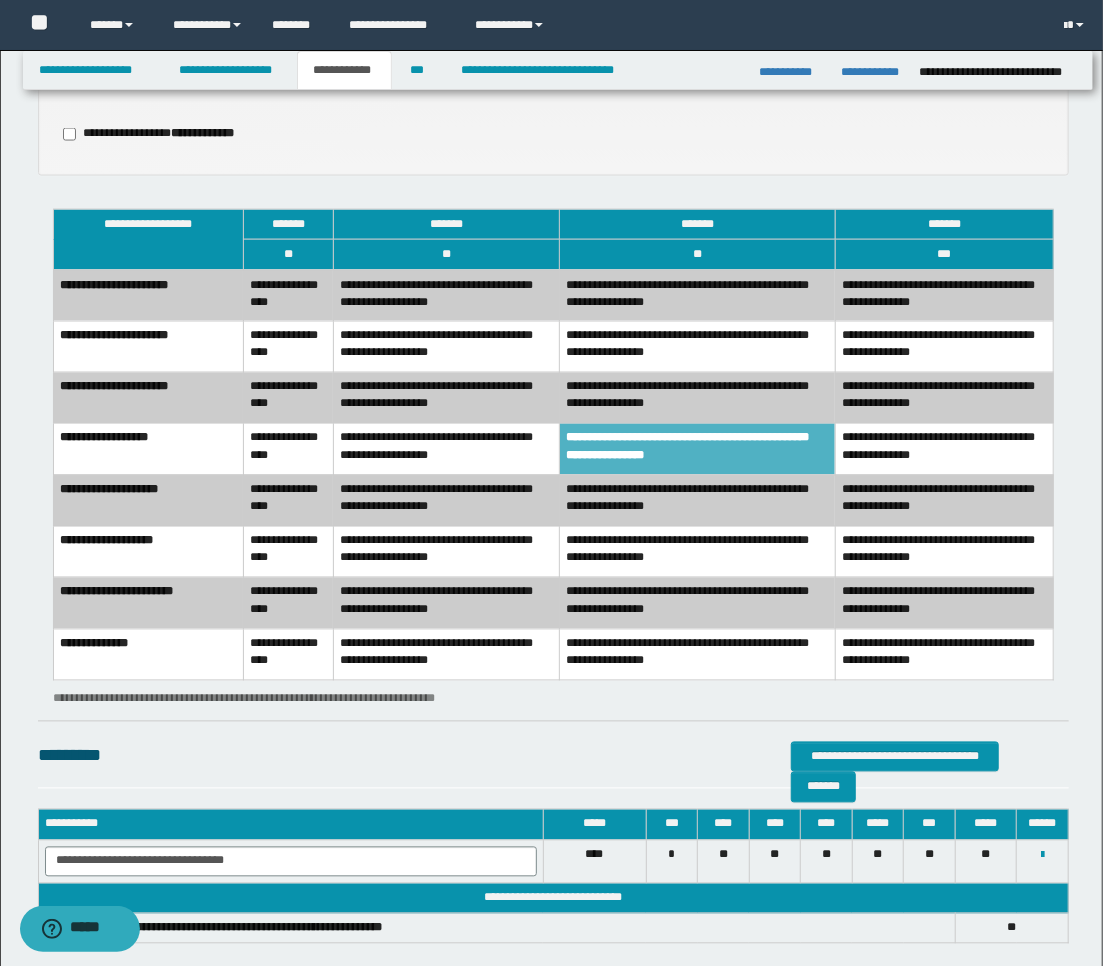 scroll, scrollTop: 1323, scrollLeft: 0, axis: vertical 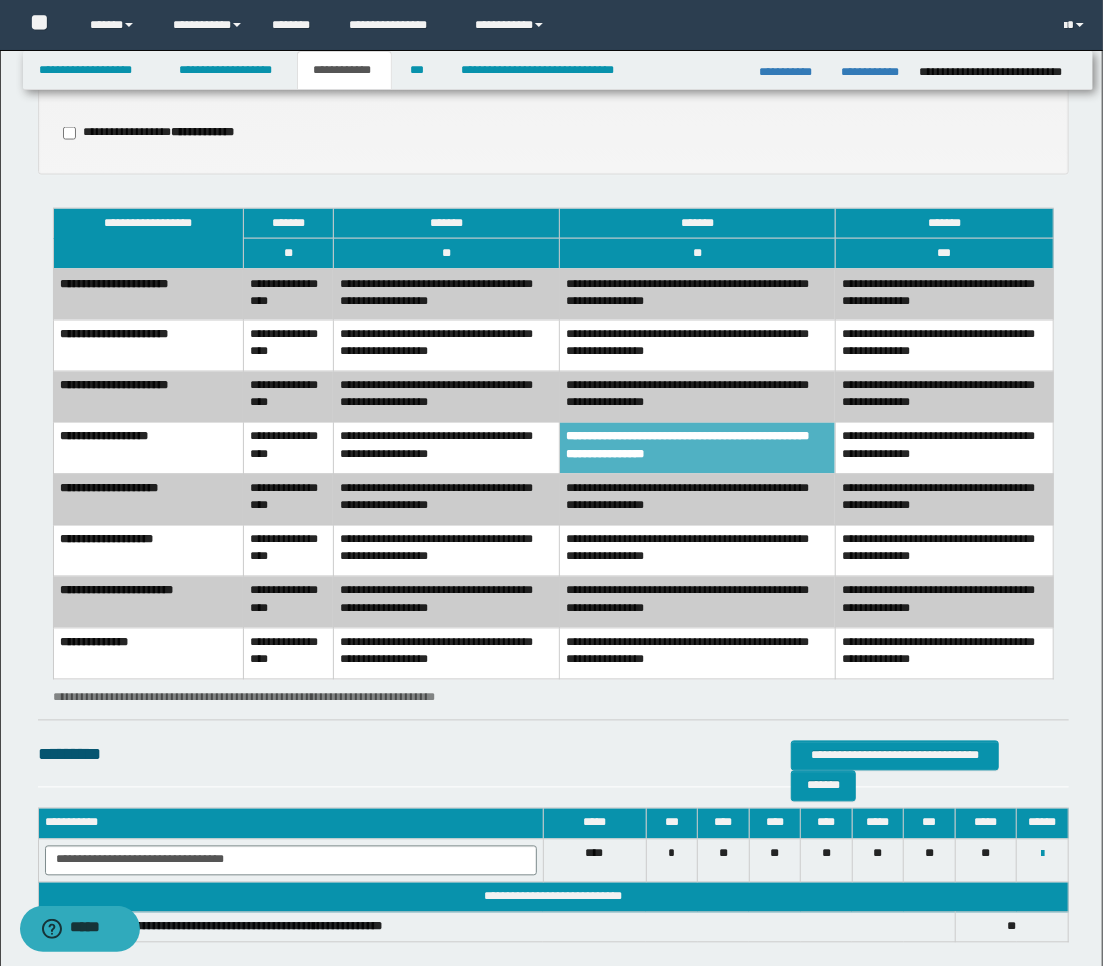 click on "**********" at bounding box center (446, 448) 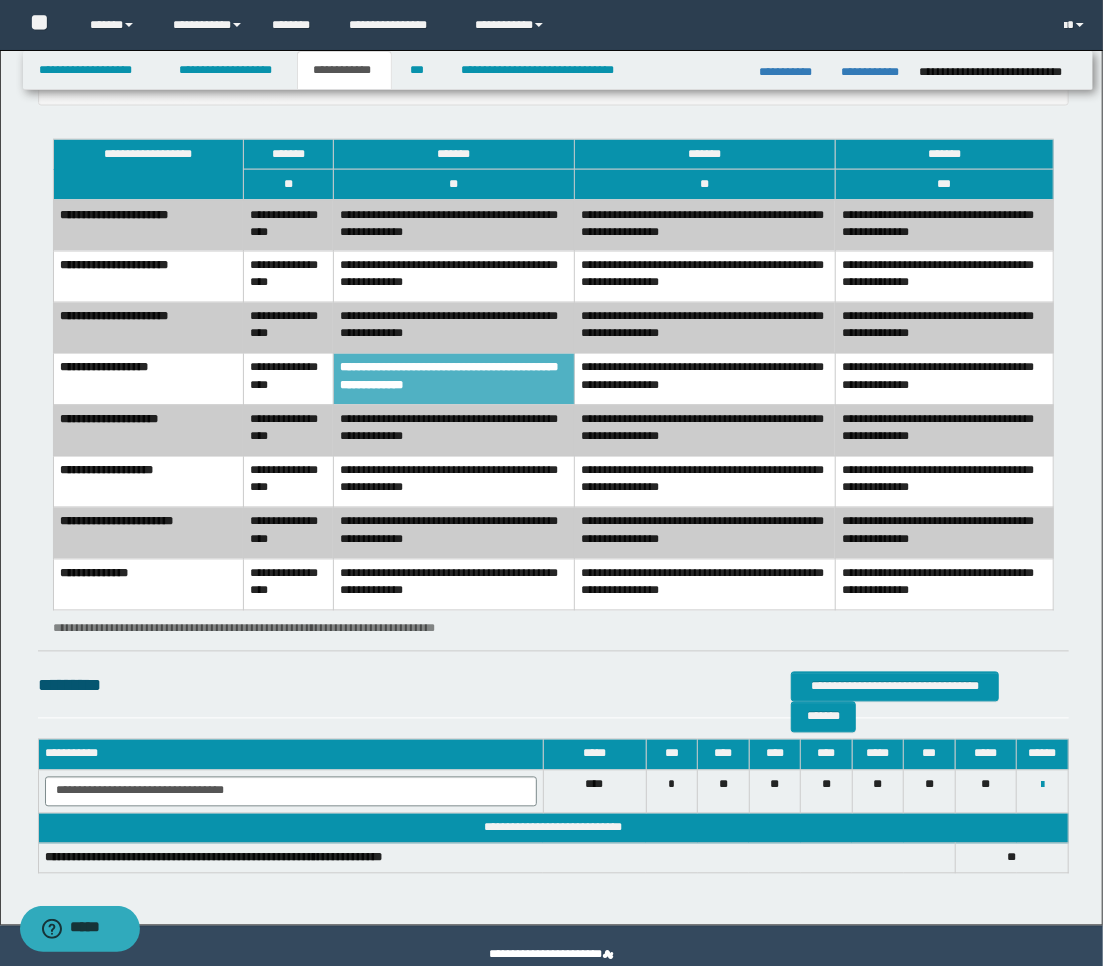 scroll, scrollTop: 1428, scrollLeft: 0, axis: vertical 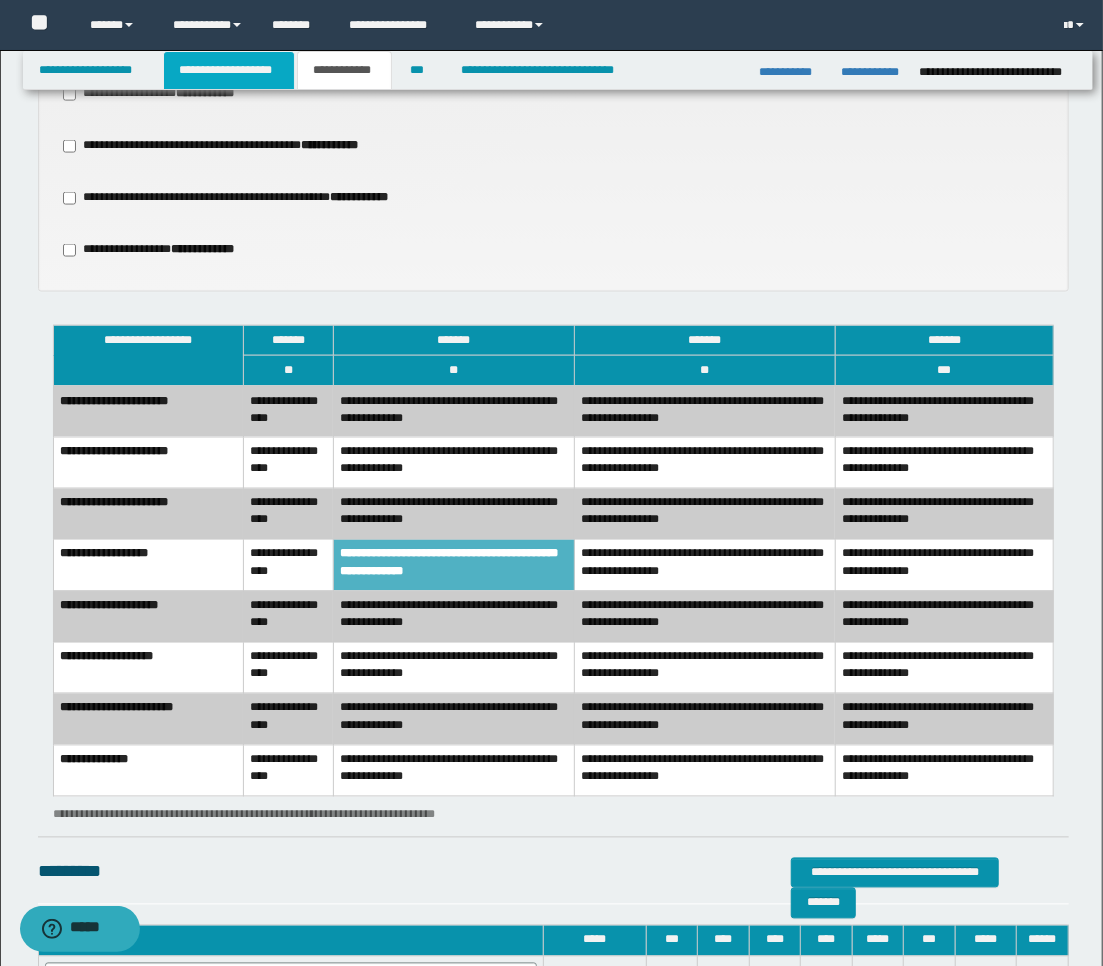 click on "**********" at bounding box center [229, 70] 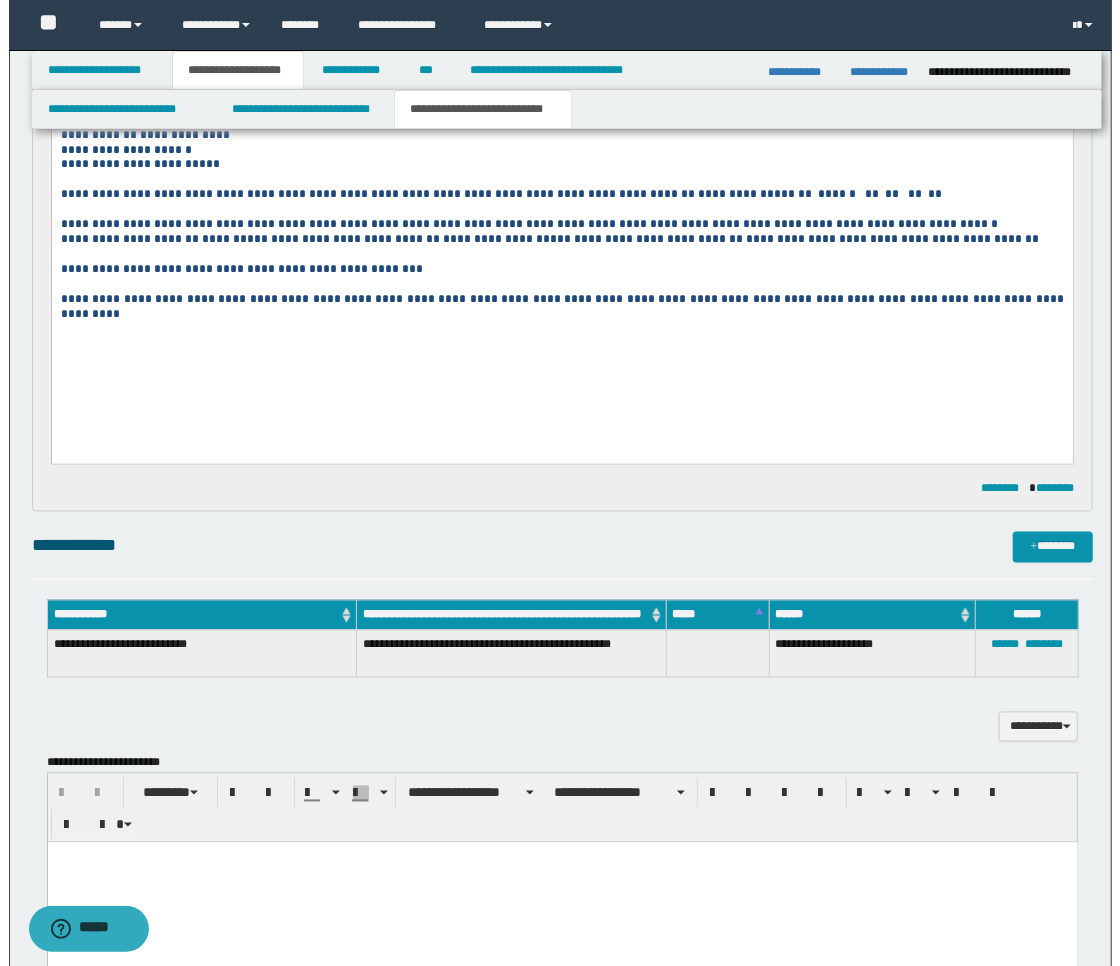 scroll, scrollTop: 1571, scrollLeft: 0, axis: vertical 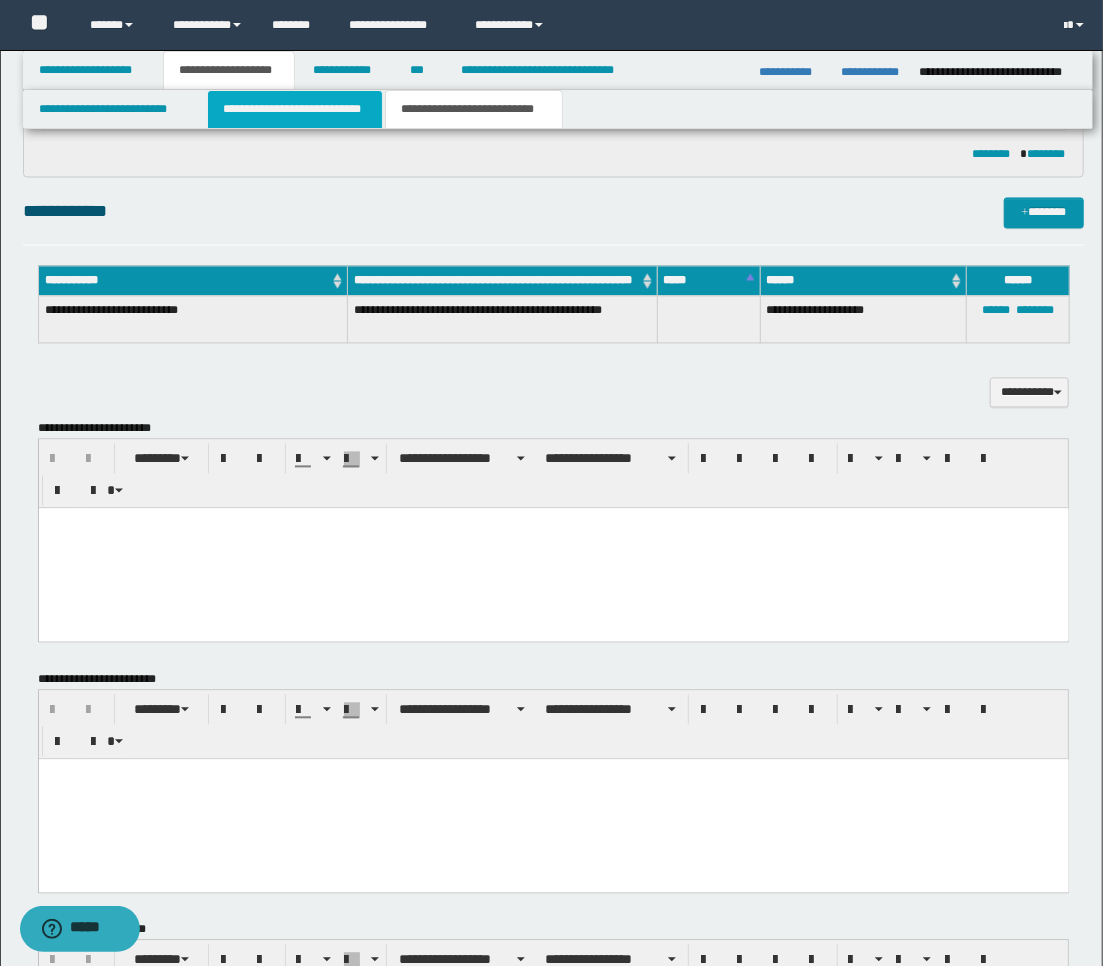 click on "**********" at bounding box center (295, 109) 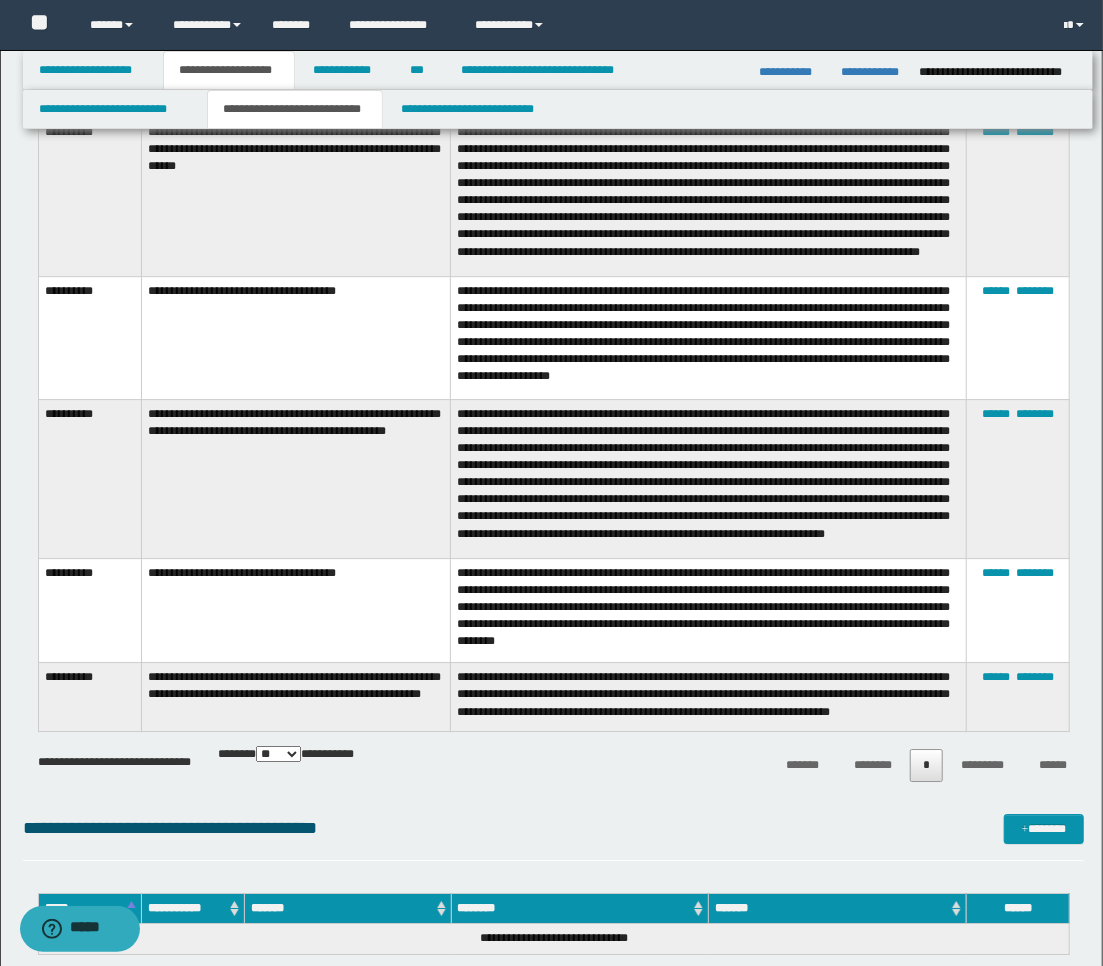scroll, scrollTop: 2460, scrollLeft: 0, axis: vertical 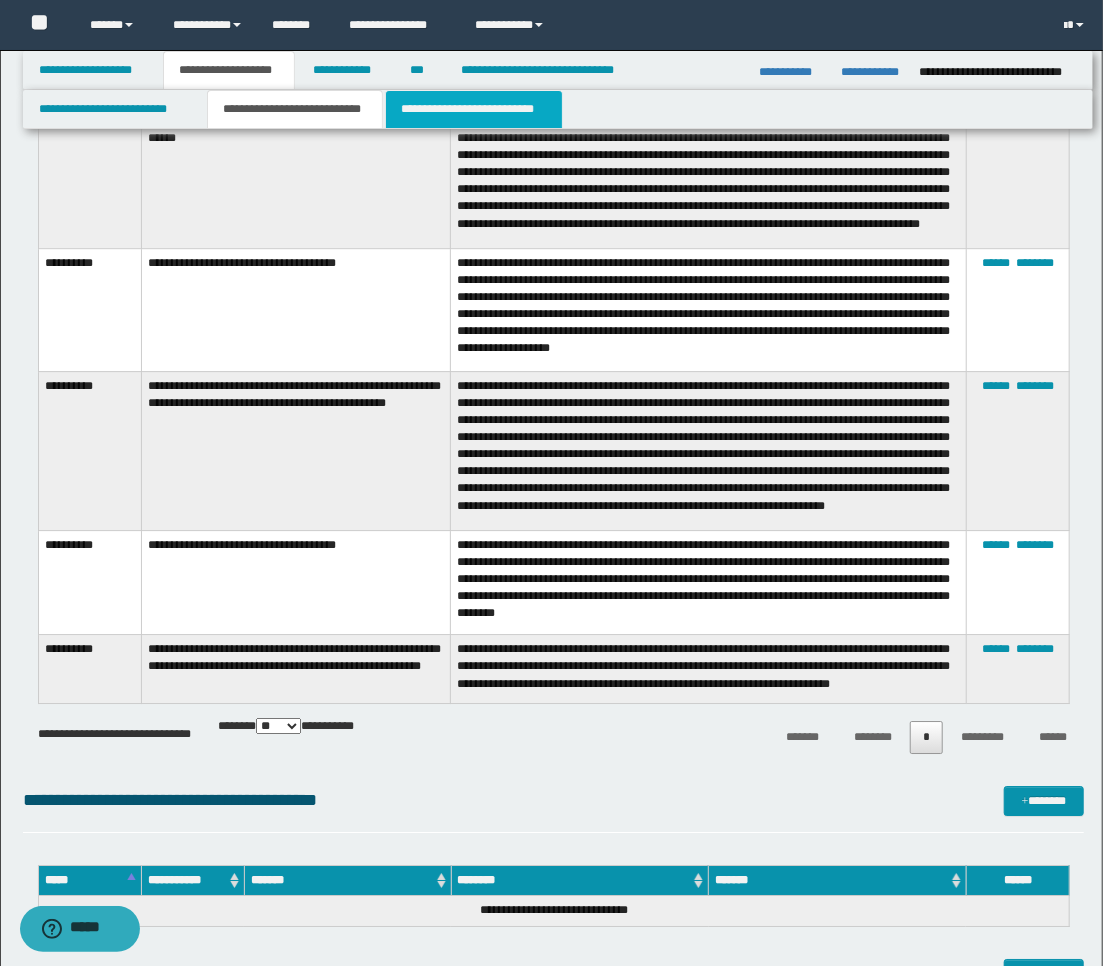 click on "**********" at bounding box center (474, 109) 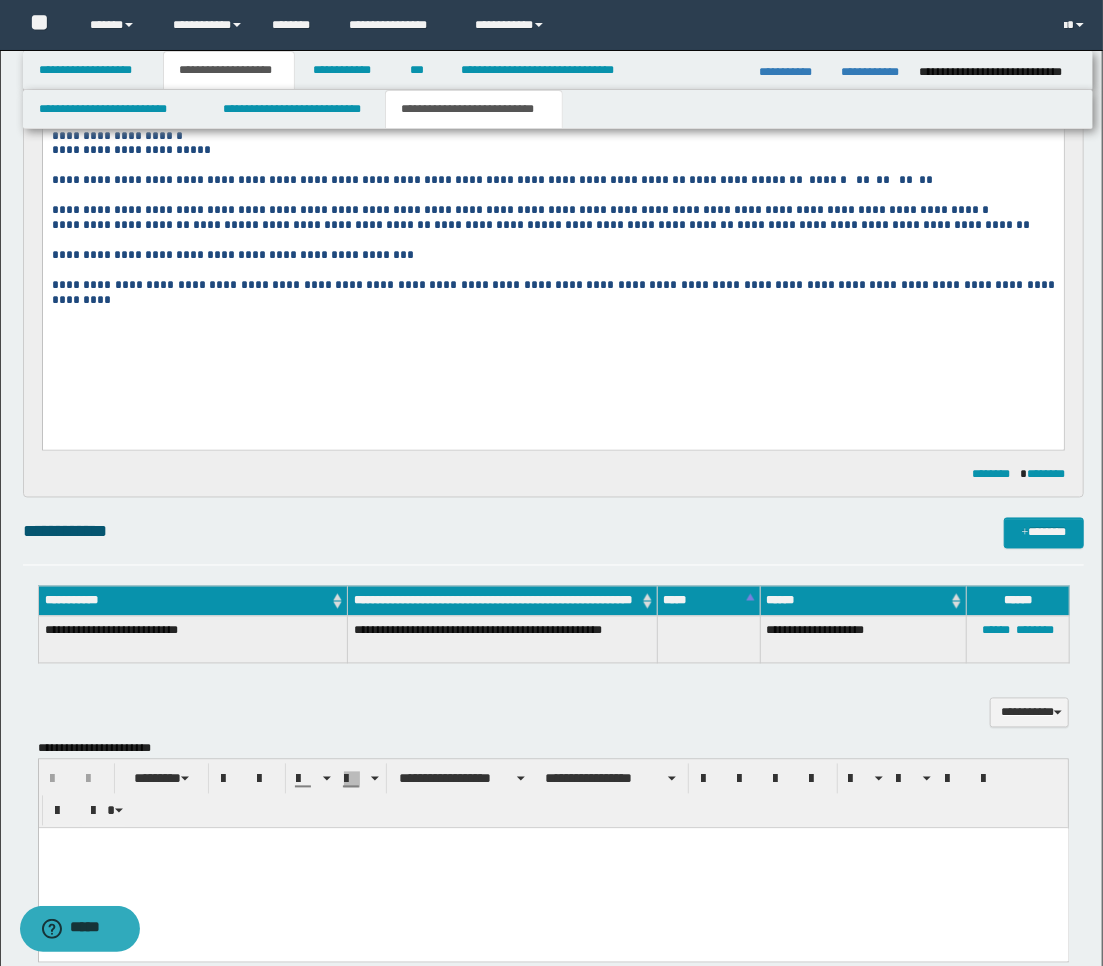 scroll, scrollTop: 935, scrollLeft: 0, axis: vertical 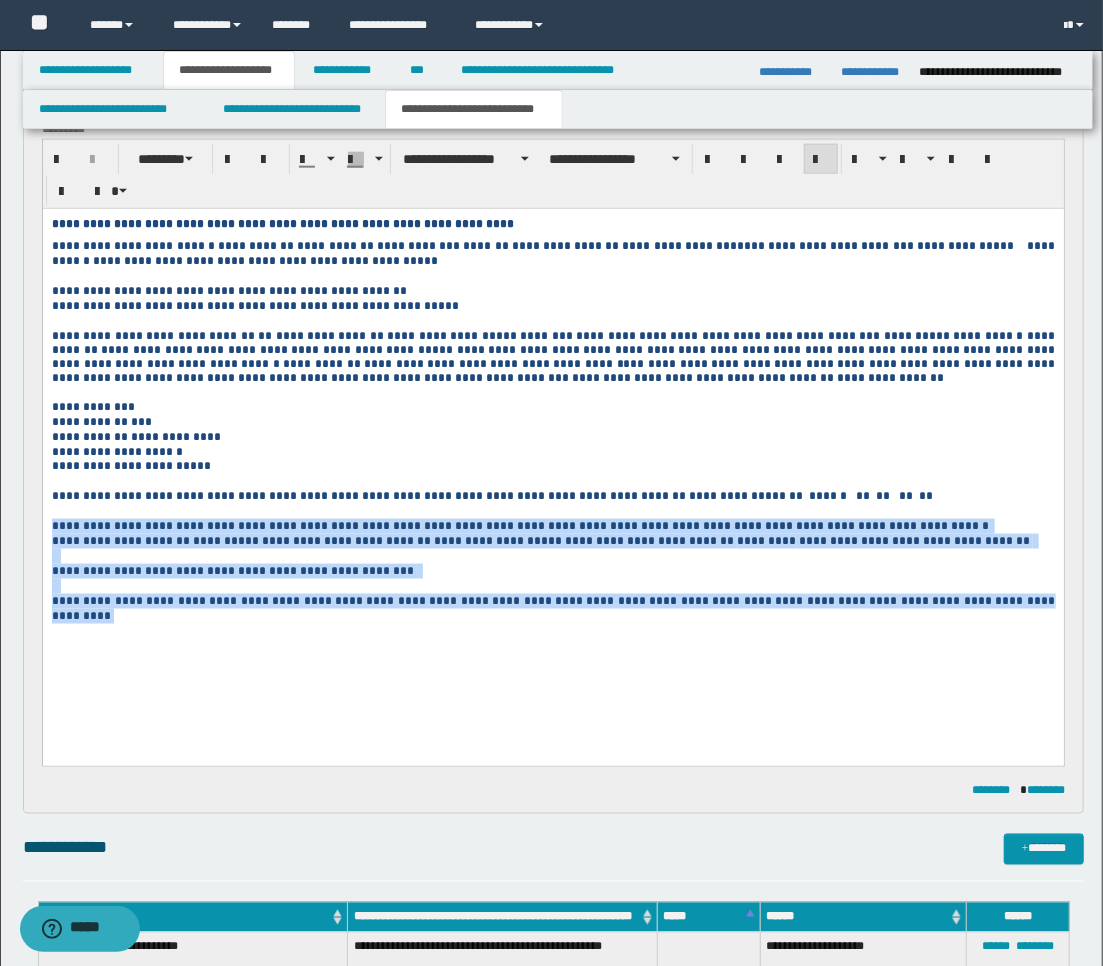 drag, startPoint x: 980, startPoint y: 648, endPoint x: 84, endPoint y: 766, distance: 903.7367 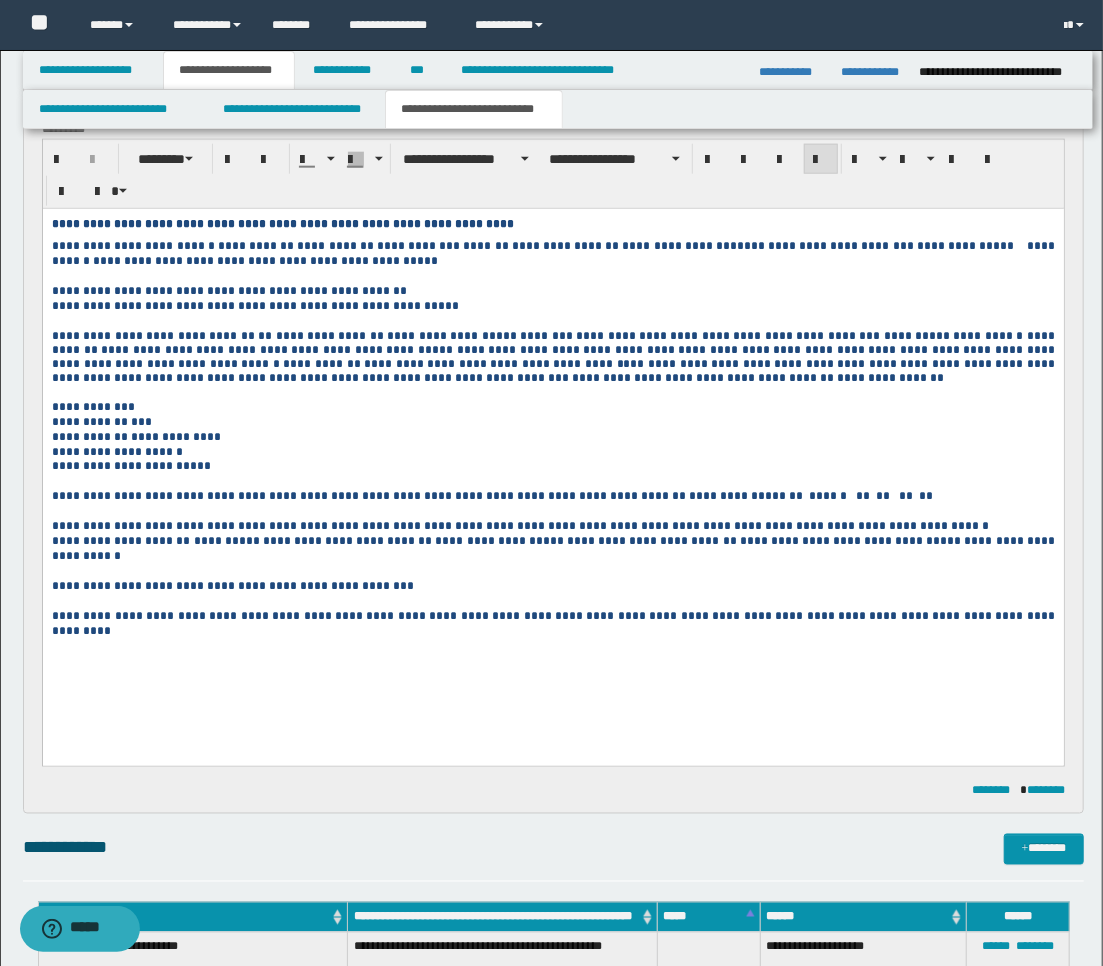 scroll, scrollTop: 713, scrollLeft: 0, axis: vertical 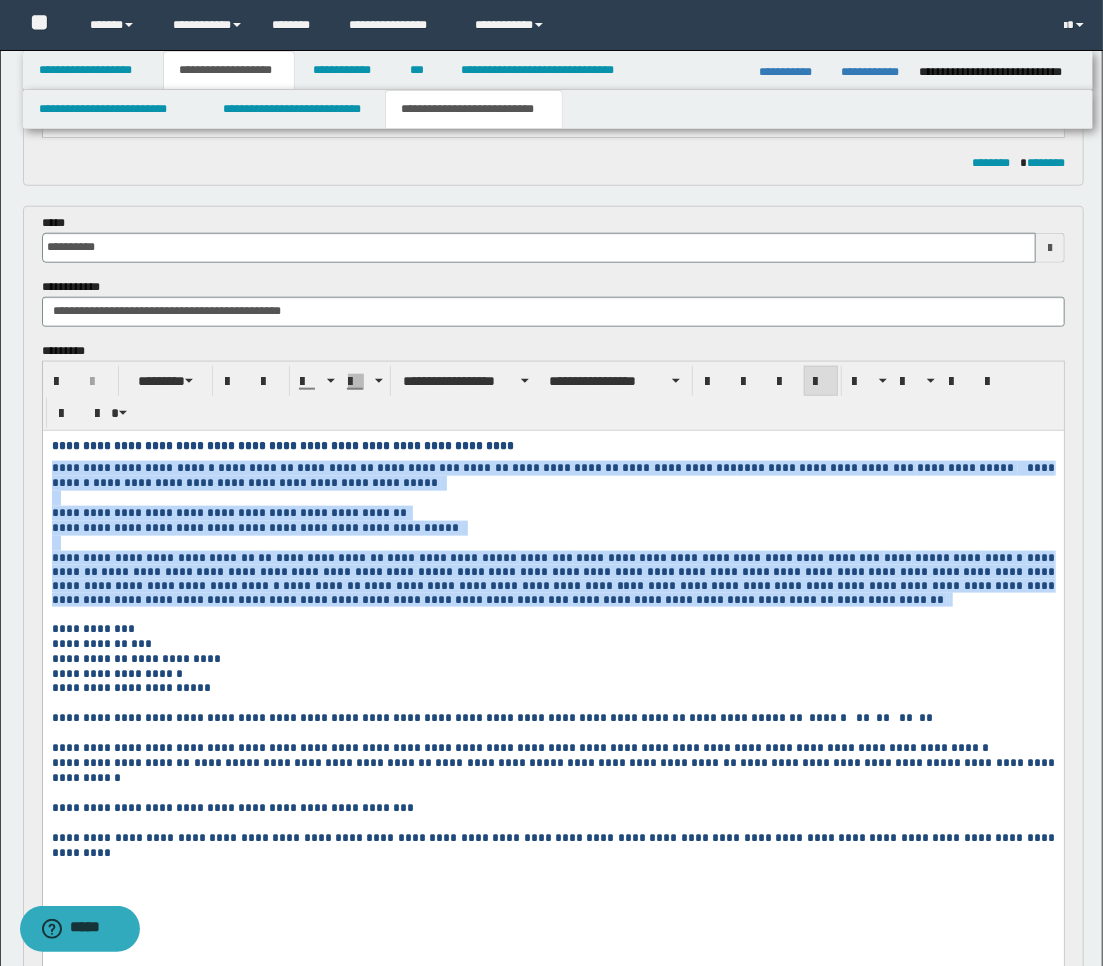 drag, startPoint x: 455, startPoint y: 618, endPoint x: 53, endPoint y: 473, distance: 427.35114 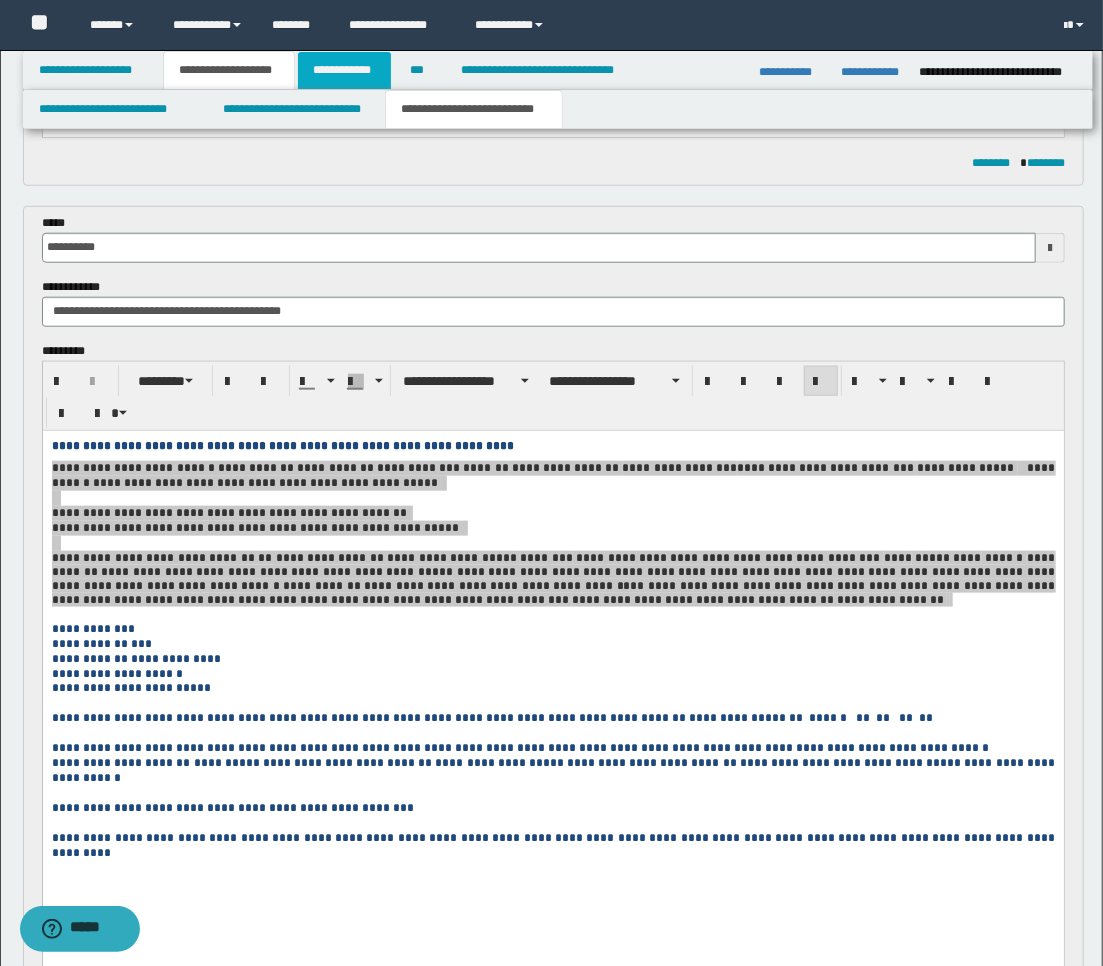 click on "**********" at bounding box center (344, 70) 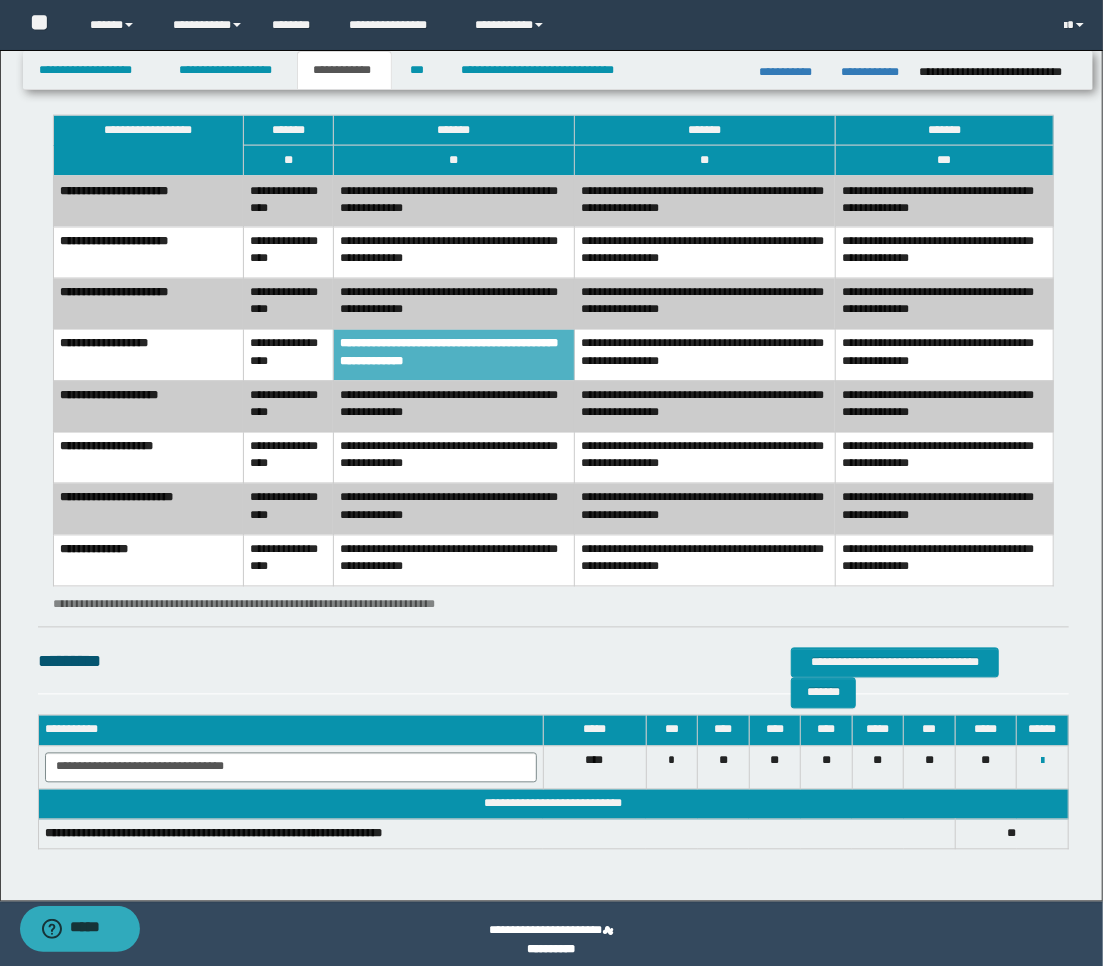 scroll, scrollTop: 1428, scrollLeft: 0, axis: vertical 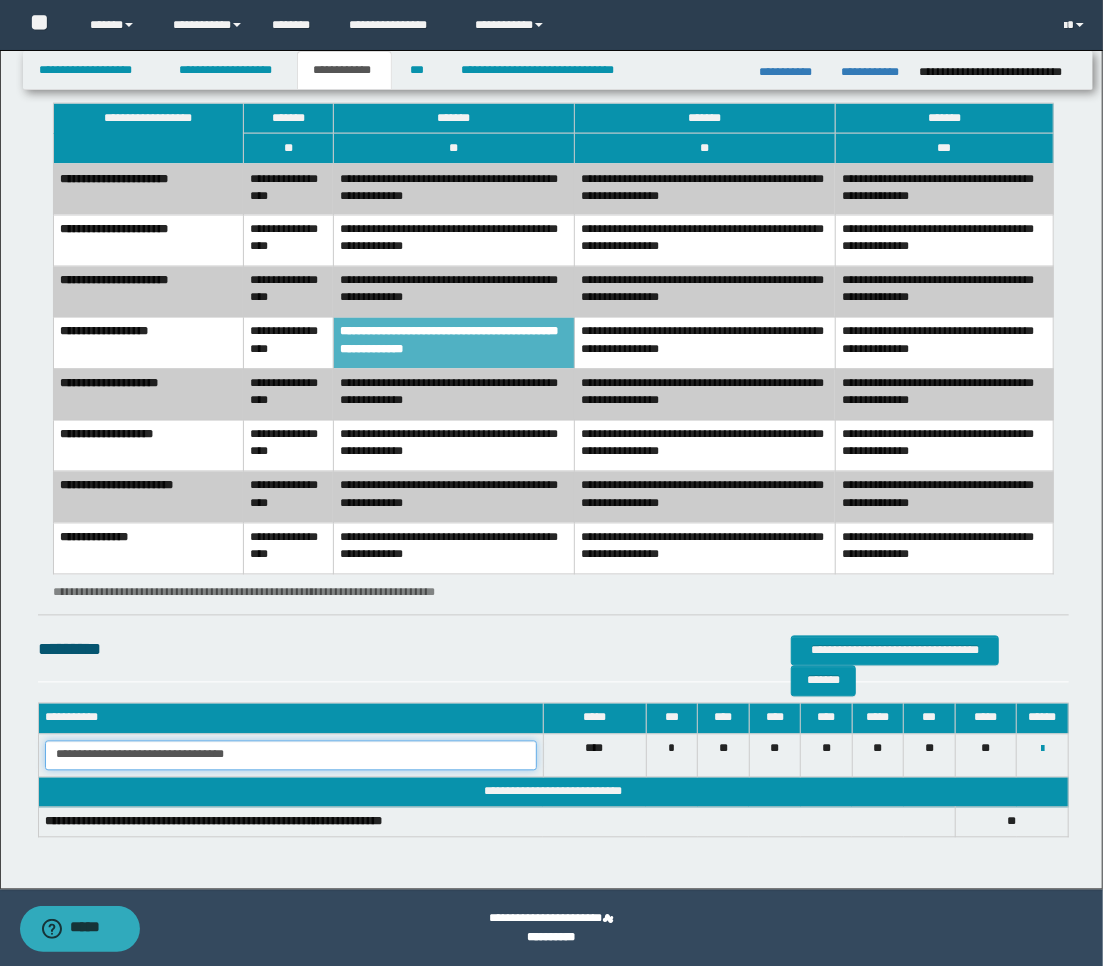 drag, startPoint x: 286, startPoint y: 760, endPoint x: -10, endPoint y: 716, distance: 299.2524 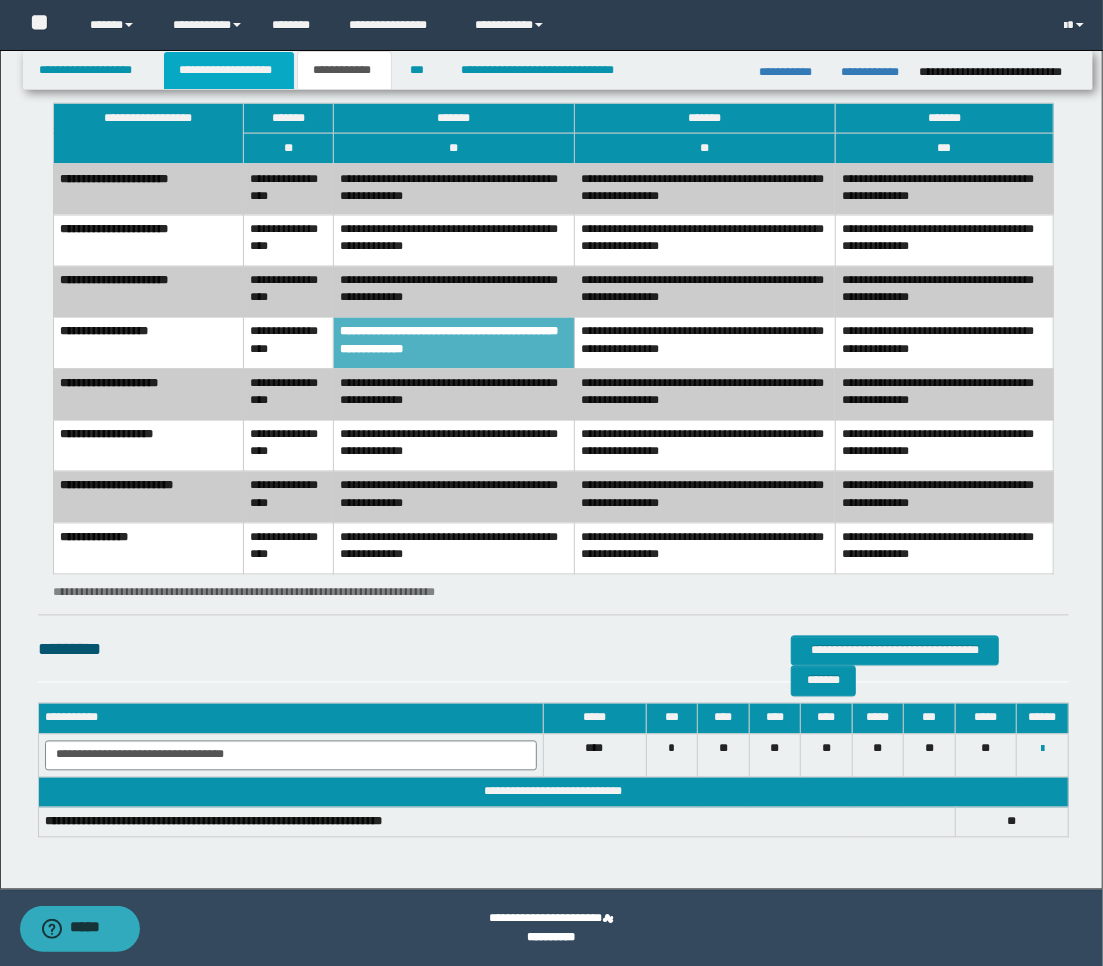 click on "**********" at bounding box center (229, 70) 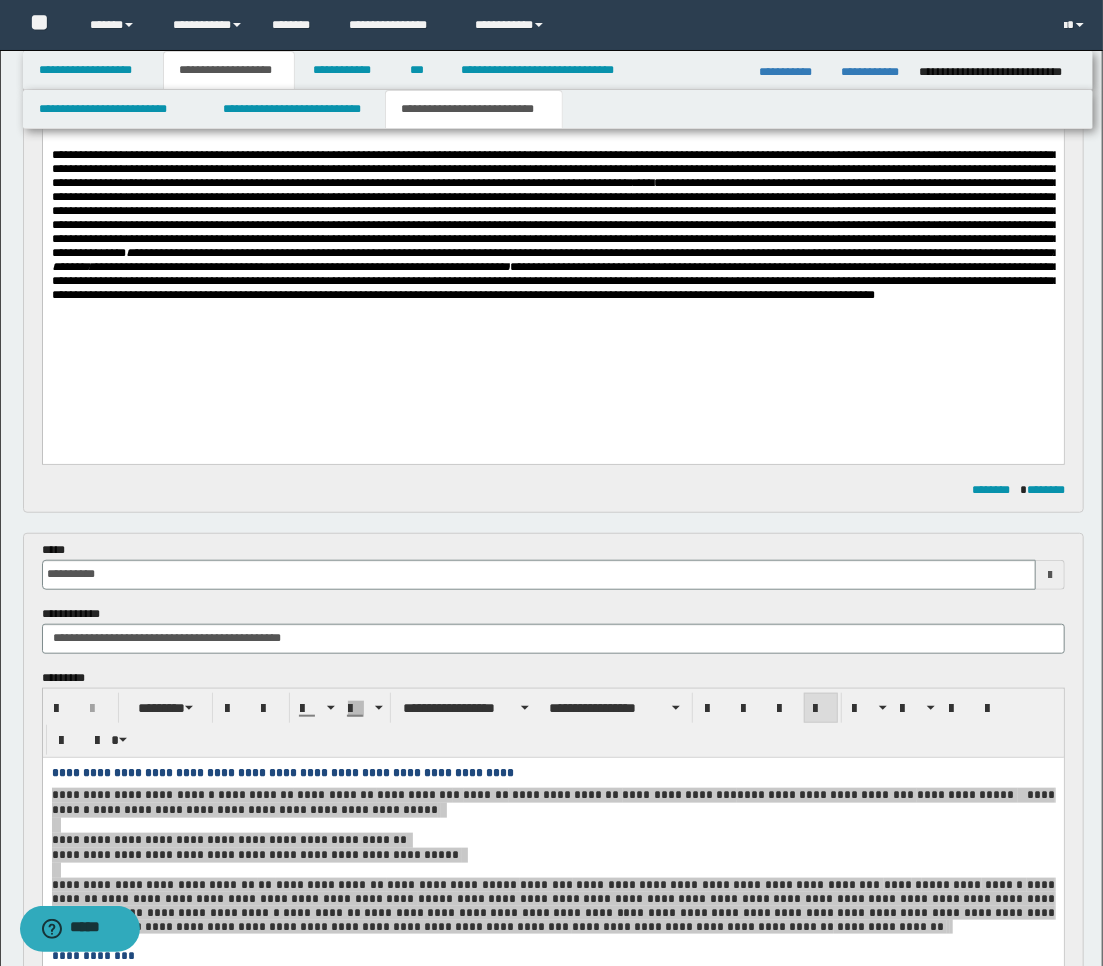 scroll, scrollTop: 348, scrollLeft: 0, axis: vertical 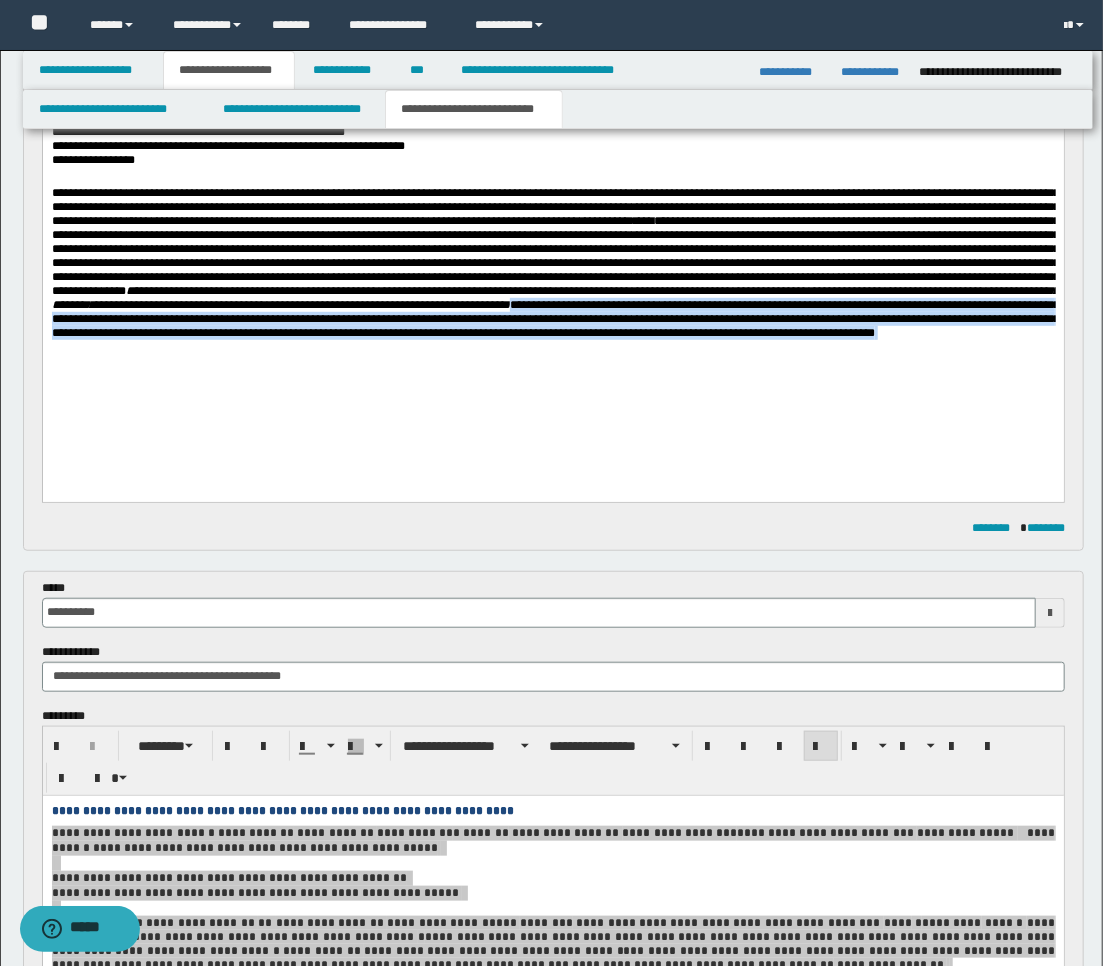 drag, startPoint x: 939, startPoint y: 387, endPoint x: 315, endPoint y: 356, distance: 624.76953 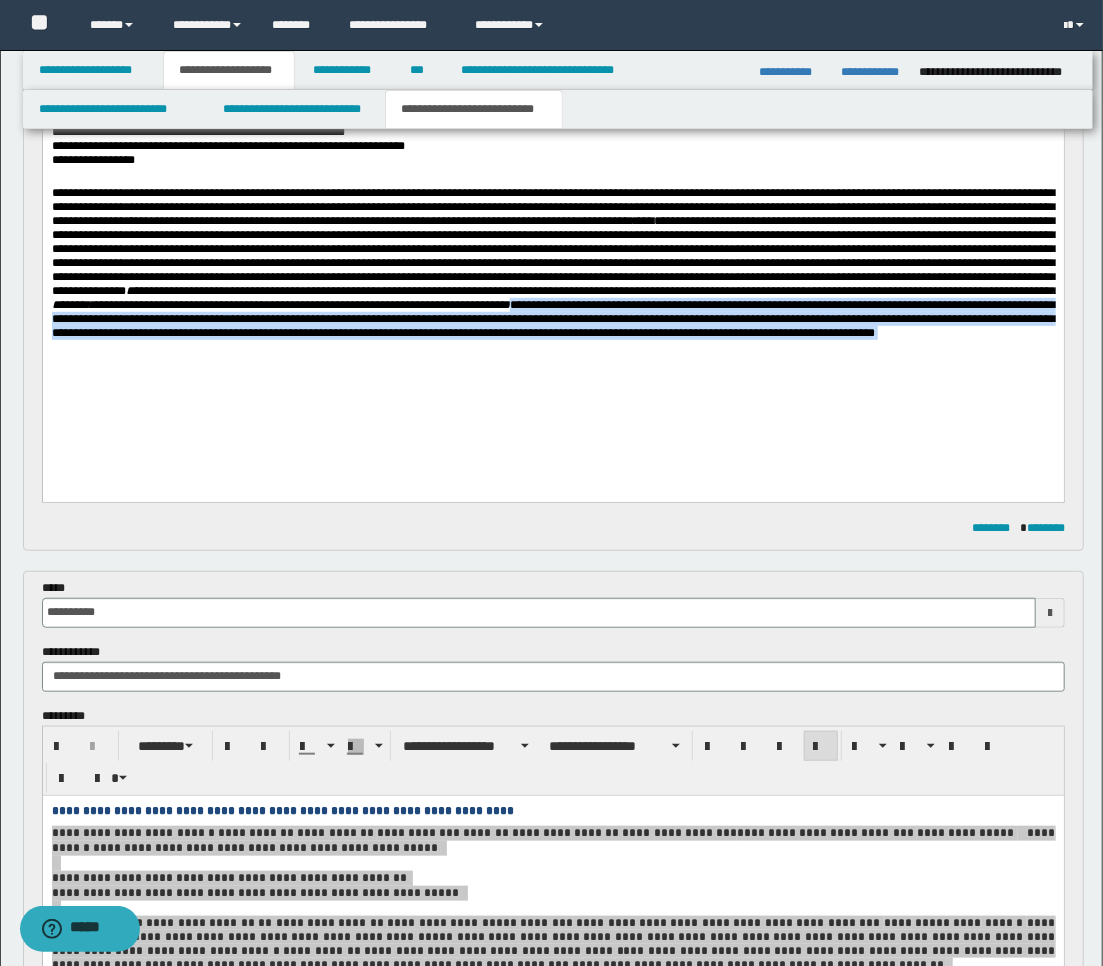 click on "**********" at bounding box center [552, 263] 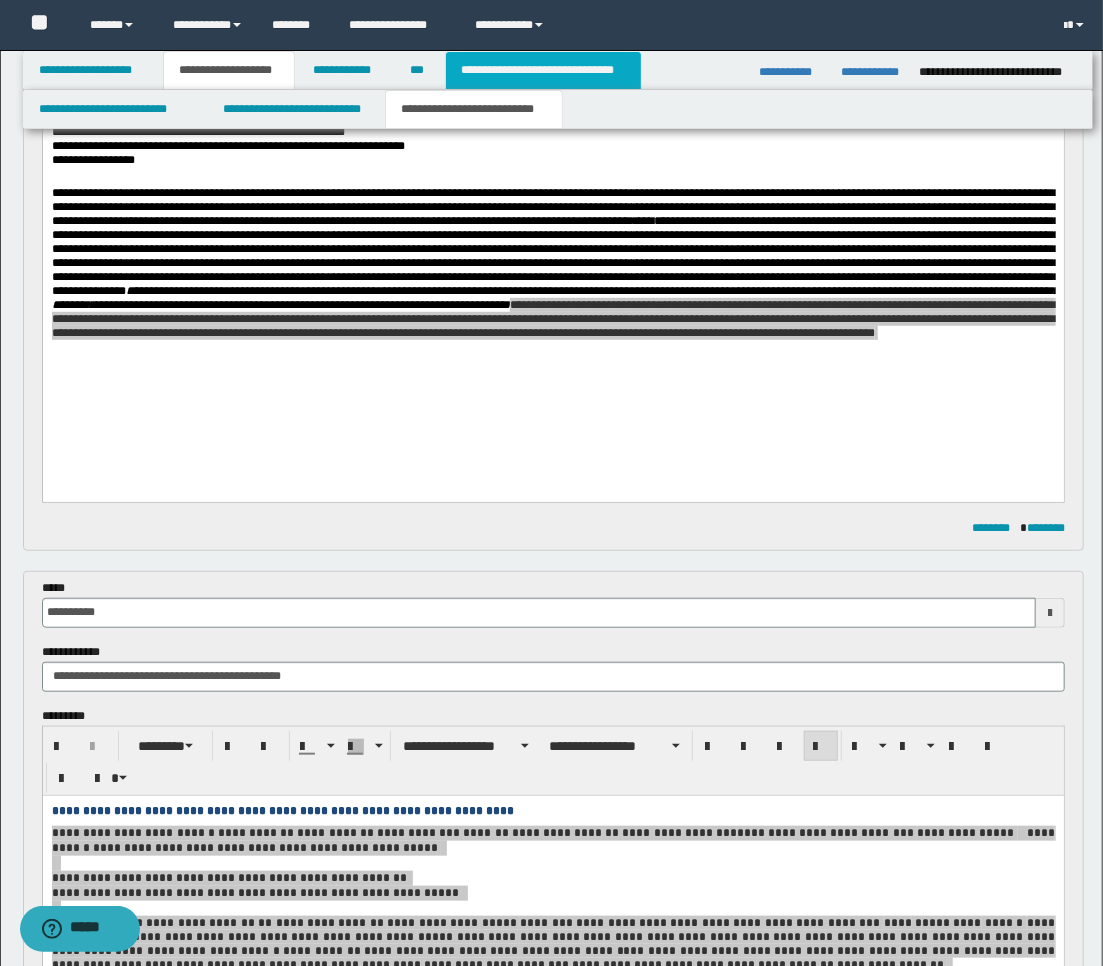 click on "**********" at bounding box center [543, 70] 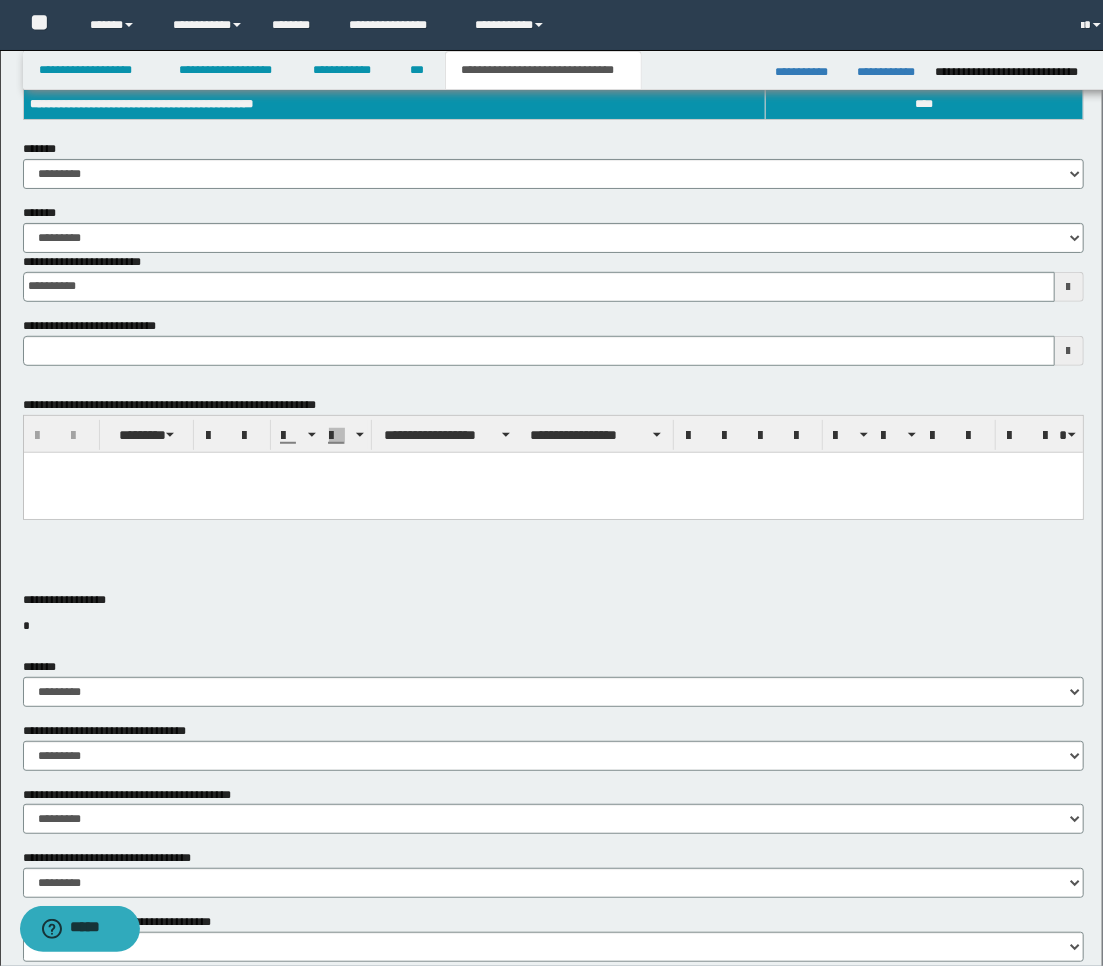 scroll, scrollTop: 317, scrollLeft: 0, axis: vertical 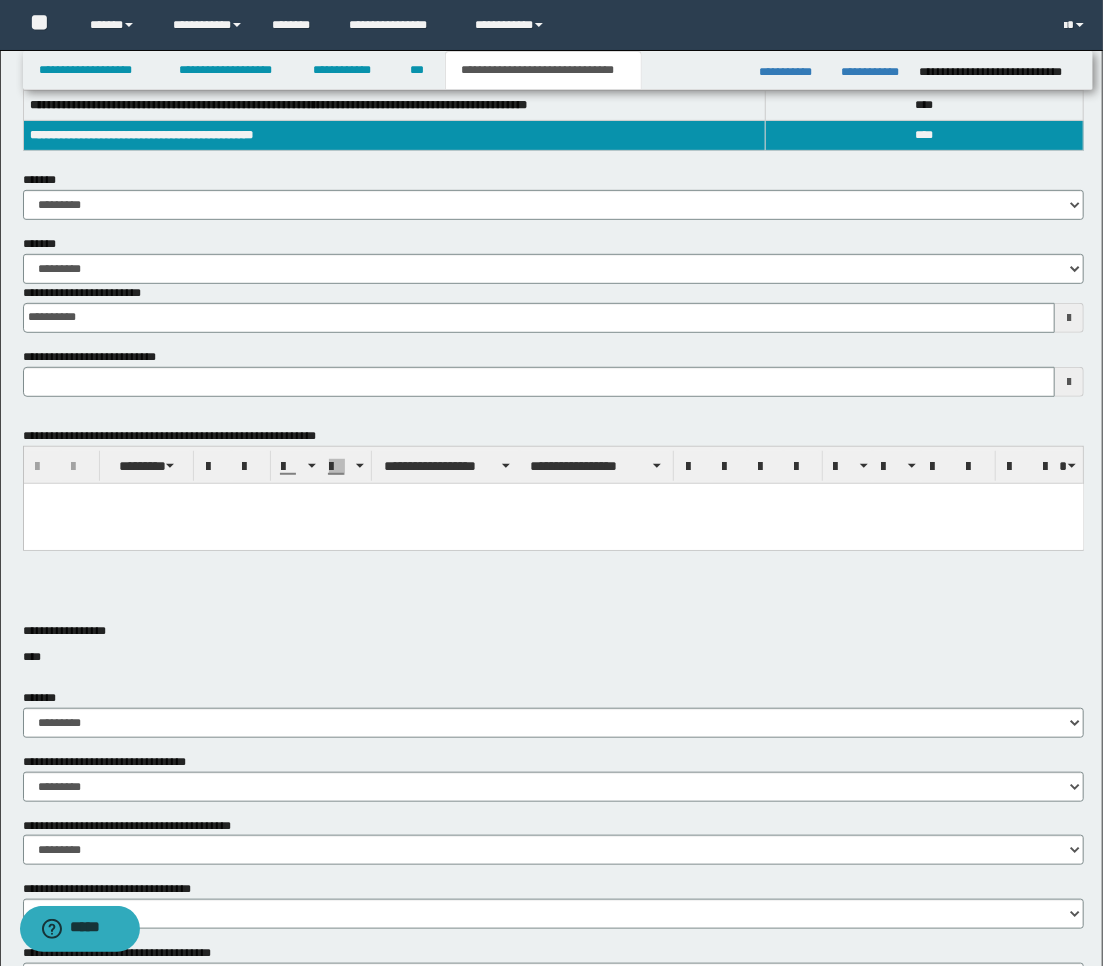 type 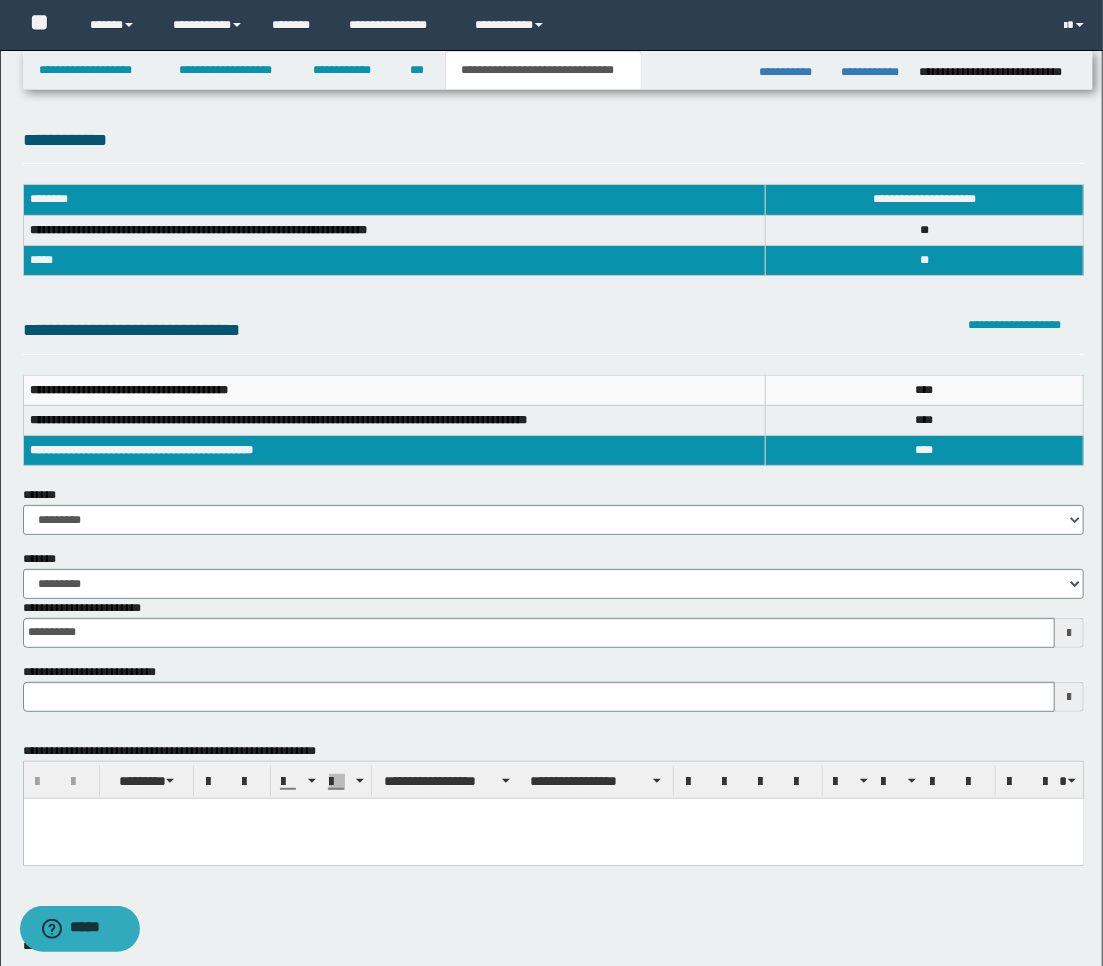 scroll, scrollTop: 0, scrollLeft: 0, axis: both 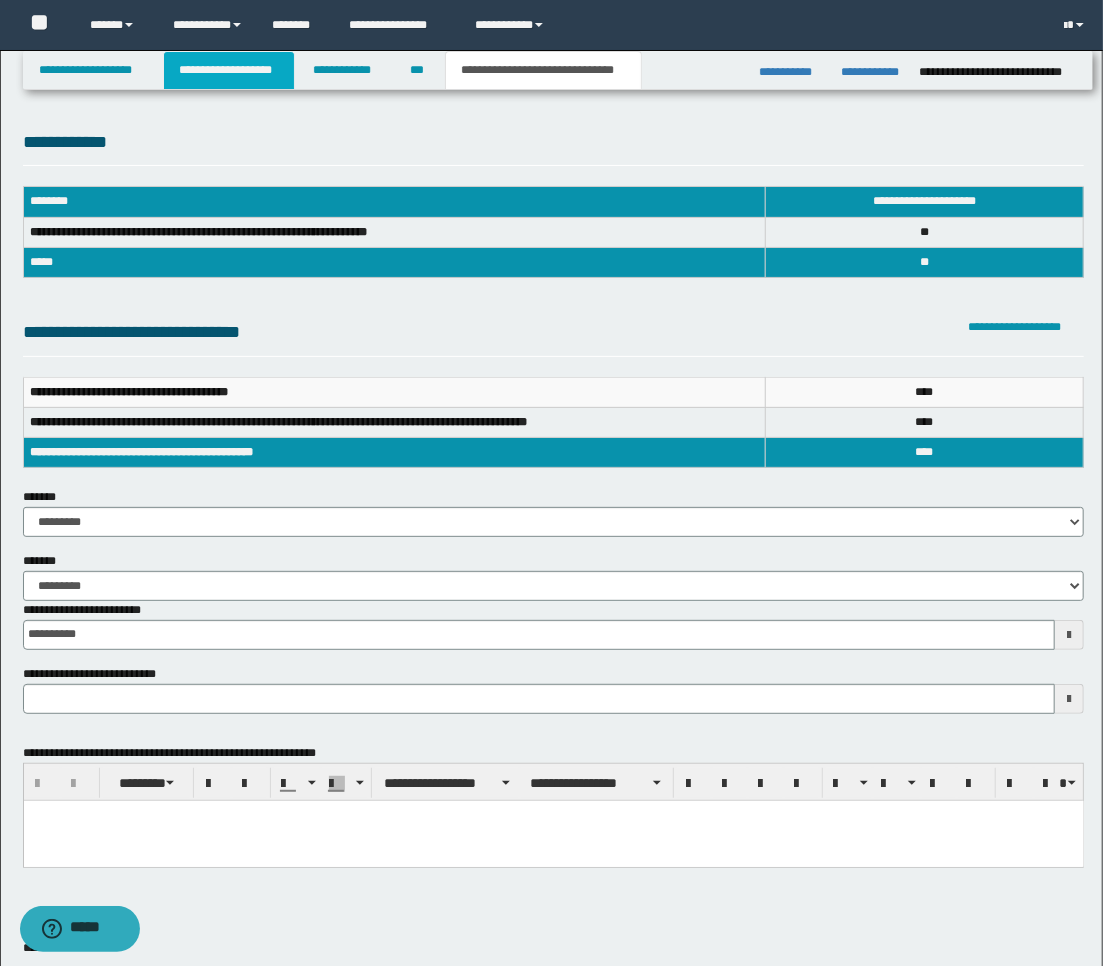 click on "**********" at bounding box center (229, 70) 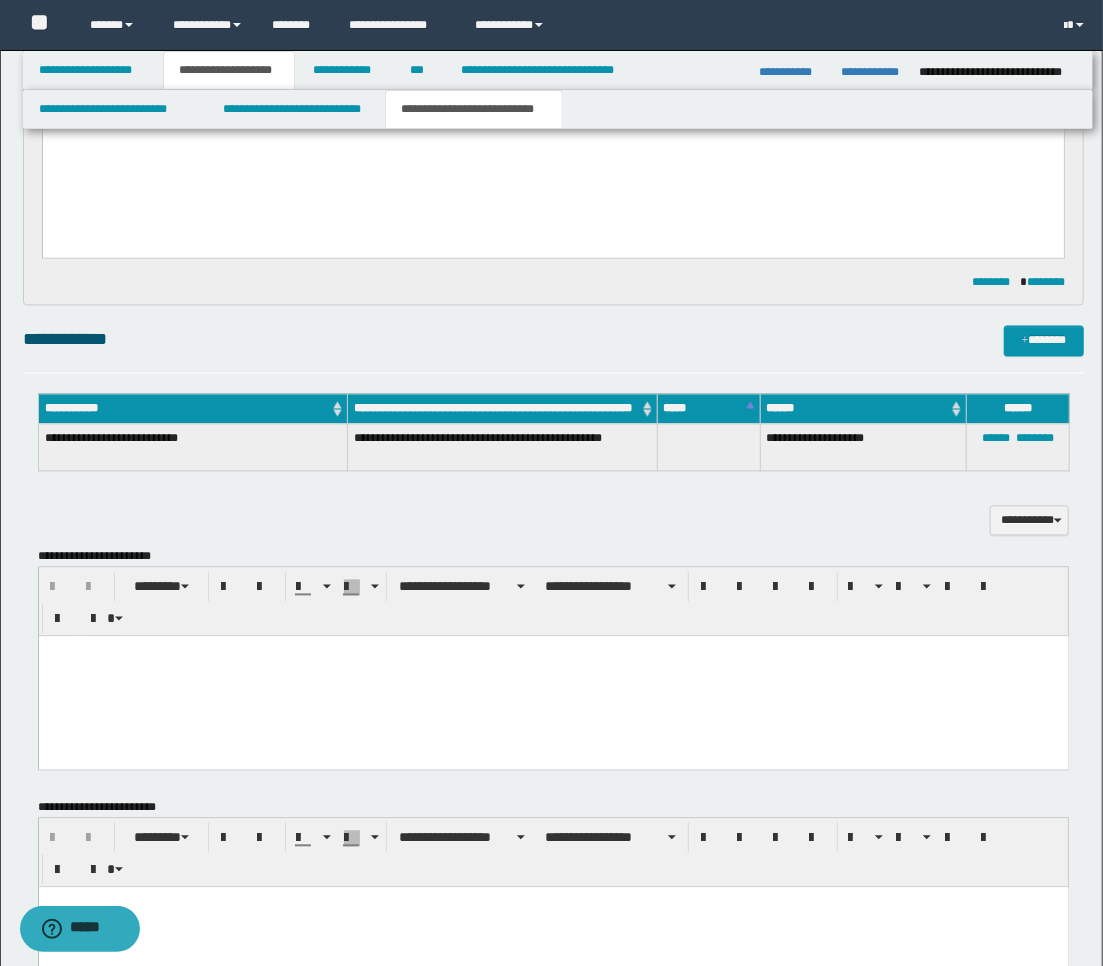scroll, scrollTop: 1777, scrollLeft: 0, axis: vertical 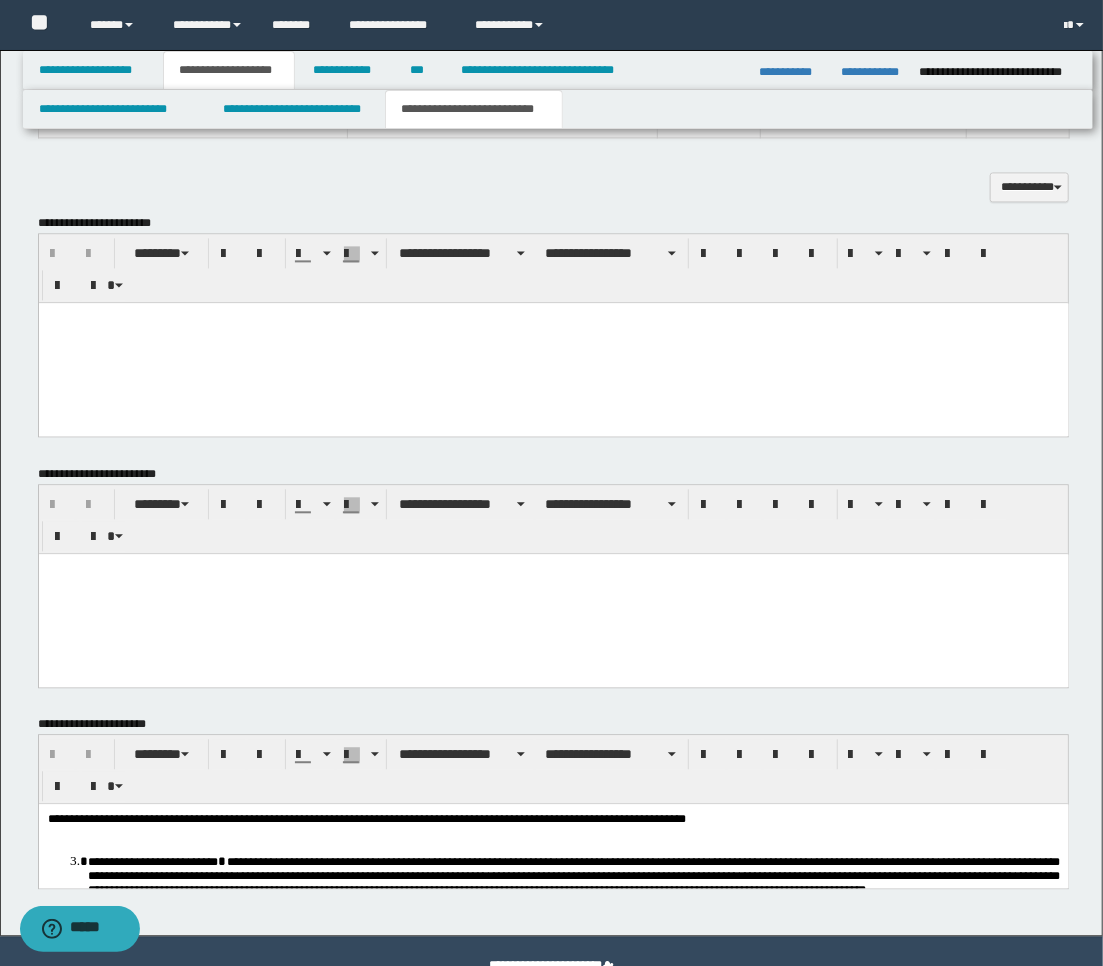 click at bounding box center [553, 342] 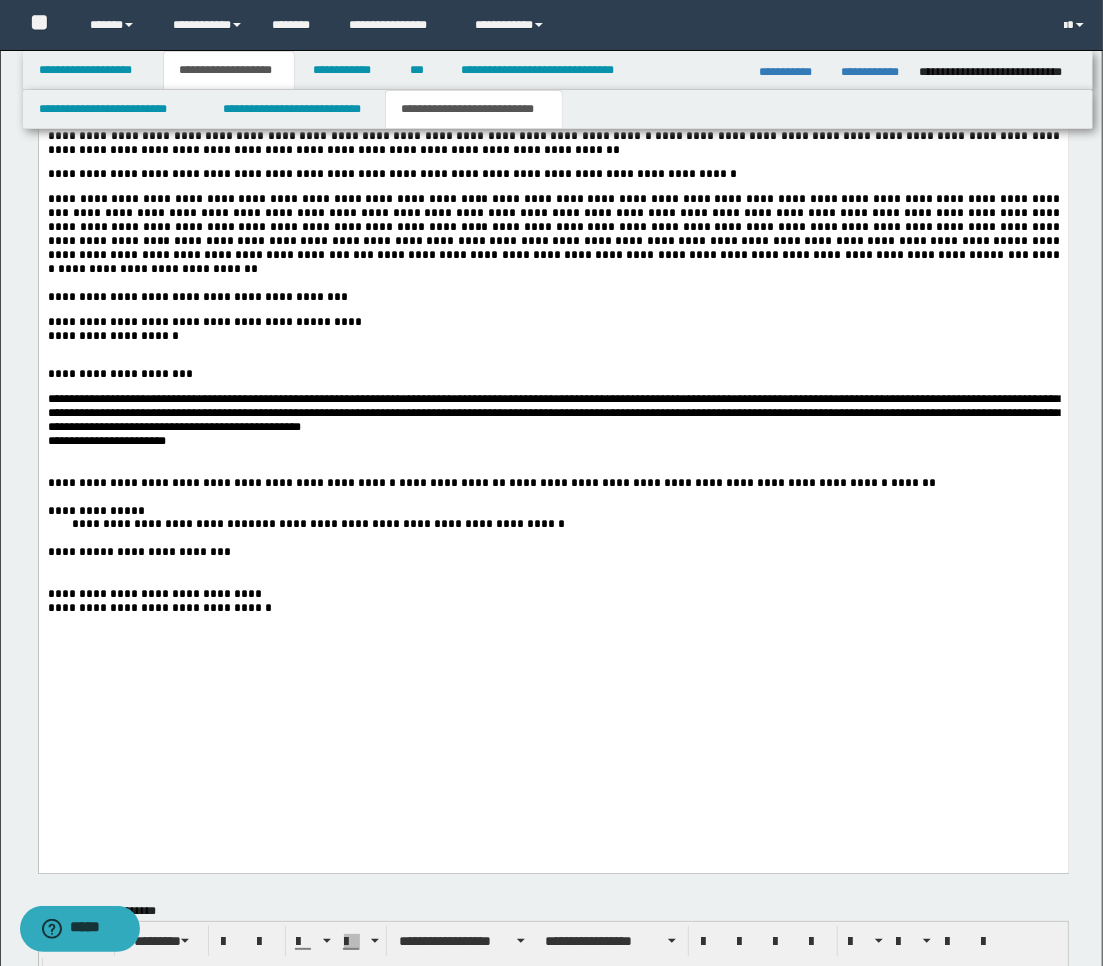 scroll, scrollTop: 3000, scrollLeft: 0, axis: vertical 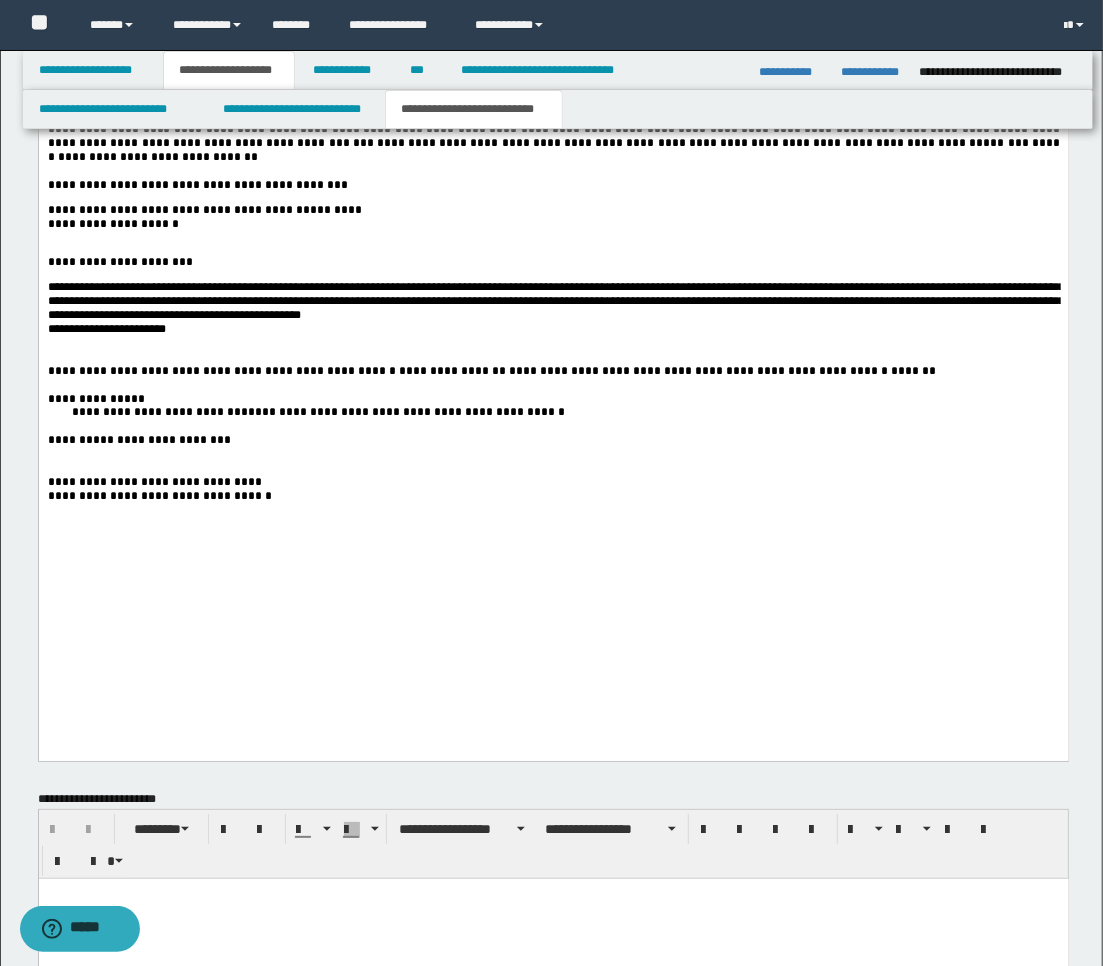 click at bounding box center [553, 358] 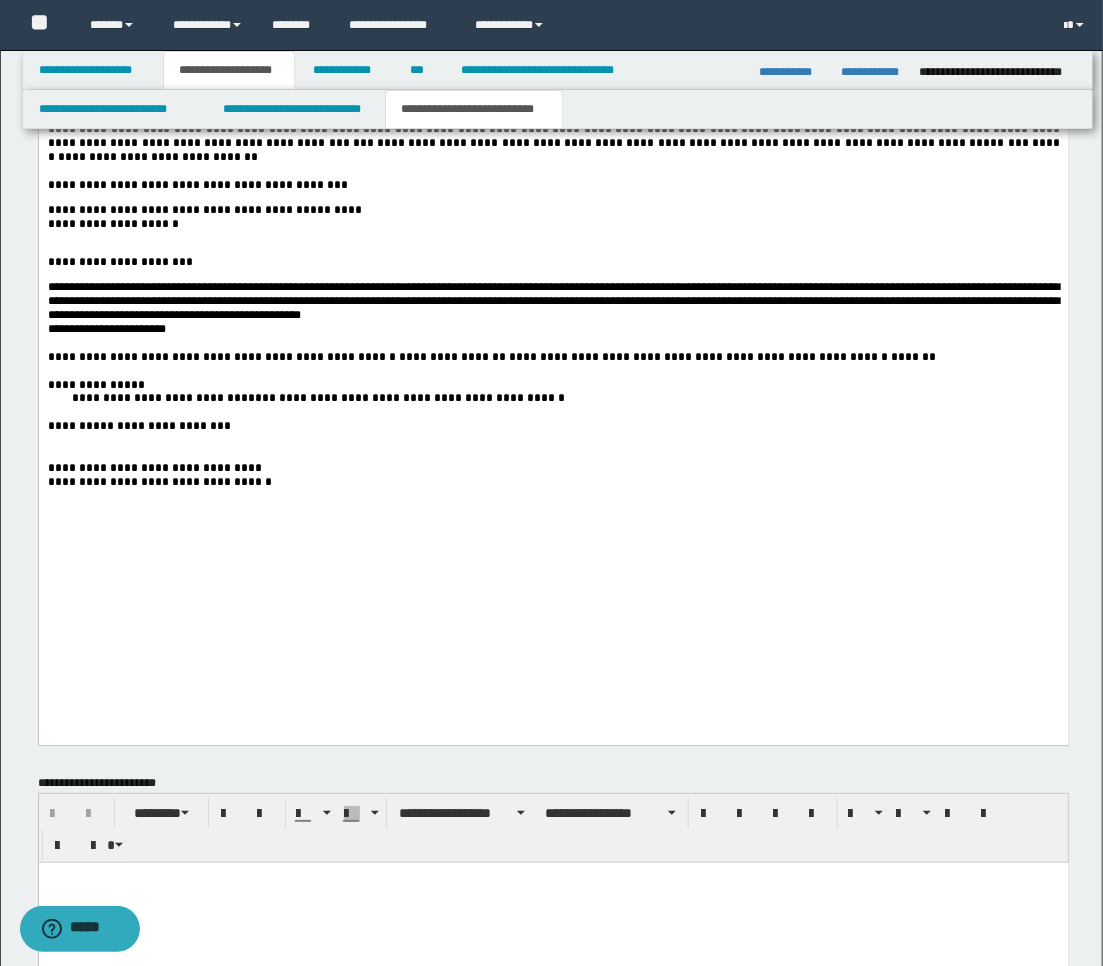 click at bounding box center (553, 455) 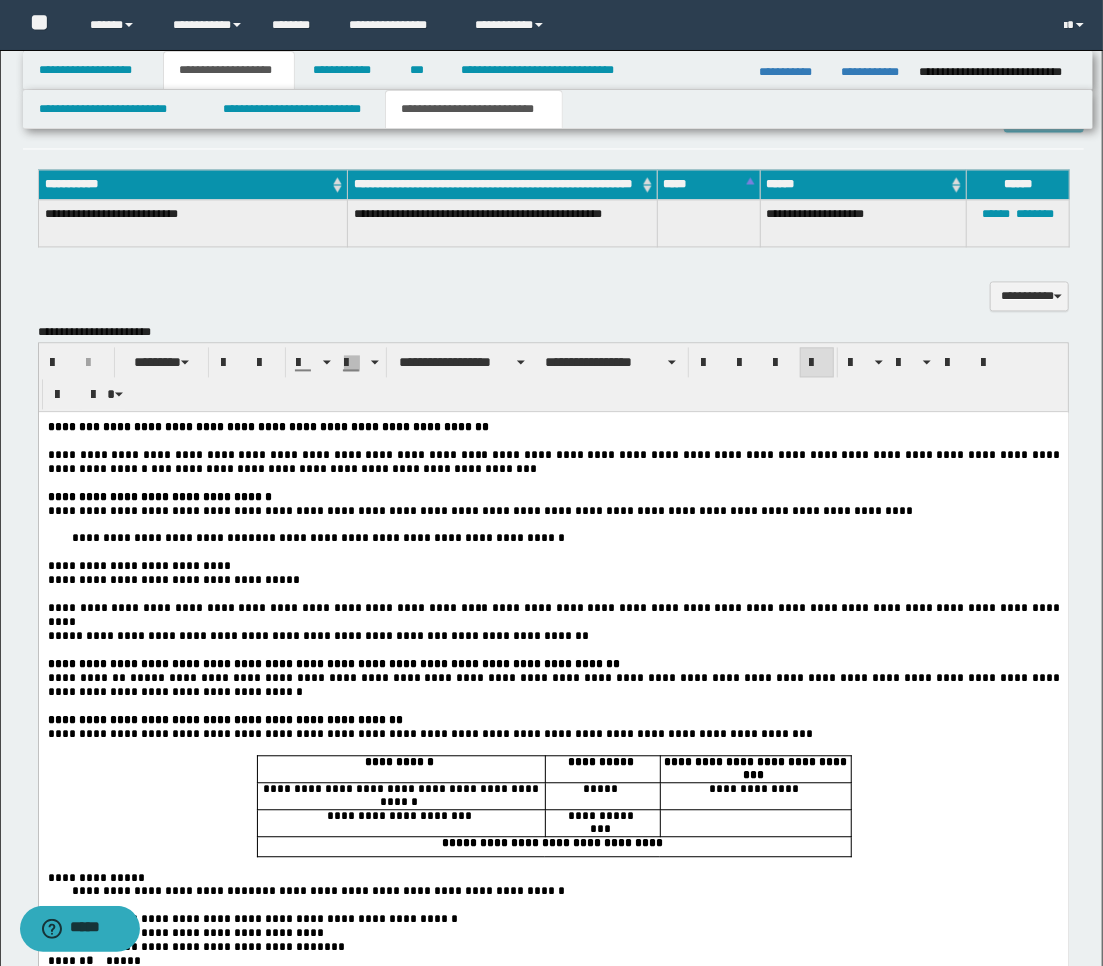 scroll, scrollTop: 1666, scrollLeft: 0, axis: vertical 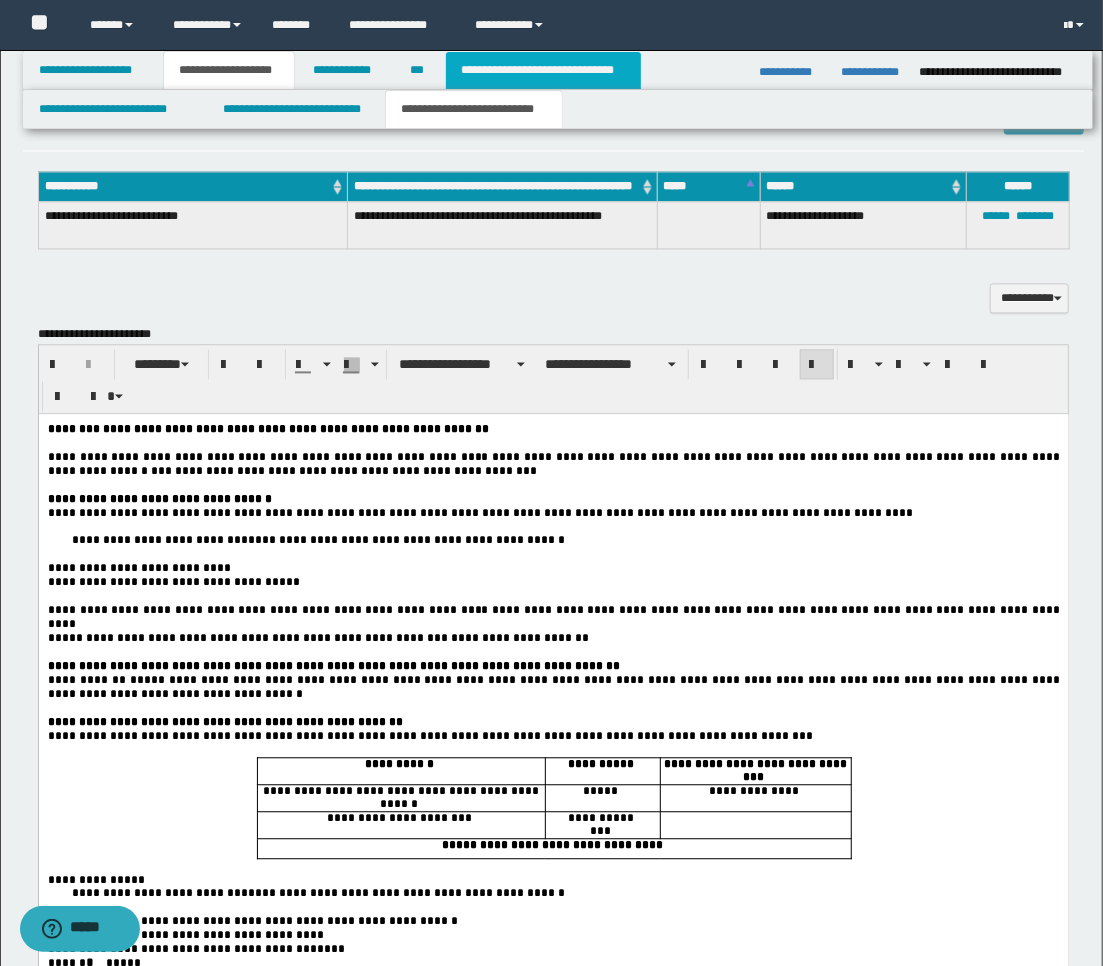 click on "**********" at bounding box center (543, 70) 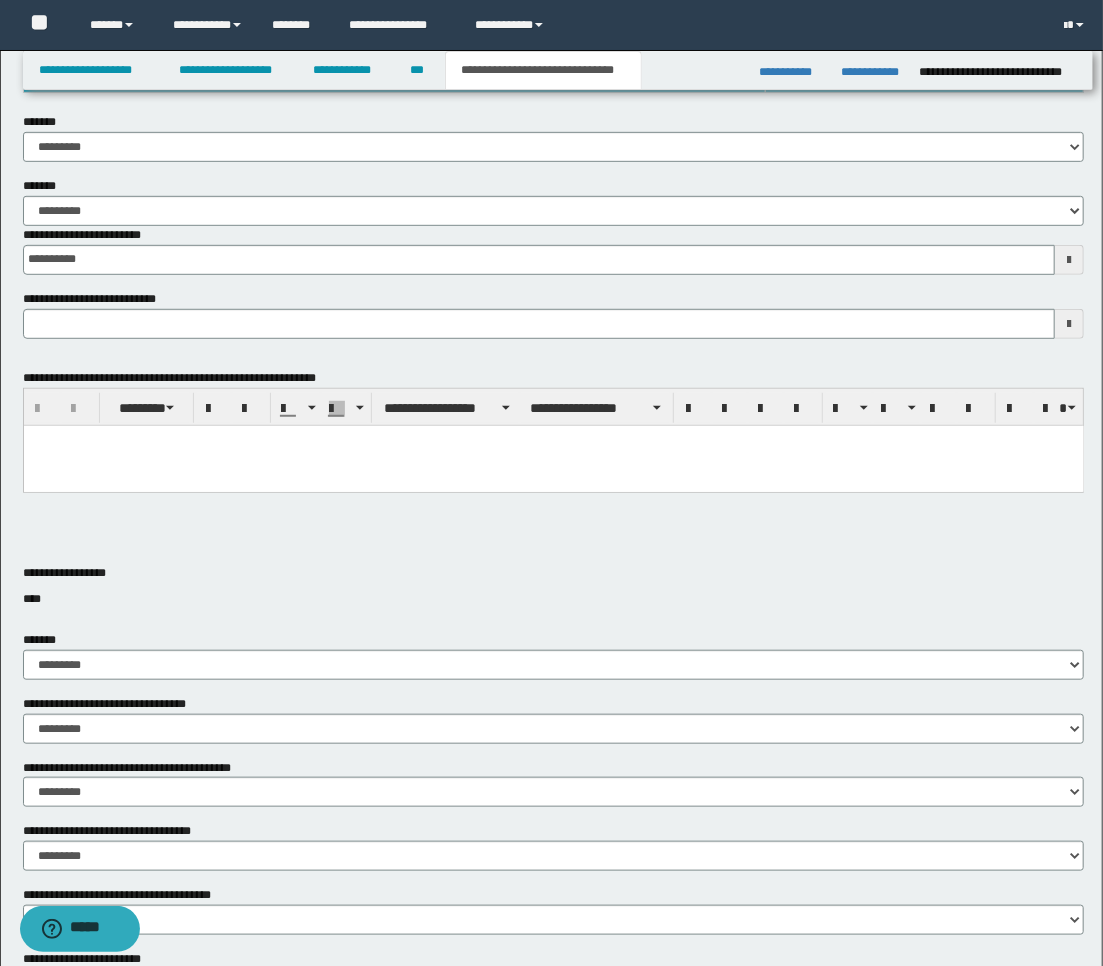 scroll, scrollTop: 323, scrollLeft: 0, axis: vertical 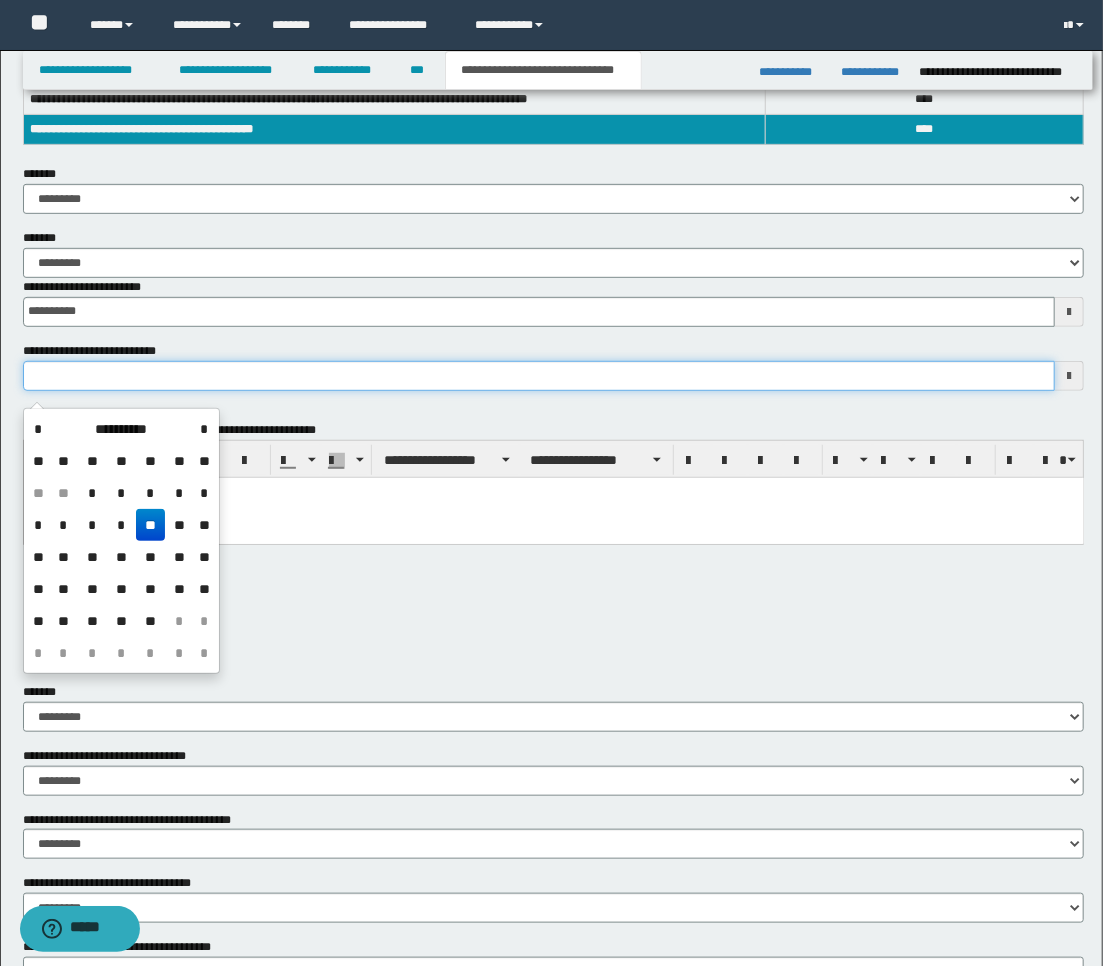 click on "**********" at bounding box center (539, 376) 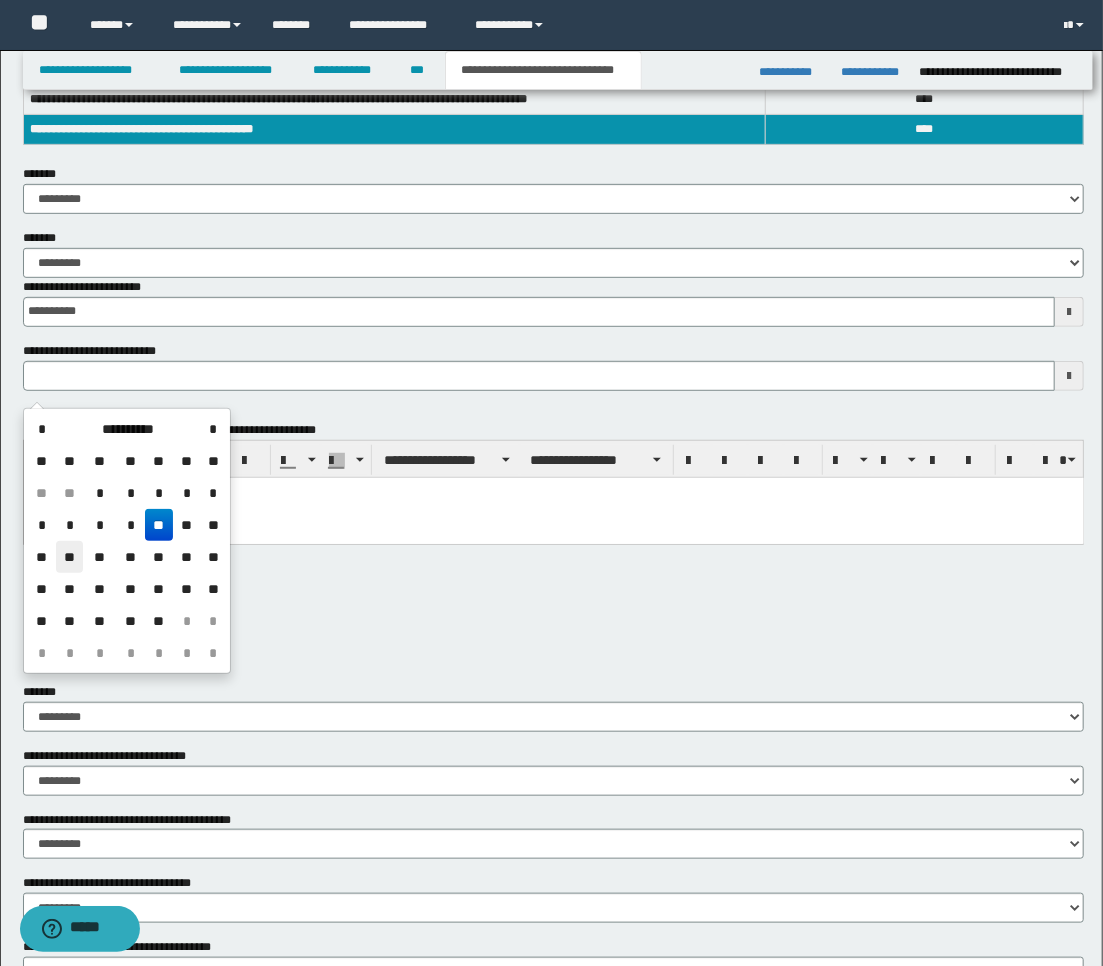 click on "**" at bounding box center (70, 557) 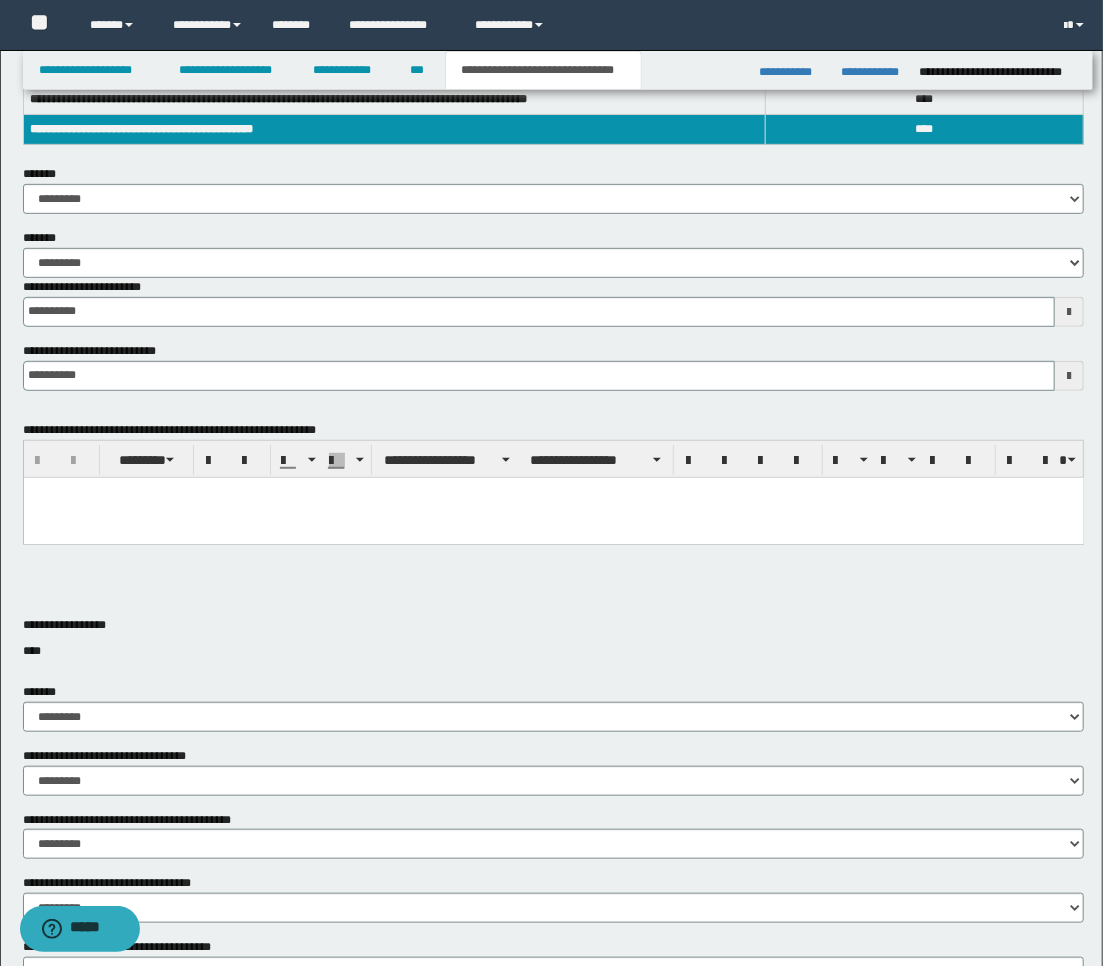 click at bounding box center [553, 517] 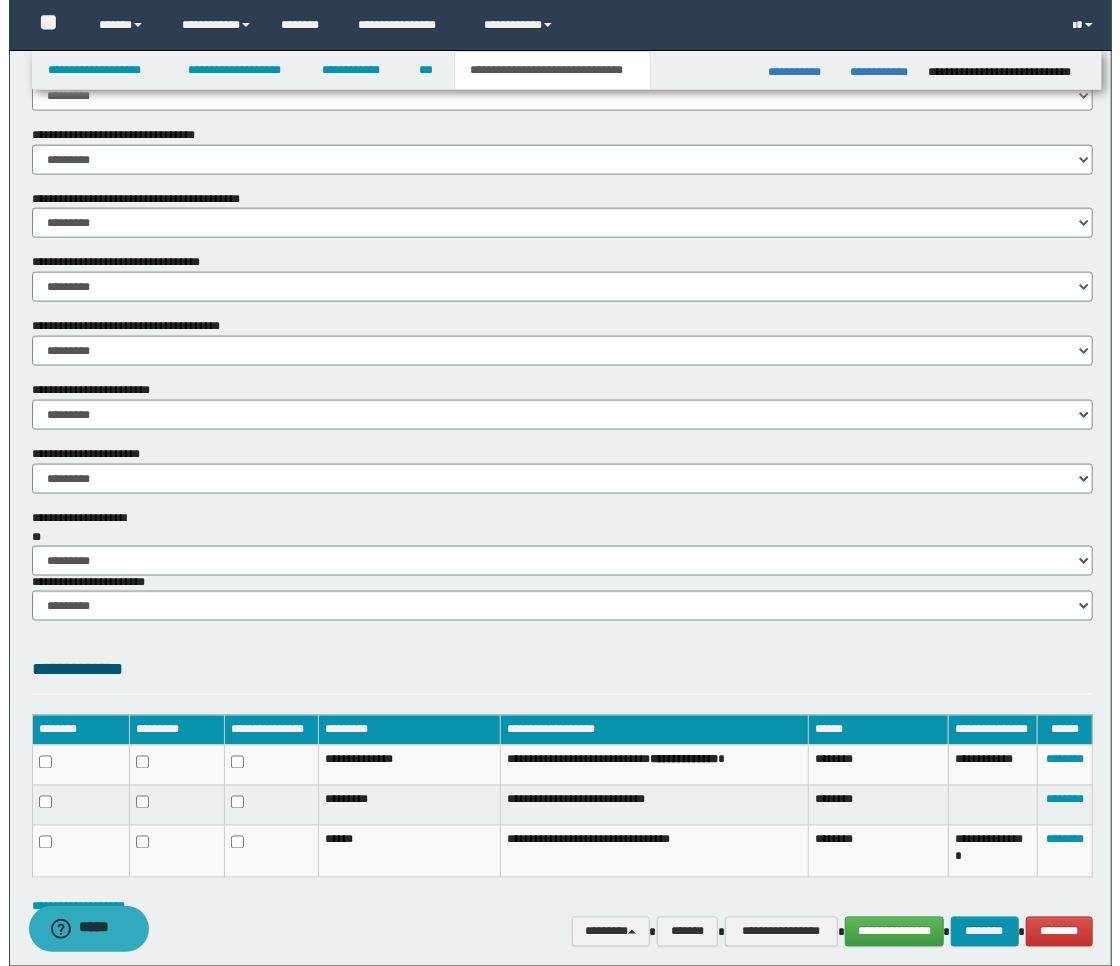 scroll, scrollTop: 1088, scrollLeft: 0, axis: vertical 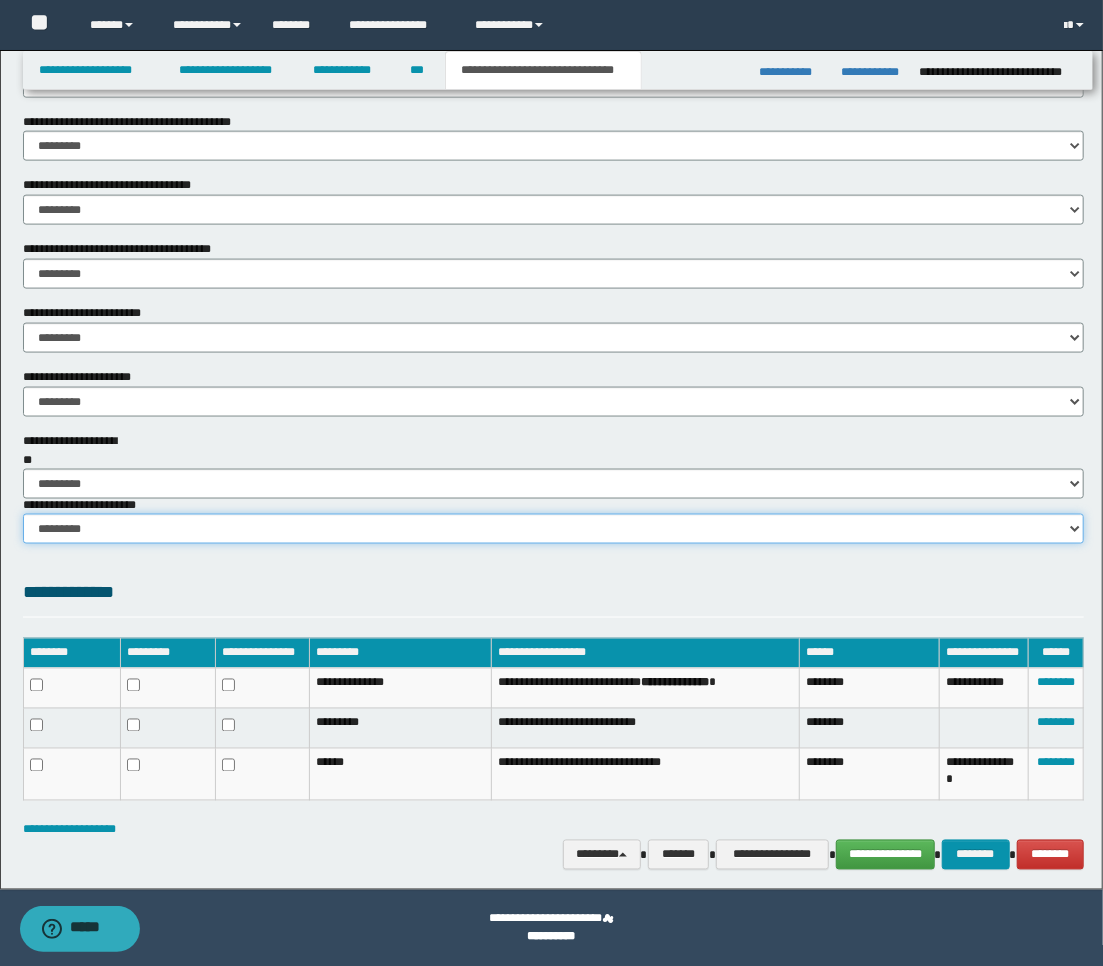 click on "*********
*********
*********" at bounding box center [554, 529] 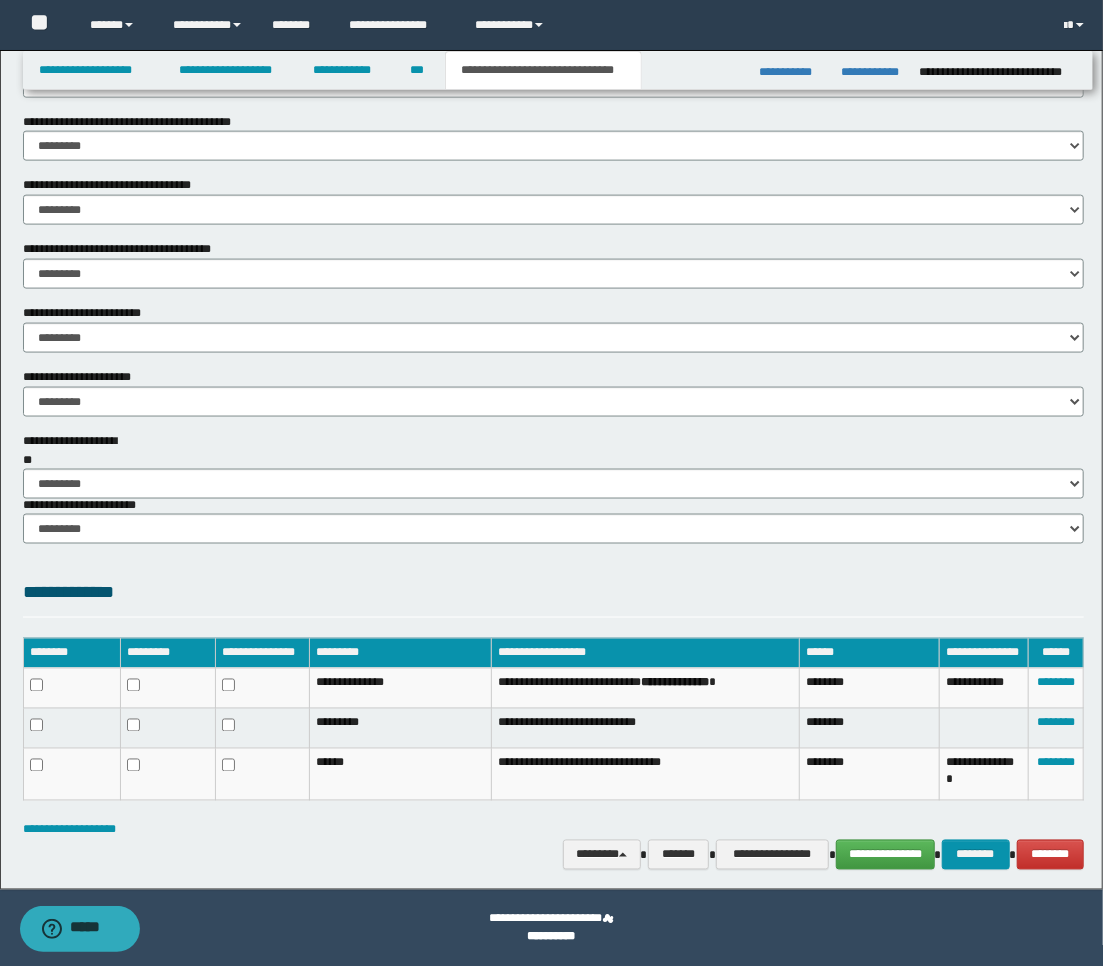 click on "**********" at bounding box center (554, 598) 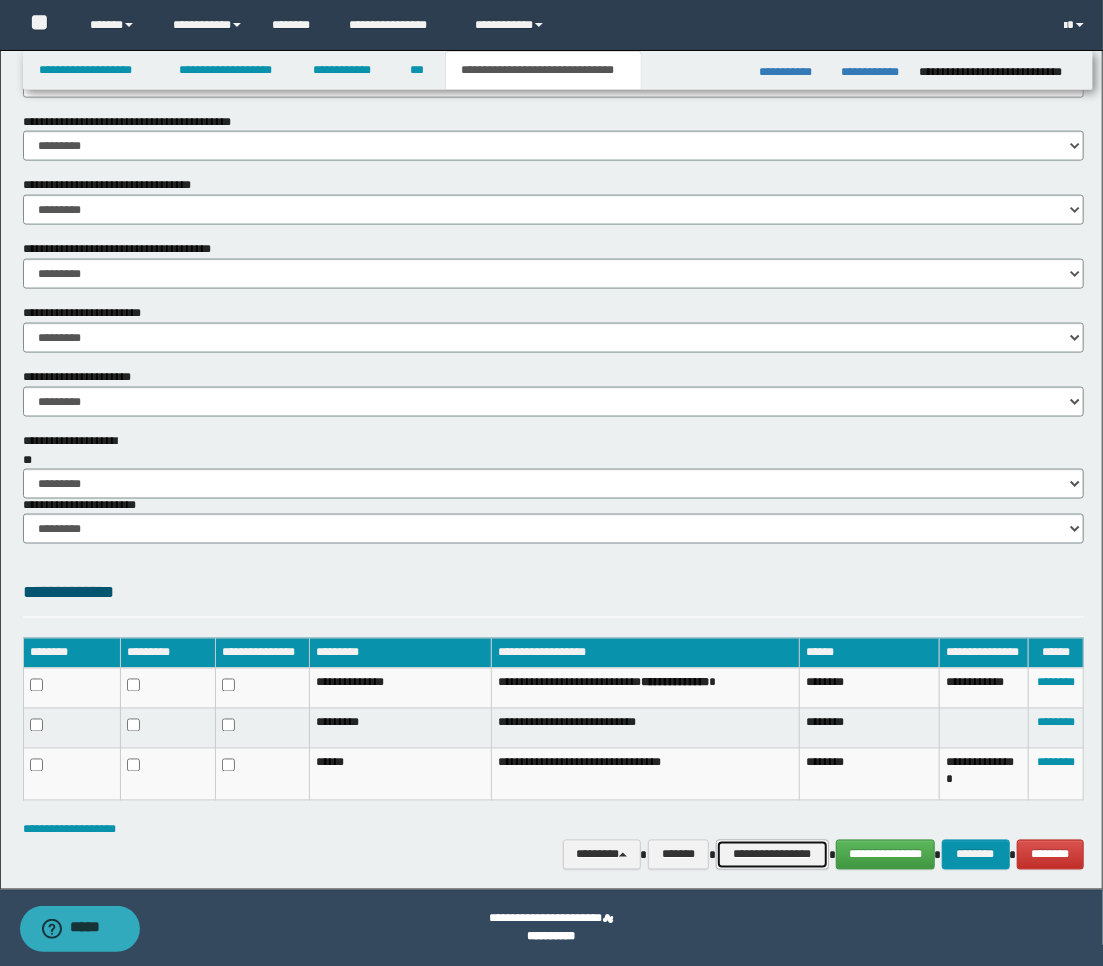 click on "**********" at bounding box center (772, 855) 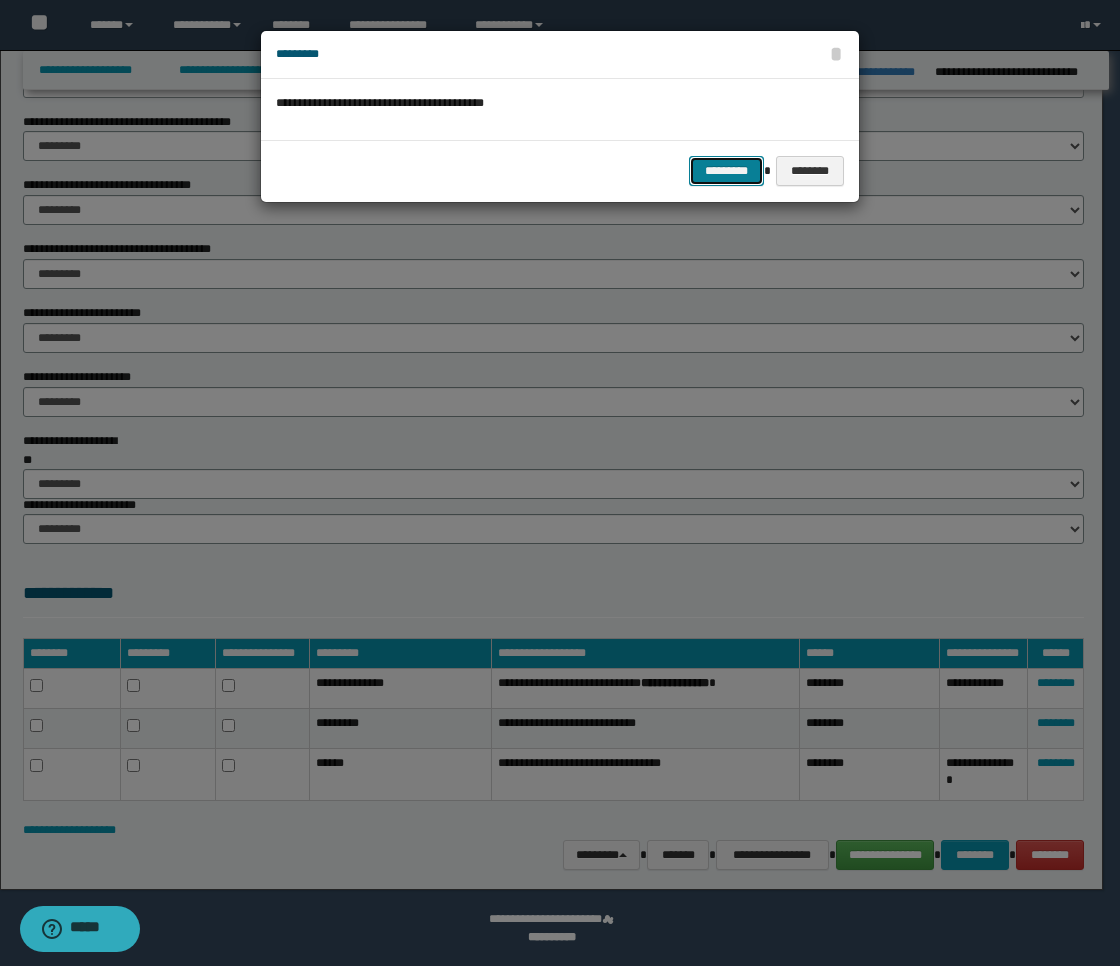 click on "*********" at bounding box center [726, 171] 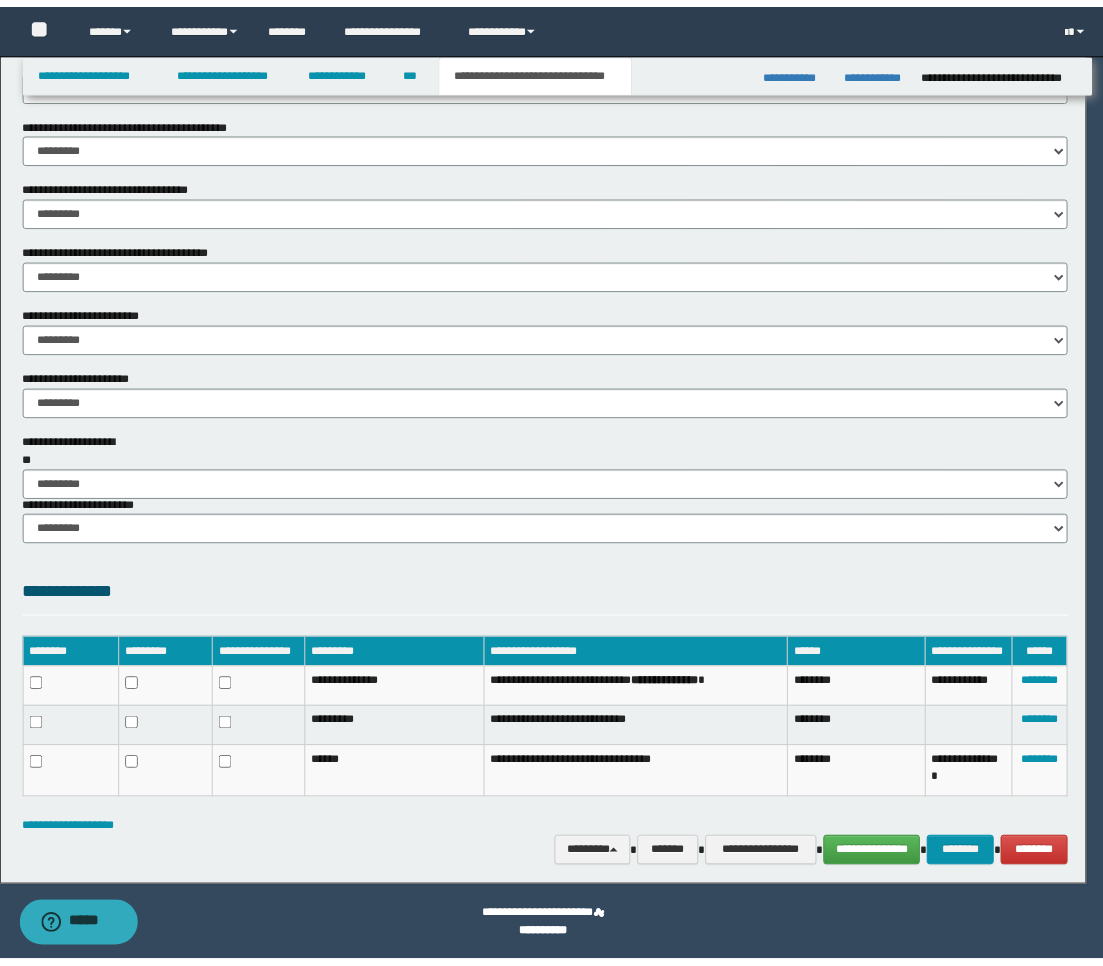 scroll, scrollTop: 1056, scrollLeft: 0, axis: vertical 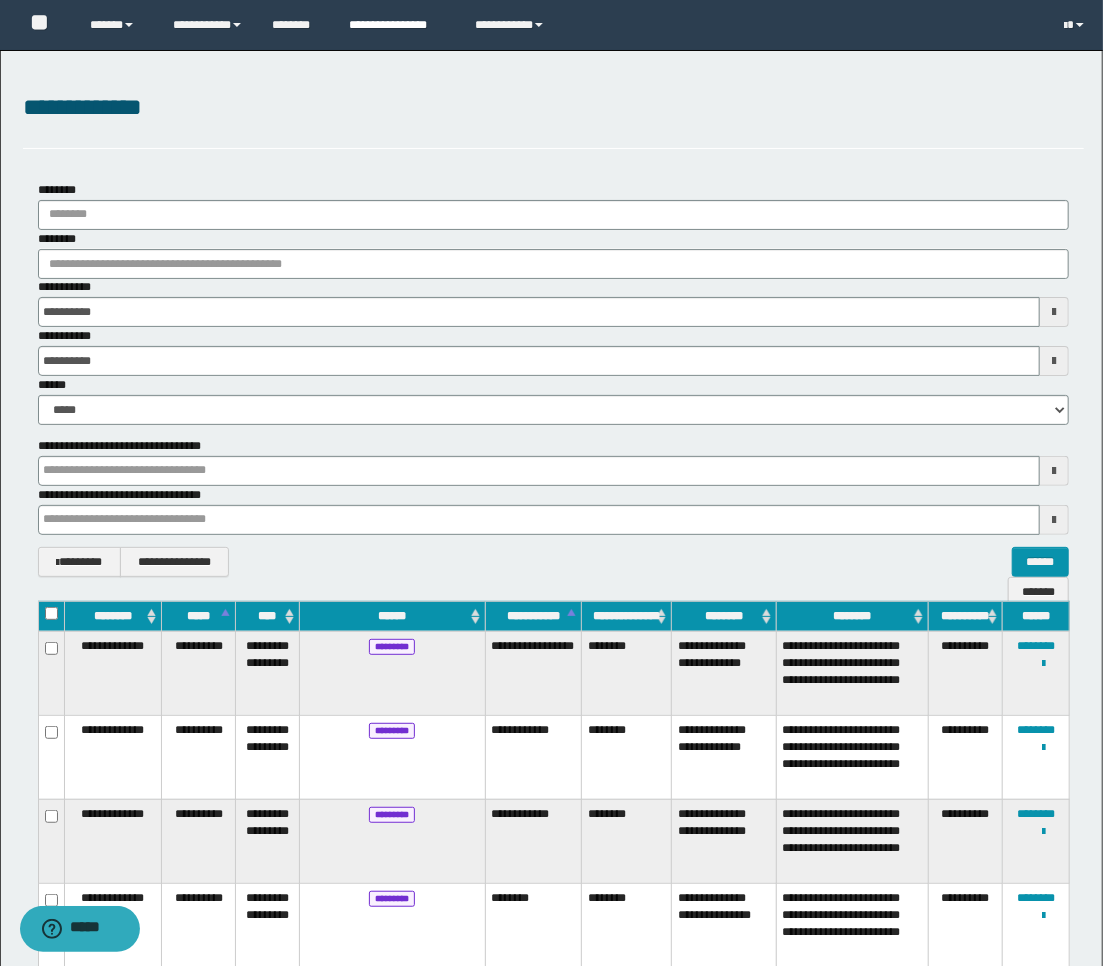 click on "**********" at bounding box center [397, 25] 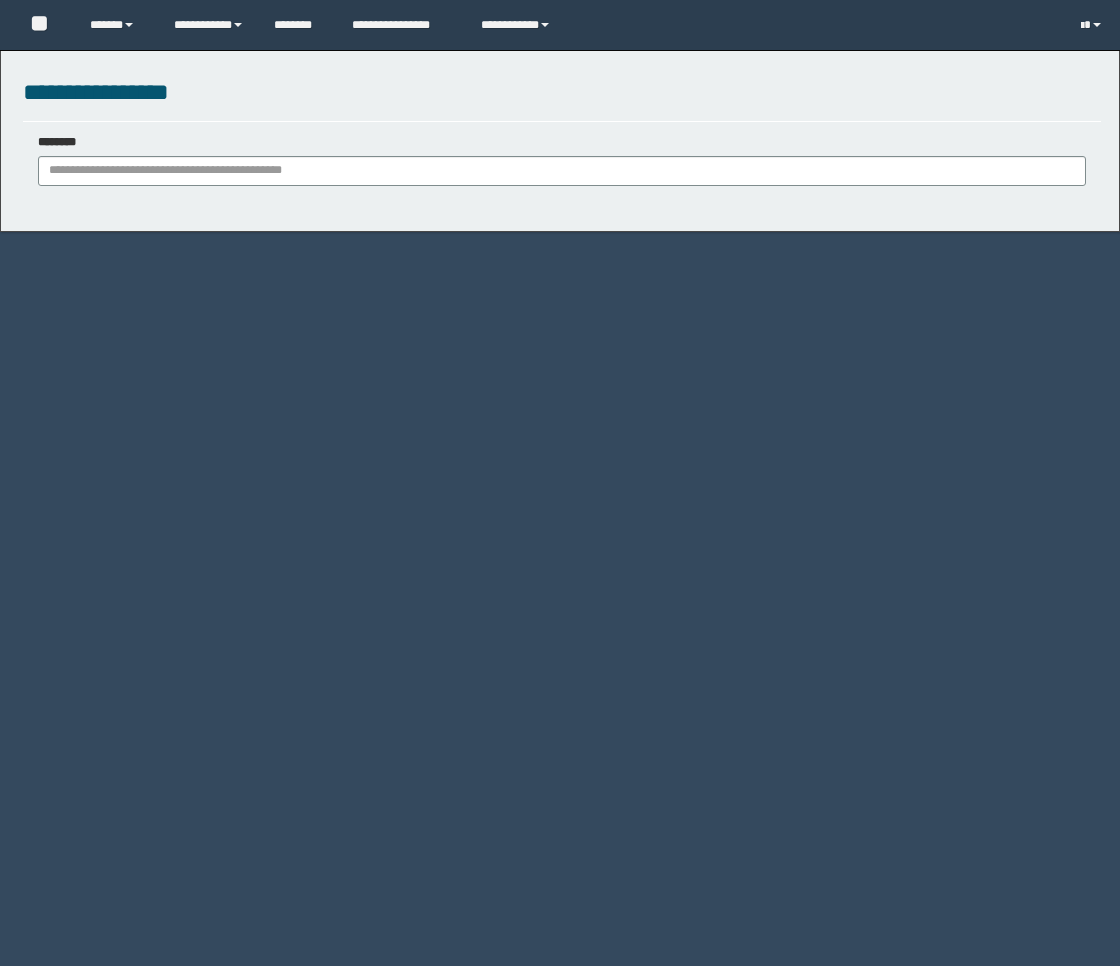 scroll, scrollTop: 0, scrollLeft: 0, axis: both 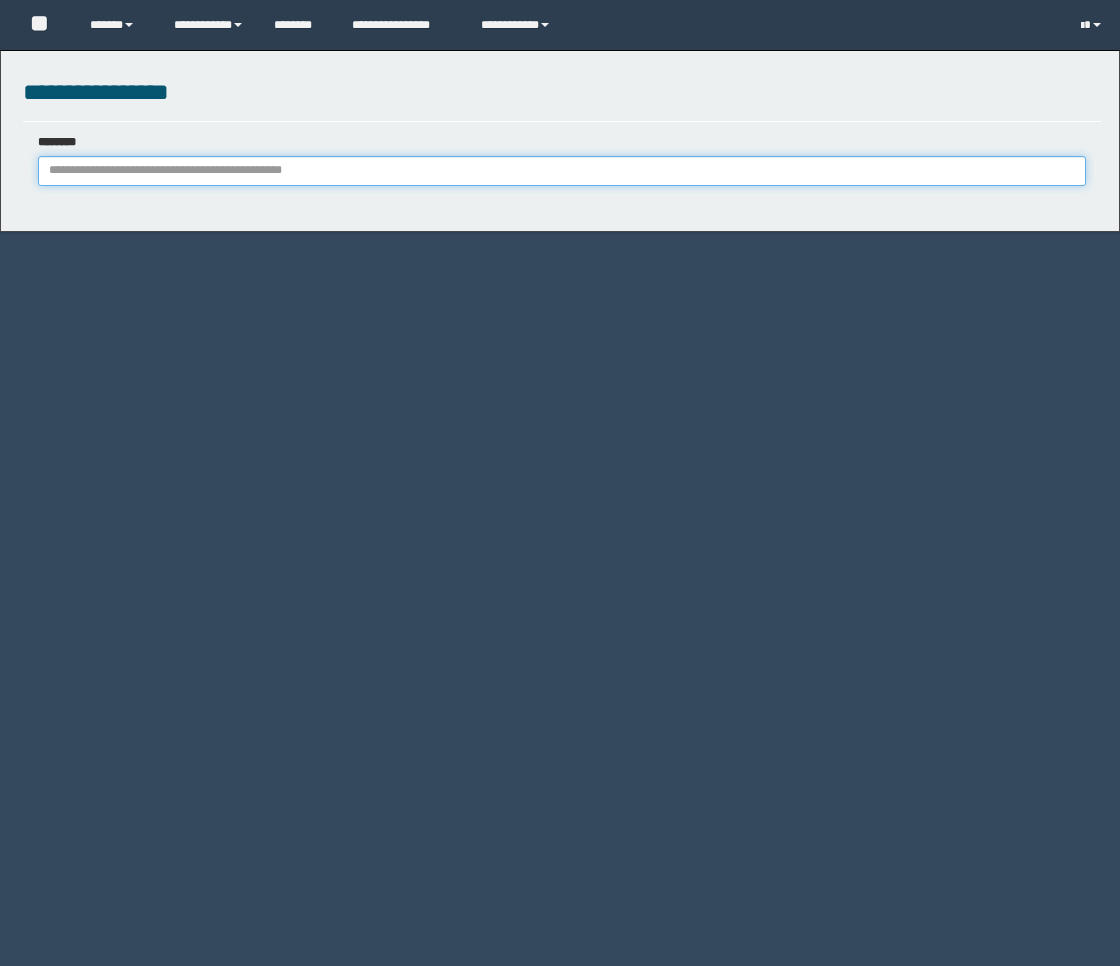 click on "********" at bounding box center (562, 171) 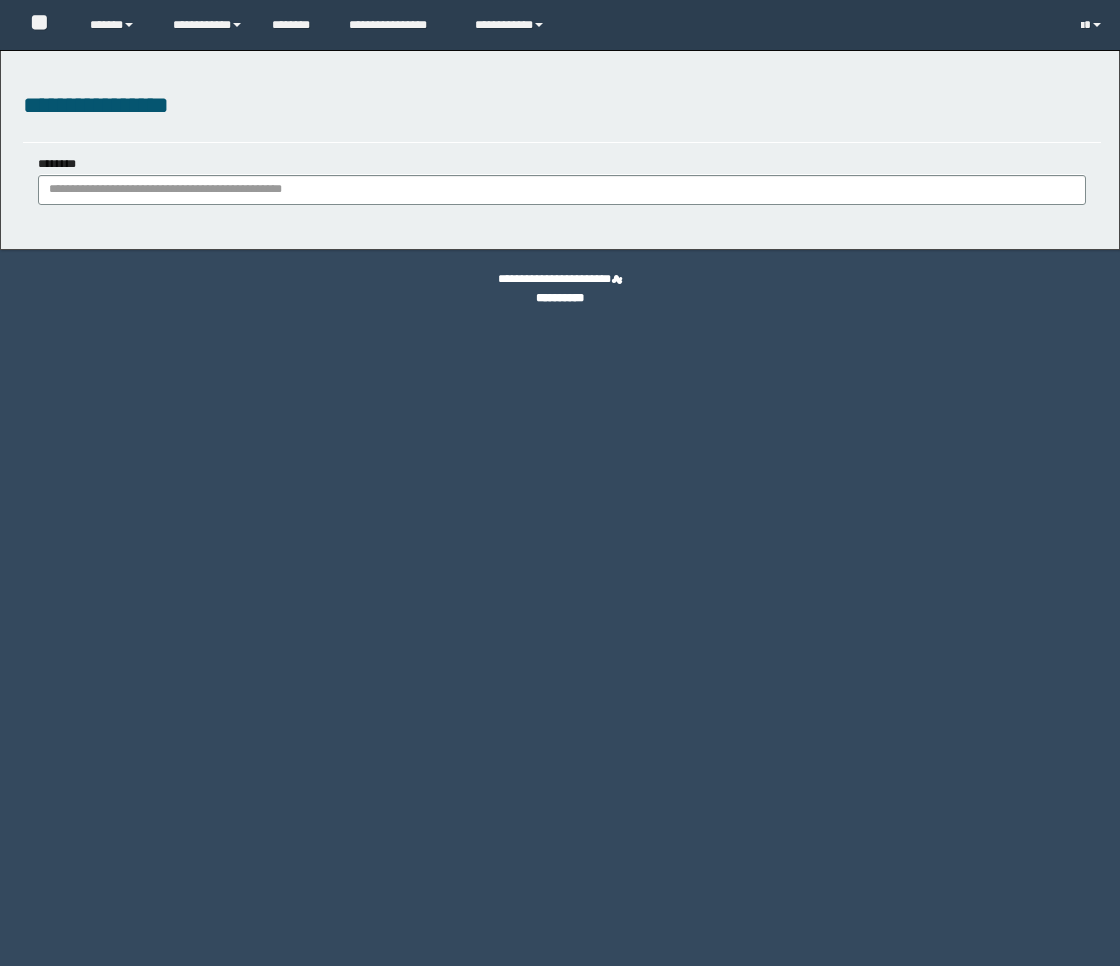 scroll, scrollTop: 0, scrollLeft: 0, axis: both 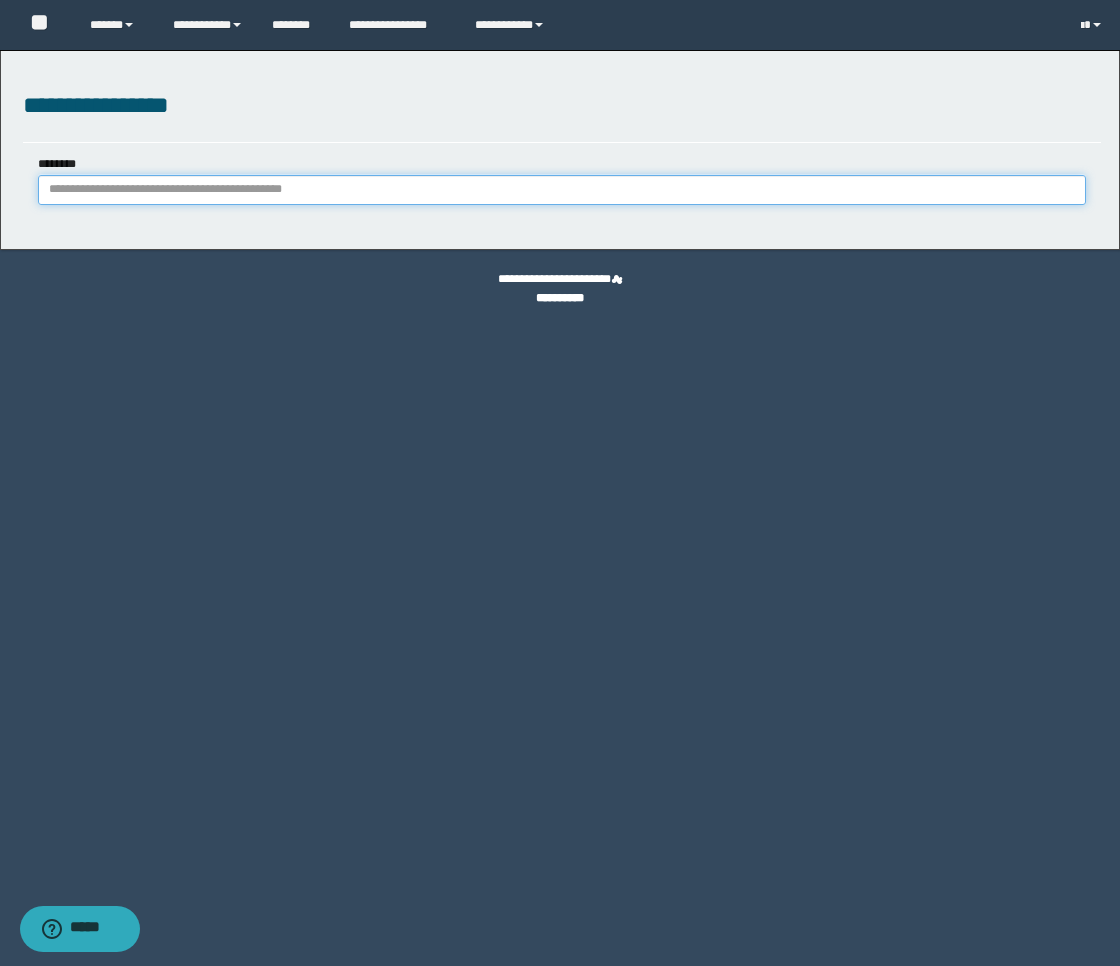 click on "********" at bounding box center [562, 190] 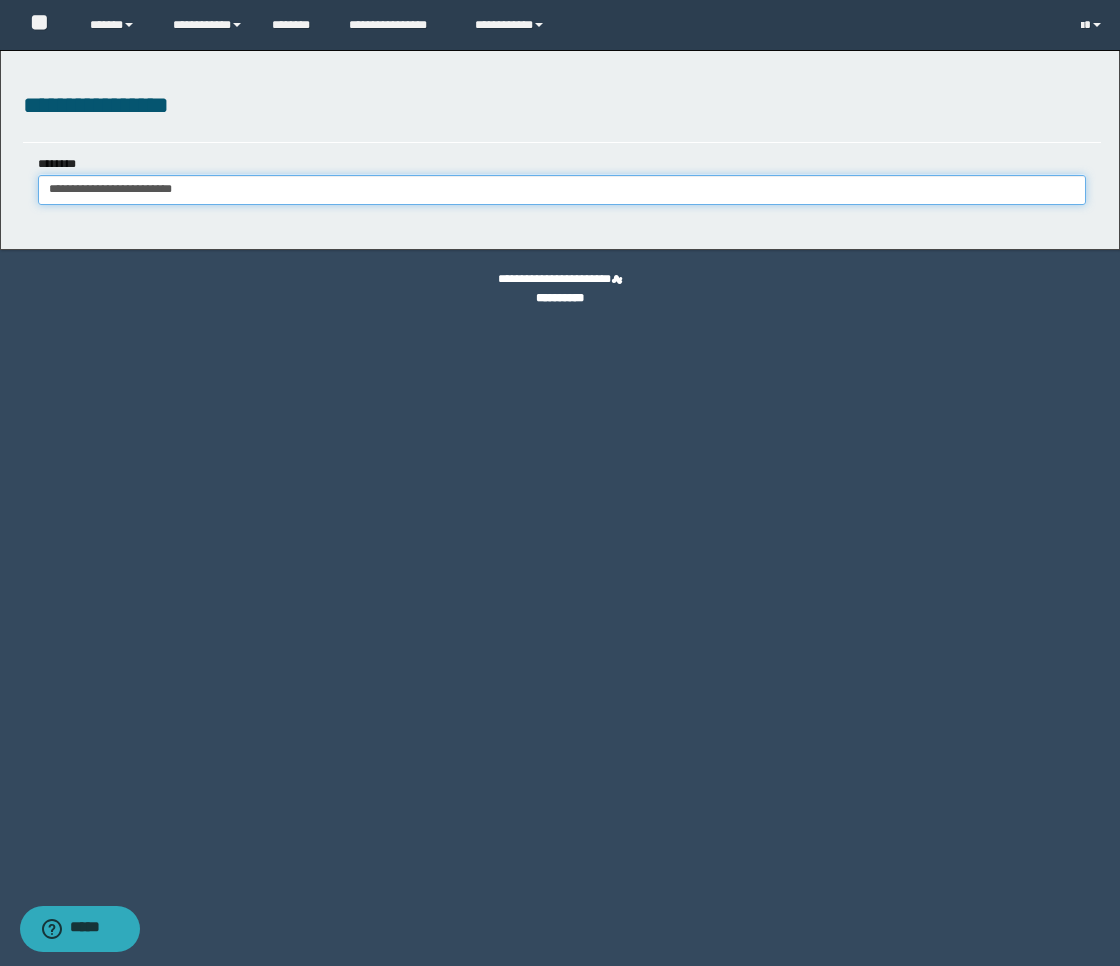 type on "**********" 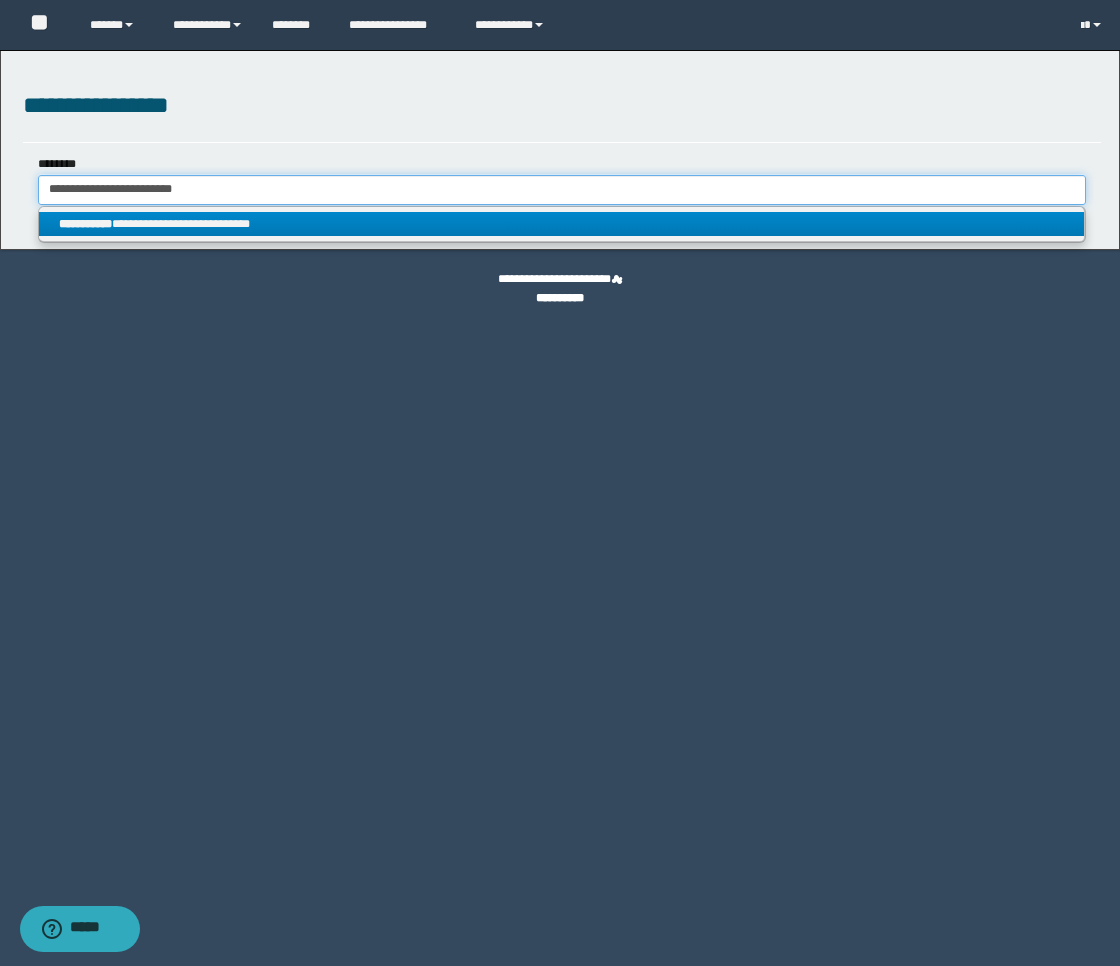 type on "**********" 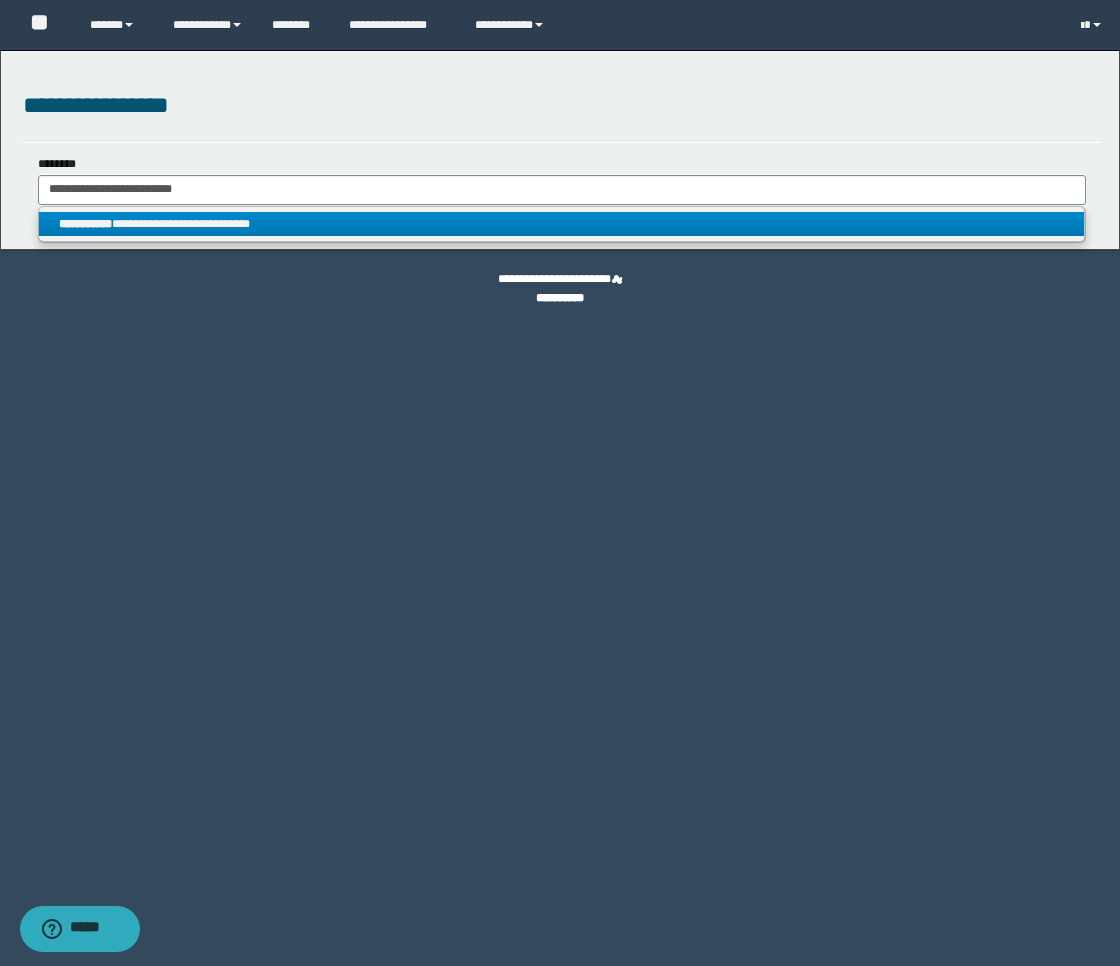 click on "**********" at bounding box center [562, 224] 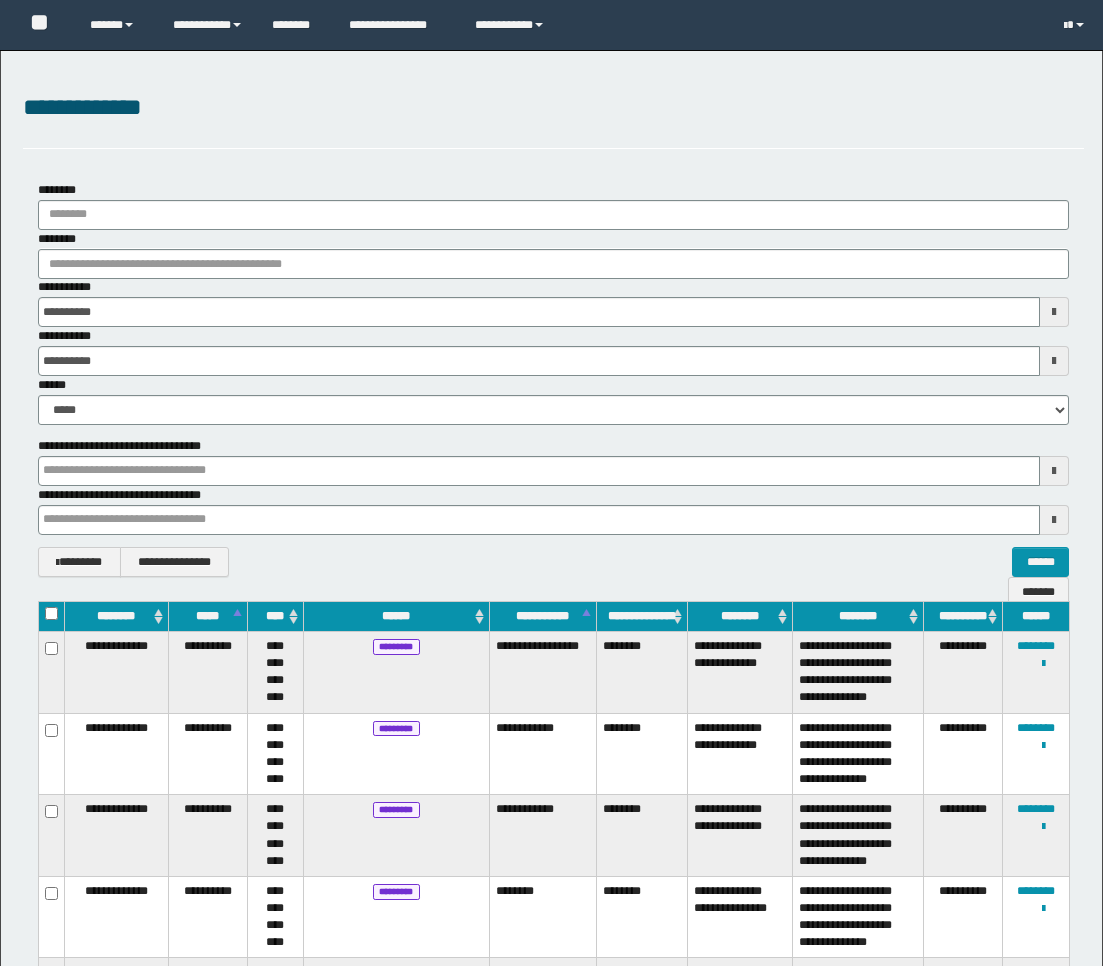 scroll, scrollTop: 681, scrollLeft: 0, axis: vertical 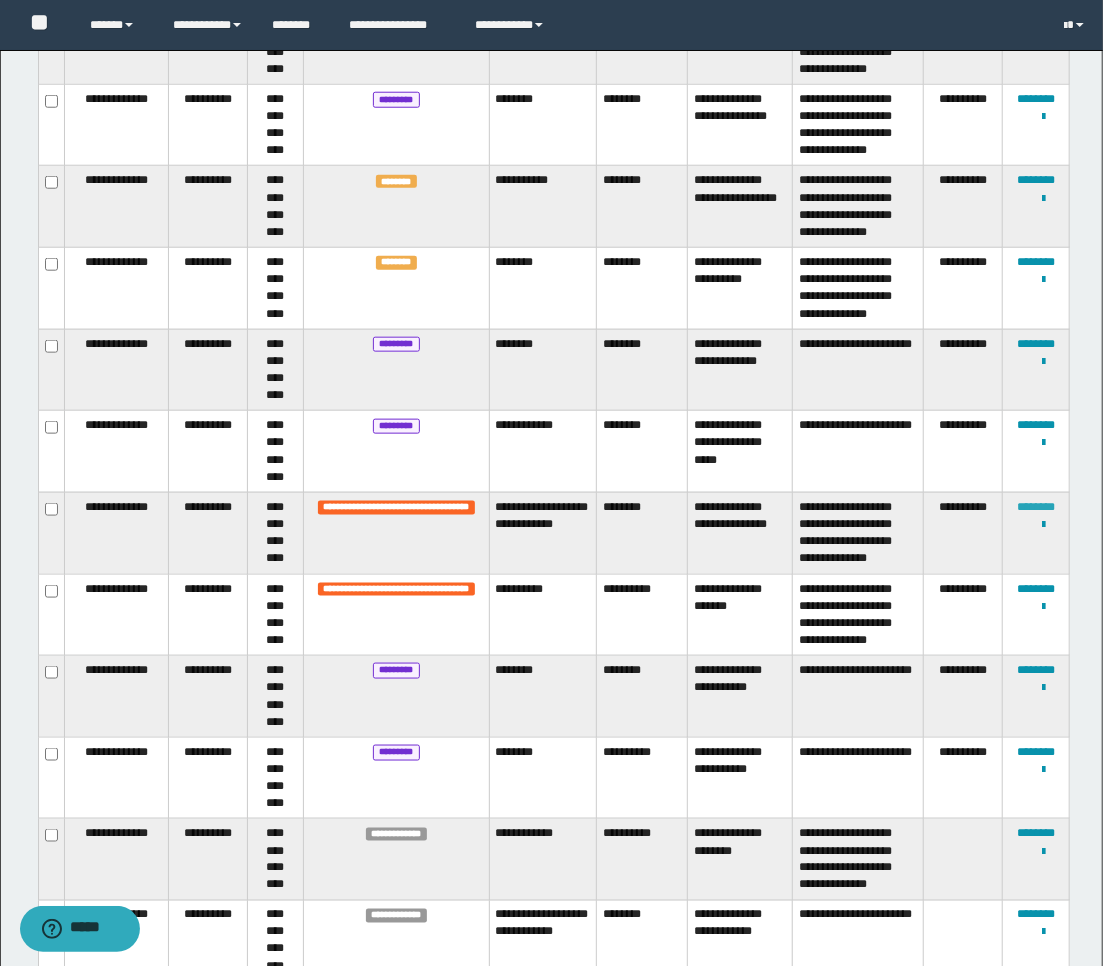 click on "********" at bounding box center (1036, 507) 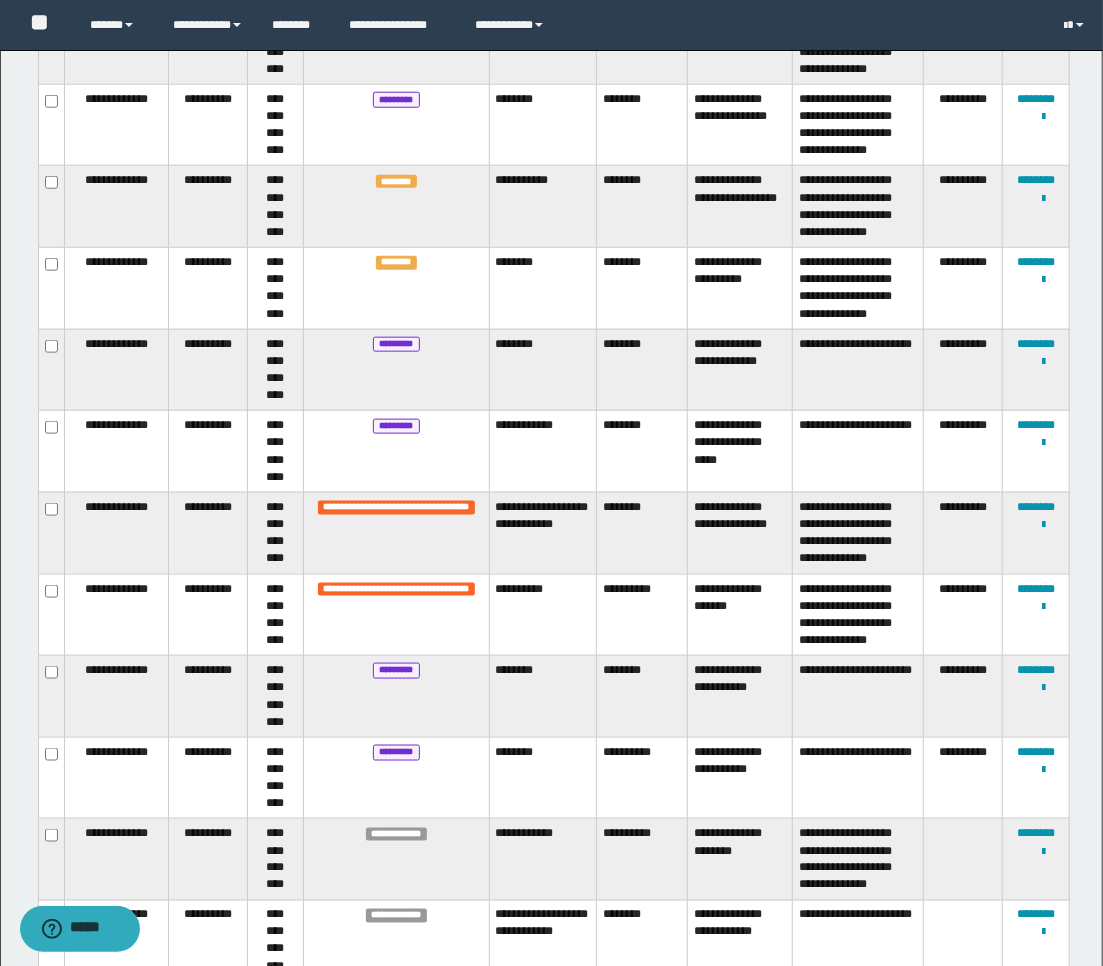 scroll, scrollTop: 140, scrollLeft: 0, axis: vertical 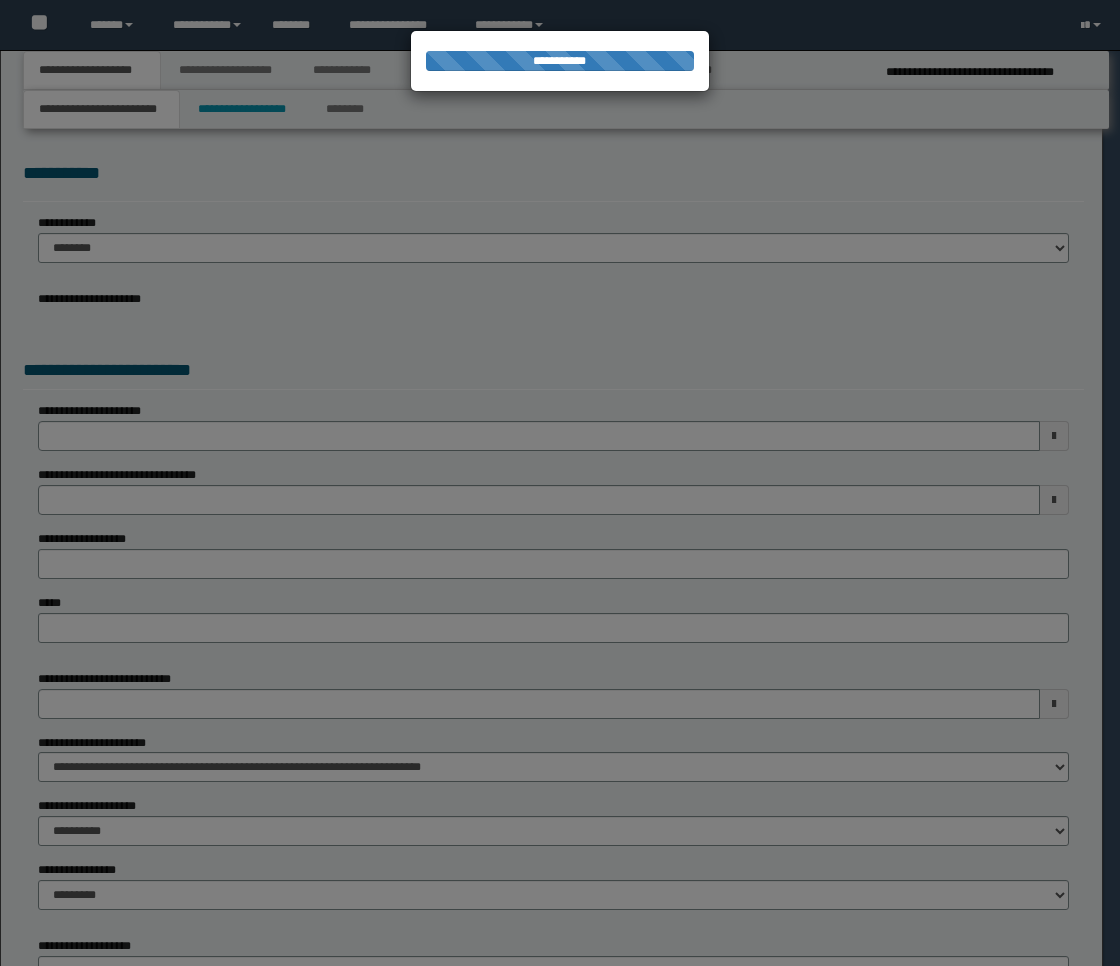 select on "*" 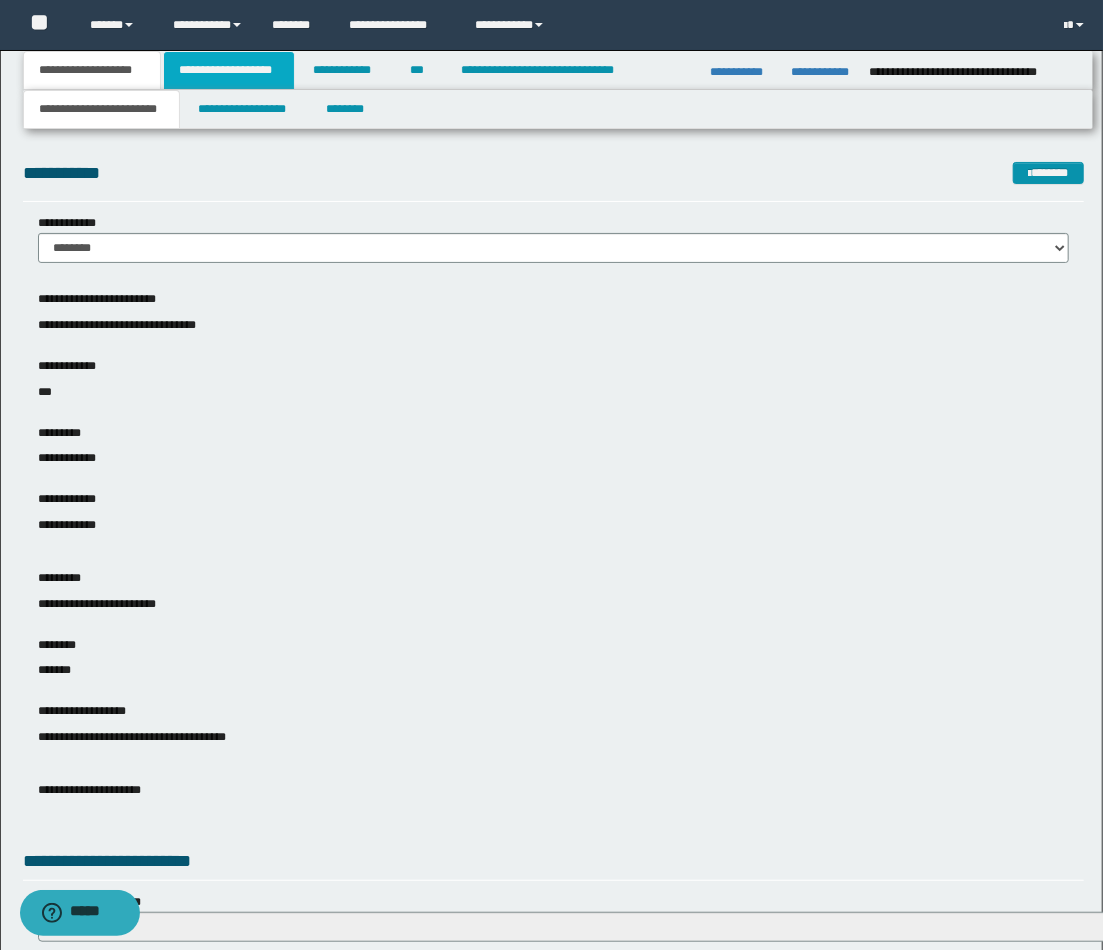 click on "**********" at bounding box center [229, 70] 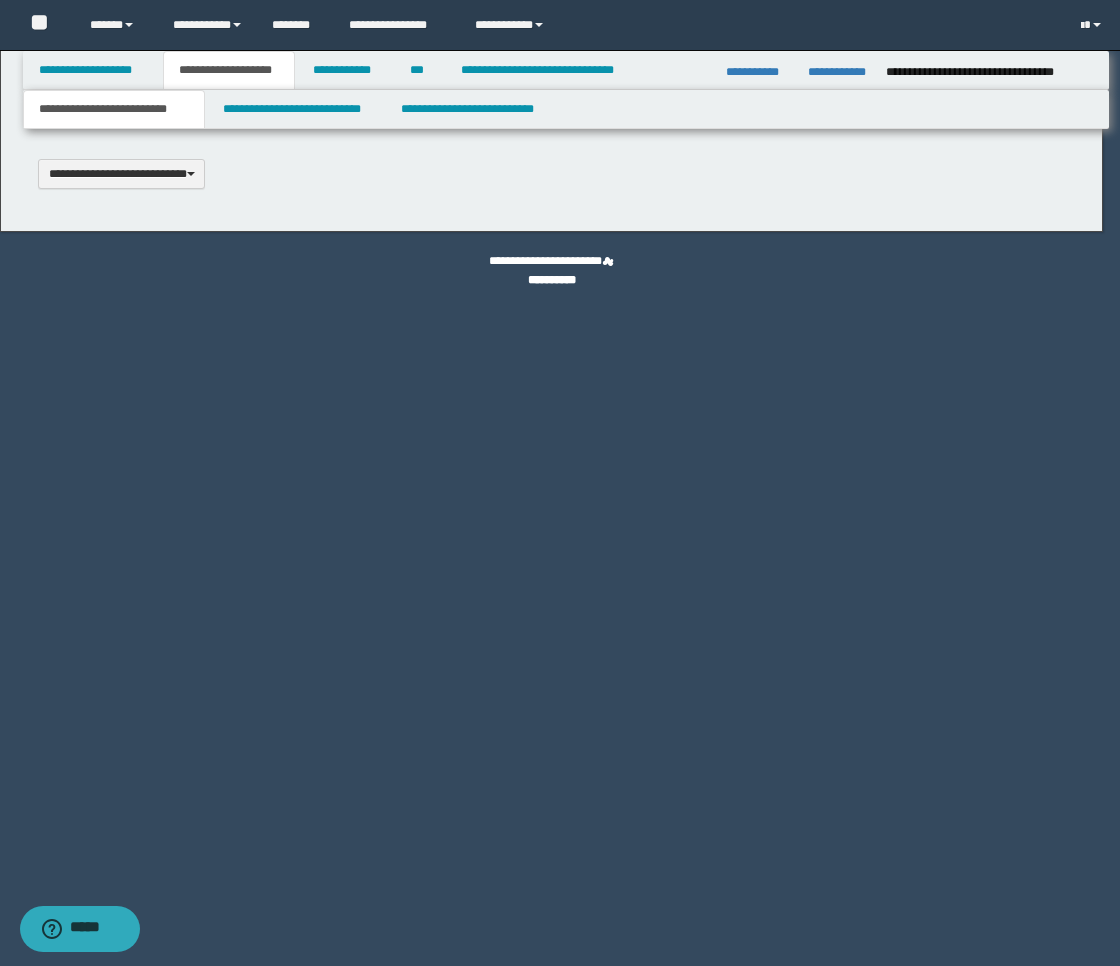 type 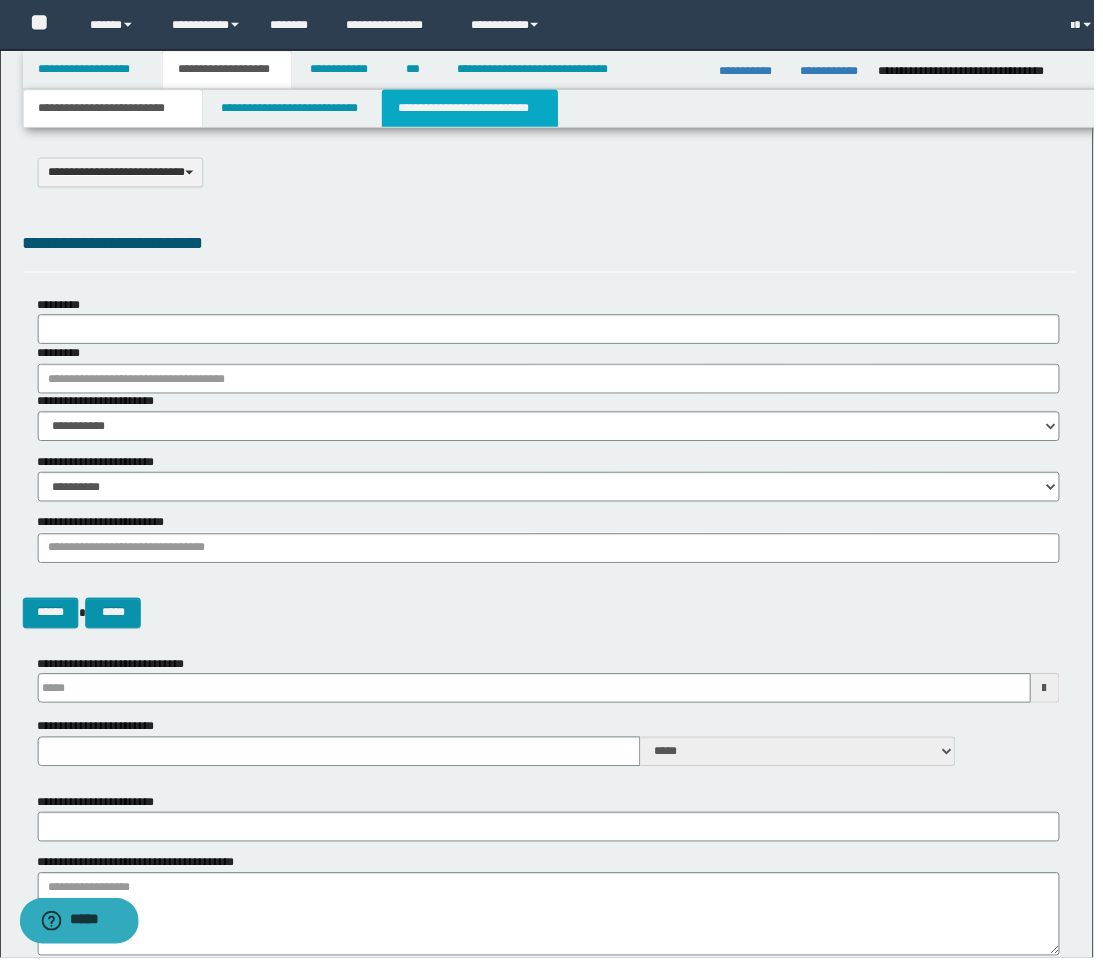click on "**********" at bounding box center (474, 109) 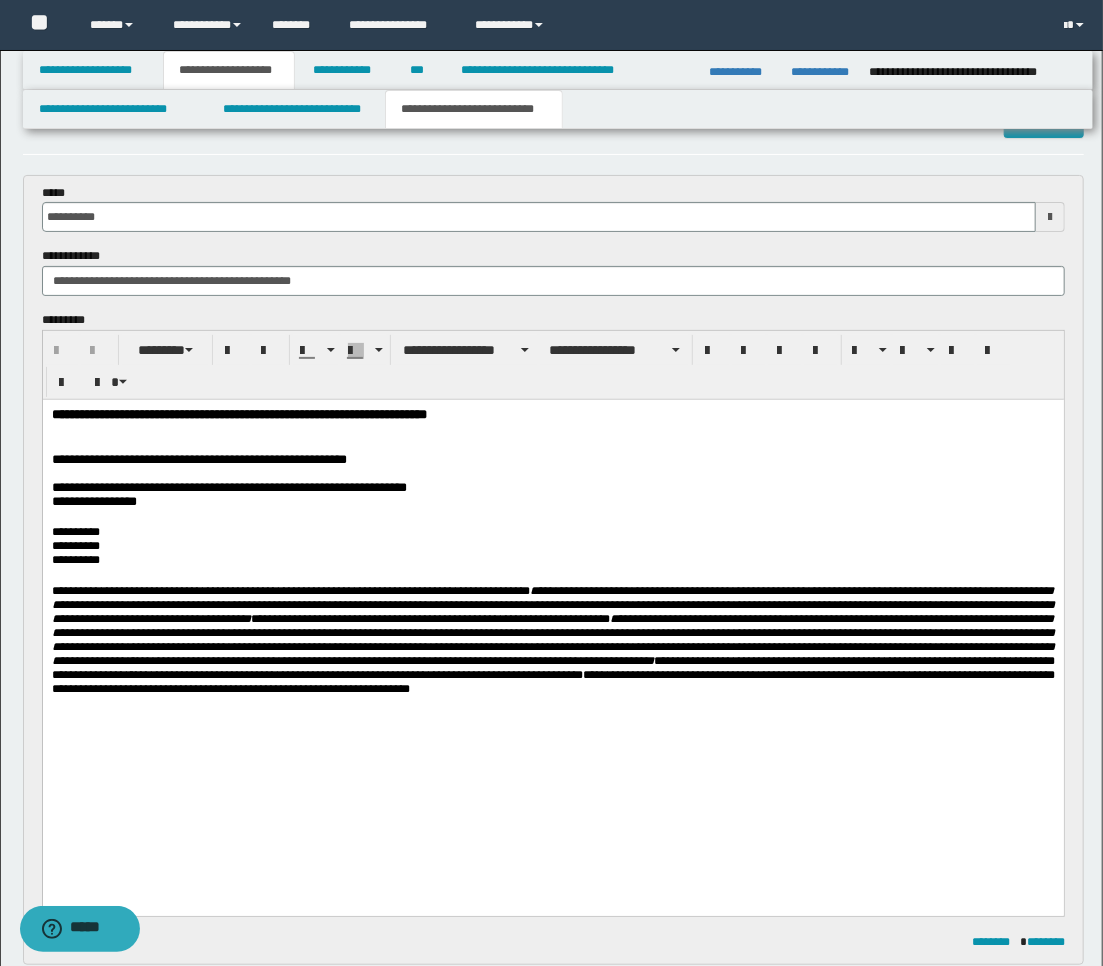 scroll, scrollTop: 0, scrollLeft: 0, axis: both 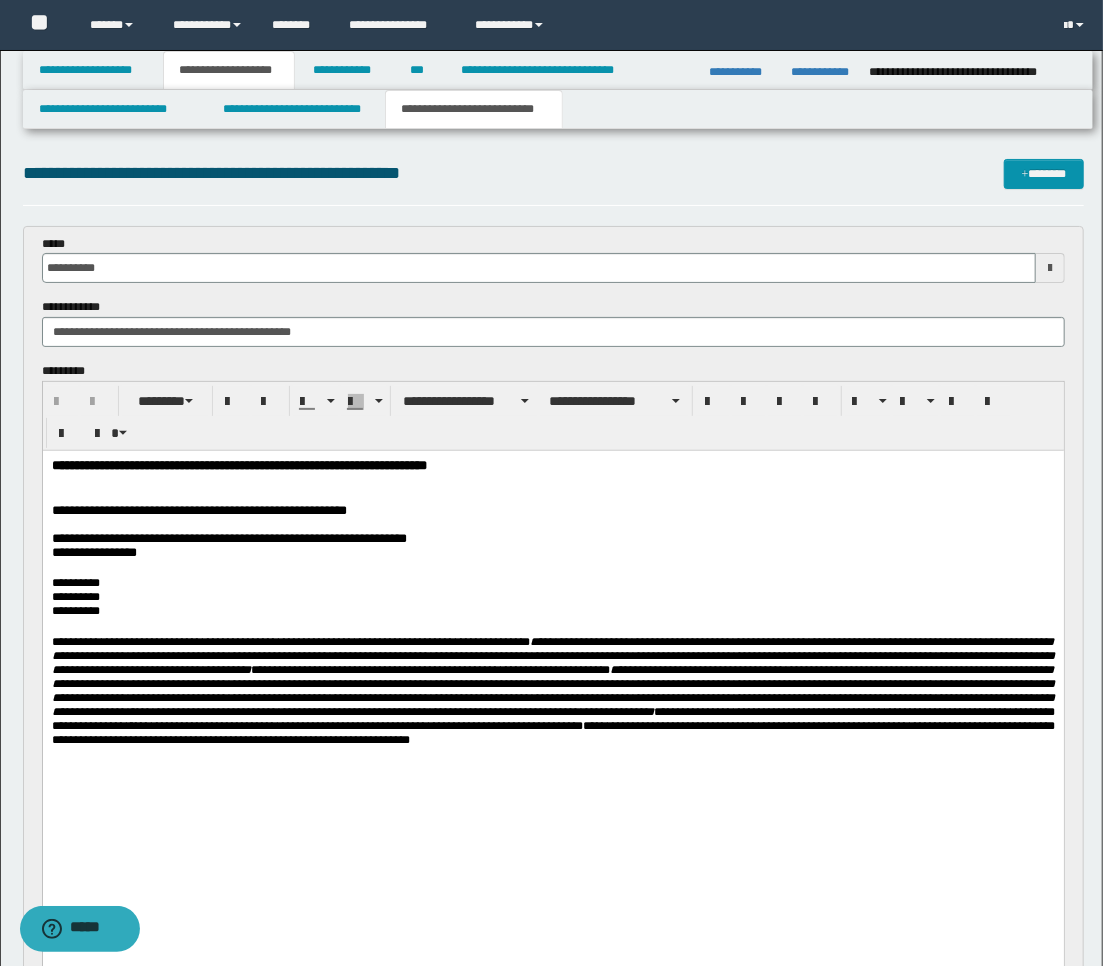 click at bounding box center [552, 567] 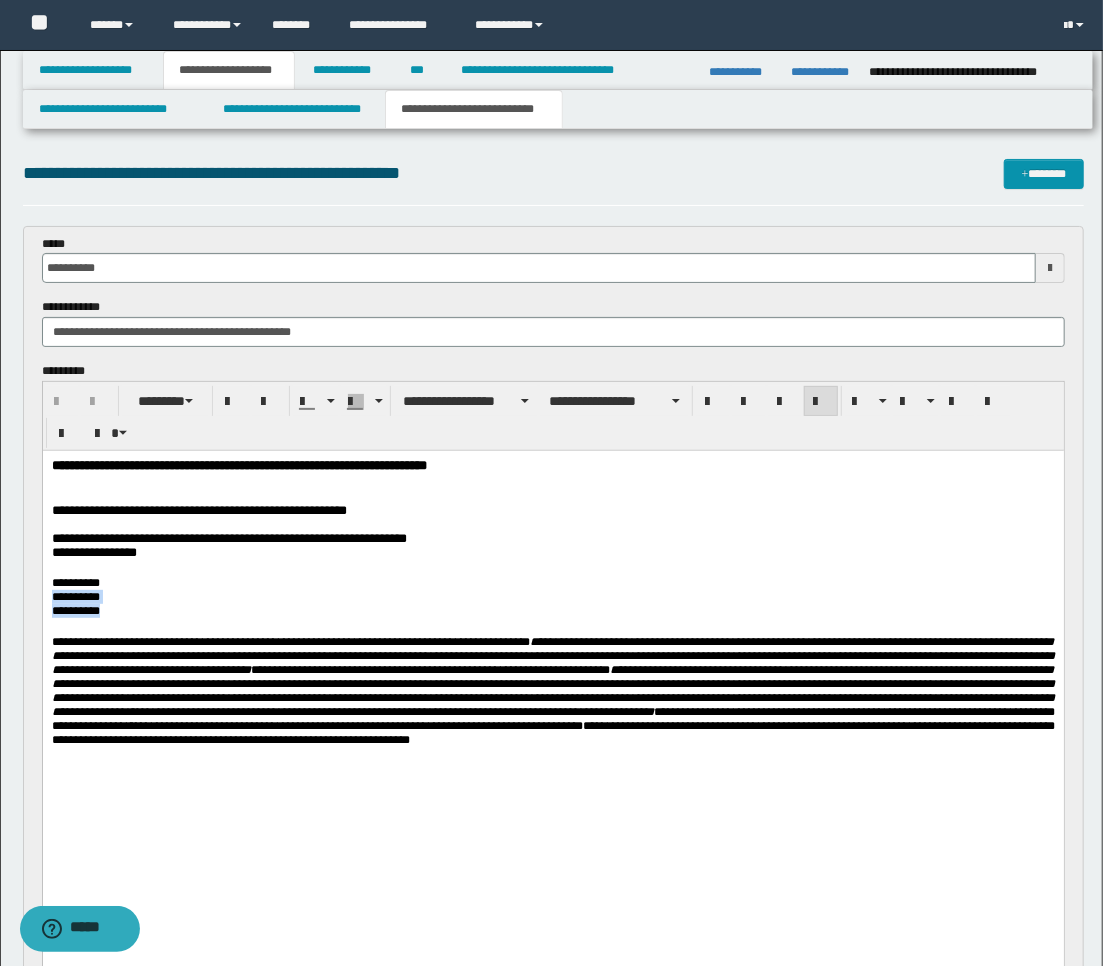 drag, startPoint x: 174, startPoint y: 628, endPoint x: 163, endPoint y: 601, distance: 29.15476 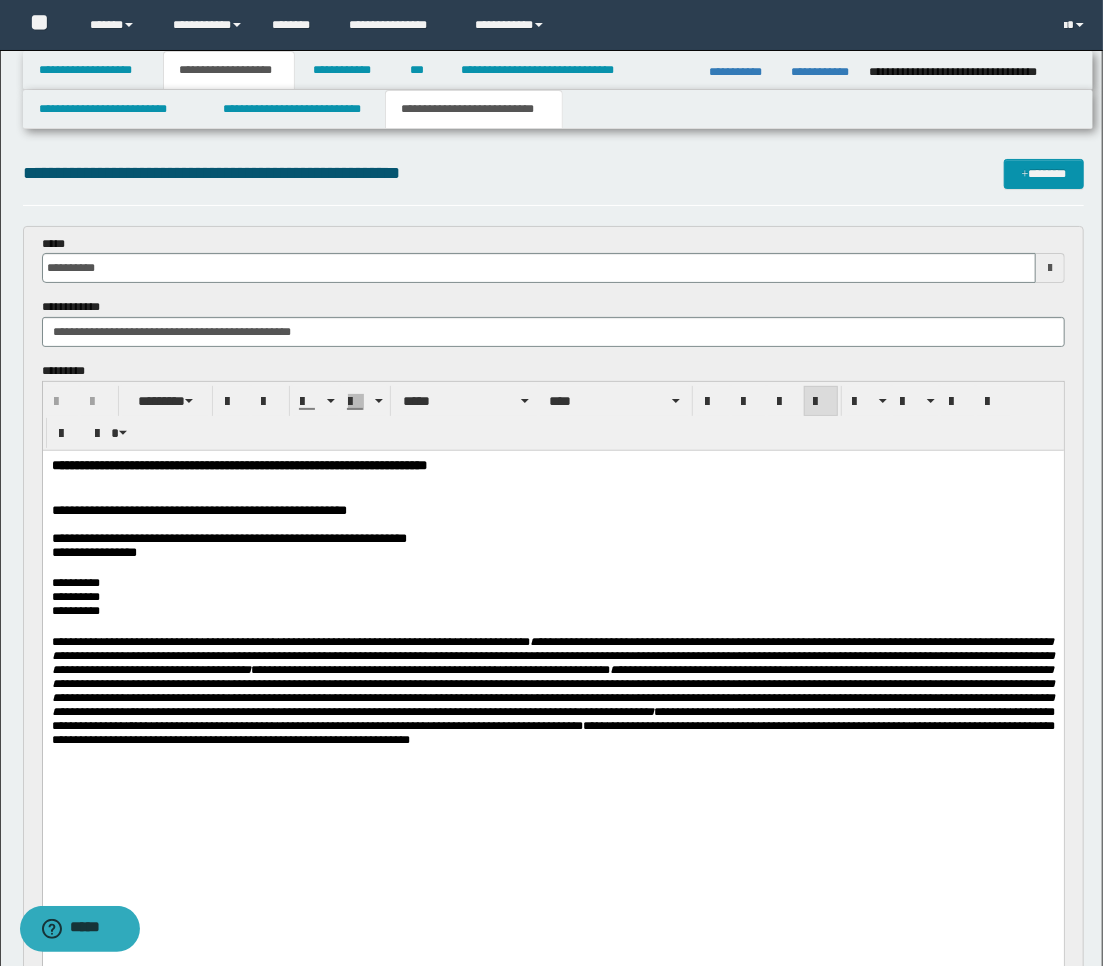 click on "**********" at bounding box center [552, 649] 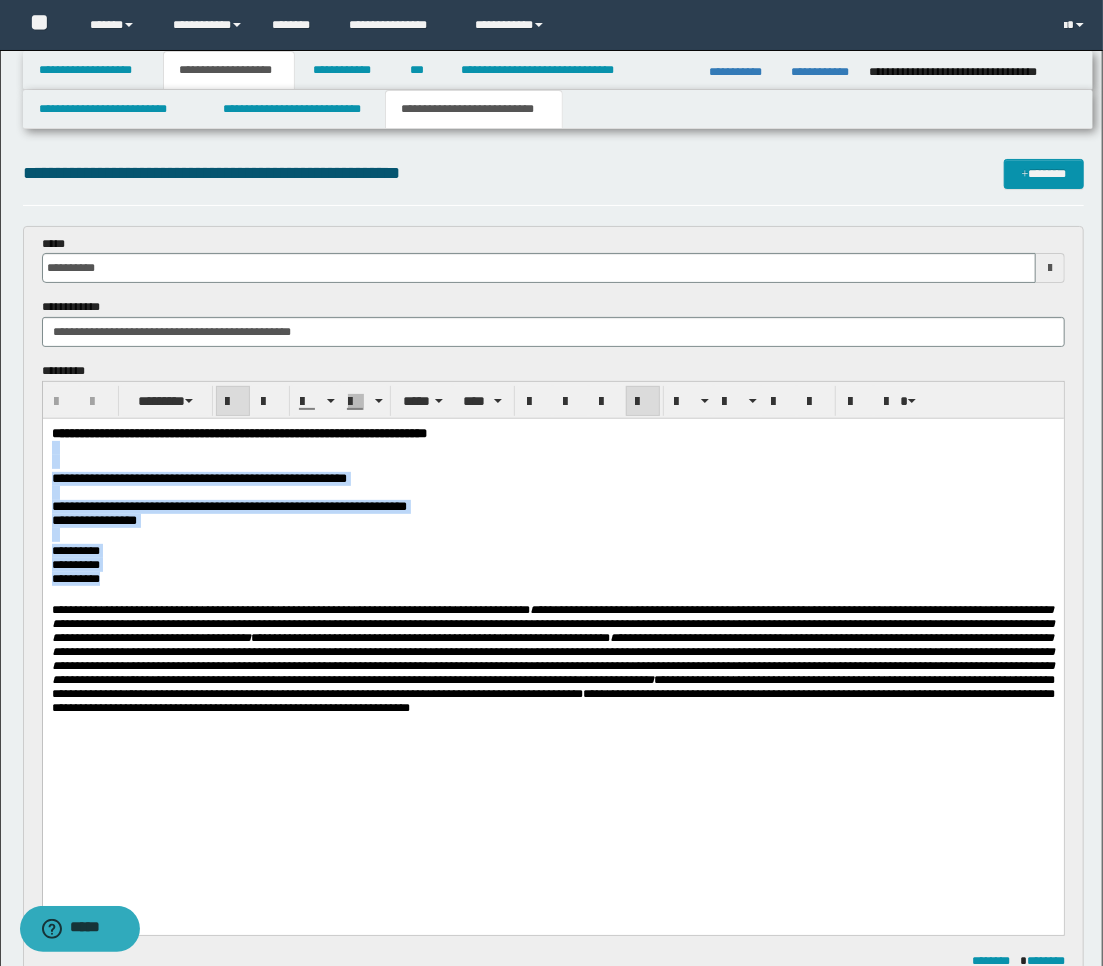 drag, startPoint x: 119, startPoint y: 592, endPoint x: 23, endPoint y: 450, distance: 171.40594 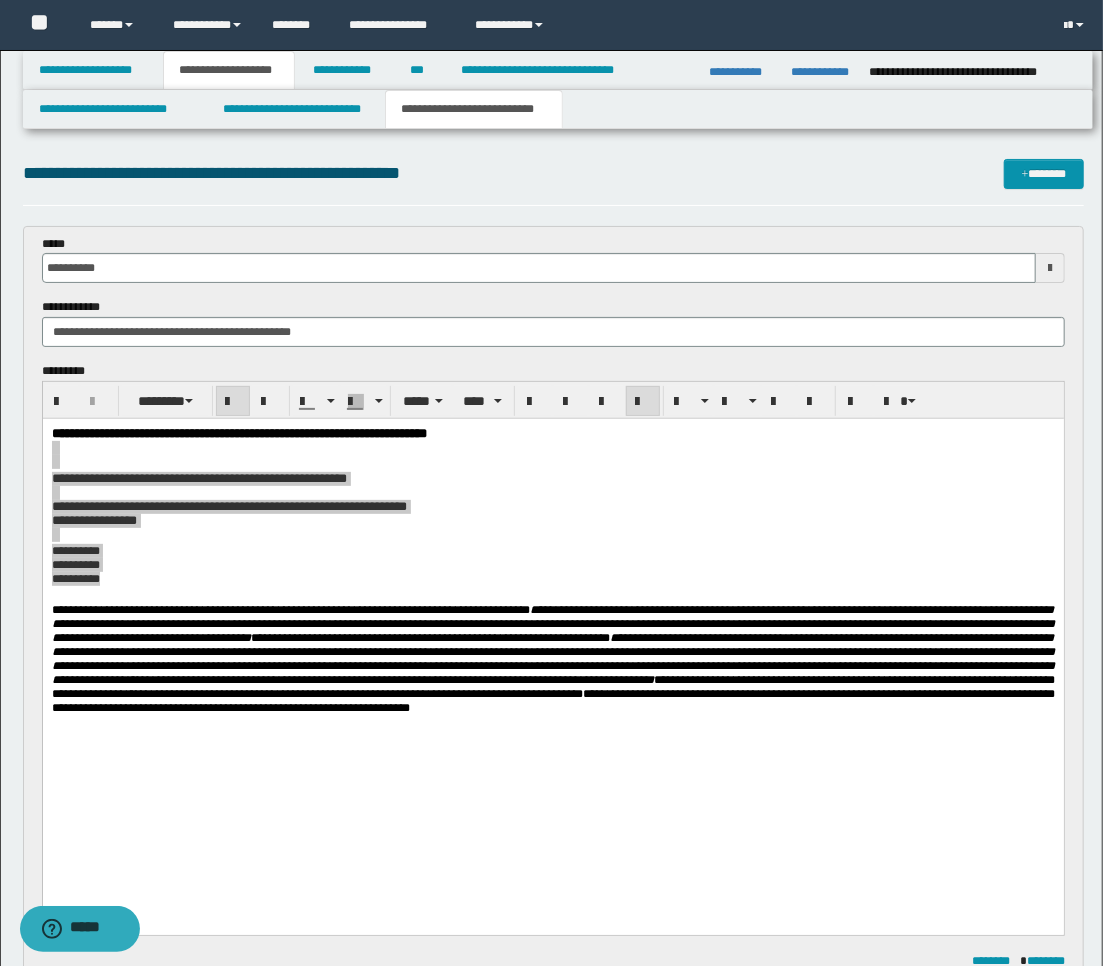 click on "**********" at bounding box center (553, 649) 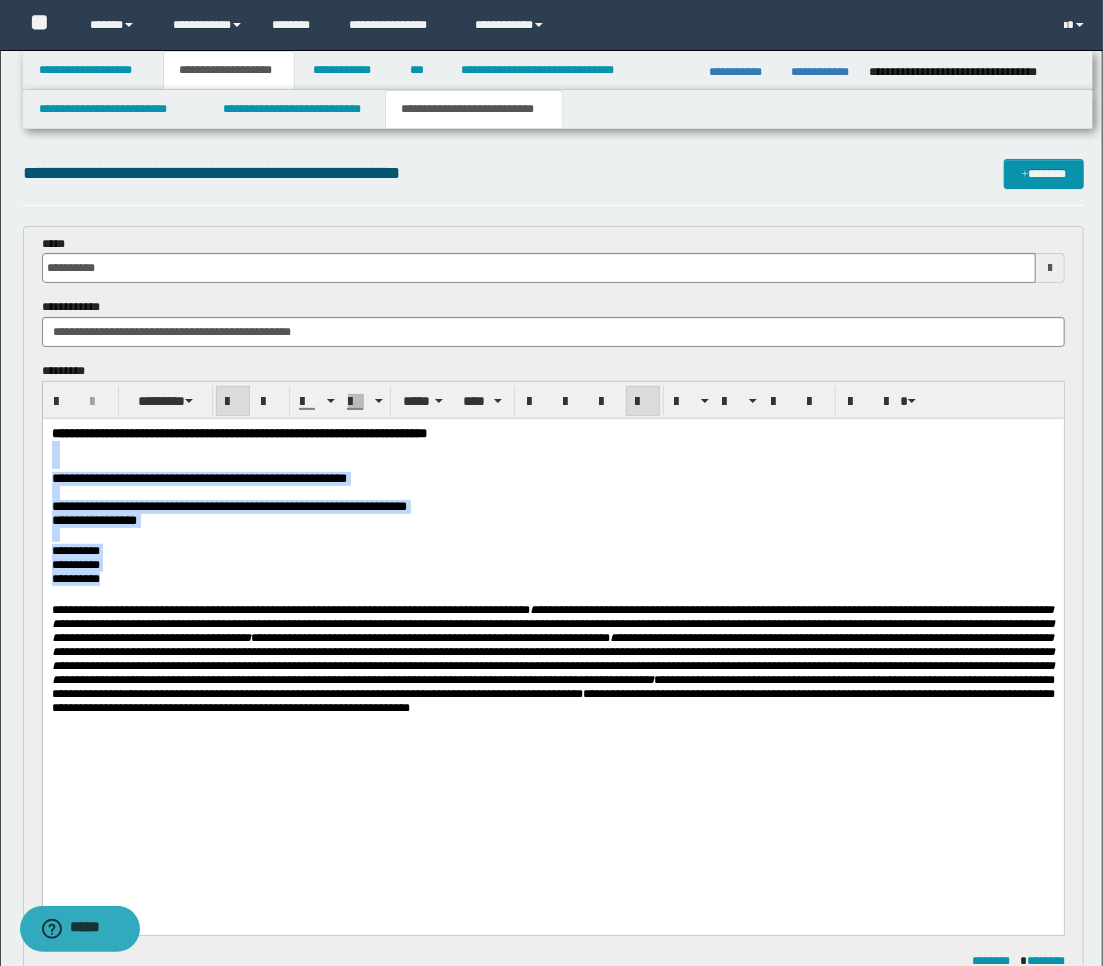 click at bounding box center [552, 492] 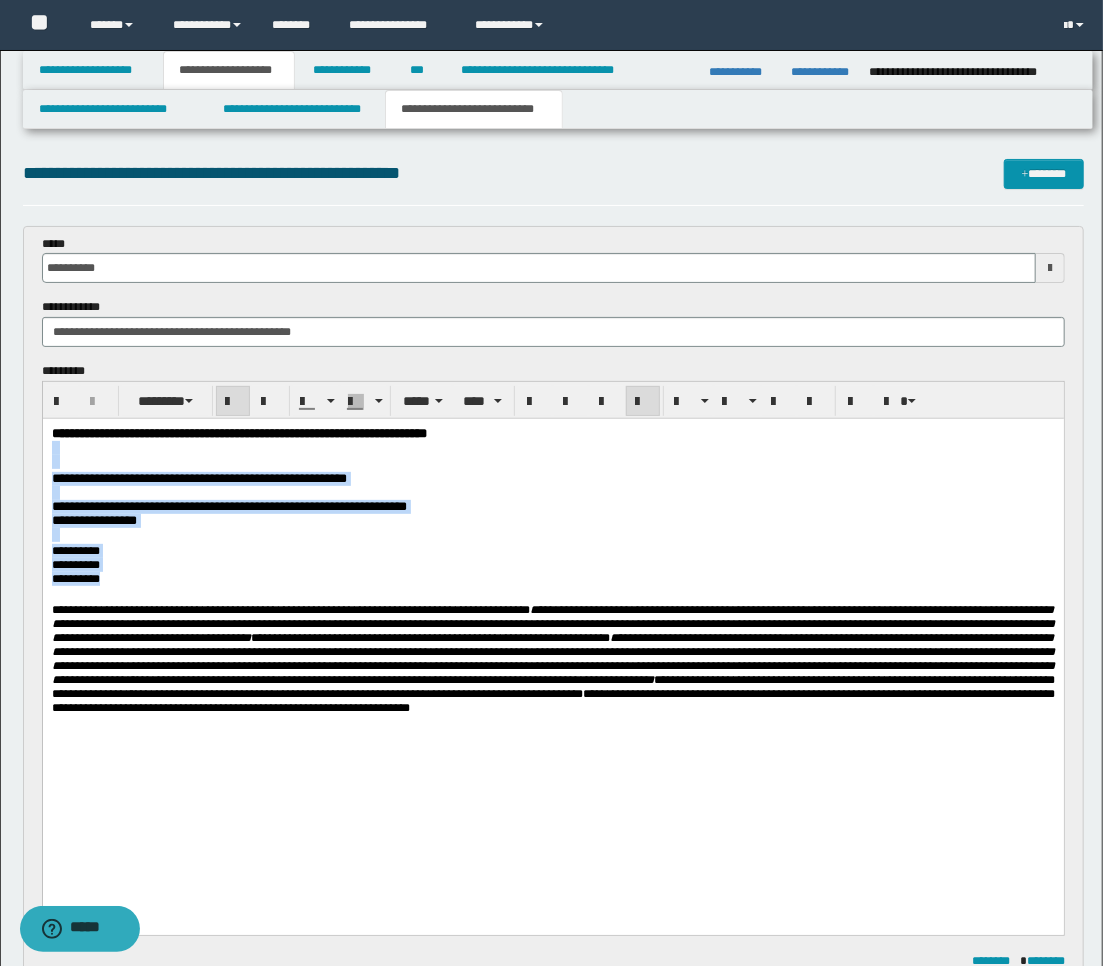 click on "**********" at bounding box center [552, 564] 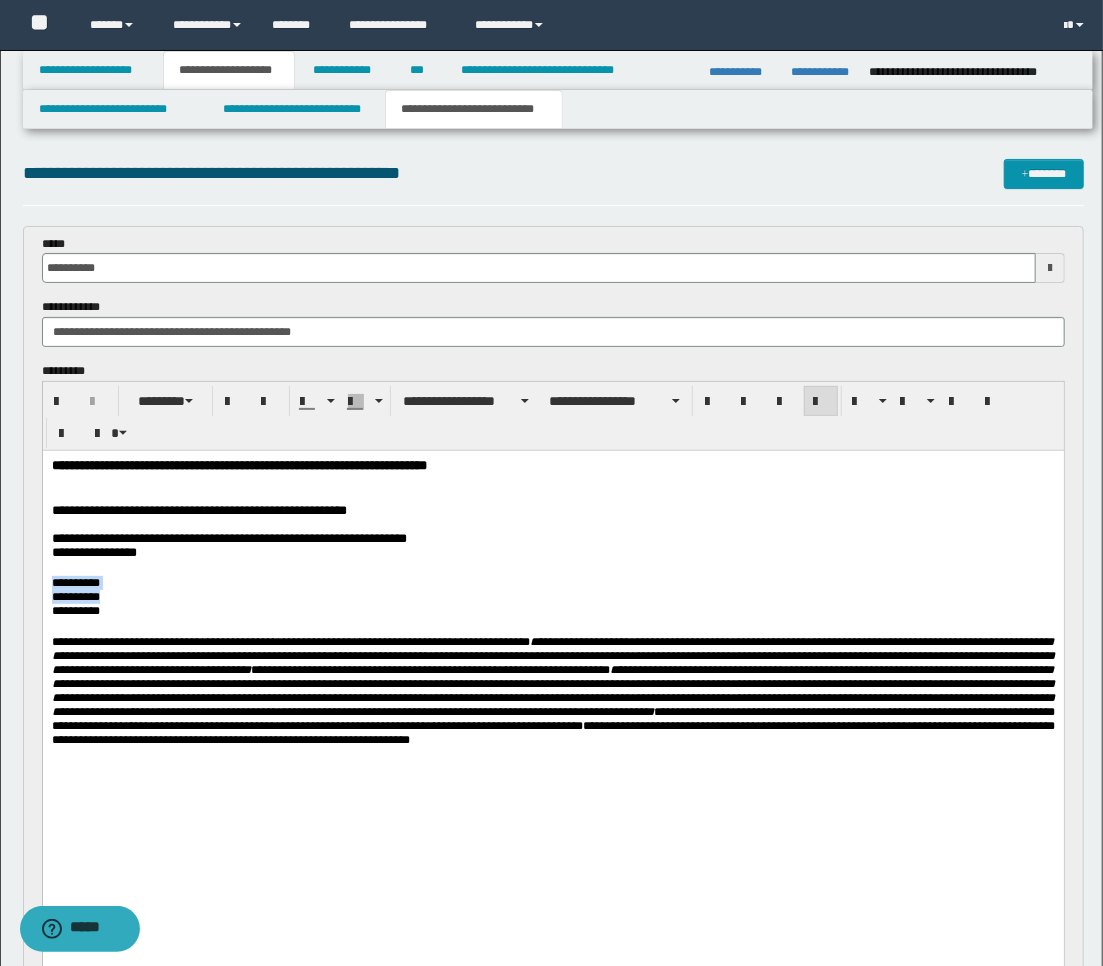 drag, startPoint x: 120, startPoint y: 623, endPoint x: 72, endPoint y: 586, distance: 60.60528 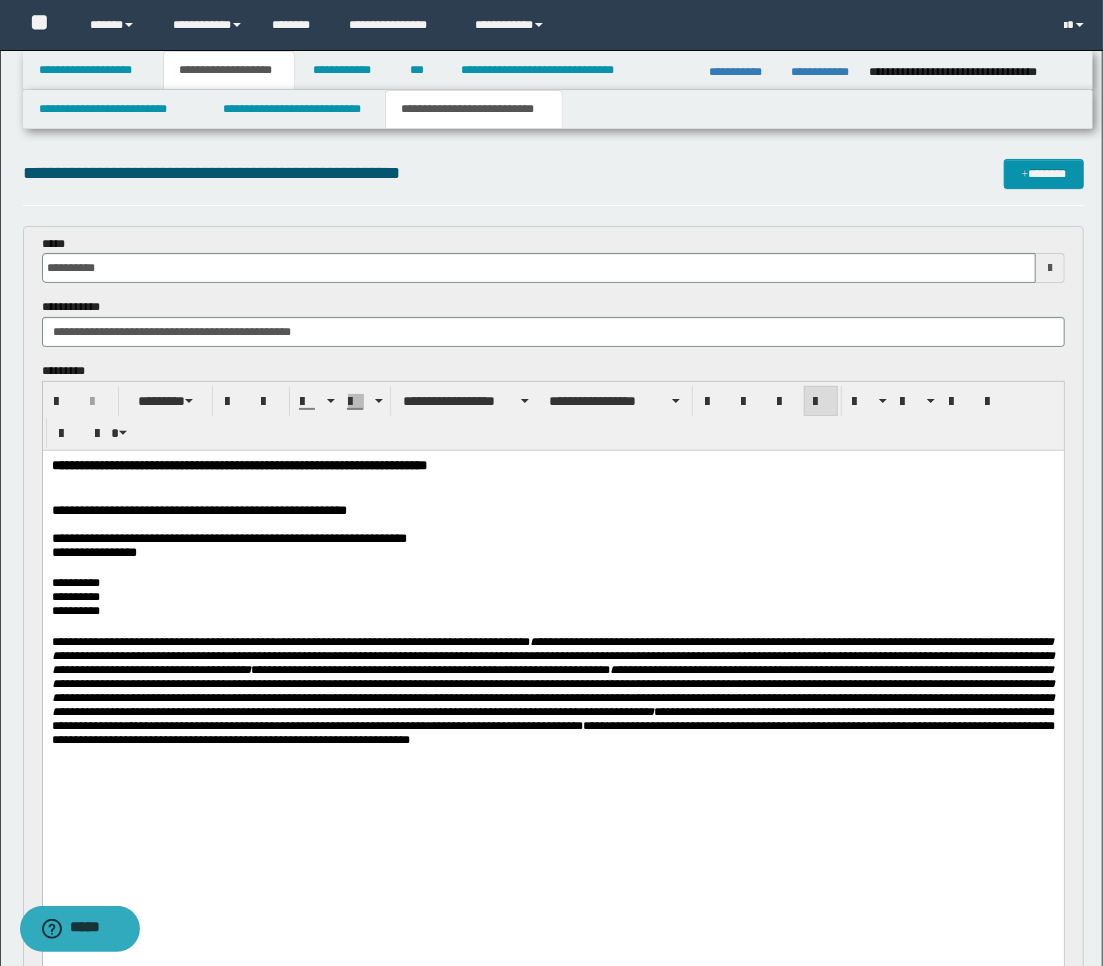 click at bounding box center (552, 625) 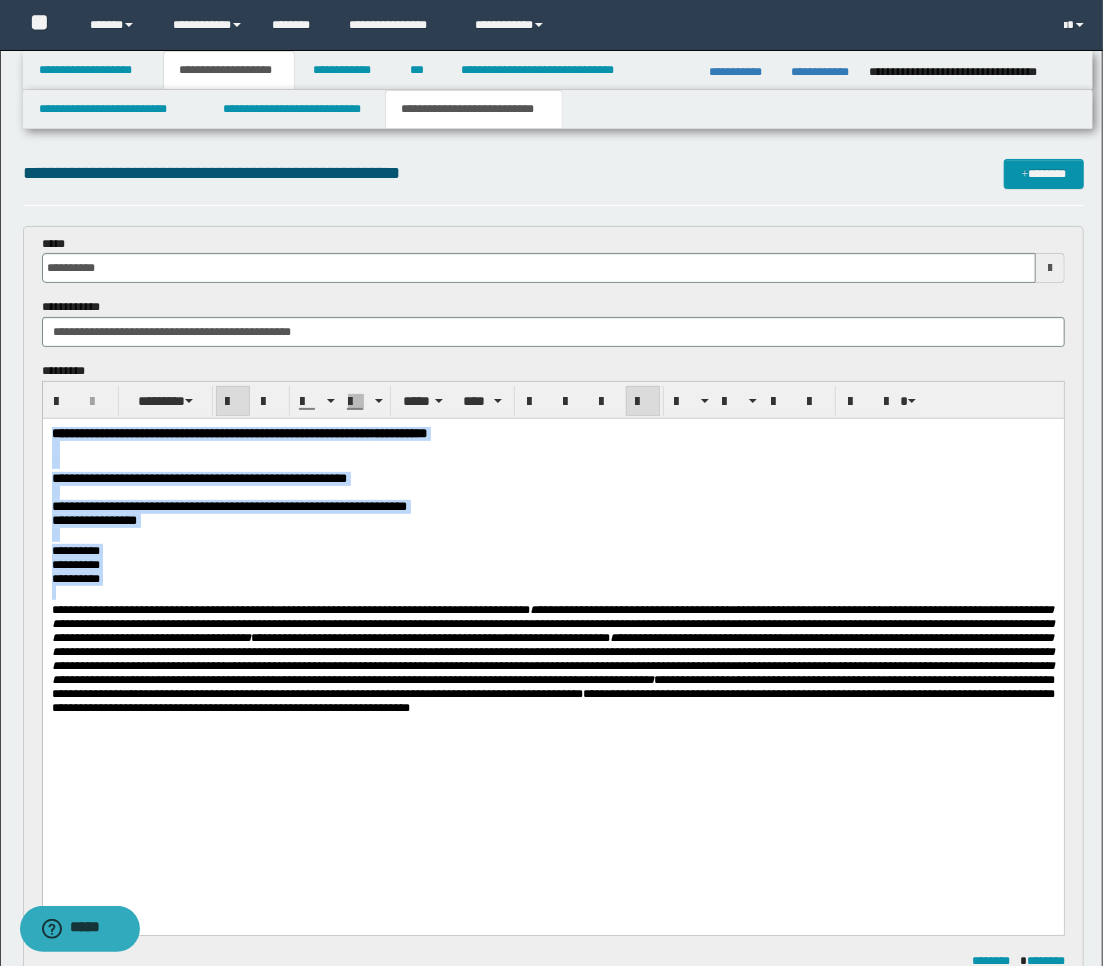 drag, startPoint x: 145, startPoint y: 610, endPoint x: 60, endPoint y: 830, distance: 235.84953 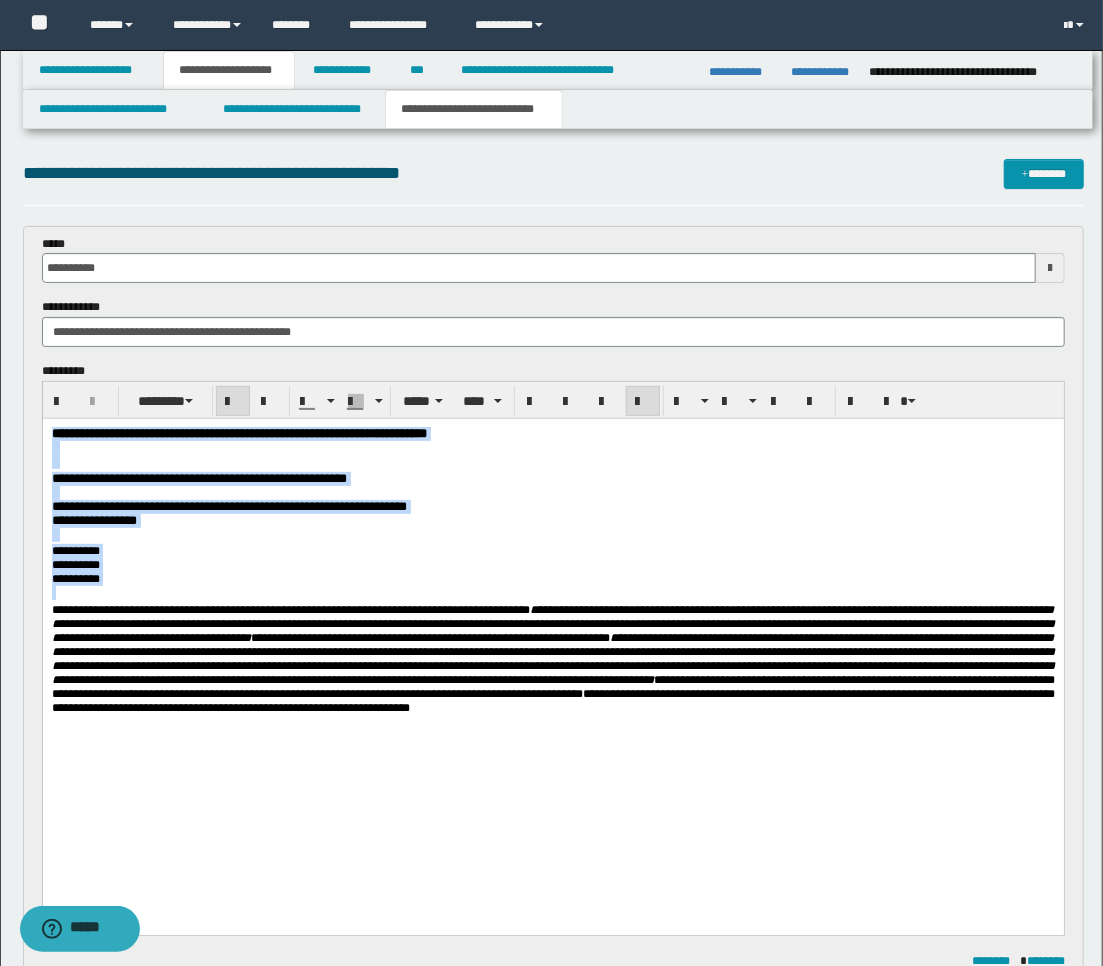 type 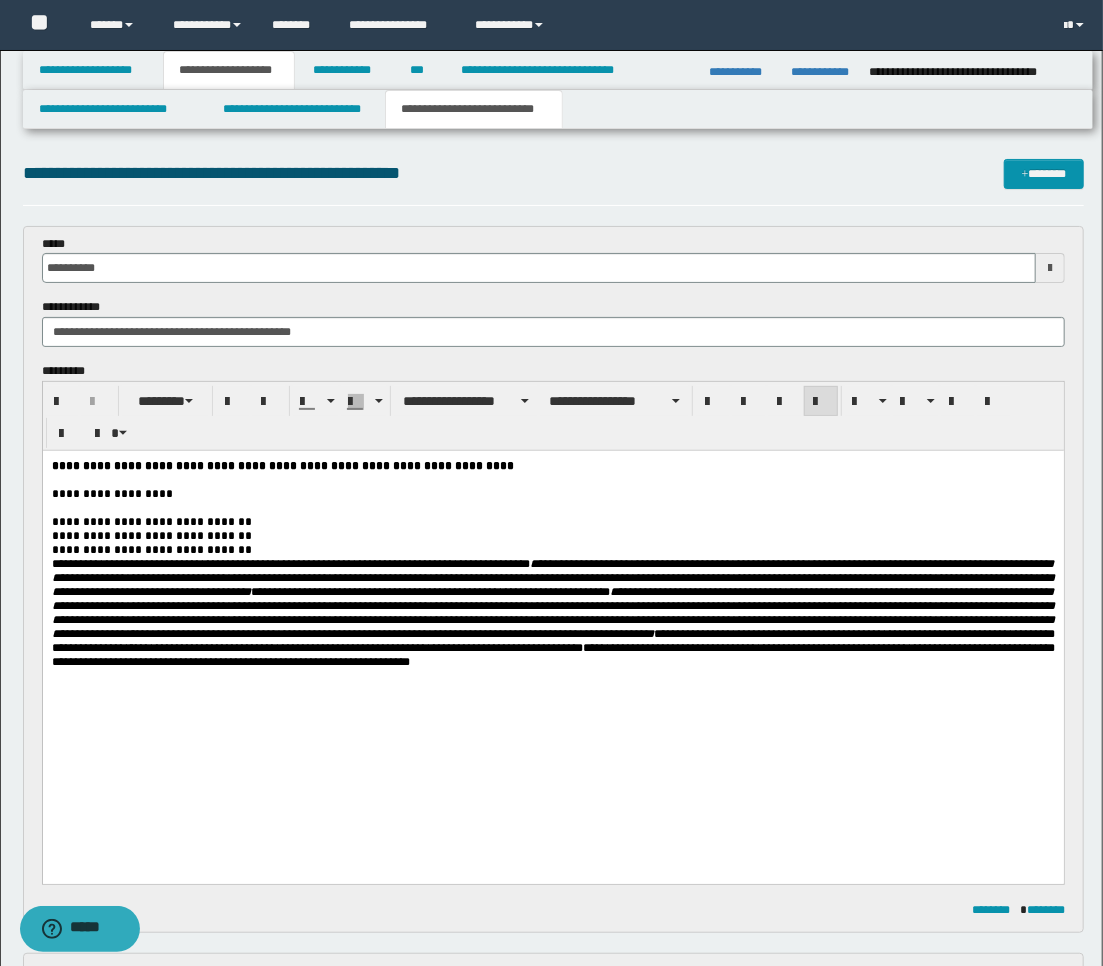 click at bounding box center [1050, 268] 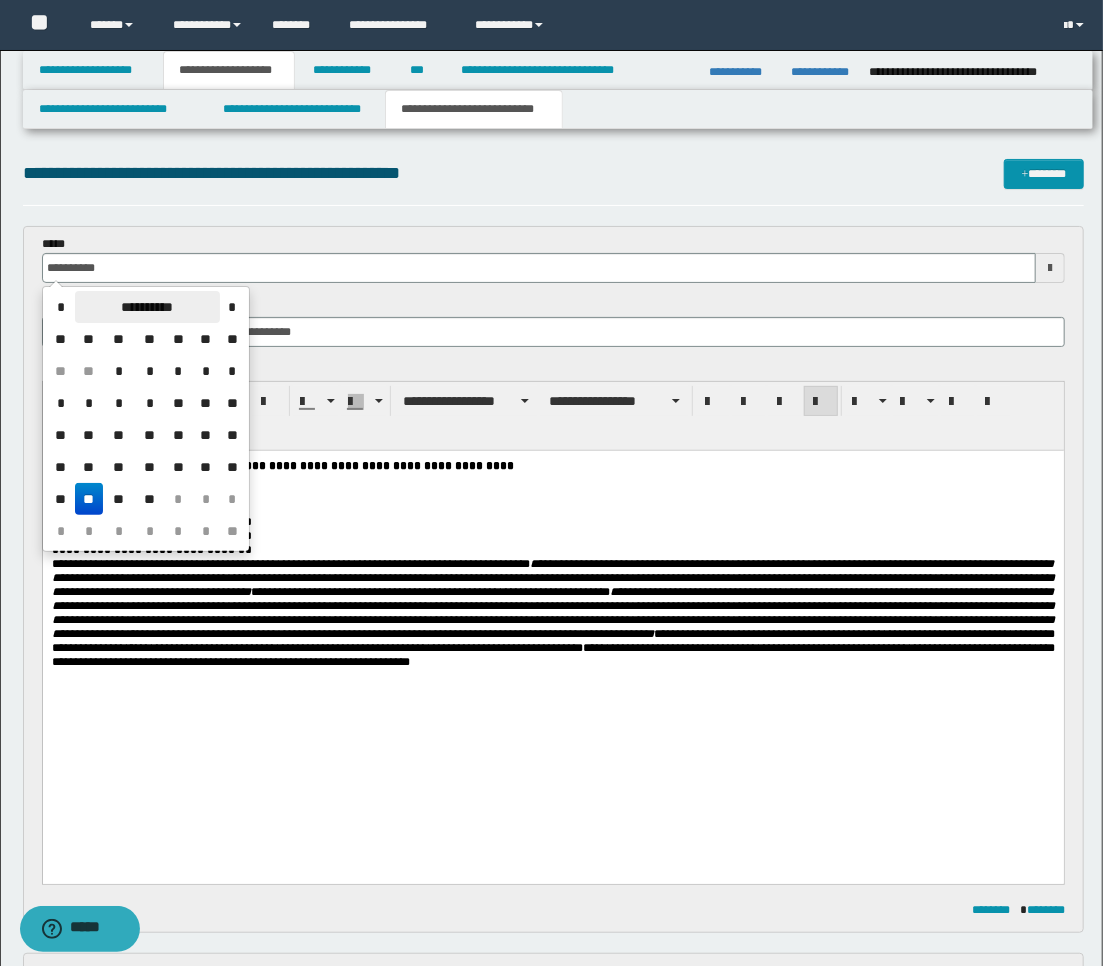 click on "**********" at bounding box center (147, 307) 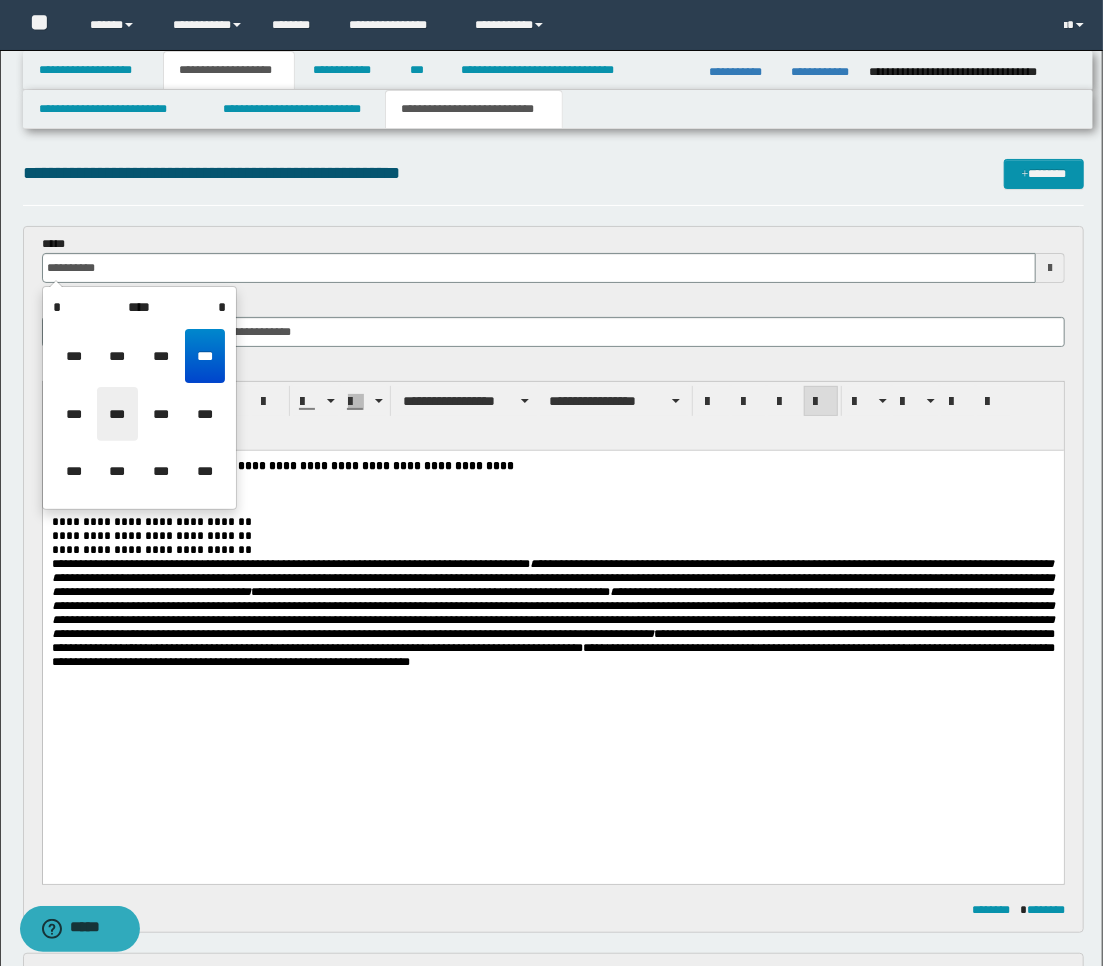 click on "***" at bounding box center (117, 414) 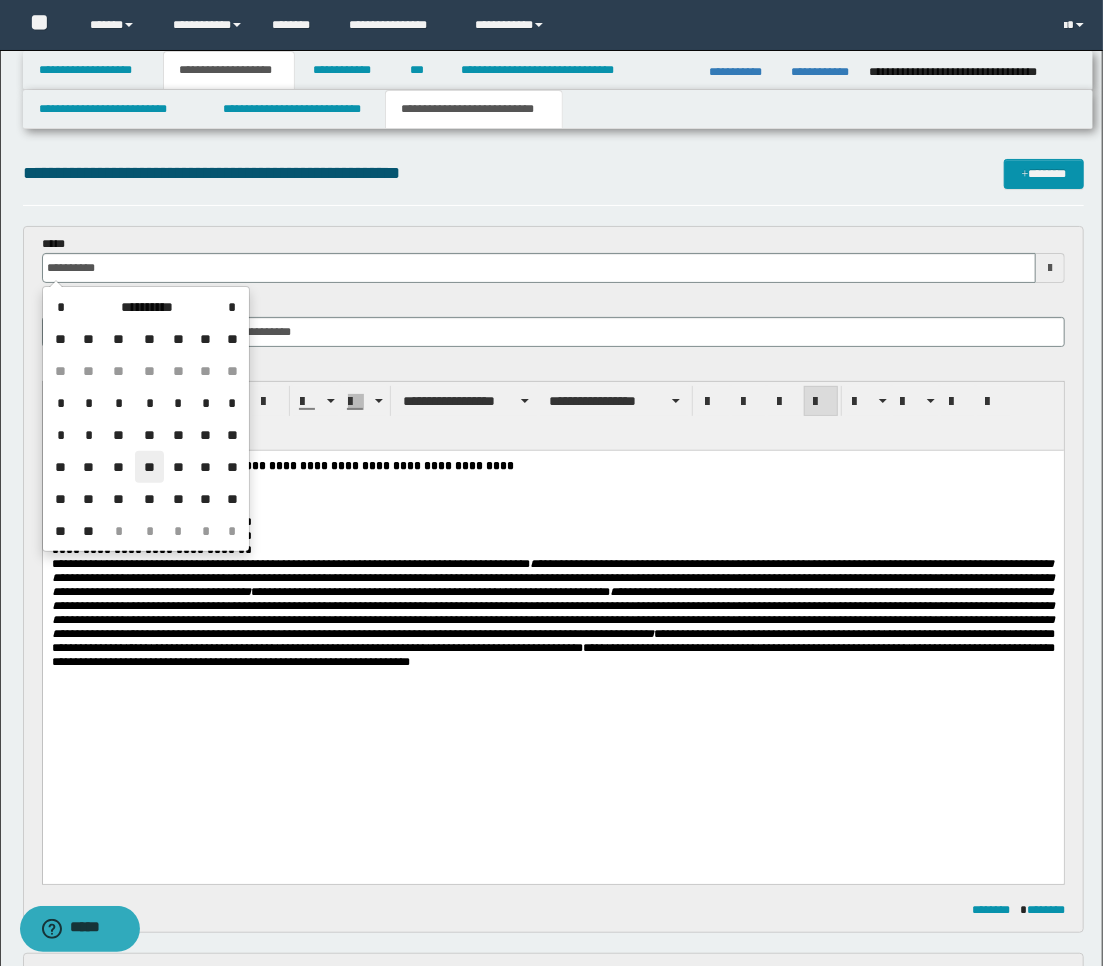 click on "**" at bounding box center (149, 467) 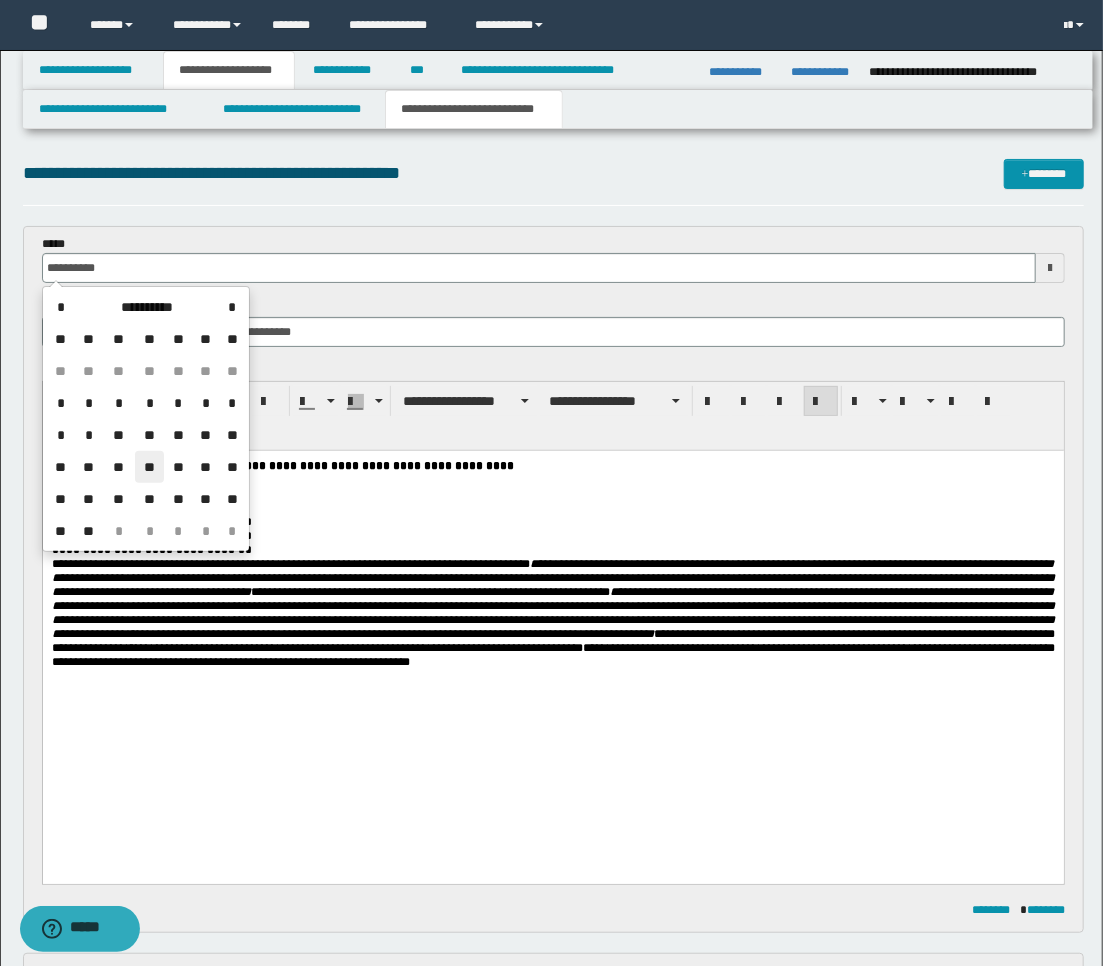 type on "**********" 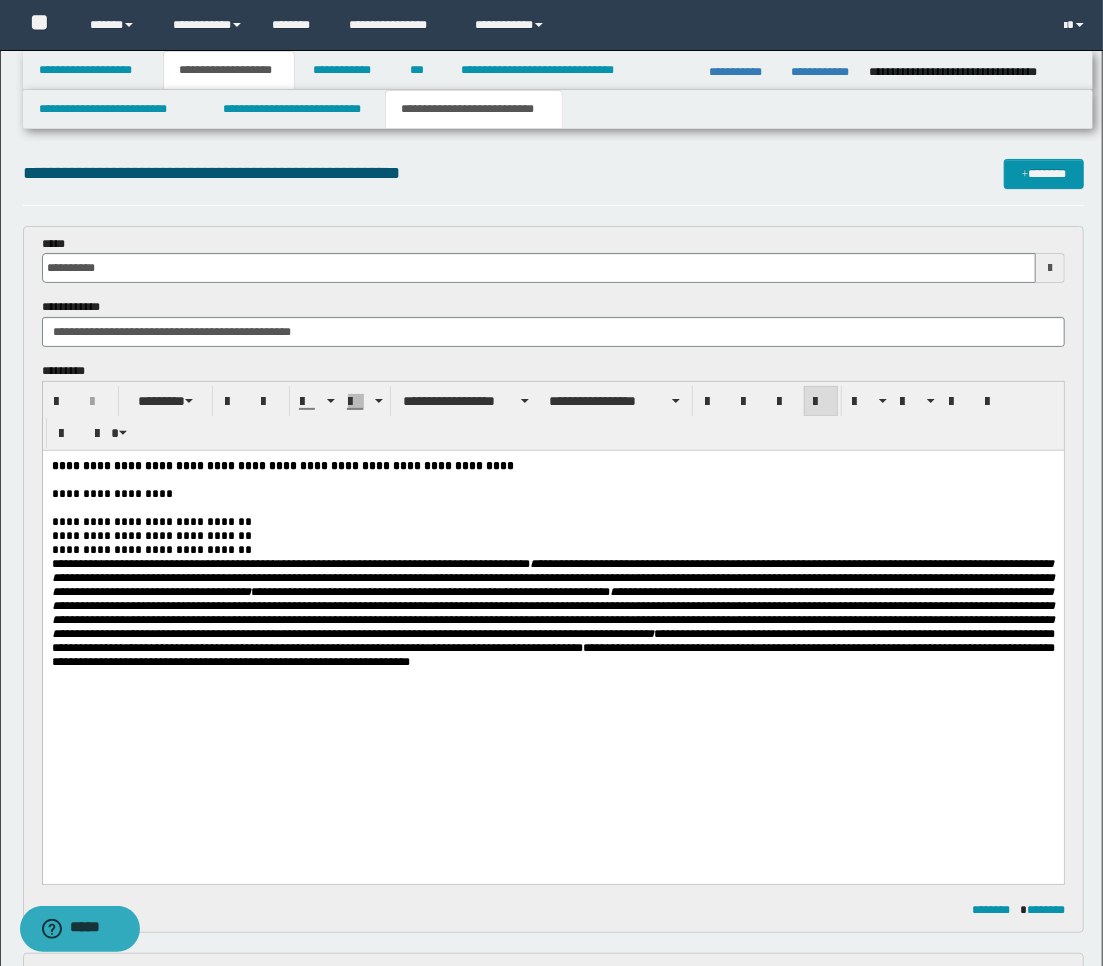click on "**********" at bounding box center (552, 549) 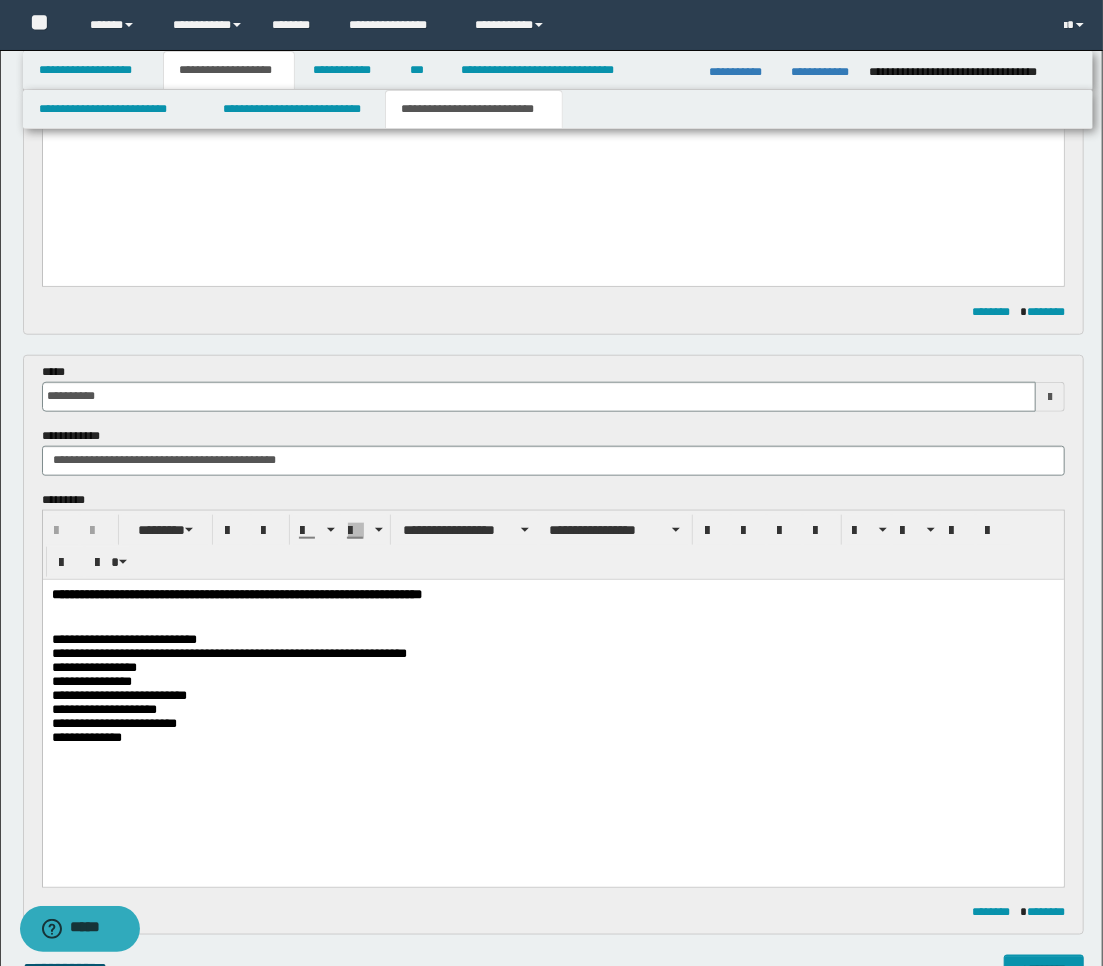scroll, scrollTop: 666, scrollLeft: 0, axis: vertical 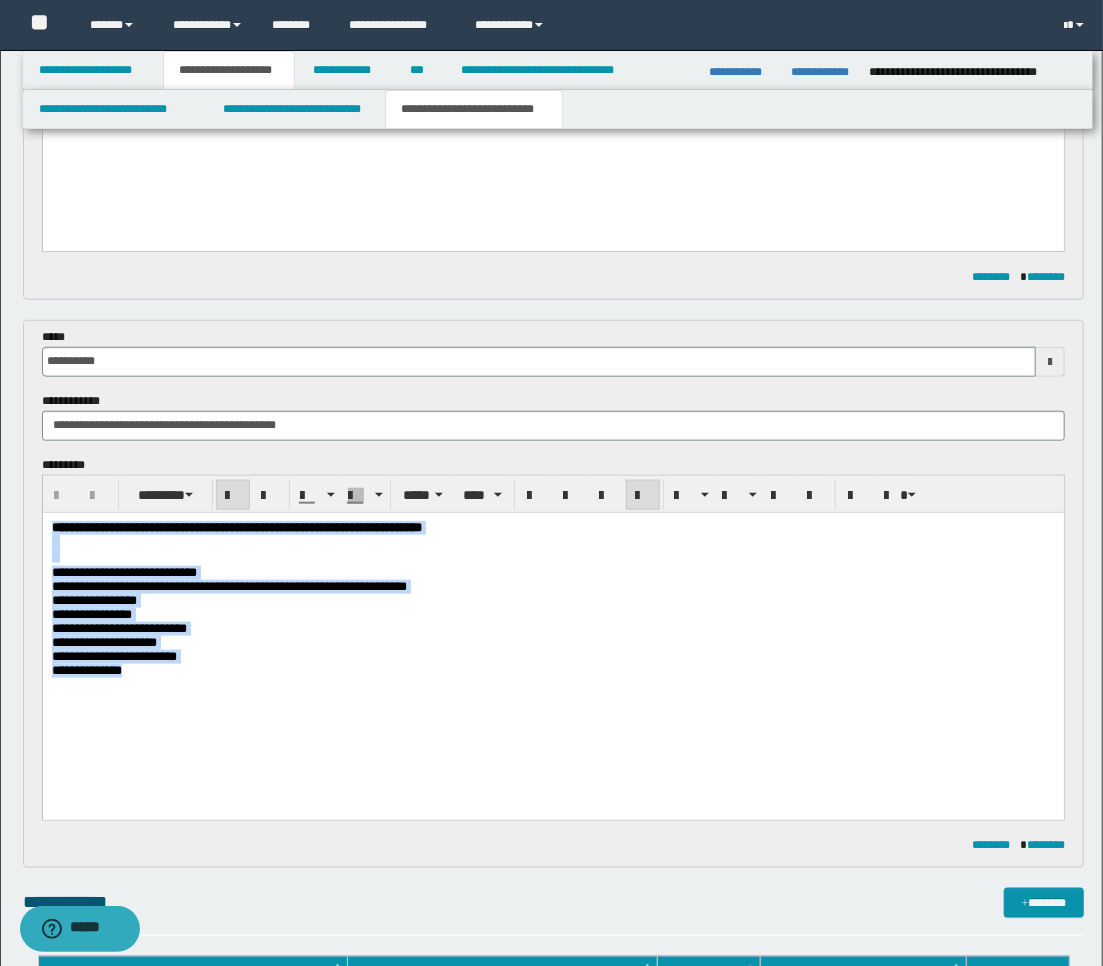 drag, startPoint x: 144, startPoint y: 720, endPoint x: 39, endPoint y: 488, distance: 254.65466 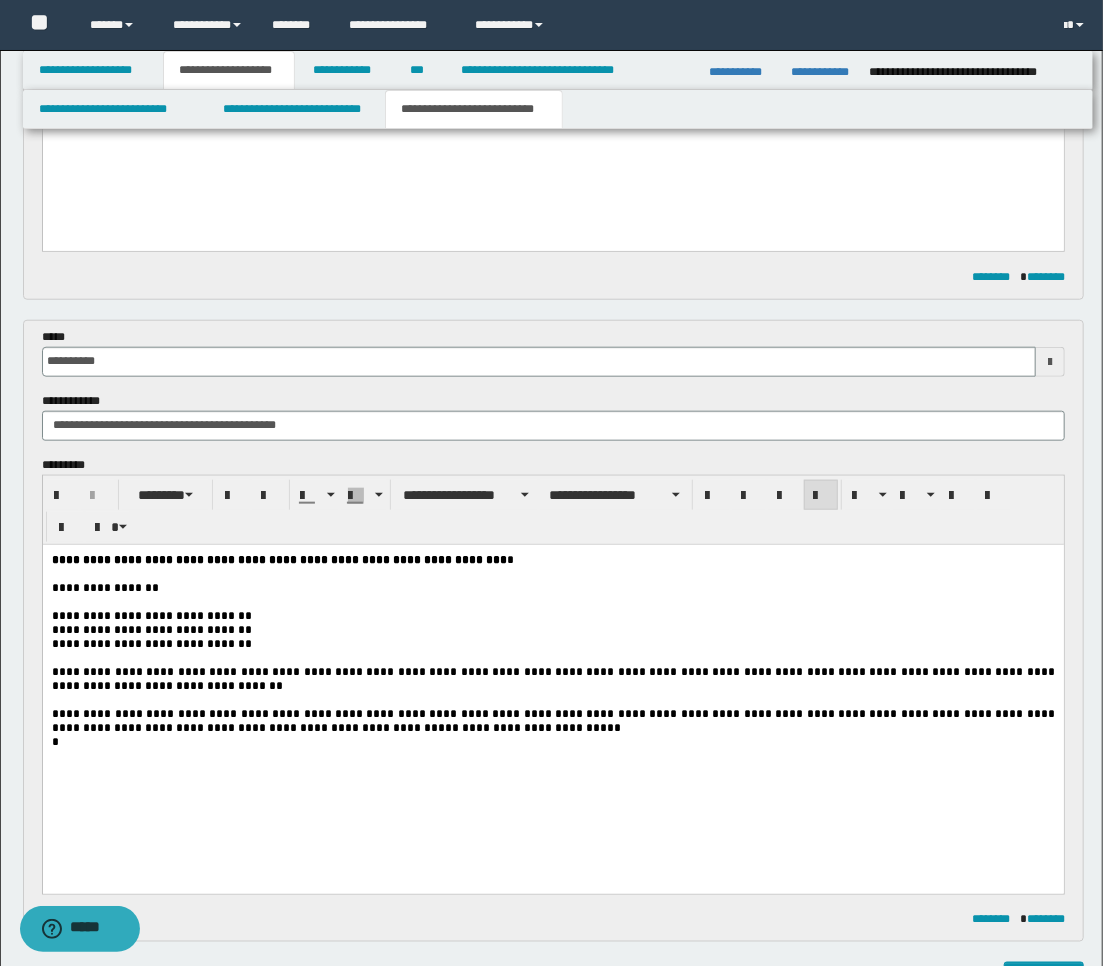 click at bounding box center [1050, 362] 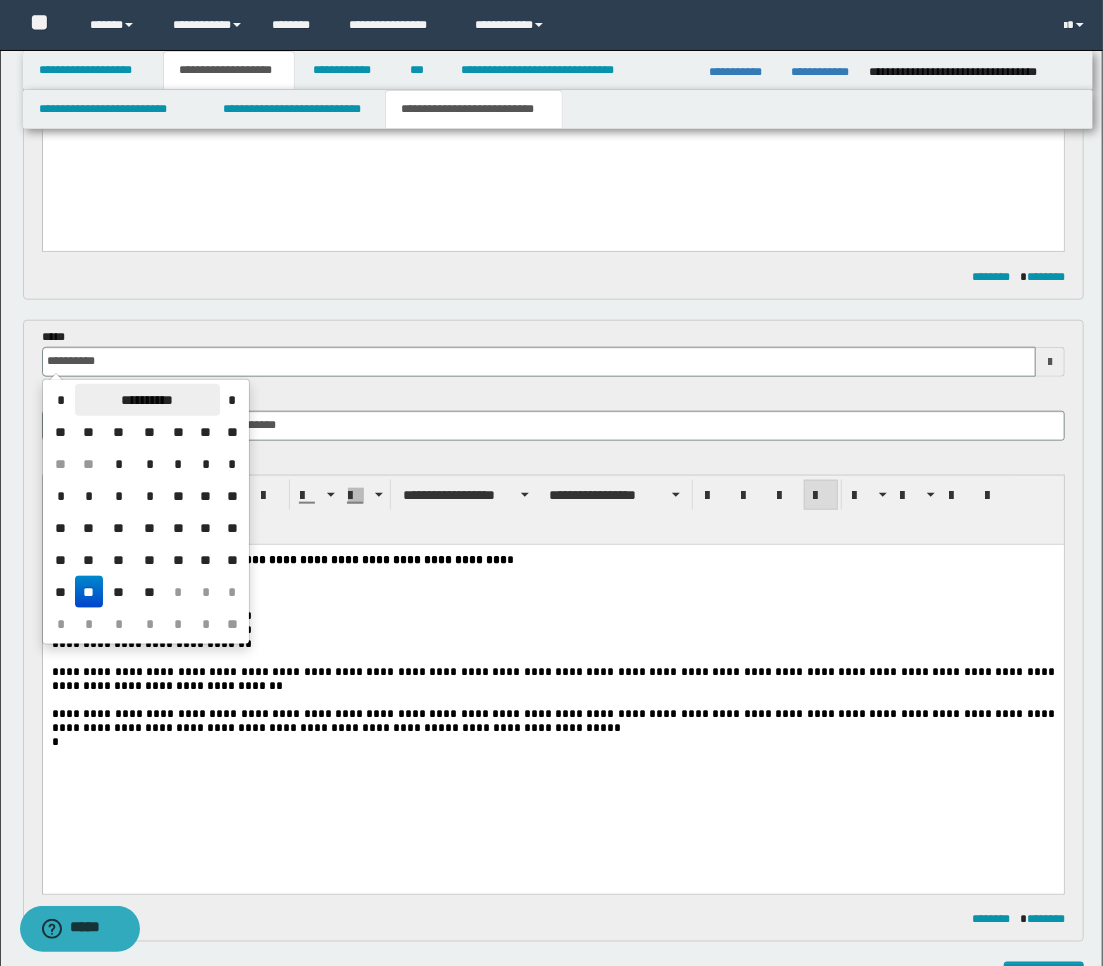 click on "**********" at bounding box center [147, 400] 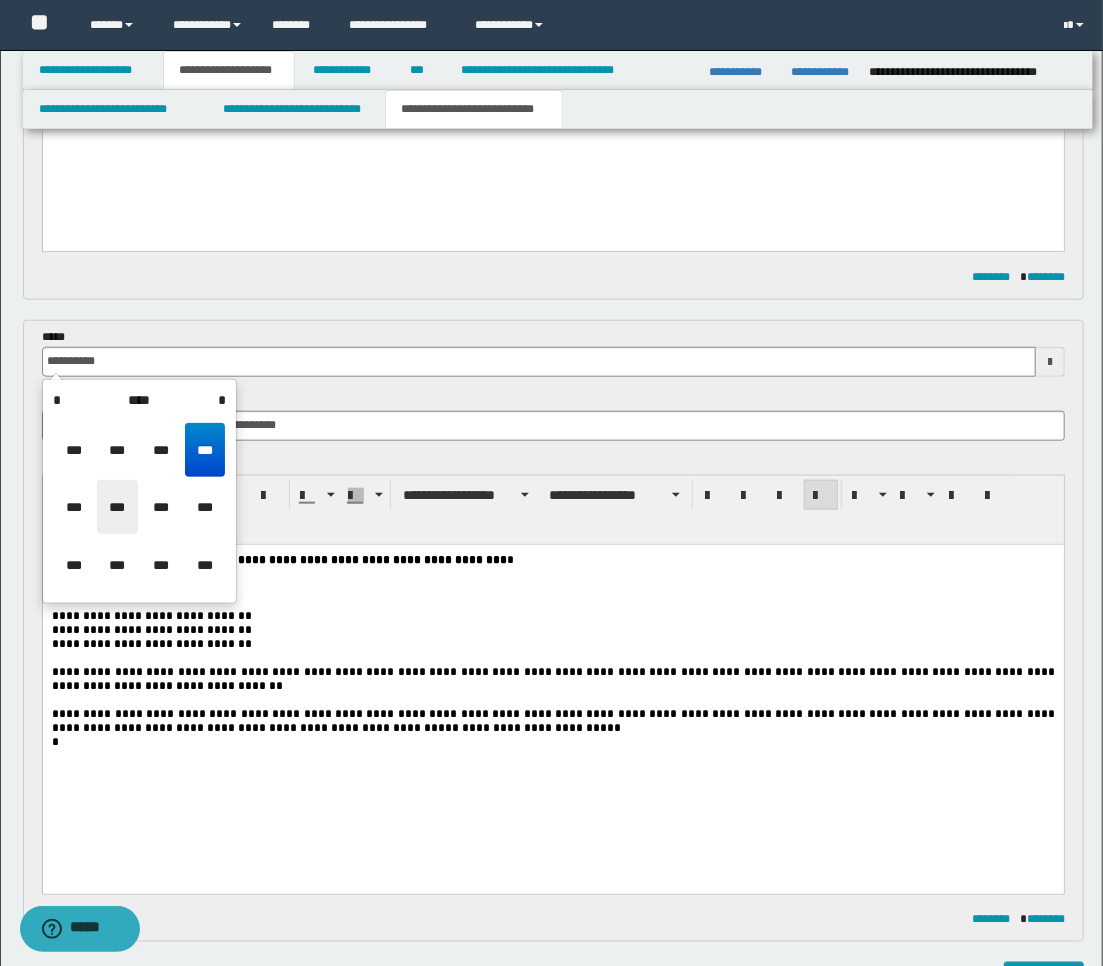 click on "***" at bounding box center (117, 507) 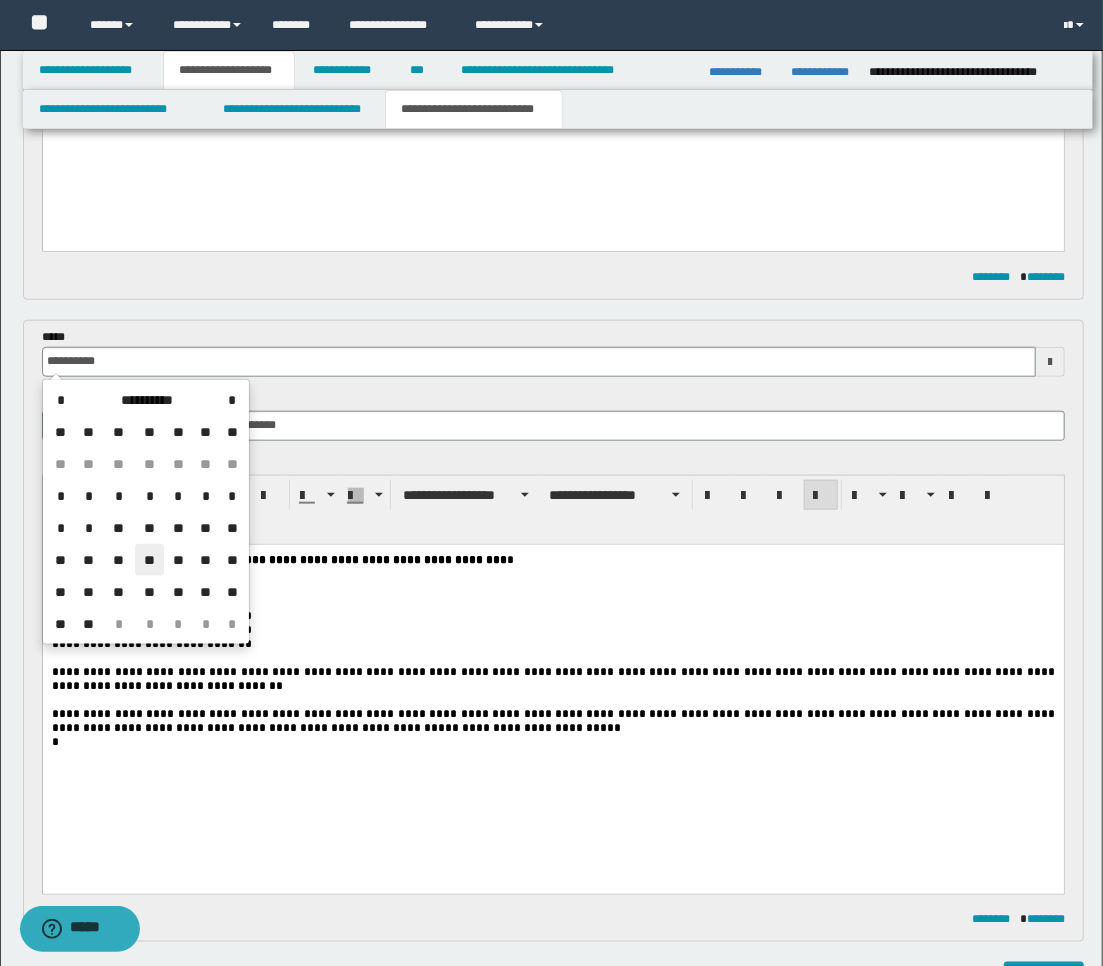 click on "**" at bounding box center [149, 560] 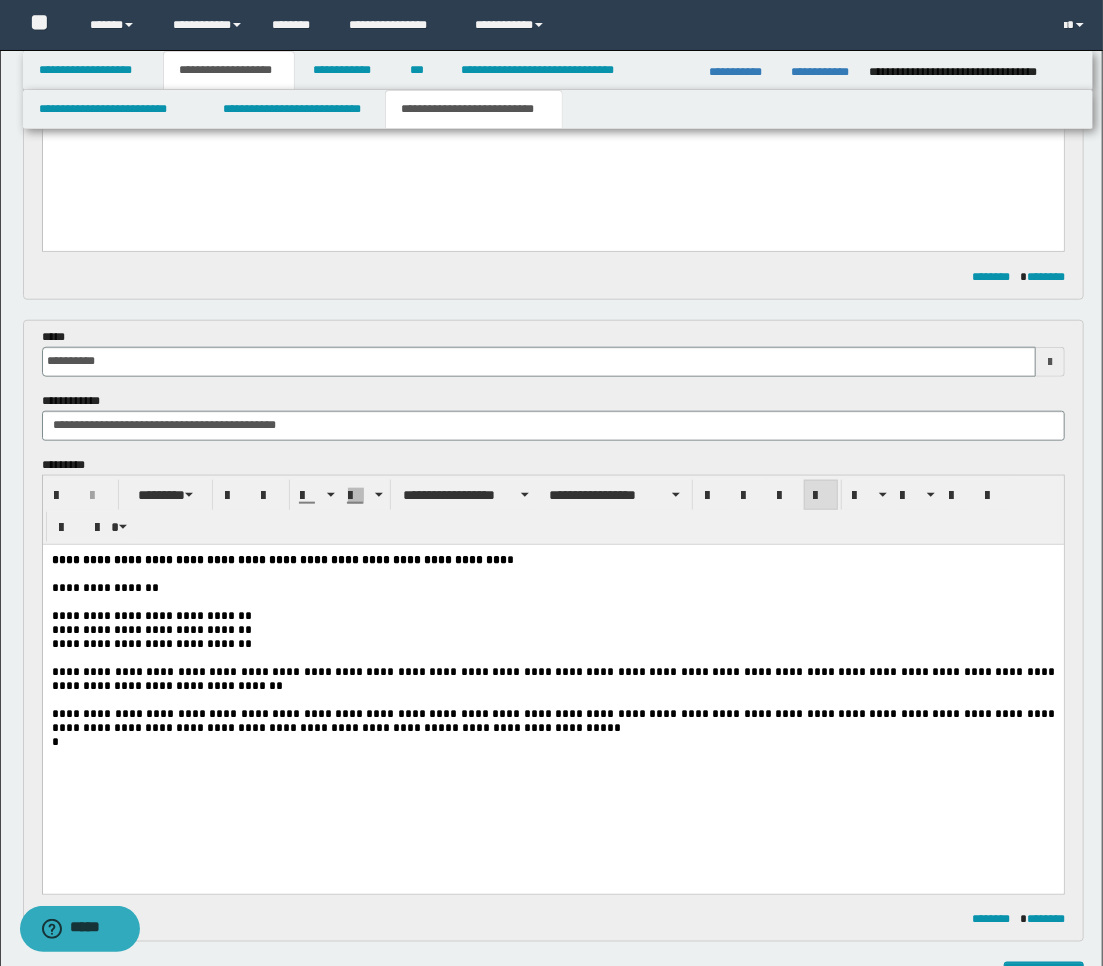 click on "**********" at bounding box center (552, 643) 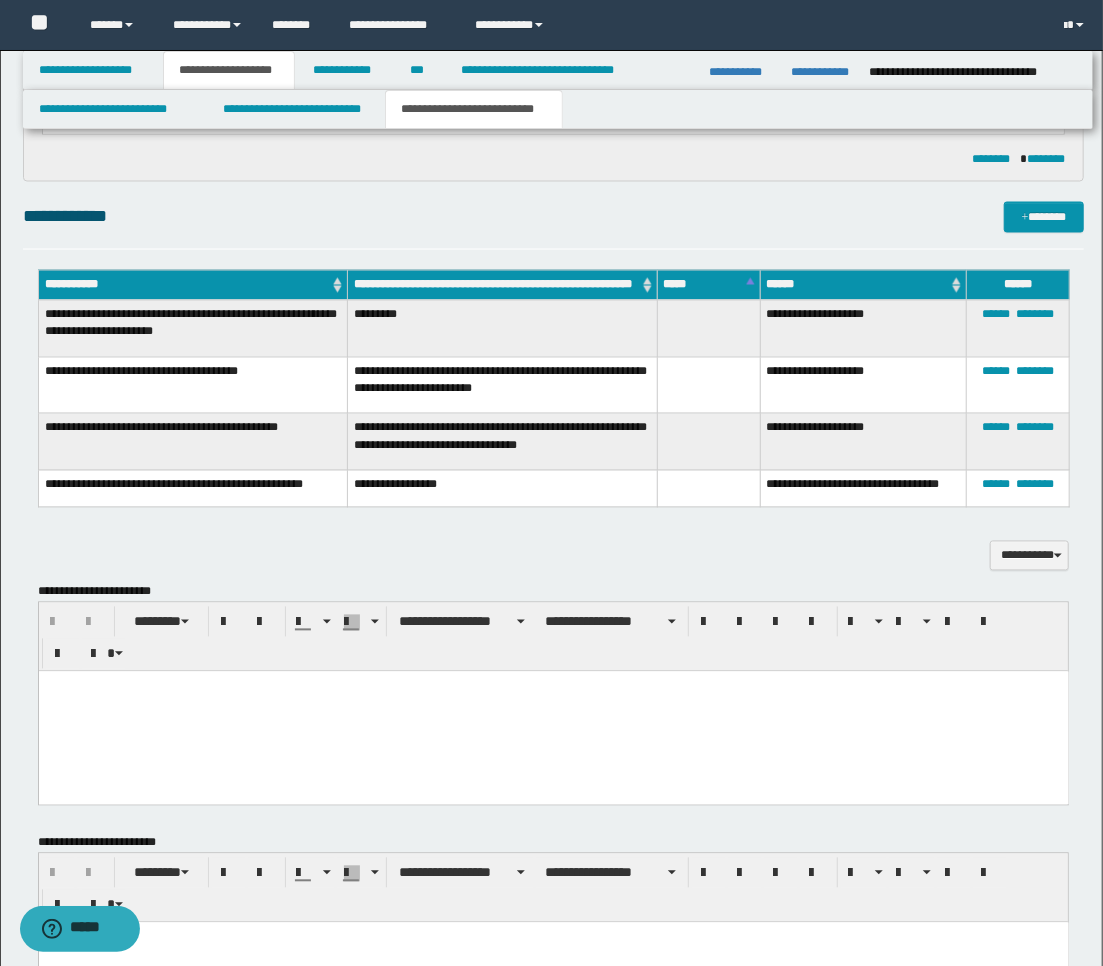 scroll, scrollTop: 1555, scrollLeft: 0, axis: vertical 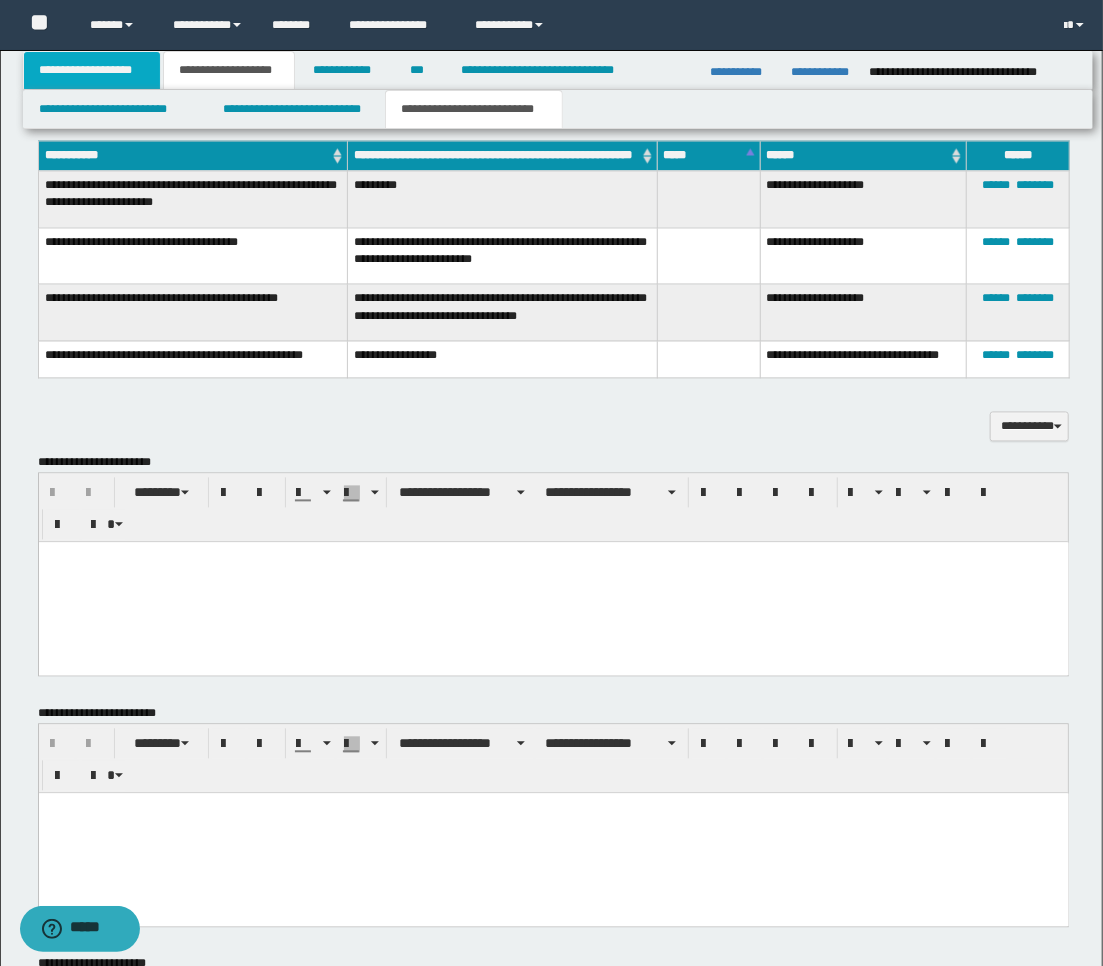 click on "**********" at bounding box center (92, 70) 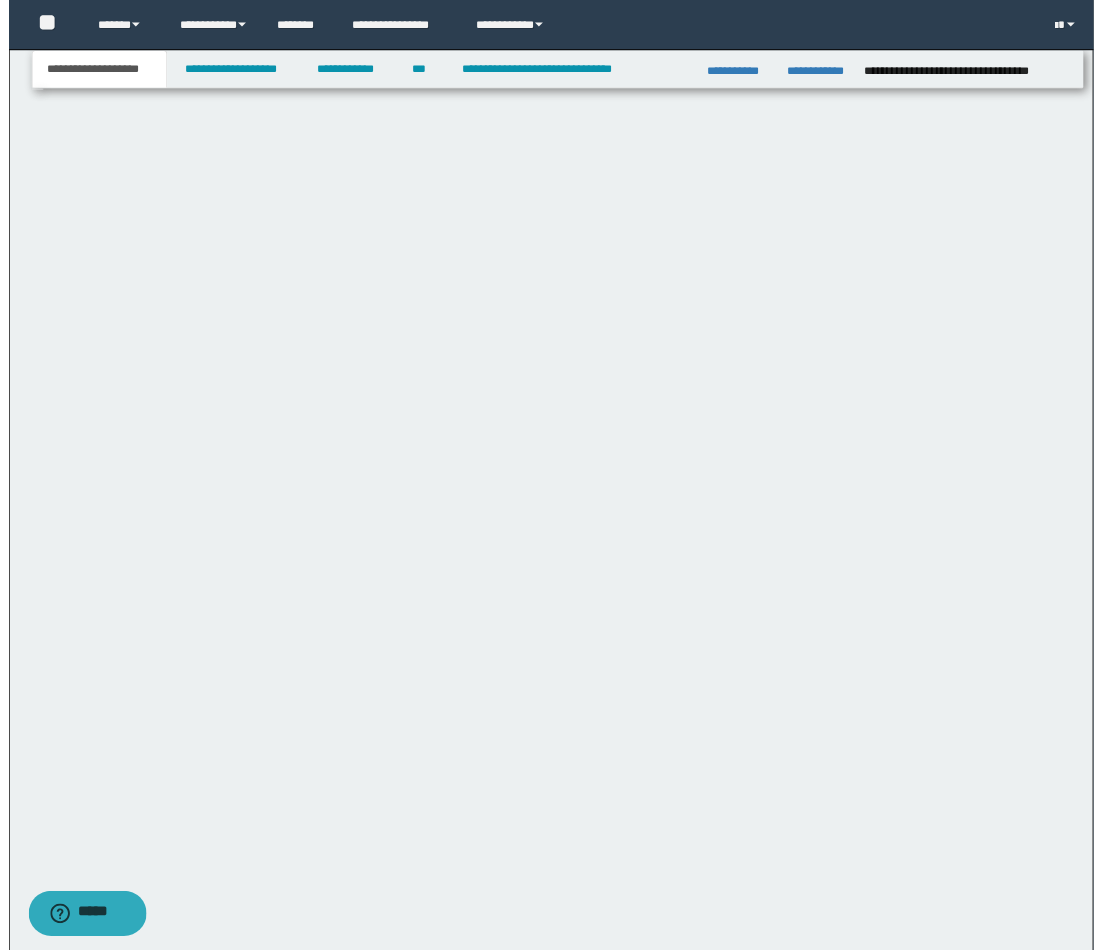 scroll, scrollTop: 842, scrollLeft: 0, axis: vertical 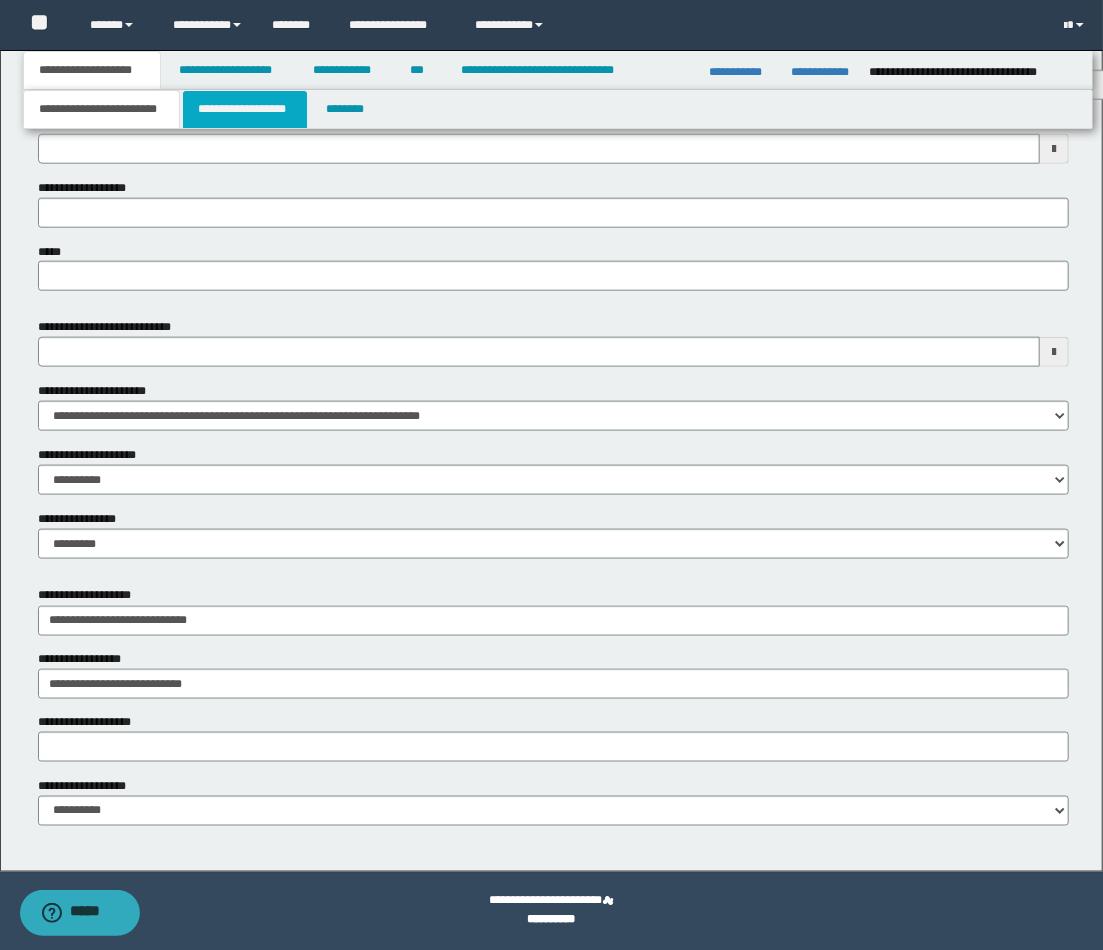 click on "**********" at bounding box center (245, 109) 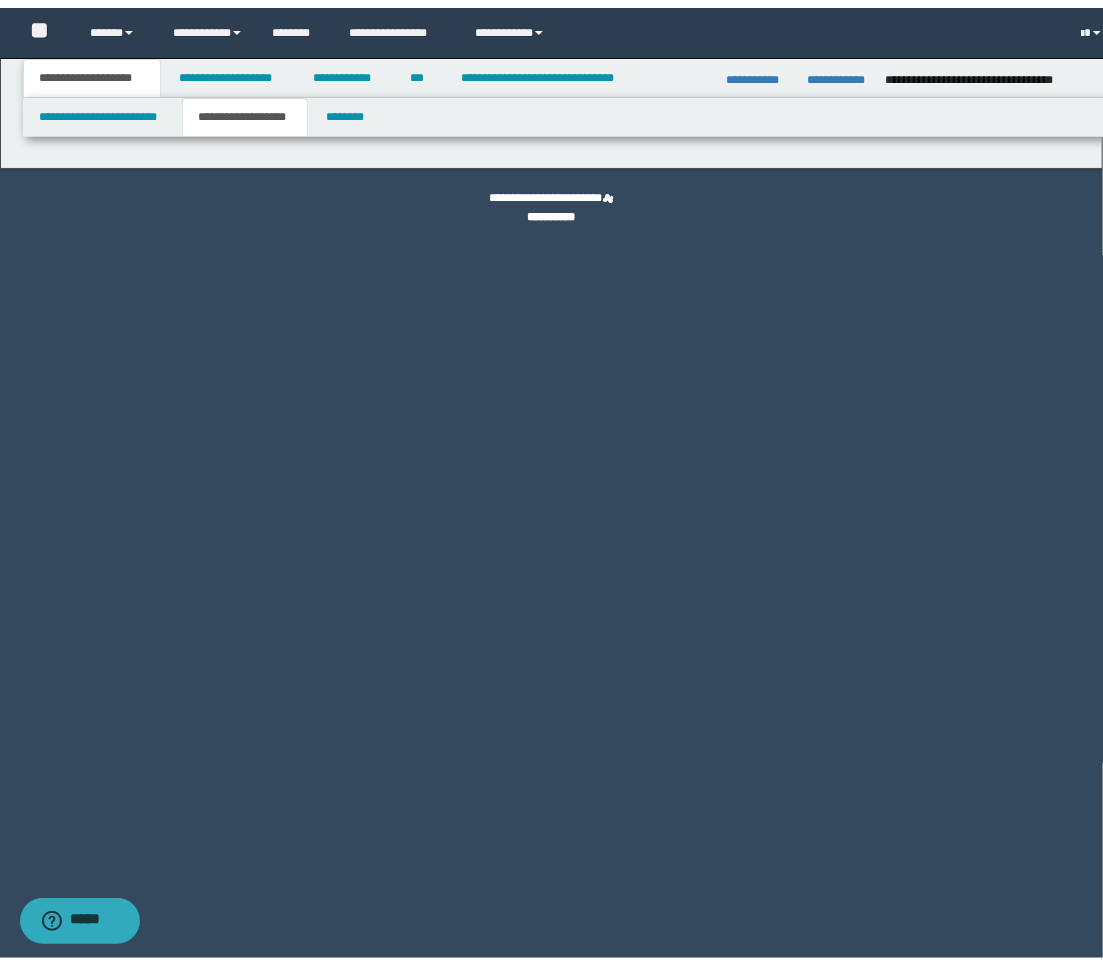 scroll, scrollTop: 0, scrollLeft: 0, axis: both 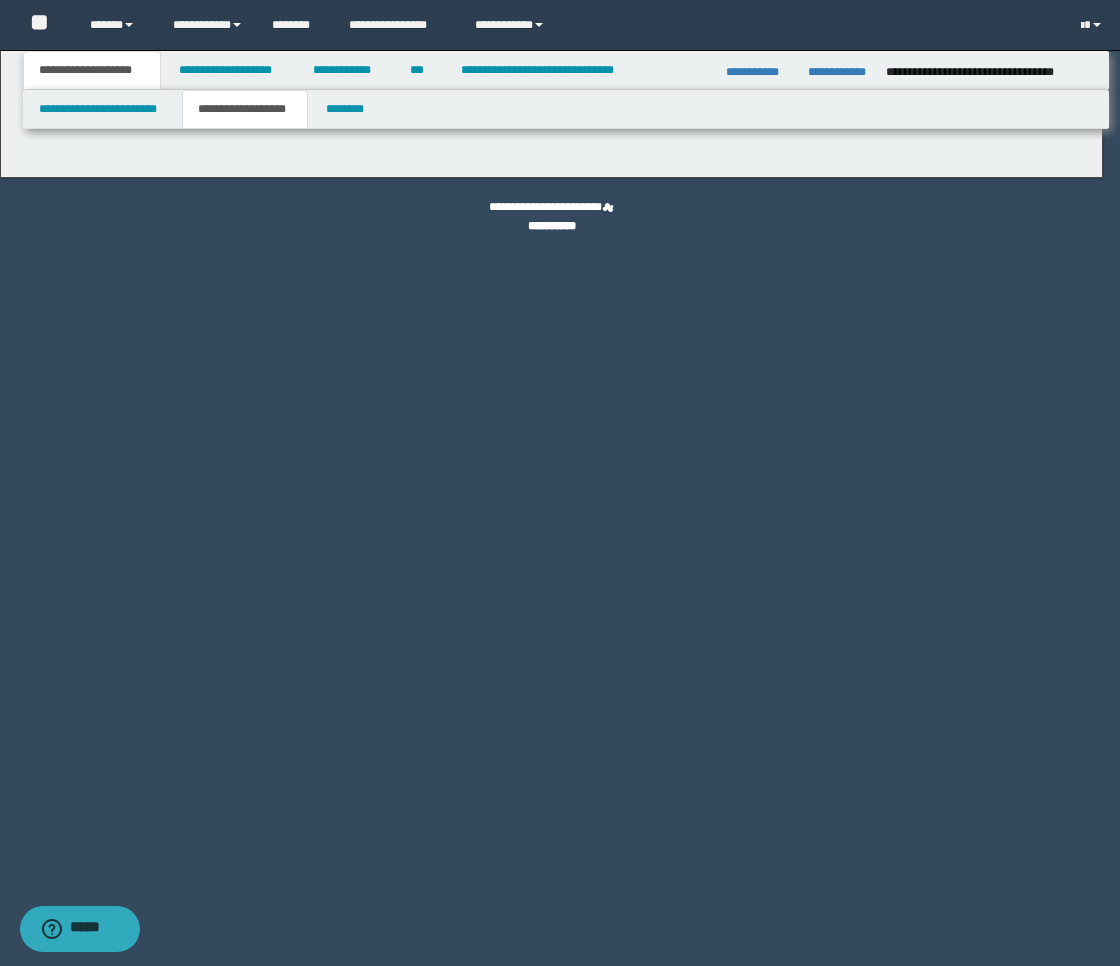type on "********" 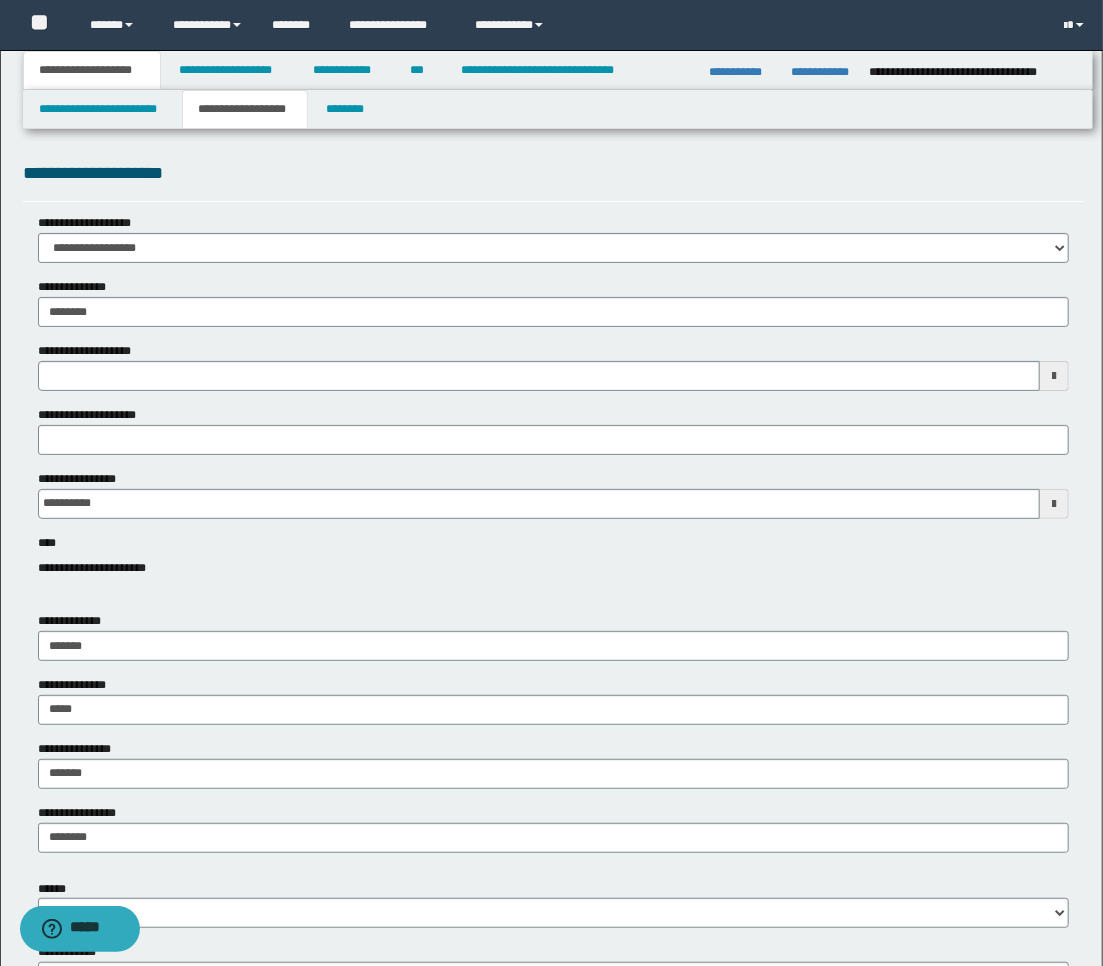 type 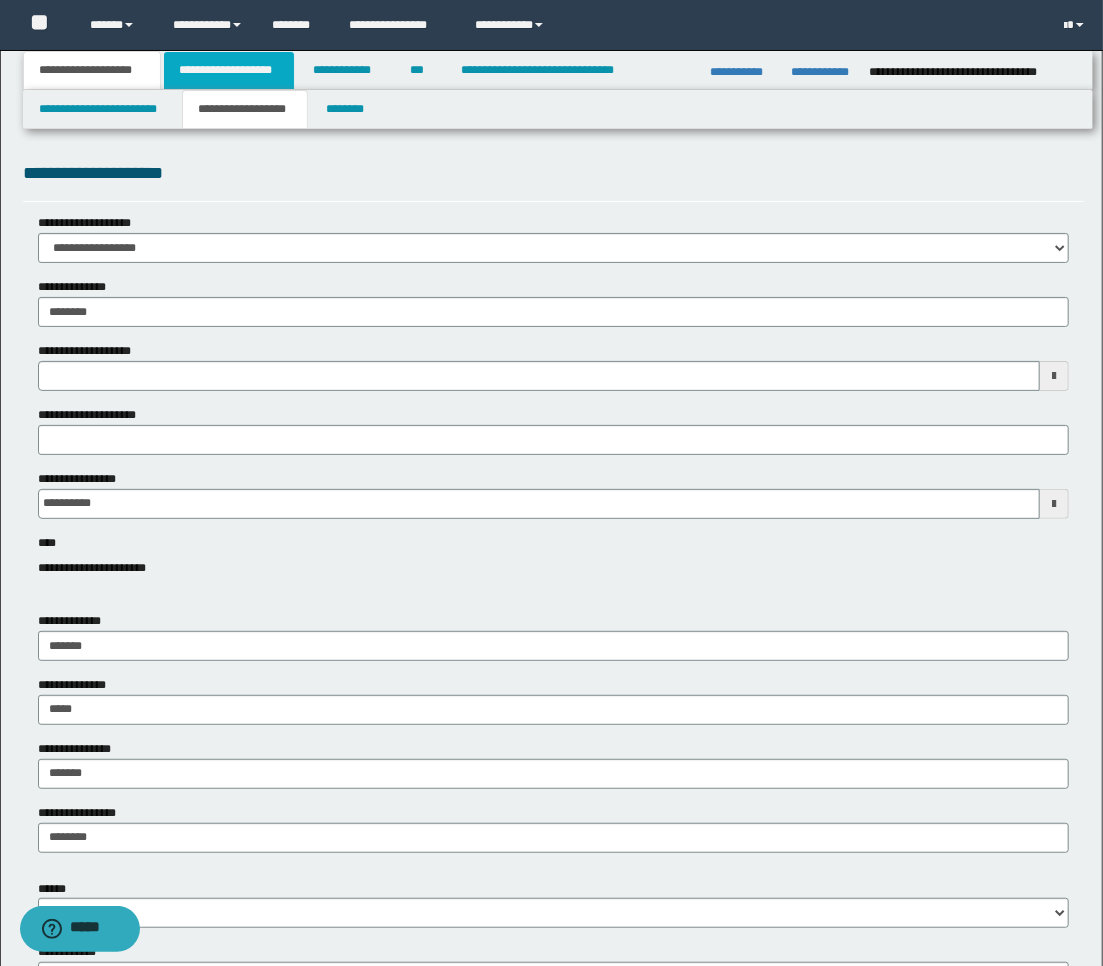 click on "**********" at bounding box center [229, 70] 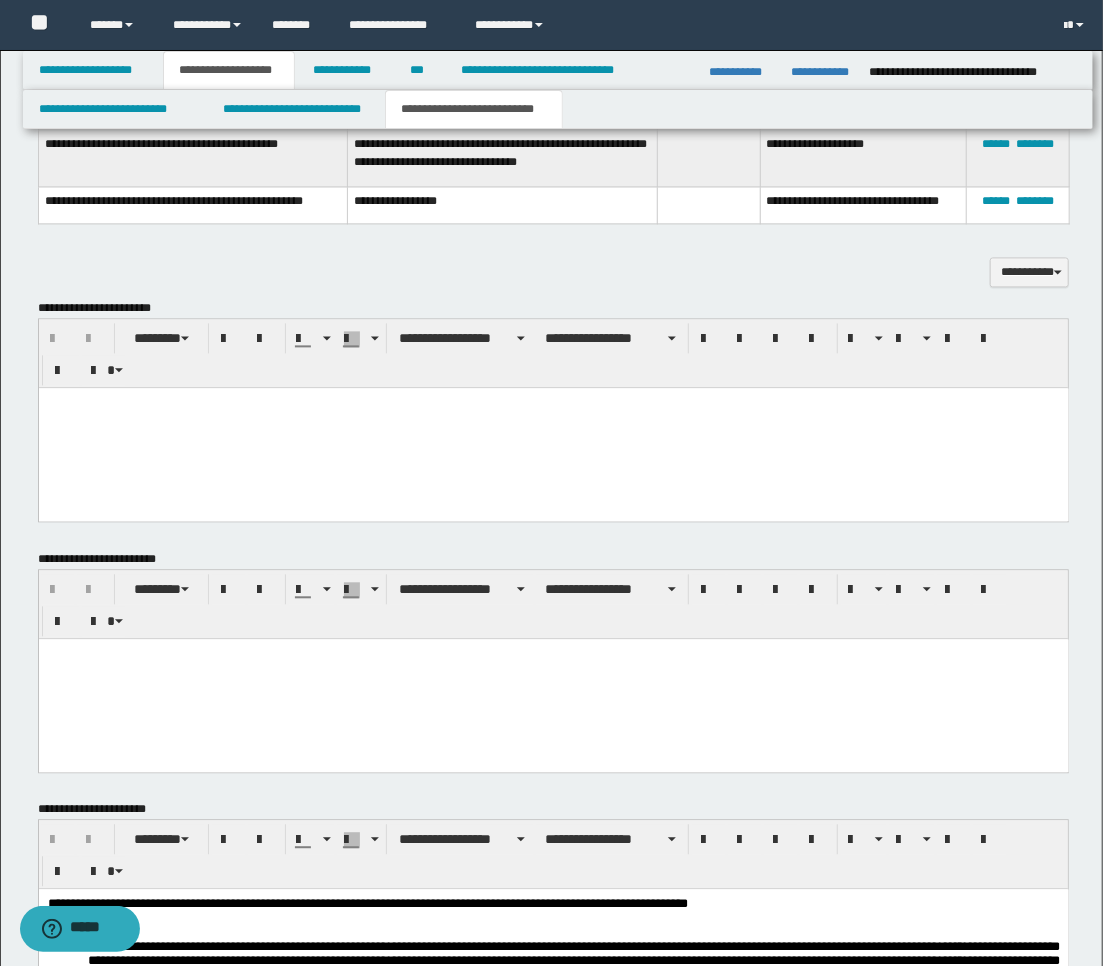 scroll, scrollTop: 1777, scrollLeft: 0, axis: vertical 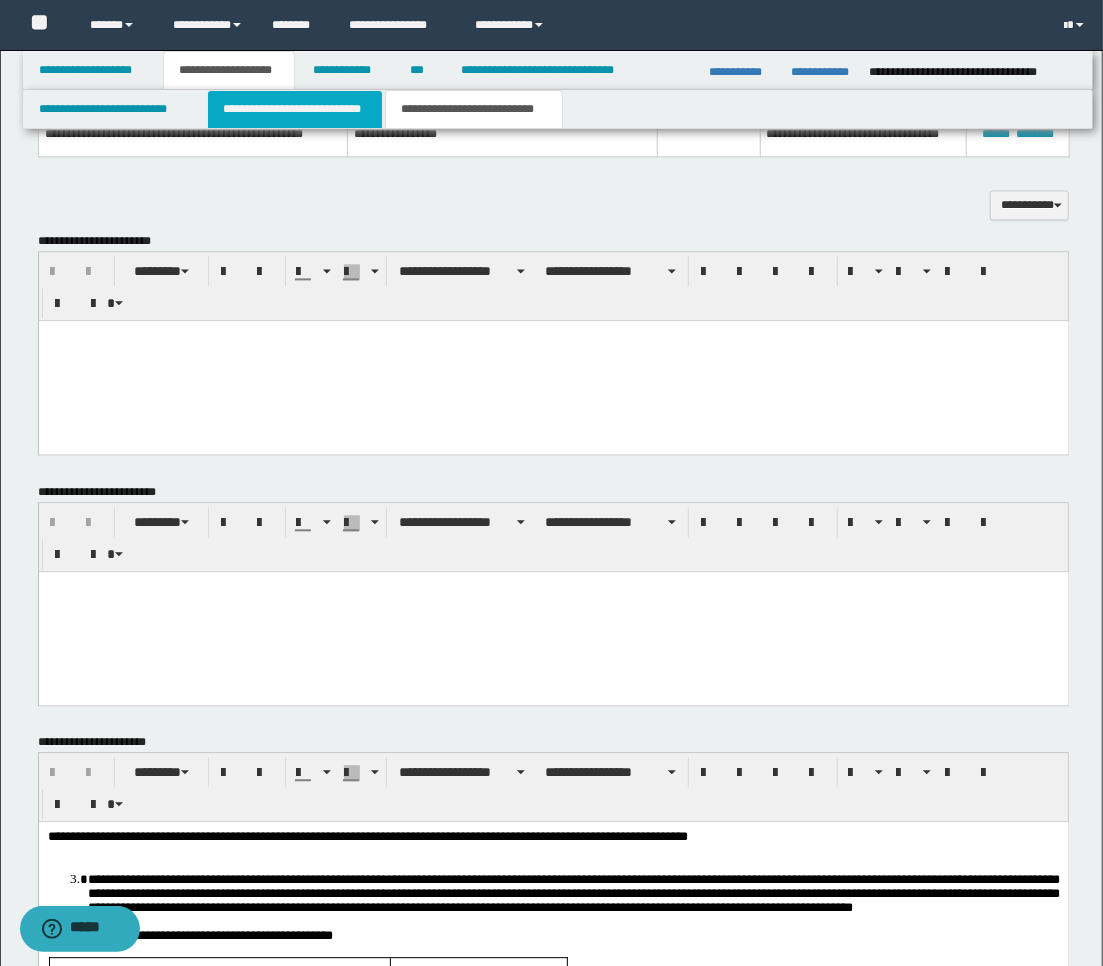 click on "**********" at bounding box center [295, 109] 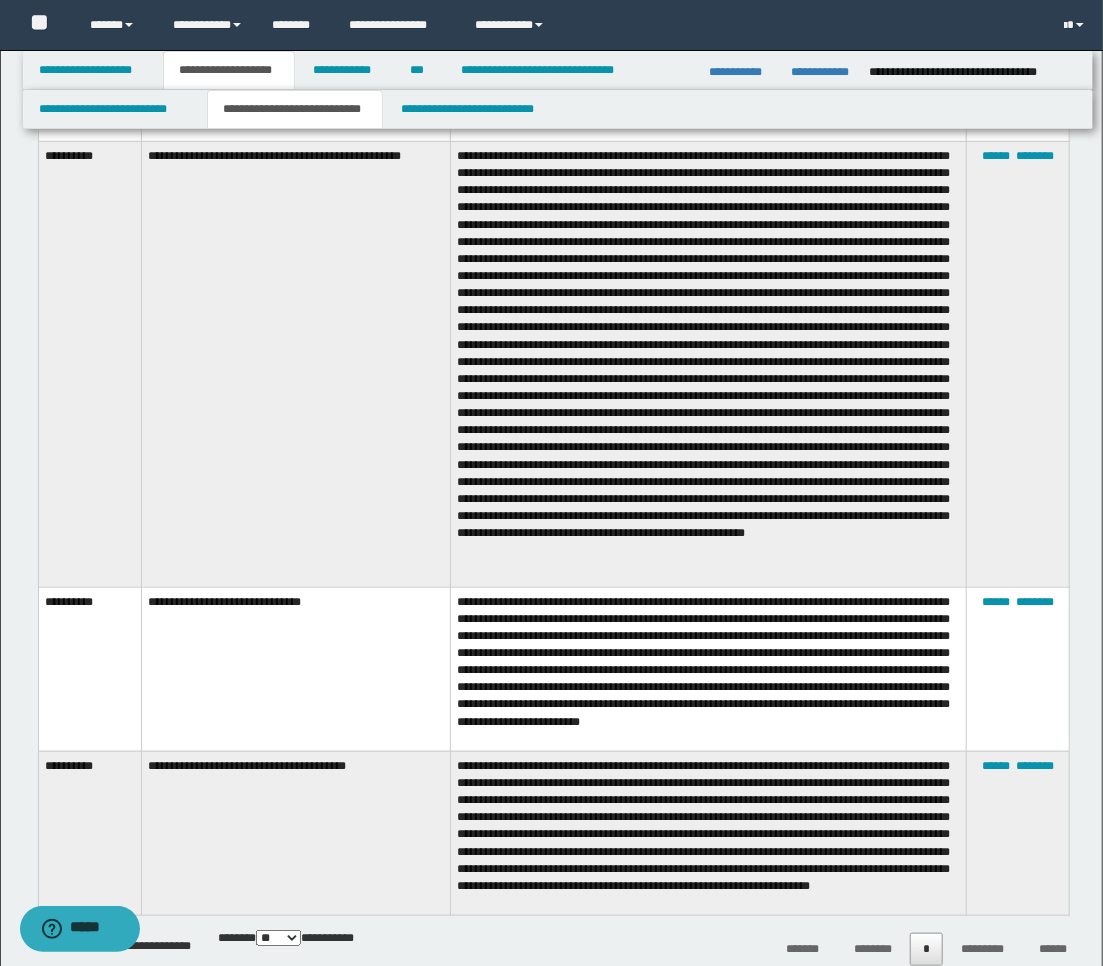 scroll, scrollTop: 3777, scrollLeft: 0, axis: vertical 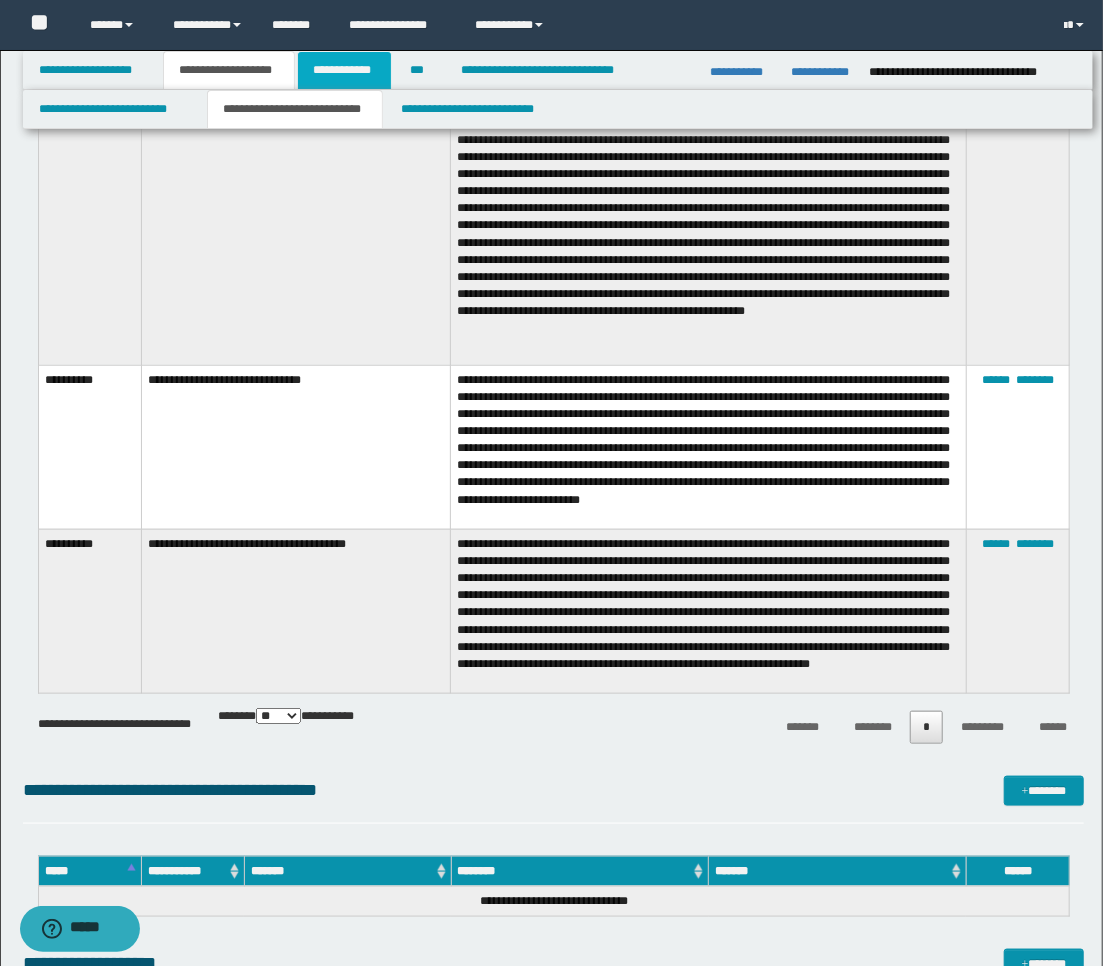 click on "**********" at bounding box center [344, 70] 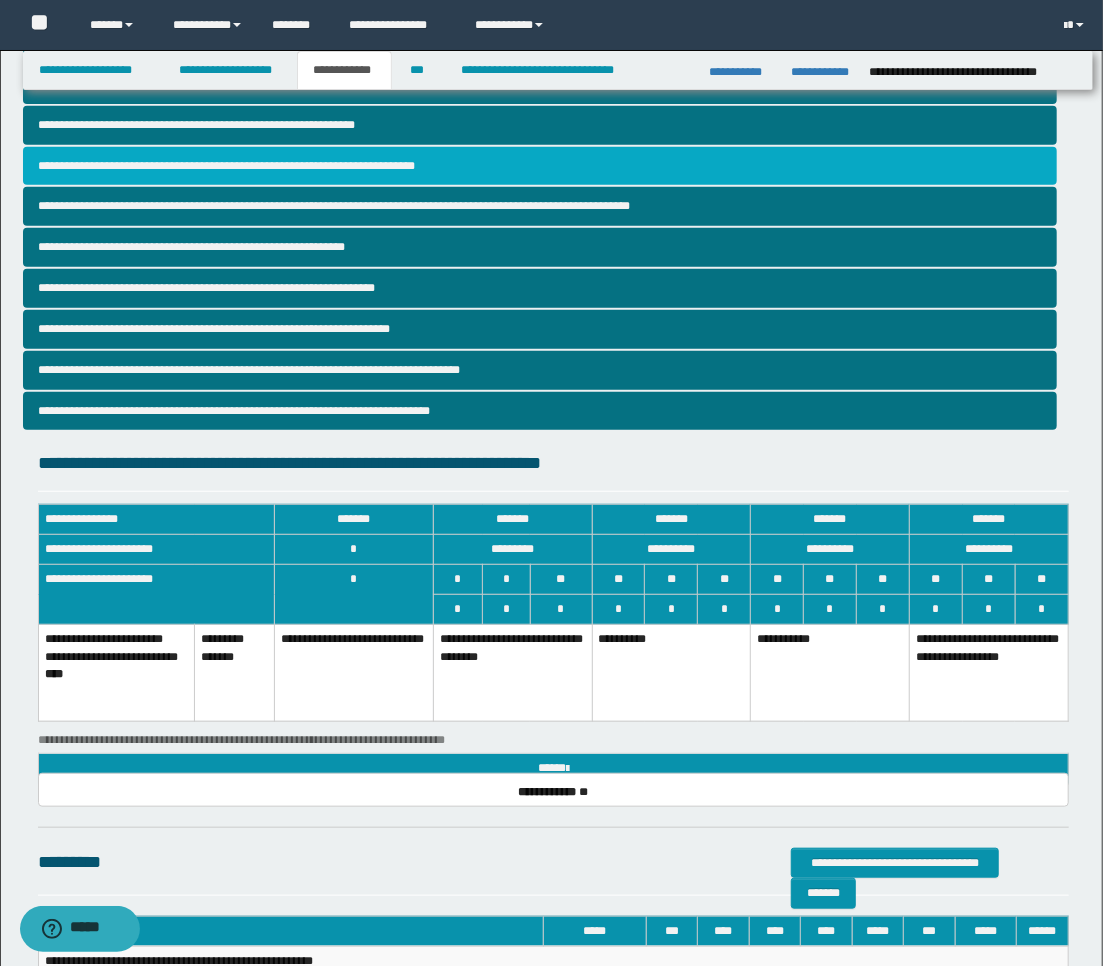 scroll, scrollTop: 333, scrollLeft: 0, axis: vertical 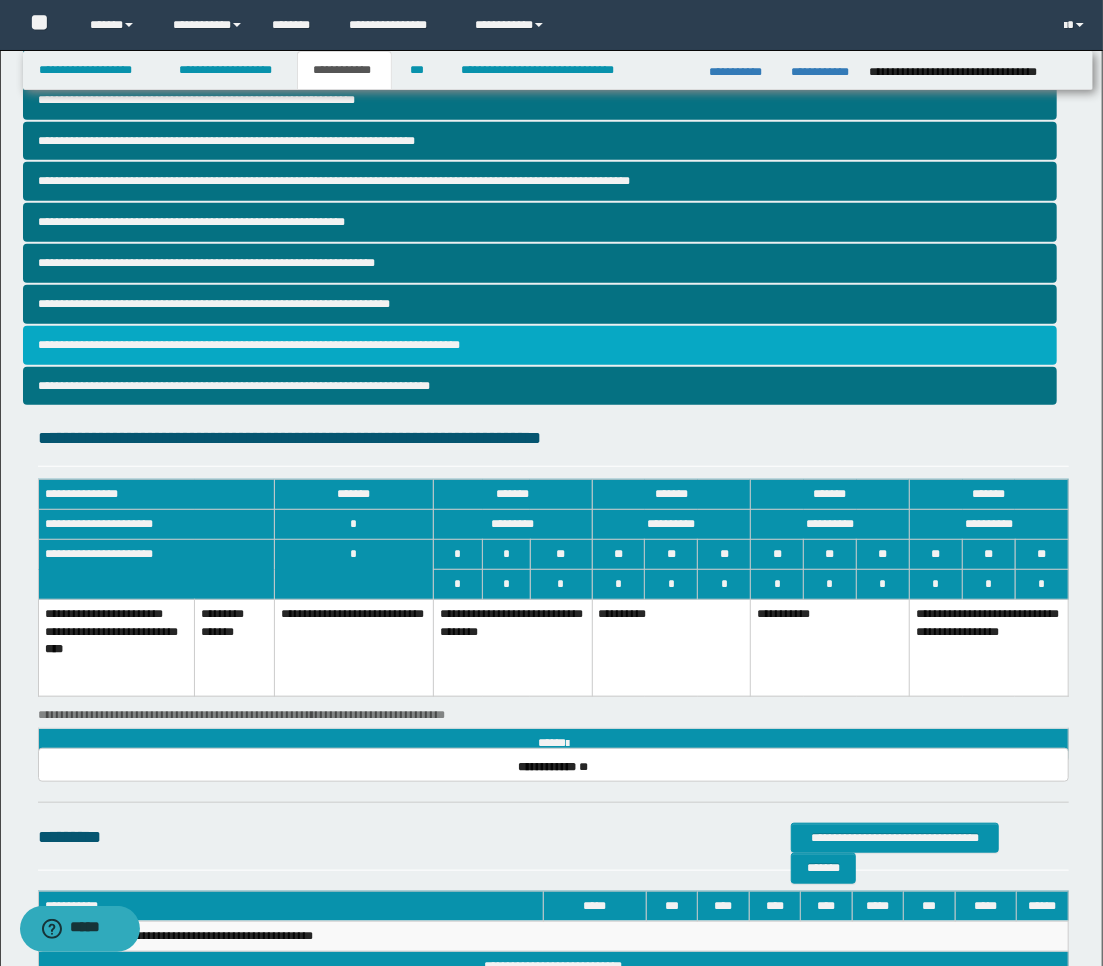 click on "**********" at bounding box center (540, 345) 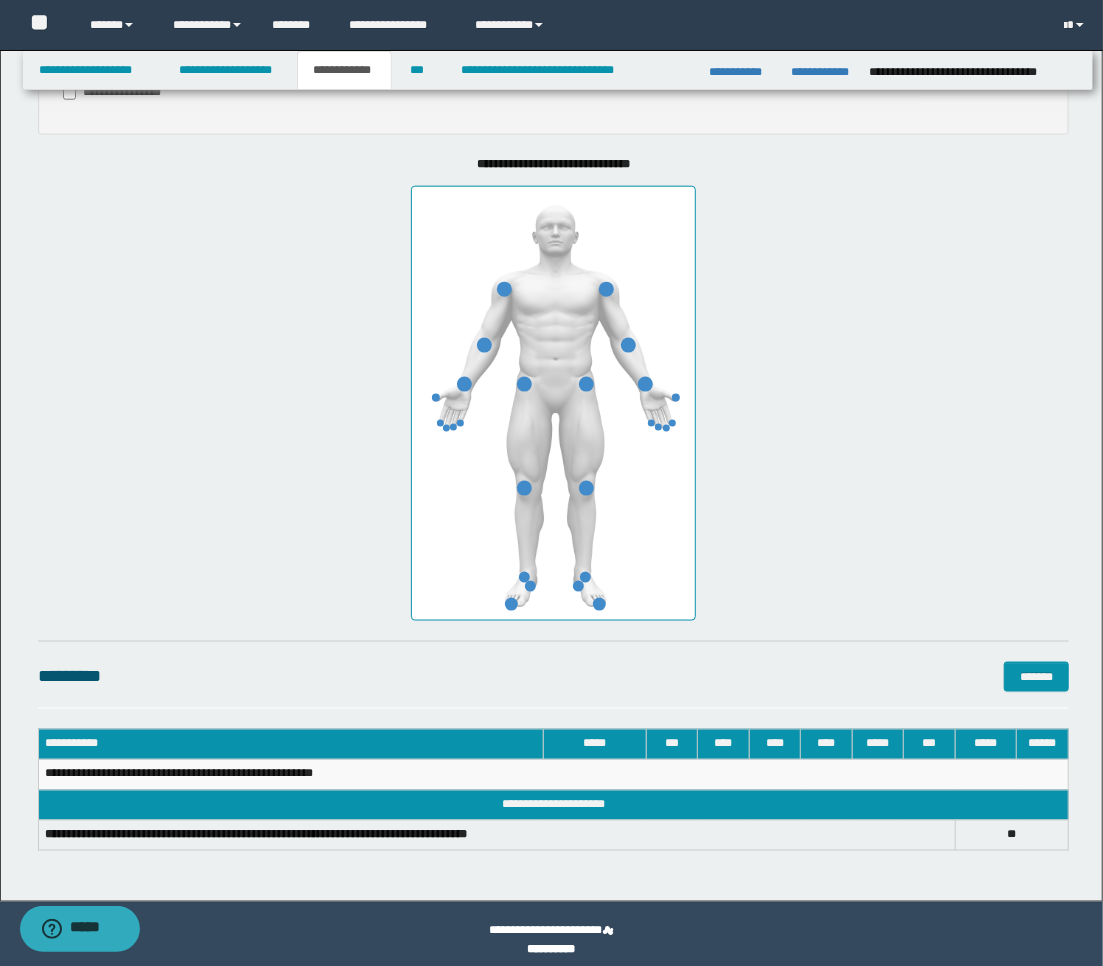 scroll, scrollTop: 926, scrollLeft: 0, axis: vertical 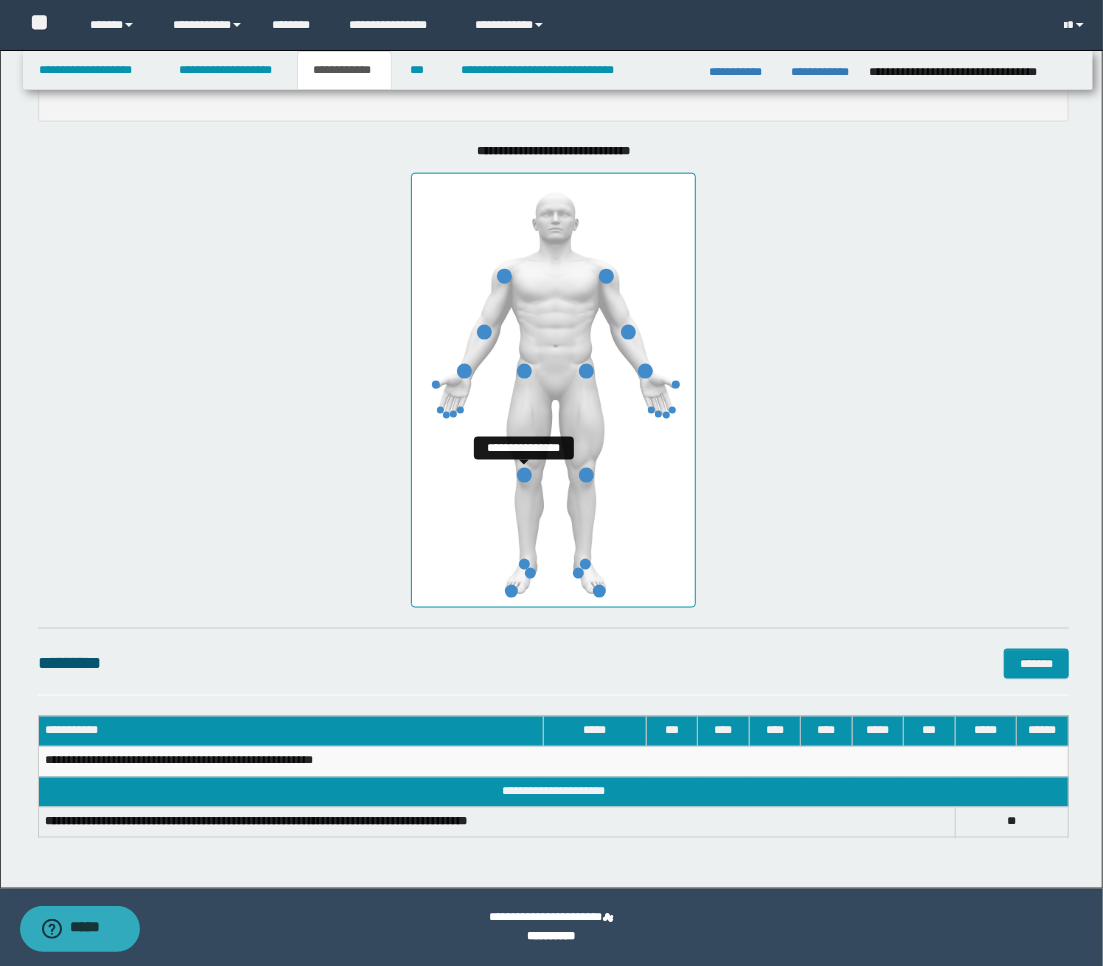 click at bounding box center [524, 475] 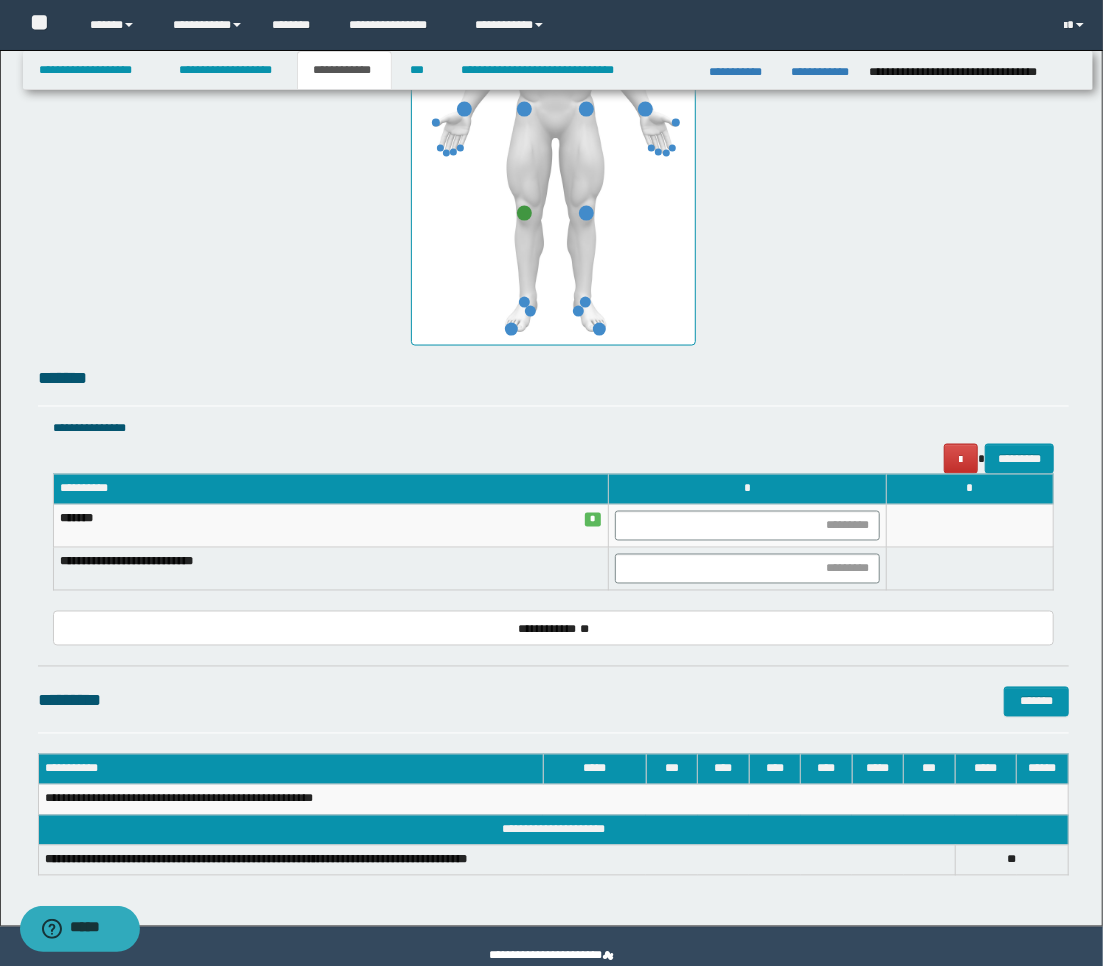 scroll, scrollTop: 1226, scrollLeft: 0, axis: vertical 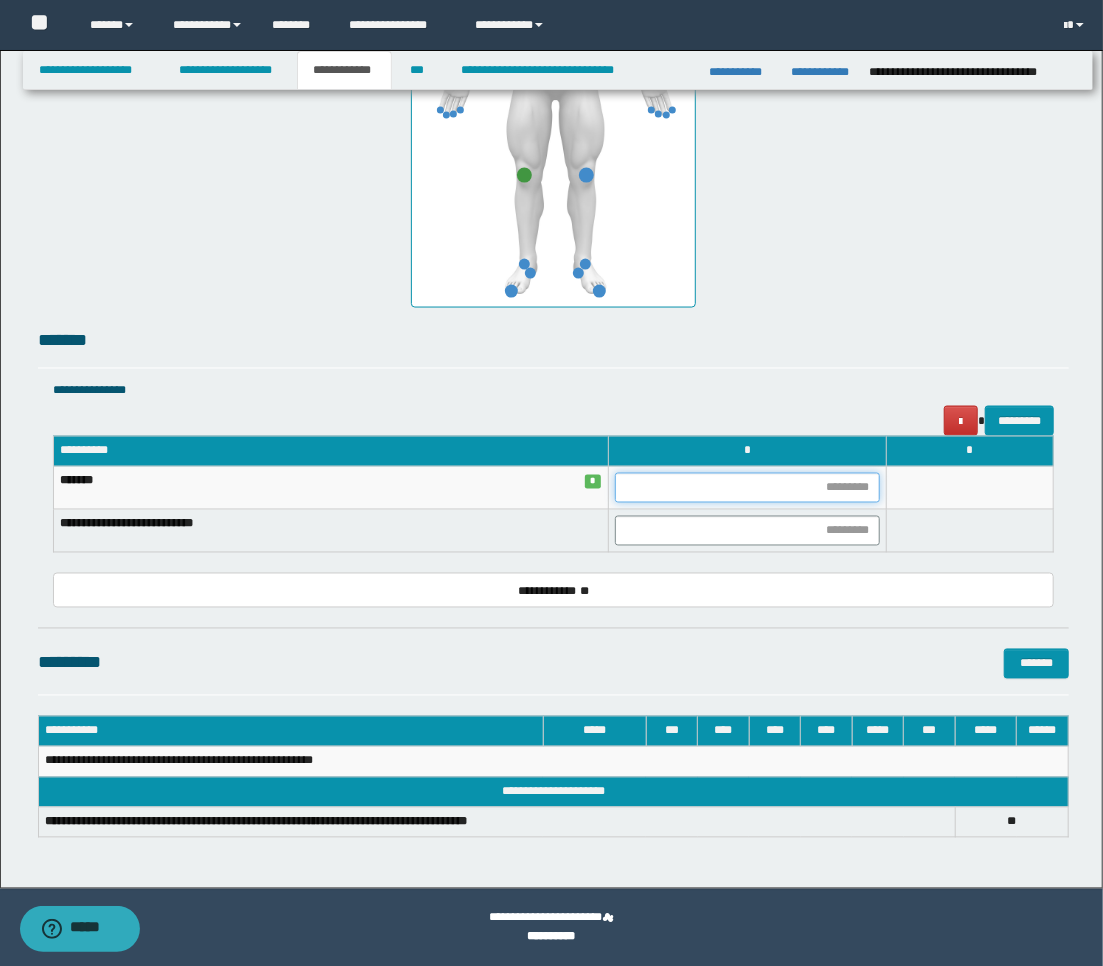 click at bounding box center (747, 488) 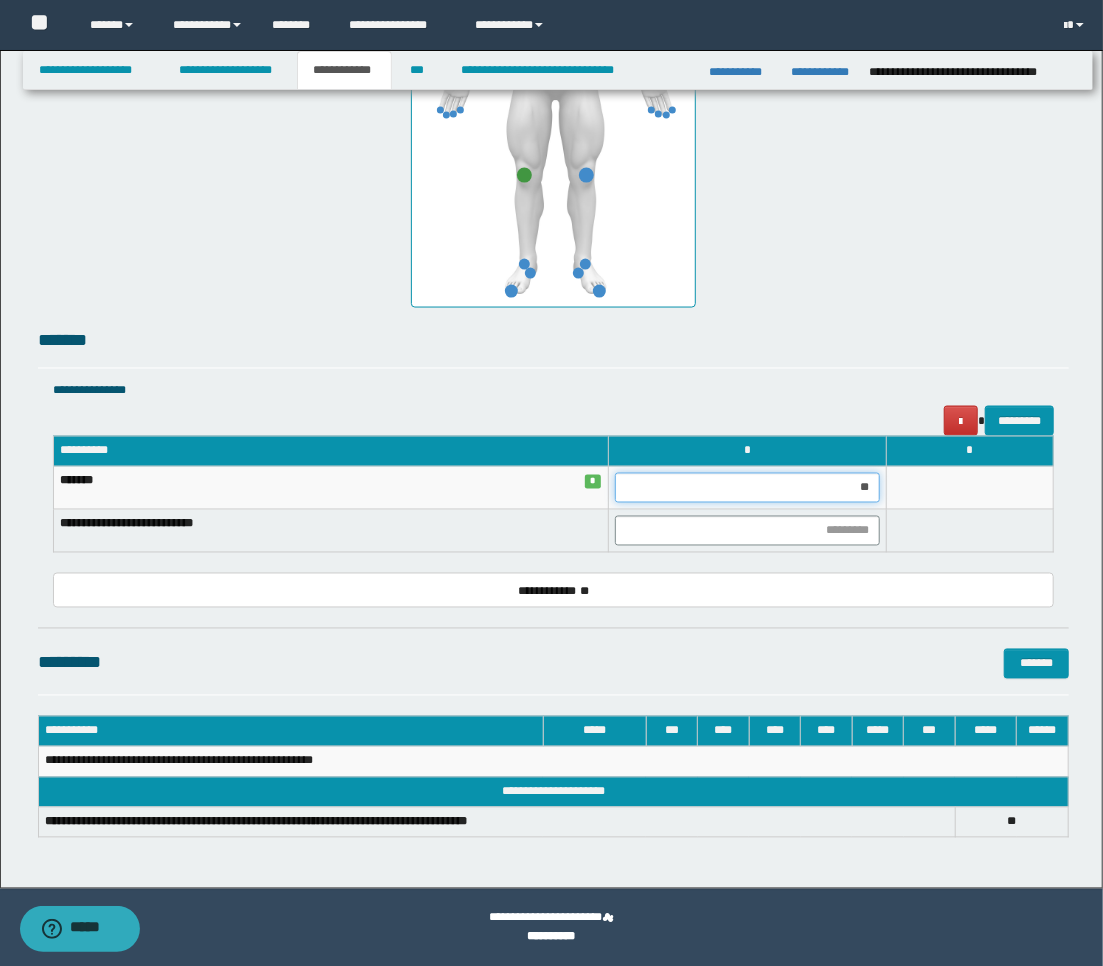 type on "***" 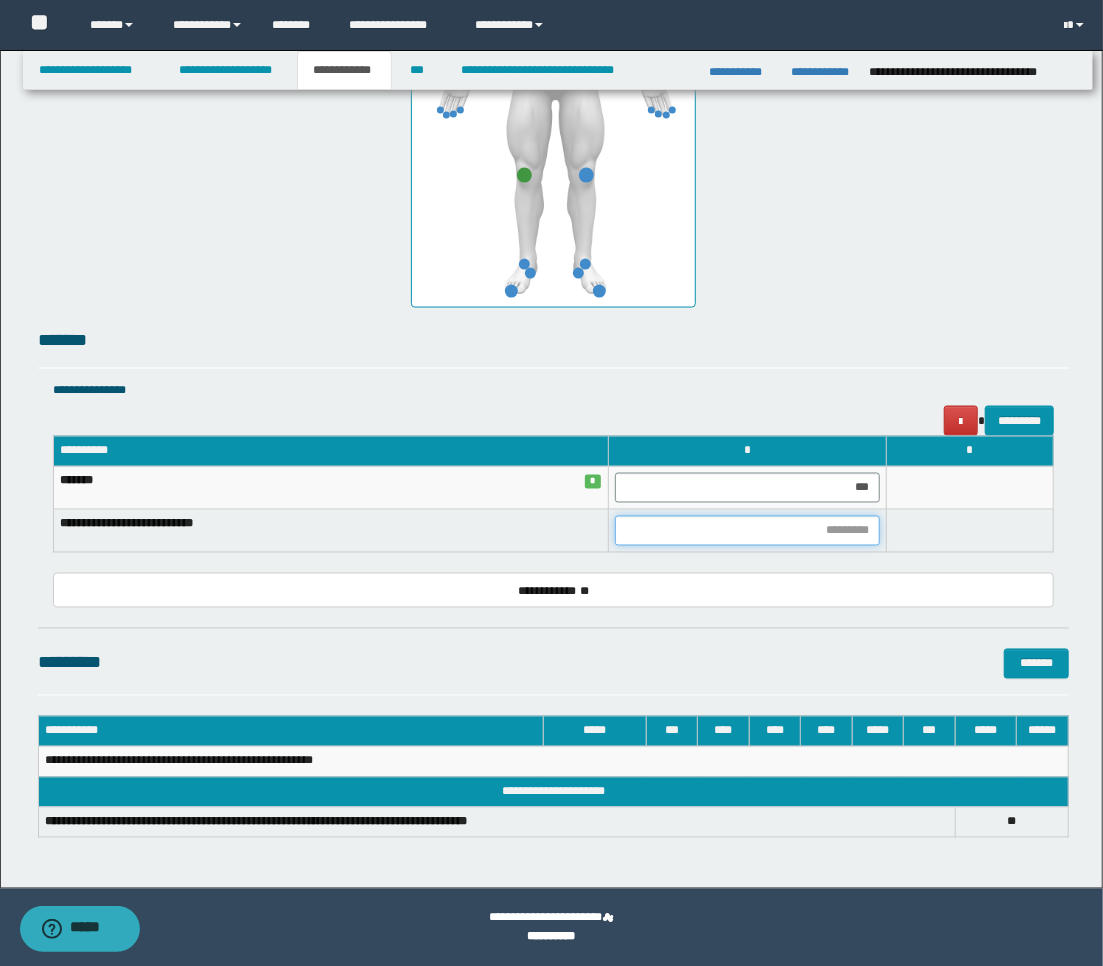 click at bounding box center [747, 531] 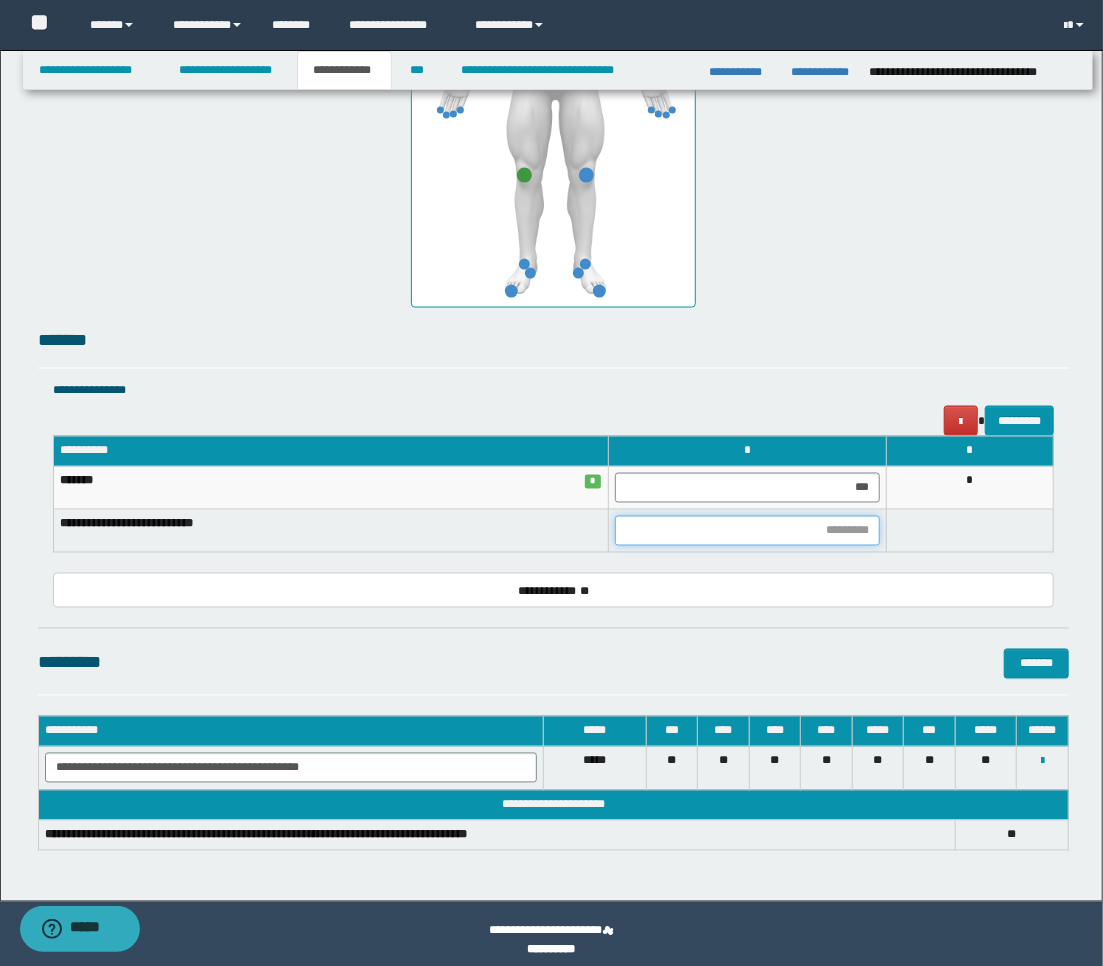 type on "*" 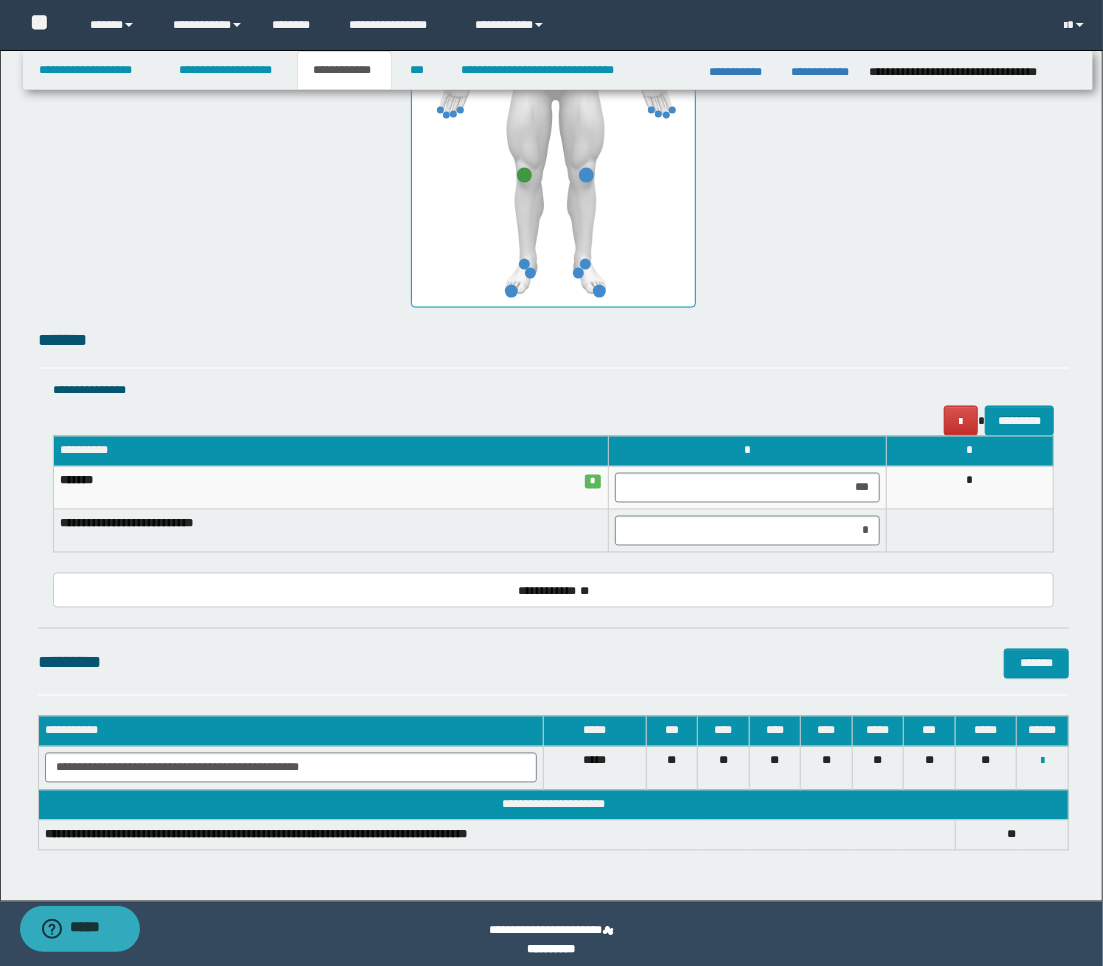 click on "**********" at bounding box center [554, 201] 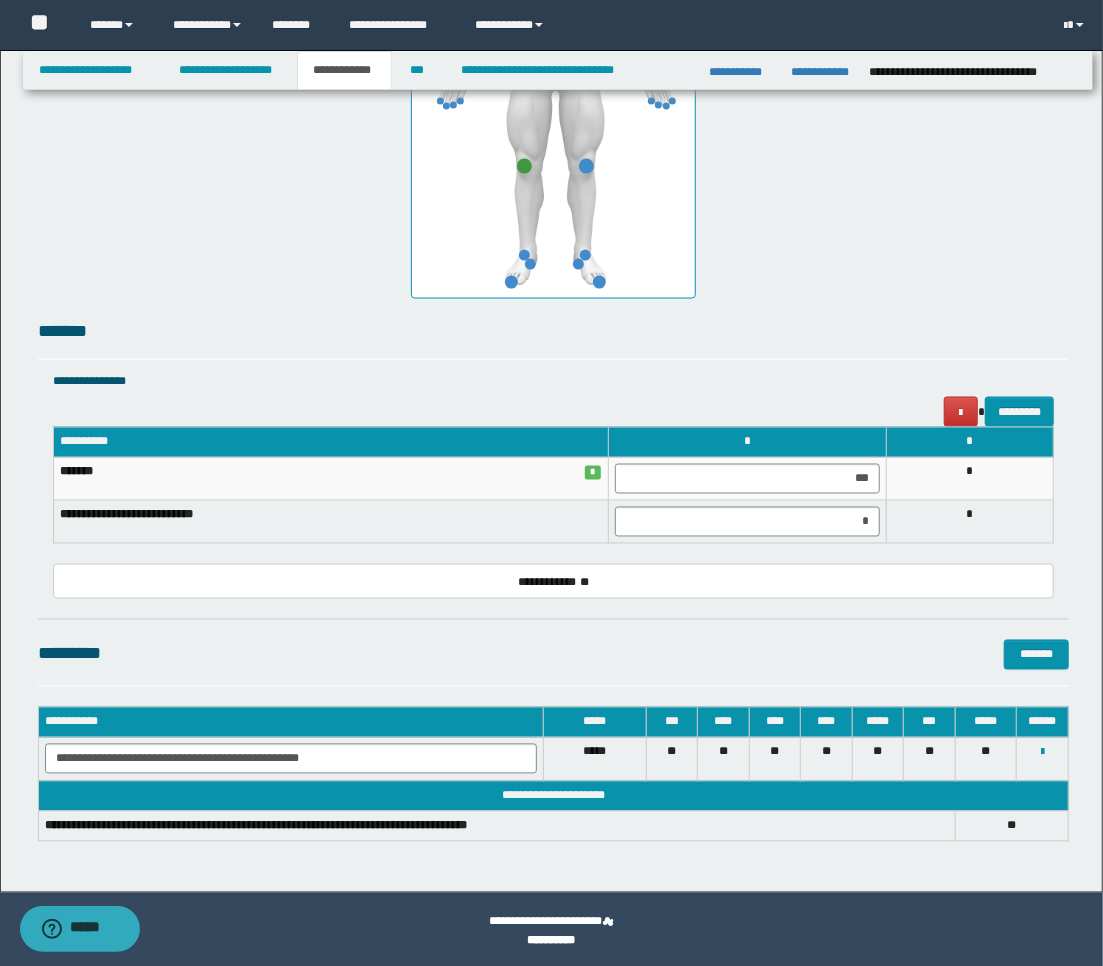 scroll, scrollTop: 1238, scrollLeft: 0, axis: vertical 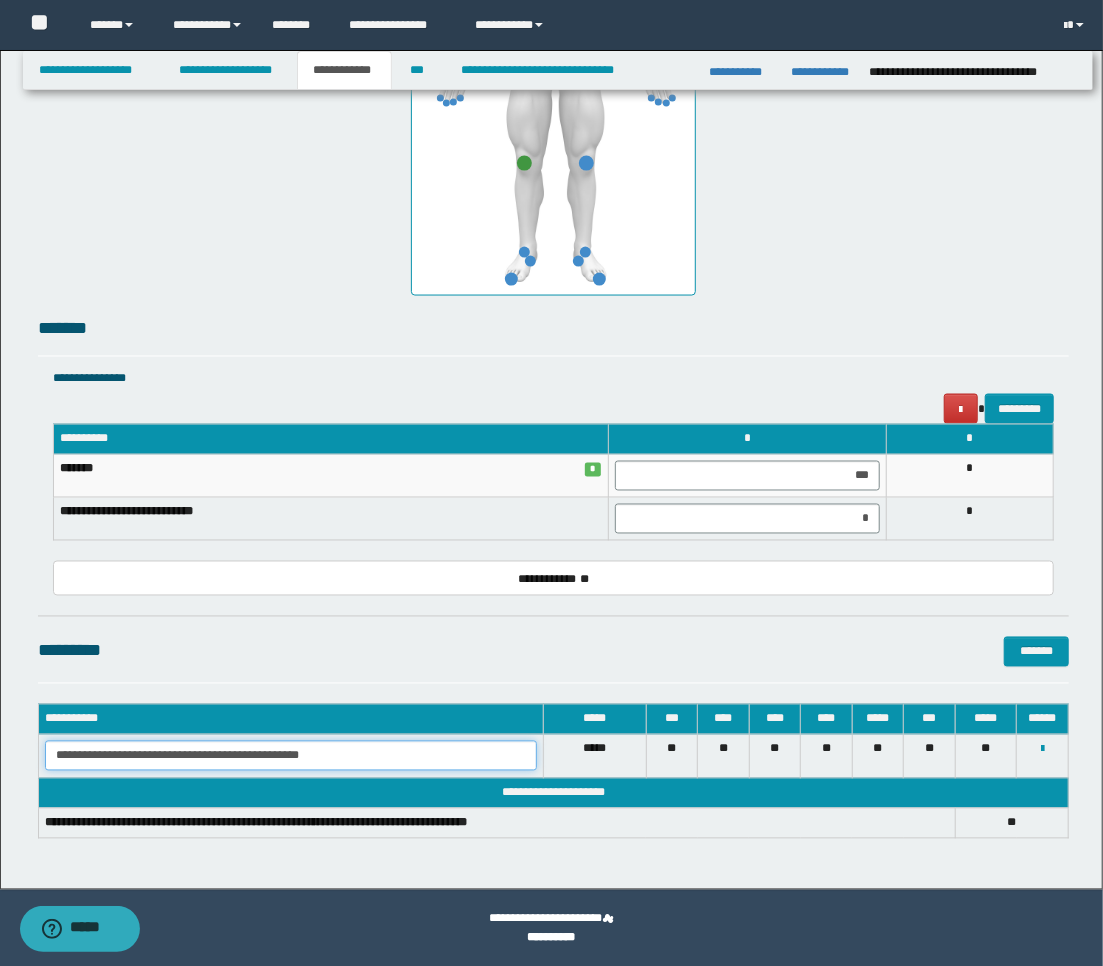 drag, startPoint x: 367, startPoint y: 763, endPoint x: 47, endPoint y: 754, distance: 320.12653 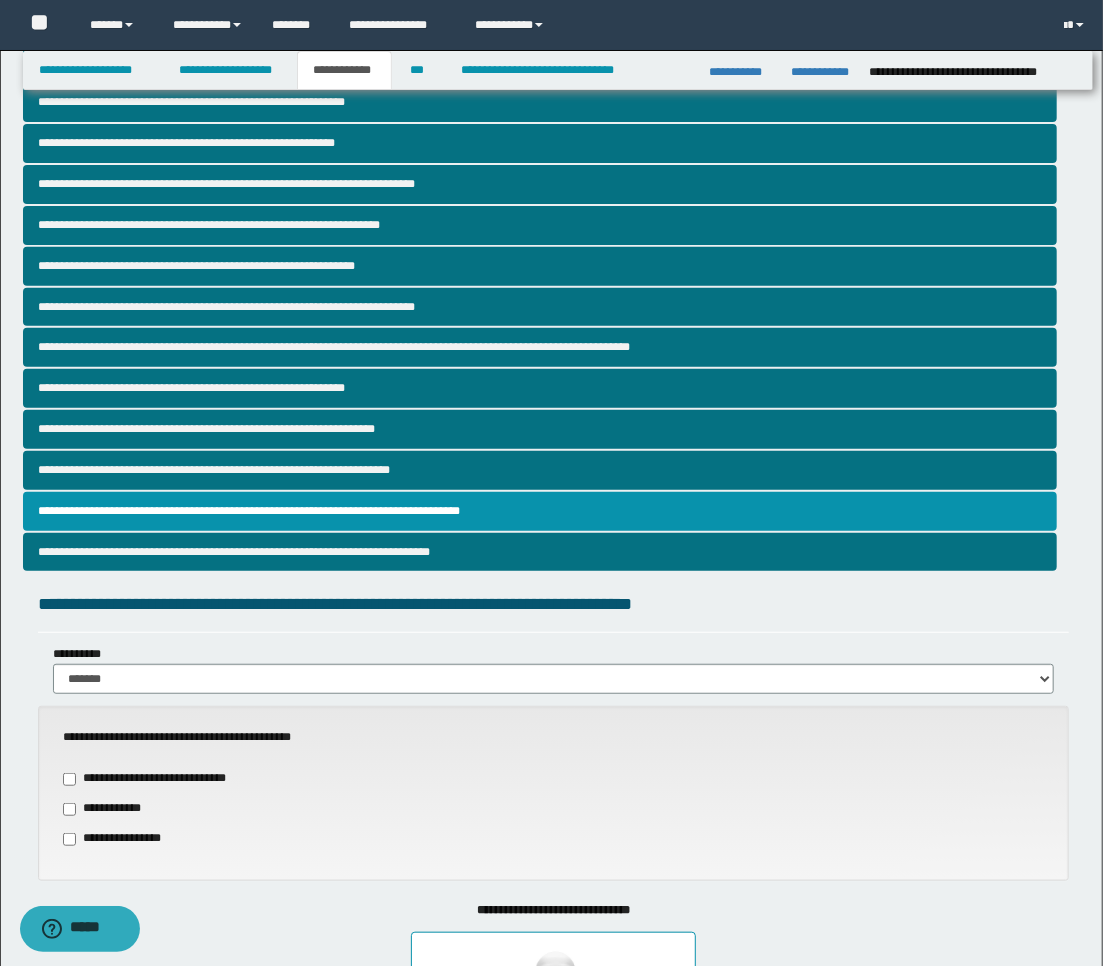 scroll, scrollTop: 127, scrollLeft: 0, axis: vertical 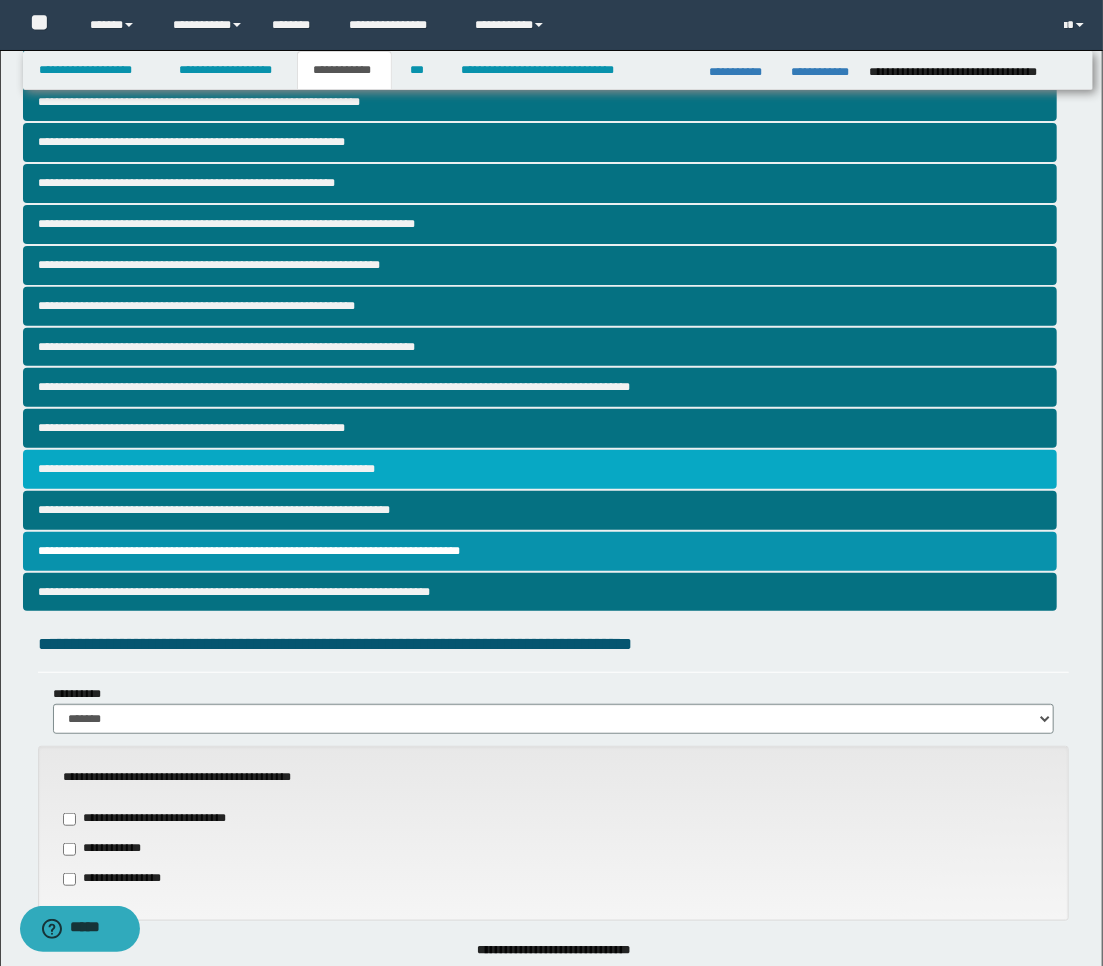 click on "**********" at bounding box center [540, 469] 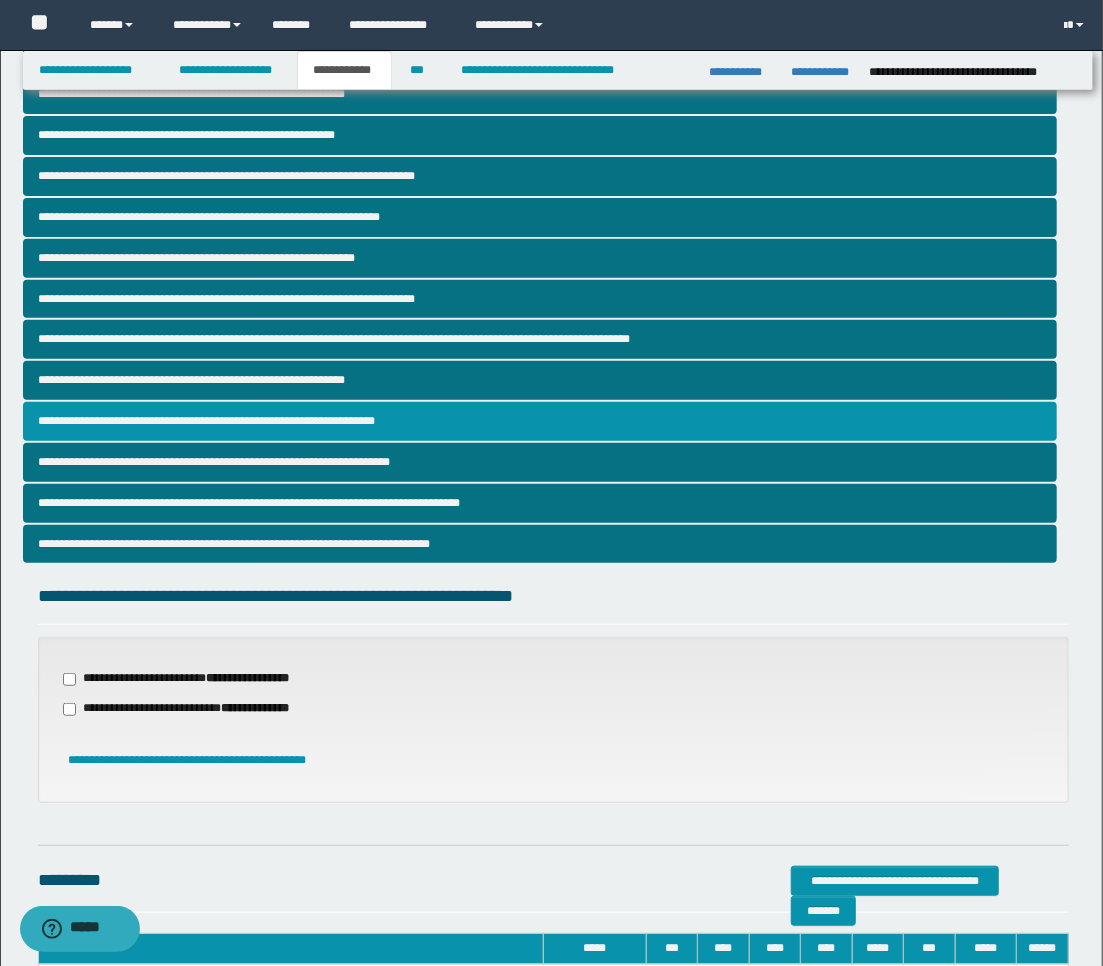 scroll, scrollTop: 392, scrollLeft: 0, axis: vertical 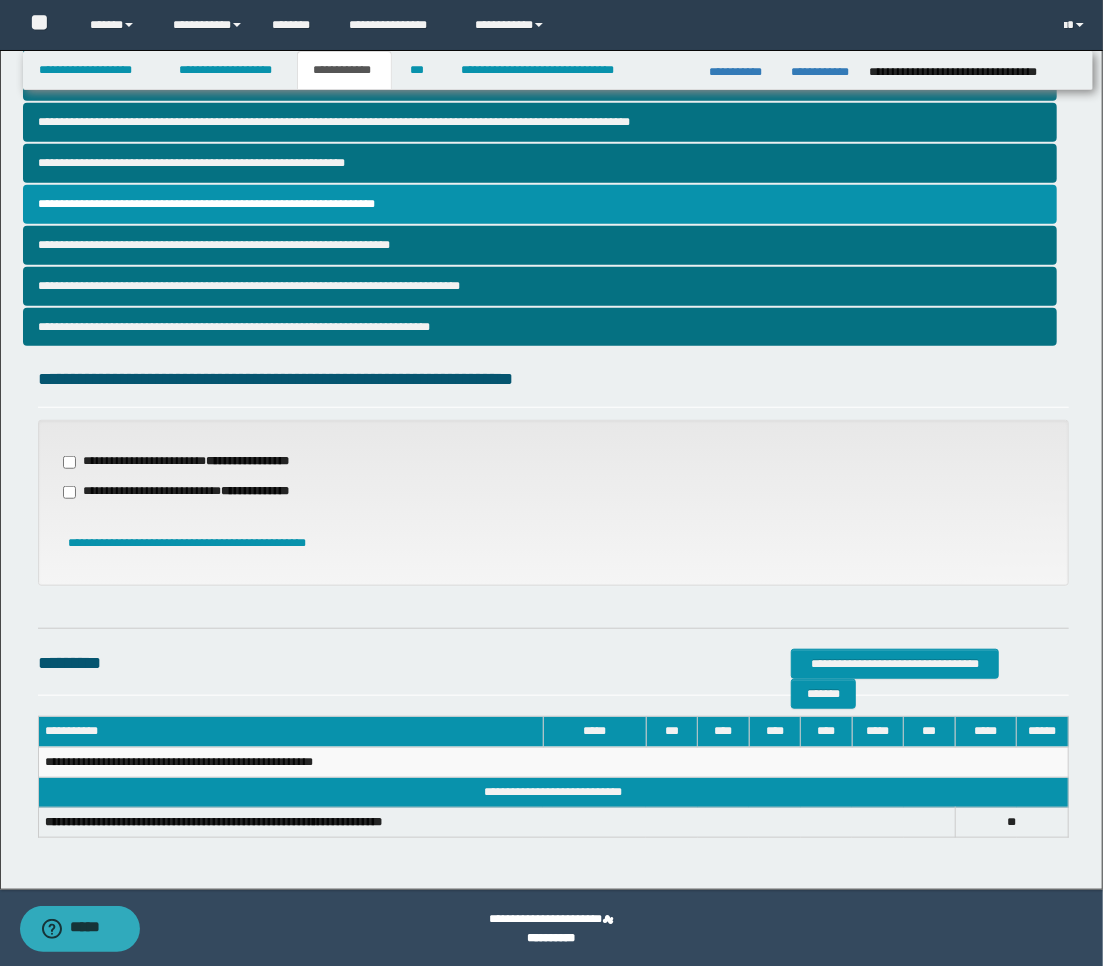 click on "**********" at bounding box center [188, 492] 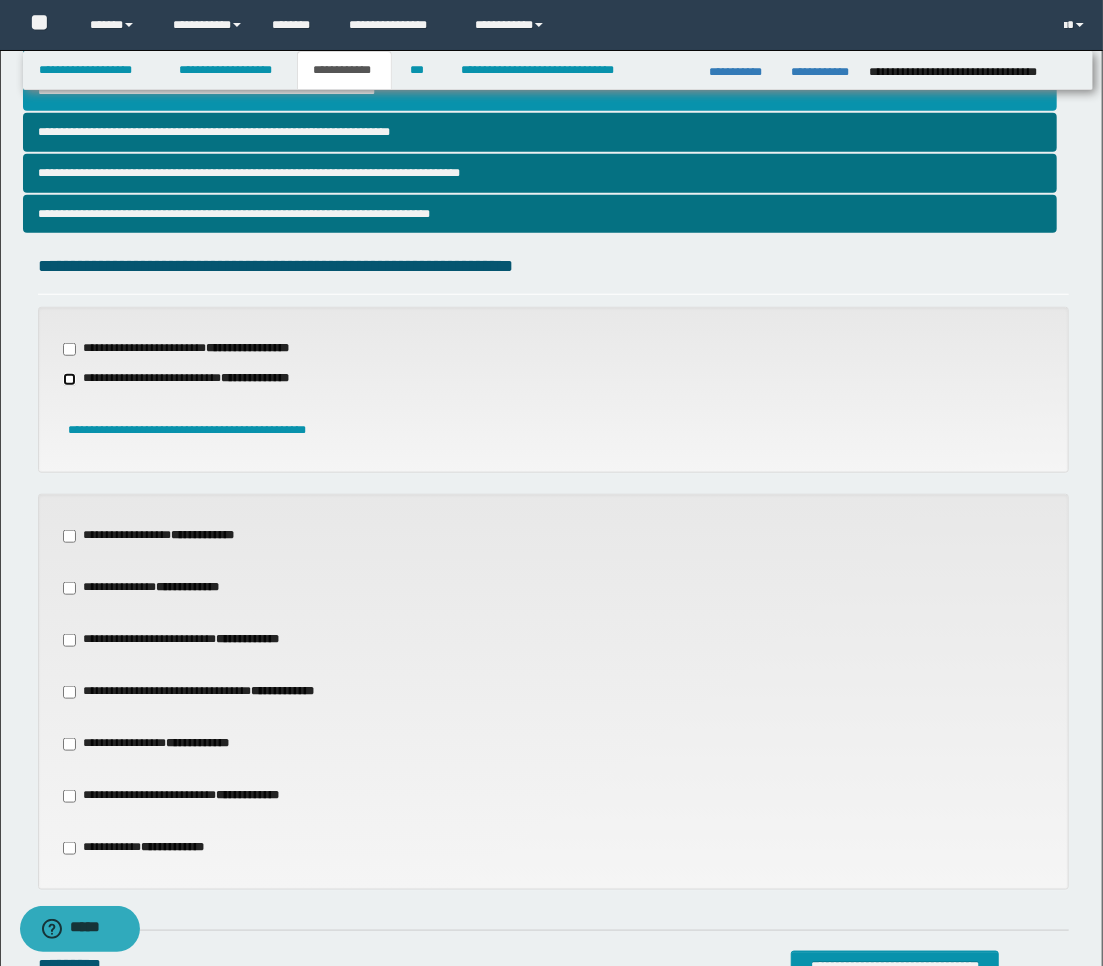 scroll, scrollTop: 614, scrollLeft: 0, axis: vertical 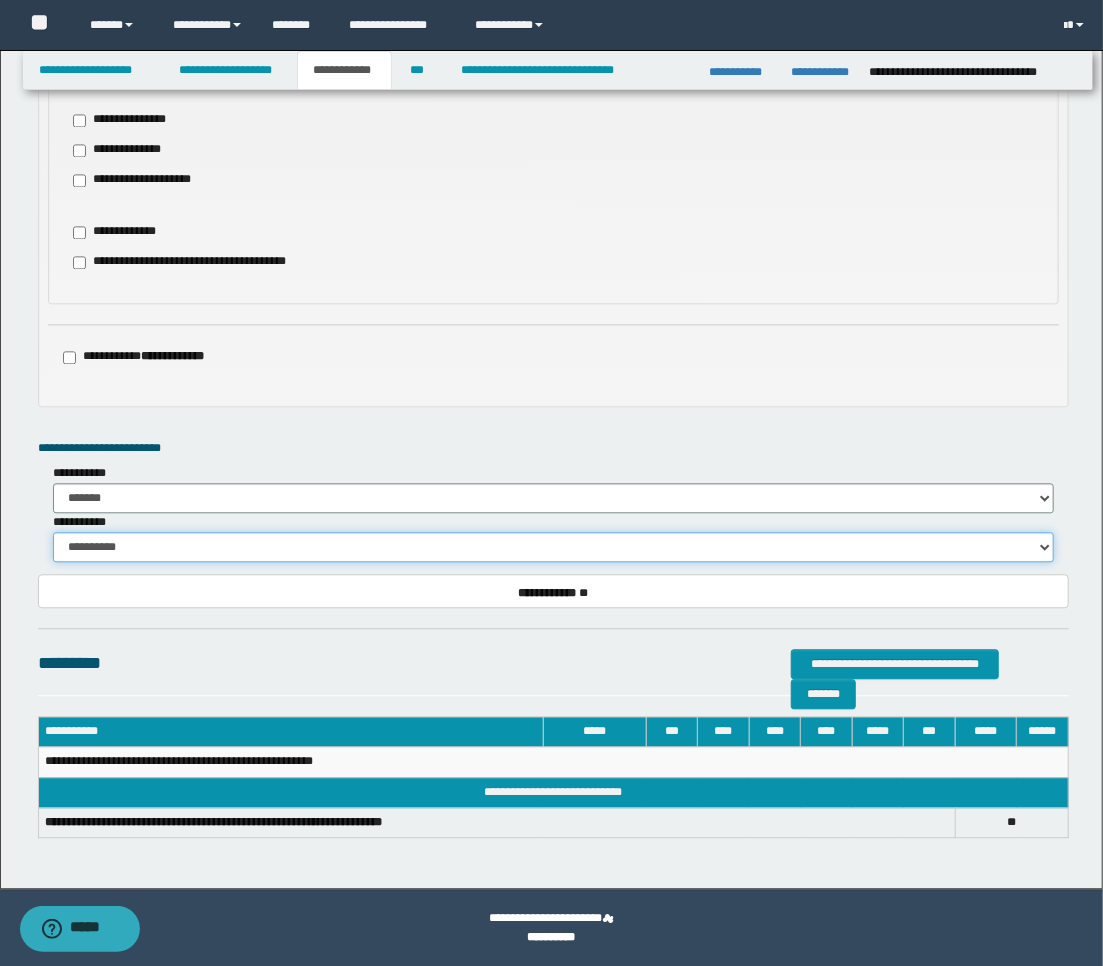 click on "**********" at bounding box center [554, 547] 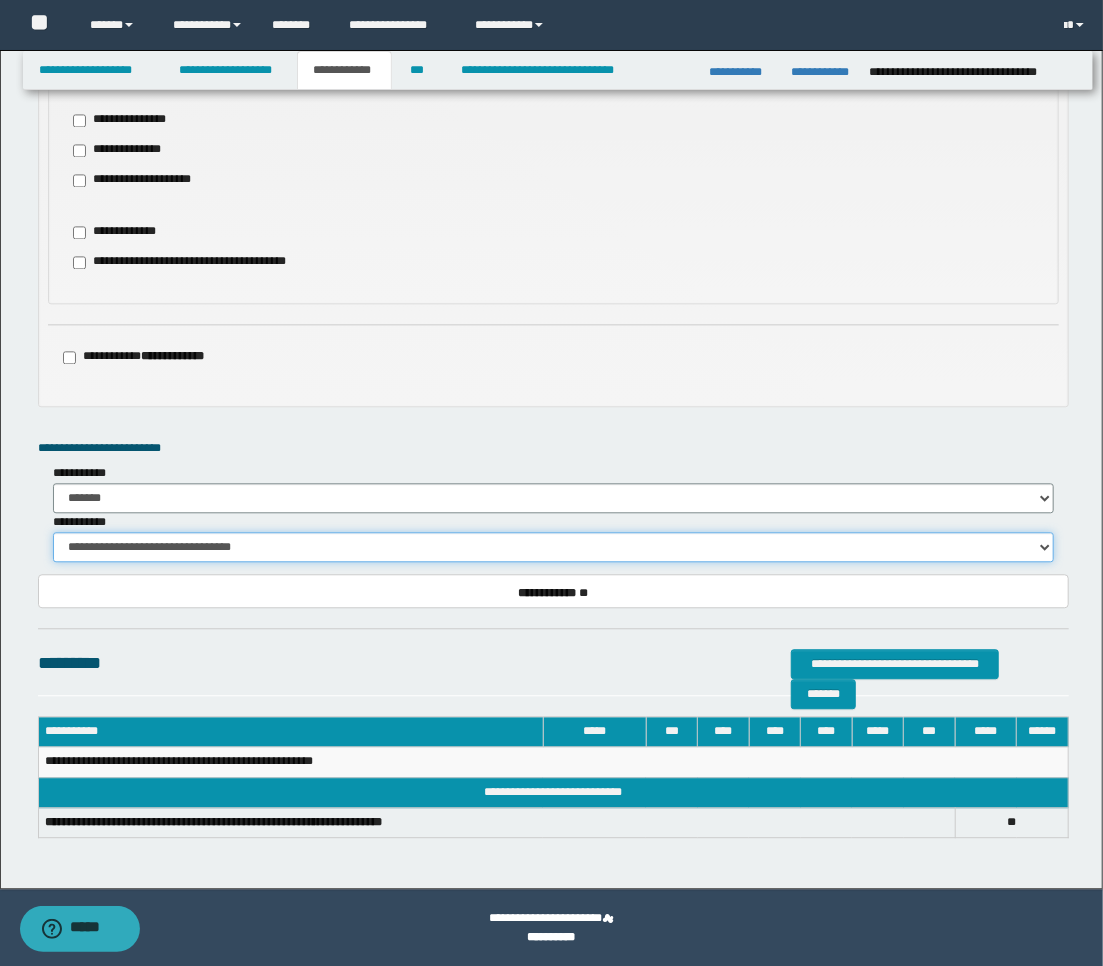 click on "**********" at bounding box center [554, 547] 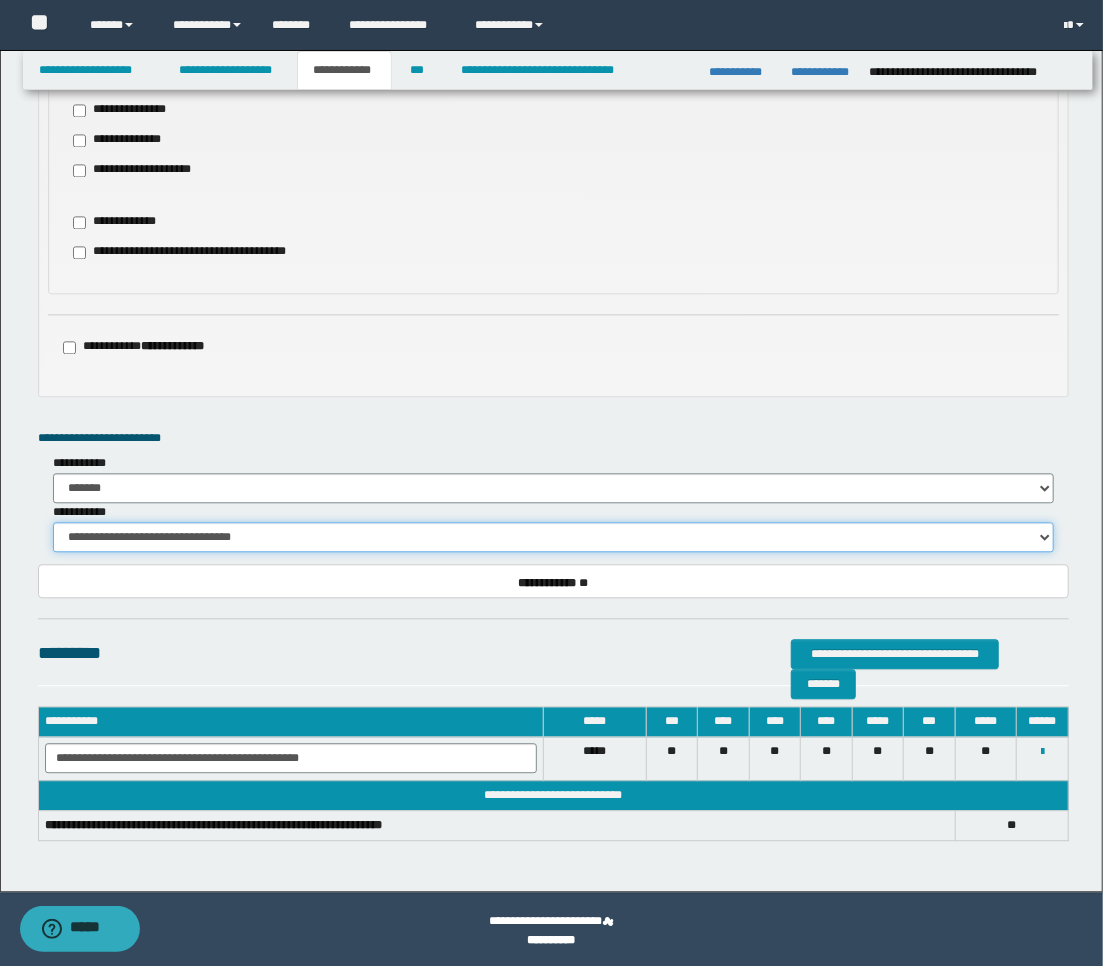 scroll, scrollTop: 1818, scrollLeft: 0, axis: vertical 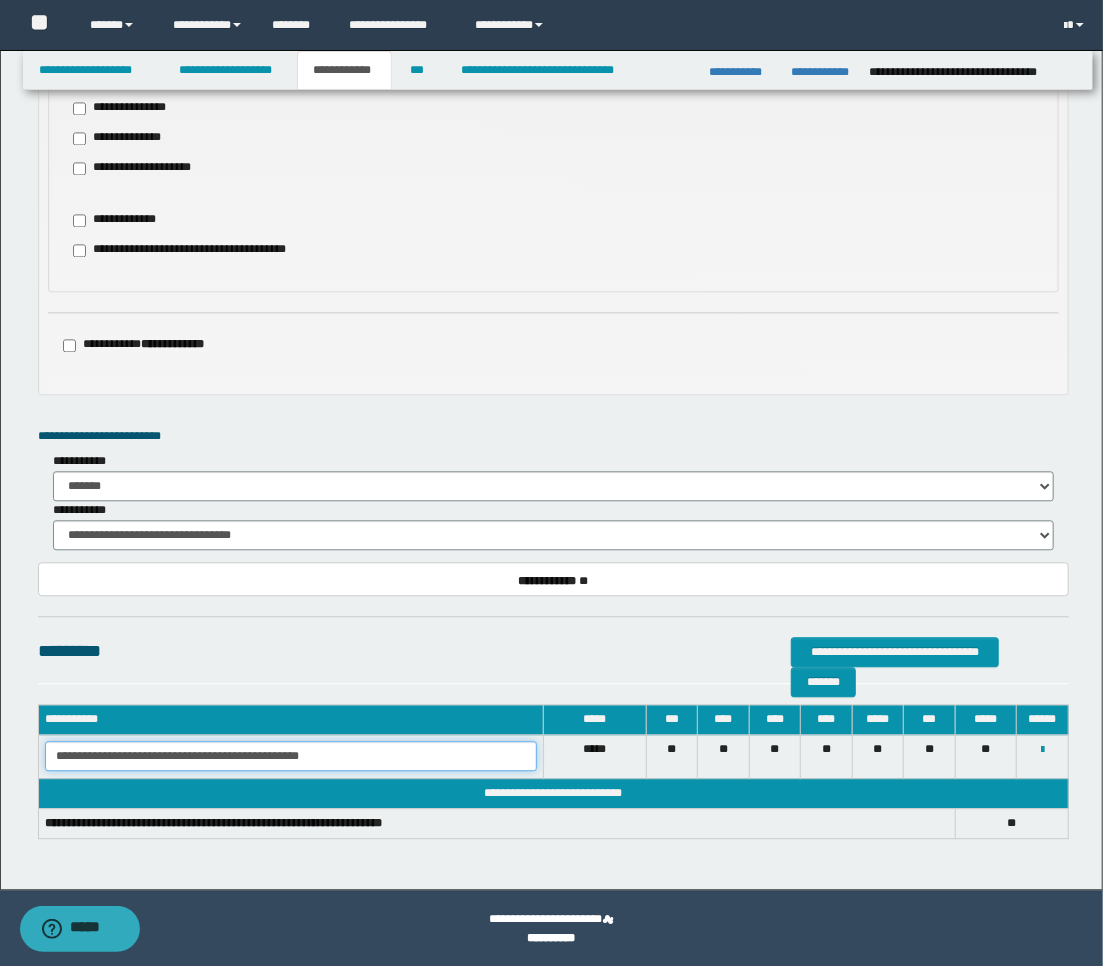 drag, startPoint x: 325, startPoint y: 747, endPoint x: -10, endPoint y: 695, distance: 339.0118 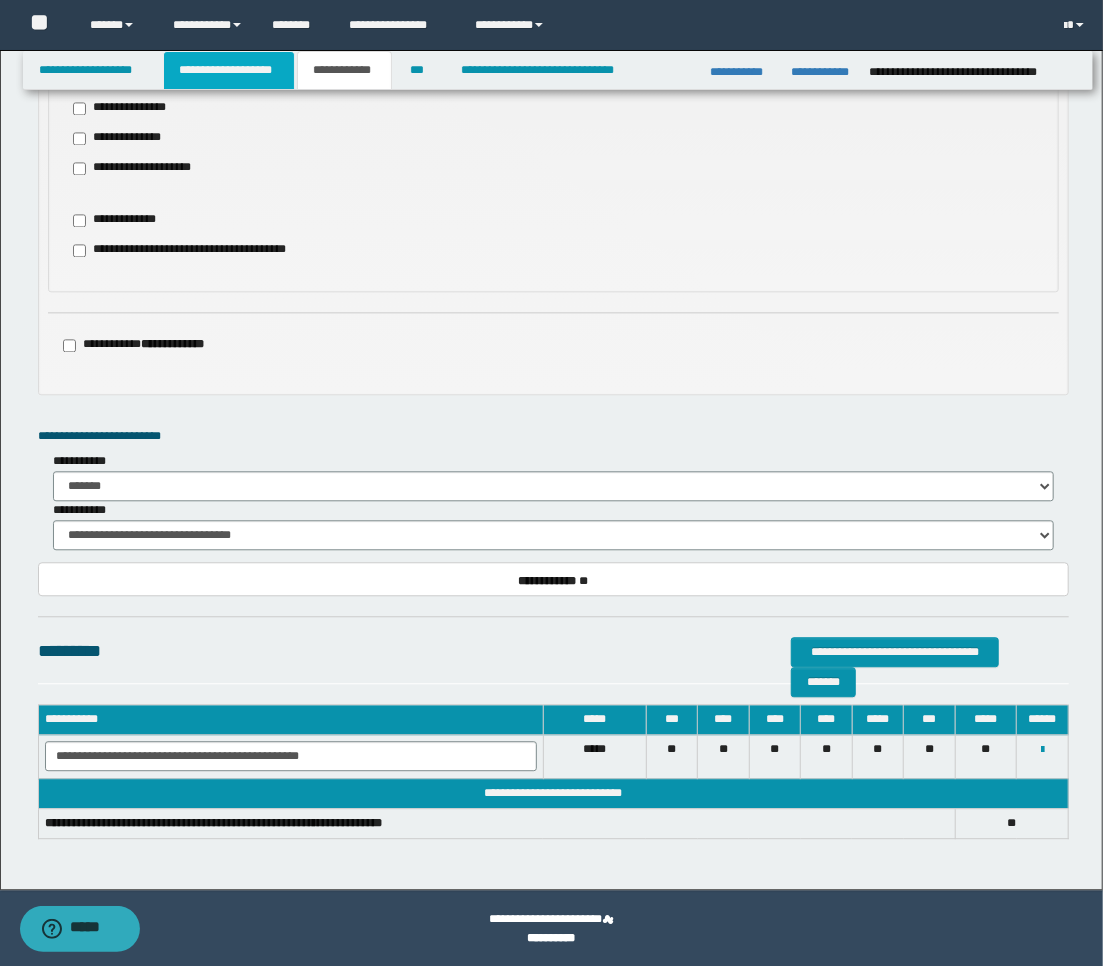 click on "**********" at bounding box center [229, 70] 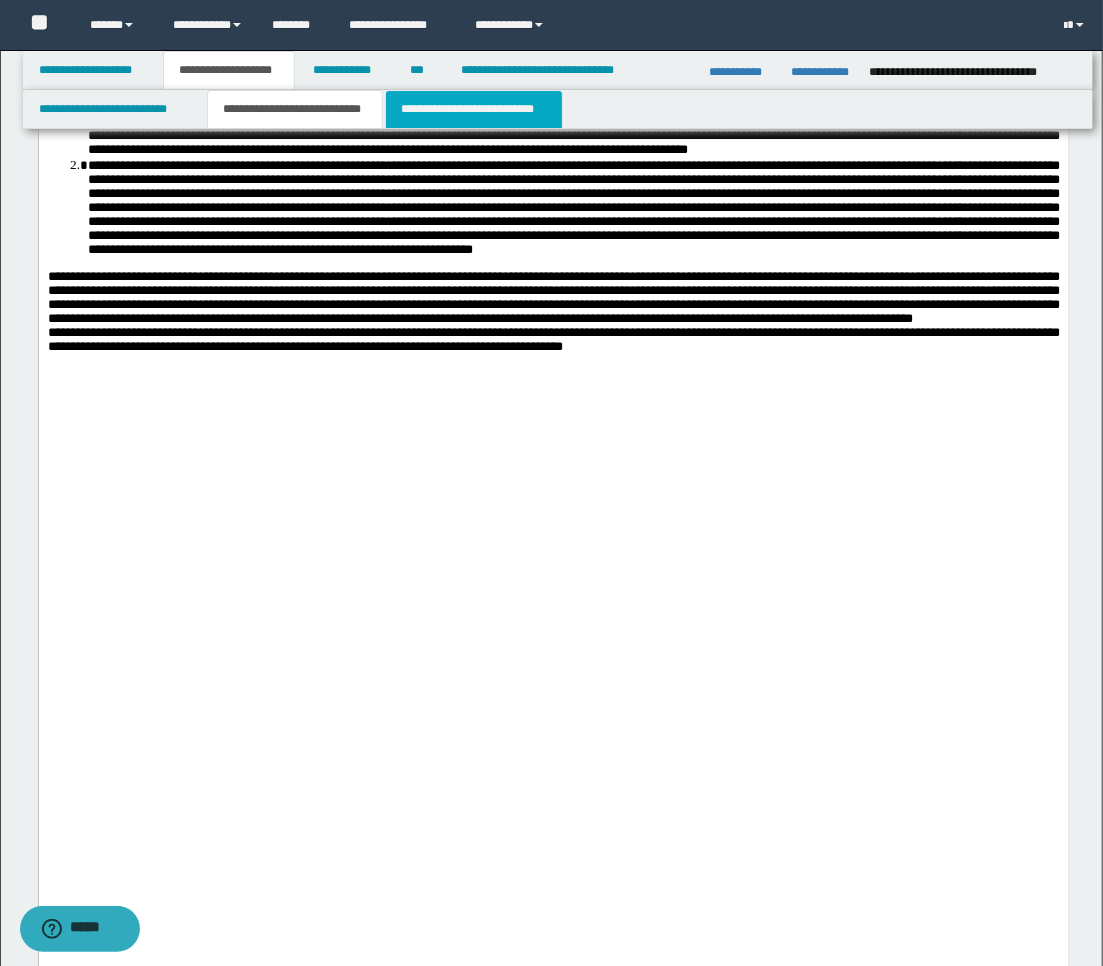click on "**********" at bounding box center [474, 109] 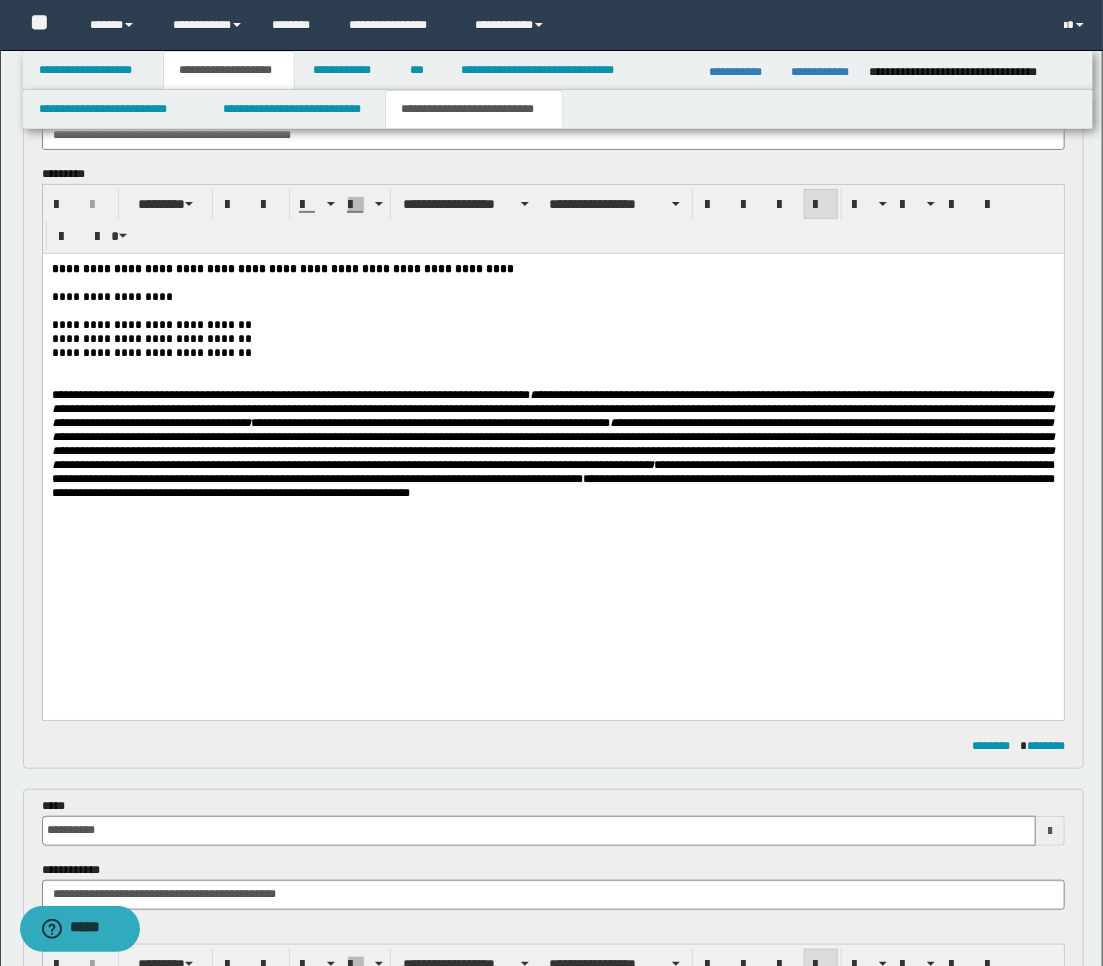 scroll, scrollTop: 158, scrollLeft: 0, axis: vertical 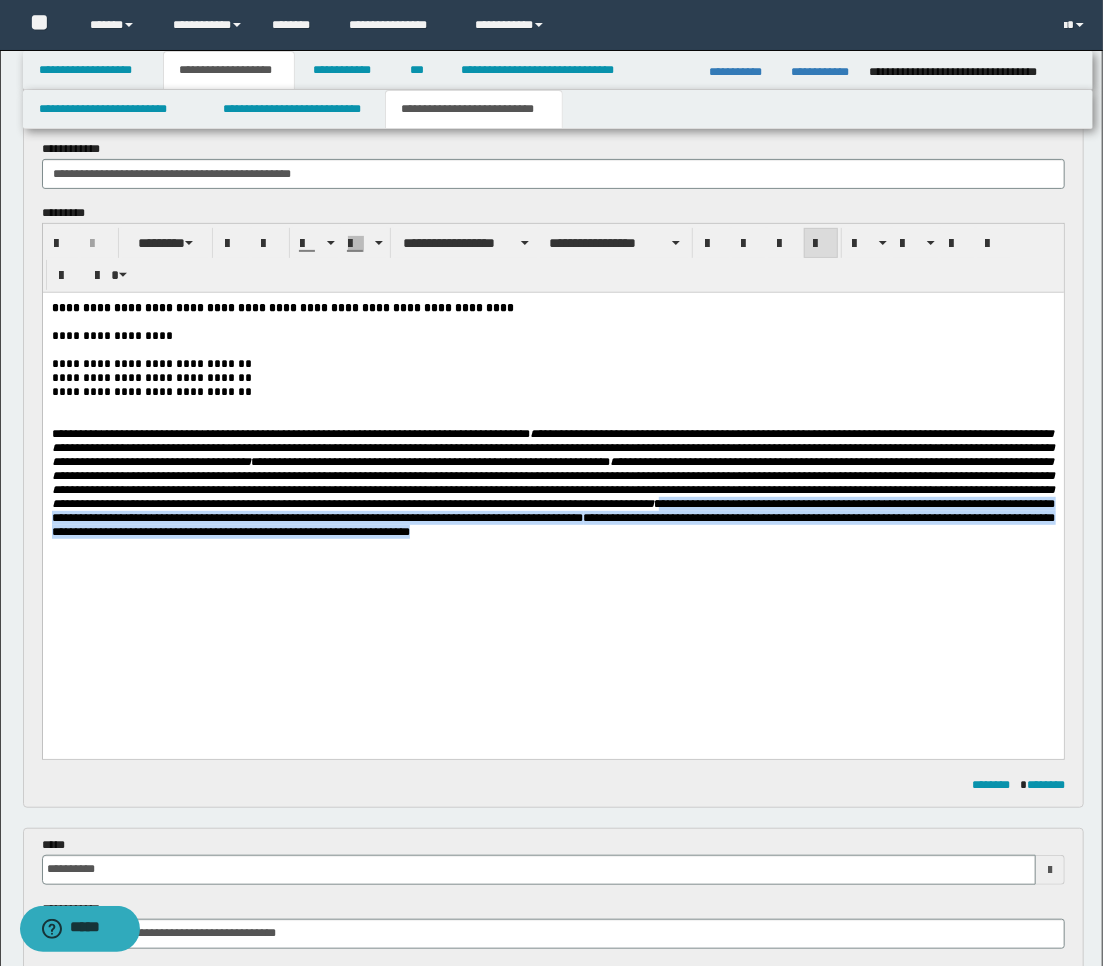drag, startPoint x: 211, startPoint y: 587, endPoint x: 283, endPoint y: 557, distance: 78 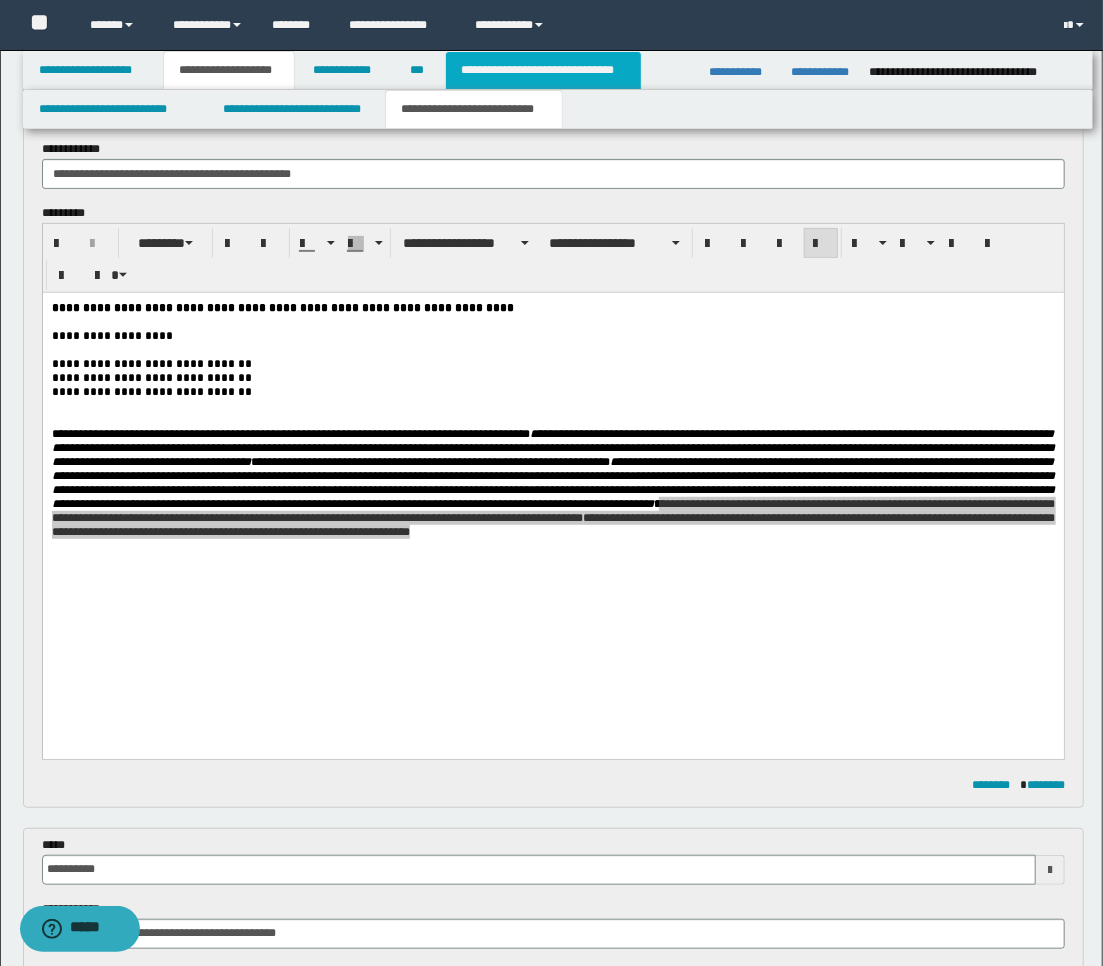 click on "**********" at bounding box center [543, 70] 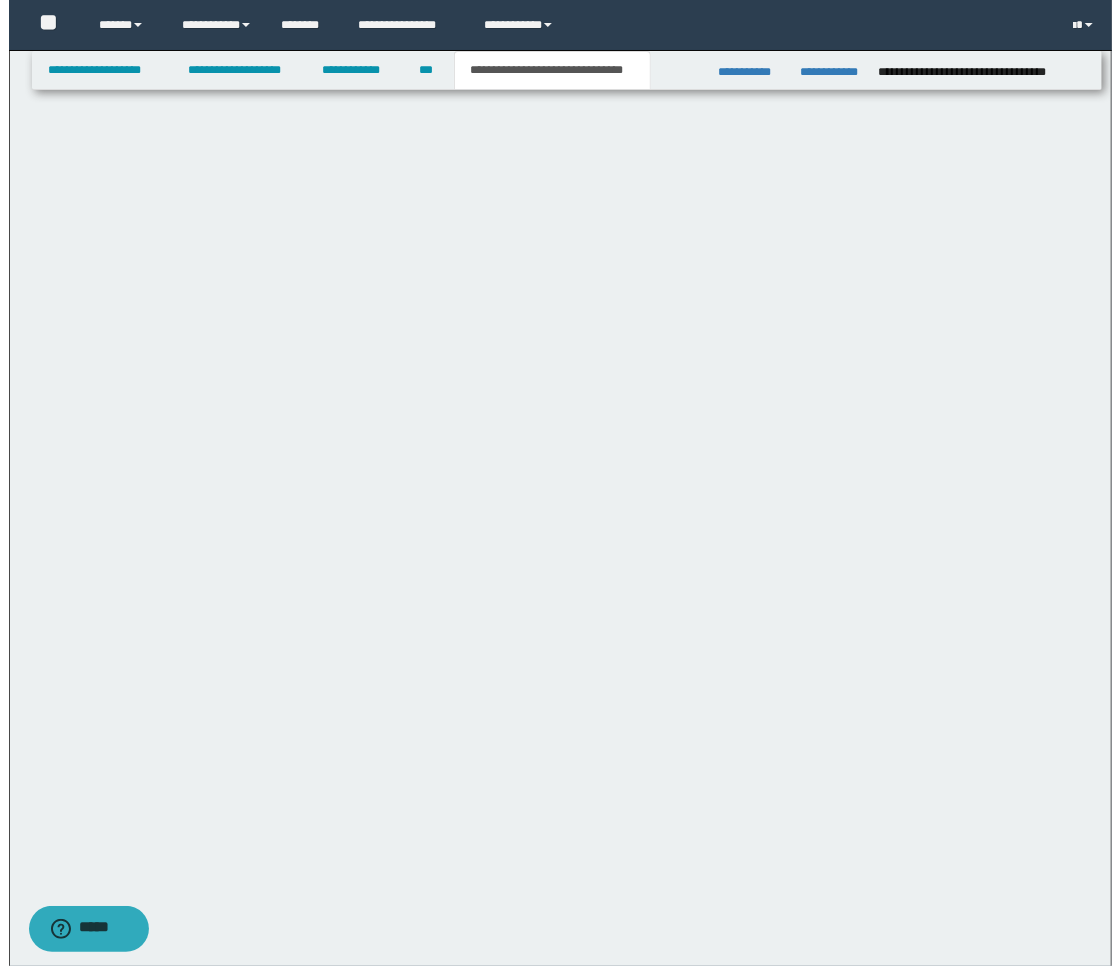 scroll, scrollTop: 0, scrollLeft: 0, axis: both 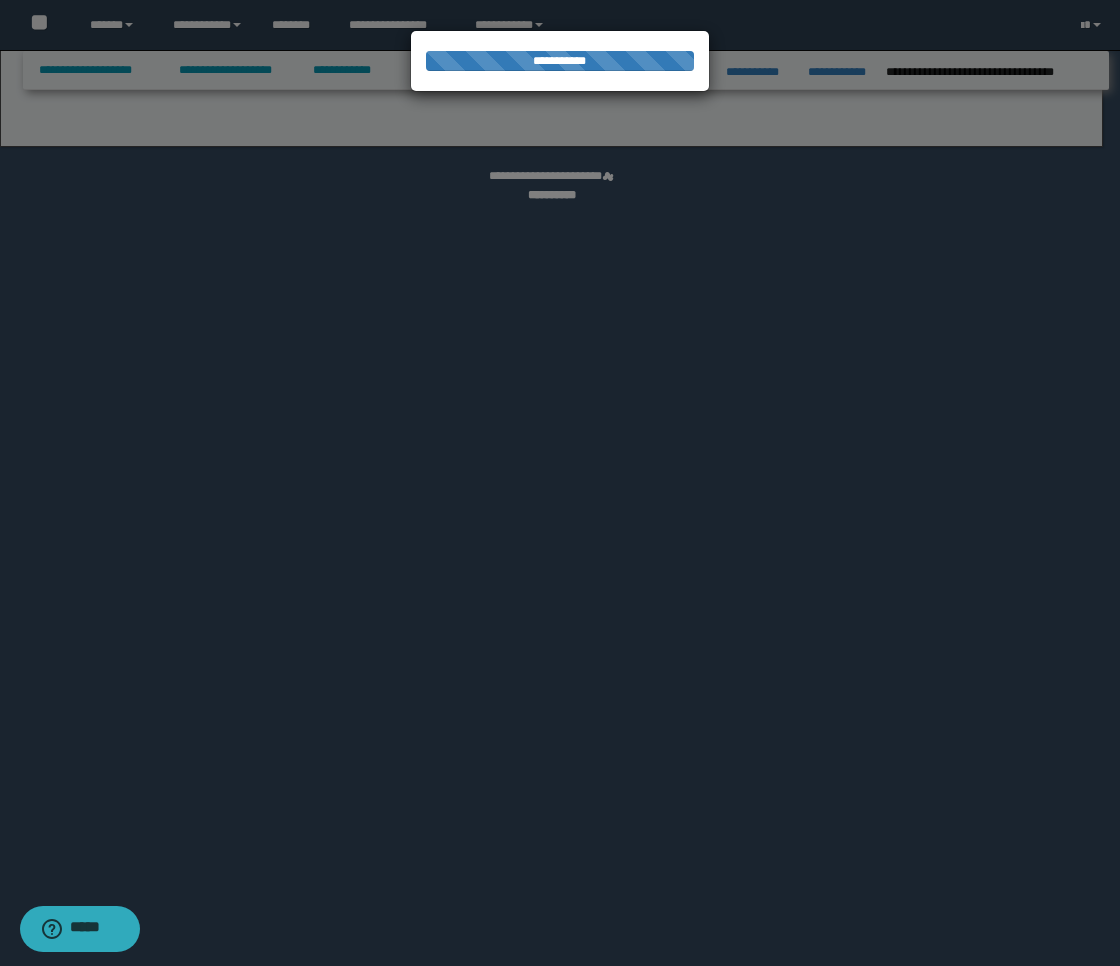 select on "*" 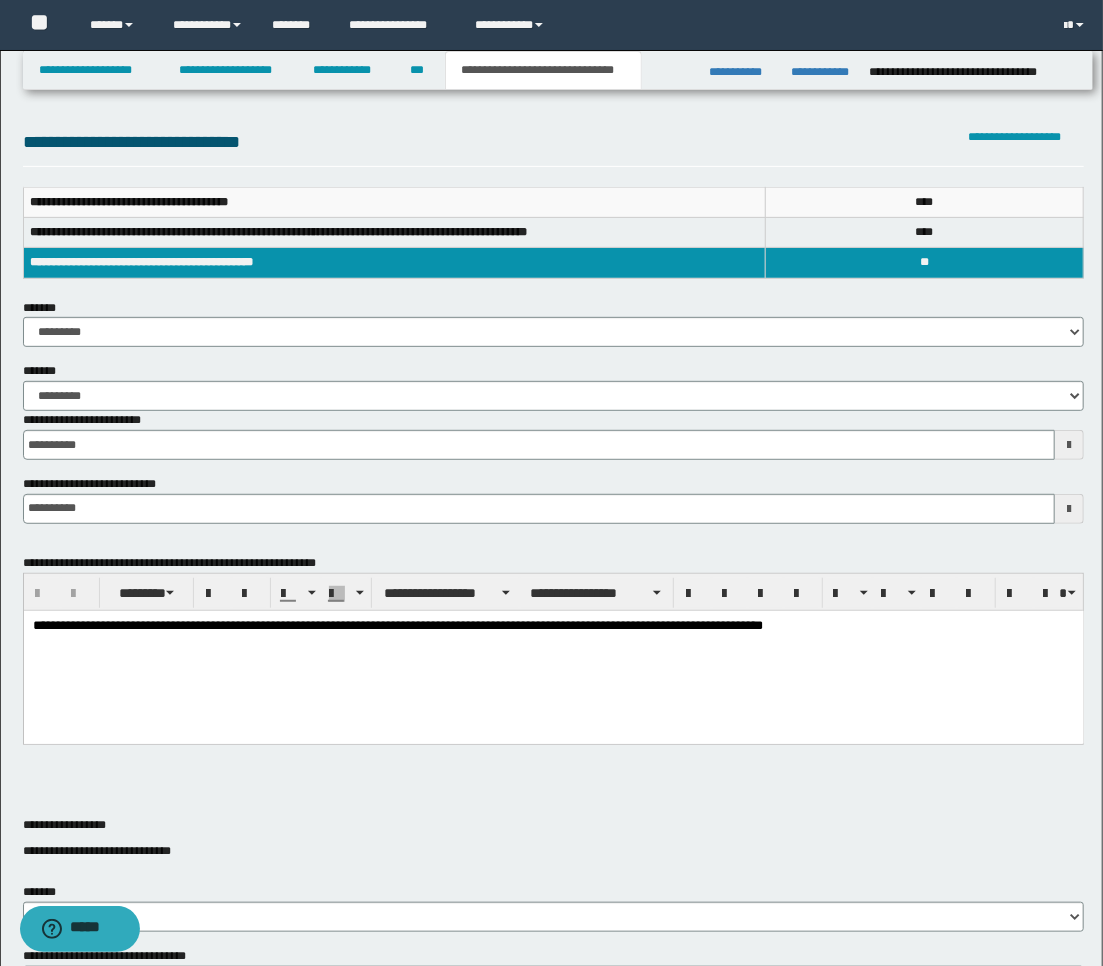 scroll, scrollTop: 222, scrollLeft: 0, axis: vertical 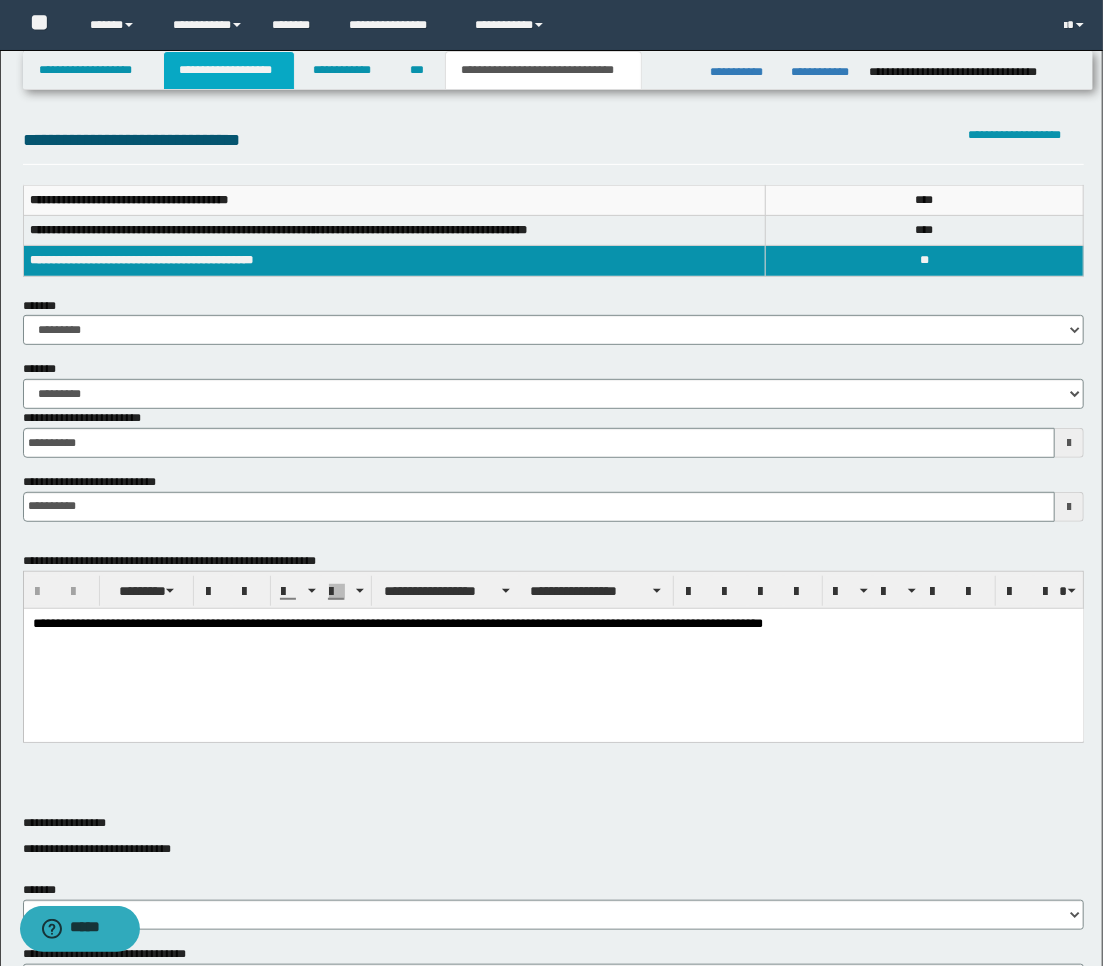 click on "**********" at bounding box center [229, 70] 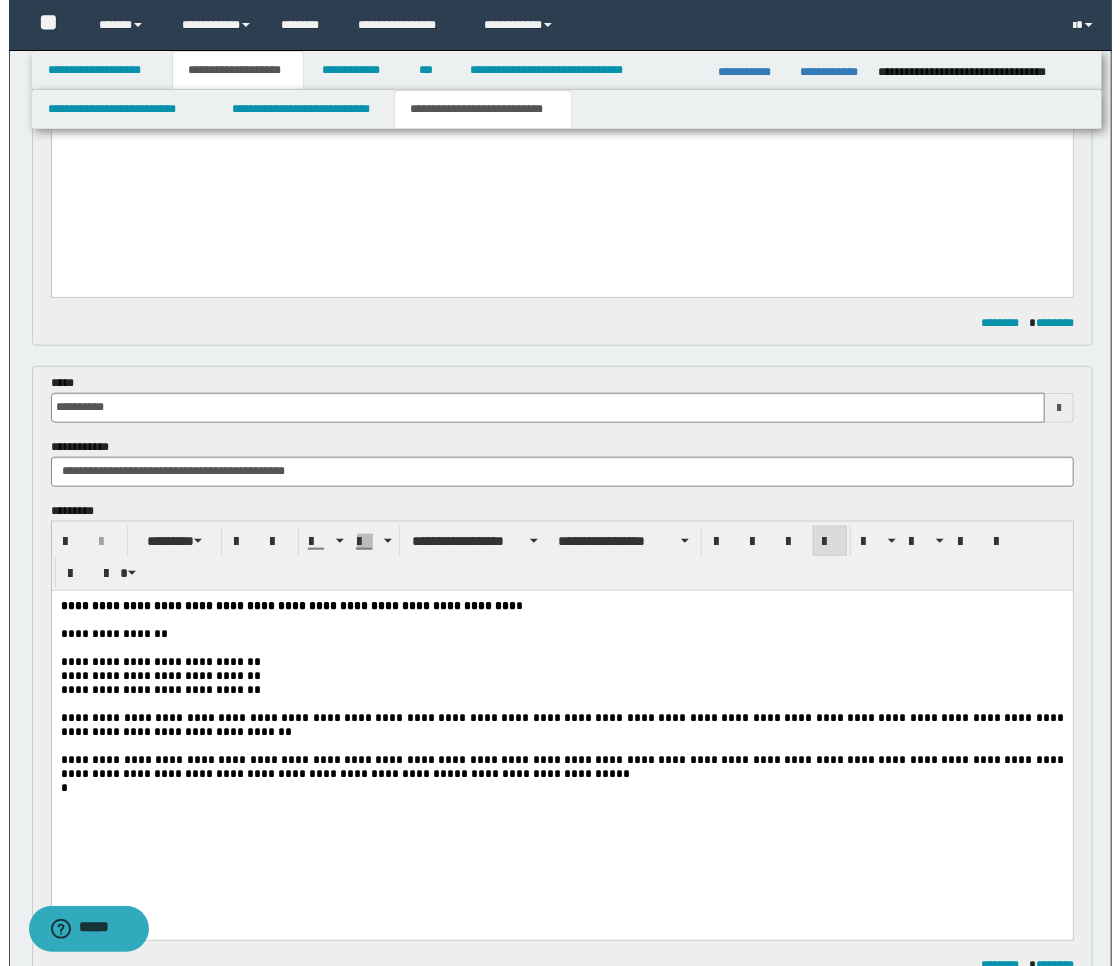 scroll, scrollTop: 920, scrollLeft: 0, axis: vertical 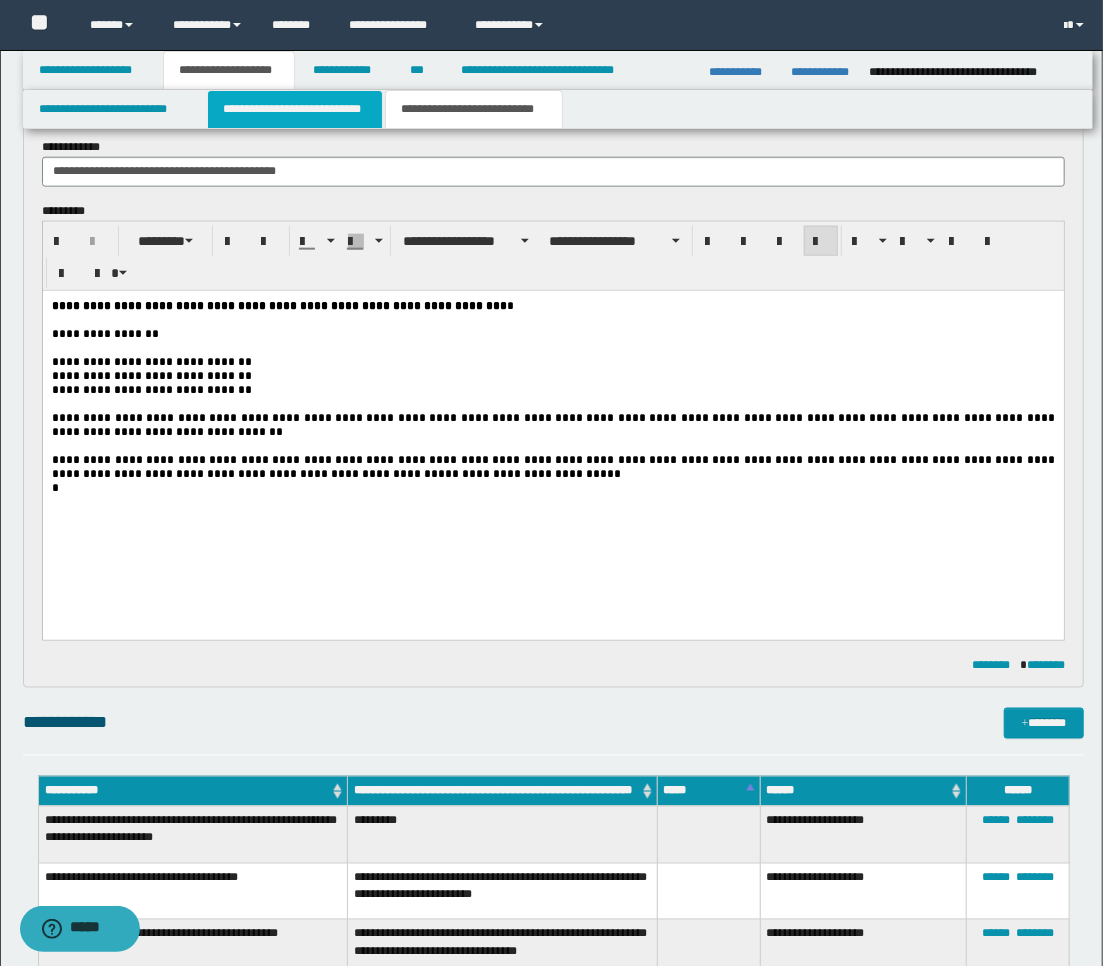 click on "**********" at bounding box center [295, 109] 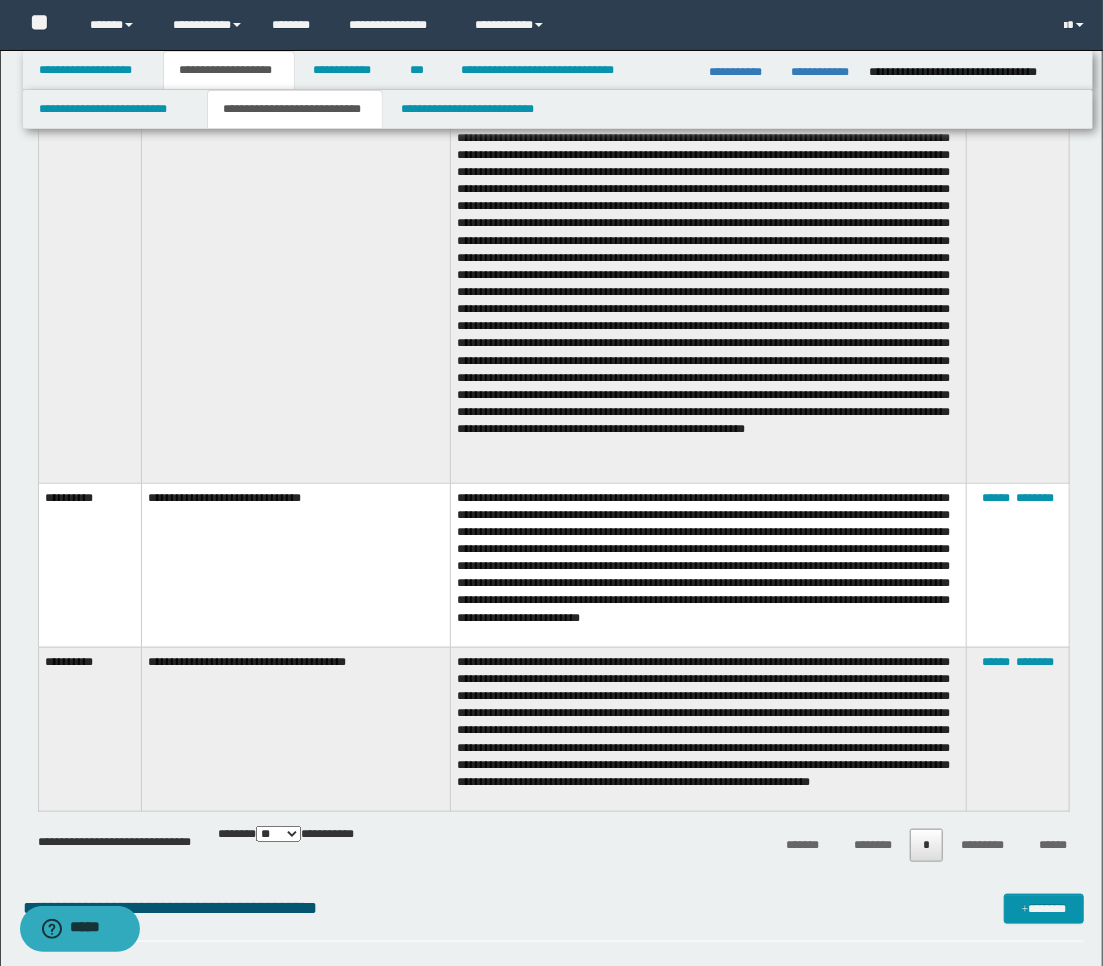 scroll, scrollTop: 3808, scrollLeft: 0, axis: vertical 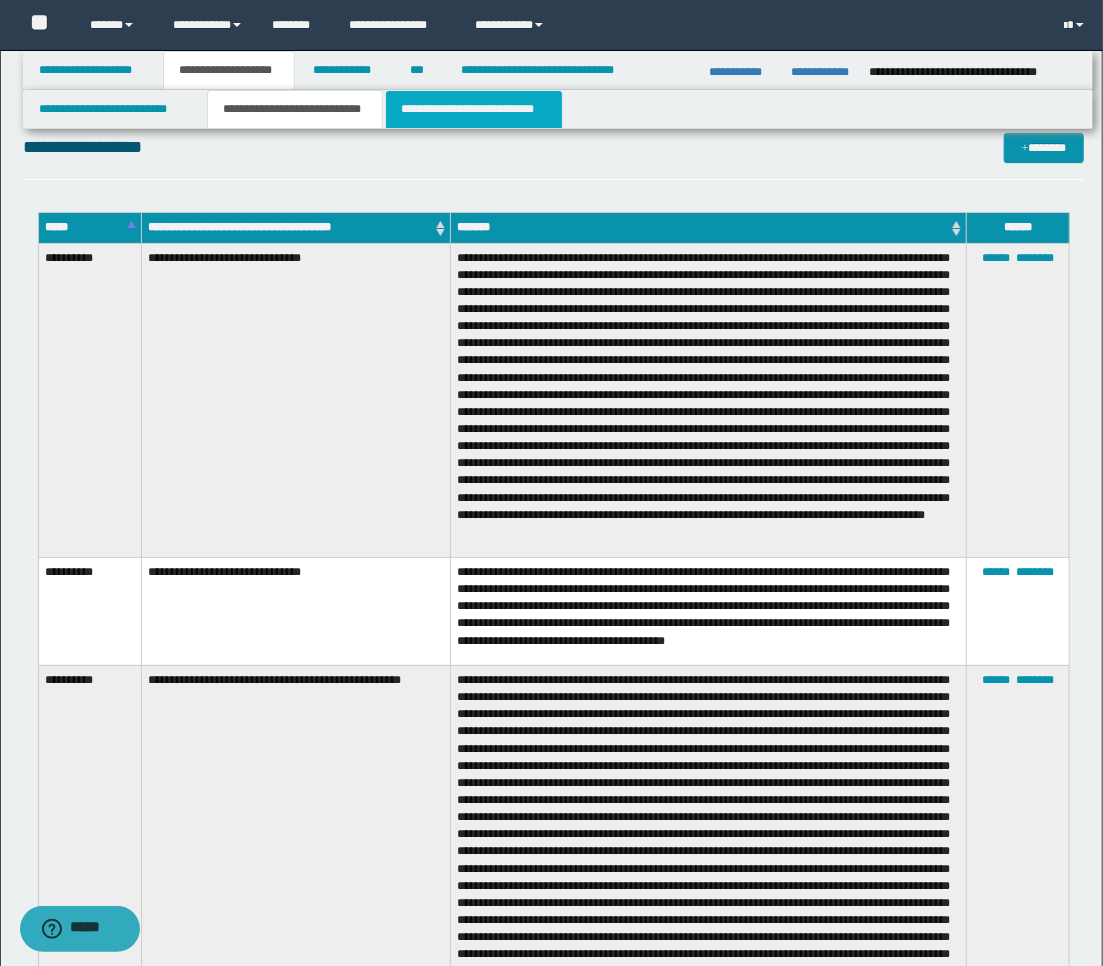 click on "**********" at bounding box center [474, 109] 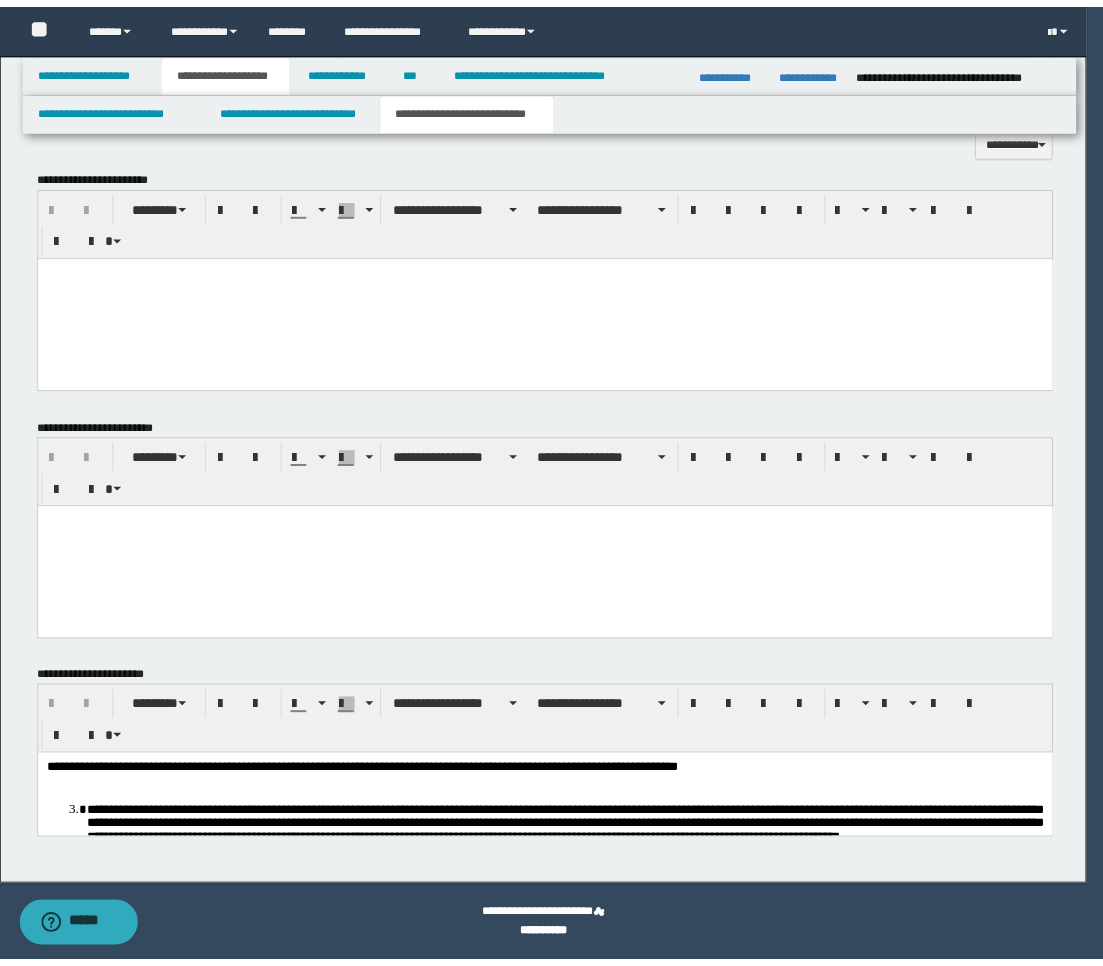 scroll, scrollTop: 1825, scrollLeft: 0, axis: vertical 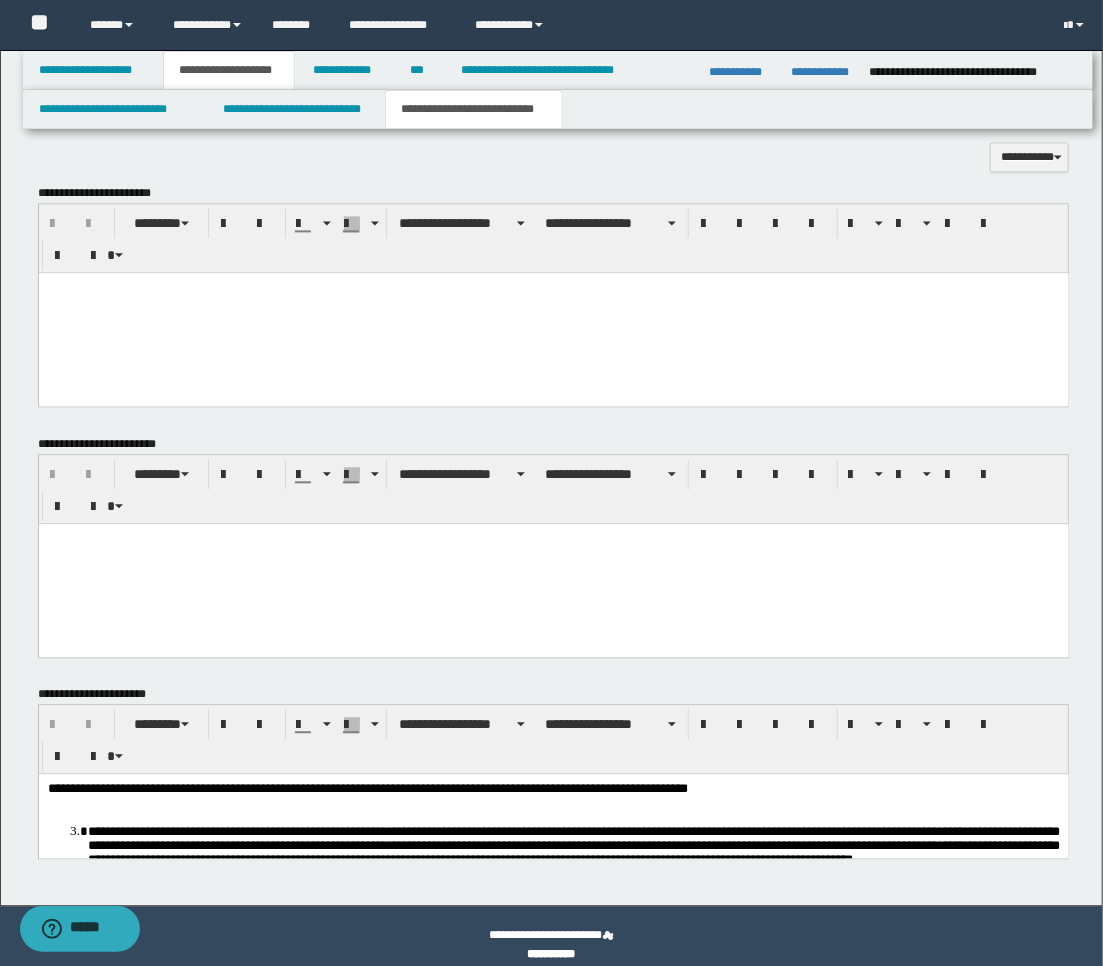 click at bounding box center (553, 288) 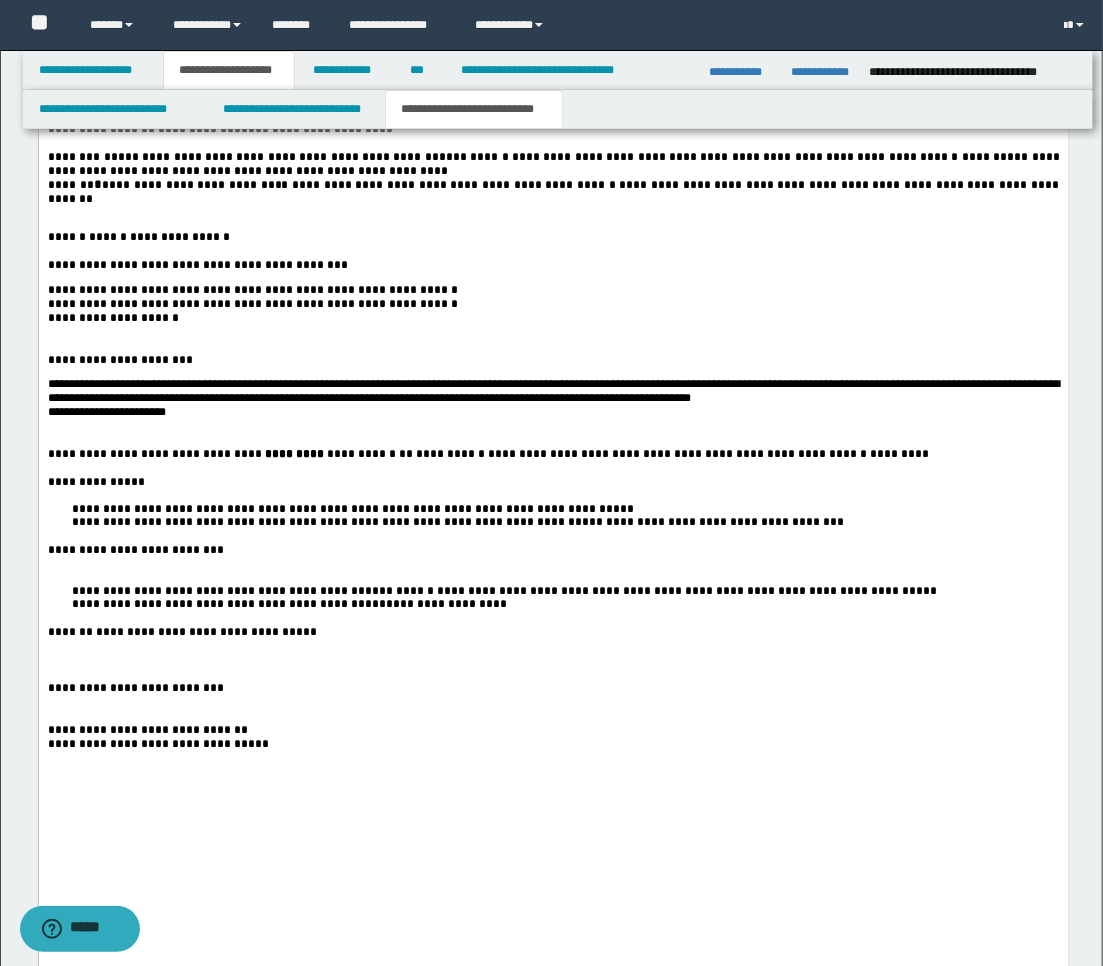 scroll, scrollTop: 3492, scrollLeft: 0, axis: vertical 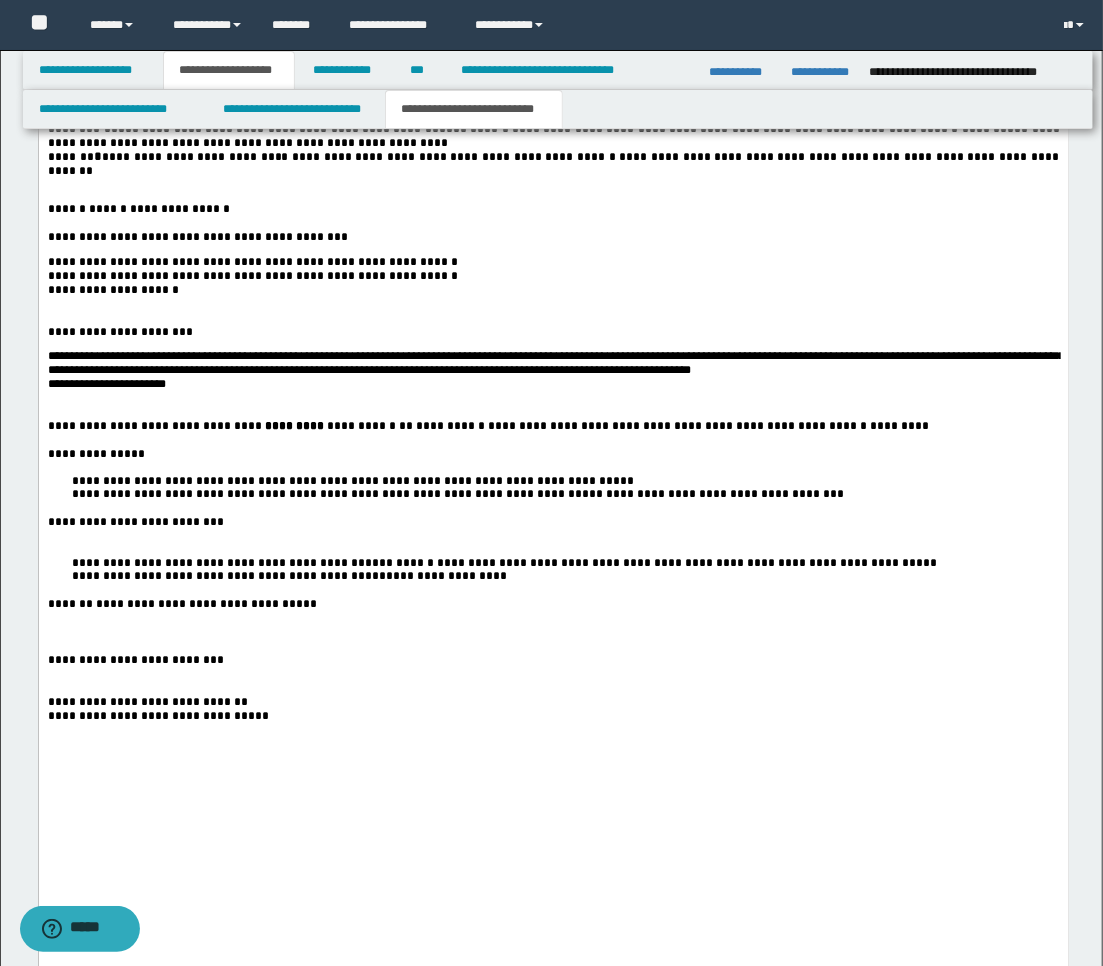 click at bounding box center [553, 116] 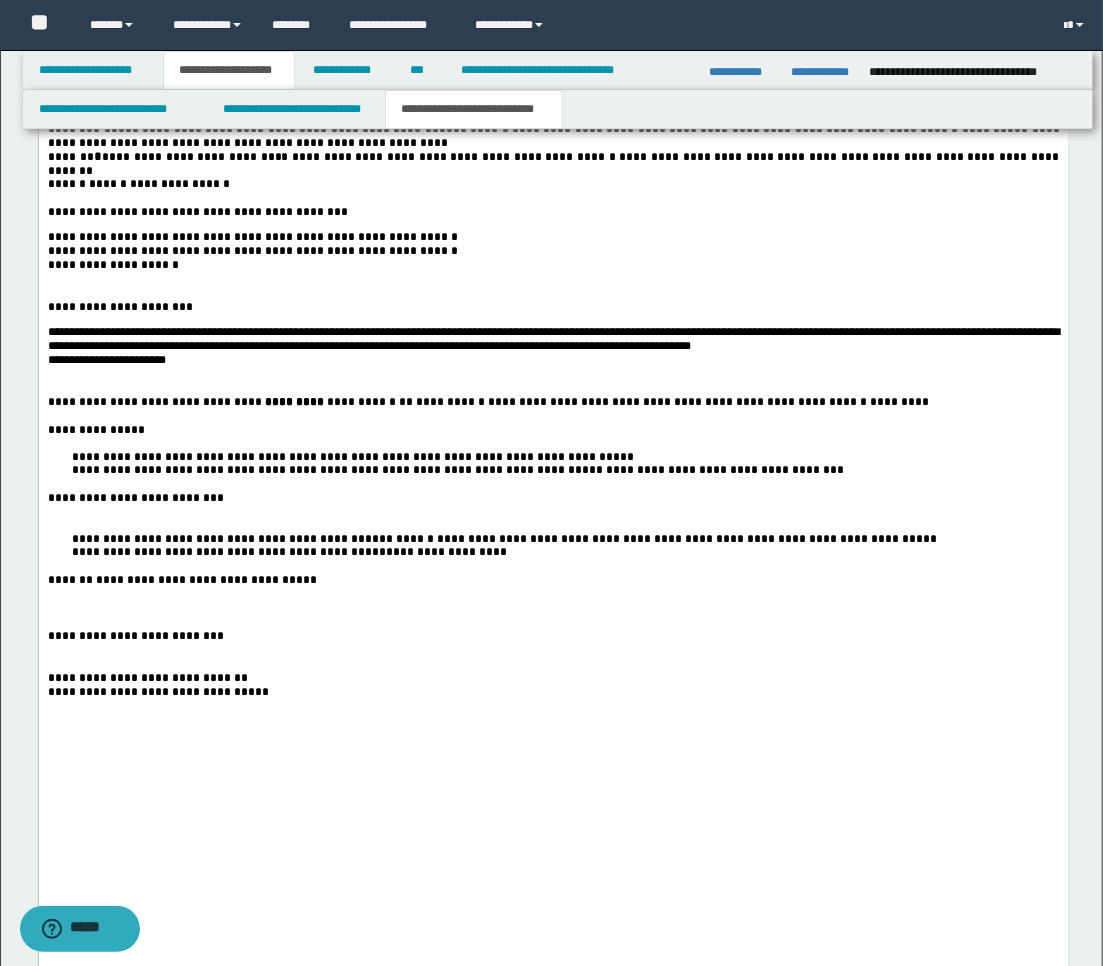 click at bounding box center (553, 280) 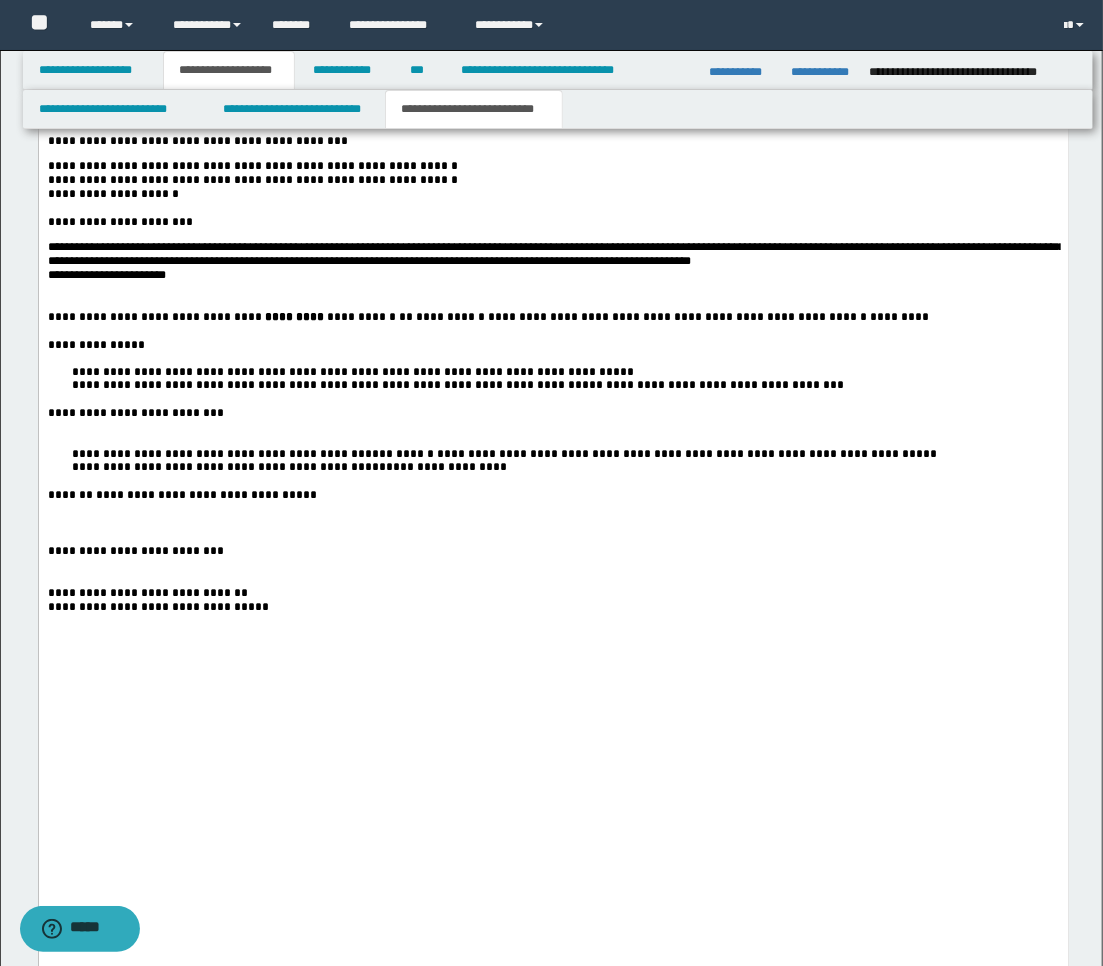 scroll, scrollTop: 3603, scrollLeft: 0, axis: vertical 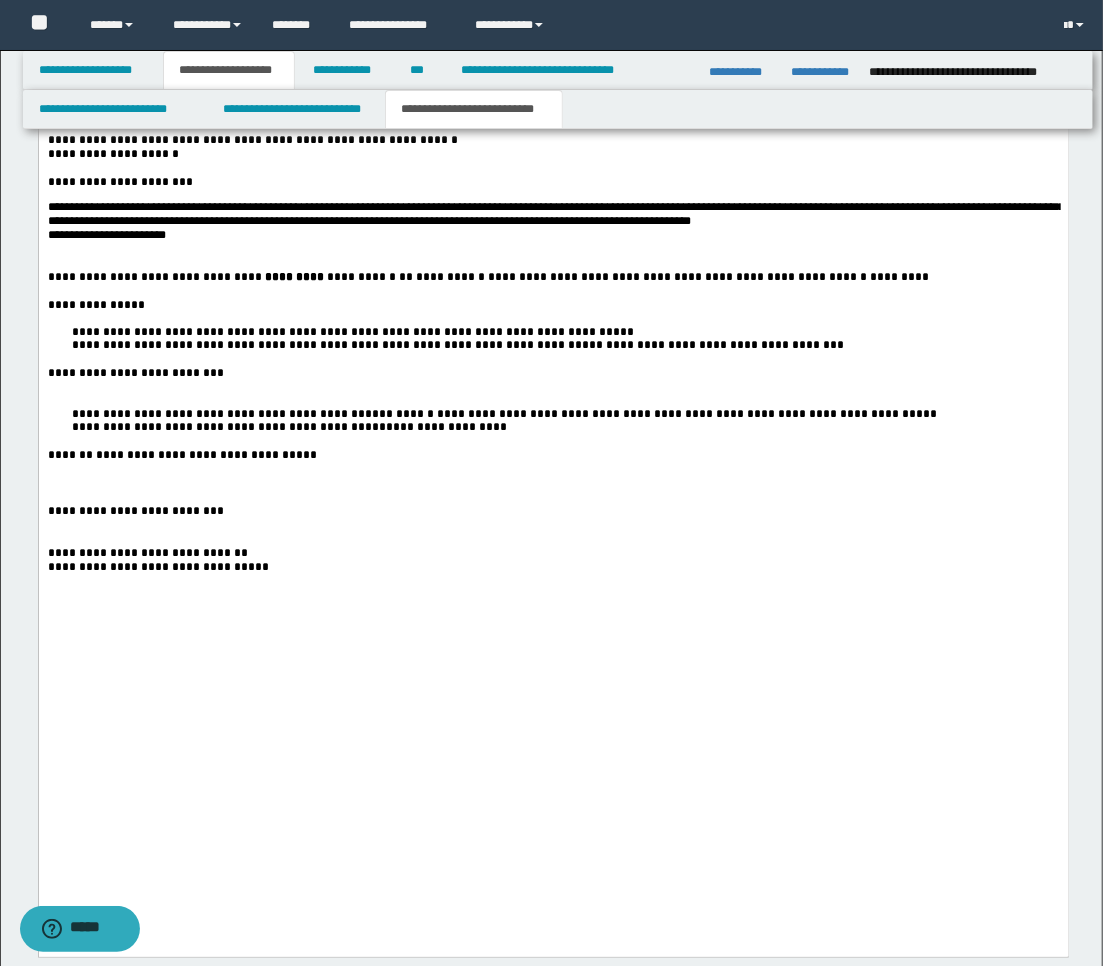 click at bounding box center [553, 264] 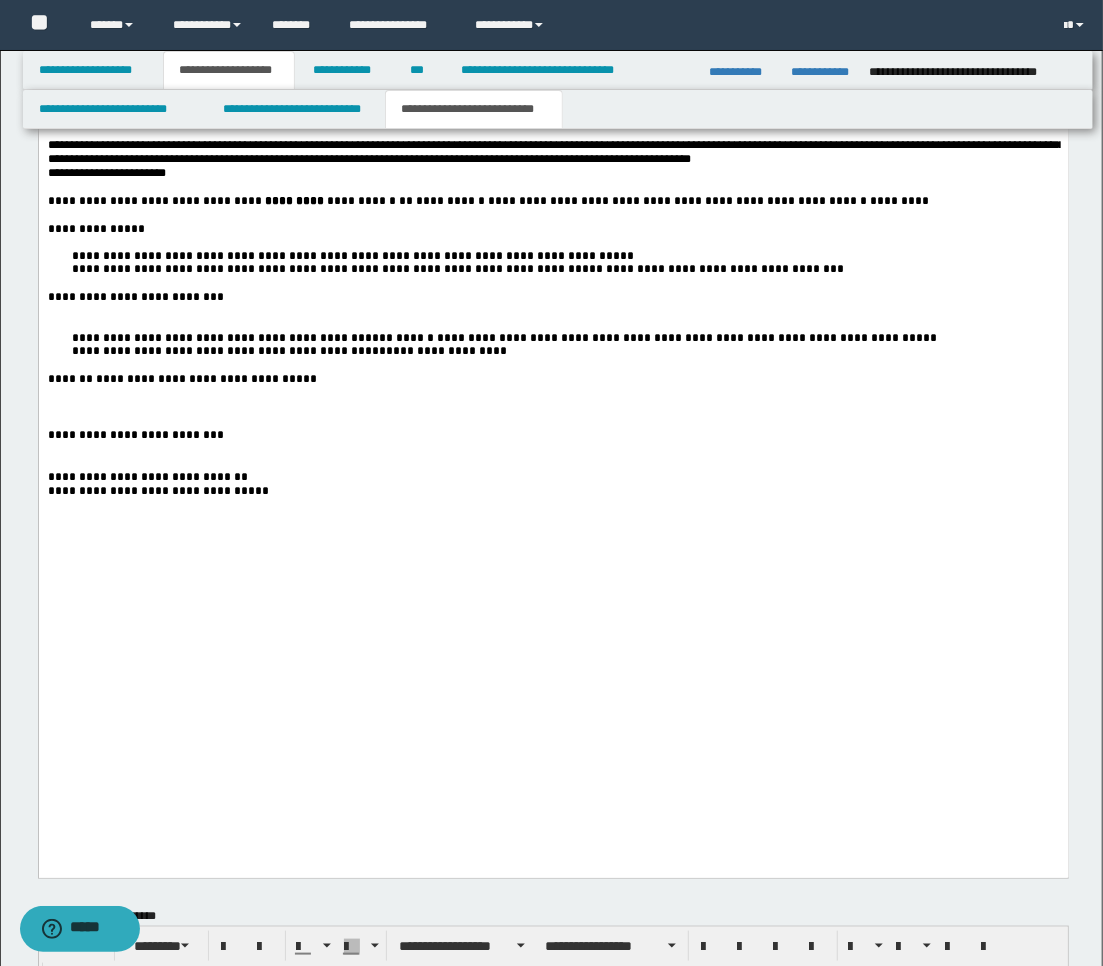 scroll, scrollTop: 3714, scrollLeft: 0, axis: vertical 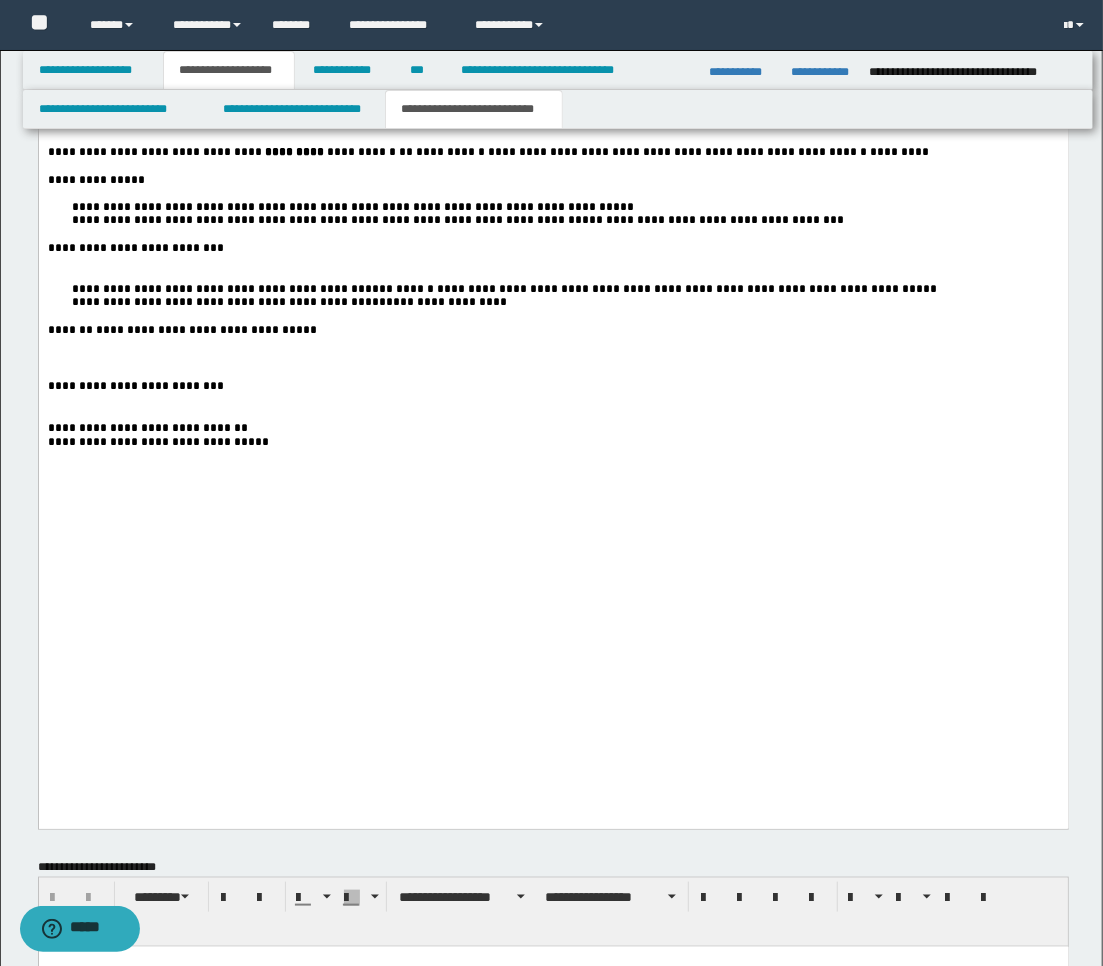 click at bounding box center [553, 277] 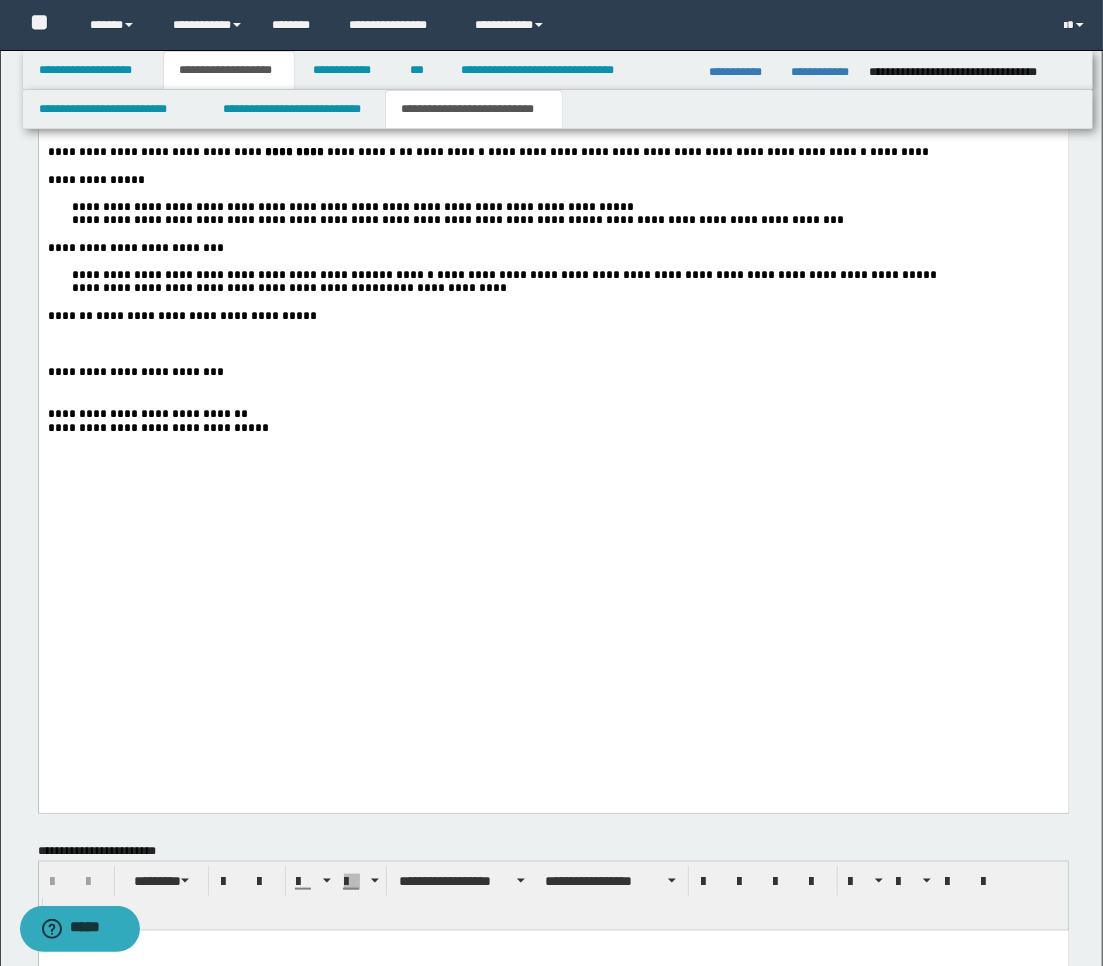 scroll, scrollTop: 3825, scrollLeft: 0, axis: vertical 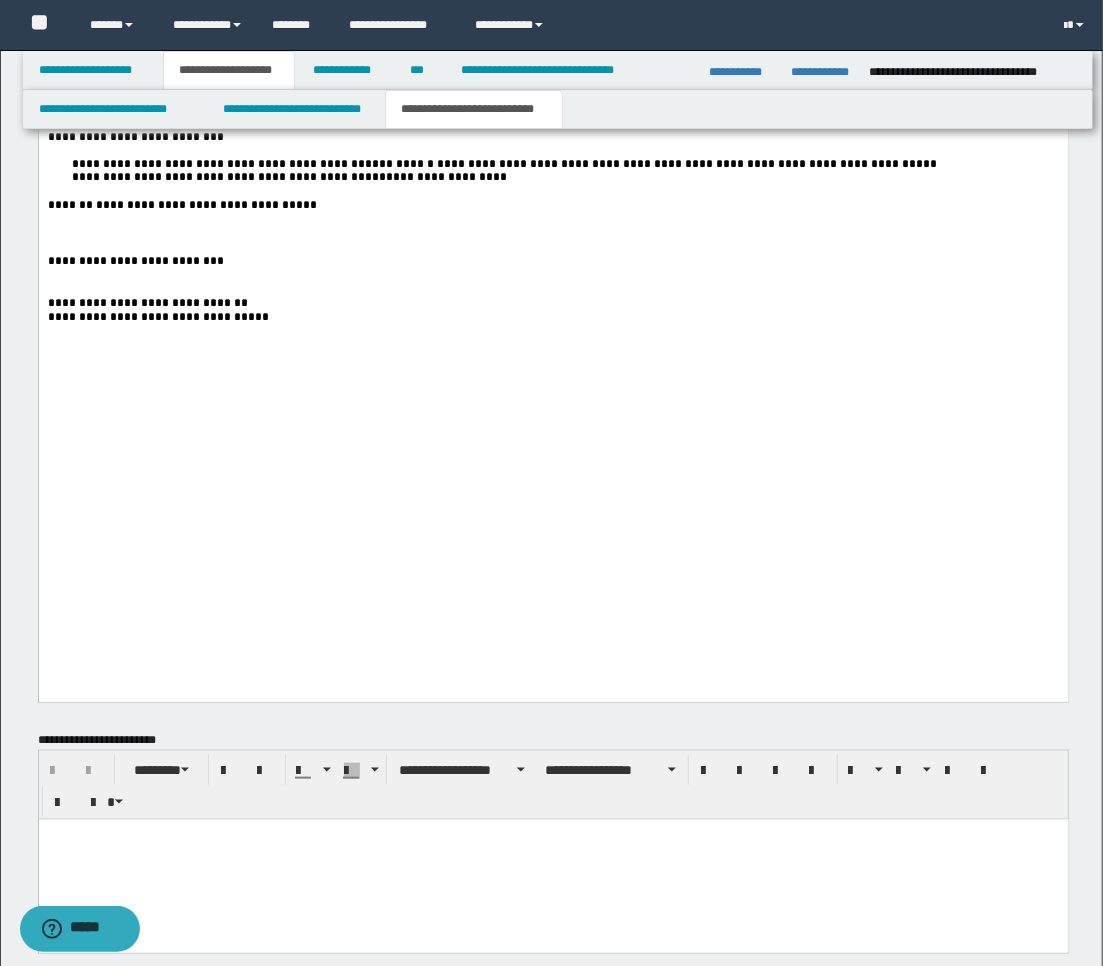 click at bounding box center [553, 248] 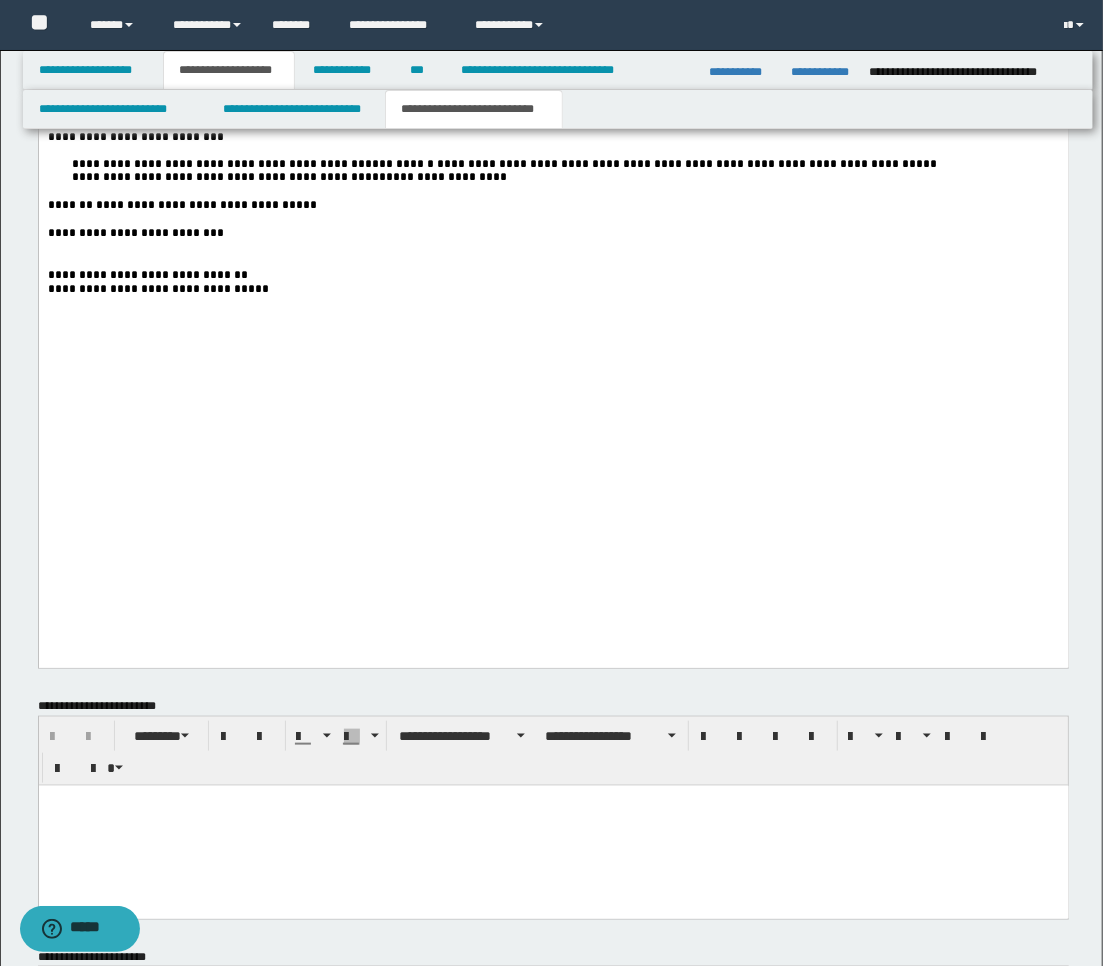 click at bounding box center (553, 262) 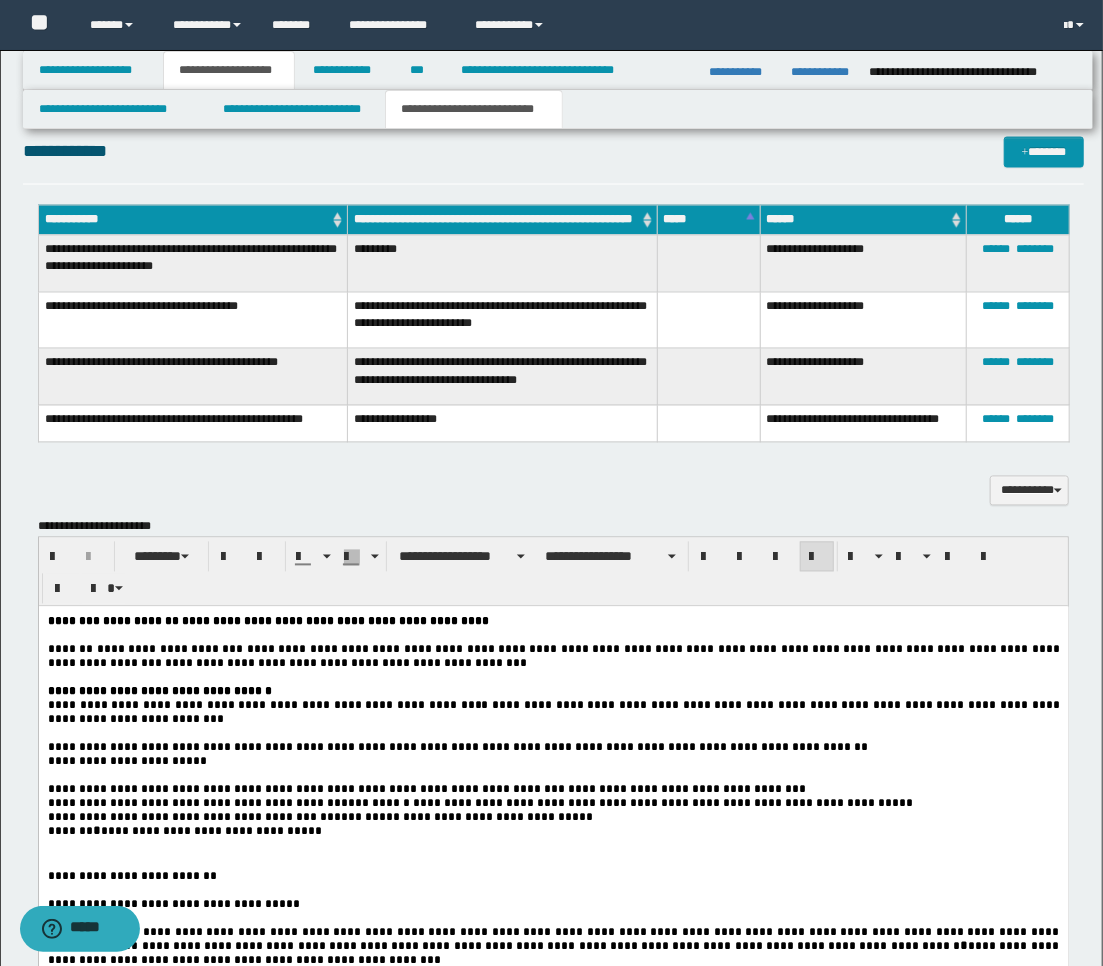 scroll, scrollTop: 1270, scrollLeft: 0, axis: vertical 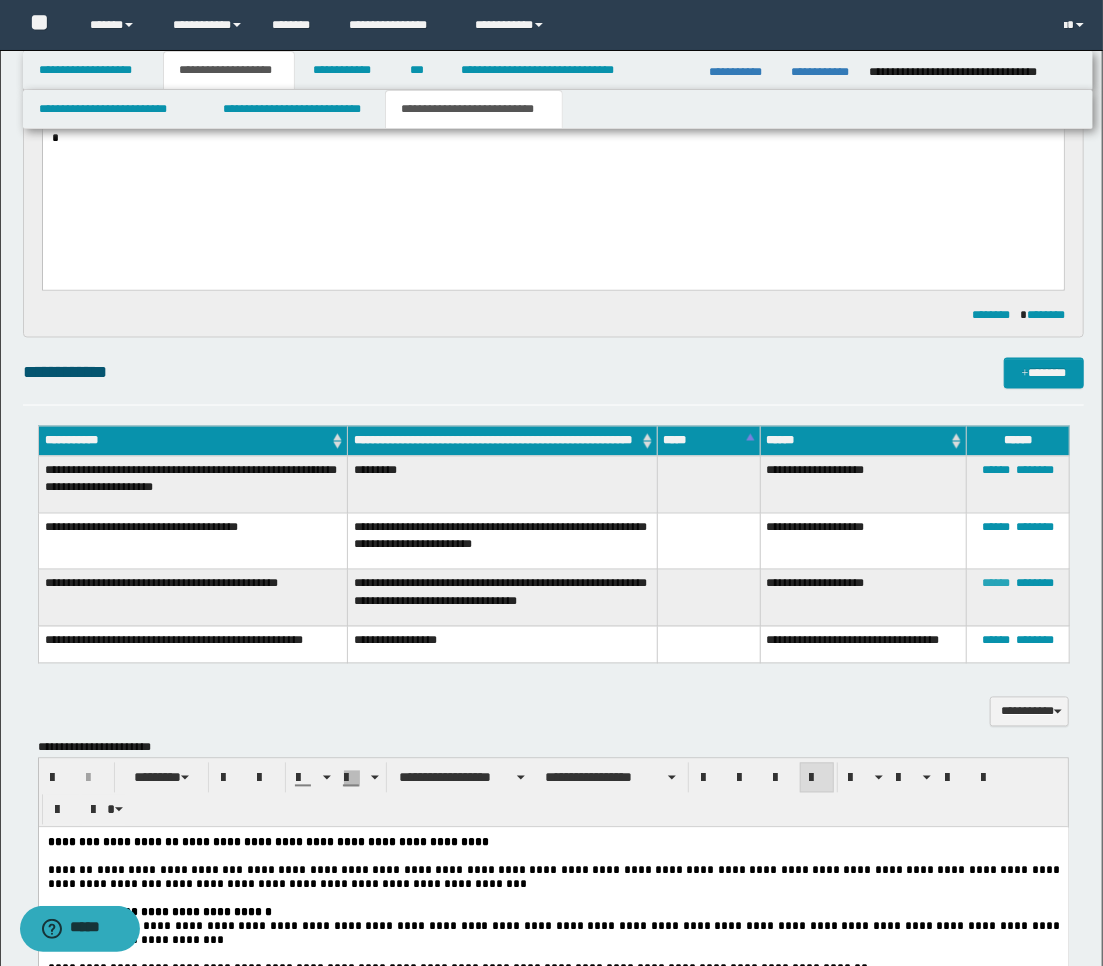 click on "******" at bounding box center (996, 584) 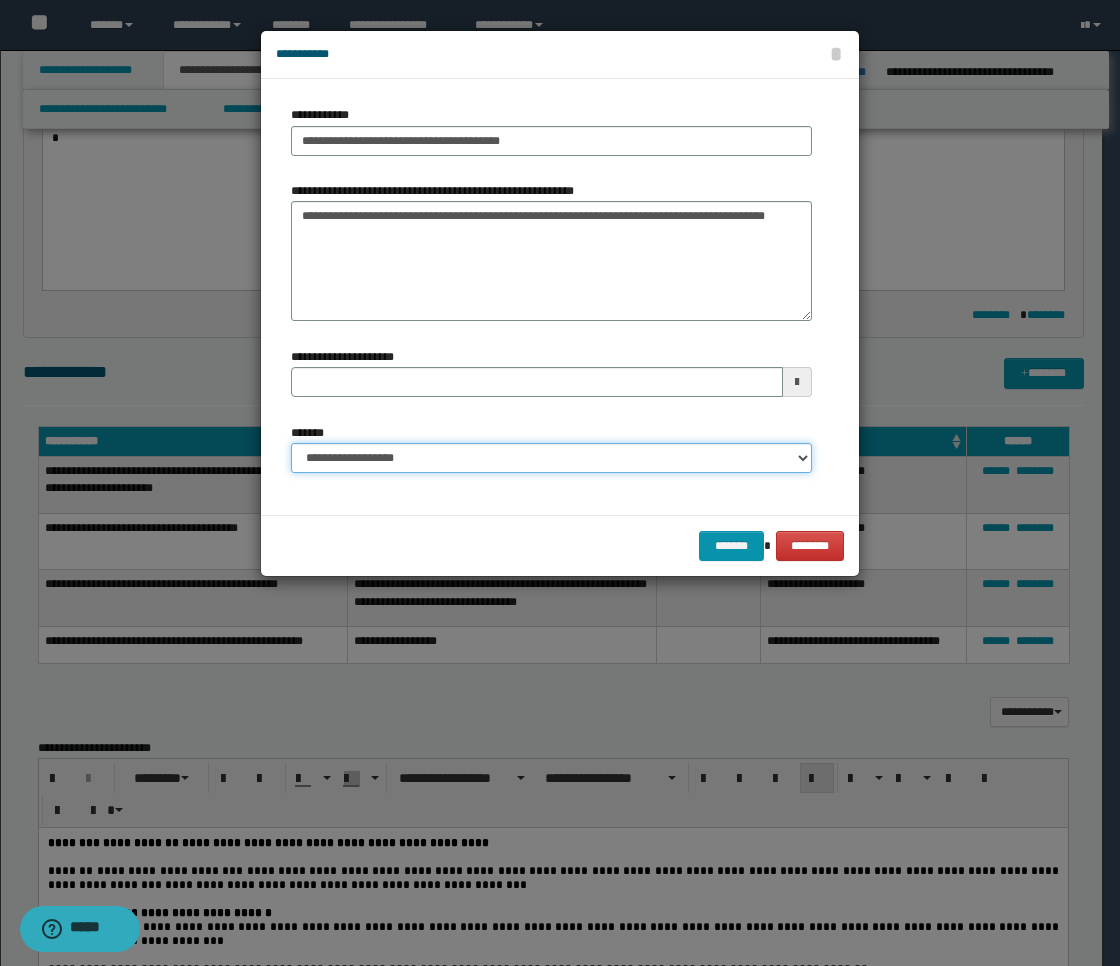 click on "**********" at bounding box center [551, 458] 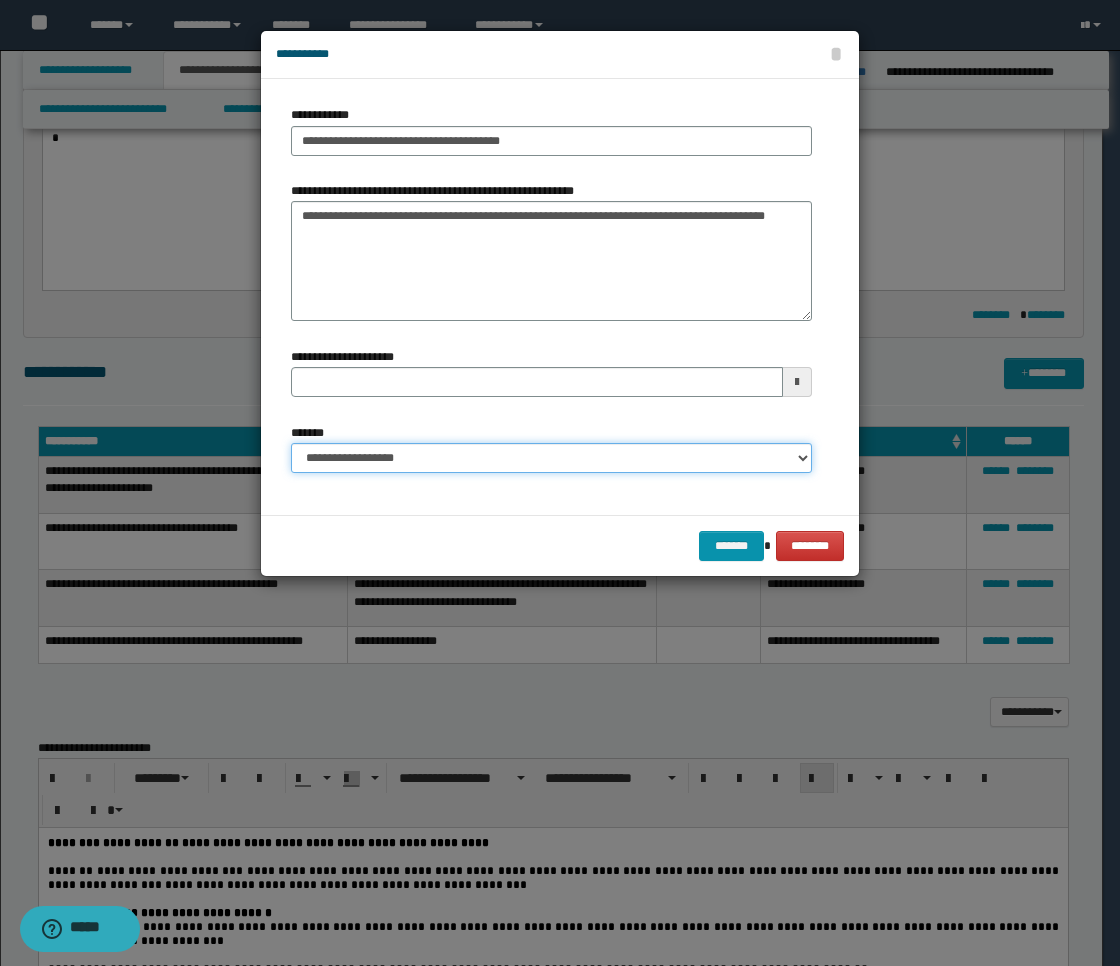 select on "*" 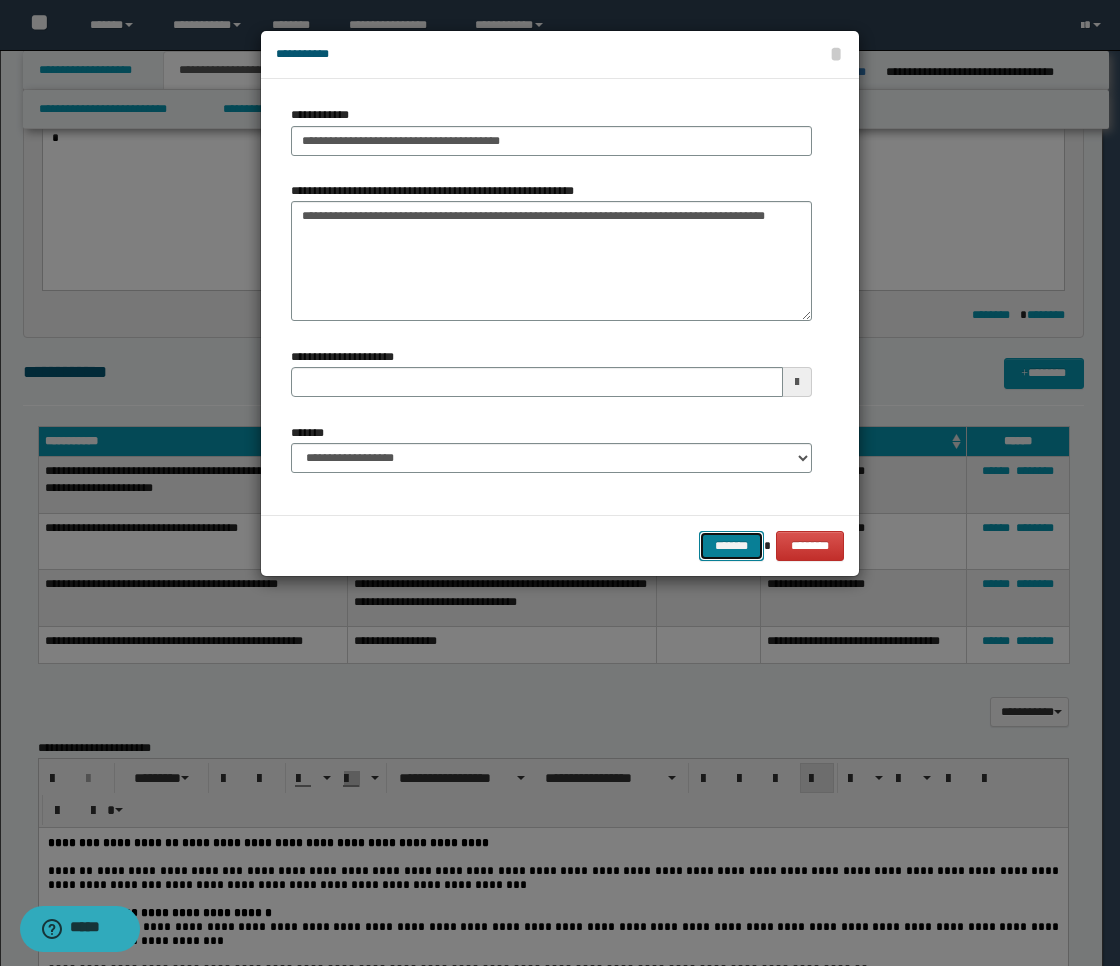 click on "*******" at bounding box center [731, 546] 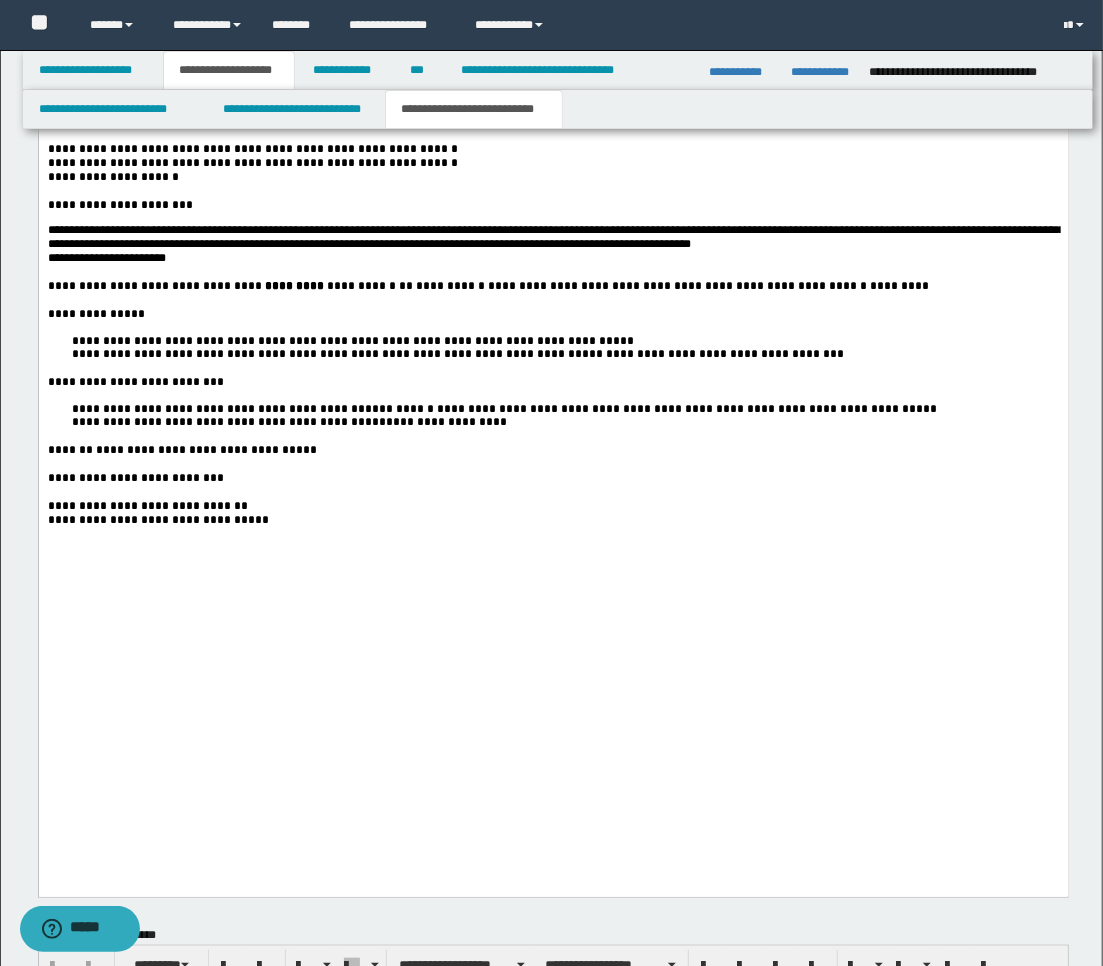 scroll, scrollTop: 3603, scrollLeft: 0, axis: vertical 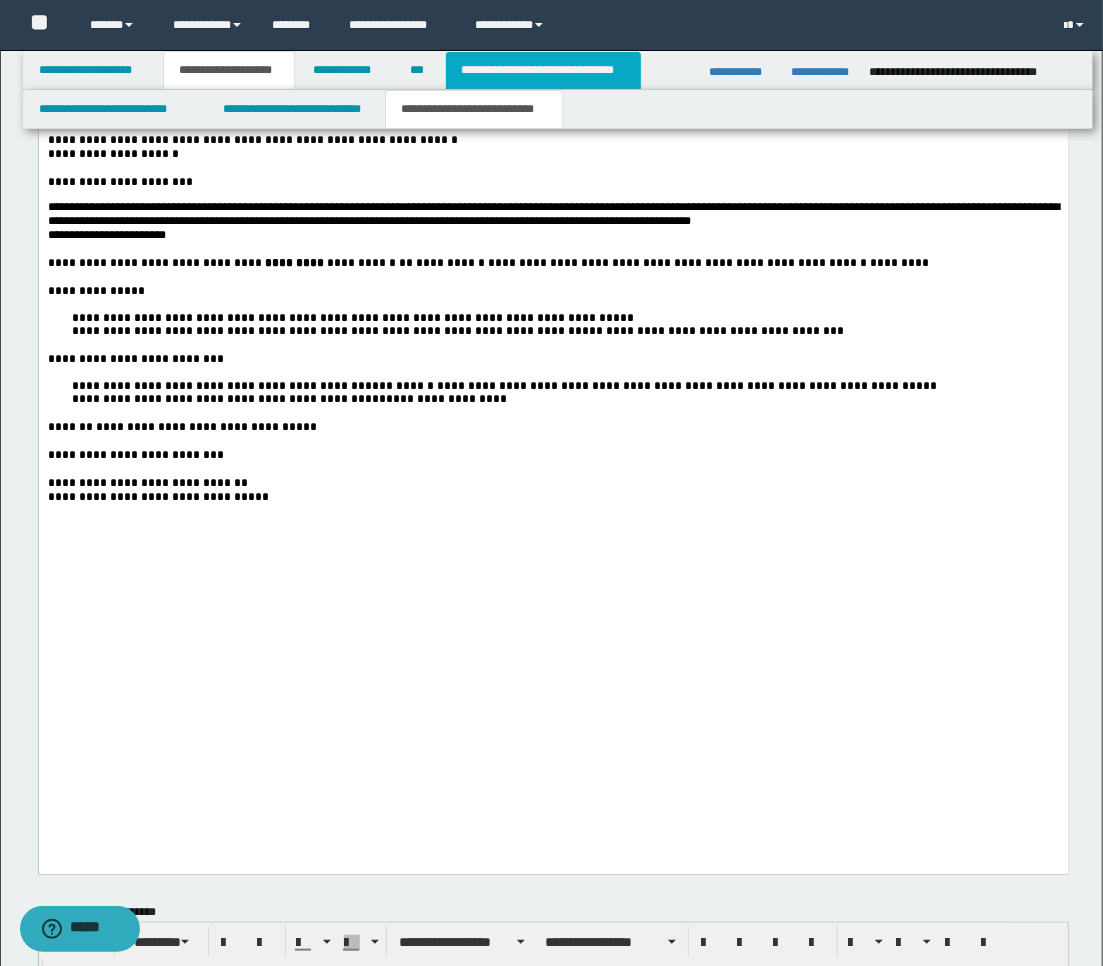 click on "**********" at bounding box center (543, 70) 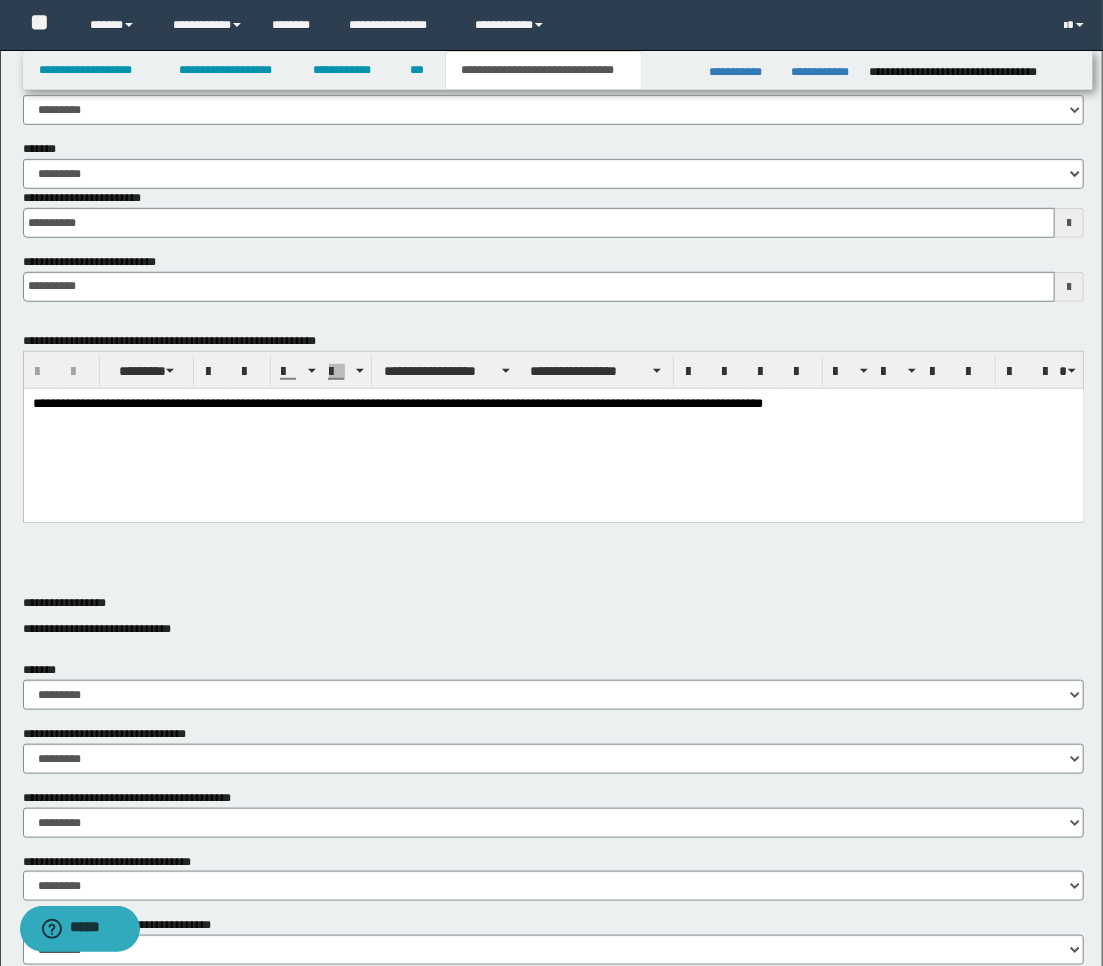 scroll, scrollTop: 444, scrollLeft: 0, axis: vertical 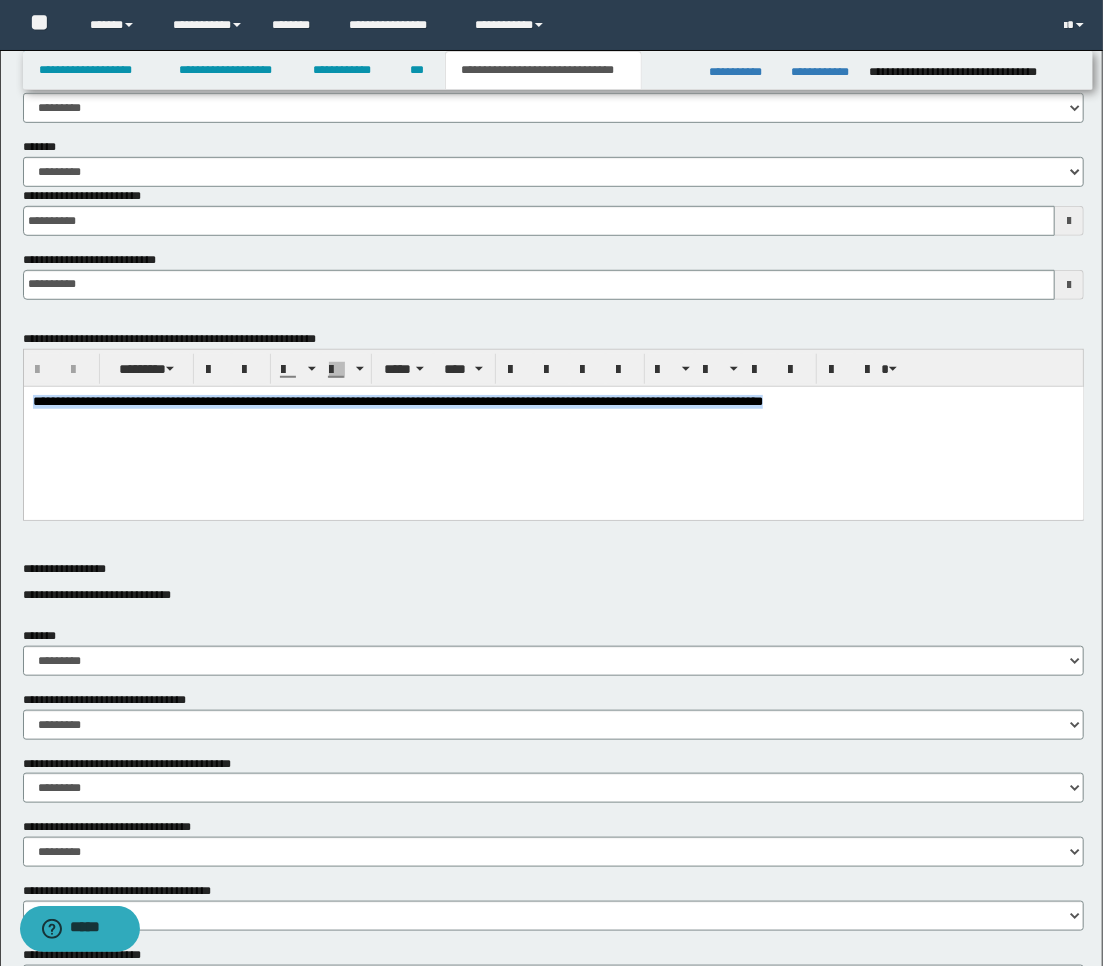 drag, startPoint x: 916, startPoint y: 399, endPoint x: -11, endPoint y: 419, distance: 927.2157 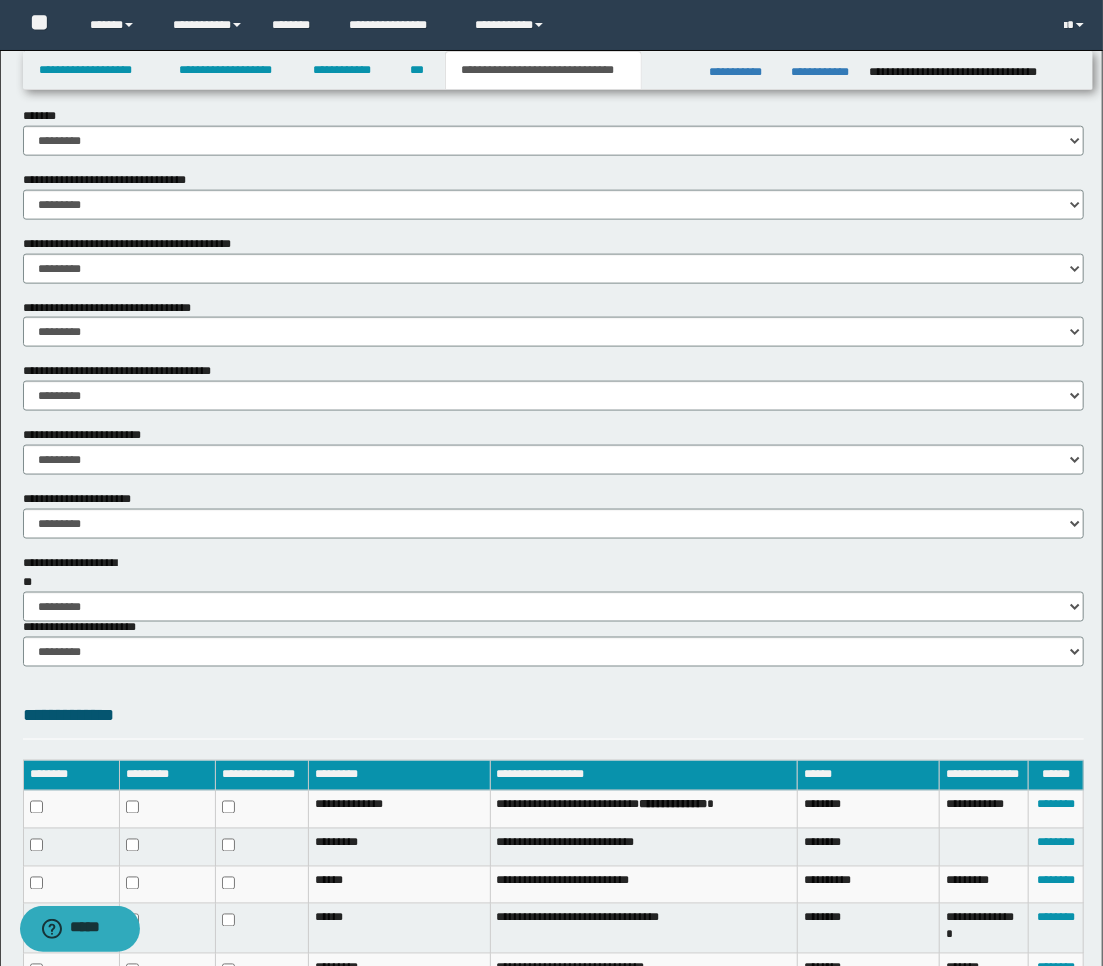 scroll, scrollTop: 1000, scrollLeft: 0, axis: vertical 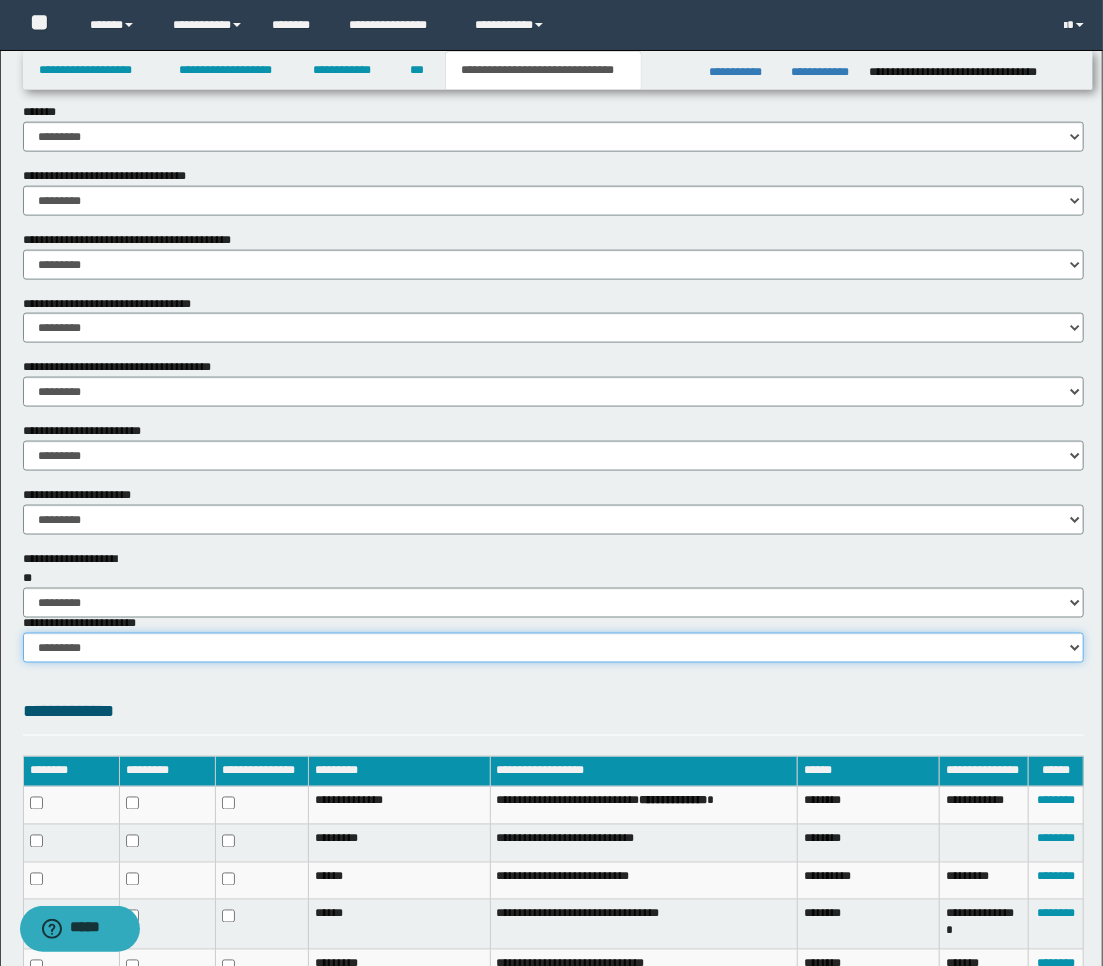click on "*********
*********
*********" at bounding box center (554, 648) 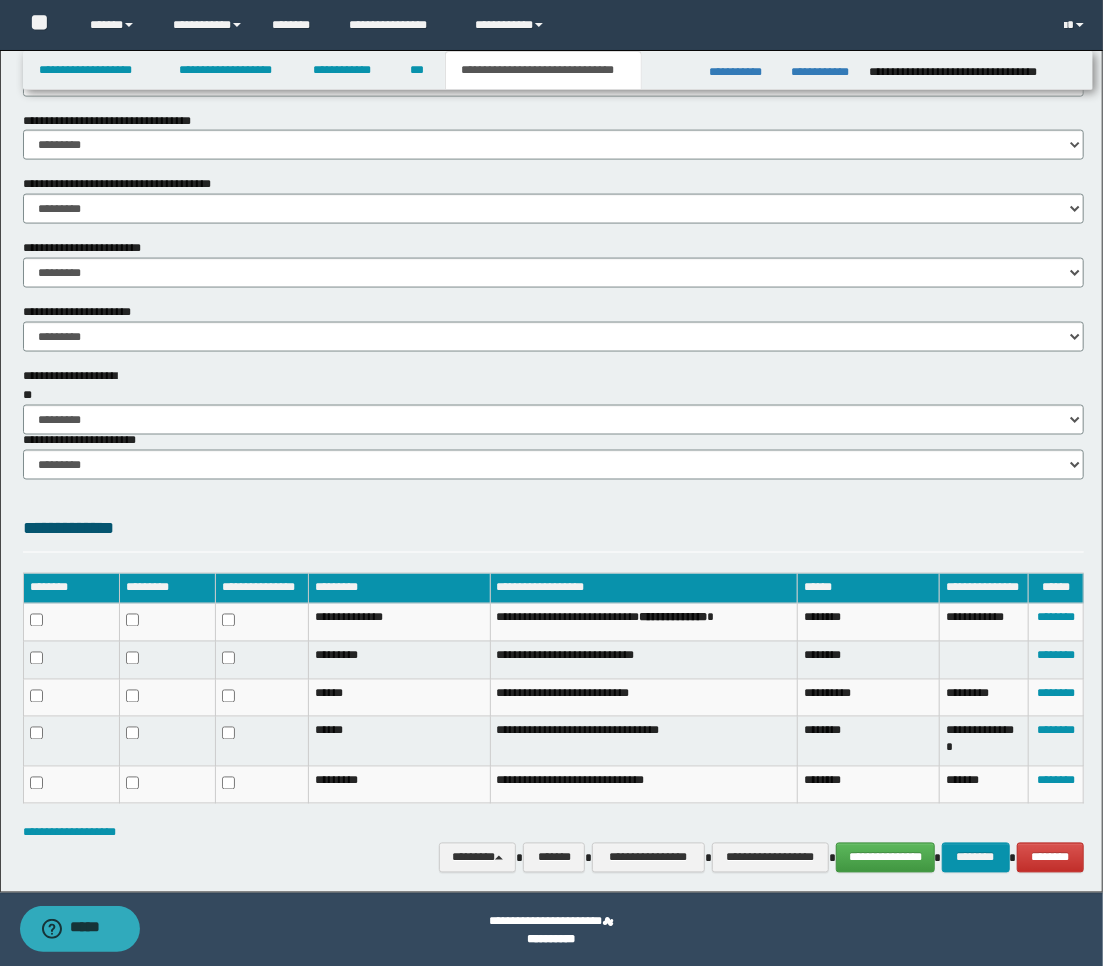 scroll, scrollTop: 1186, scrollLeft: 0, axis: vertical 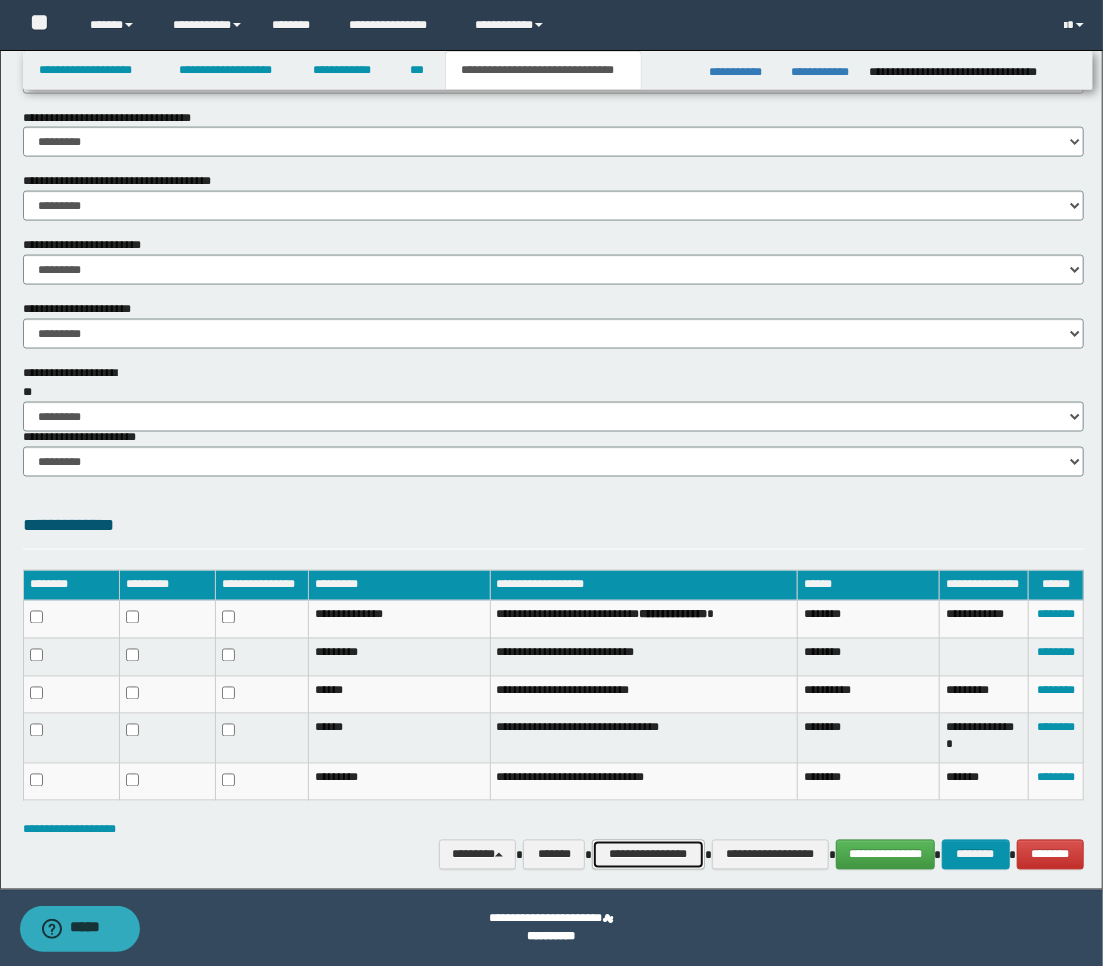 click on "**********" at bounding box center [648, 855] 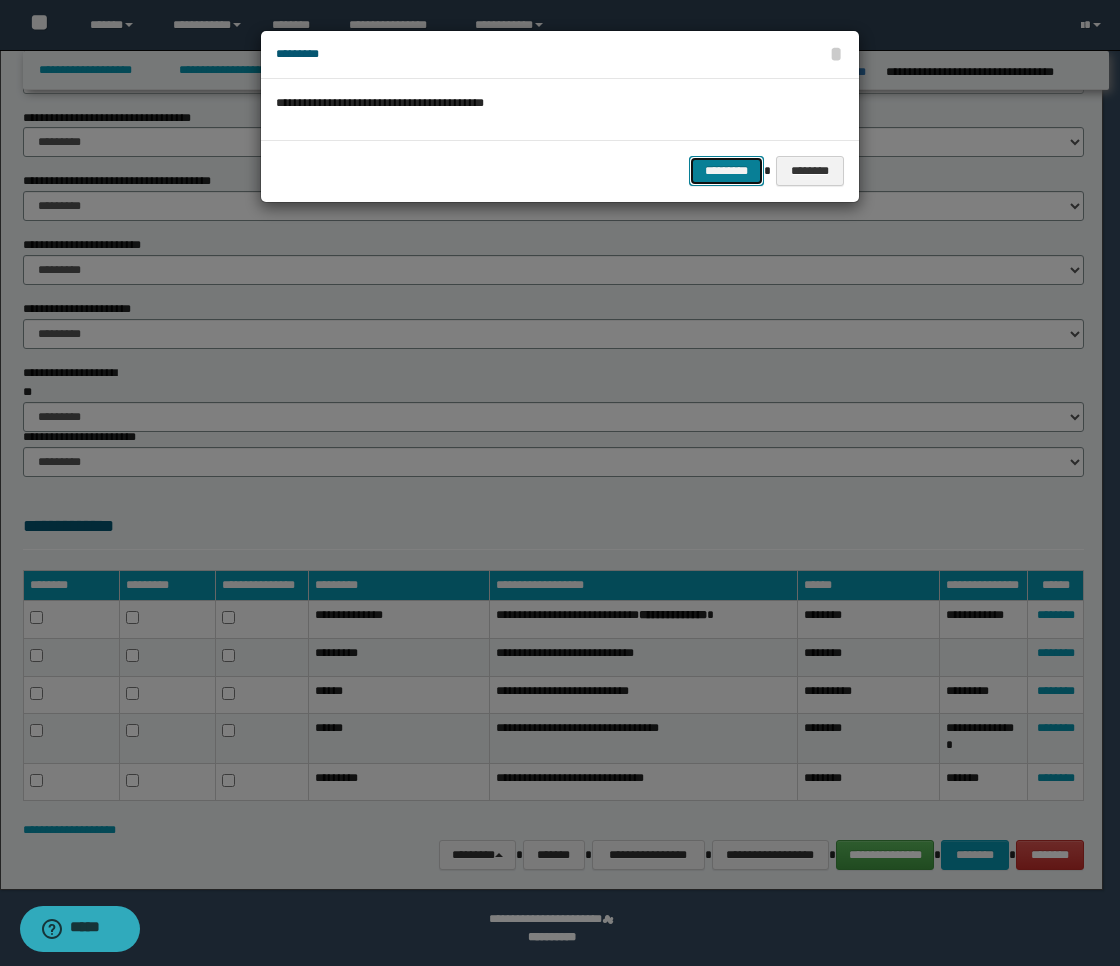click on "*********" at bounding box center (726, 171) 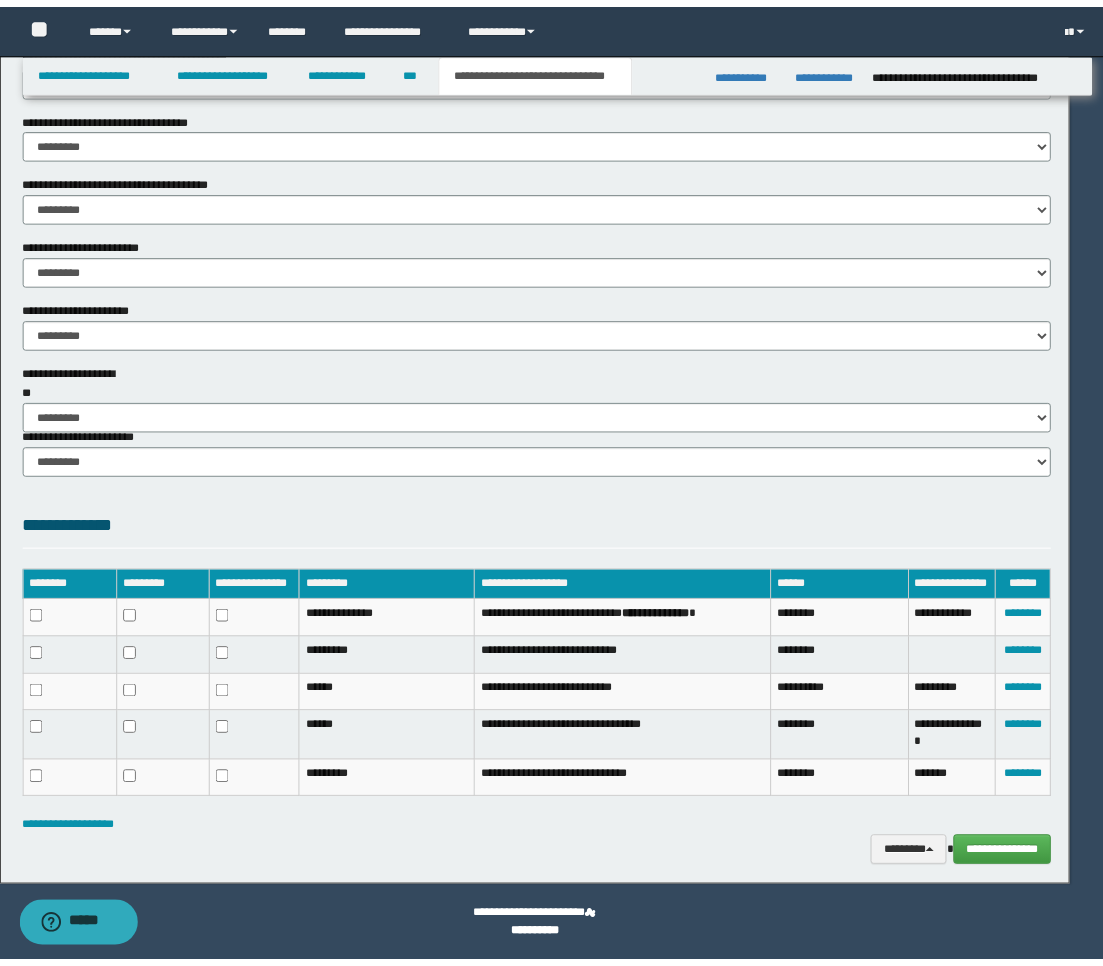 scroll, scrollTop: 1154, scrollLeft: 0, axis: vertical 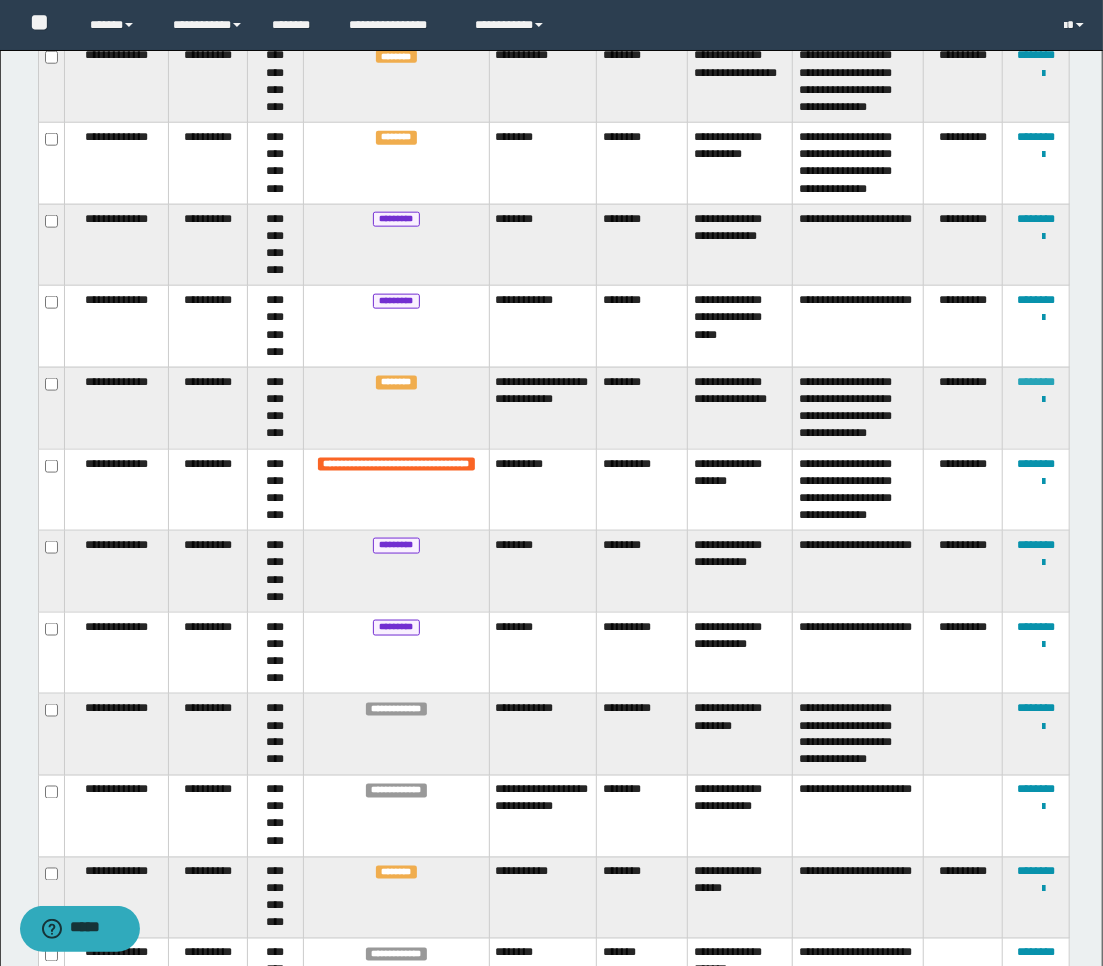 click on "********" at bounding box center (1036, 382) 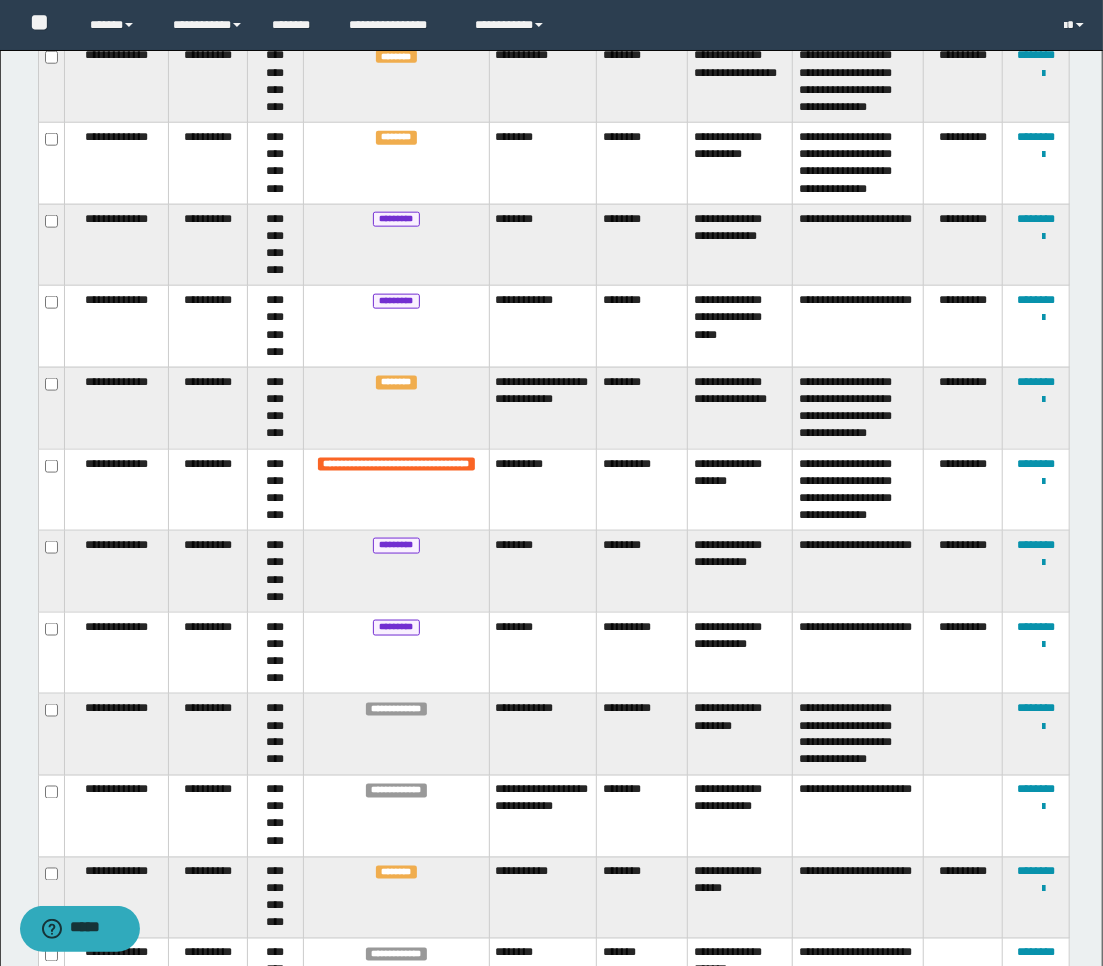click on "**********" at bounding box center (963, 490) 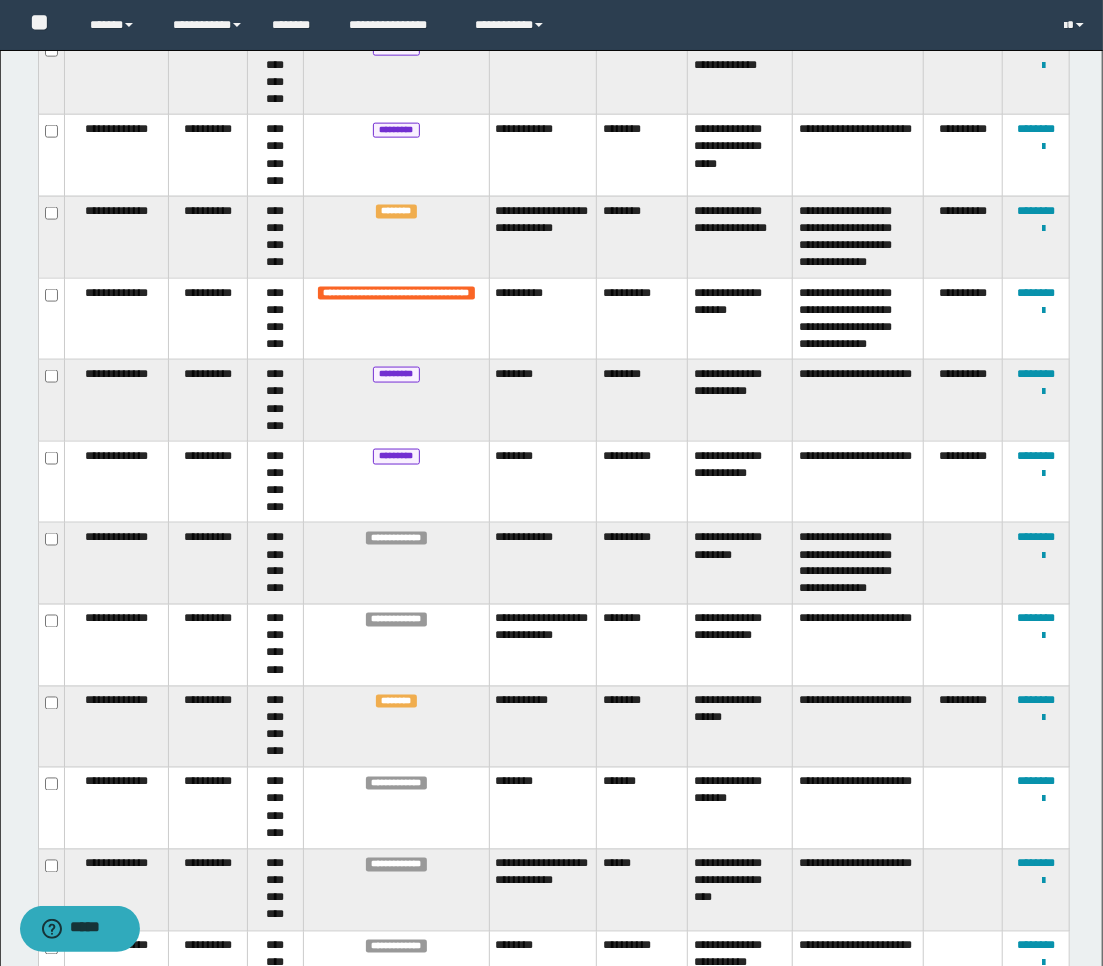 scroll, scrollTop: 1140, scrollLeft: 0, axis: vertical 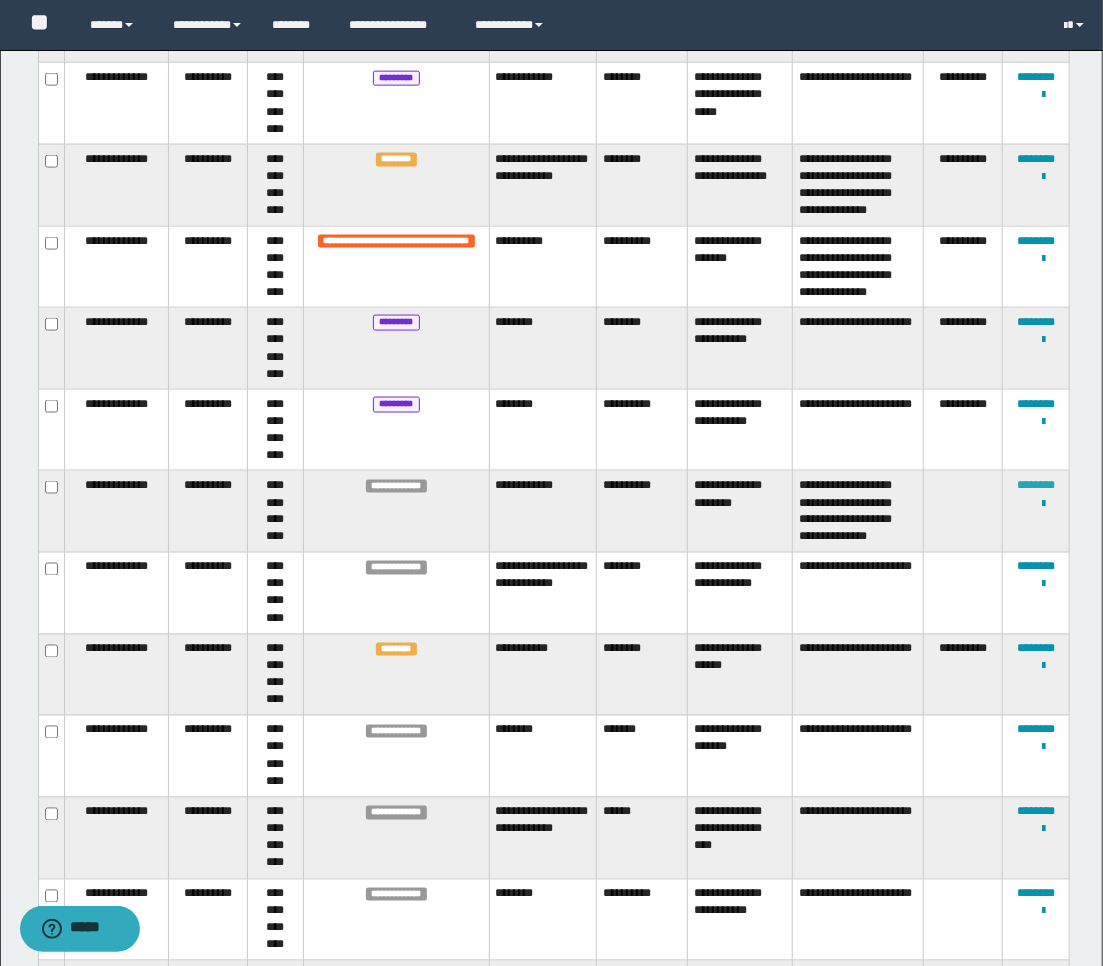 click on "********" at bounding box center (1036, 485) 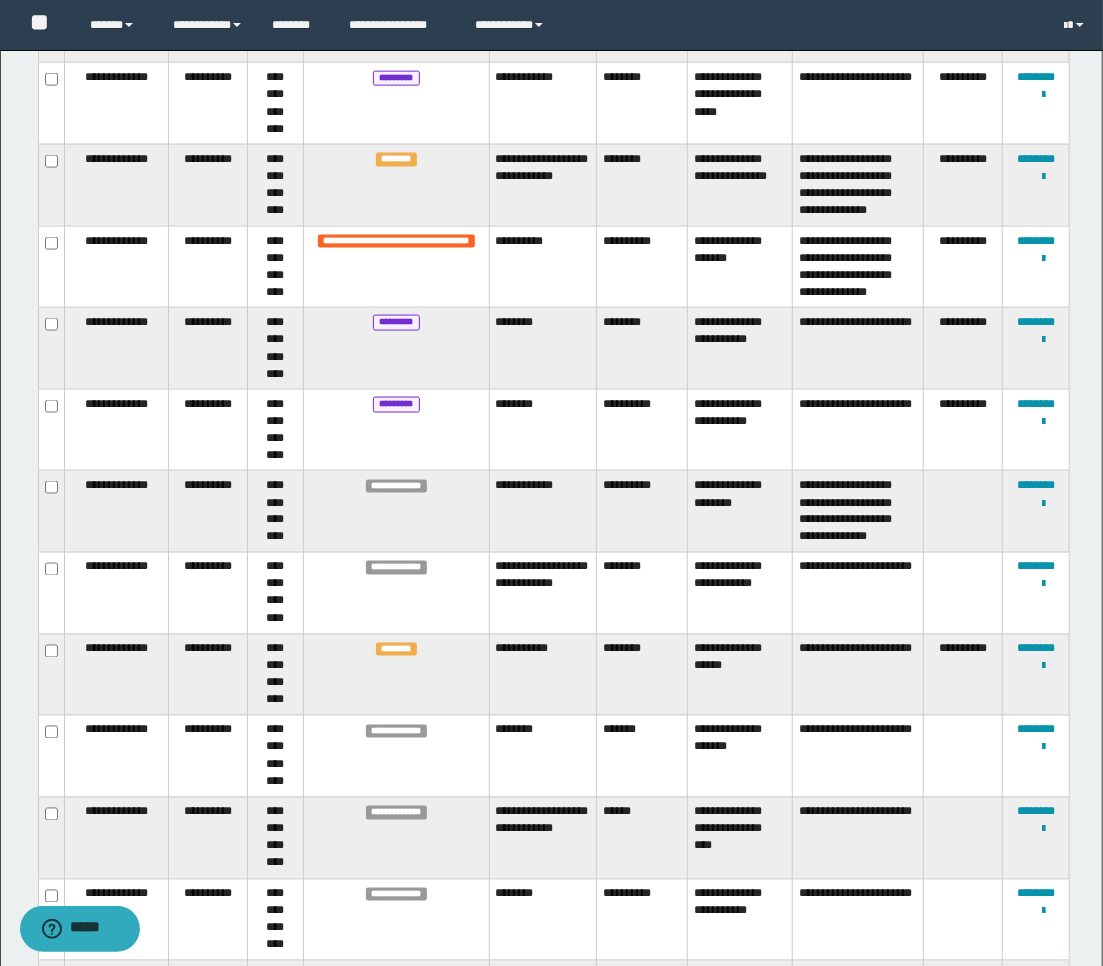 scroll, scrollTop: 161, scrollLeft: 0, axis: vertical 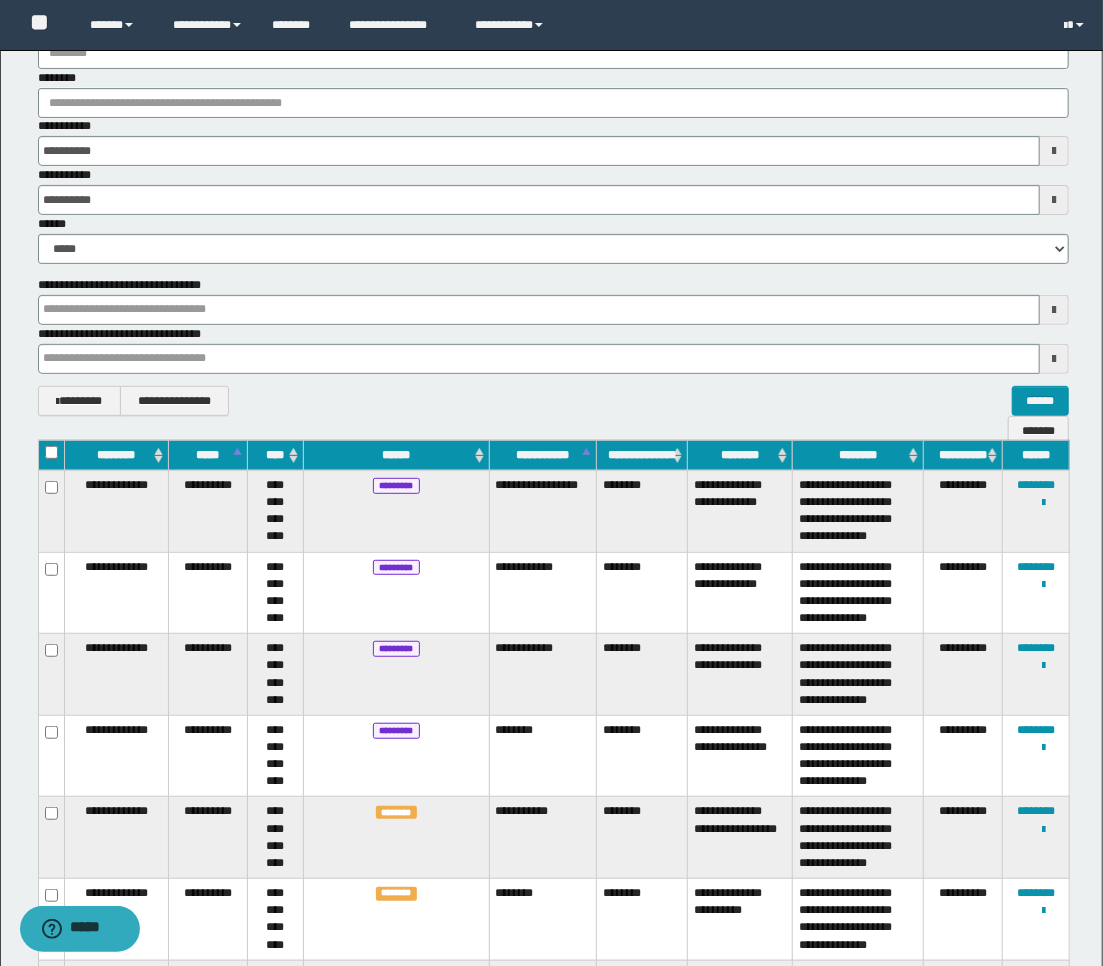 click at bounding box center [1054, 151] 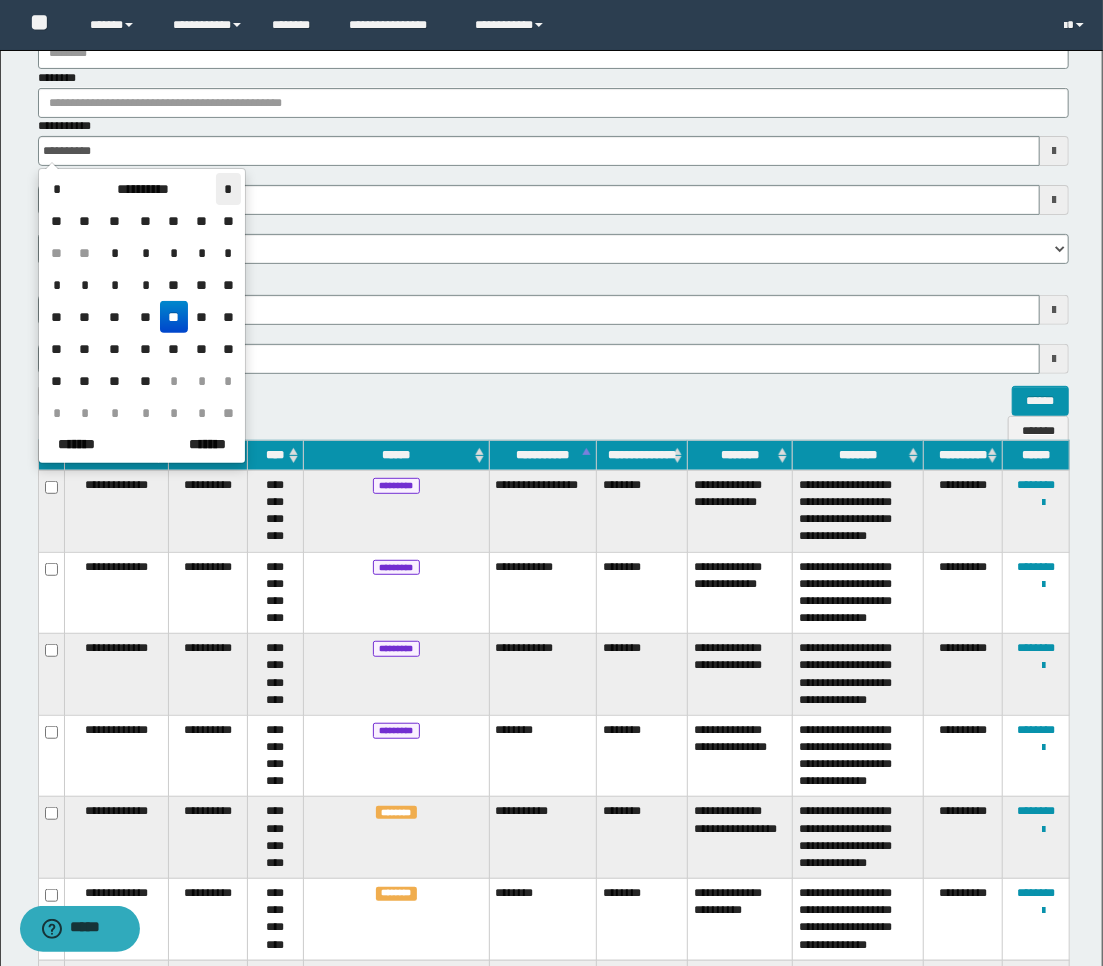 click on "*" at bounding box center [228, 189] 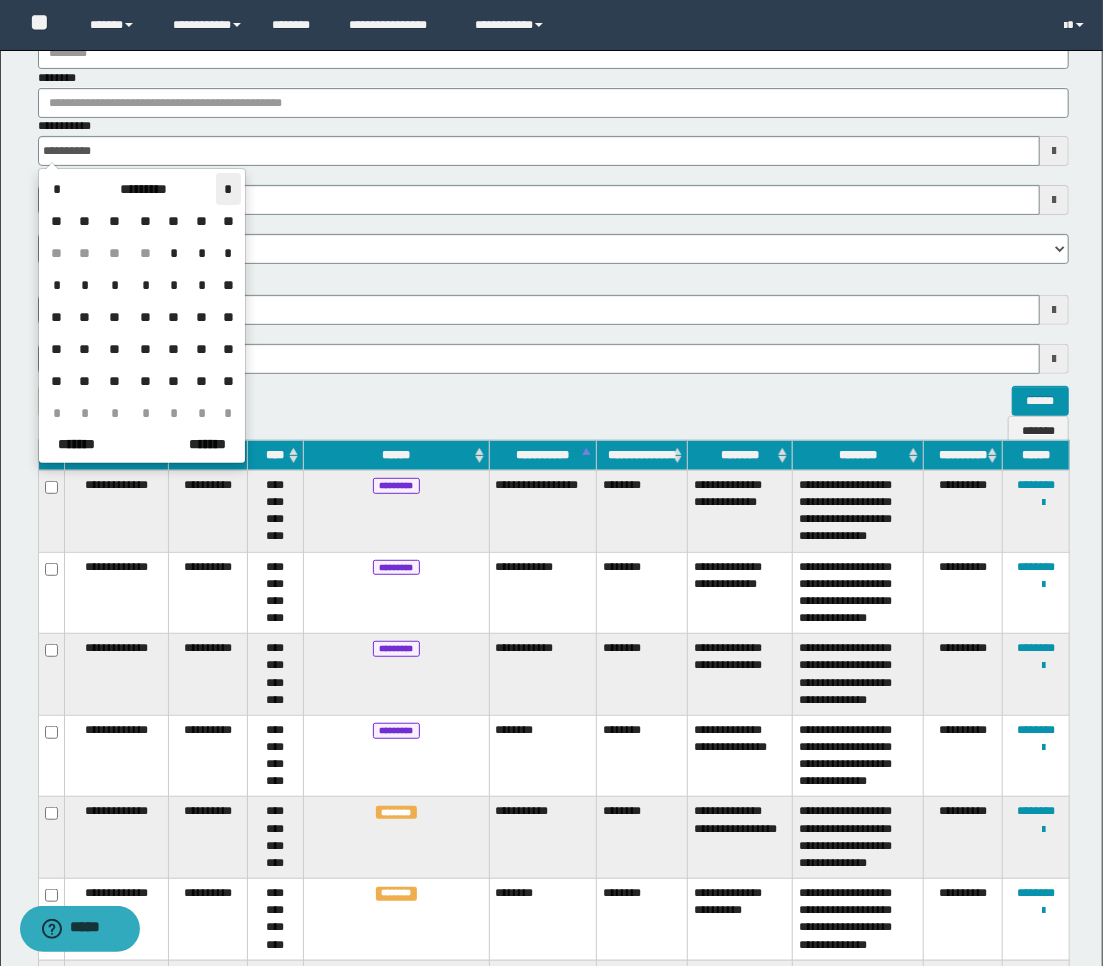click on "*" at bounding box center (228, 189) 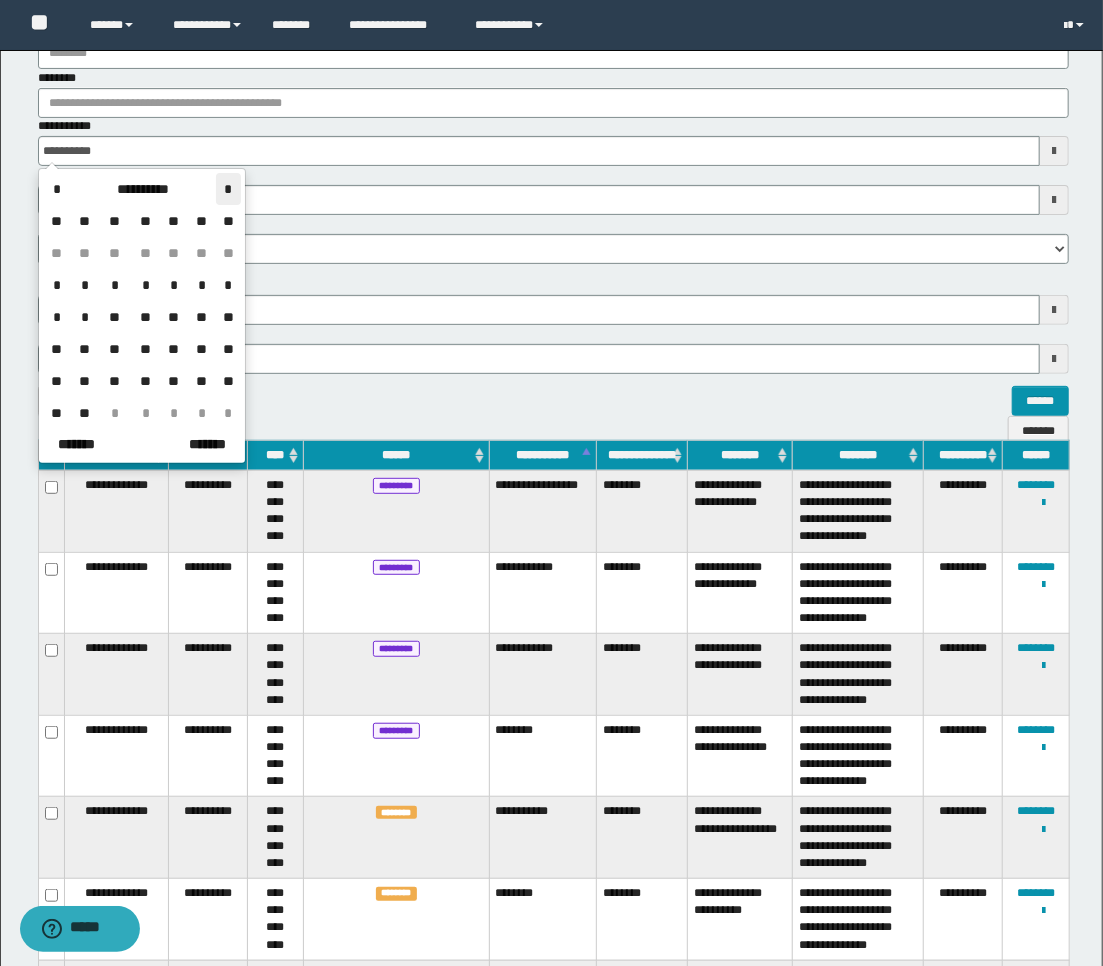 click on "*" at bounding box center [228, 189] 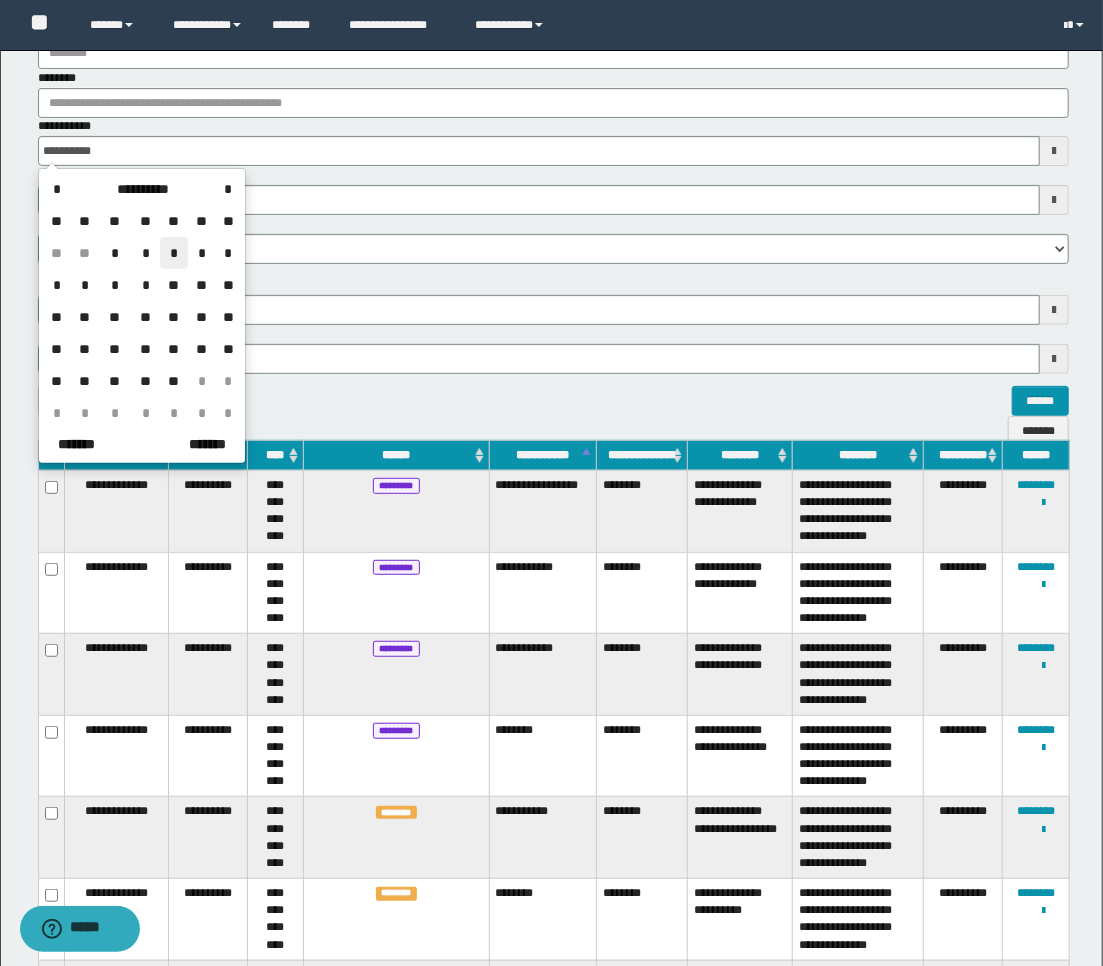 click on "*" at bounding box center (174, 253) 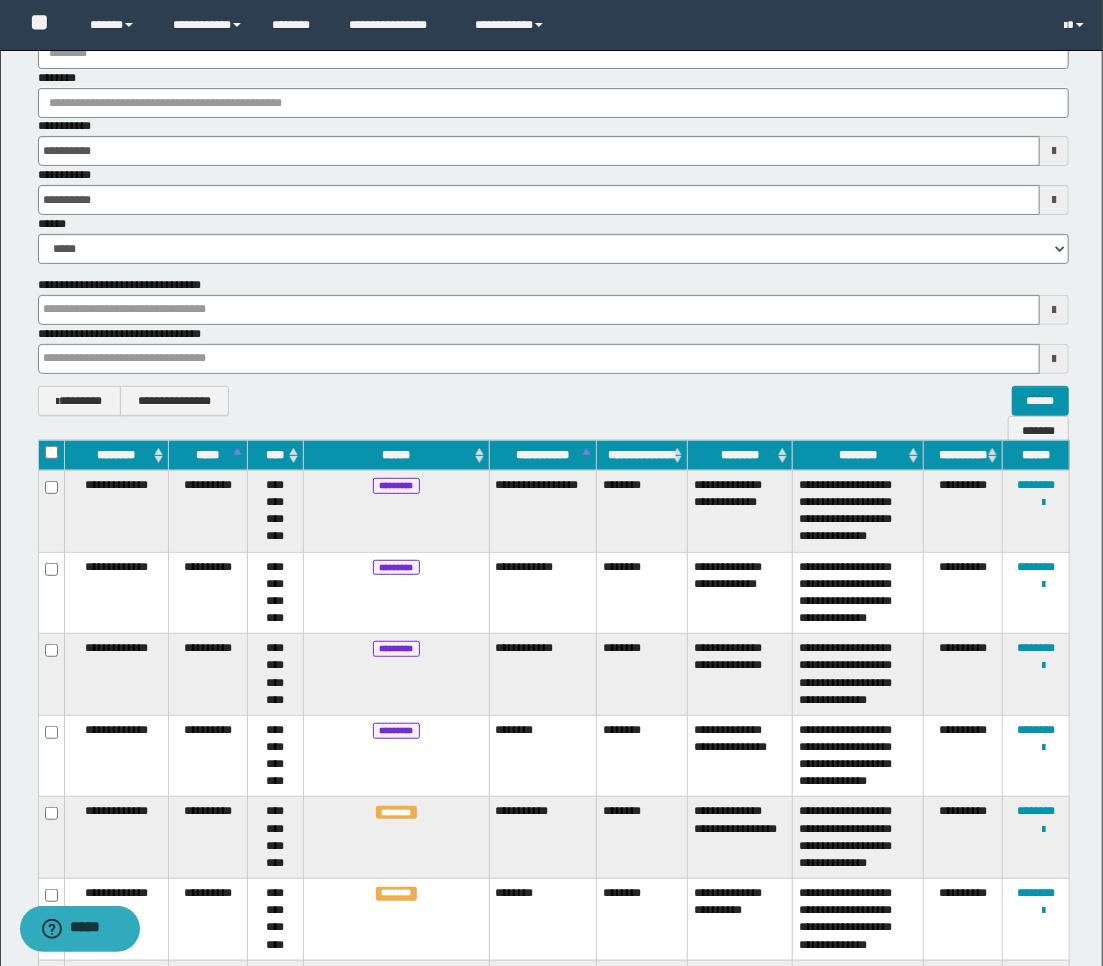 click at bounding box center [1054, 200] 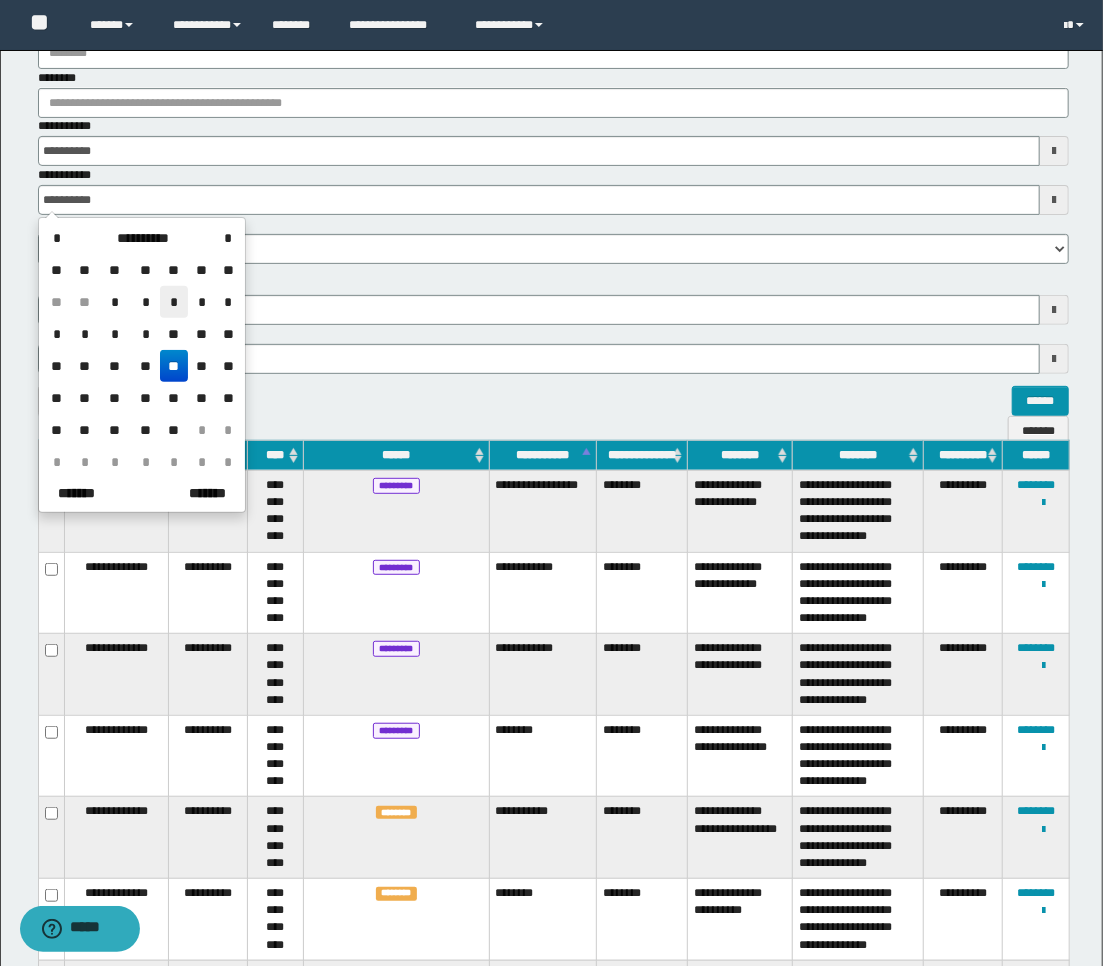 click on "*" at bounding box center (174, 302) 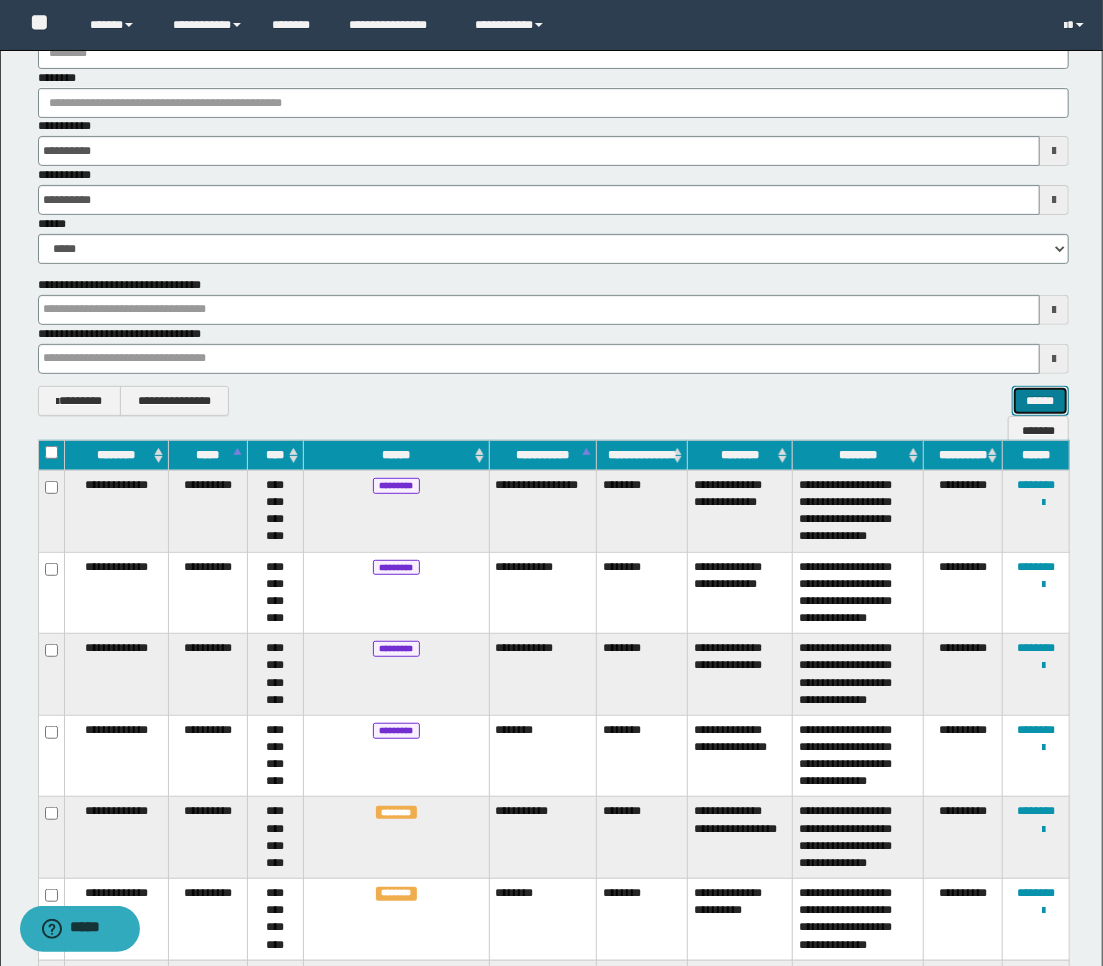 click on "******" at bounding box center (1040, 401) 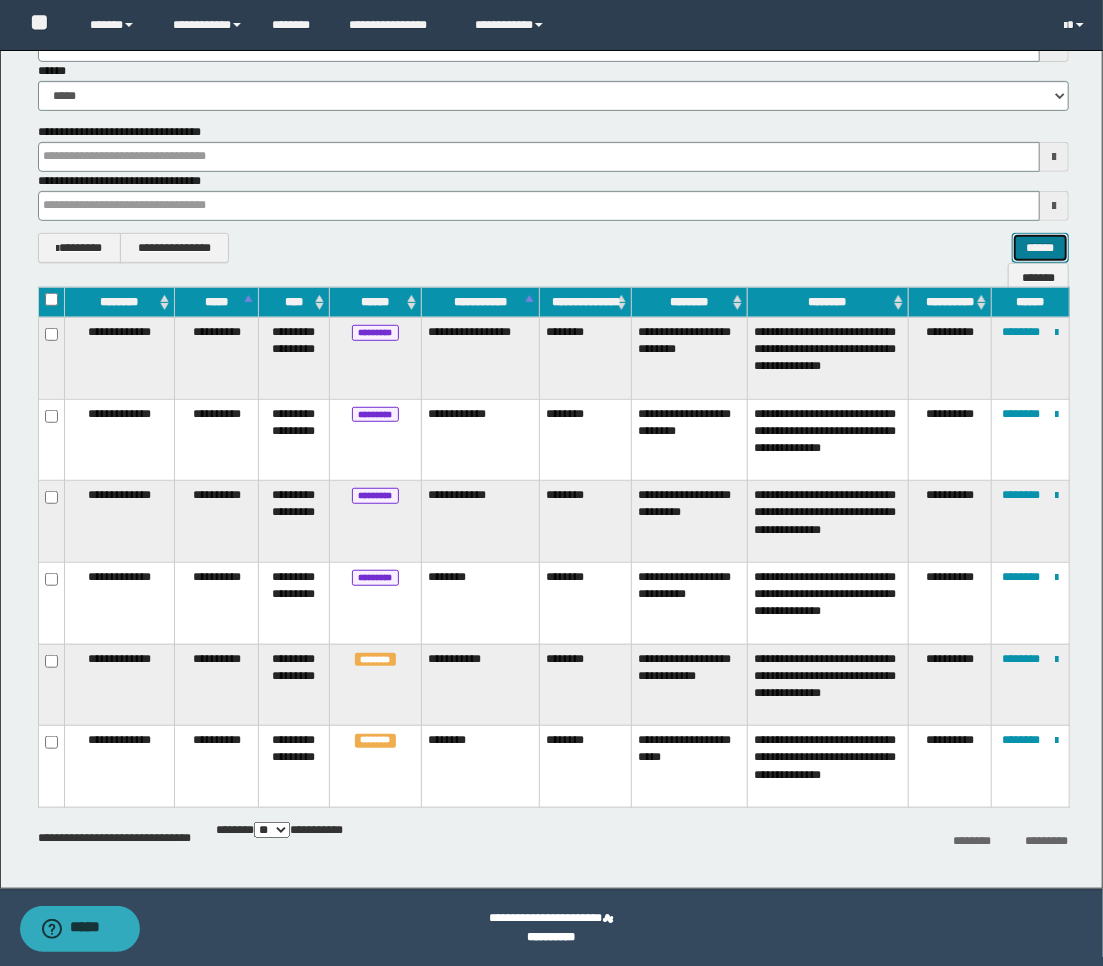 scroll, scrollTop: 203, scrollLeft: 0, axis: vertical 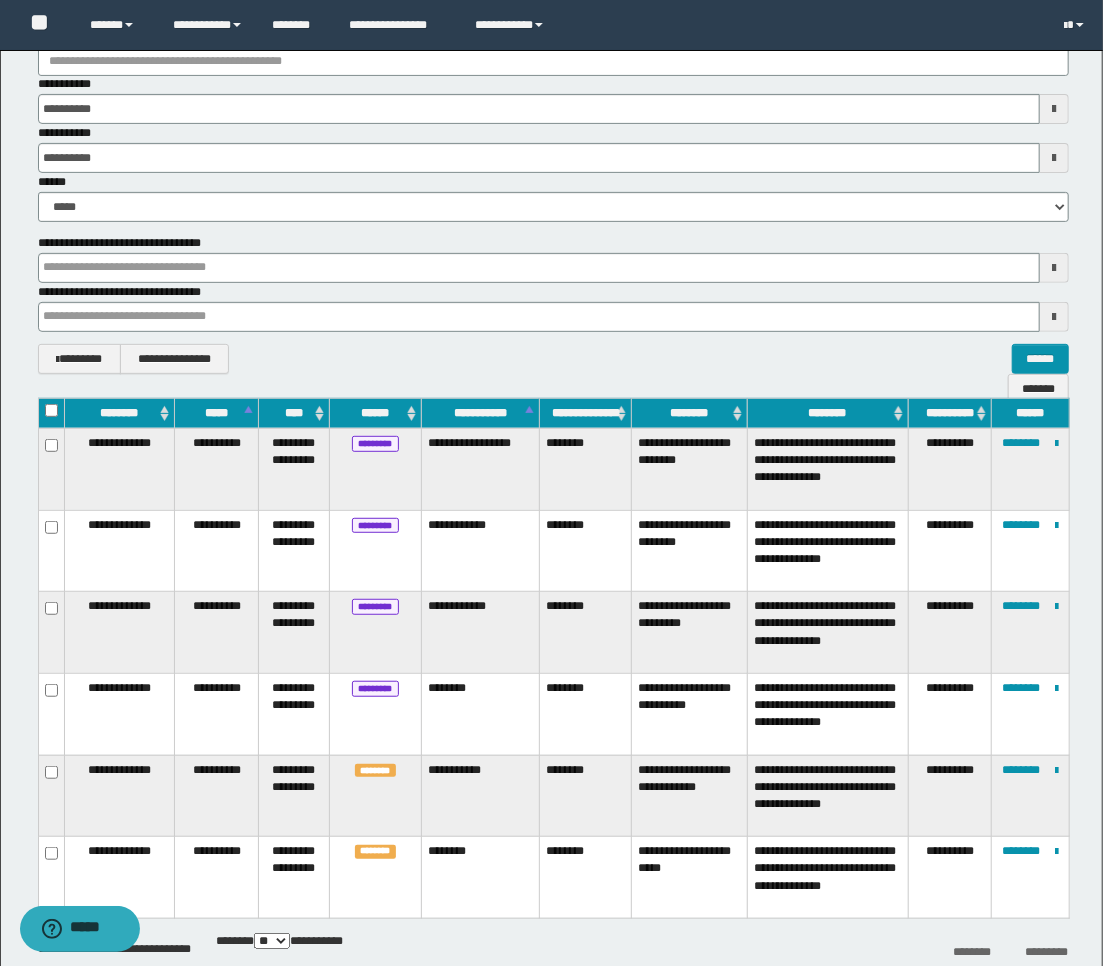 click at bounding box center (1054, 109) 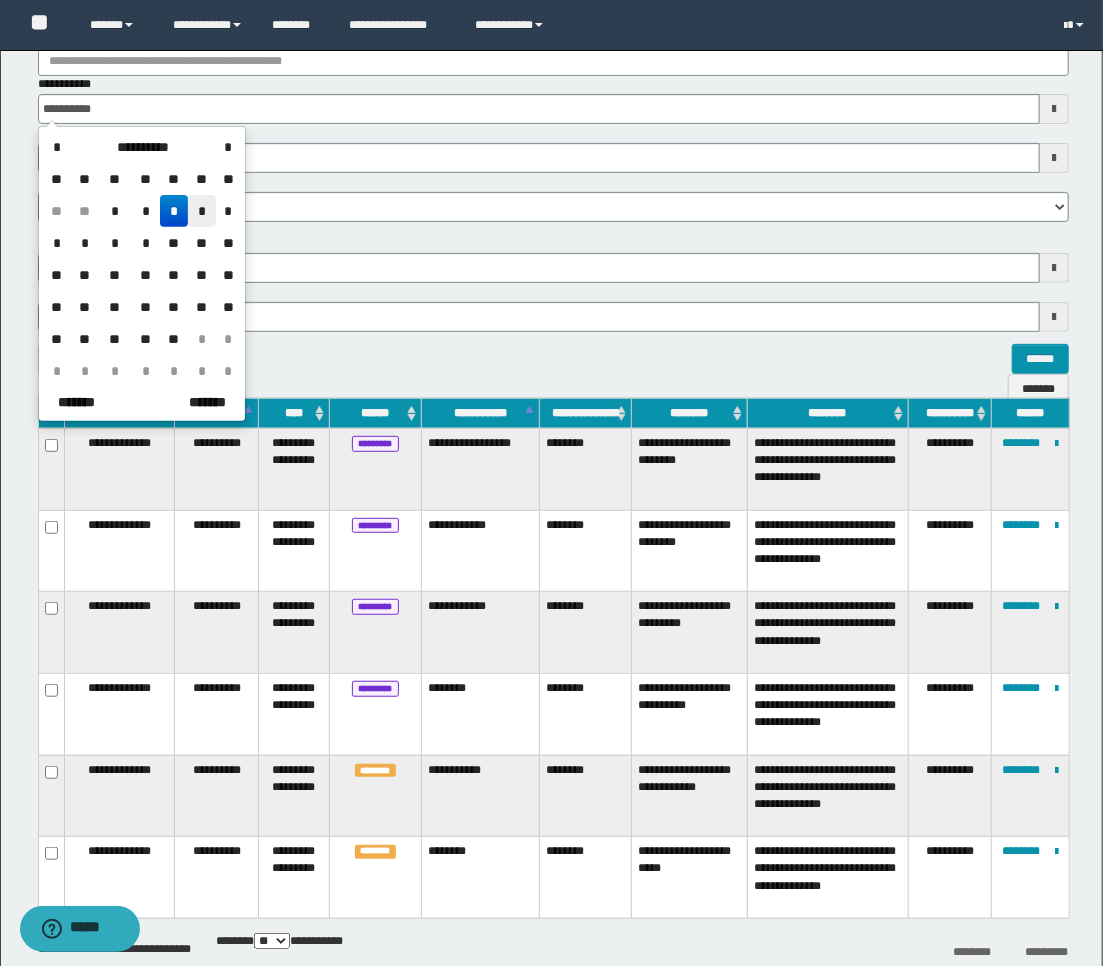 click on "*" at bounding box center [202, 211] 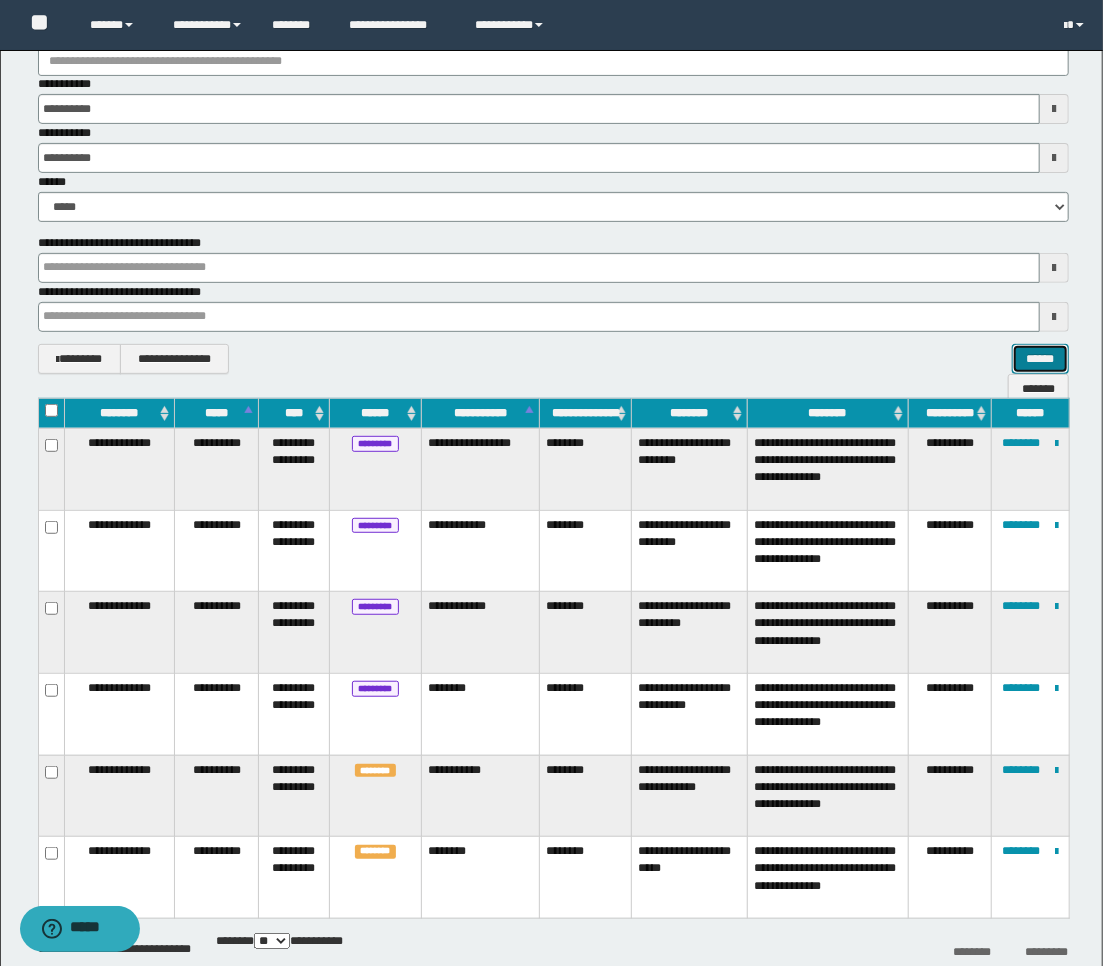 click on "******" at bounding box center (1040, 359) 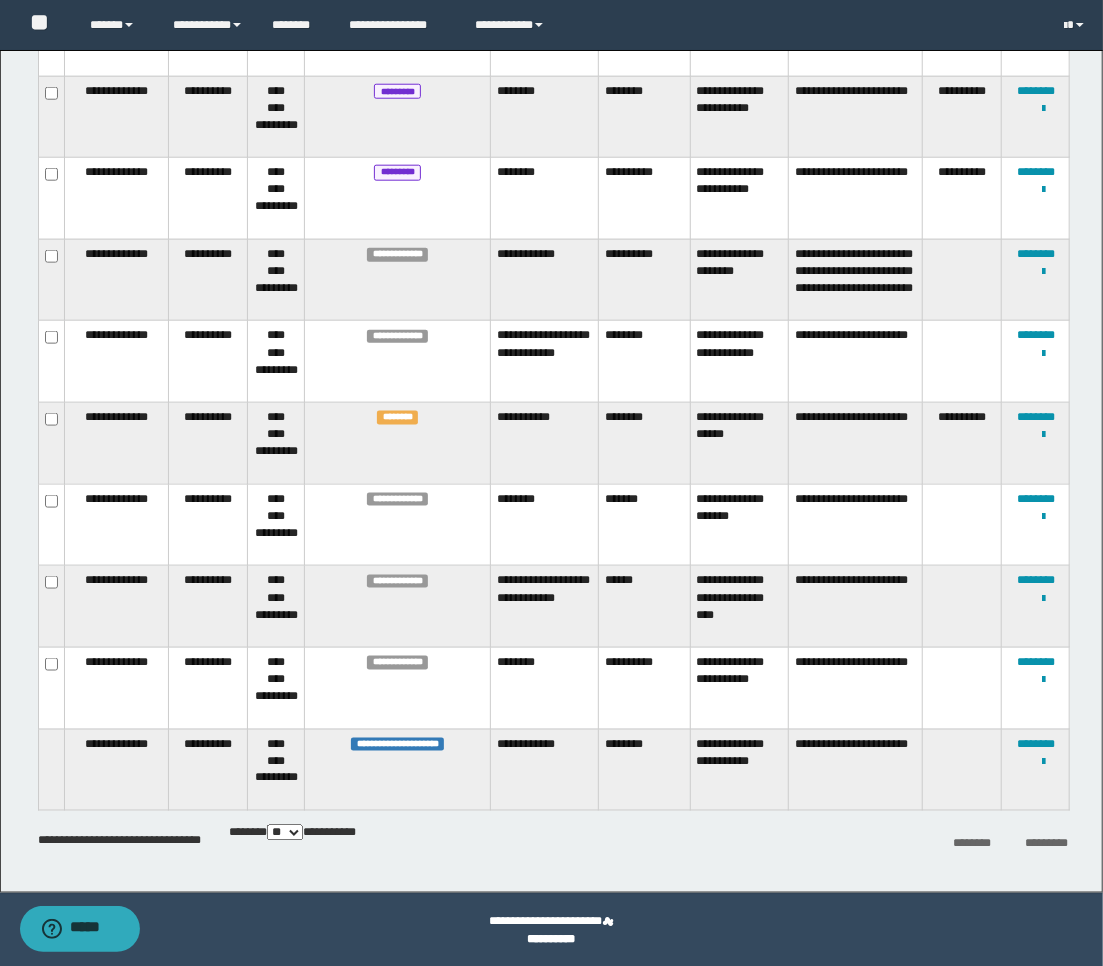 scroll, scrollTop: 885, scrollLeft: 0, axis: vertical 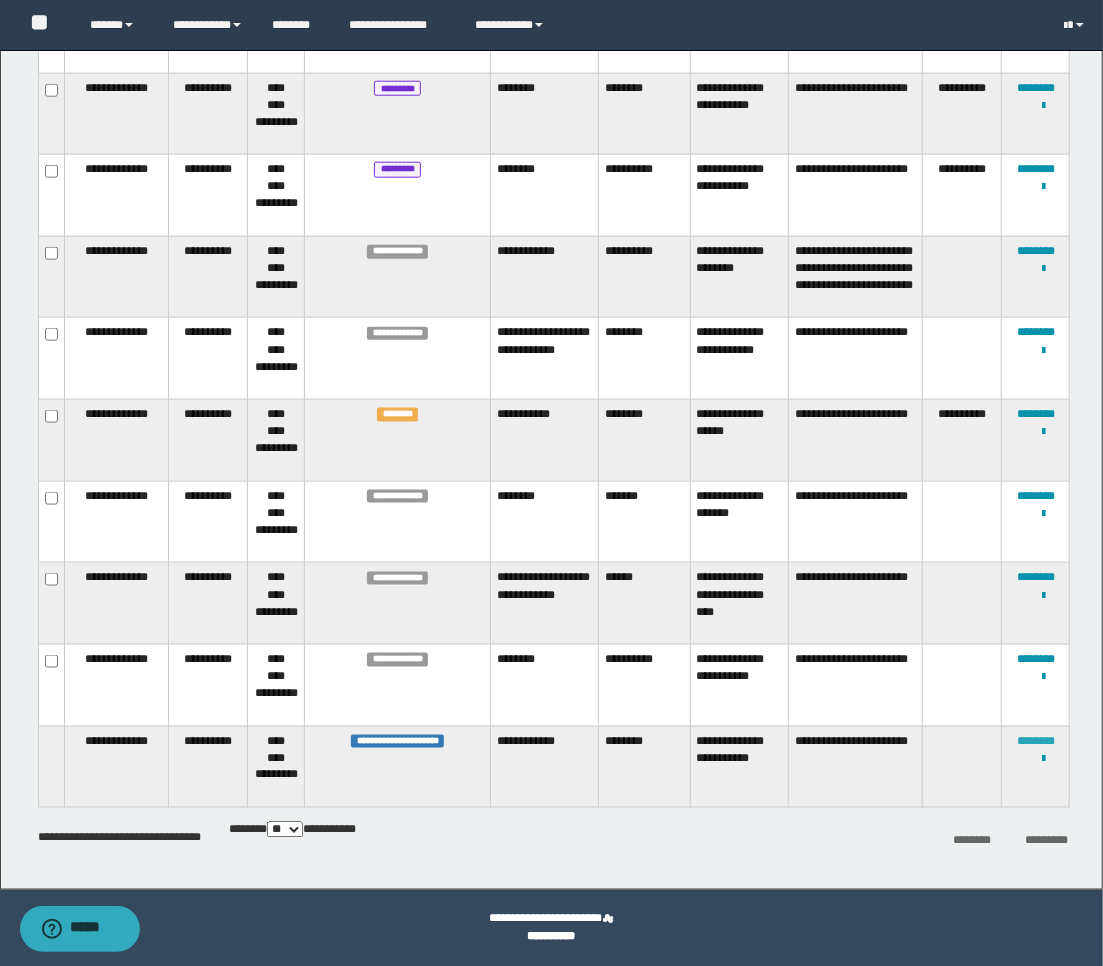 click on "********" at bounding box center [1036, 741] 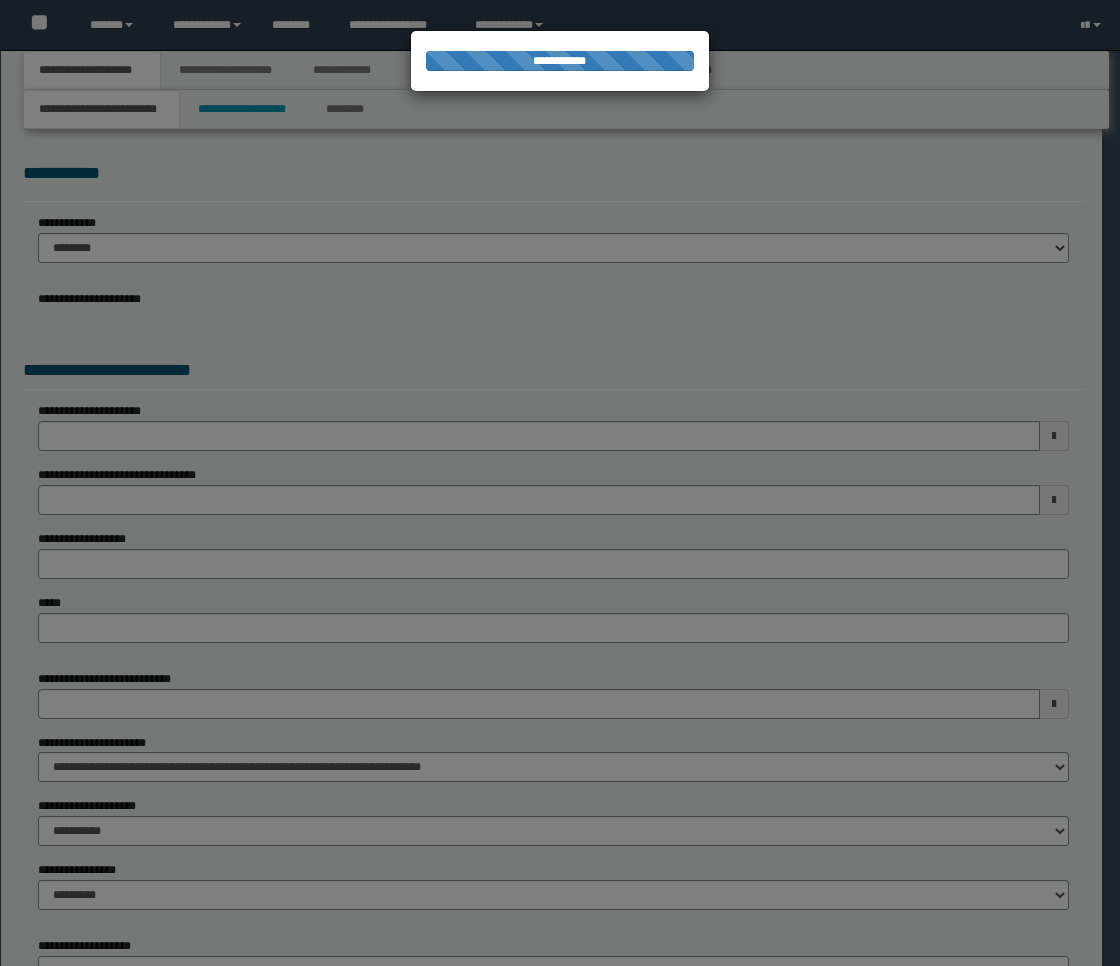 scroll, scrollTop: 0, scrollLeft: 0, axis: both 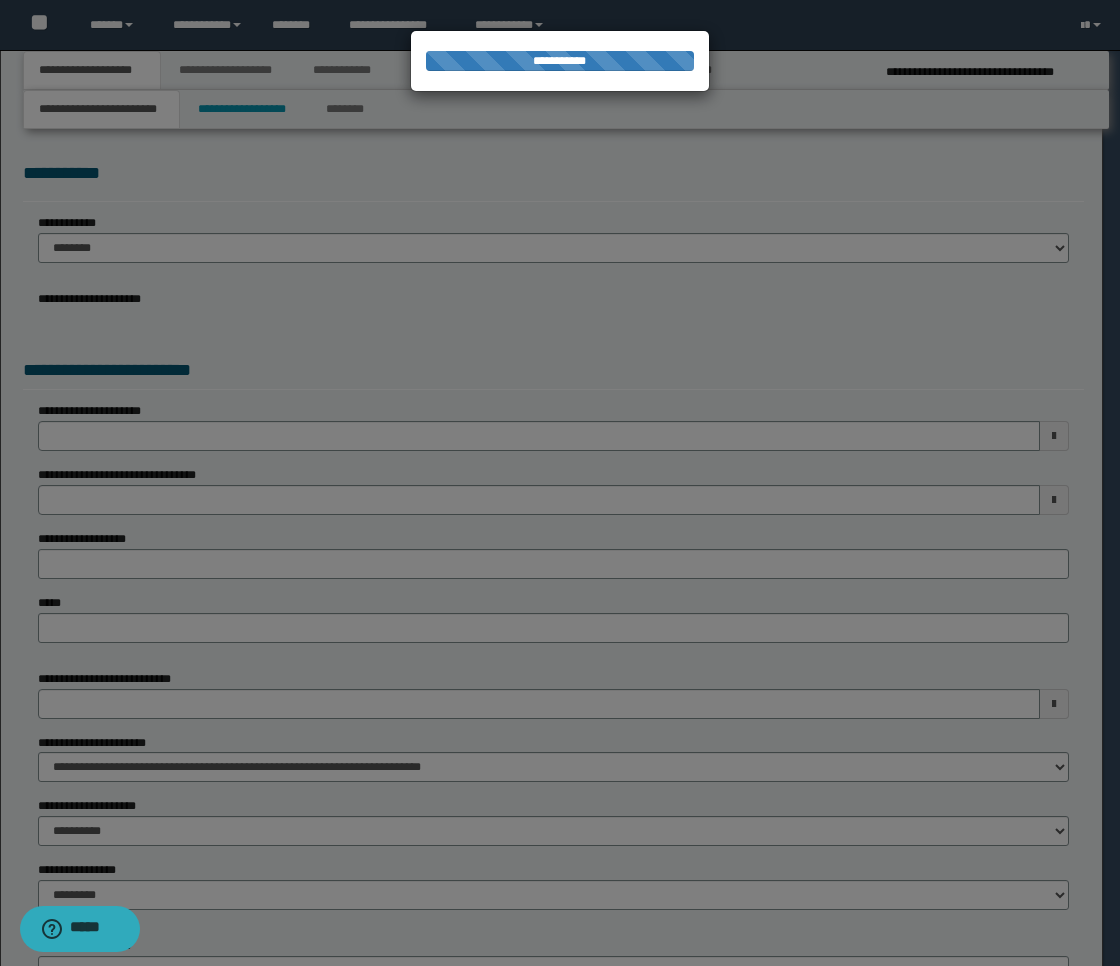 select on "*" 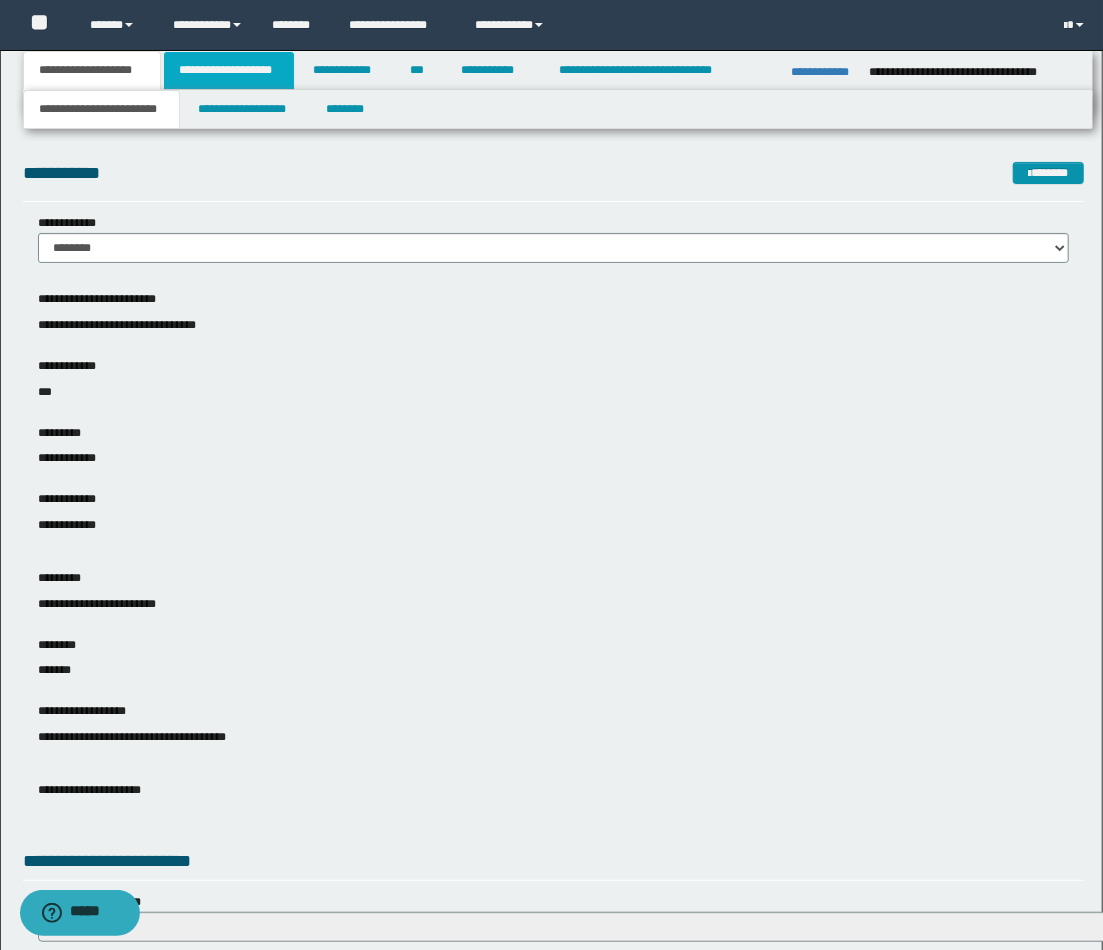 click on "**********" at bounding box center (229, 70) 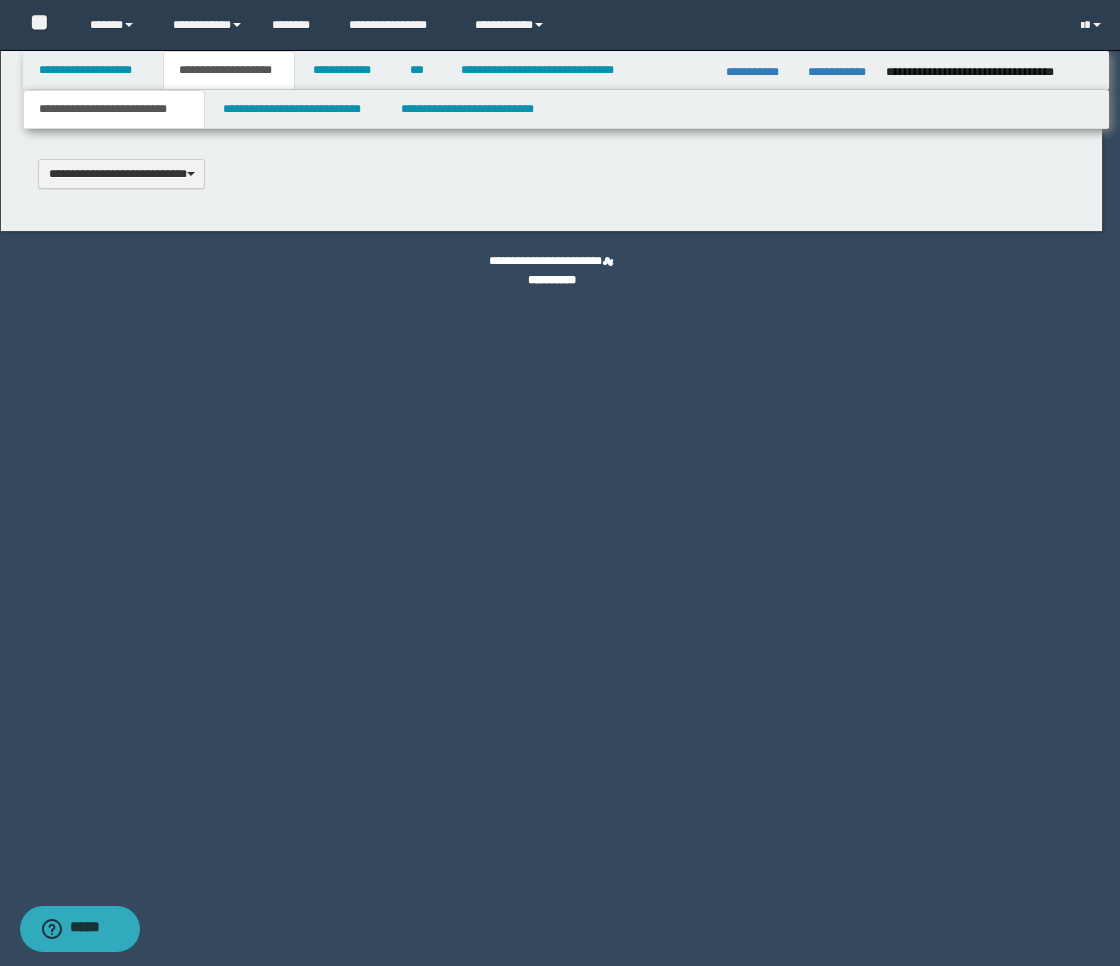 scroll, scrollTop: 0, scrollLeft: 0, axis: both 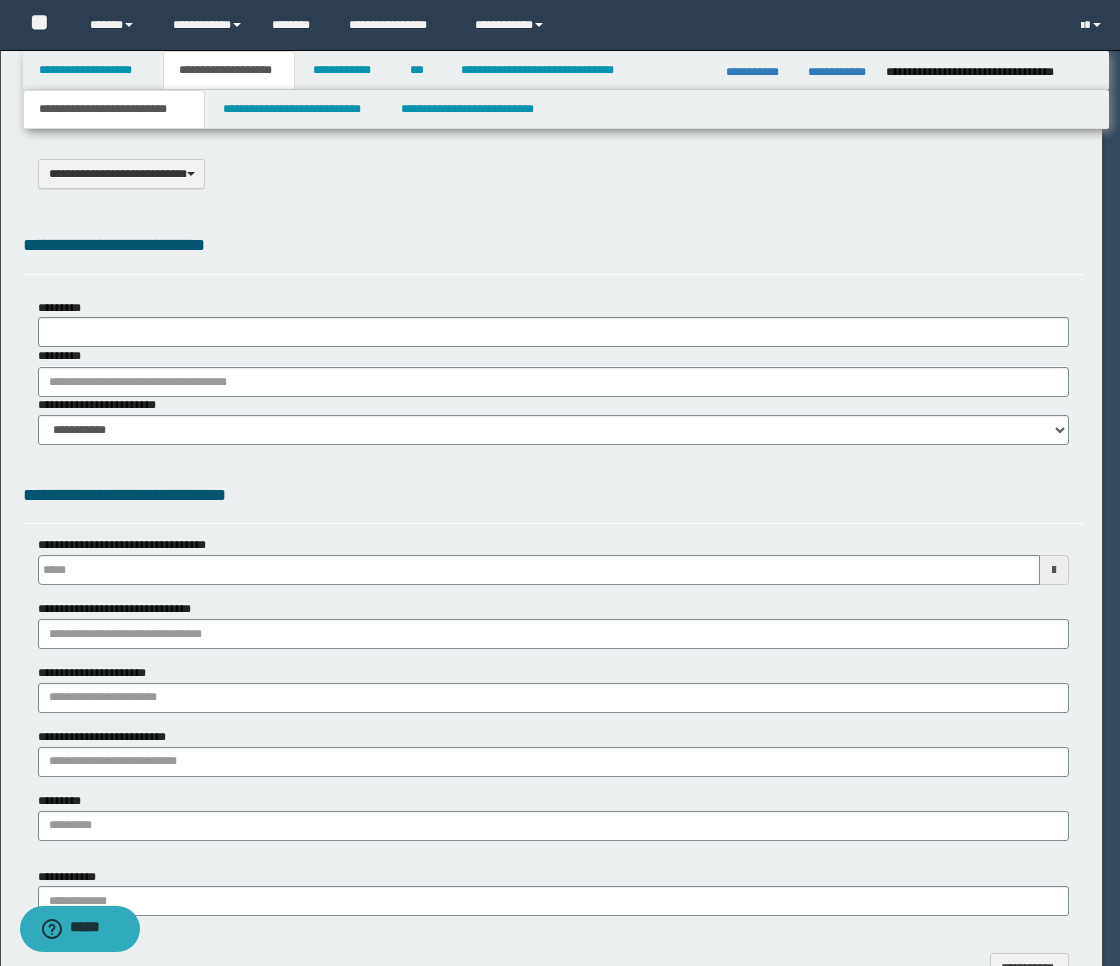 select on "*" 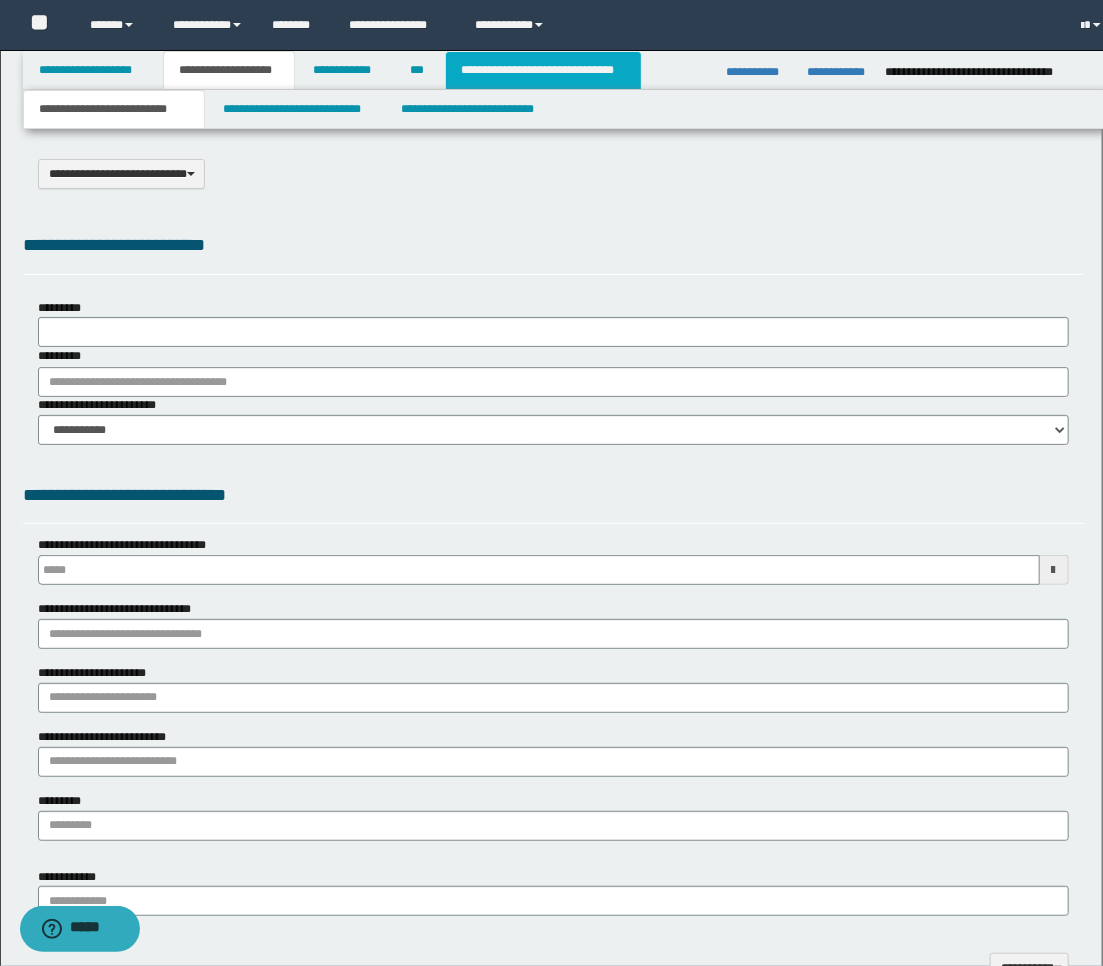 click on "**********" at bounding box center (543, 70) 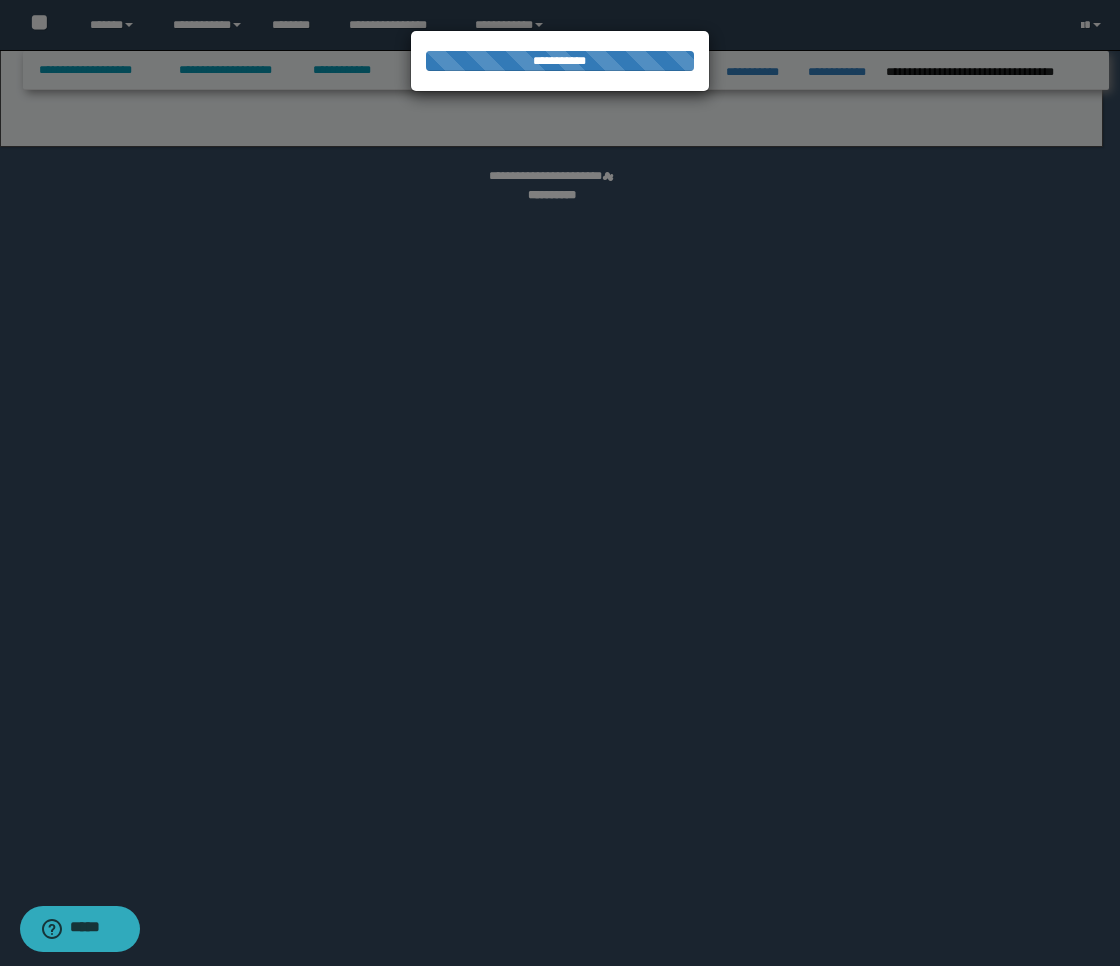 select on "*" 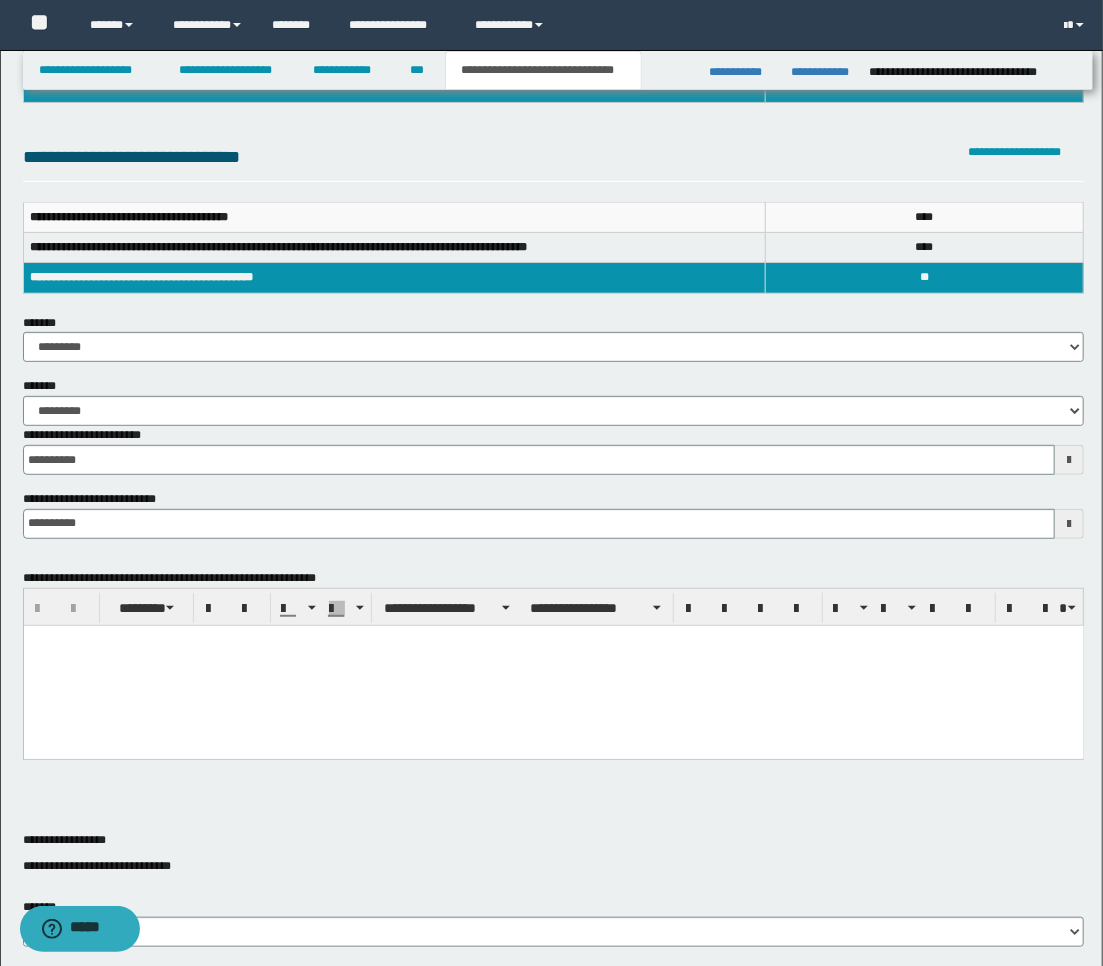 scroll, scrollTop: 222, scrollLeft: 0, axis: vertical 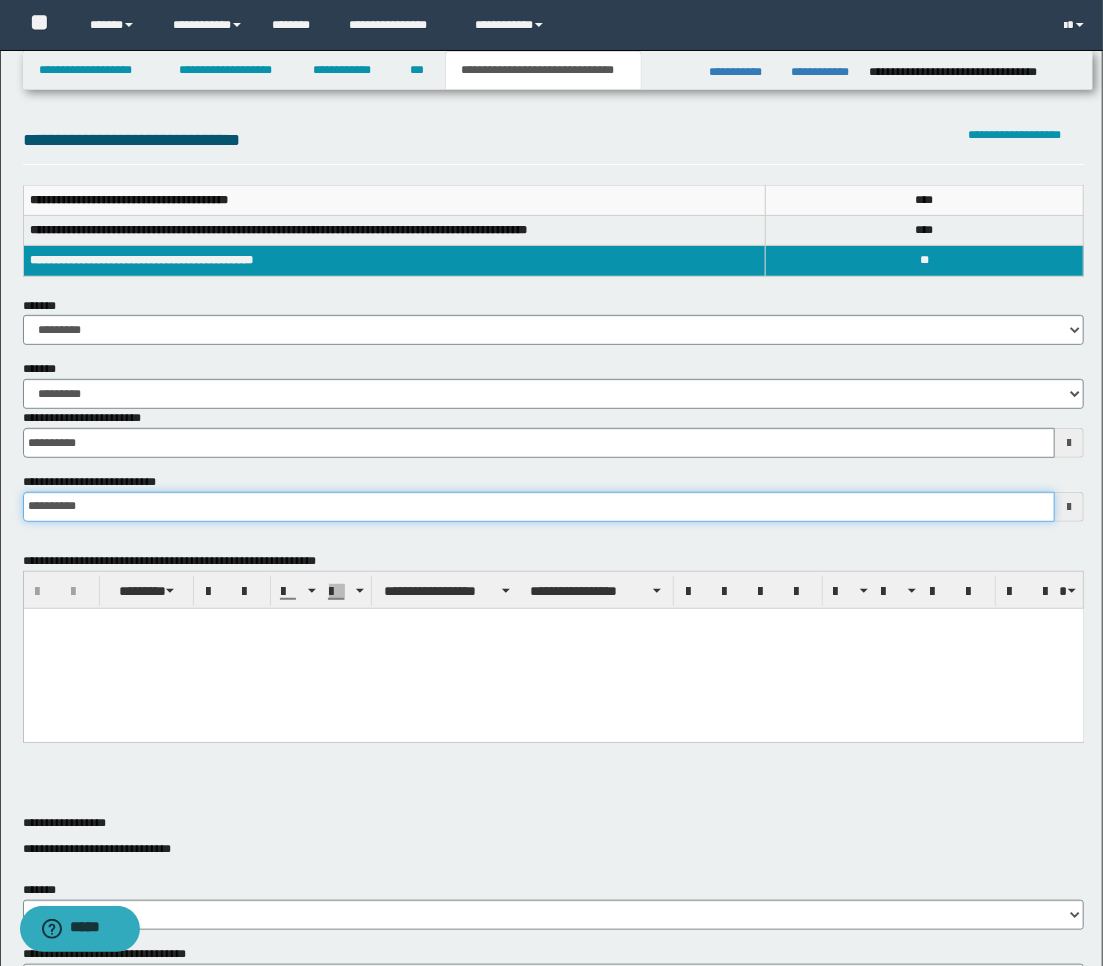 click on "**********" at bounding box center (539, 507) 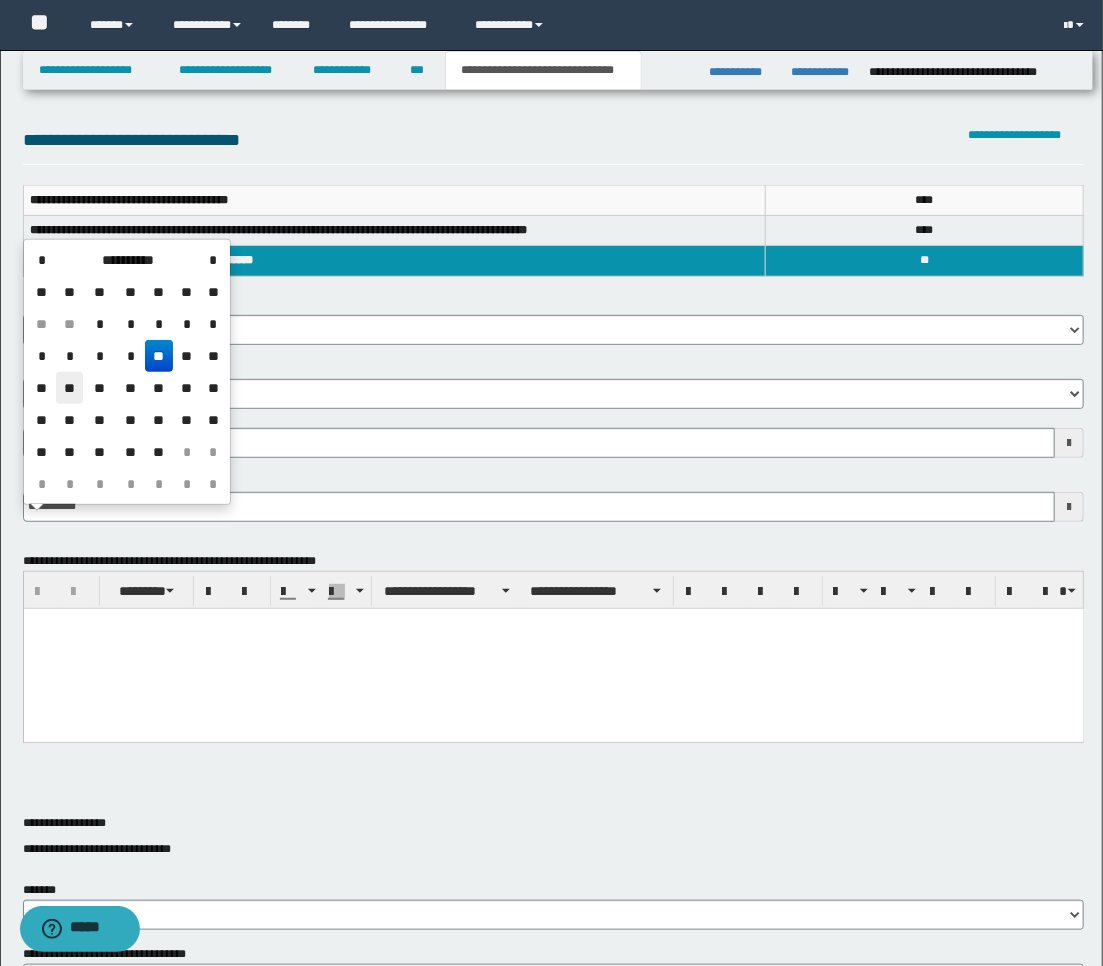 click on "**" at bounding box center (70, 388) 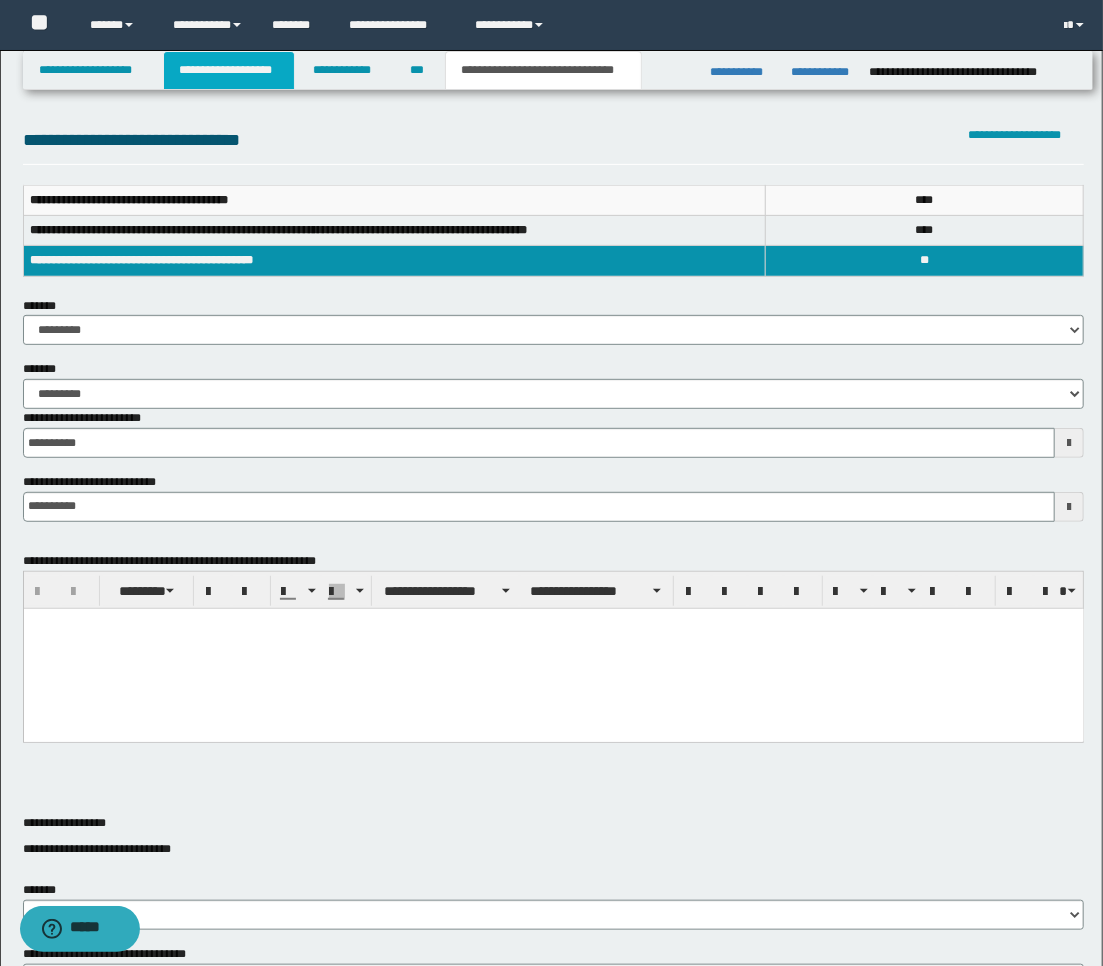 click on "**********" at bounding box center [229, 70] 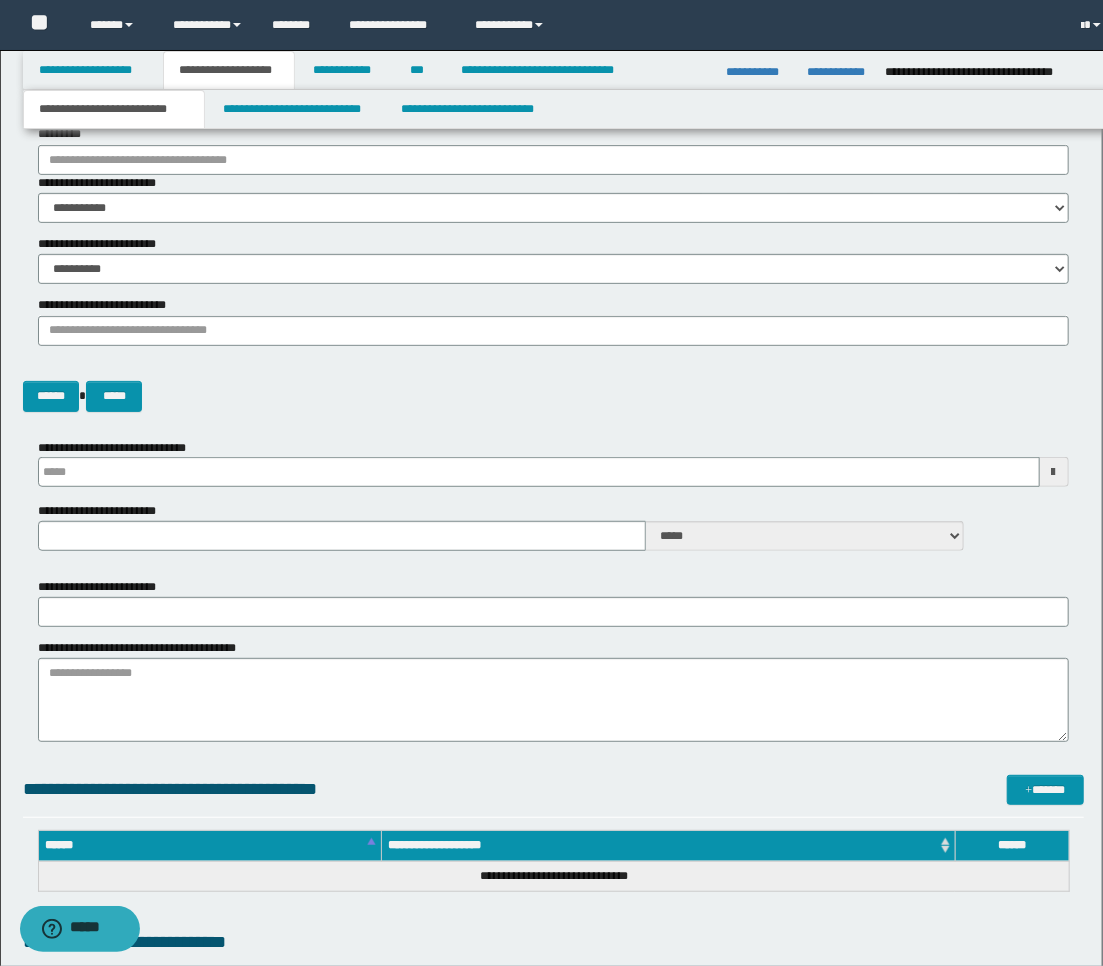 scroll, scrollTop: 253, scrollLeft: 0, axis: vertical 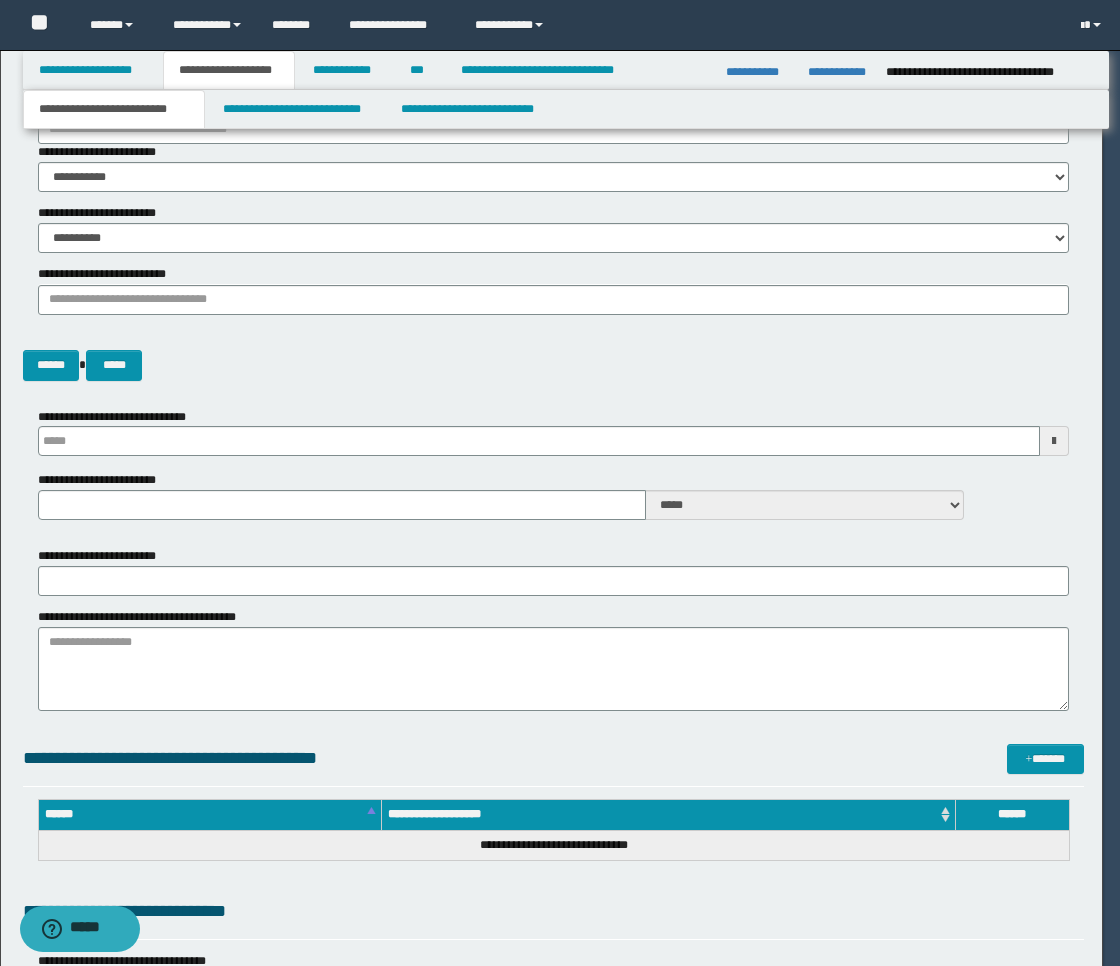type 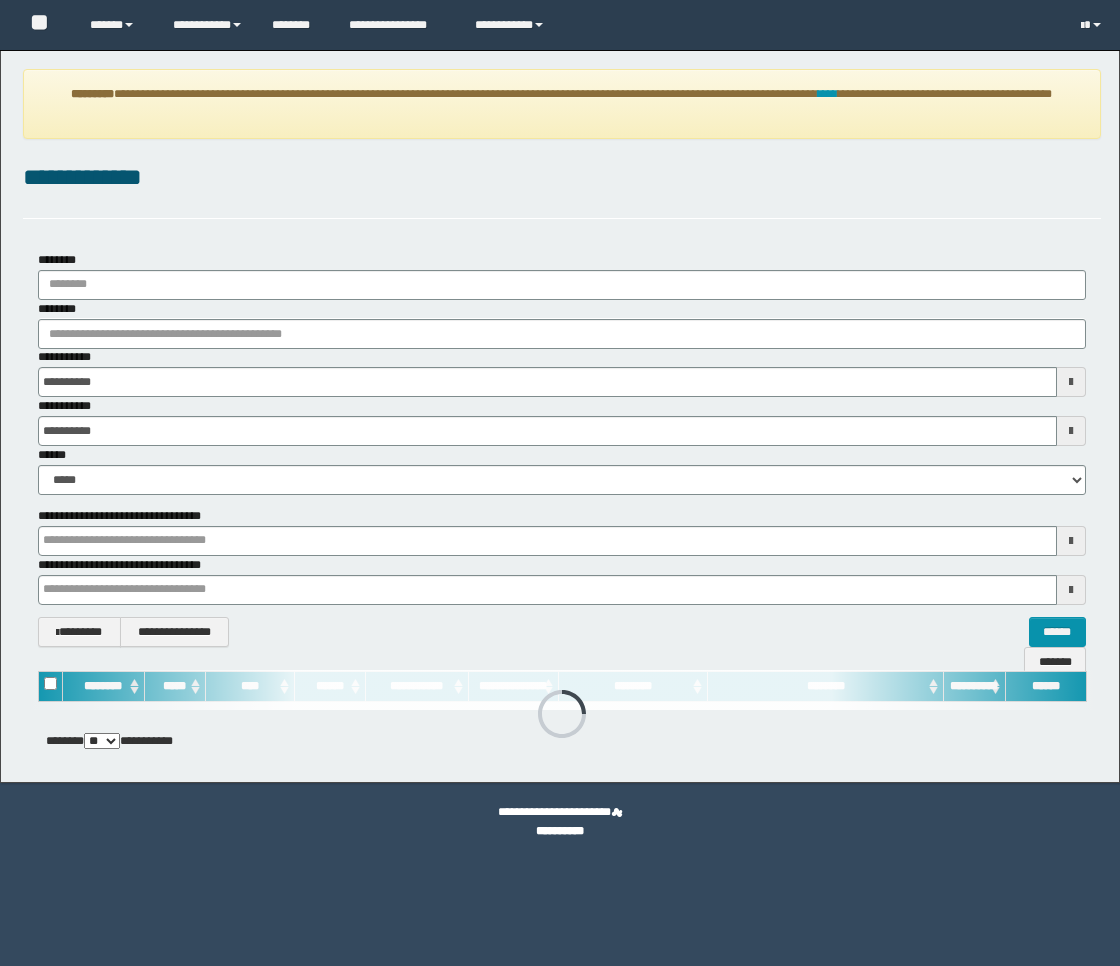 scroll, scrollTop: 0, scrollLeft: 0, axis: both 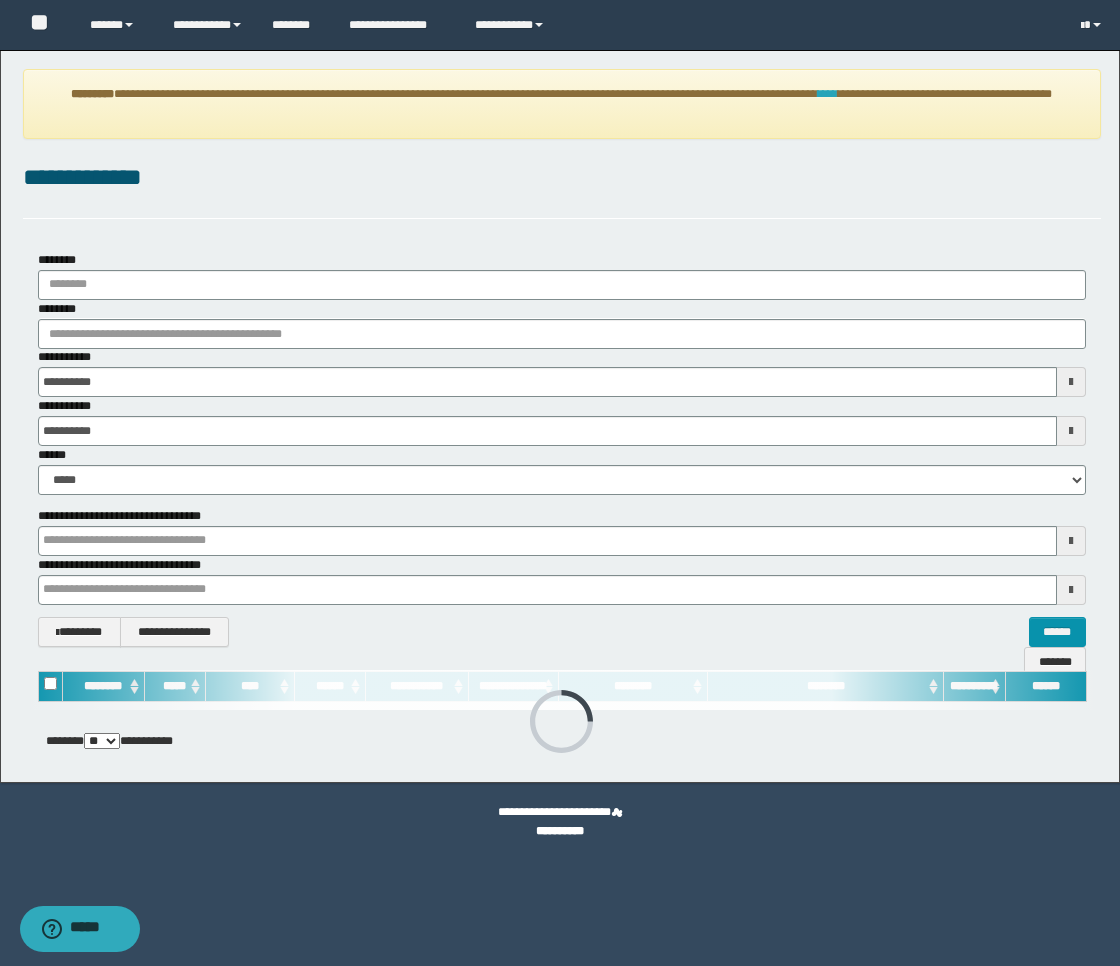click on "****" at bounding box center [828, 94] 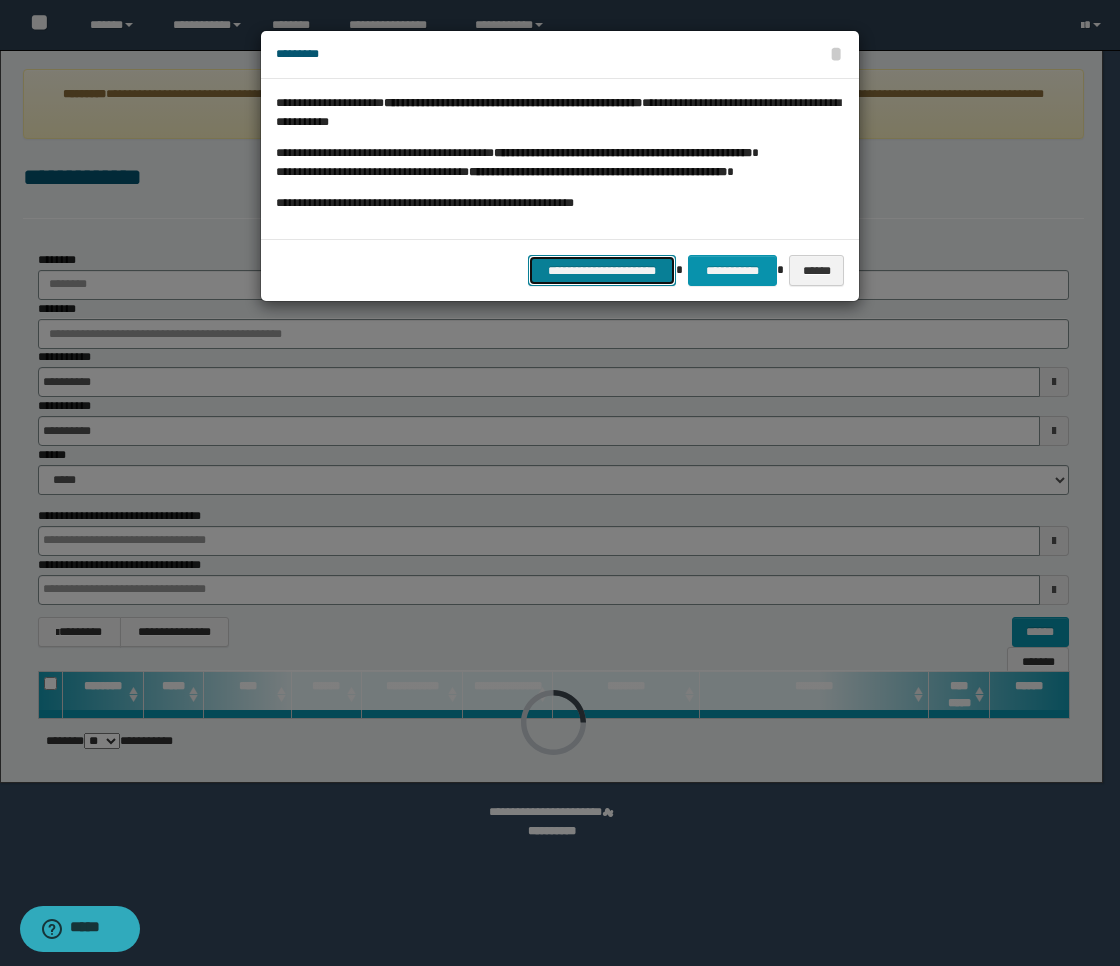 click on "**********" at bounding box center (602, 270) 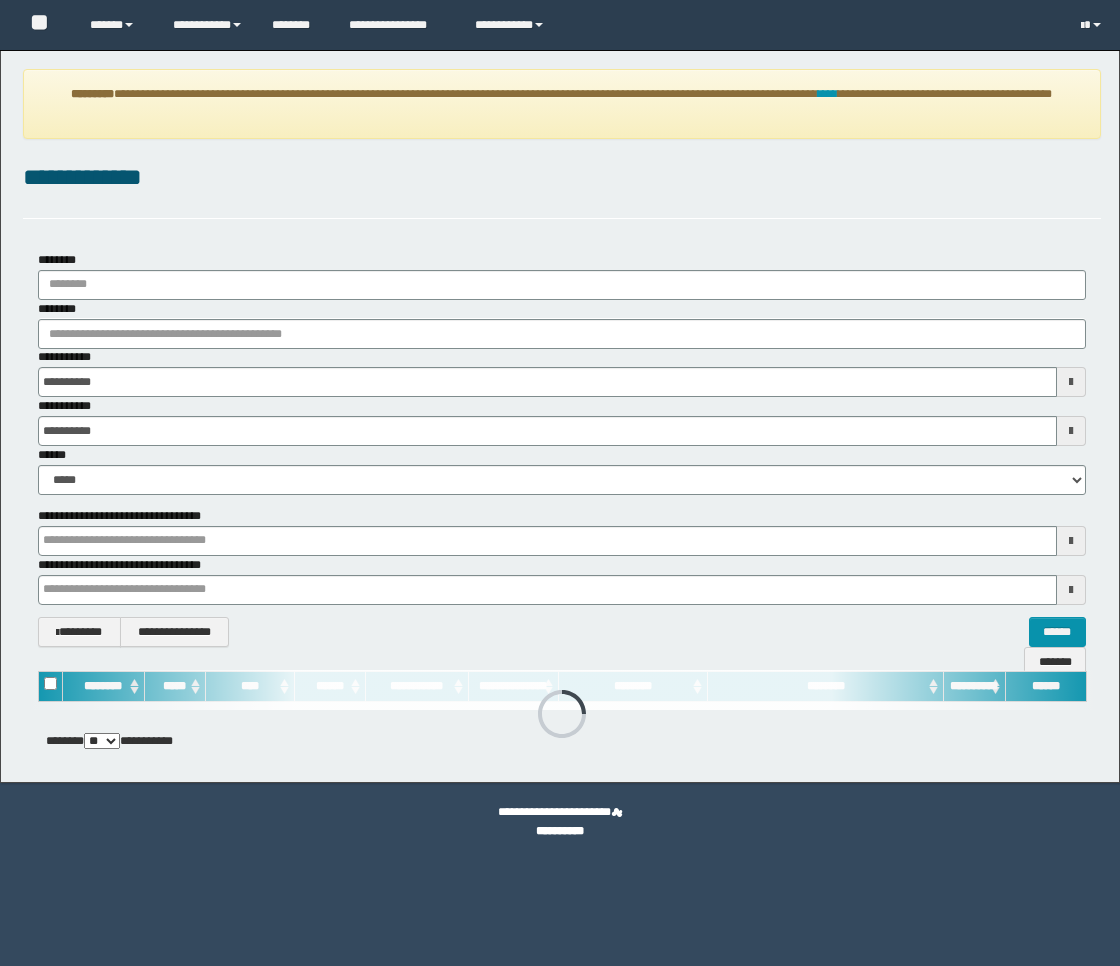 scroll, scrollTop: 0, scrollLeft: 0, axis: both 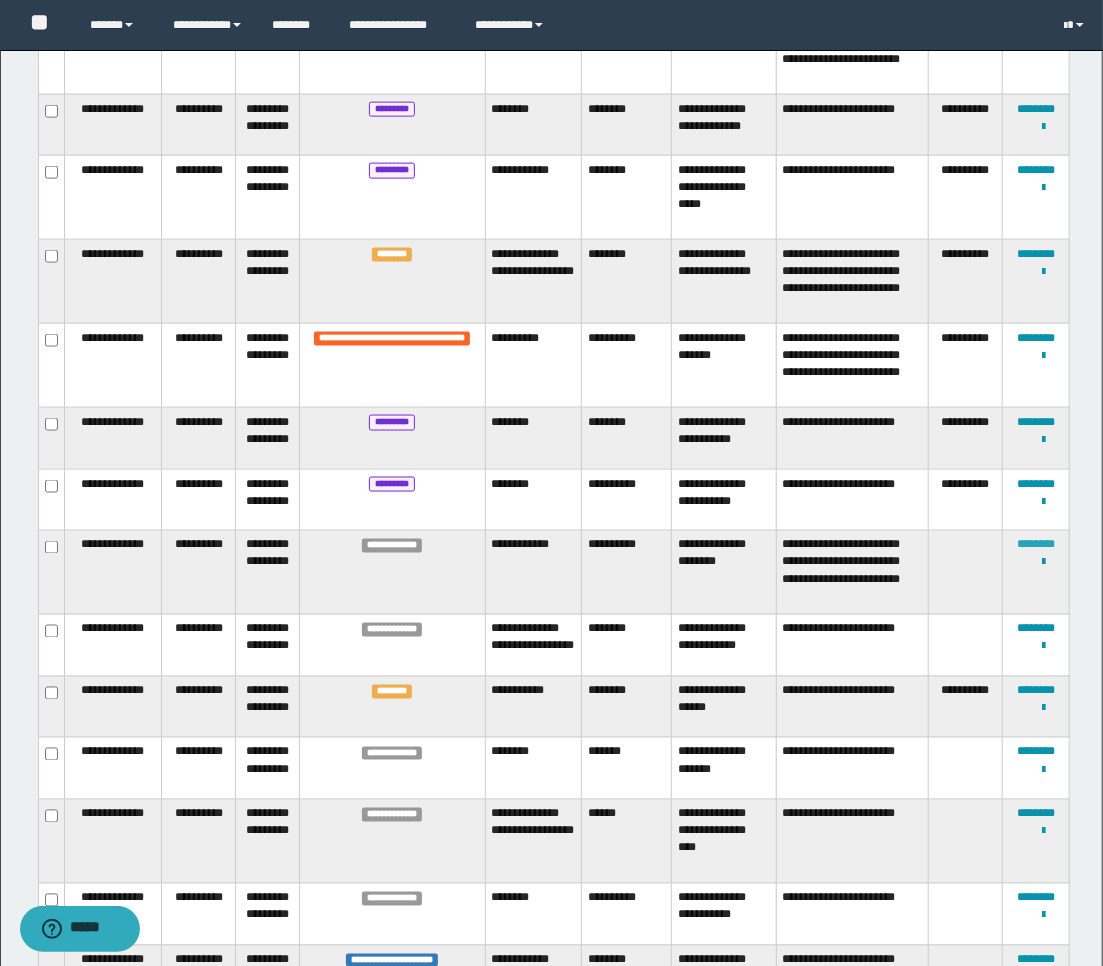 click on "********" at bounding box center [1036, 545] 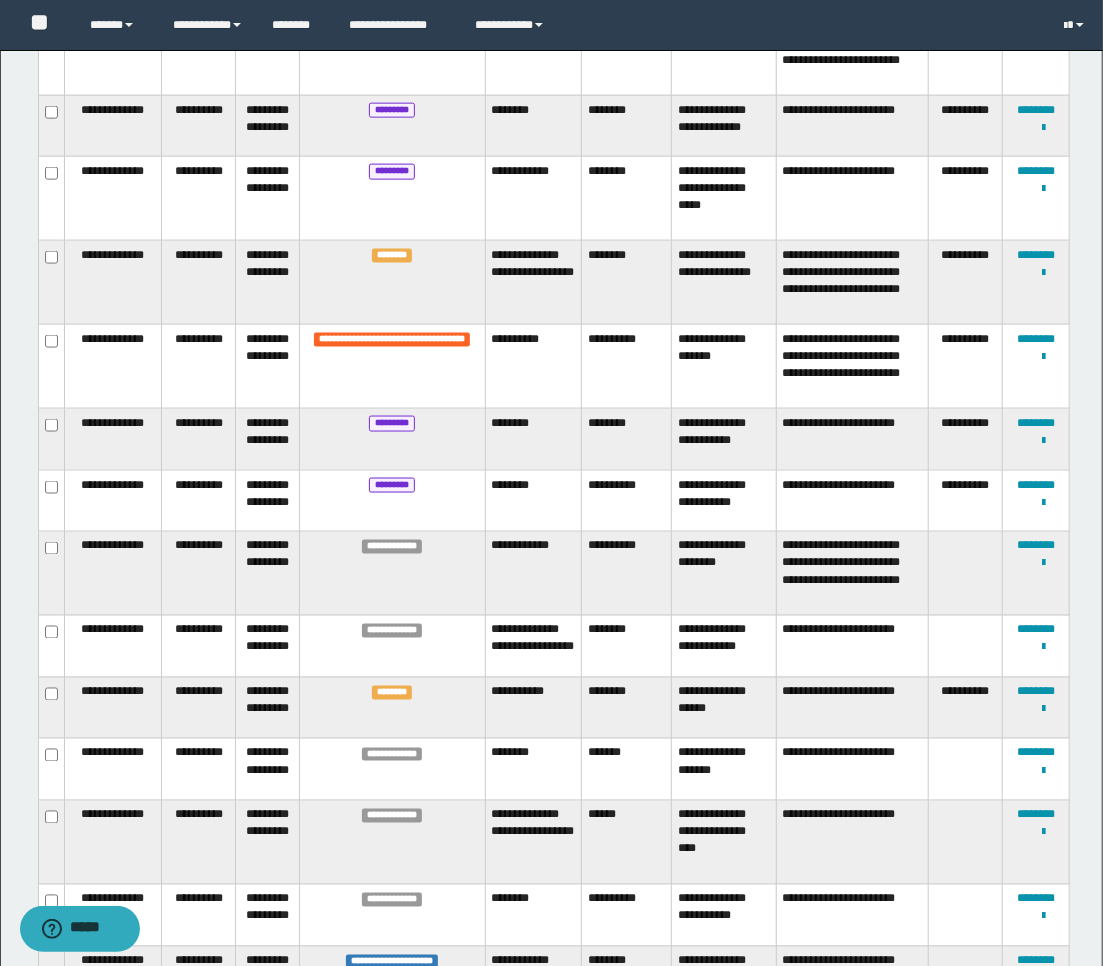 scroll, scrollTop: 1071, scrollLeft: 0, axis: vertical 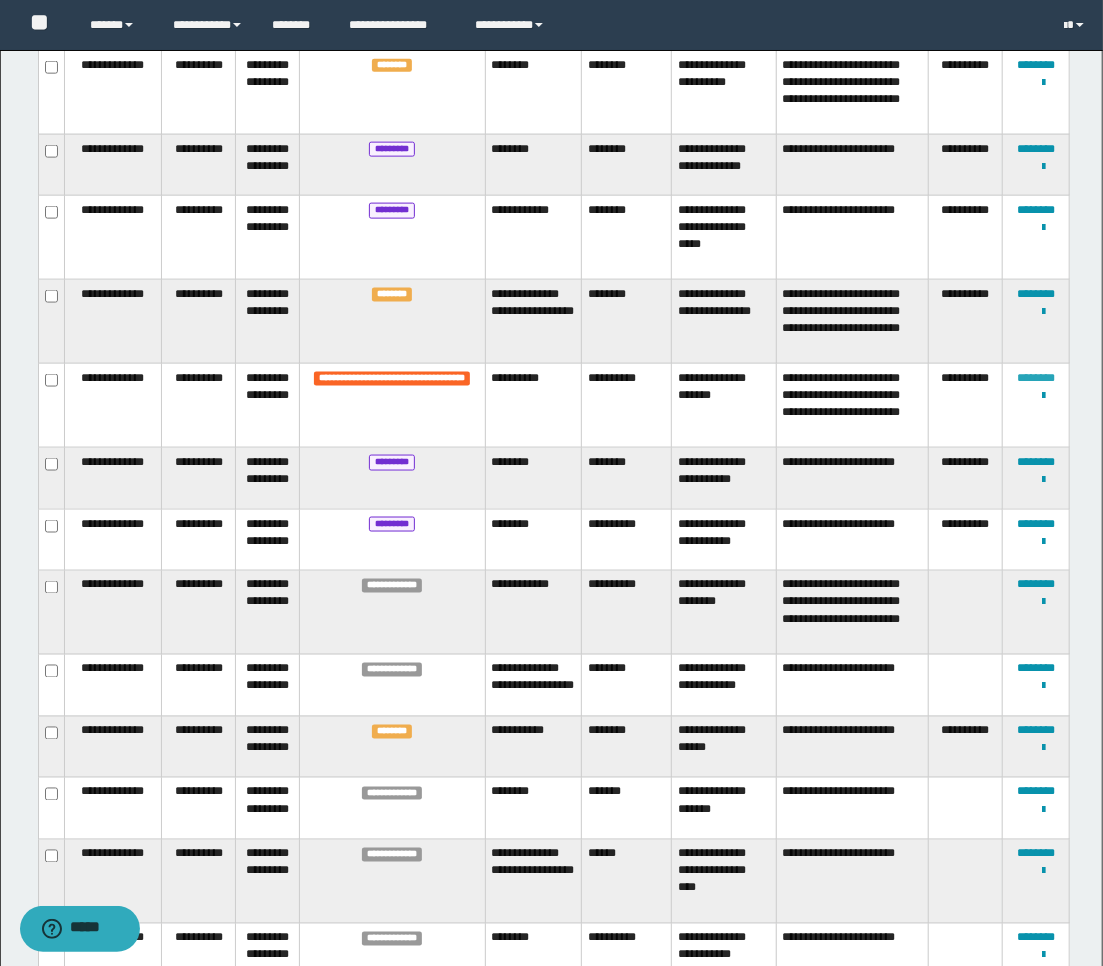 click on "********" at bounding box center (1036, 378) 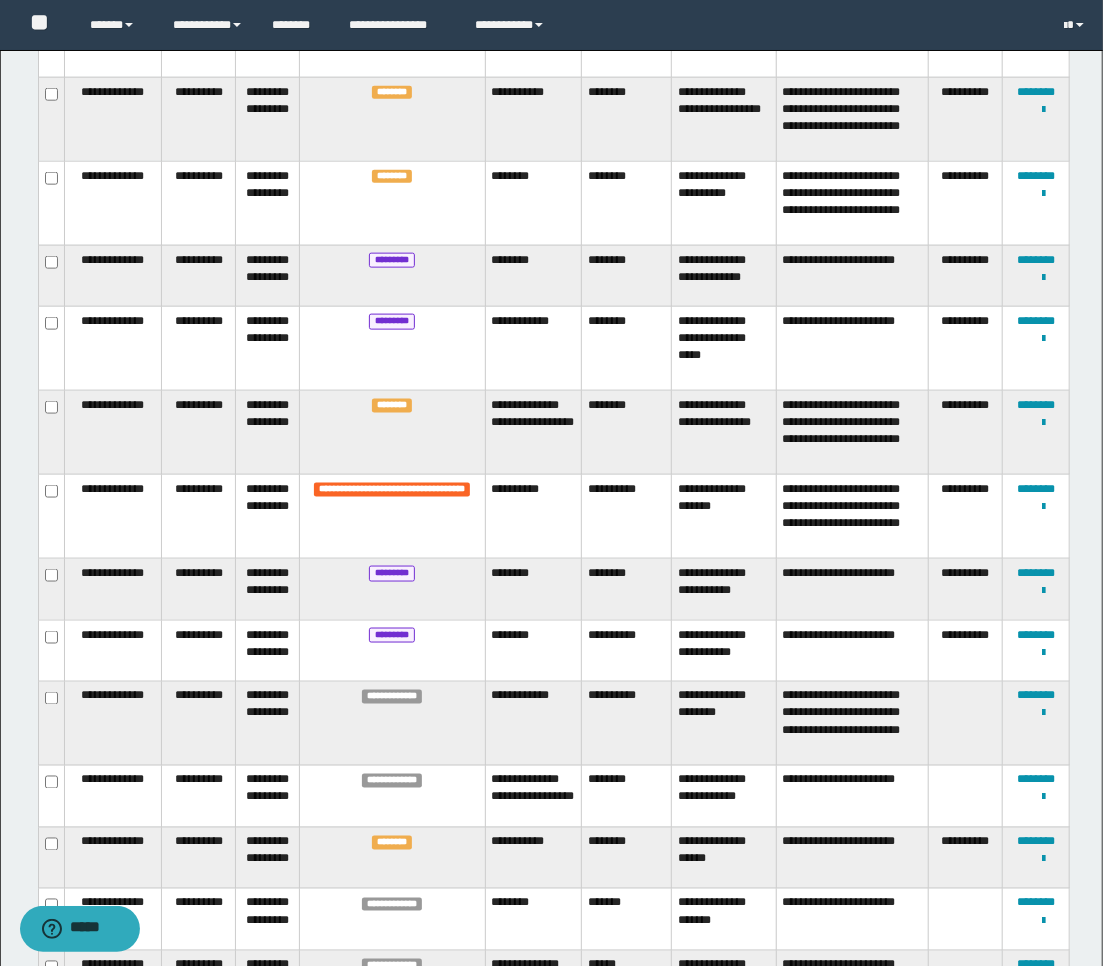 scroll, scrollTop: 1020, scrollLeft: 0, axis: vertical 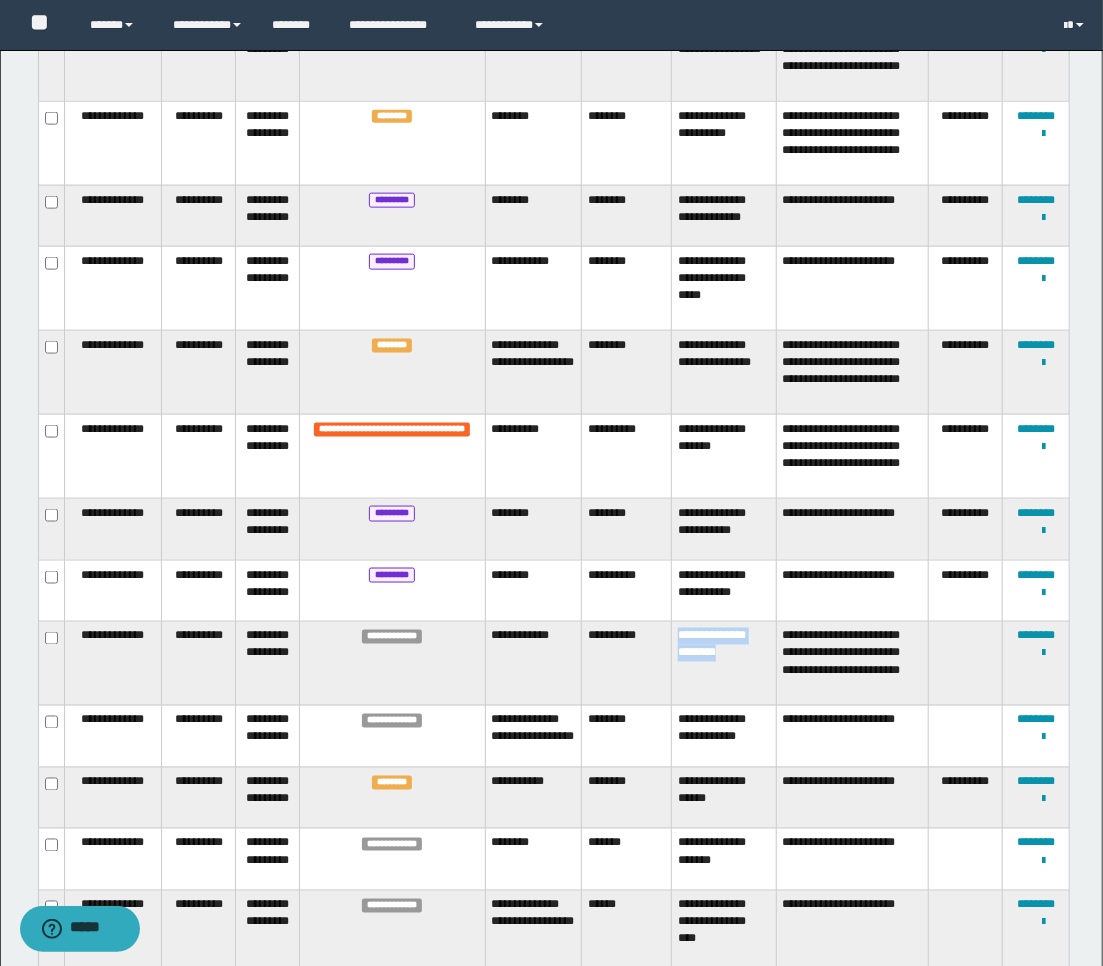 drag, startPoint x: 753, startPoint y: 647, endPoint x: 668, endPoint y: 624, distance: 88.0568 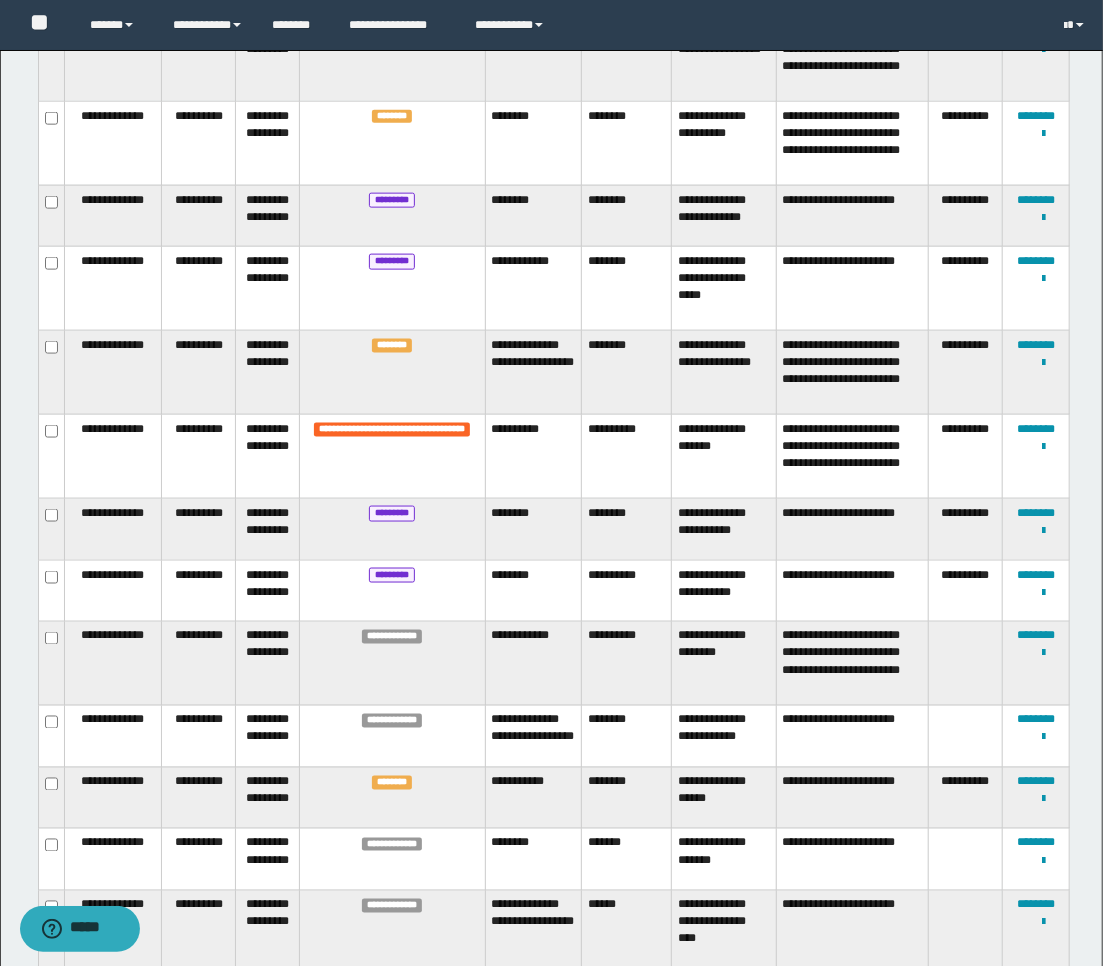 click on "**********" at bounding box center (724, 737) 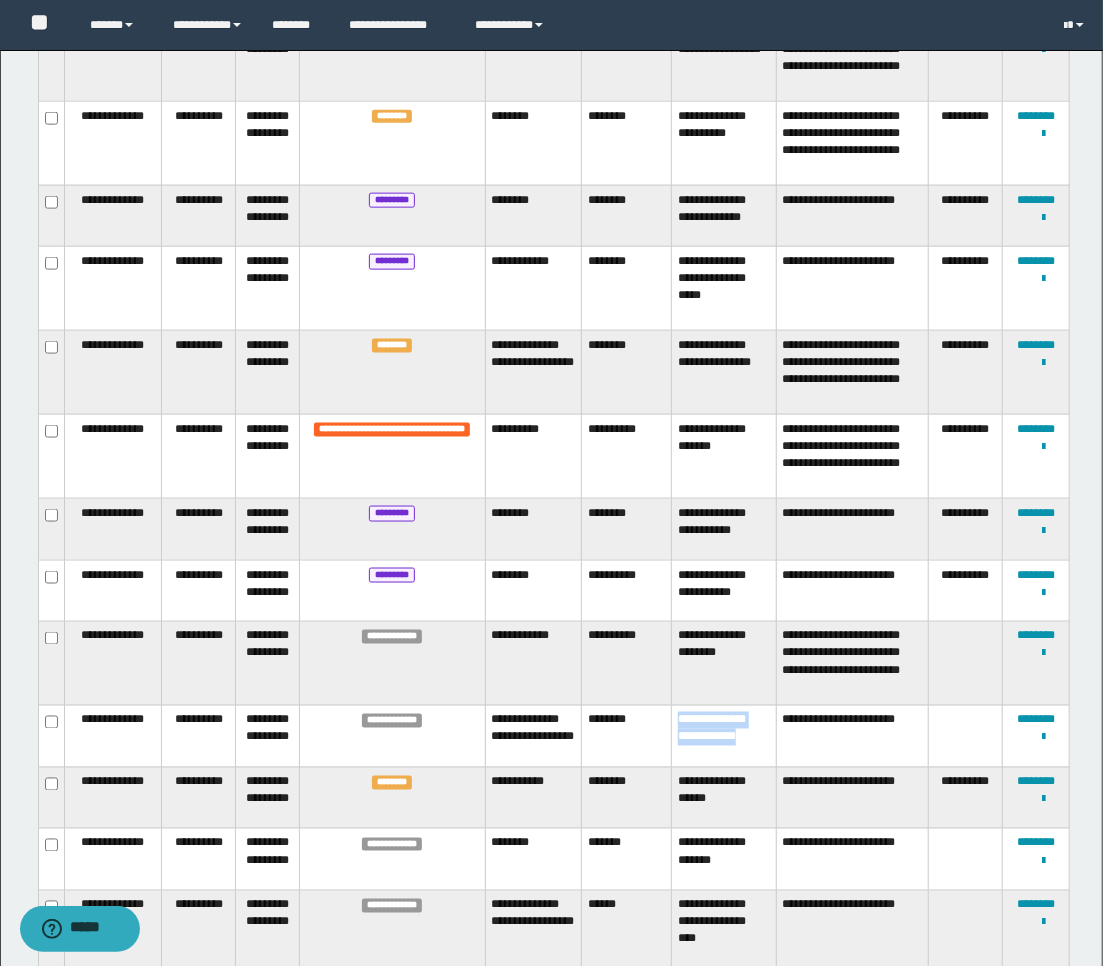 drag, startPoint x: 724, startPoint y: 726, endPoint x: 675, endPoint y: 708, distance: 52.201534 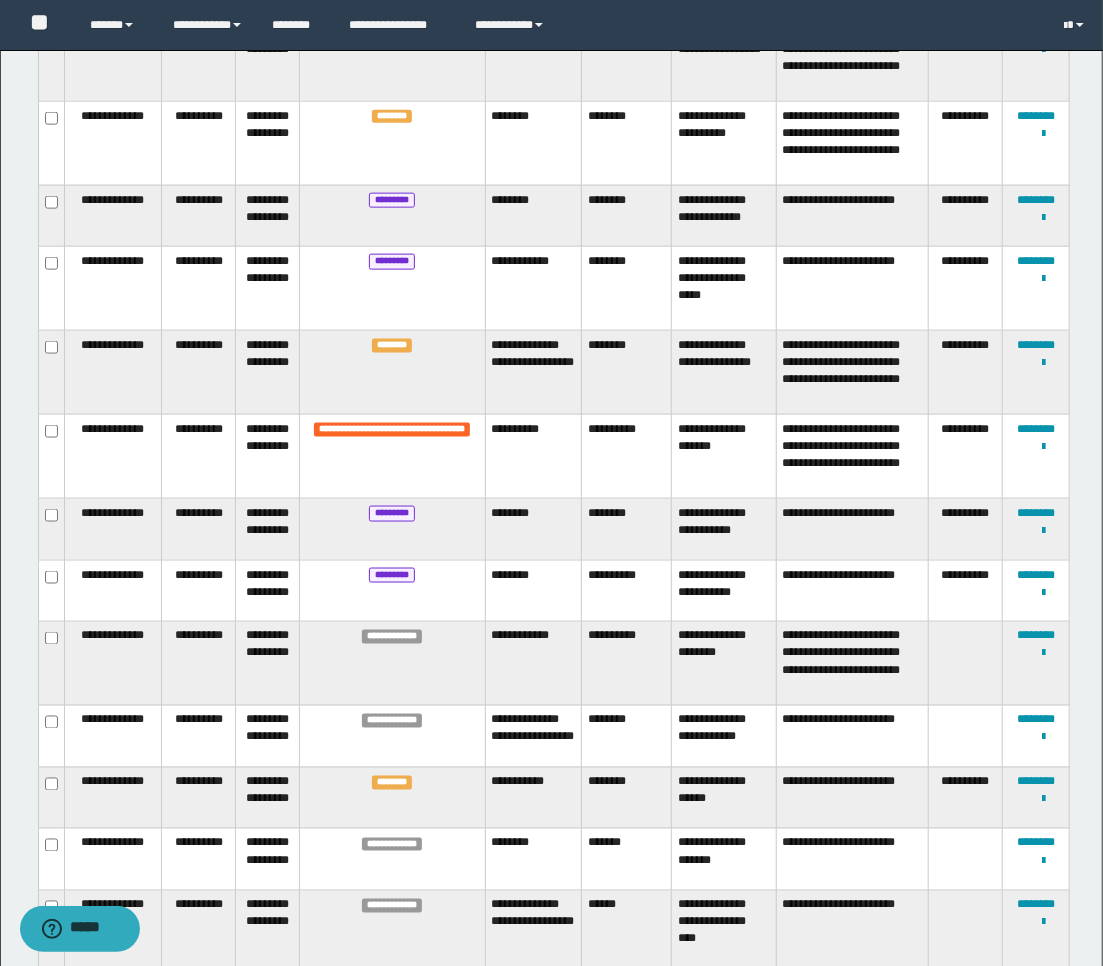 copy on "**********" 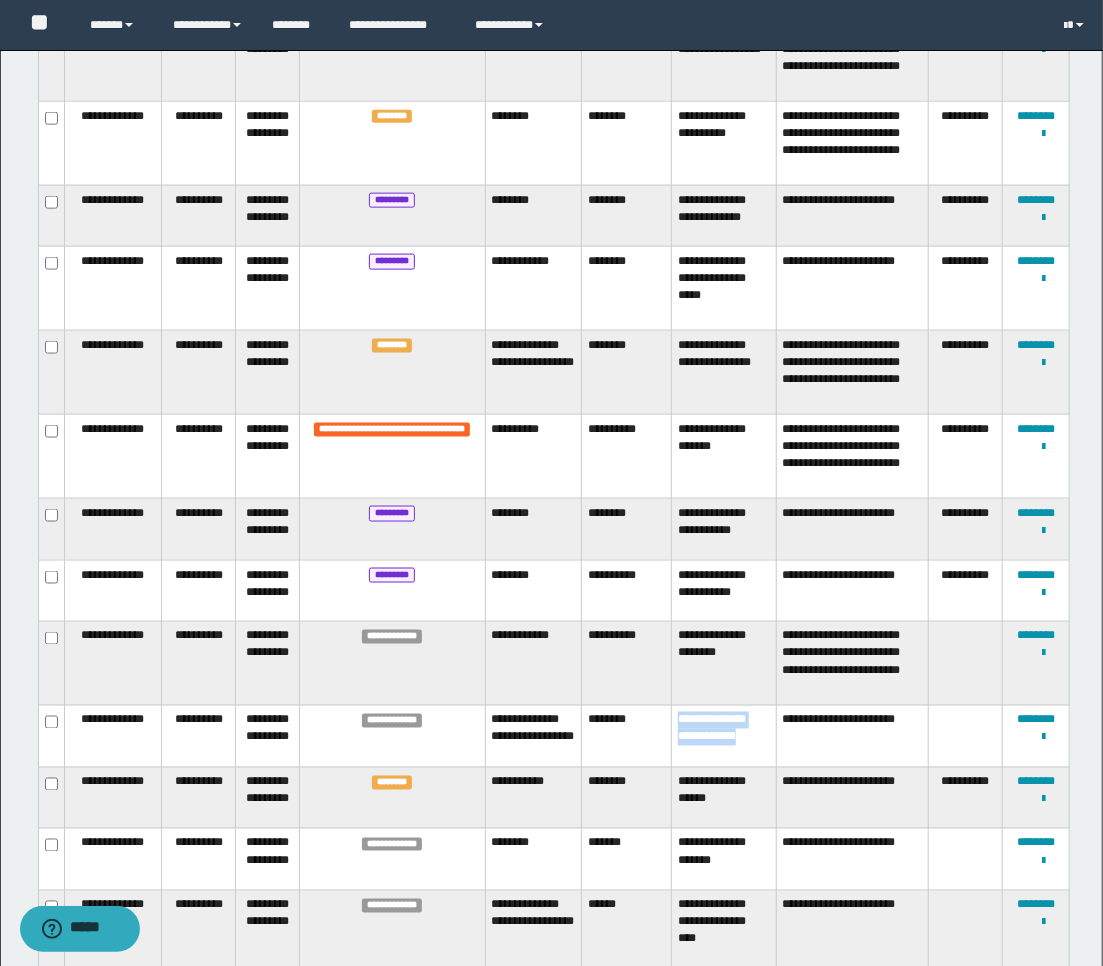 drag, startPoint x: 745, startPoint y: 726, endPoint x: 677, endPoint y: 707, distance: 70.60453 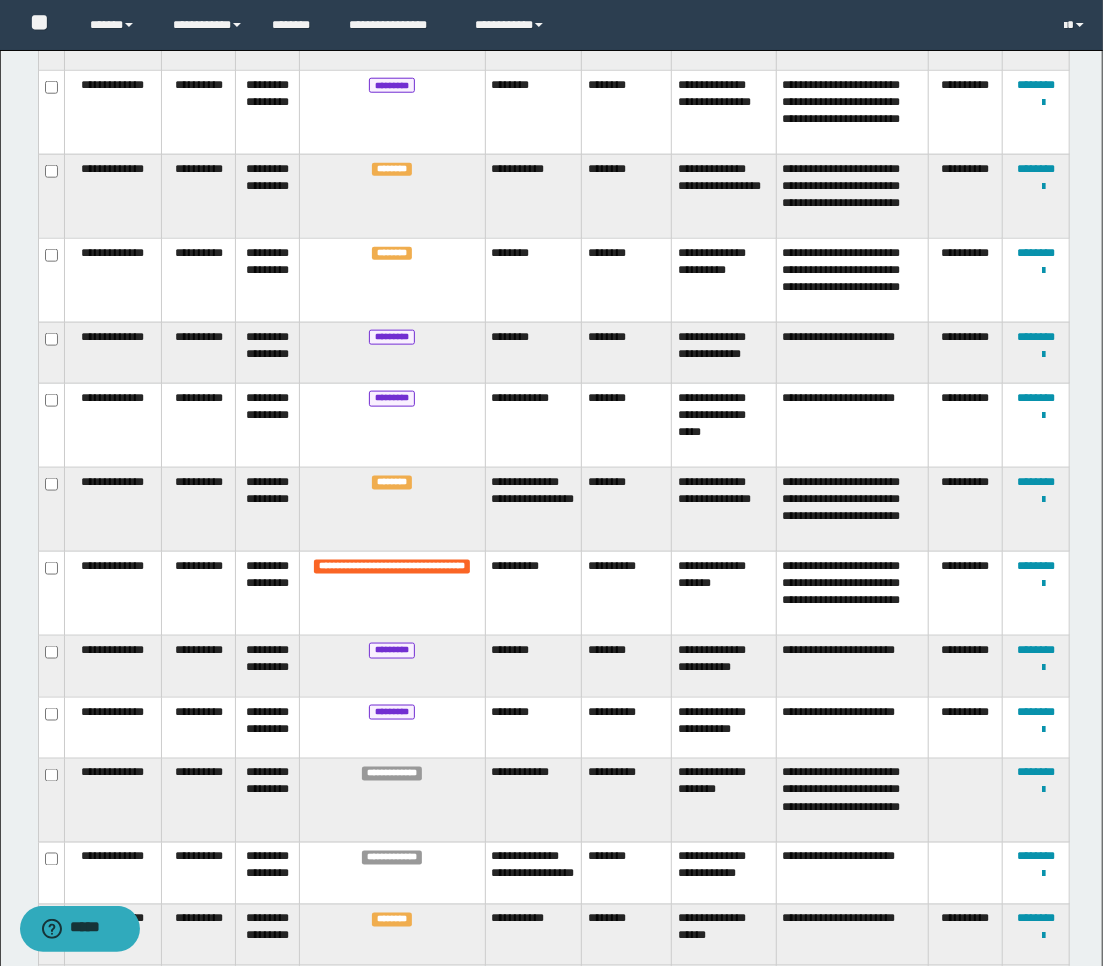 scroll, scrollTop: 575, scrollLeft: 0, axis: vertical 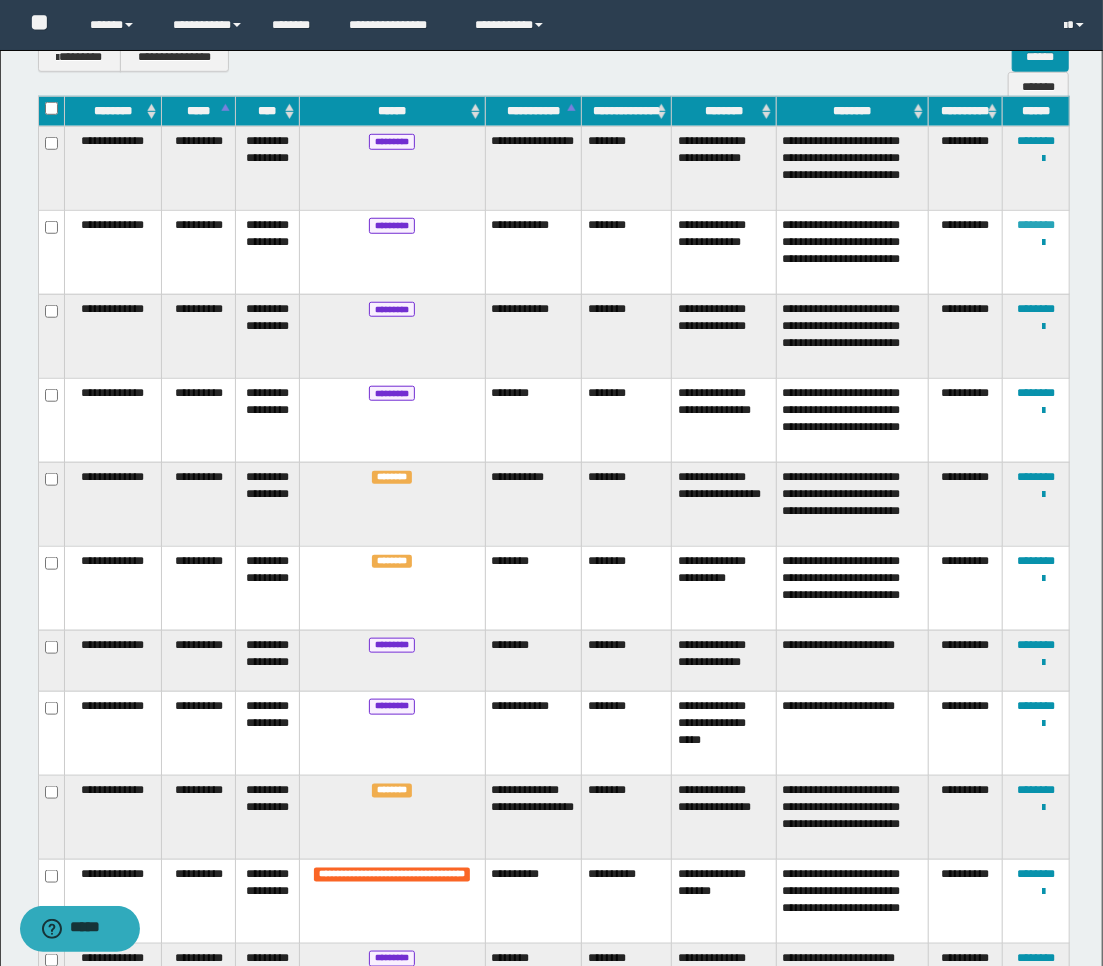 click on "********" at bounding box center (1036, 225) 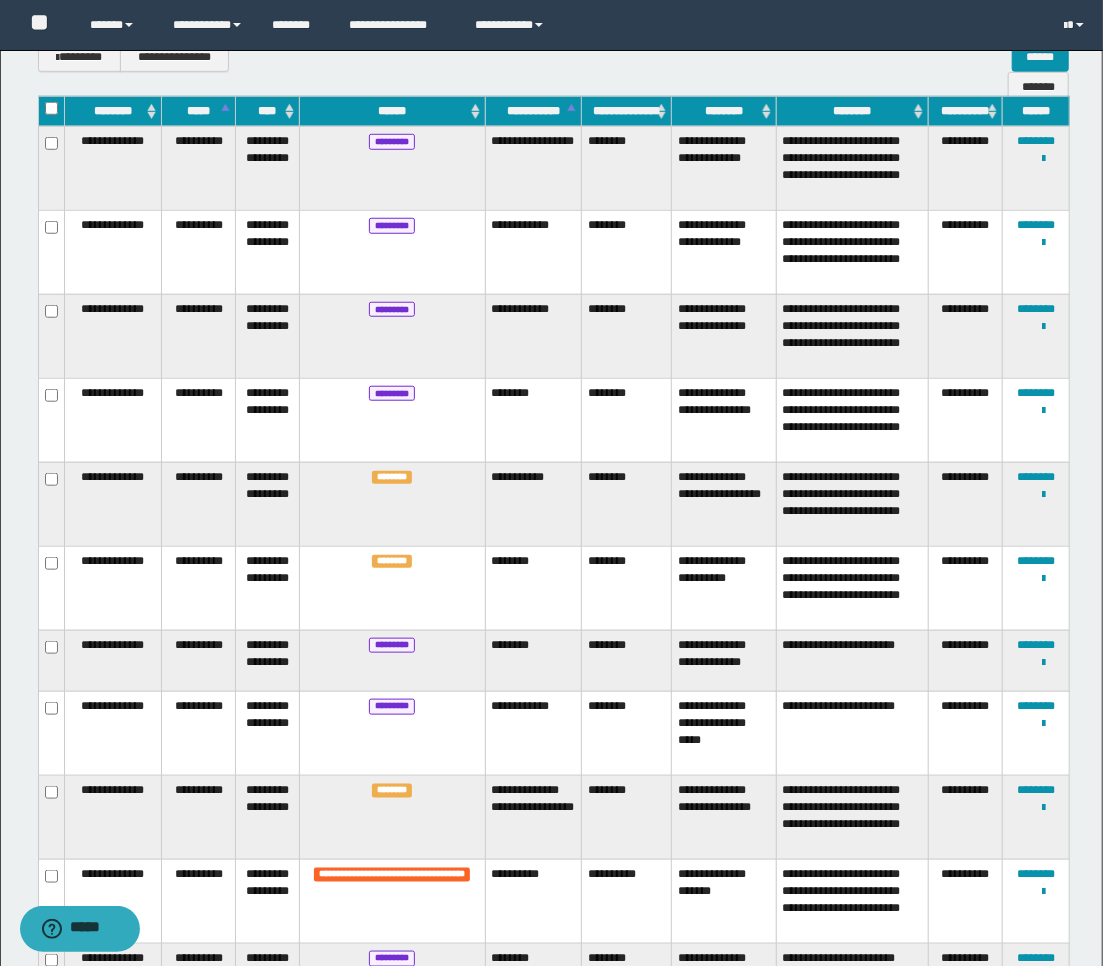 click on "**********" at bounding box center [965, 252] 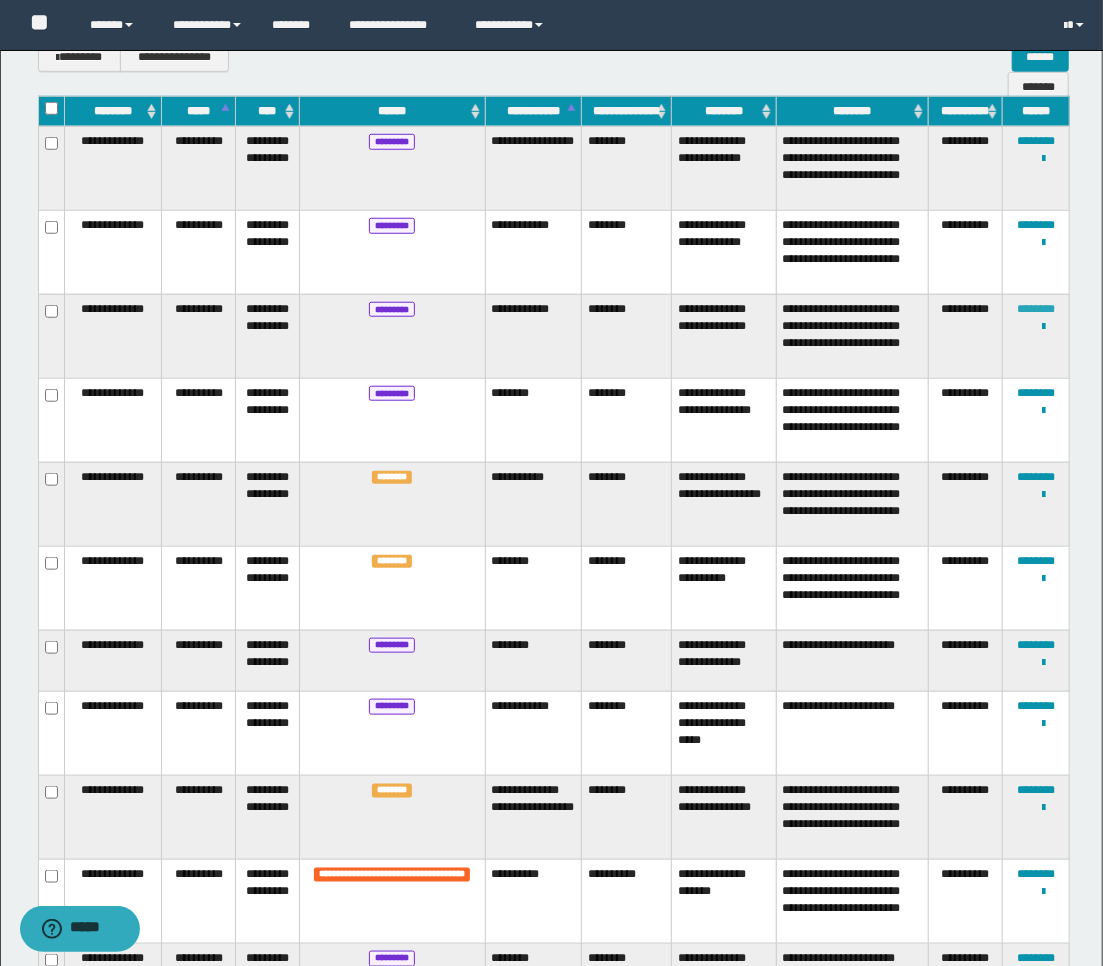 click on "********" at bounding box center (1036, 309) 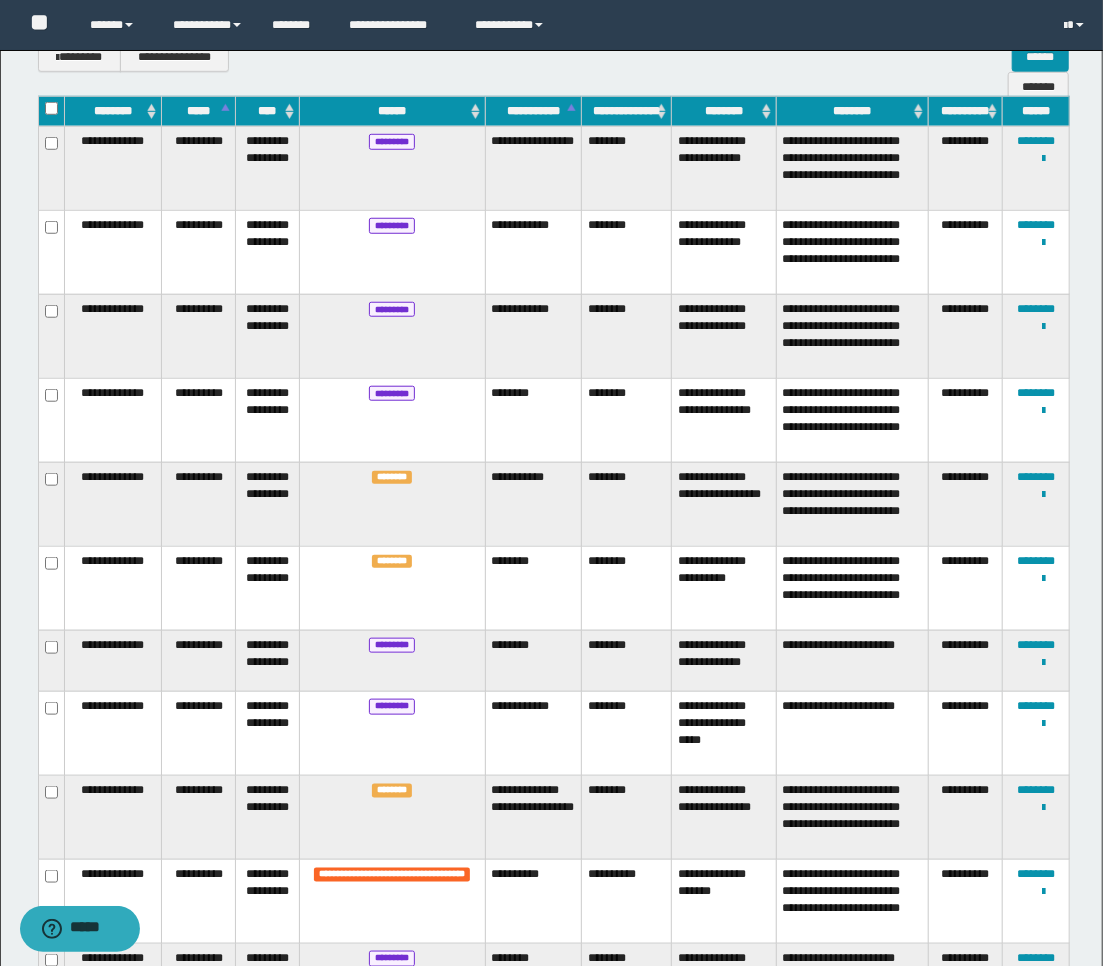 click on "**********" at bounding box center (965, 336) 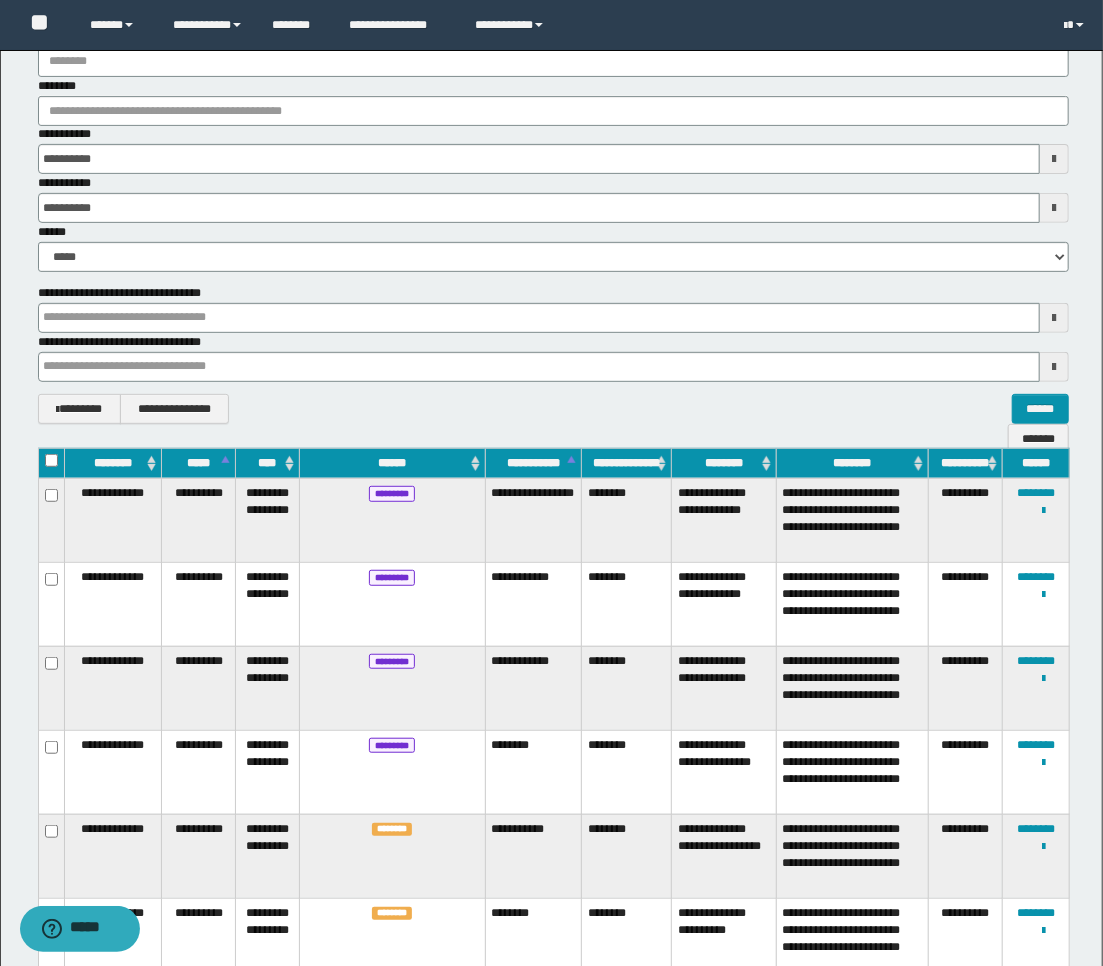 scroll, scrollTop: 0, scrollLeft: 0, axis: both 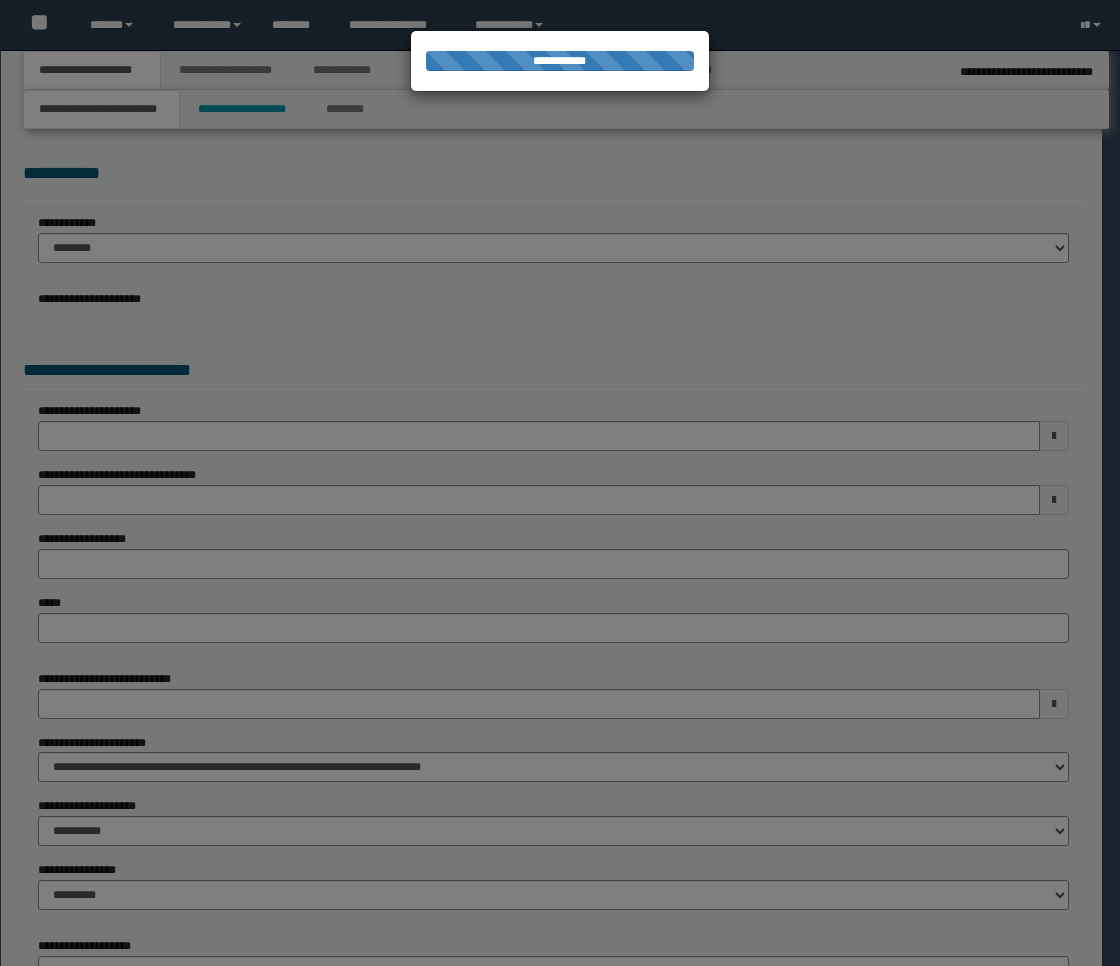 select on "*" 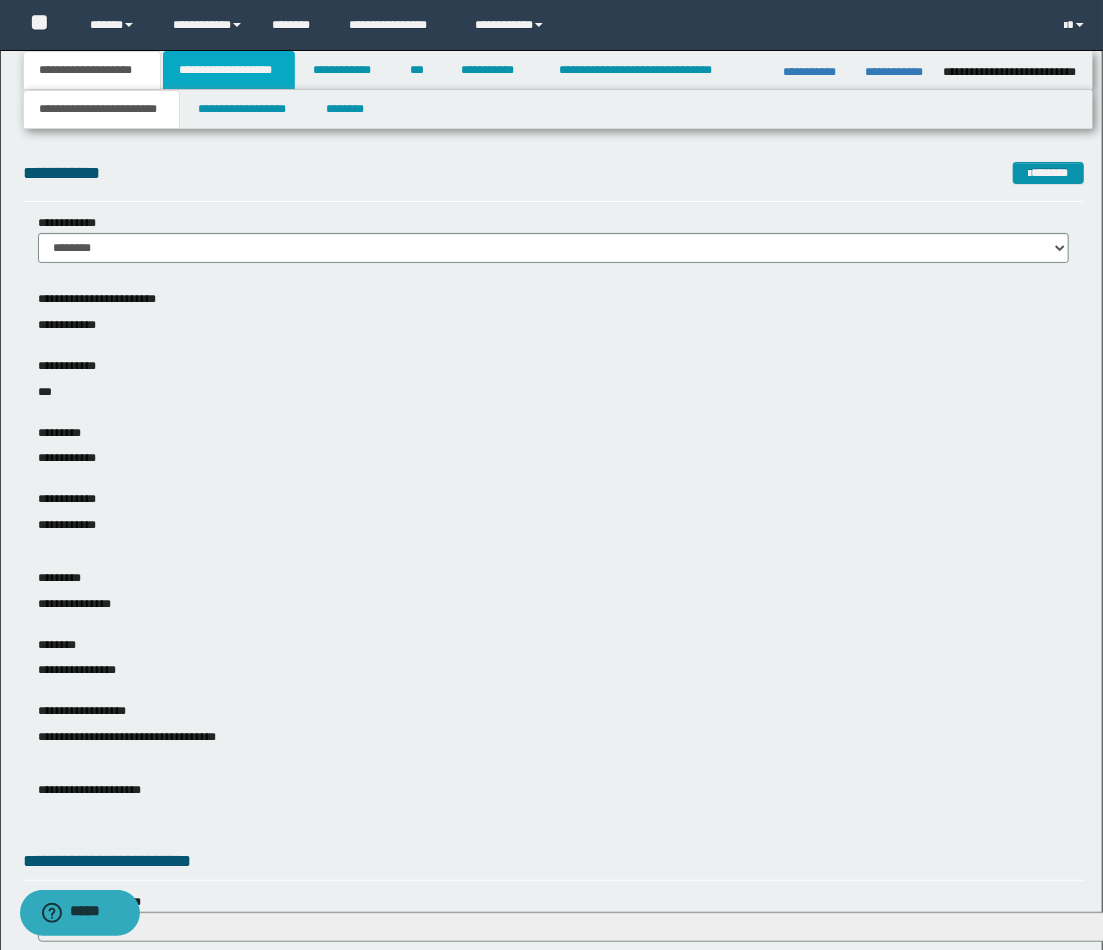 click on "**********" at bounding box center (229, 70) 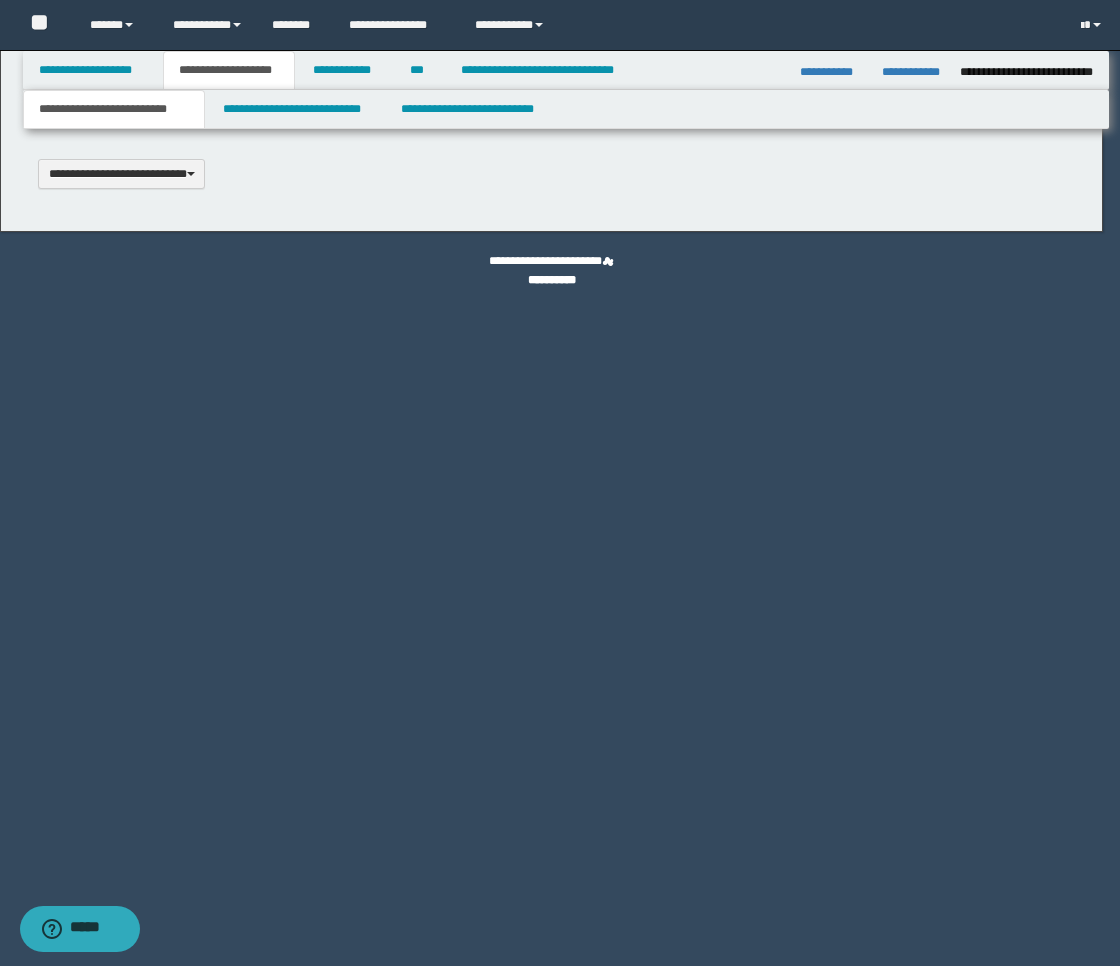 type 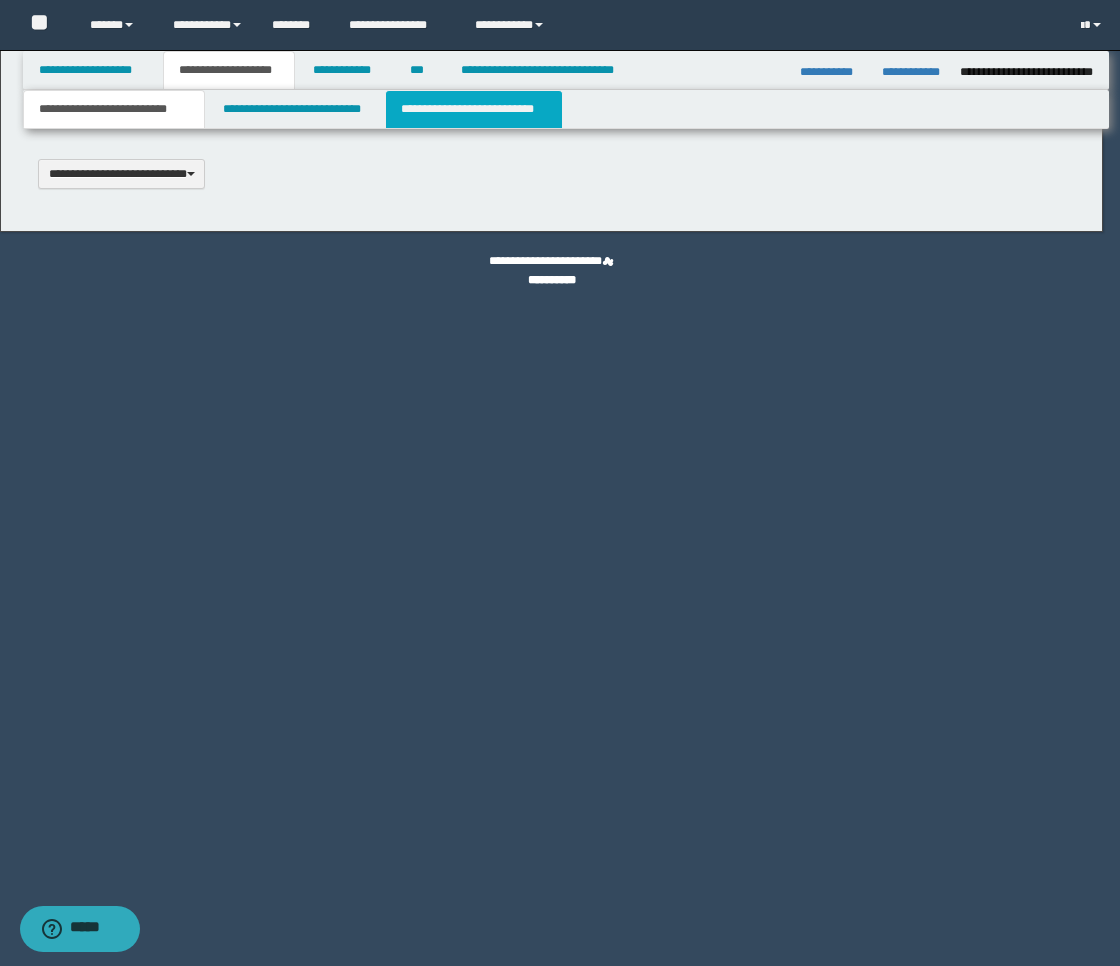 type on "**********" 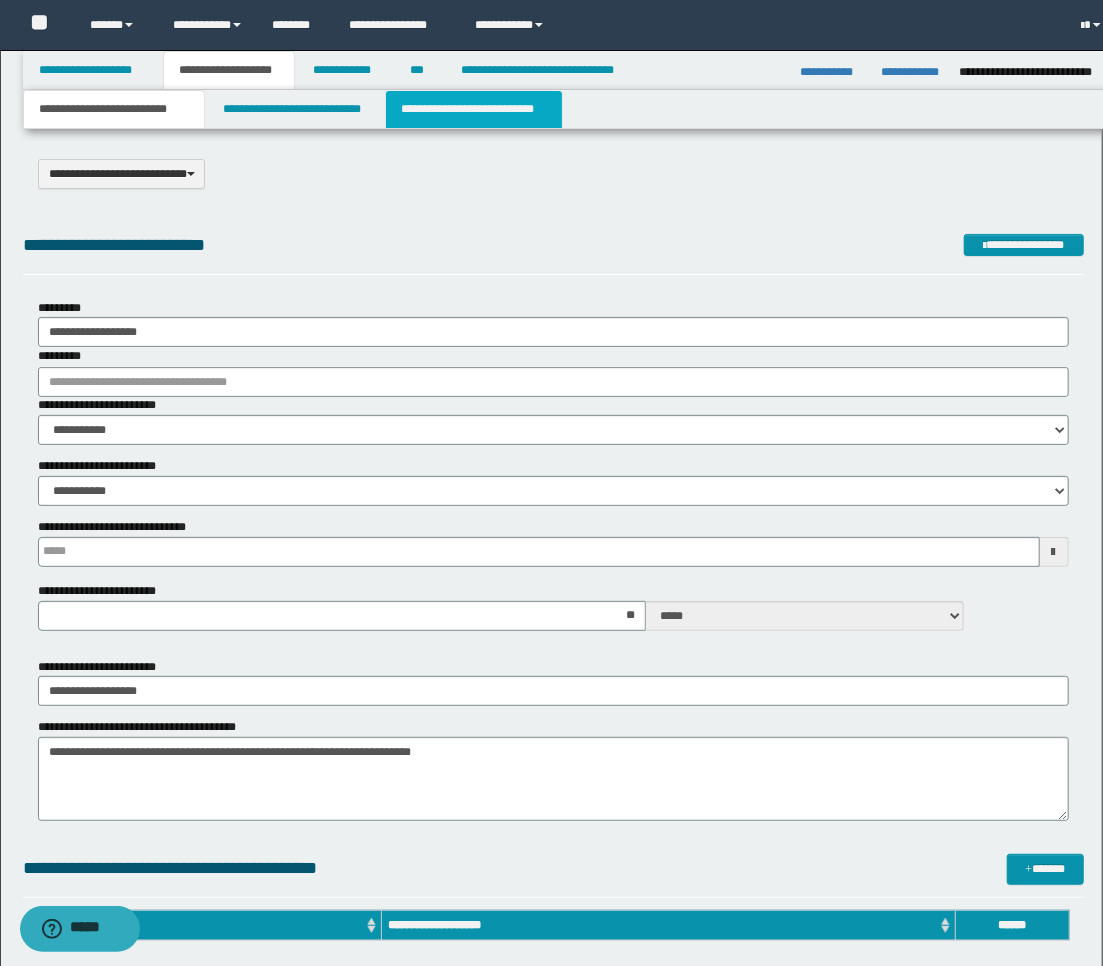 click on "**********" at bounding box center [474, 109] 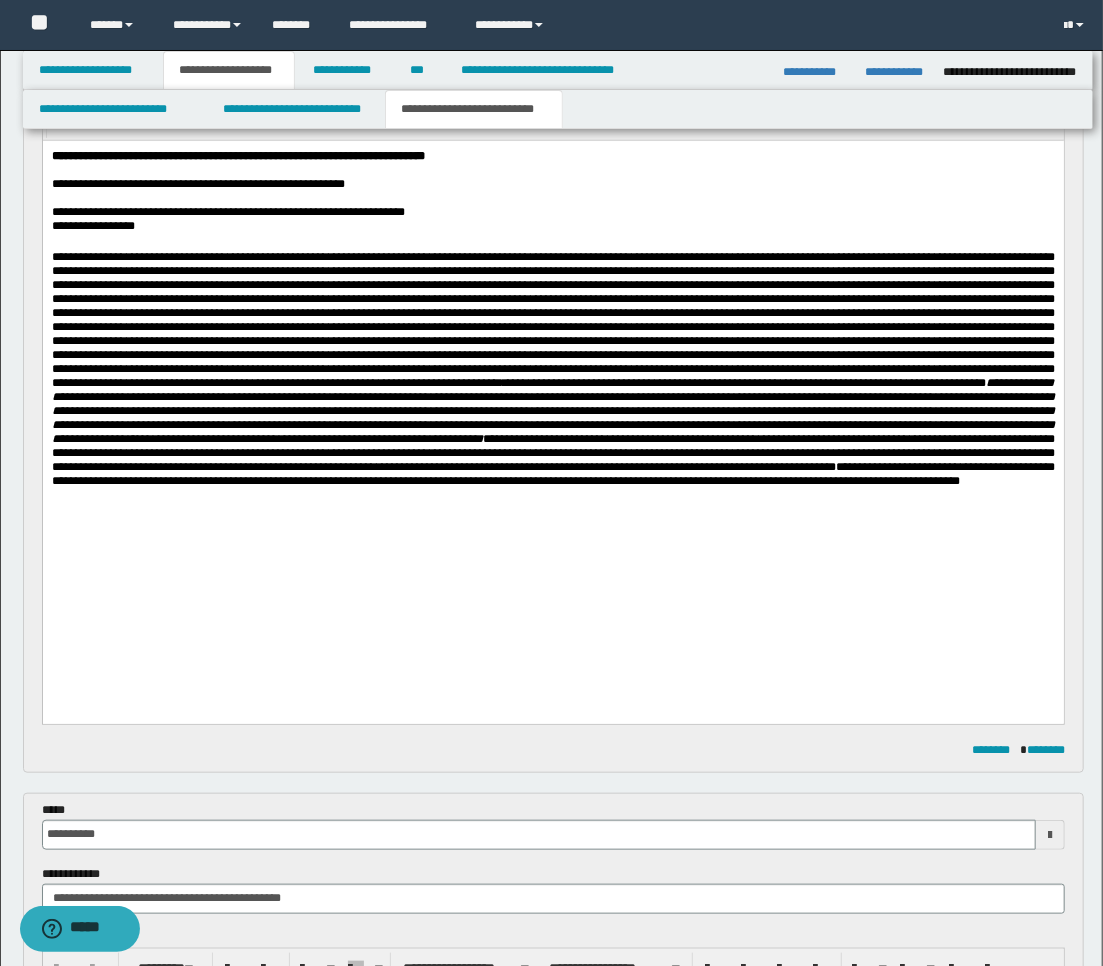 scroll, scrollTop: 333, scrollLeft: 0, axis: vertical 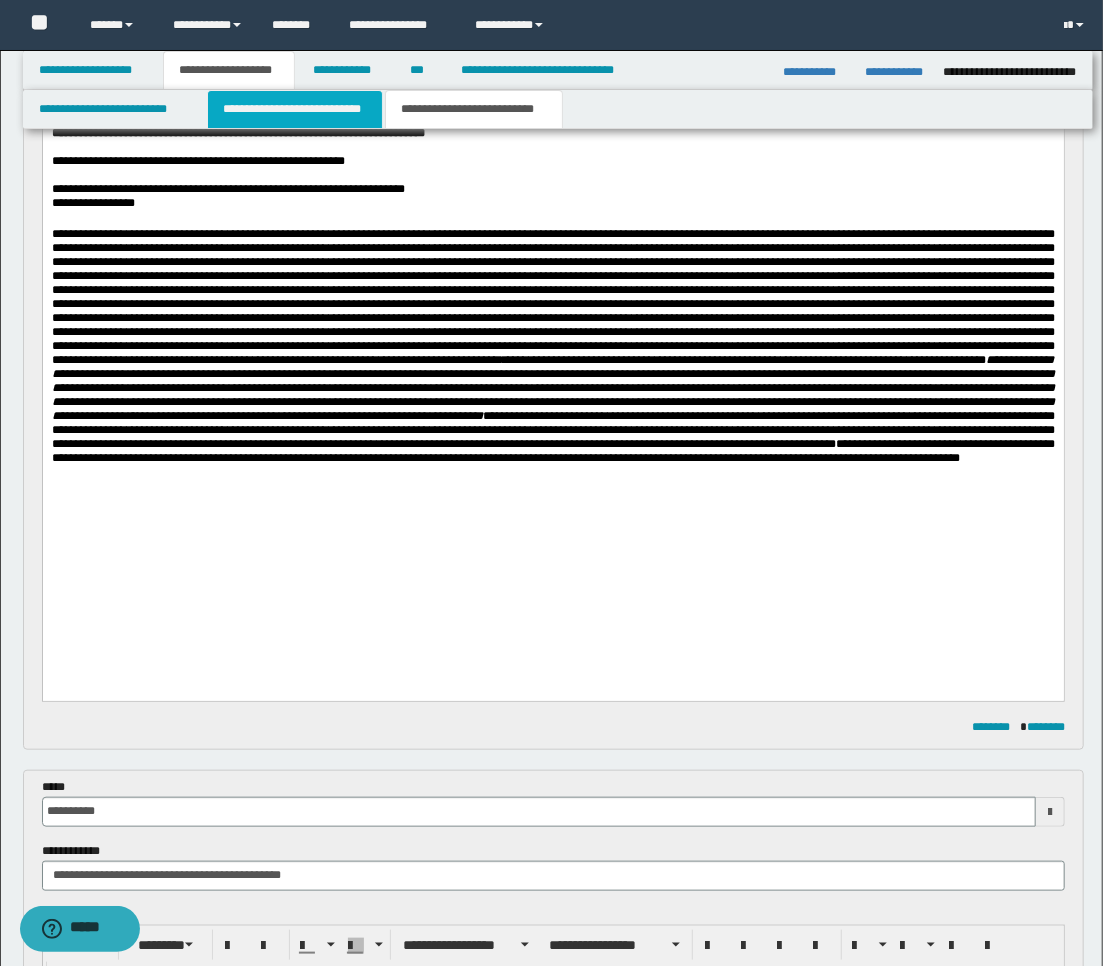 click on "**********" at bounding box center (295, 109) 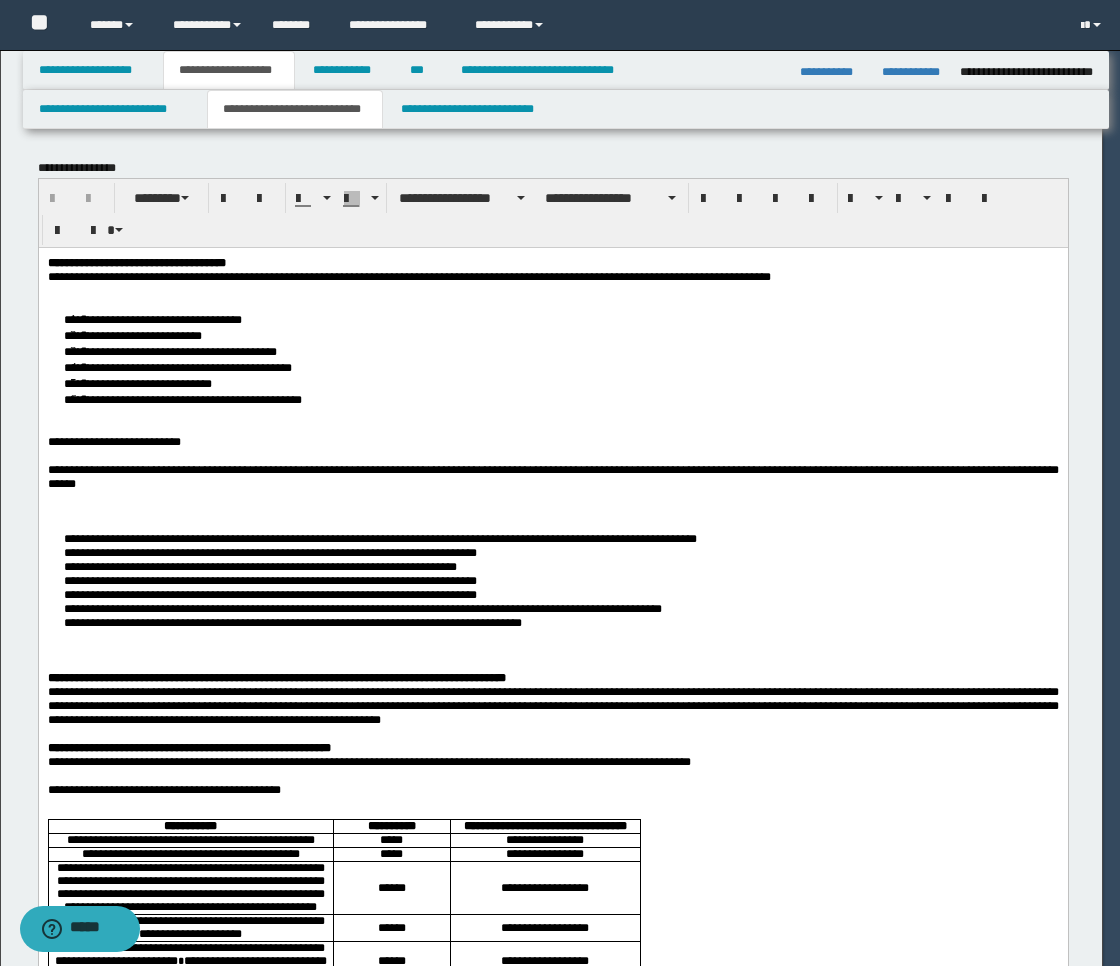 scroll, scrollTop: 0, scrollLeft: 0, axis: both 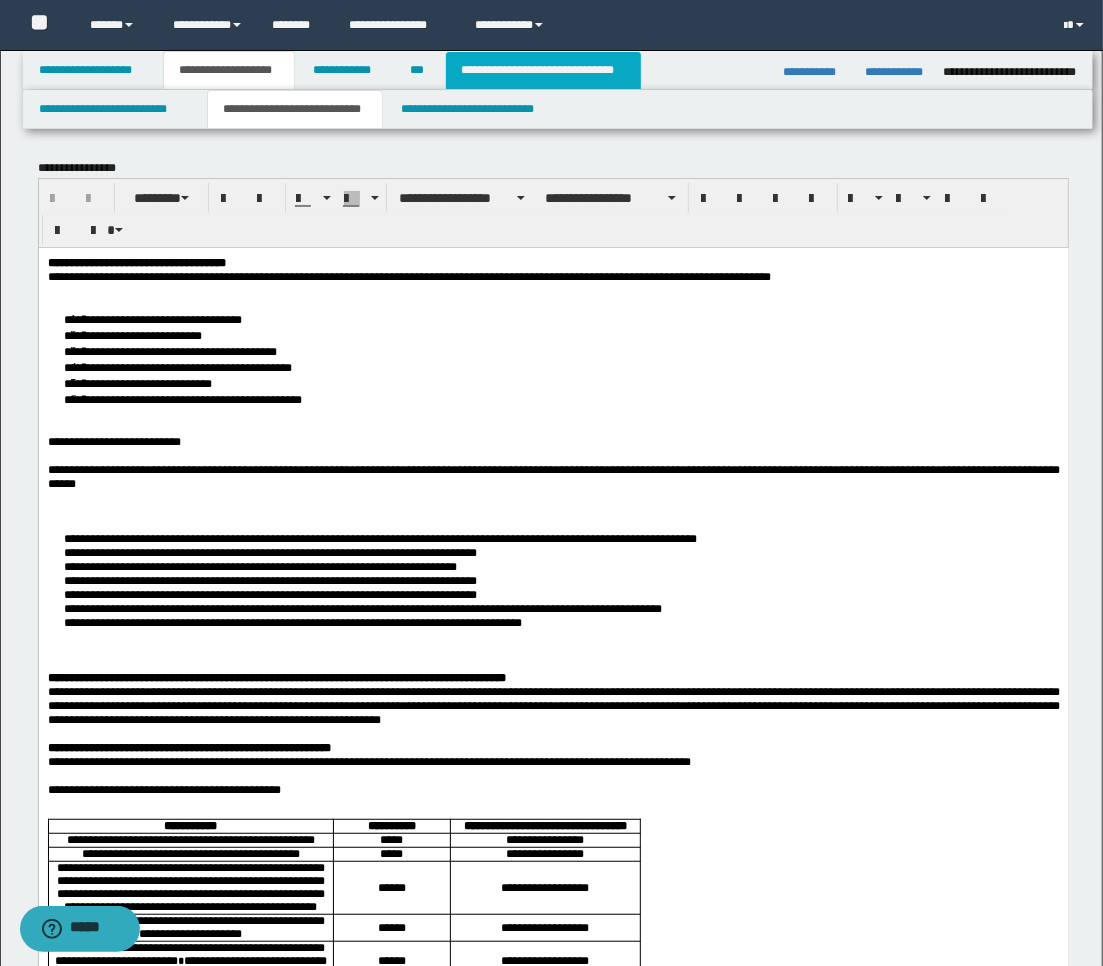 click on "**********" at bounding box center (543, 70) 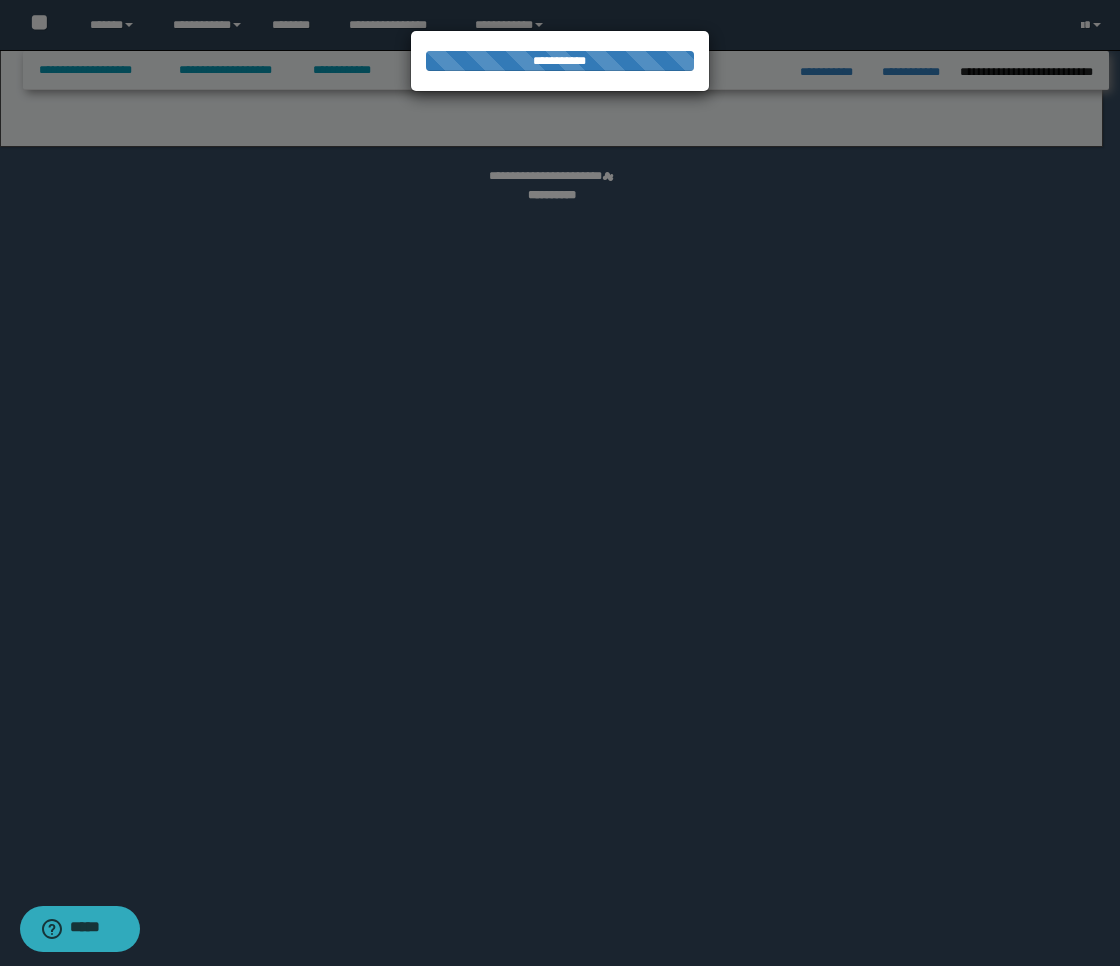 select on "*" 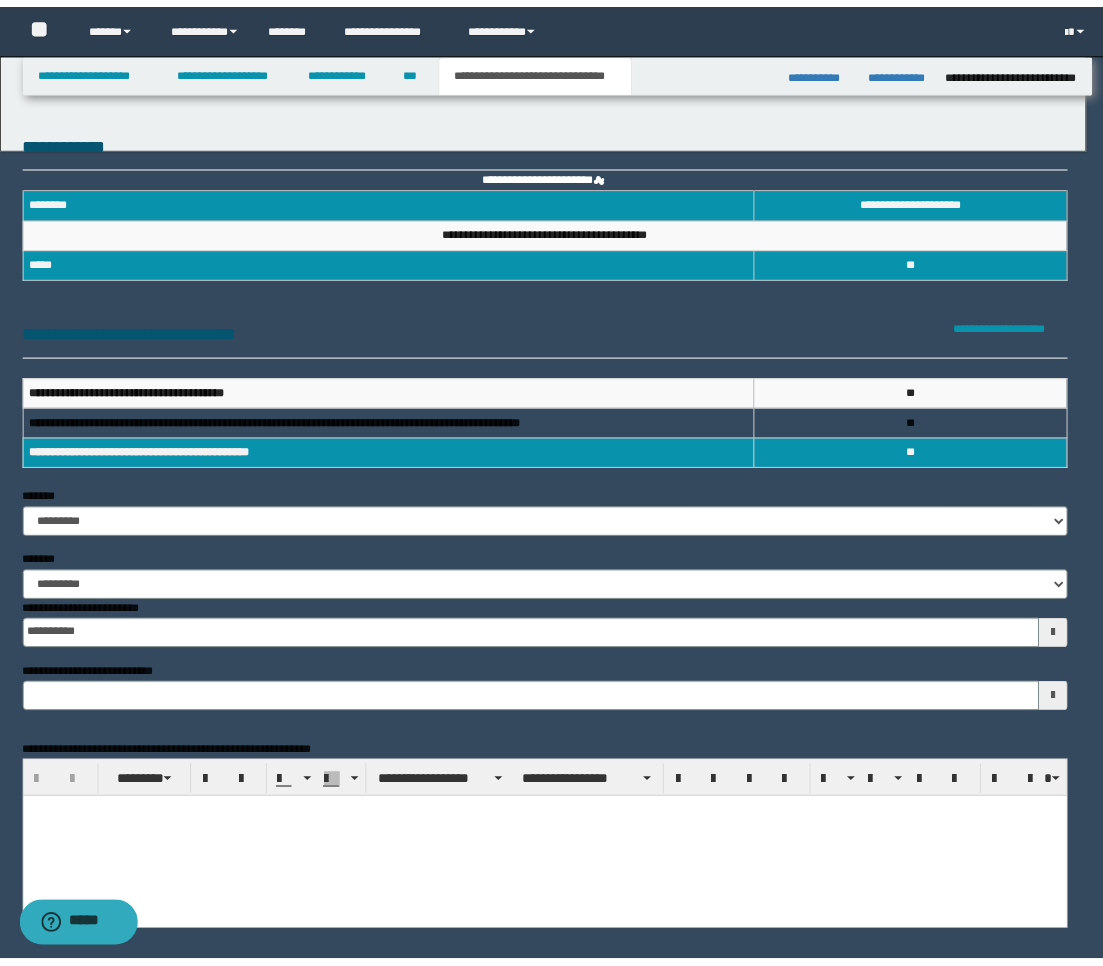 scroll, scrollTop: 0, scrollLeft: 0, axis: both 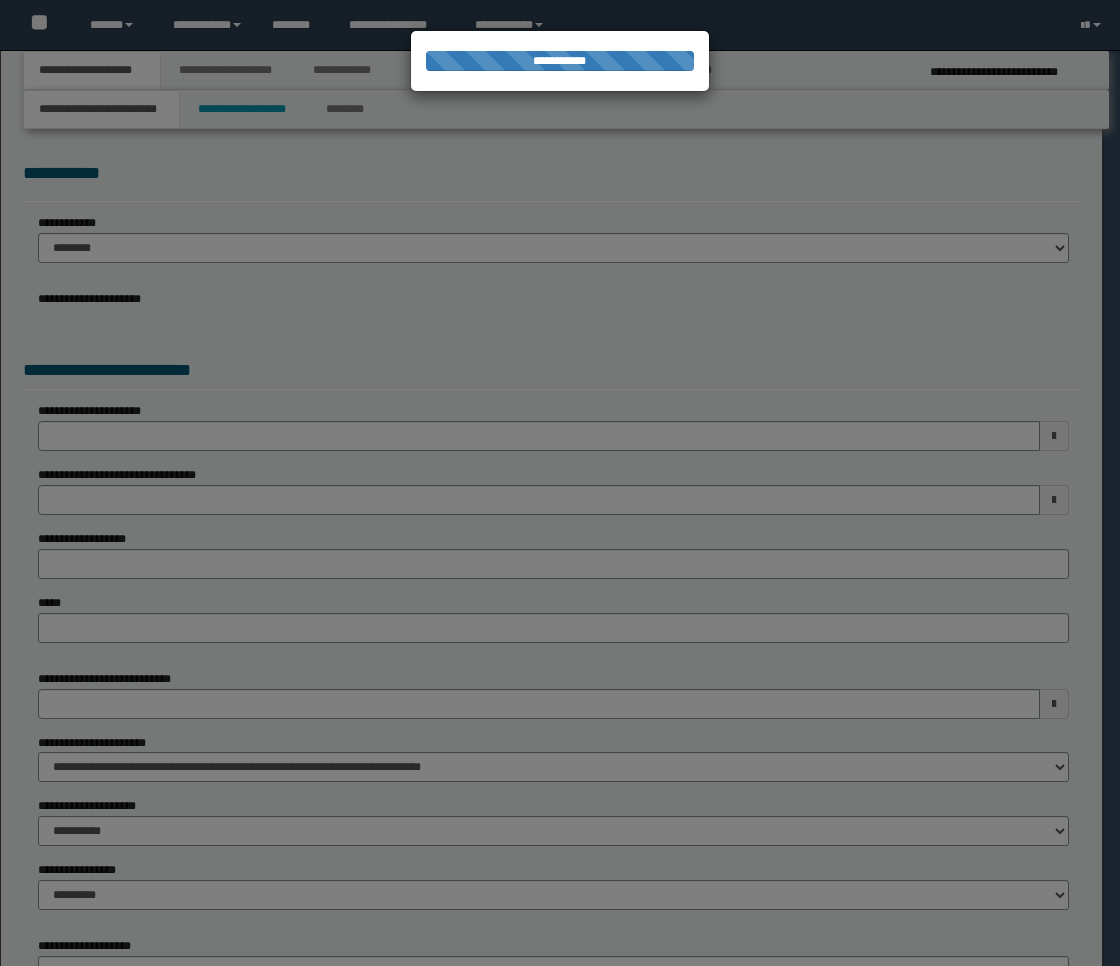 select on "*" 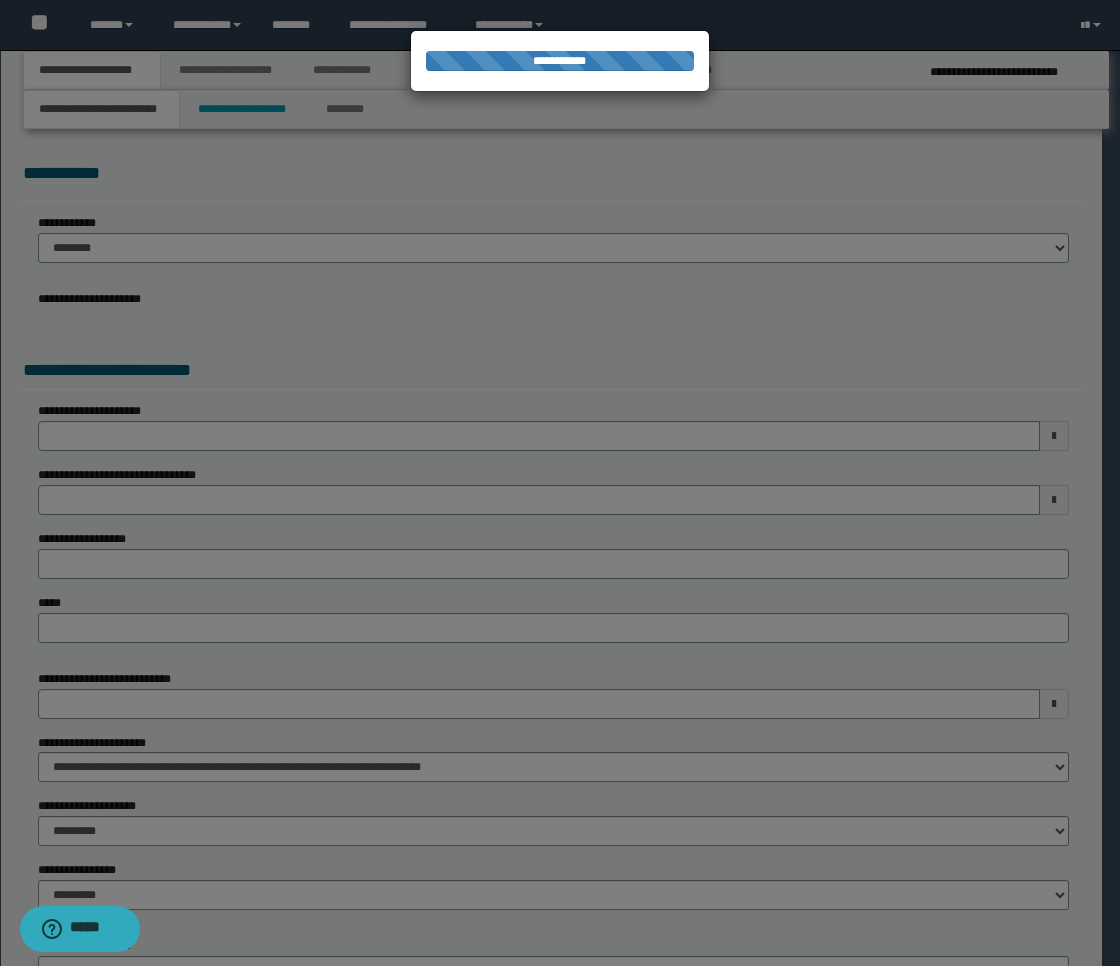 scroll, scrollTop: 0, scrollLeft: 0, axis: both 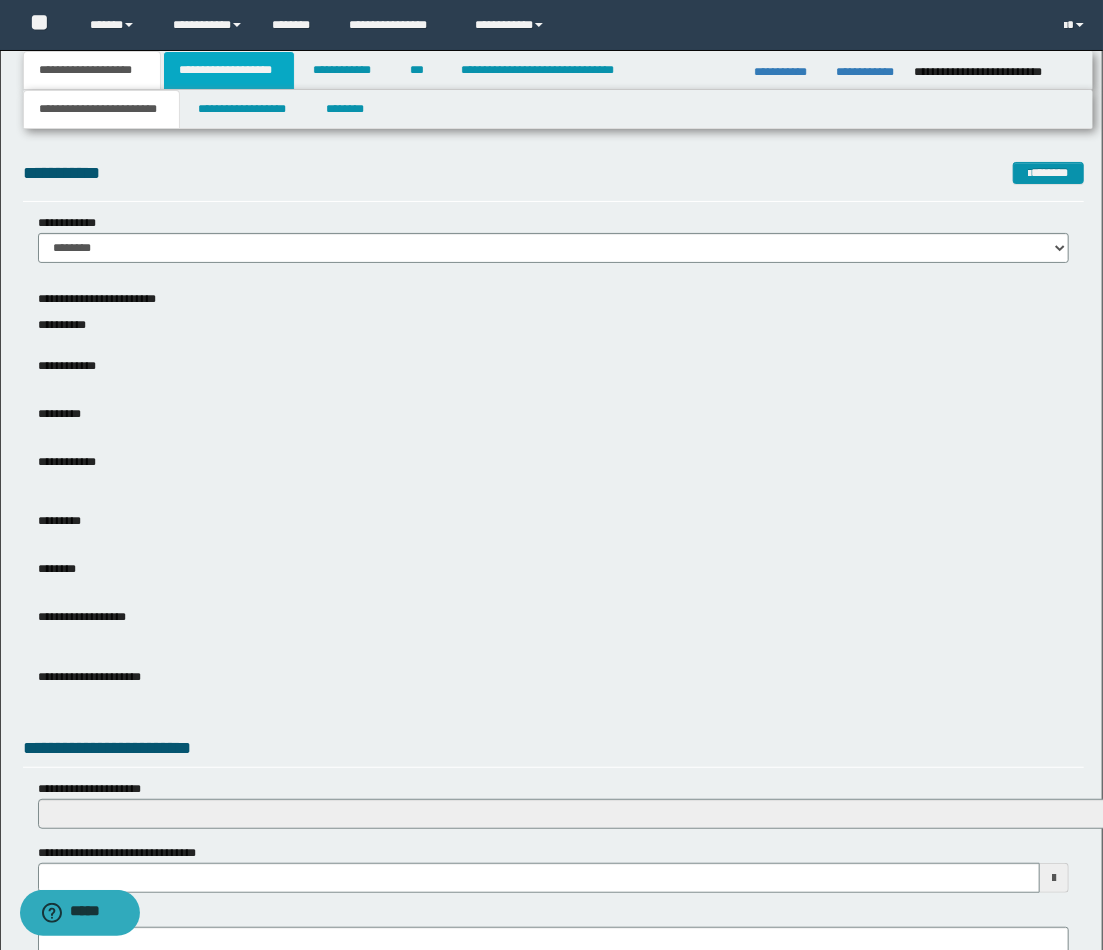 click on "**********" at bounding box center [229, 70] 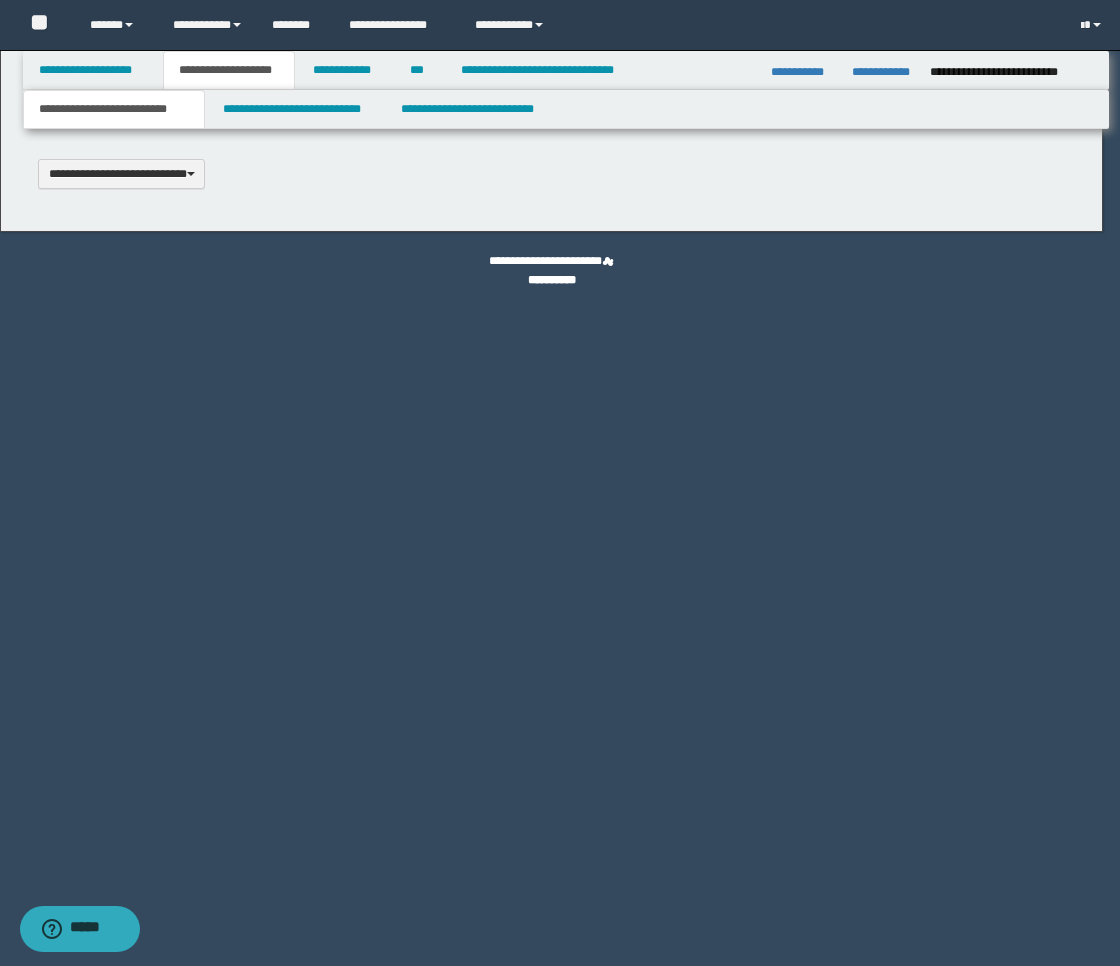 scroll, scrollTop: 0, scrollLeft: 0, axis: both 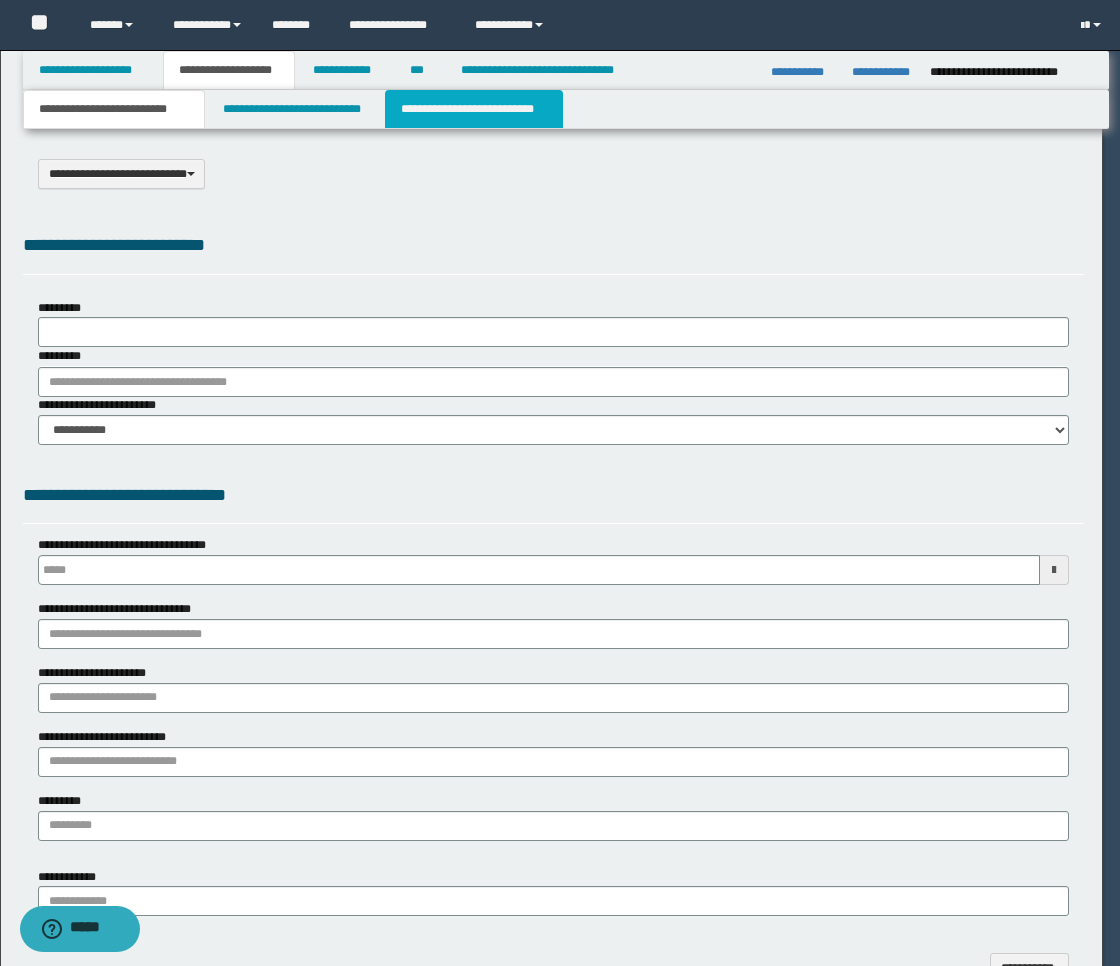 select on "*" 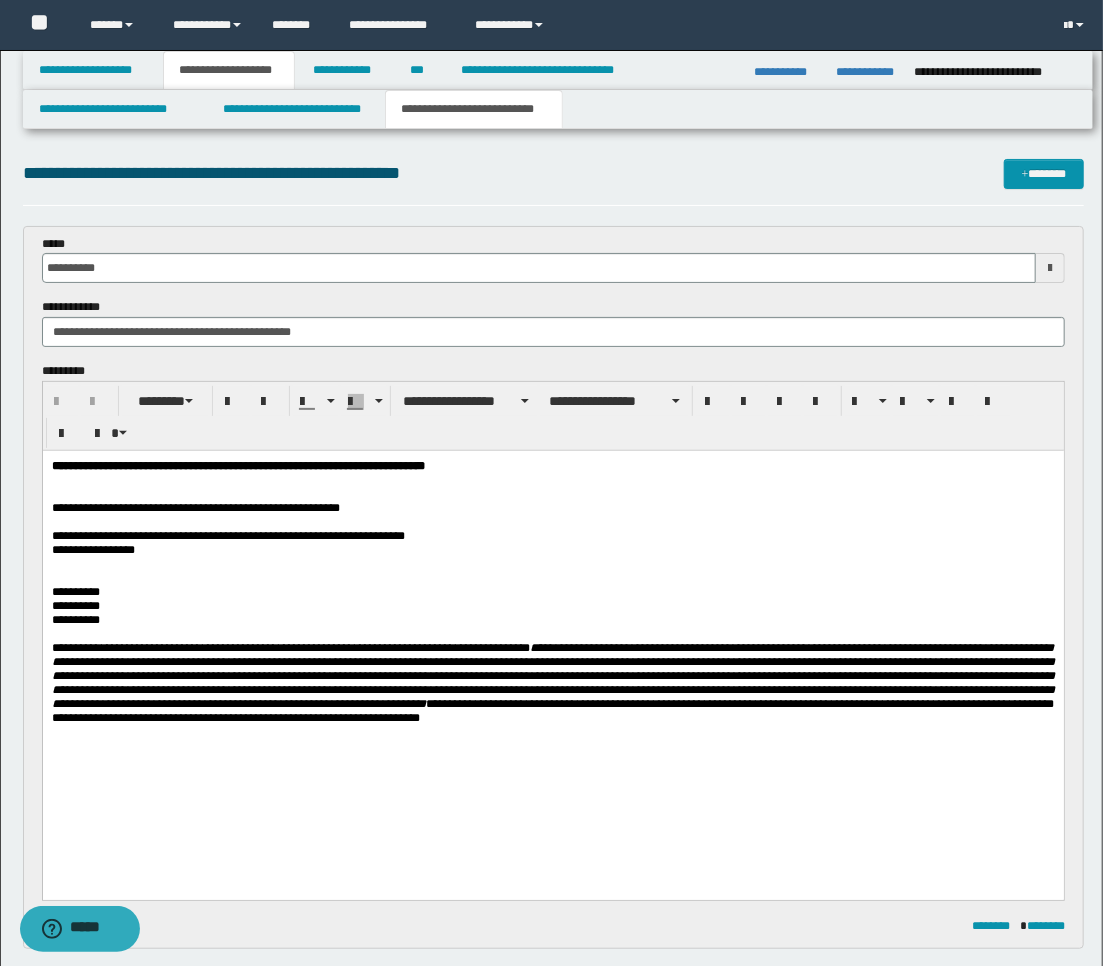scroll, scrollTop: 0, scrollLeft: 0, axis: both 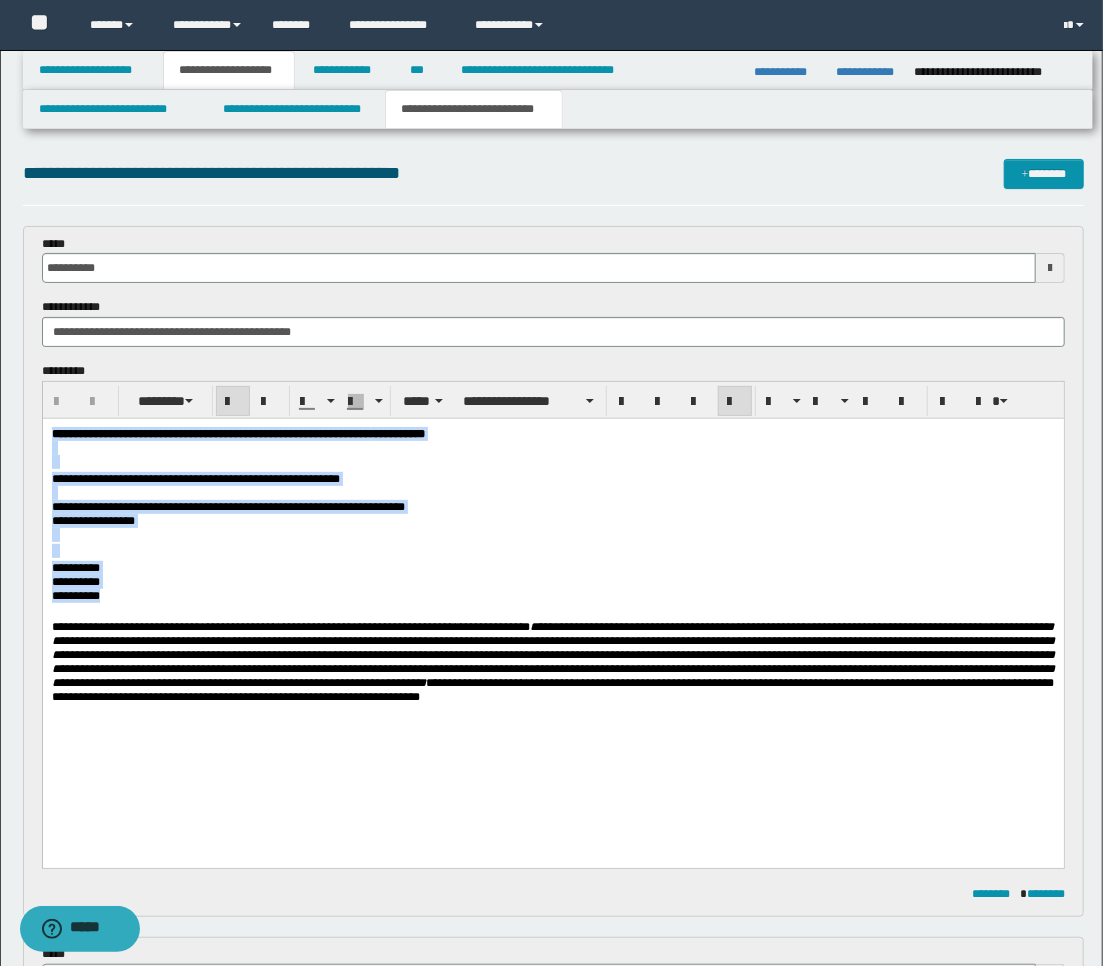 drag, startPoint x: 116, startPoint y: 612, endPoint x: 84, endPoint y: 849, distance: 239.15057 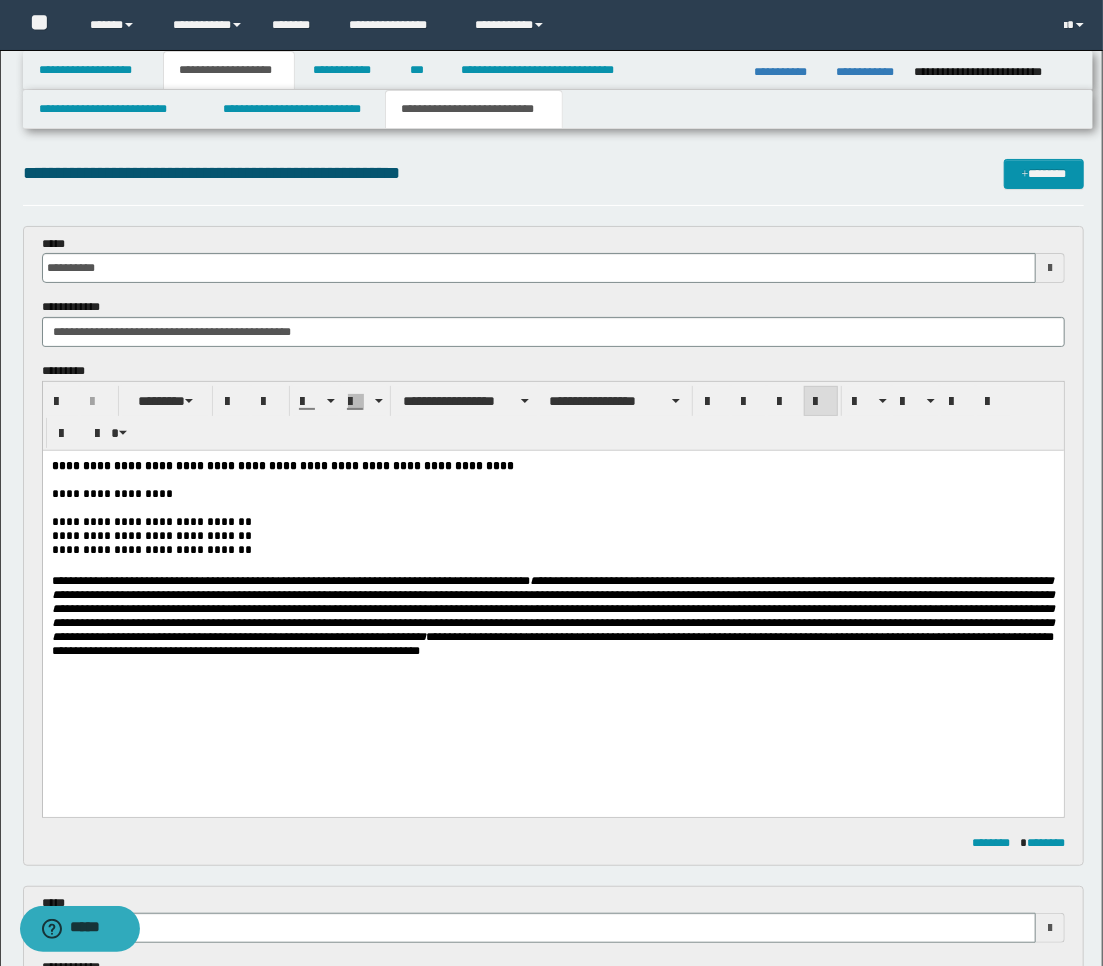 click at bounding box center (1050, 268) 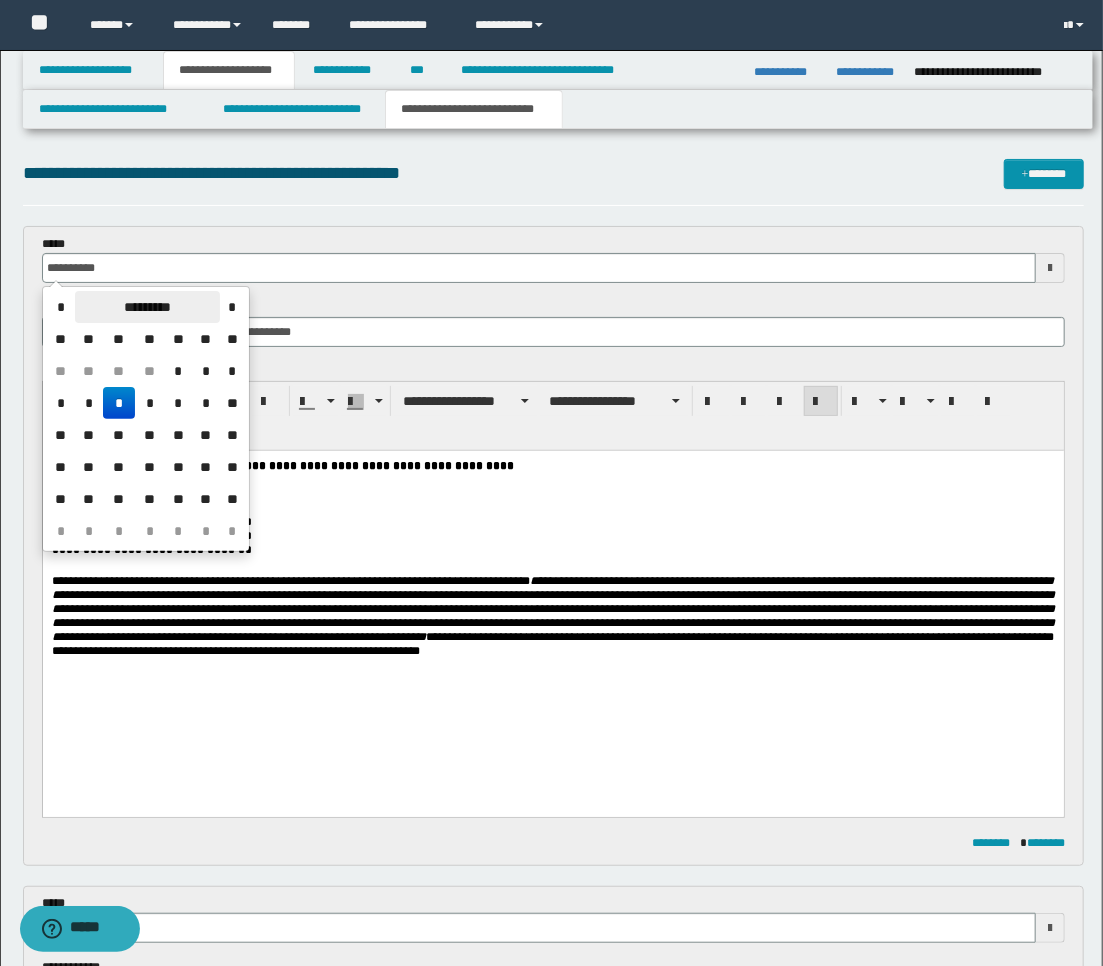 click on "*********" at bounding box center [147, 307] 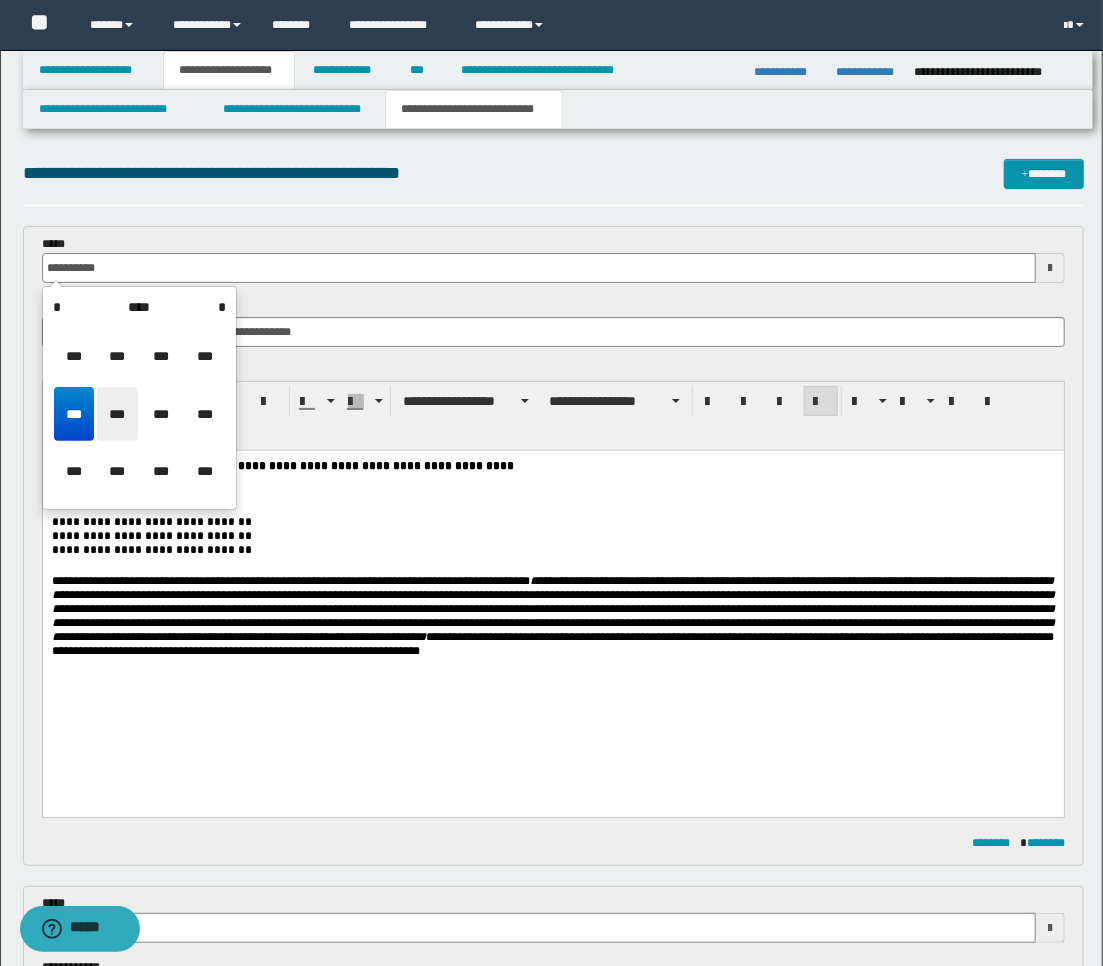 click on "***" at bounding box center (117, 414) 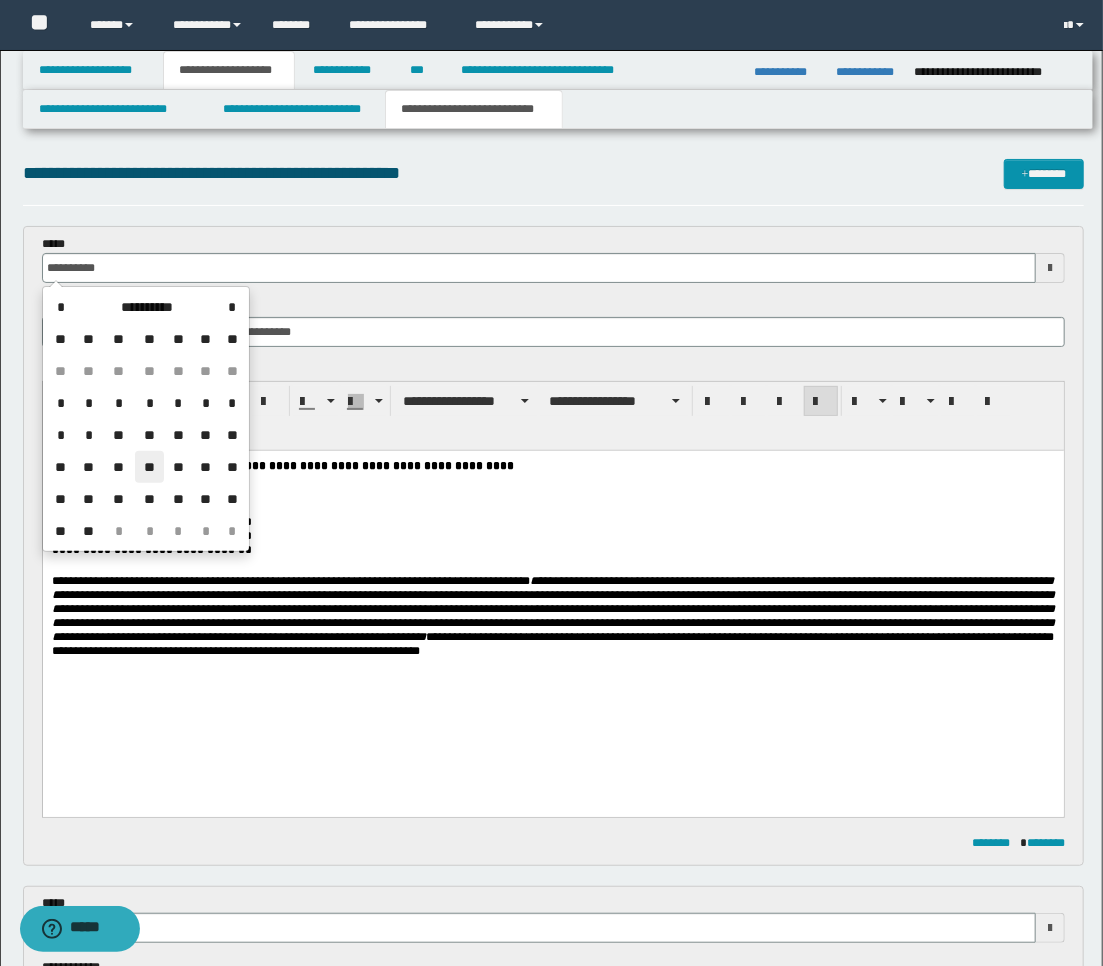 click on "**" at bounding box center (149, 467) 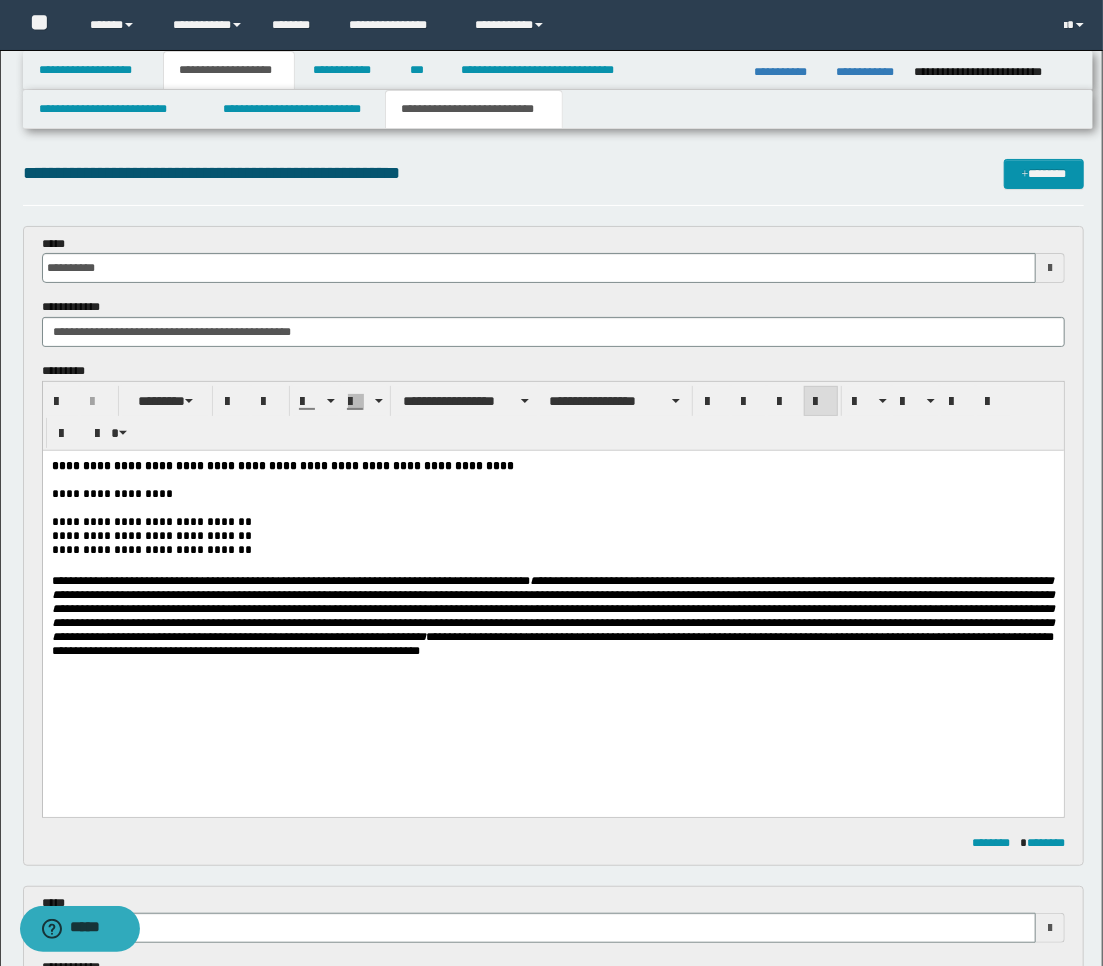 click on "**********" at bounding box center [552, 521] 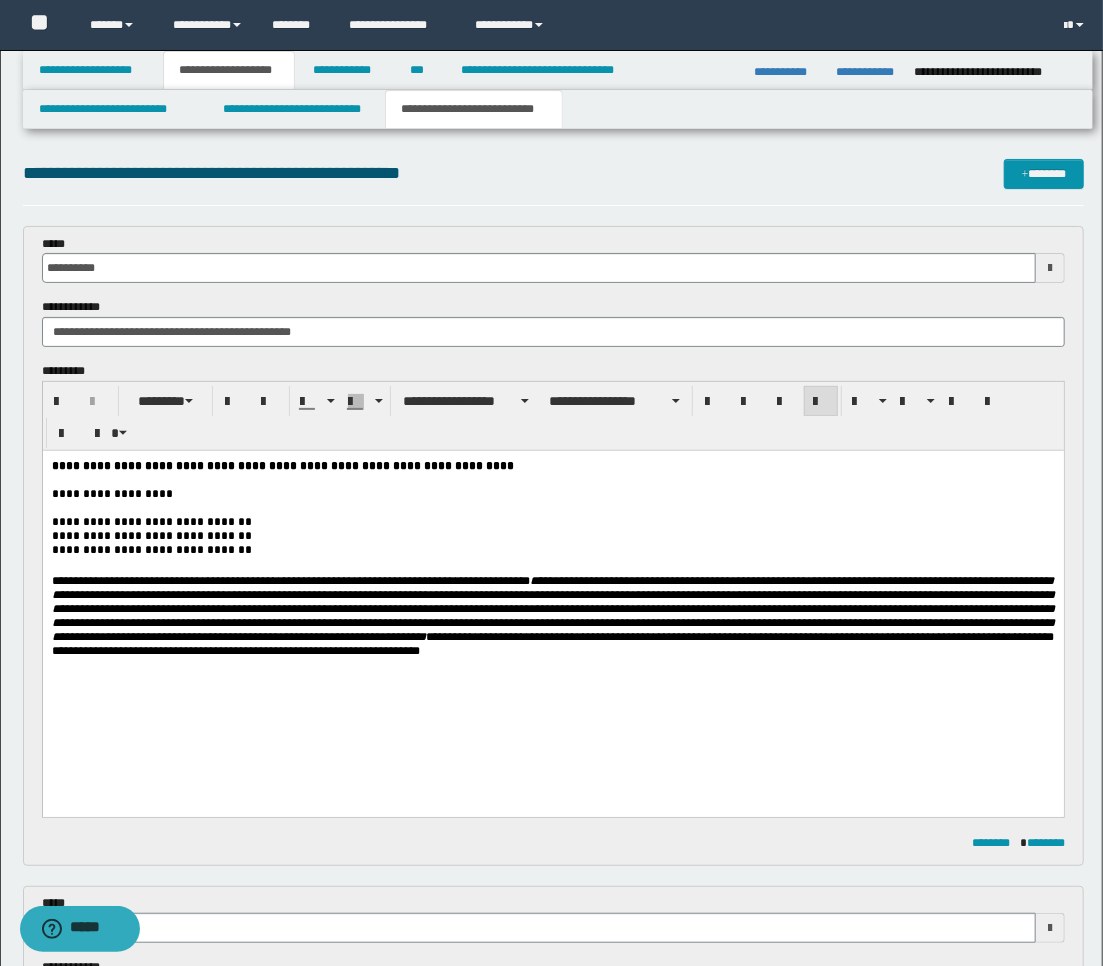 click at bounding box center [552, 564] 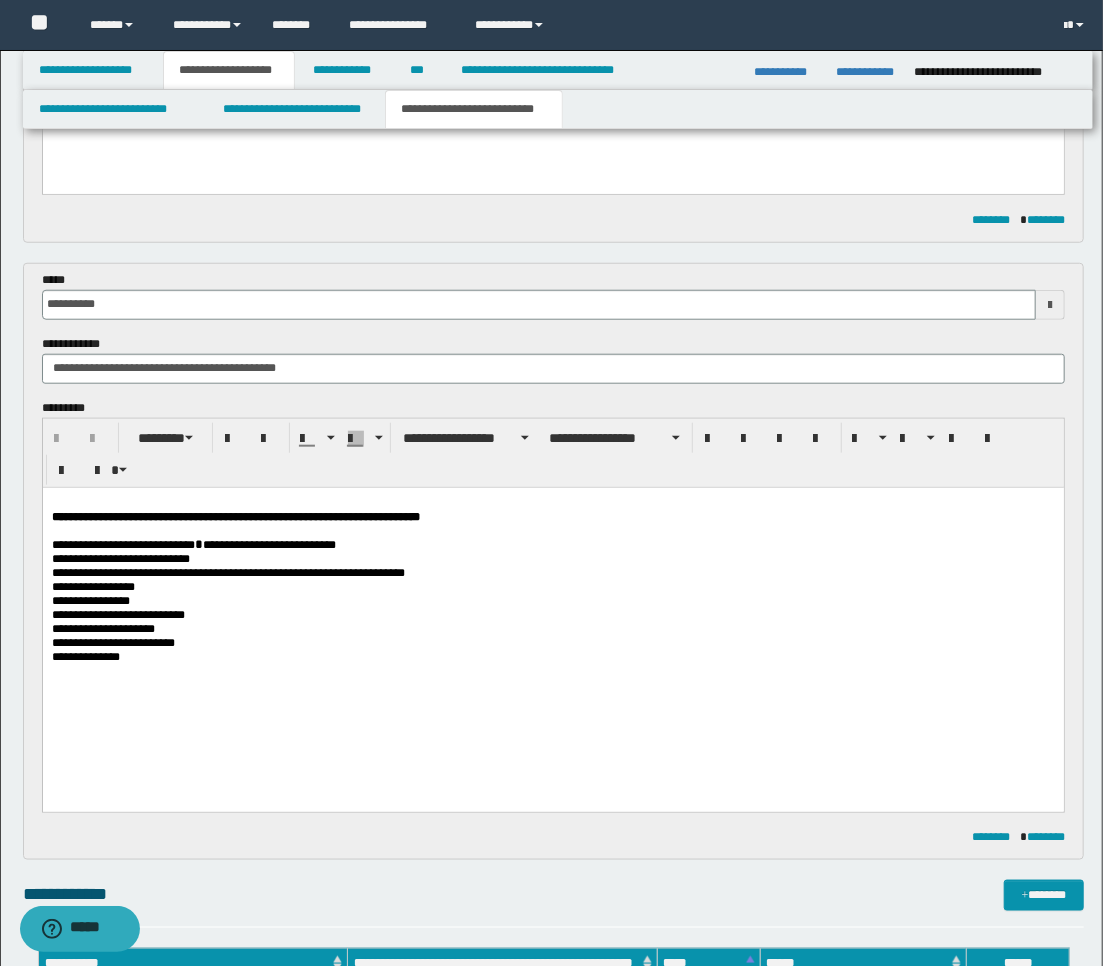 scroll, scrollTop: 666, scrollLeft: 0, axis: vertical 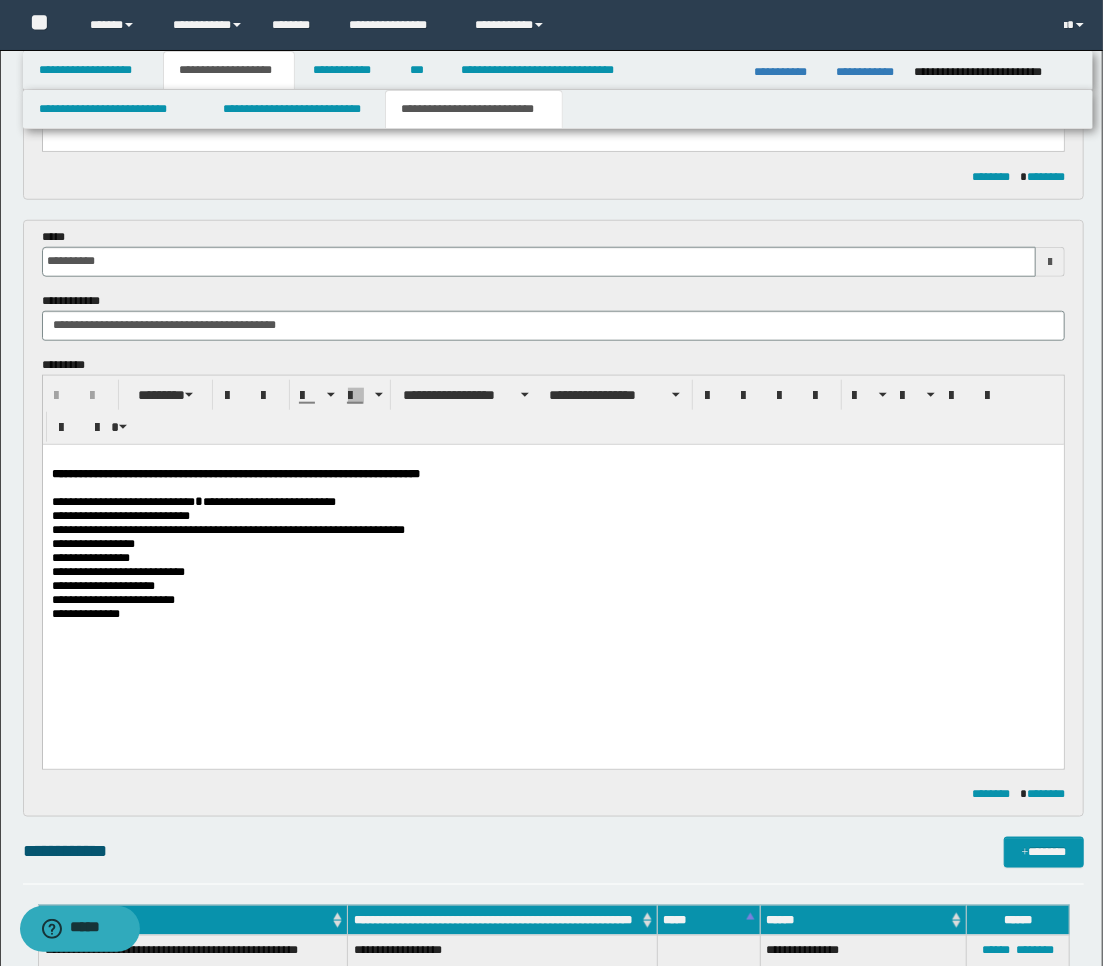 click at bounding box center [1050, 262] 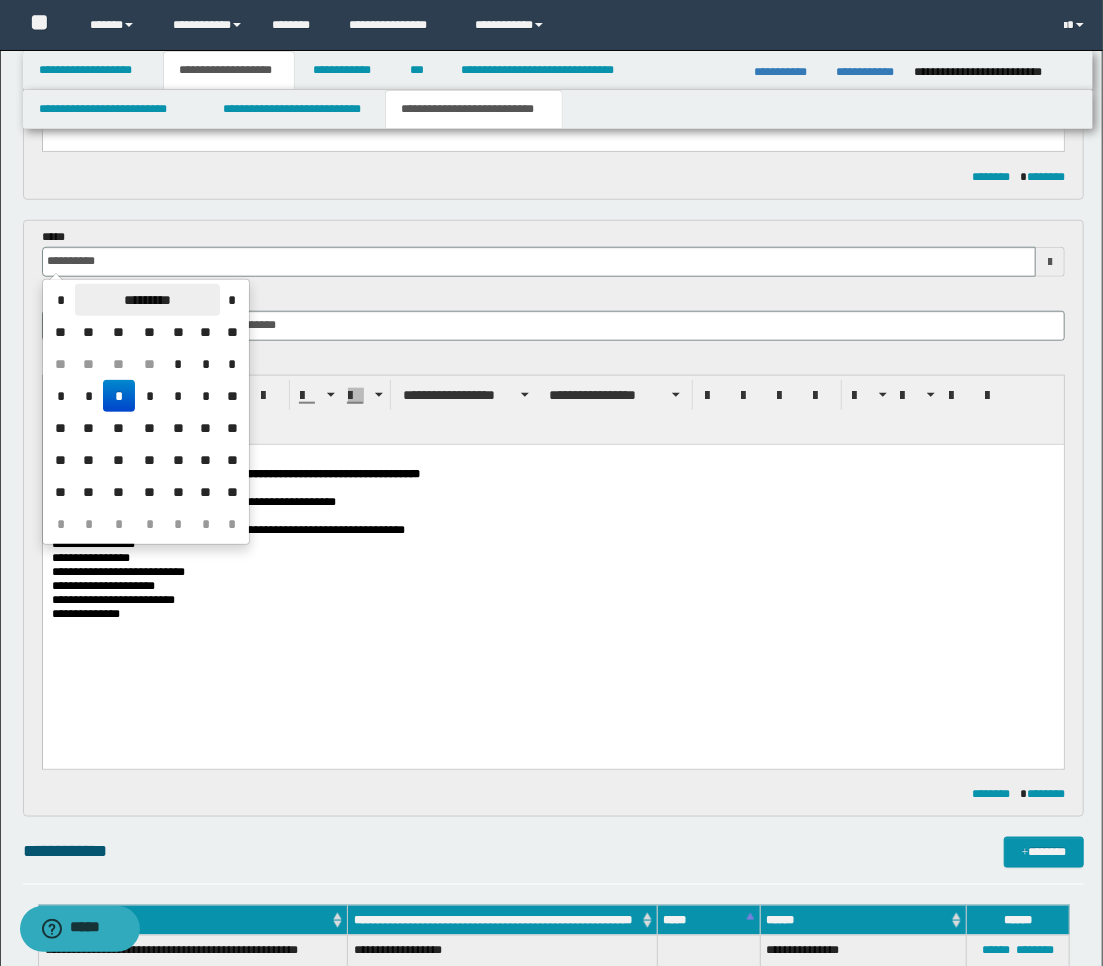 click on "*********" at bounding box center [147, 300] 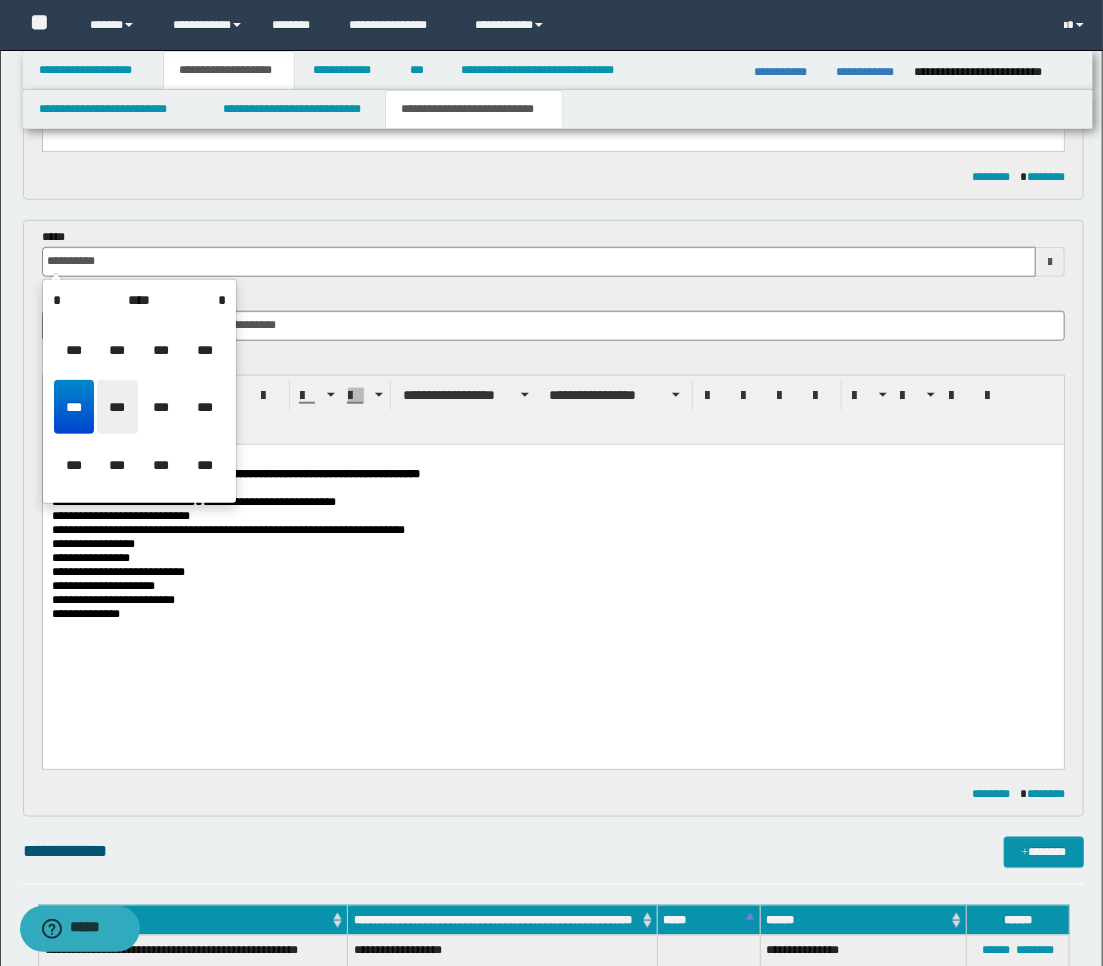 click on "***" at bounding box center (117, 407) 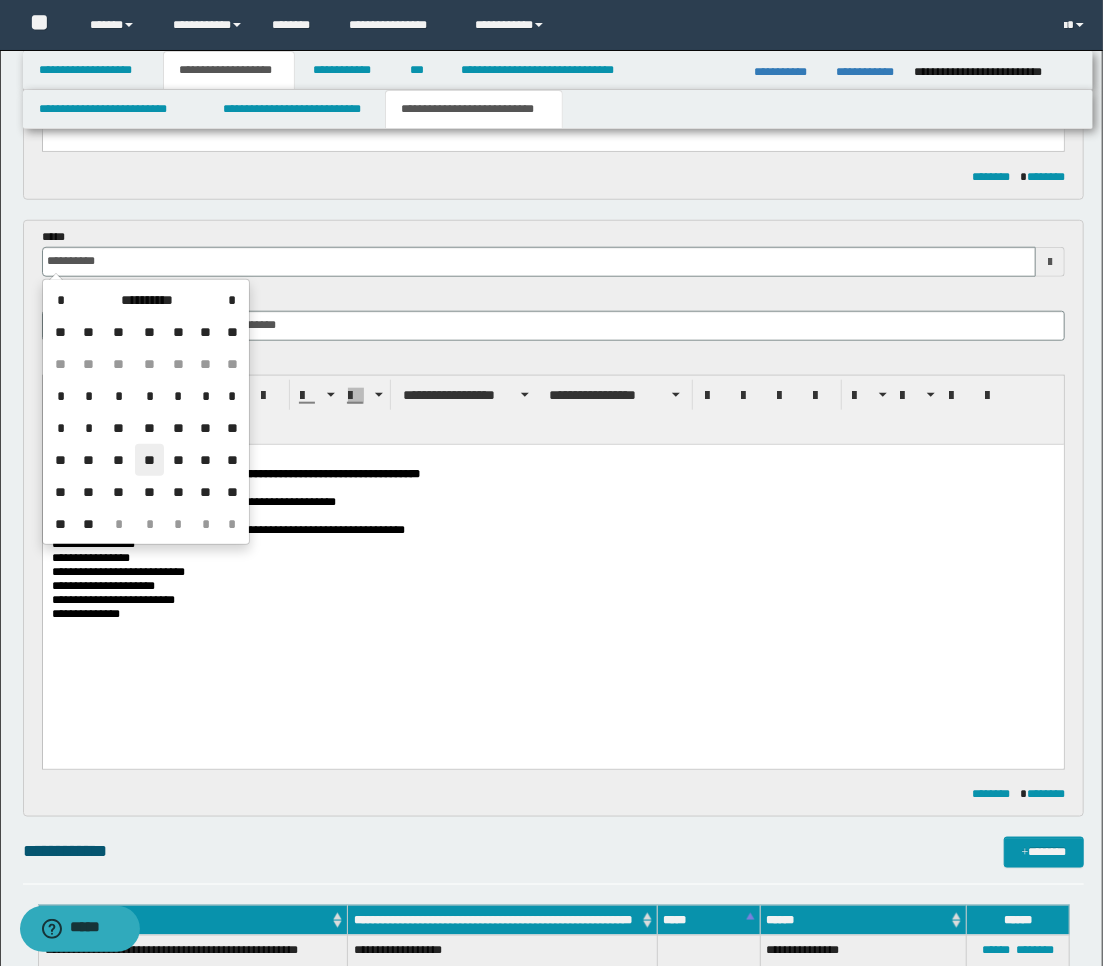 click on "**" at bounding box center [149, 460] 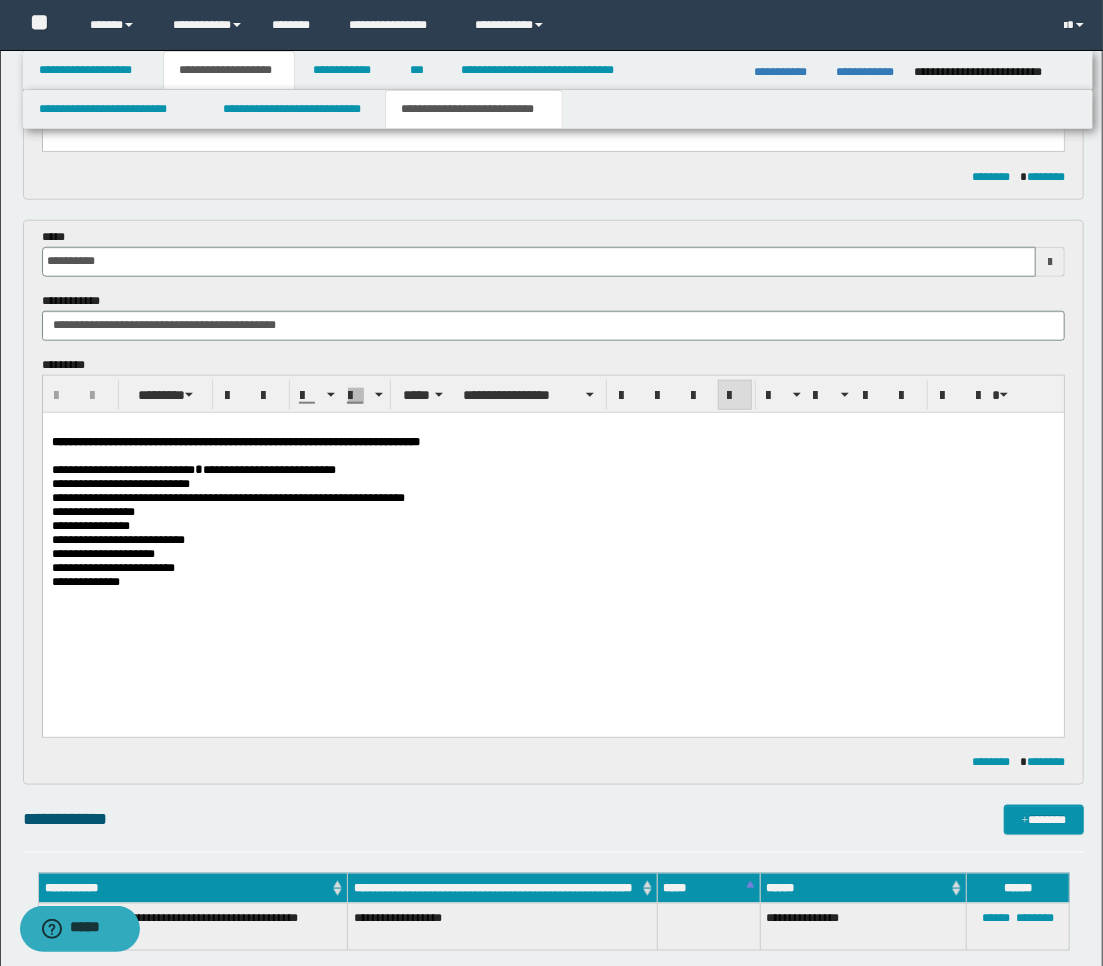 click on "**********" at bounding box center [552, 533] 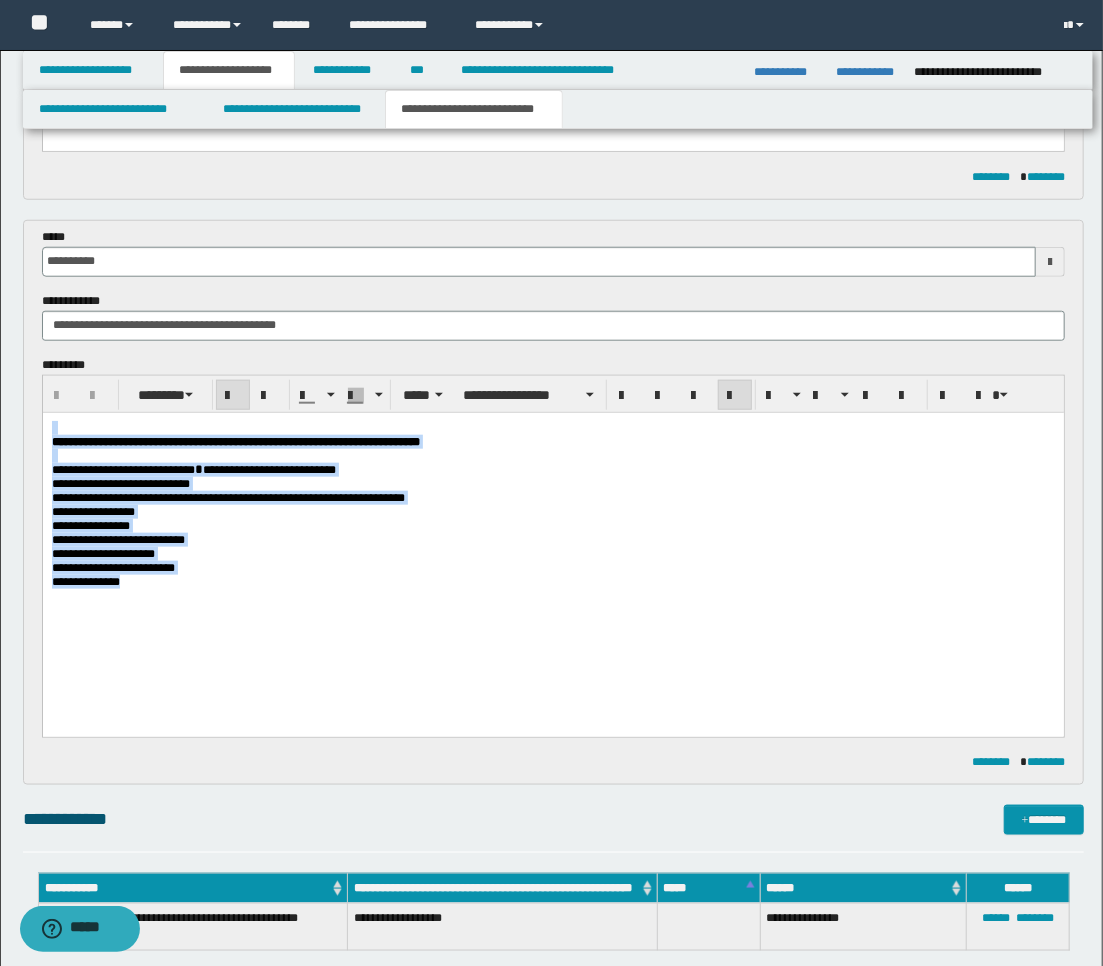 drag, startPoint x: 136, startPoint y: 603, endPoint x: 90, endPoint y: 818, distance: 219.86588 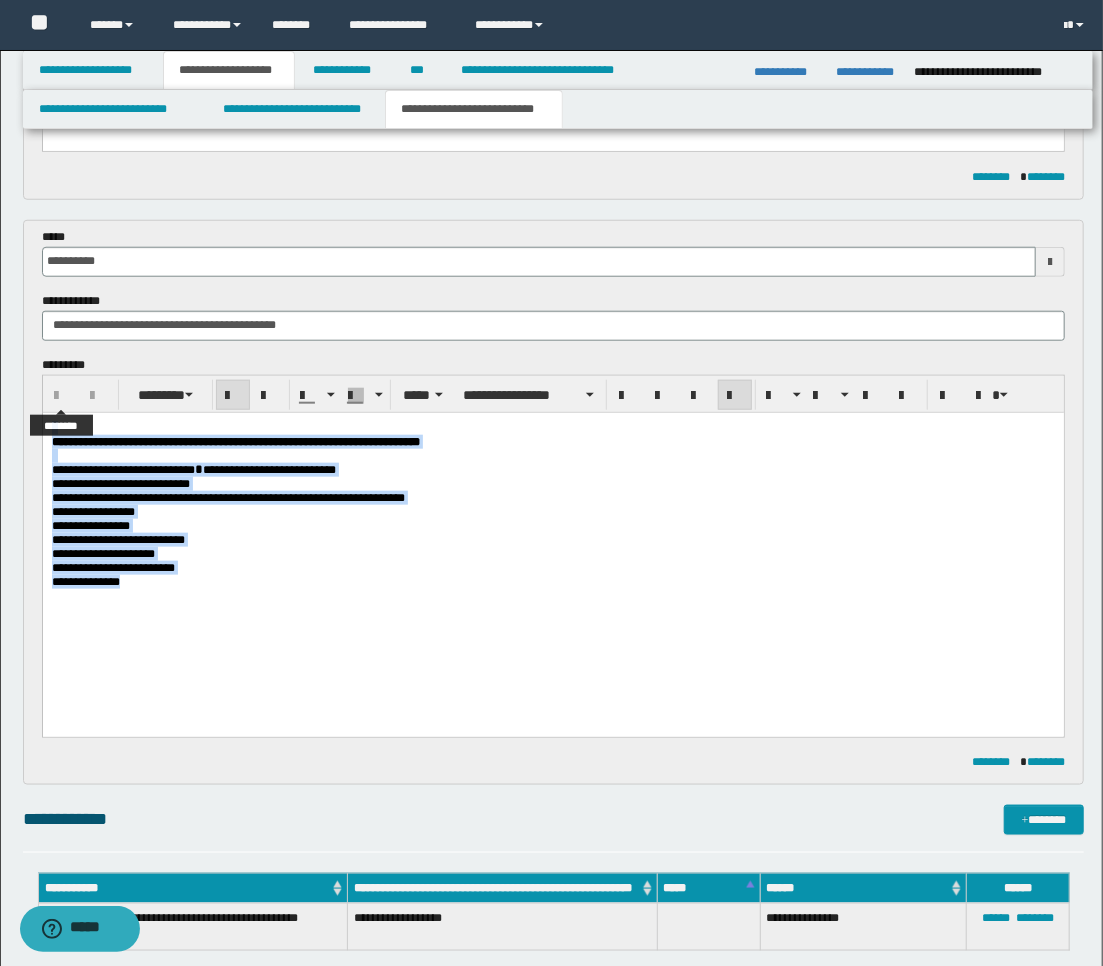 paste 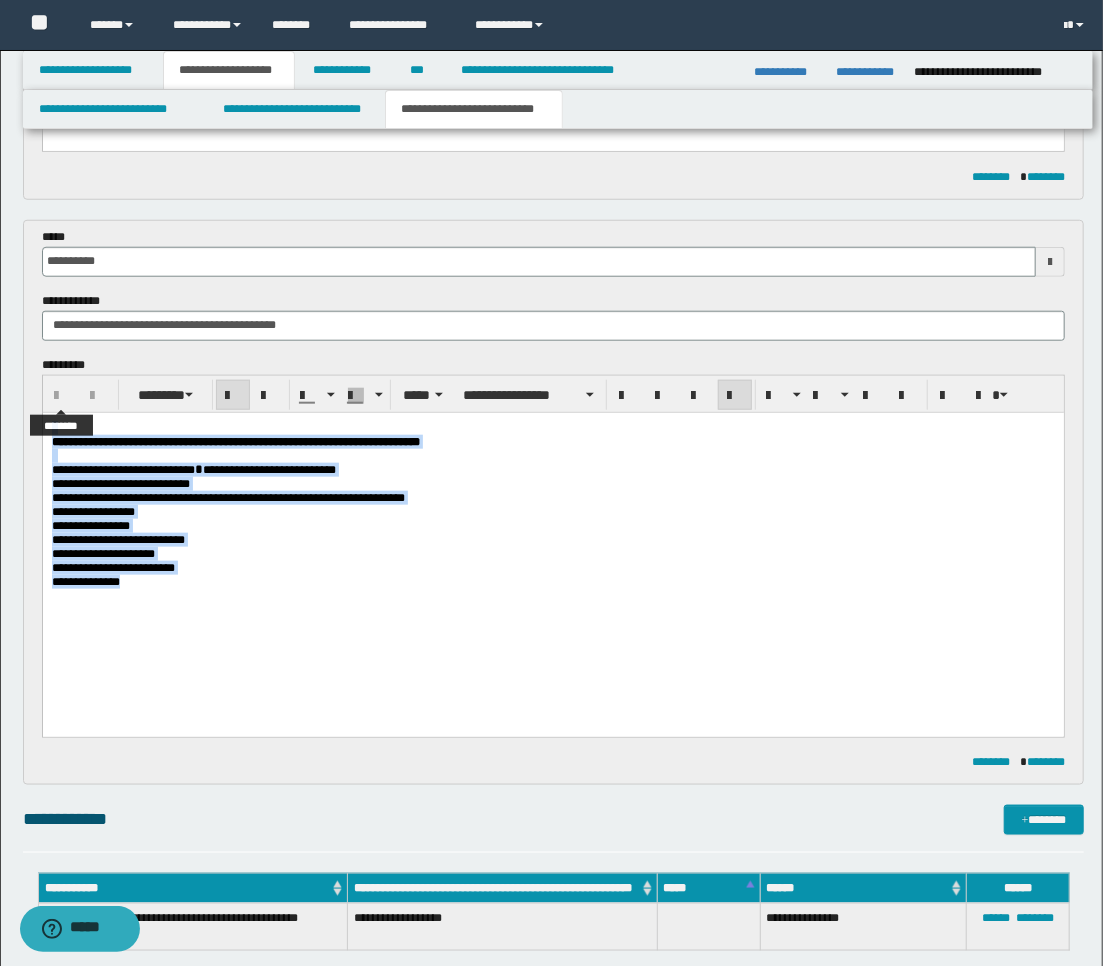 type 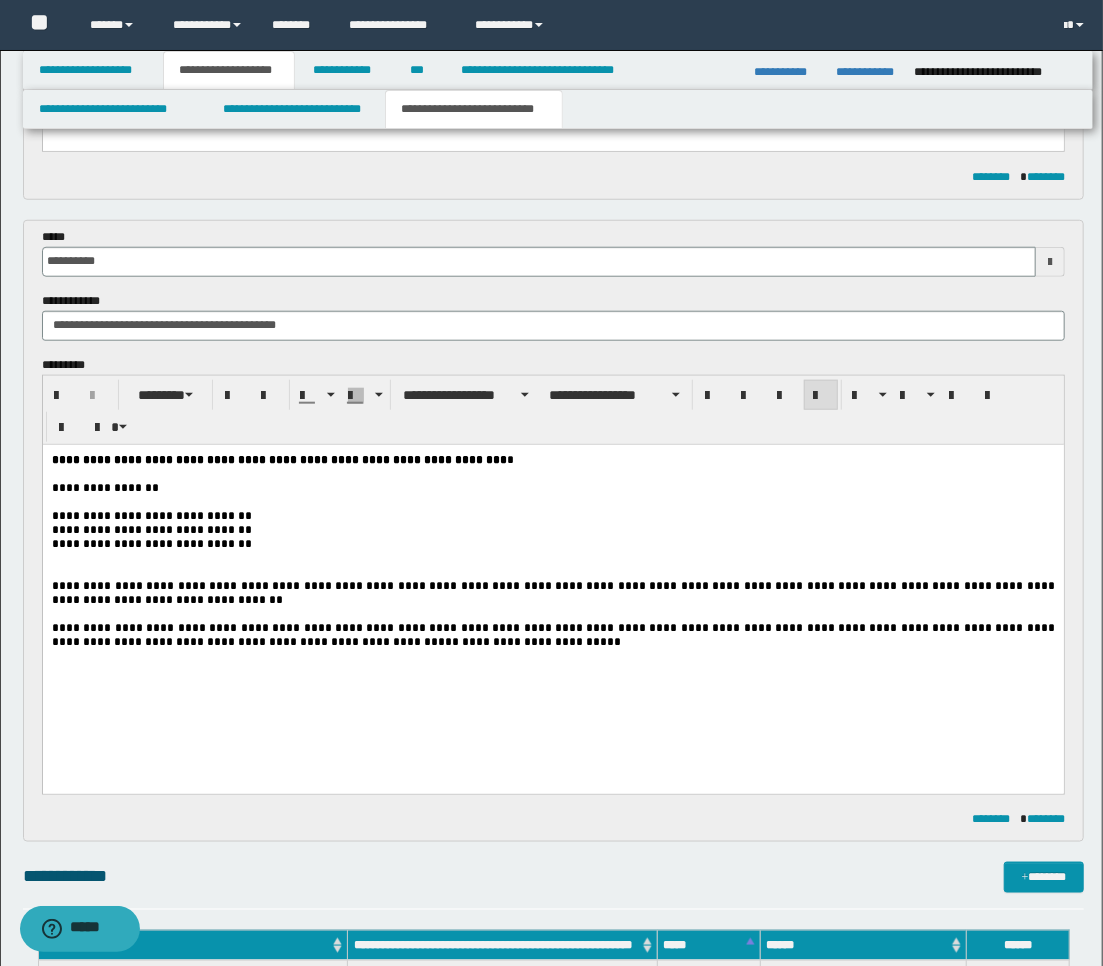 click at bounding box center [552, 571] 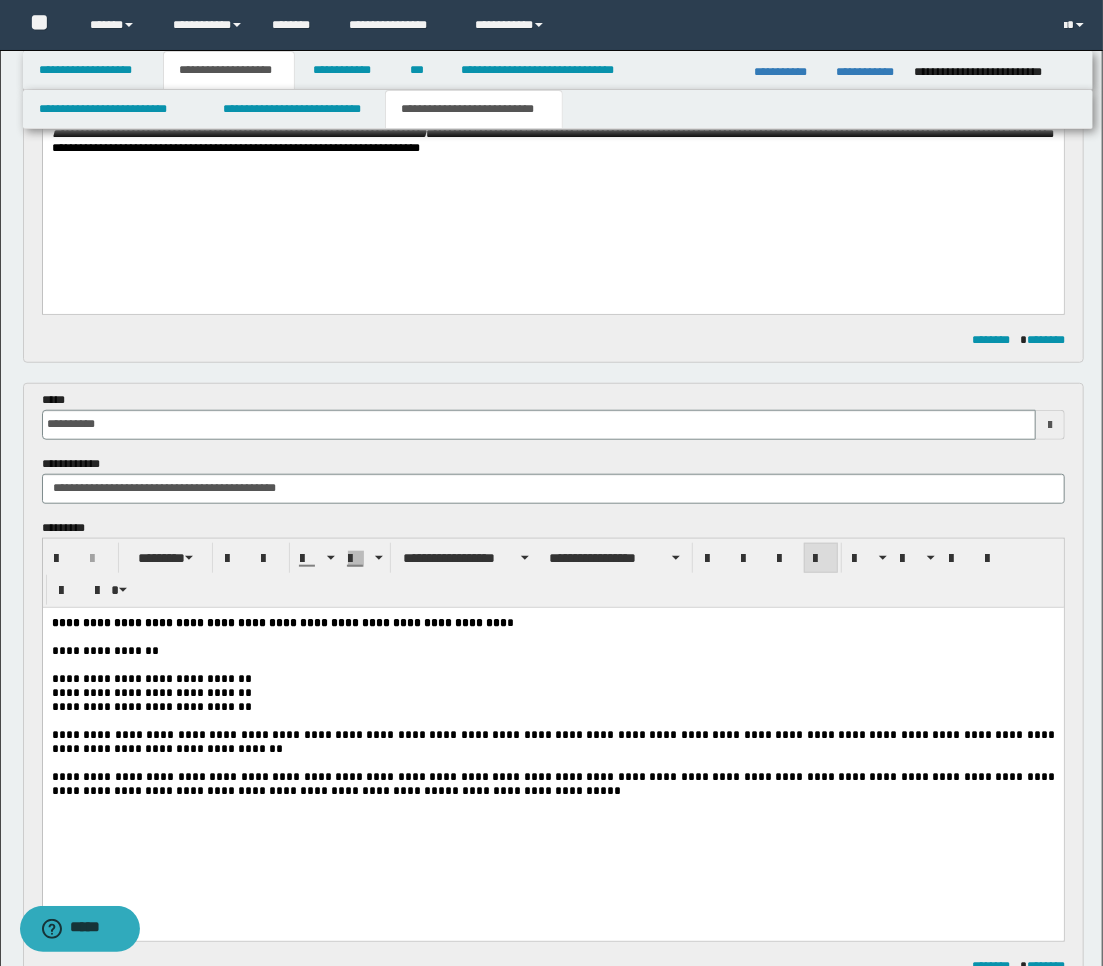 scroll, scrollTop: 222, scrollLeft: 0, axis: vertical 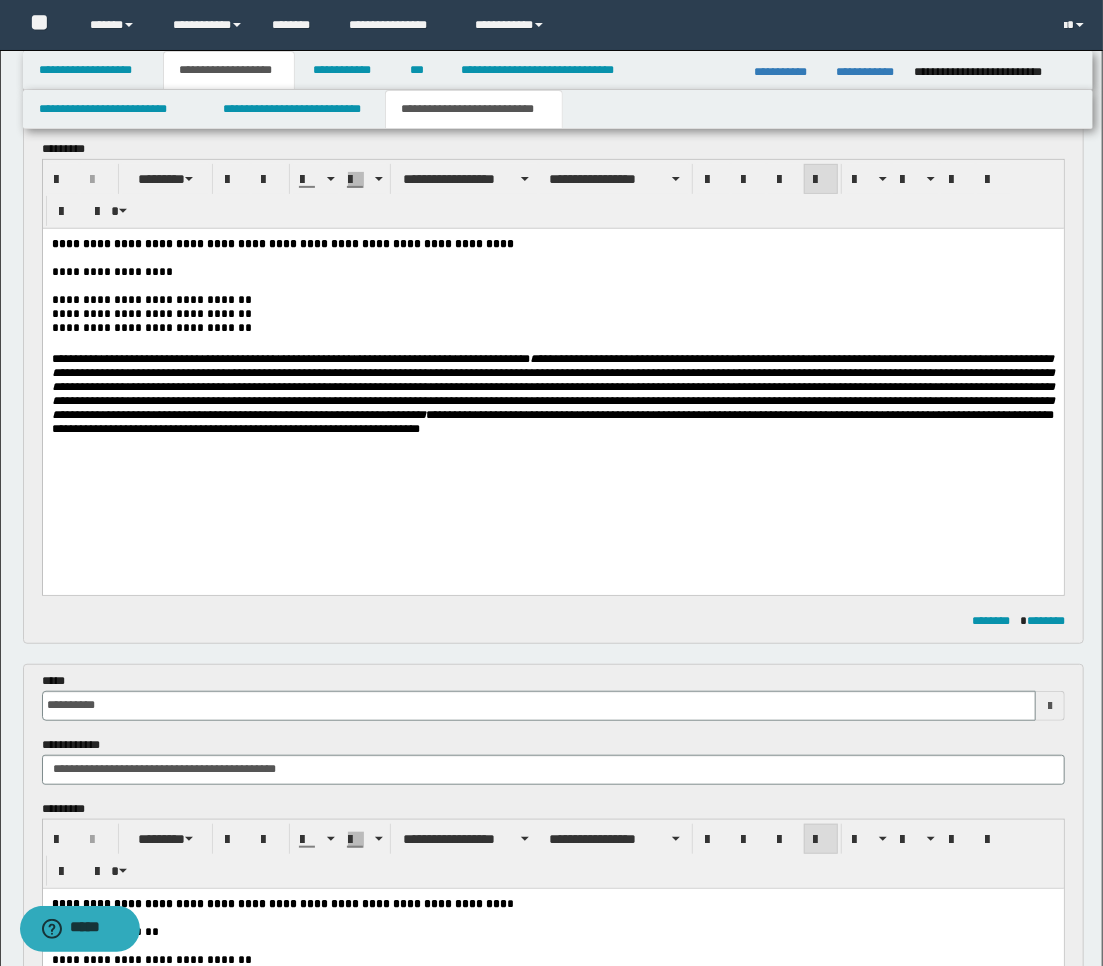 drag, startPoint x: 187, startPoint y: 494, endPoint x: 189, endPoint y: 525, distance: 31.06445 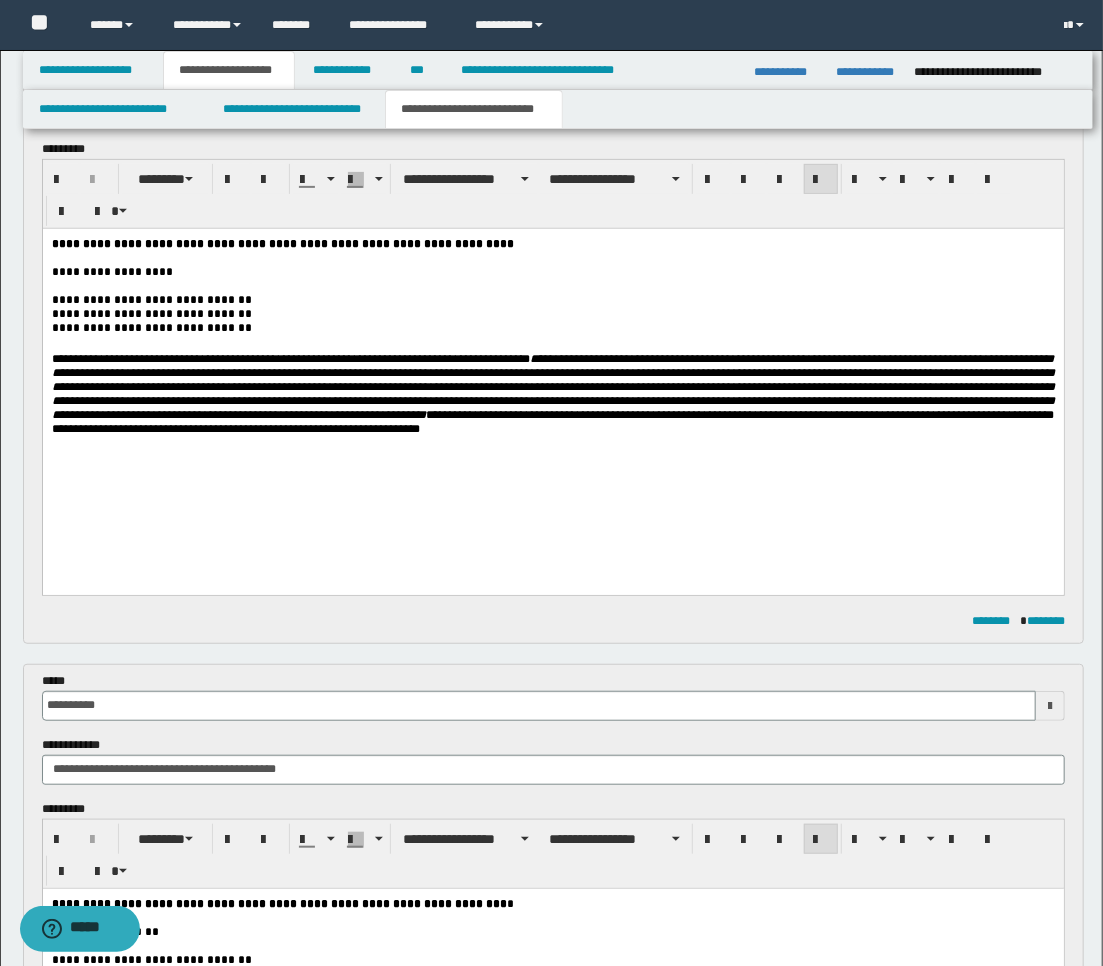 click on "**********" at bounding box center (552, 368) 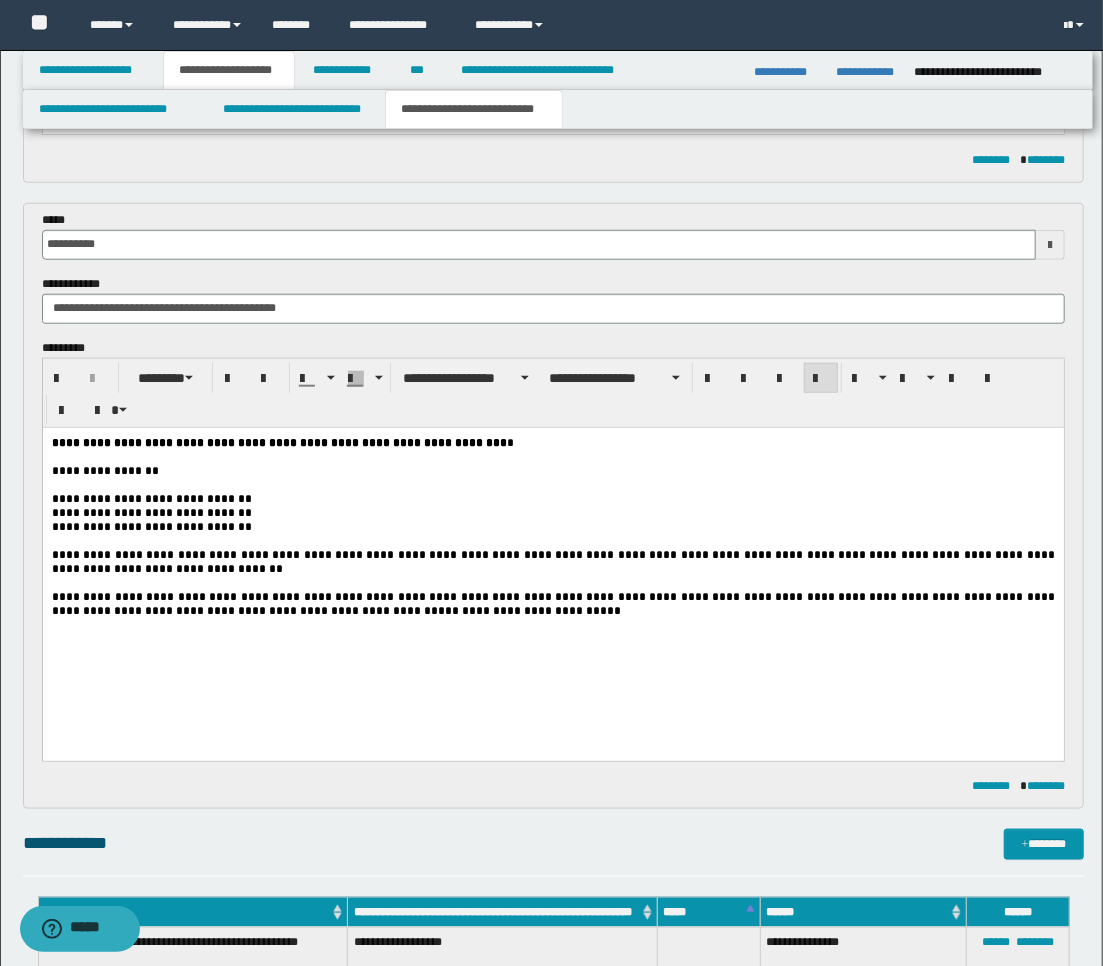 scroll, scrollTop: 888, scrollLeft: 0, axis: vertical 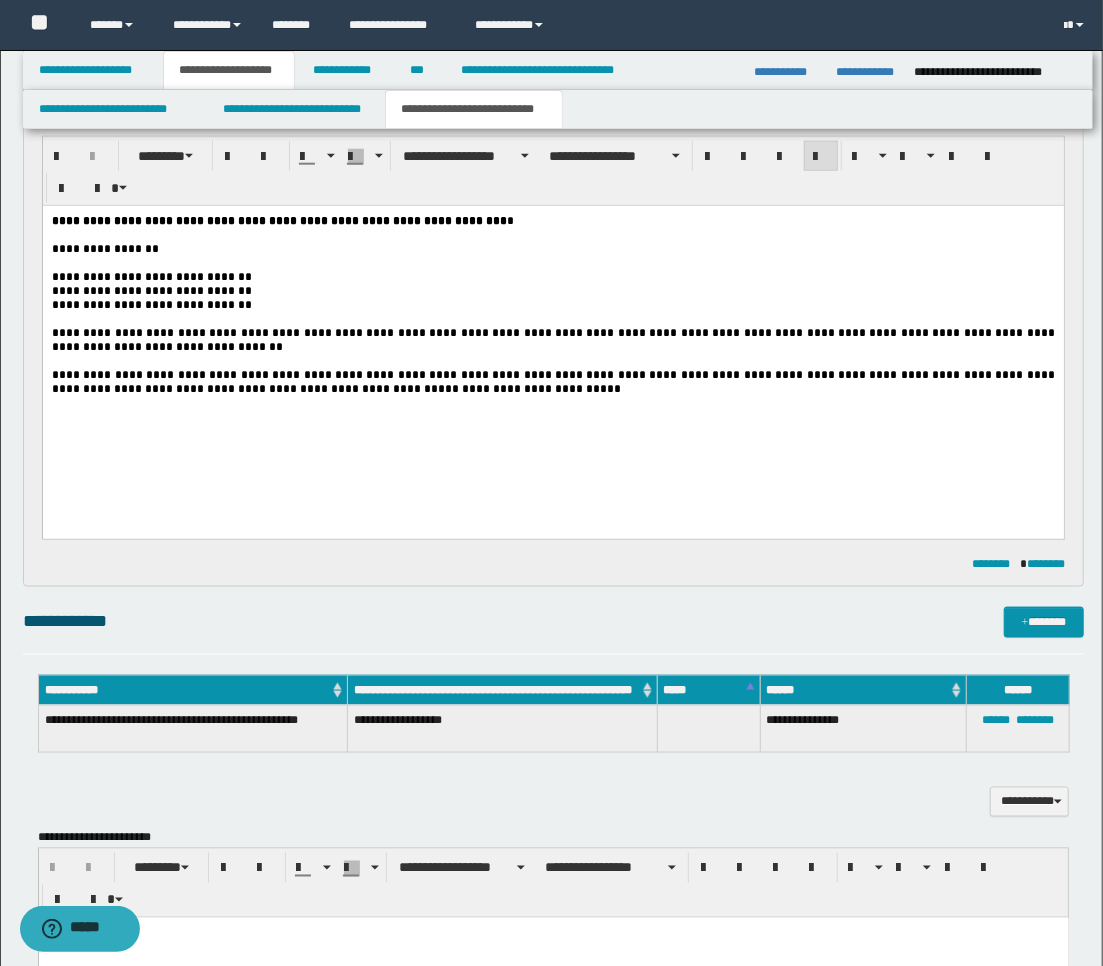 click on "**********" at bounding box center [552, 329] 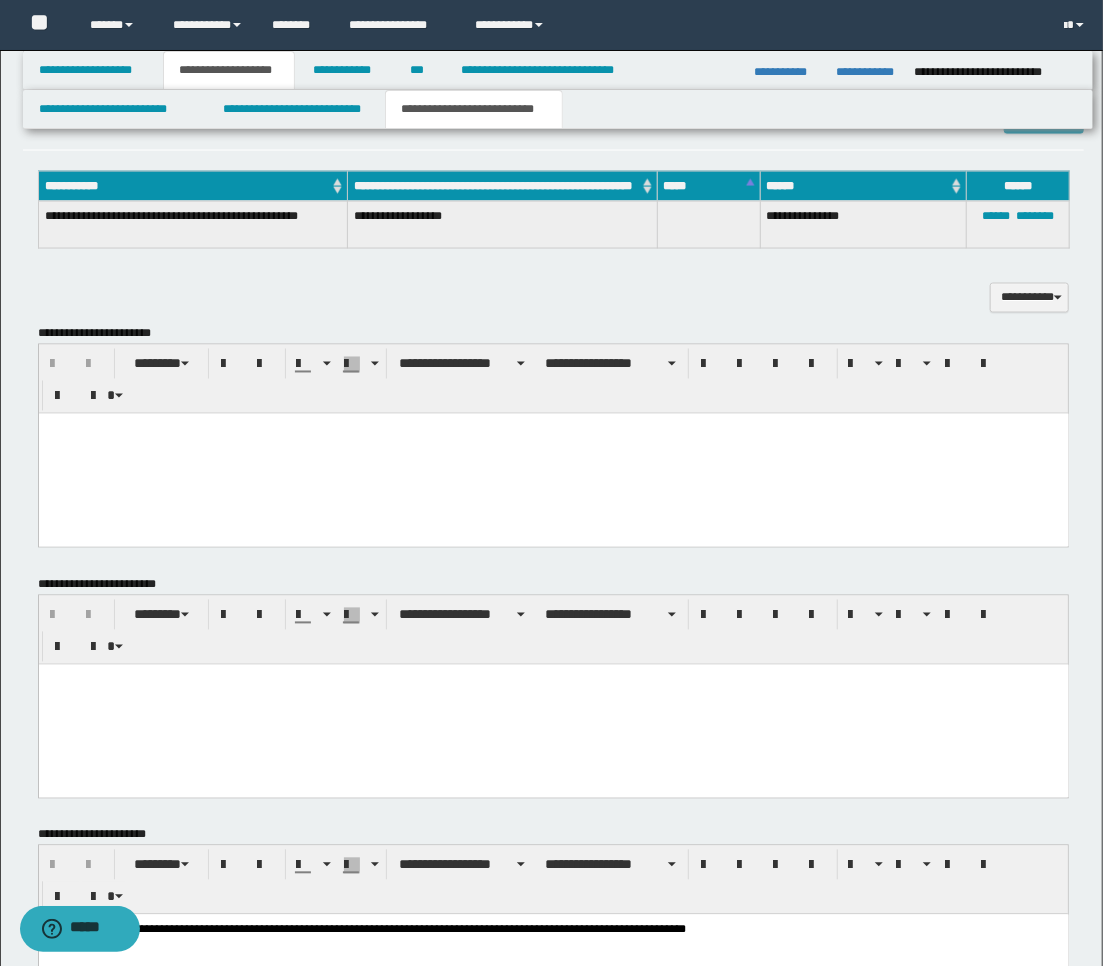 scroll, scrollTop: 1444, scrollLeft: 0, axis: vertical 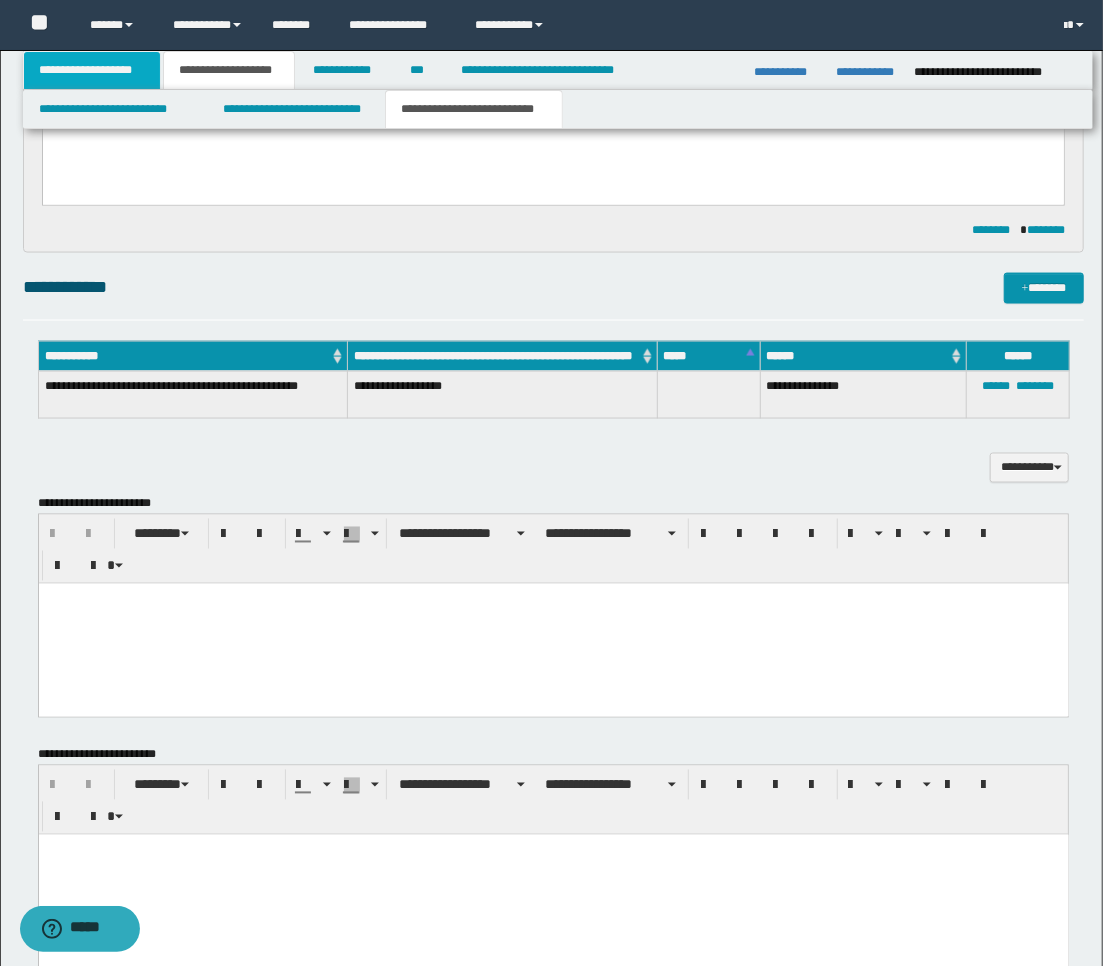 click on "**********" at bounding box center [92, 70] 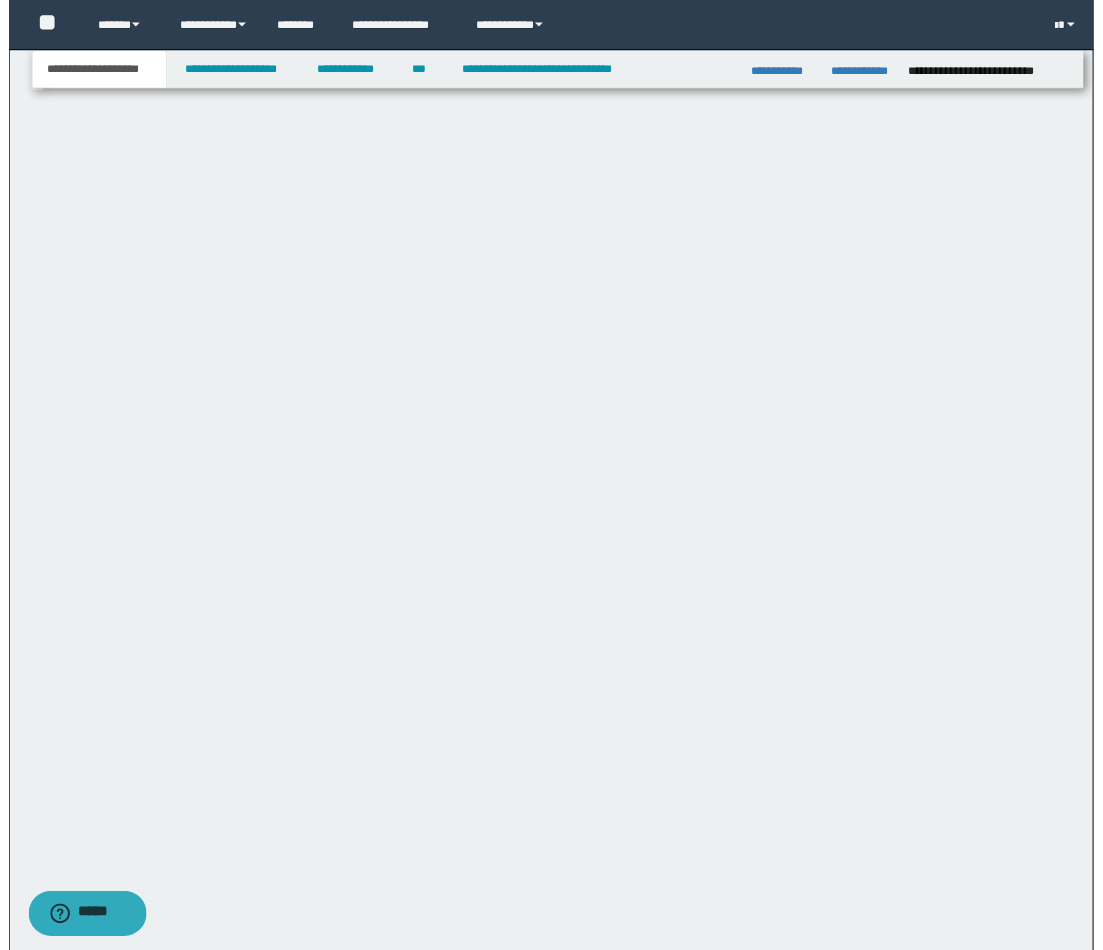 scroll, scrollTop: 650, scrollLeft: 0, axis: vertical 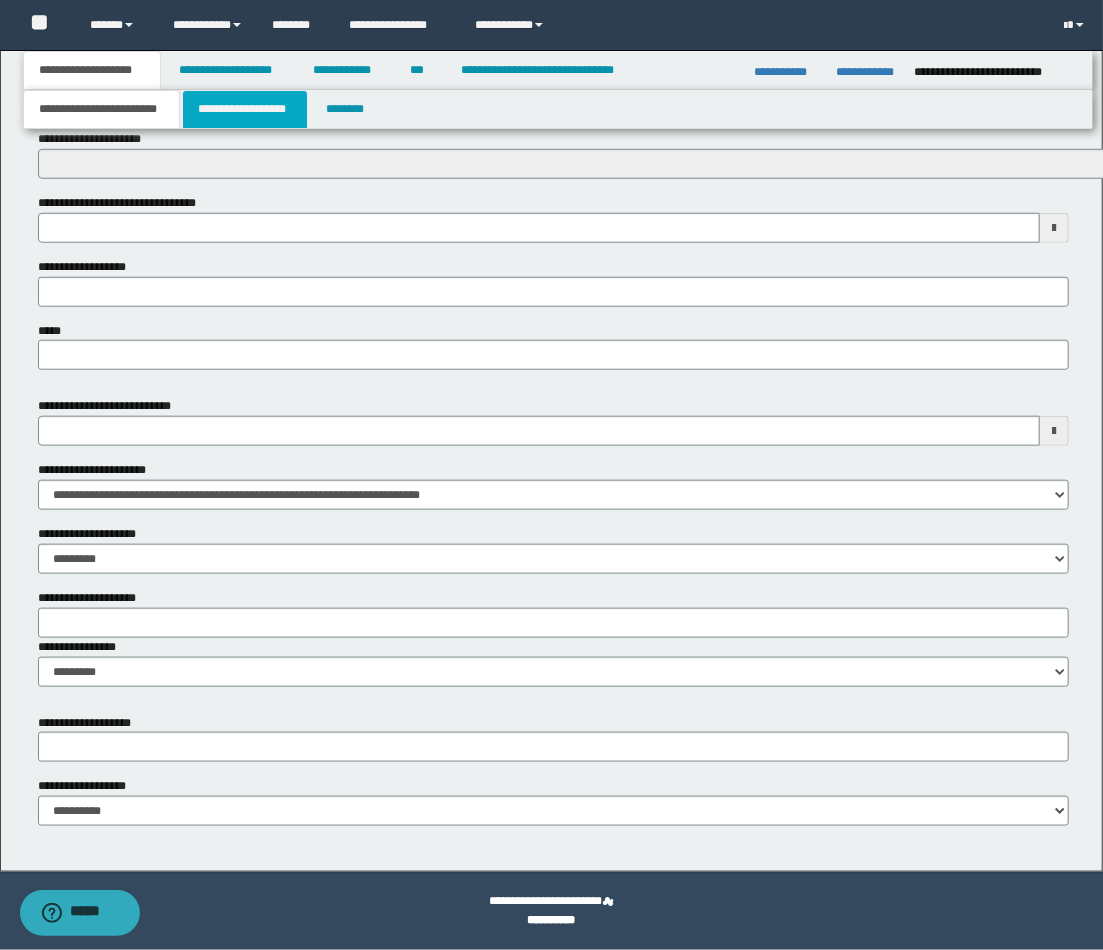 click on "**********" at bounding box center (245, 109) 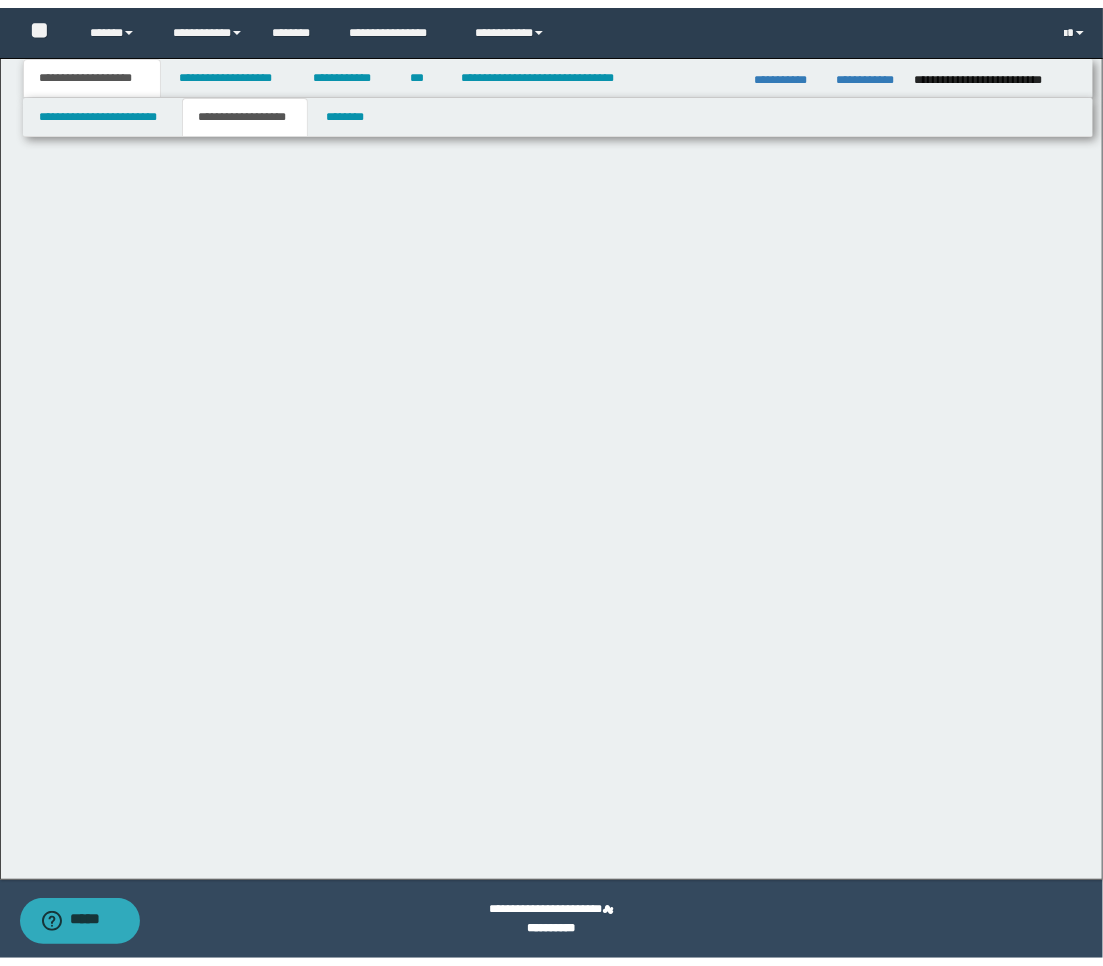 scroll, scrollTop: 0, scrollLeft: 0, axis: both 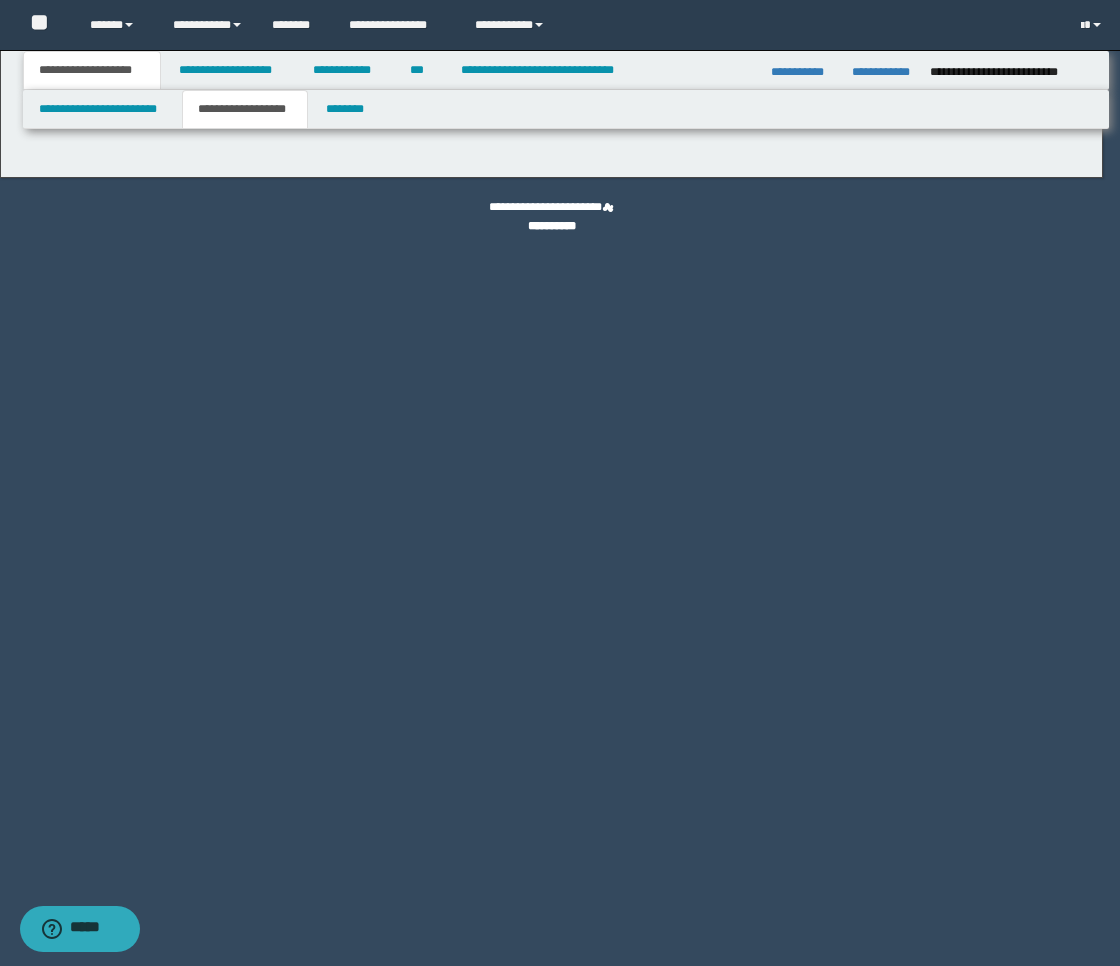 type on "**********" 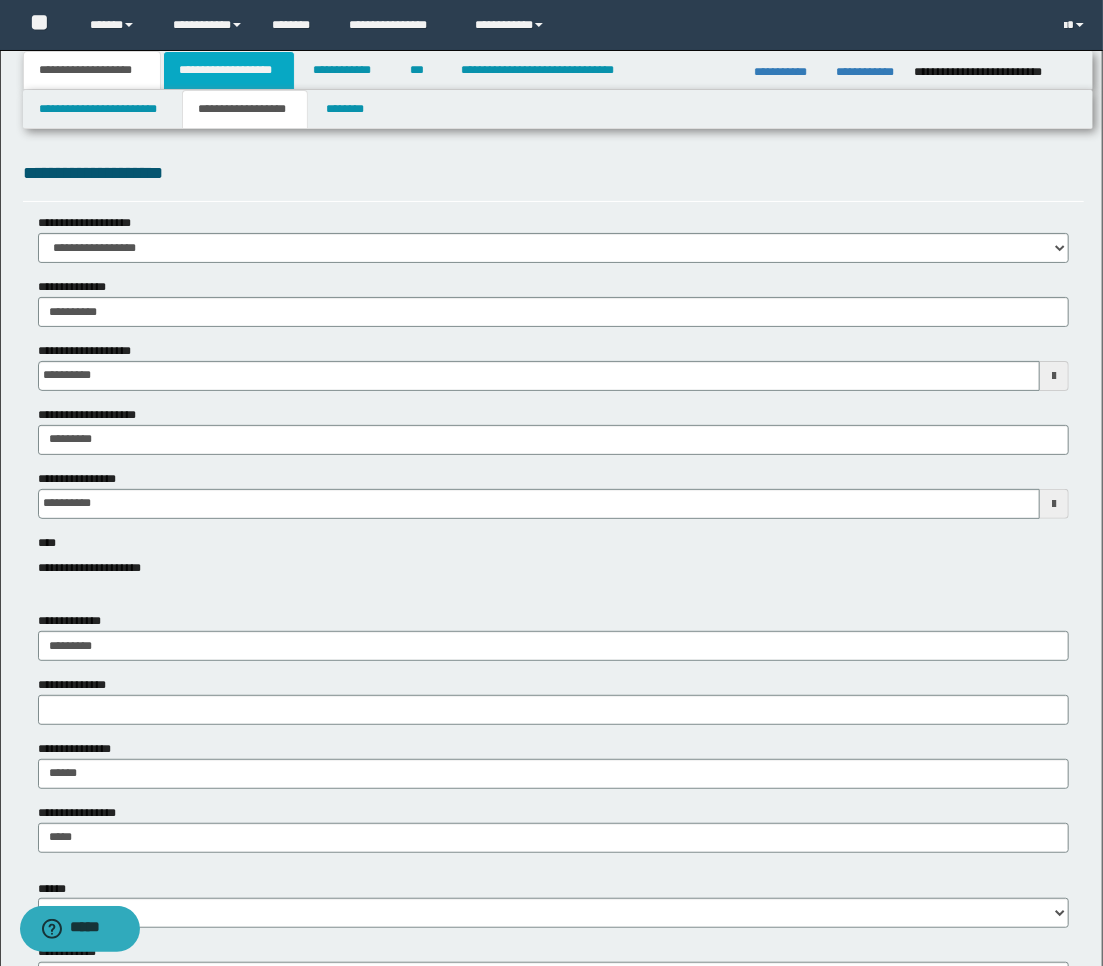 click on "**********" at bounding box center (229, 70) 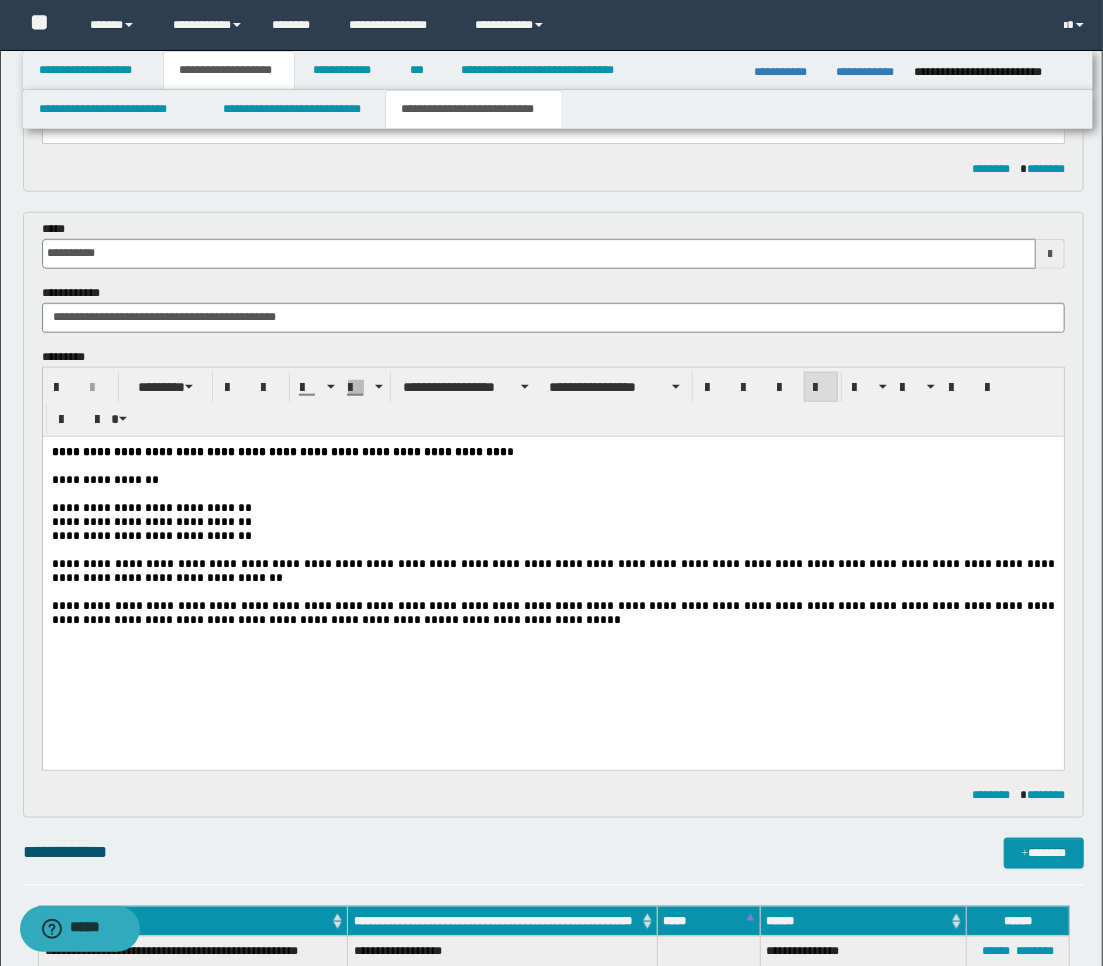 scroll, scrollTop: 888, scrollLeft: 0, axis: vertical 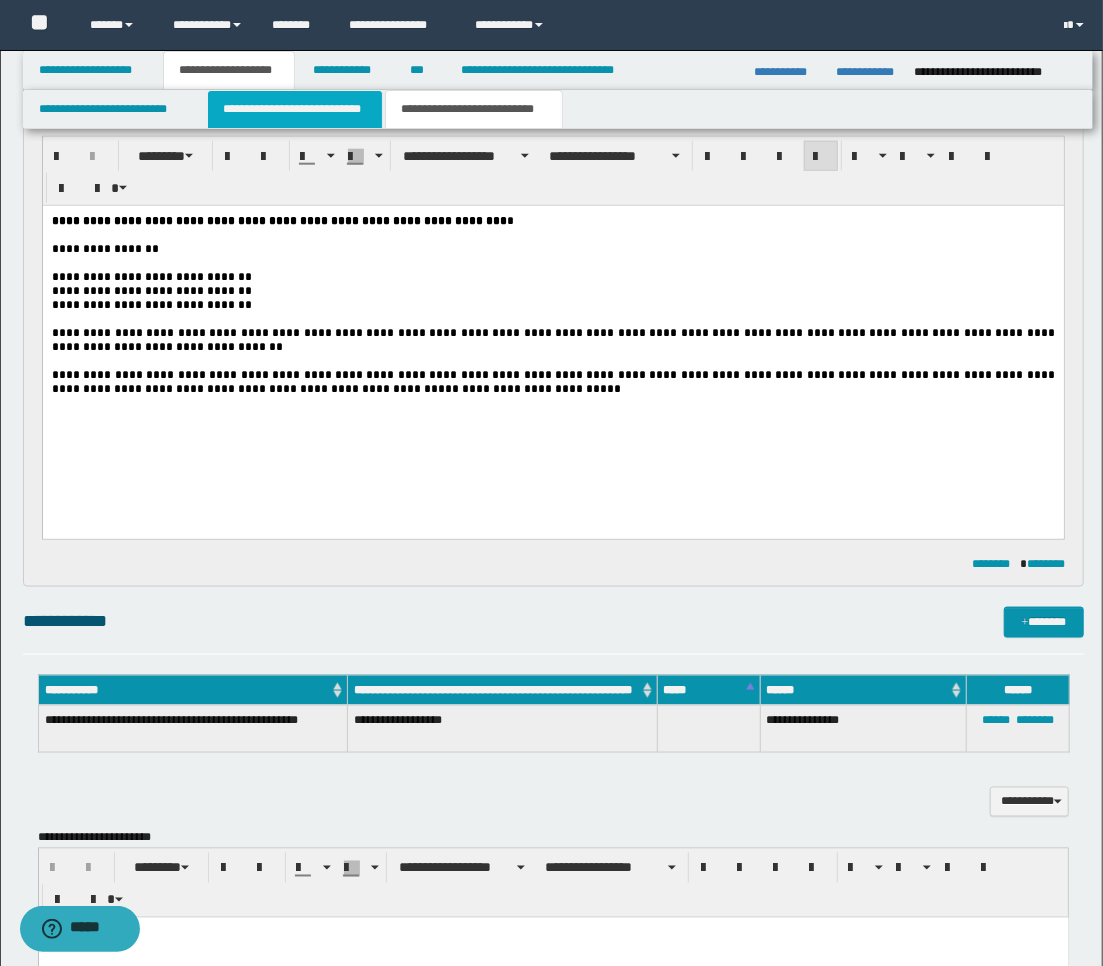 click on "**********" at bounding box center (295, 109) 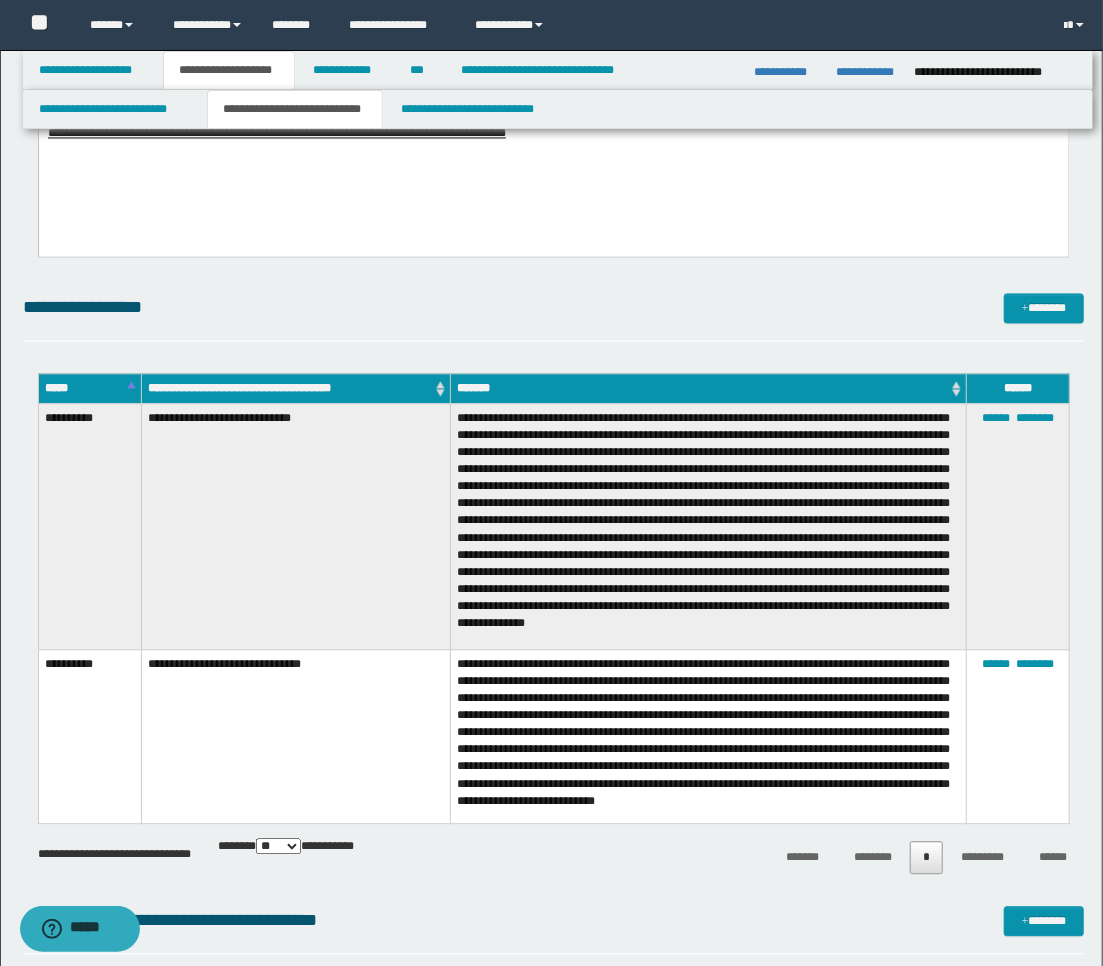 scroll, scrollTop: 1777, scrollLeft: 0, axis: vertical 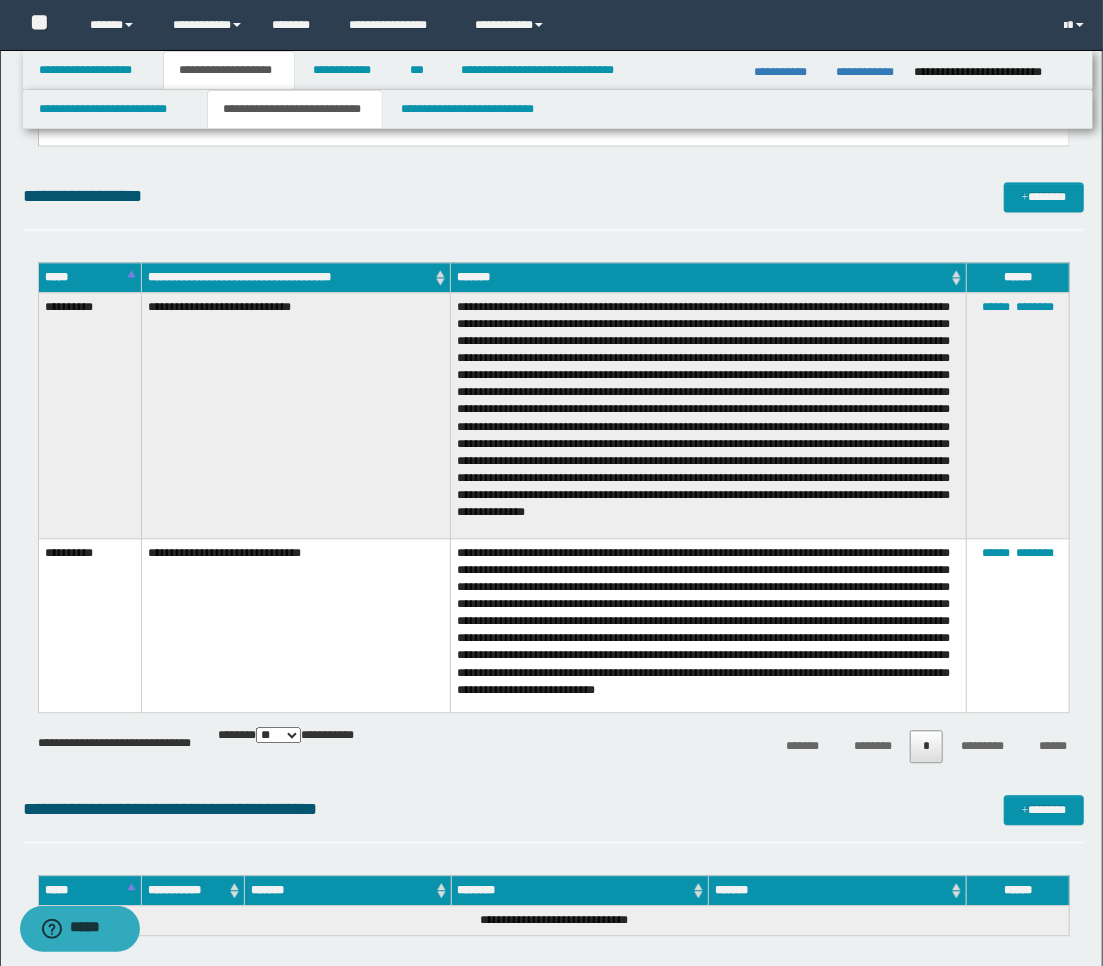 drag, startPoint x: 187, startPoint y: 580, endPoint x: 326, endPoint y: 556, distance: 141.05673 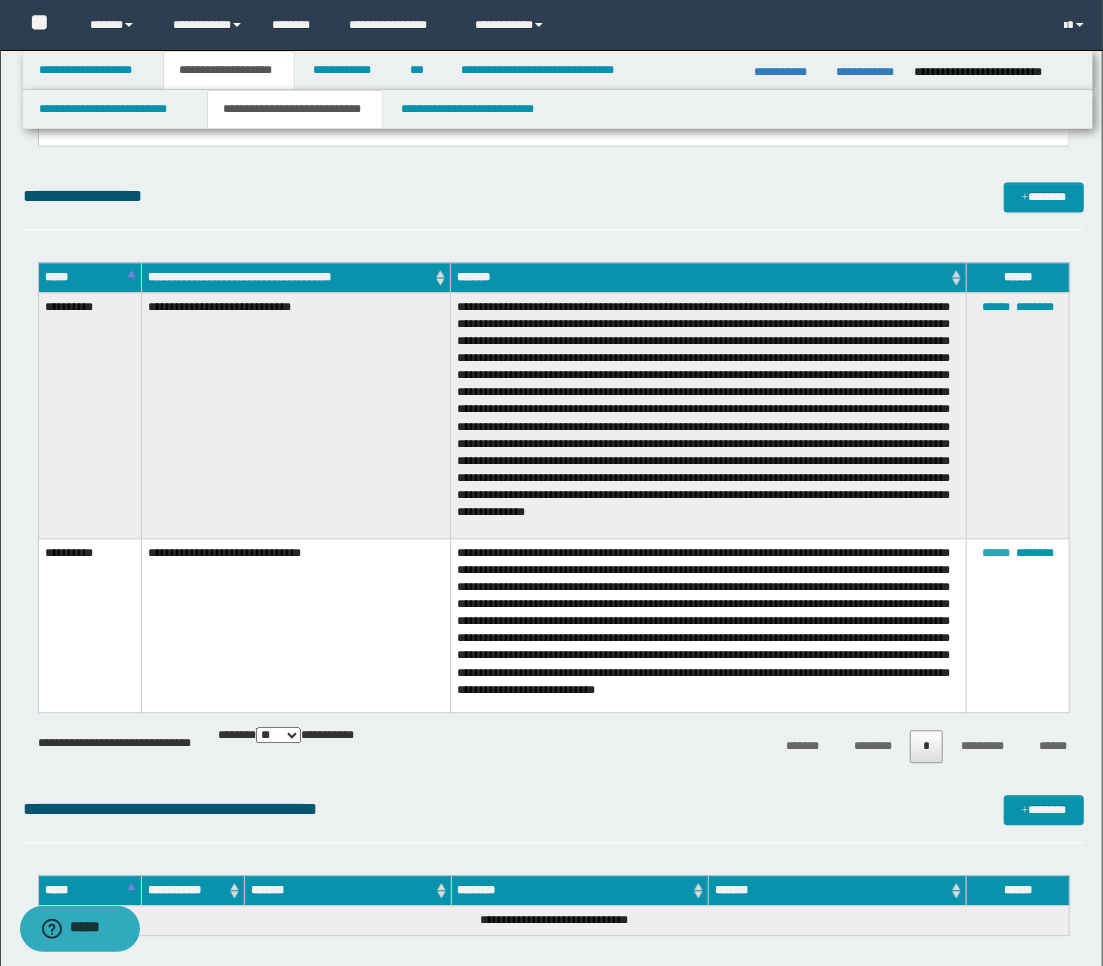 click on "******" at bounding box center (996, 553) 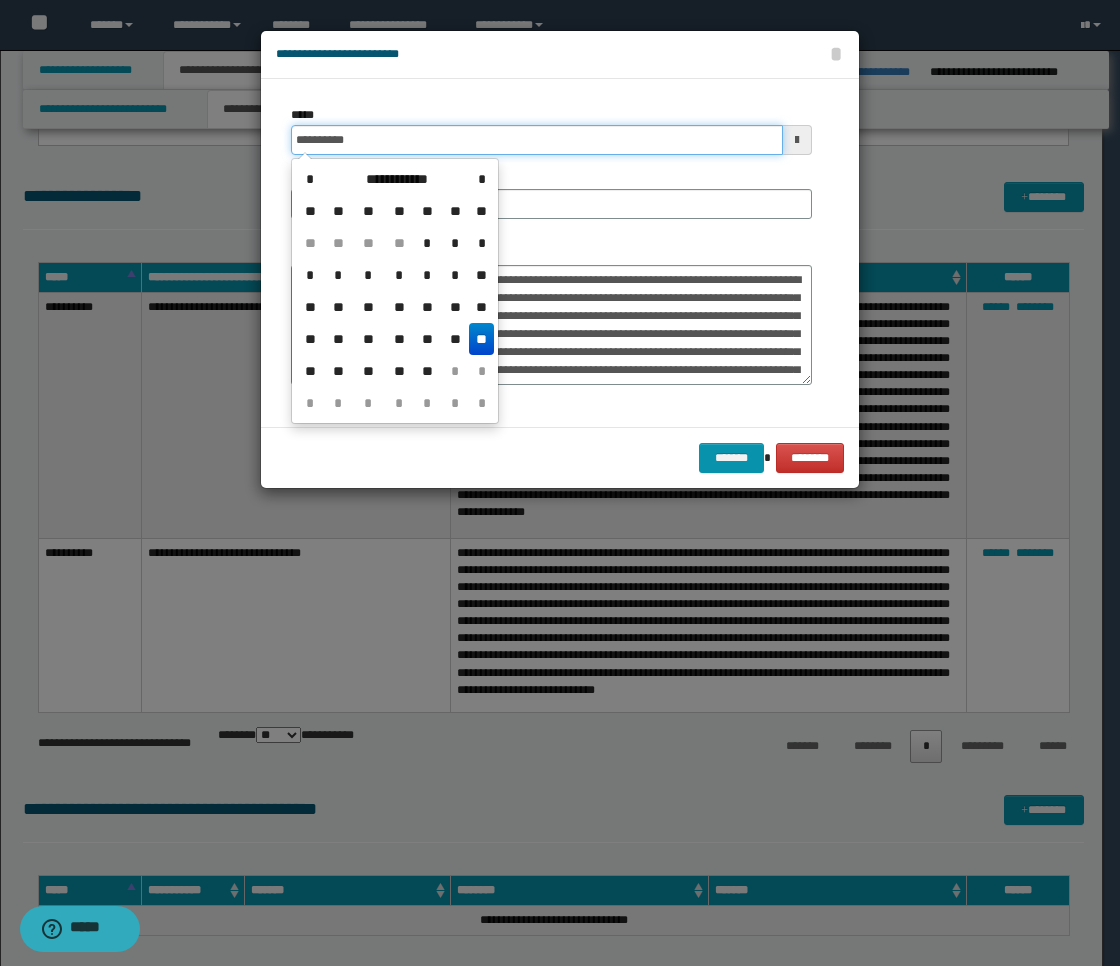click on "**********" at bounding box center [537, 140] 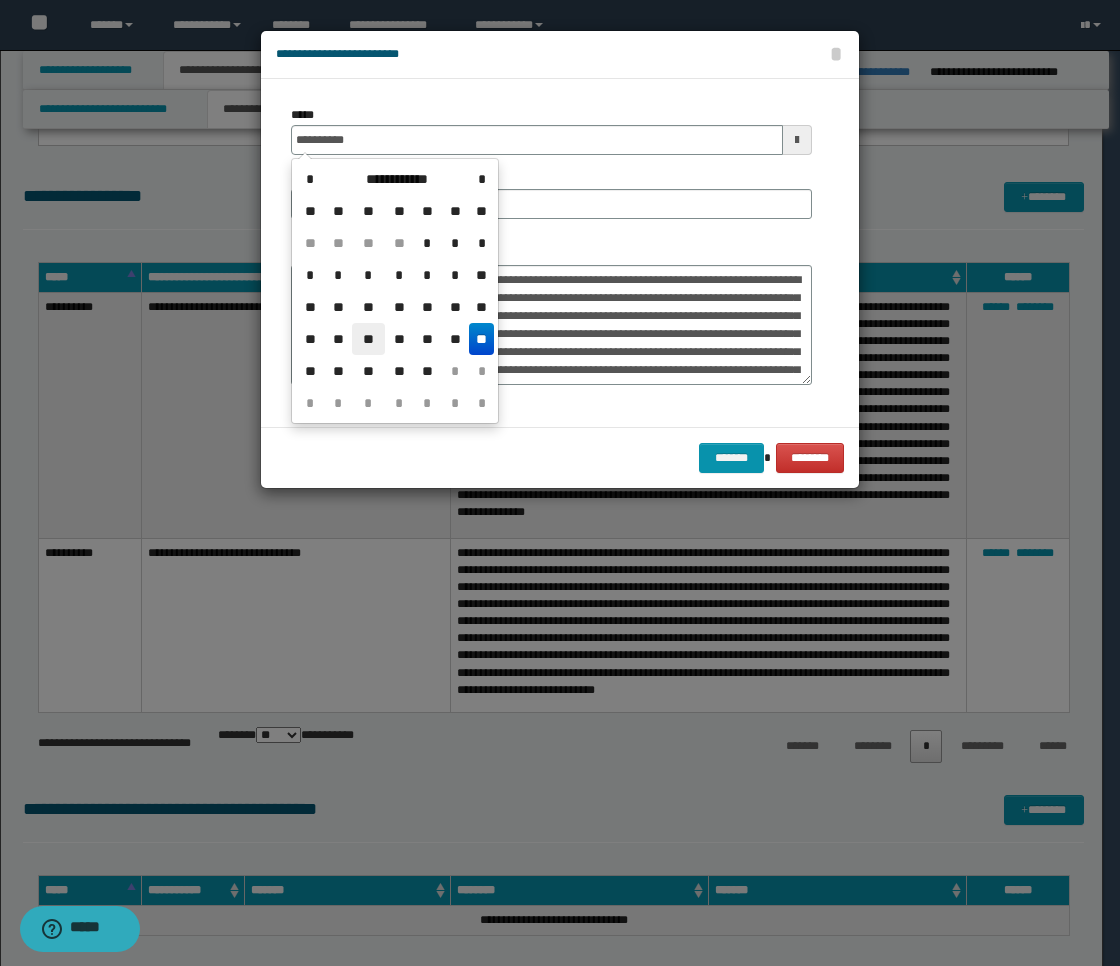 click on "**" at bounding box center [368, 339] 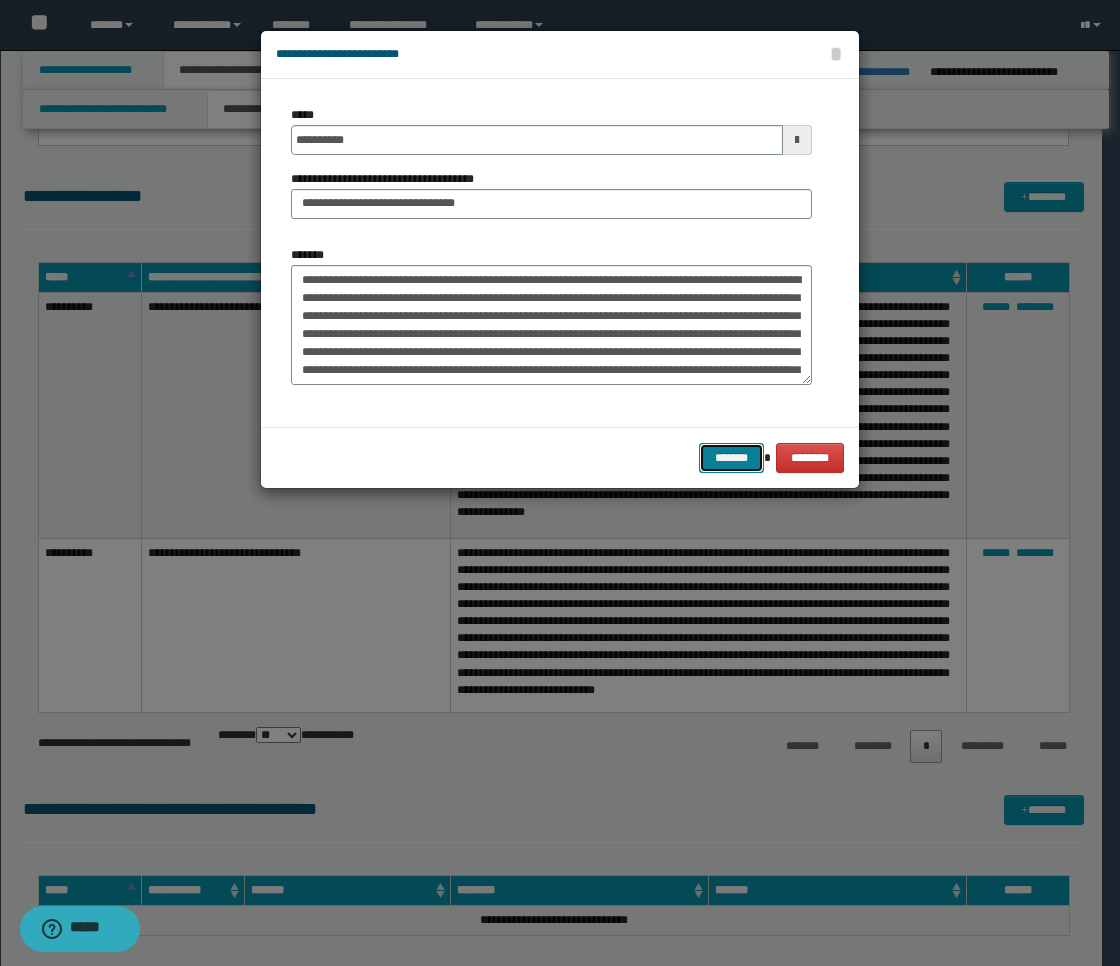 click on "*******" at bounding box center (731, 458) 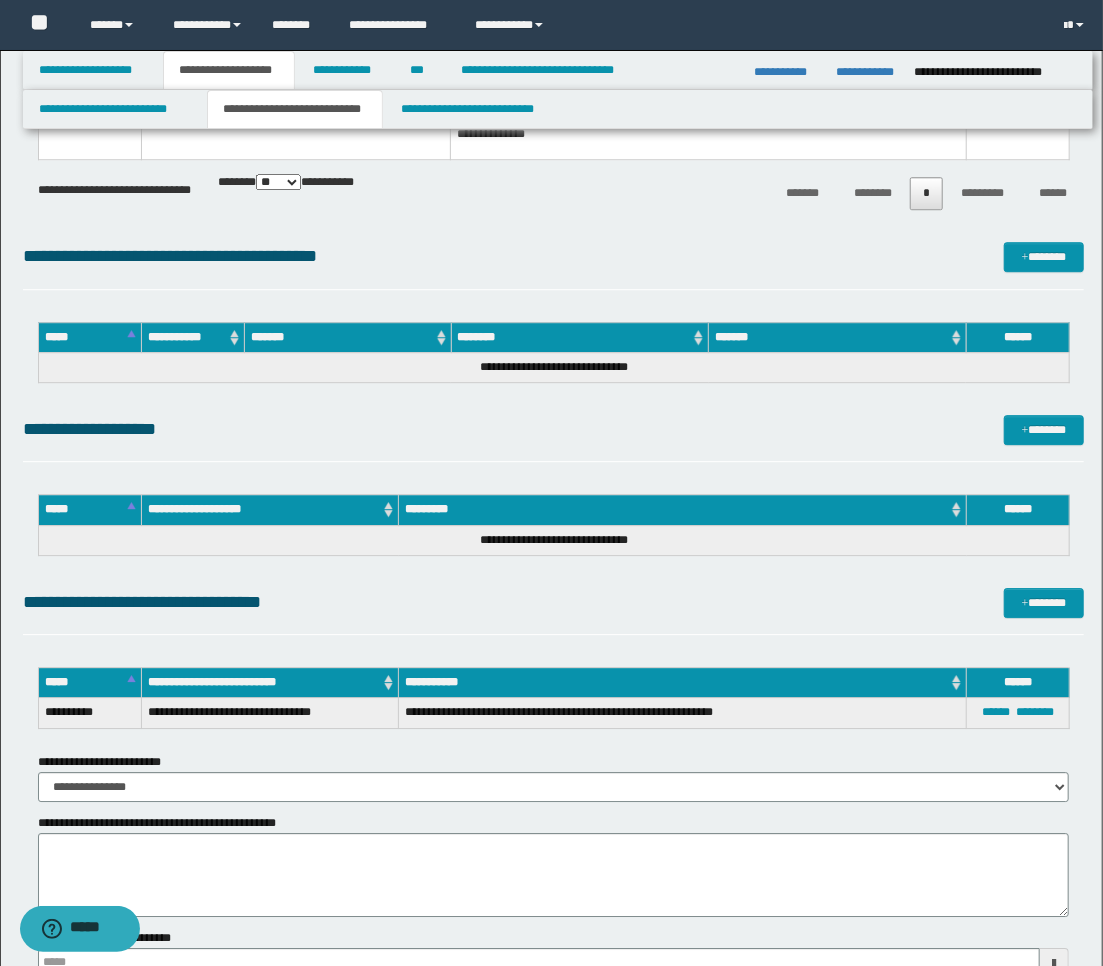 scroll, scrollTop: 2333, scrollLeft: 0, axis: vertical 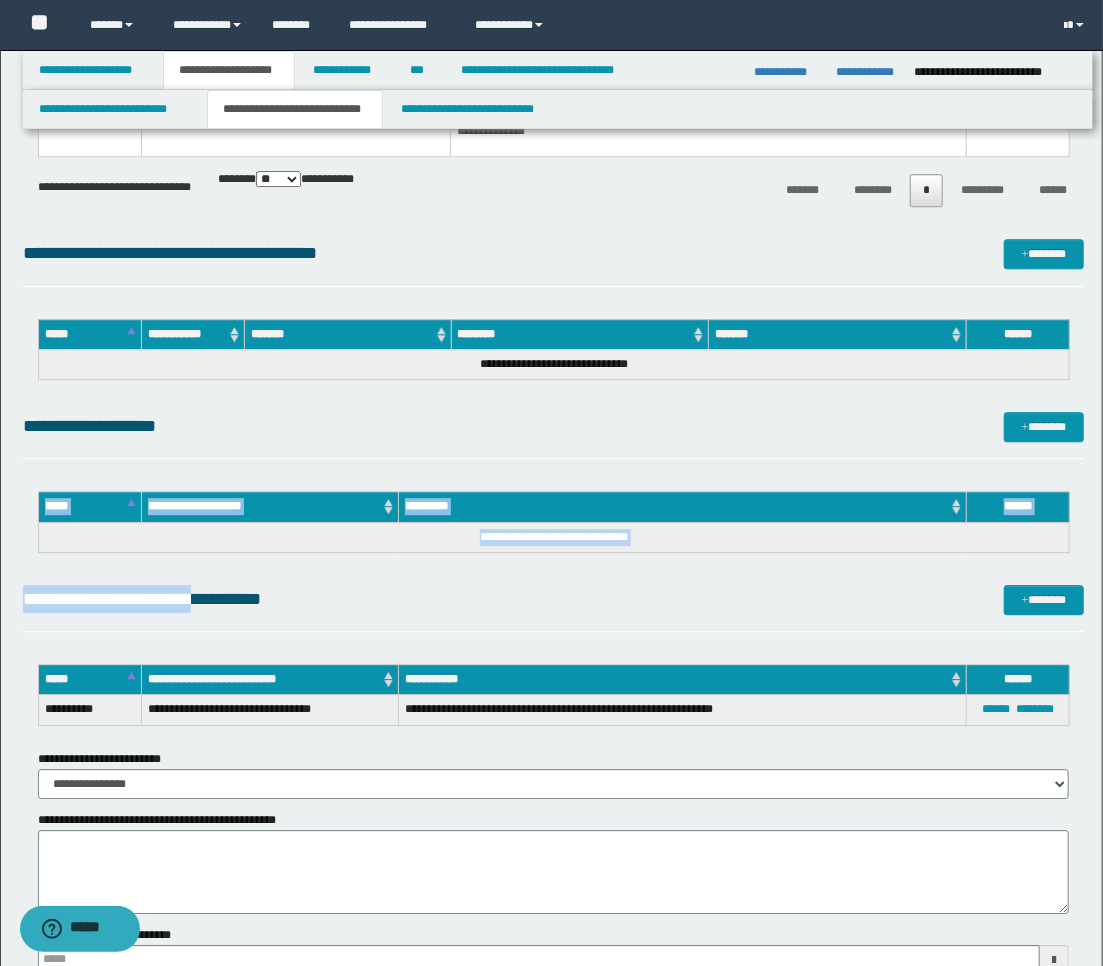click on "**********" at bounding box center [554, -529] 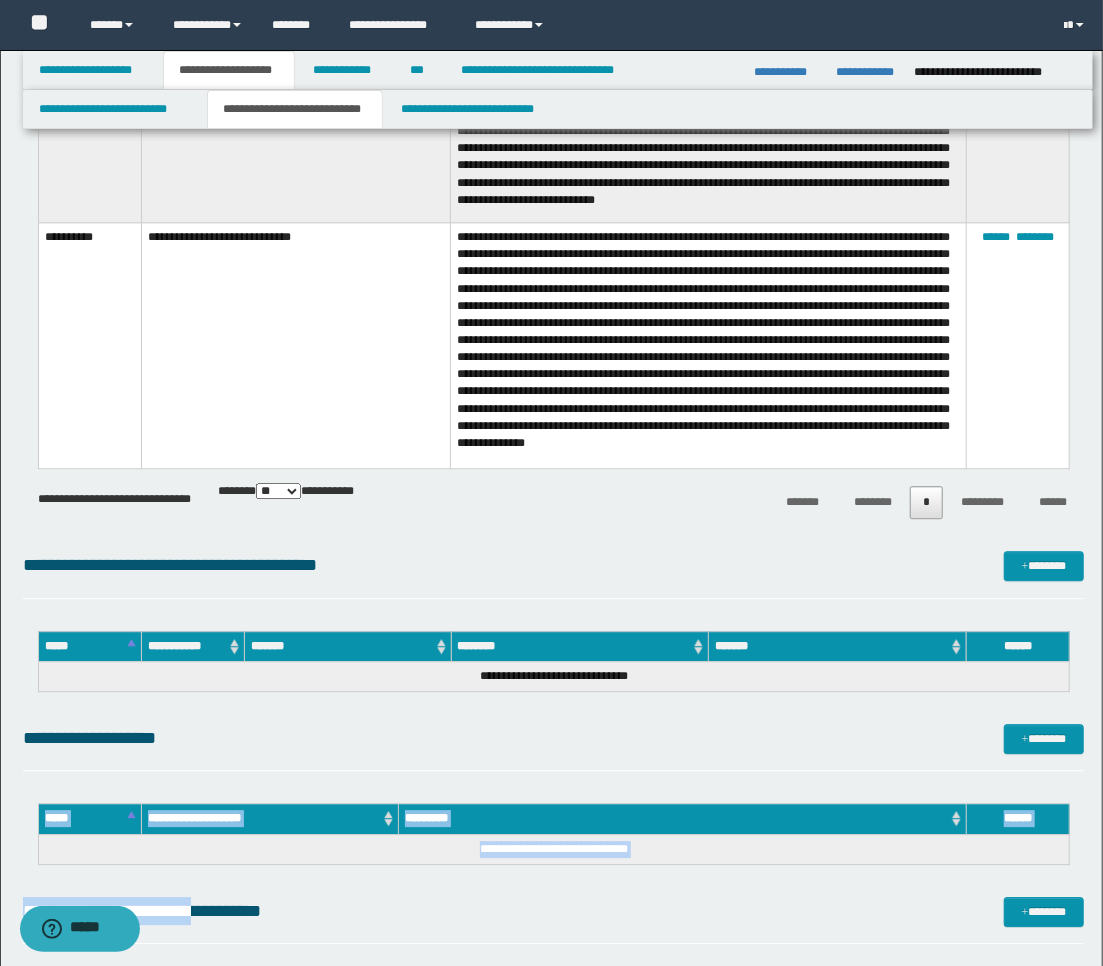 scroll, scrollTop: 1703, scrollLeft: 0, axis: vertical 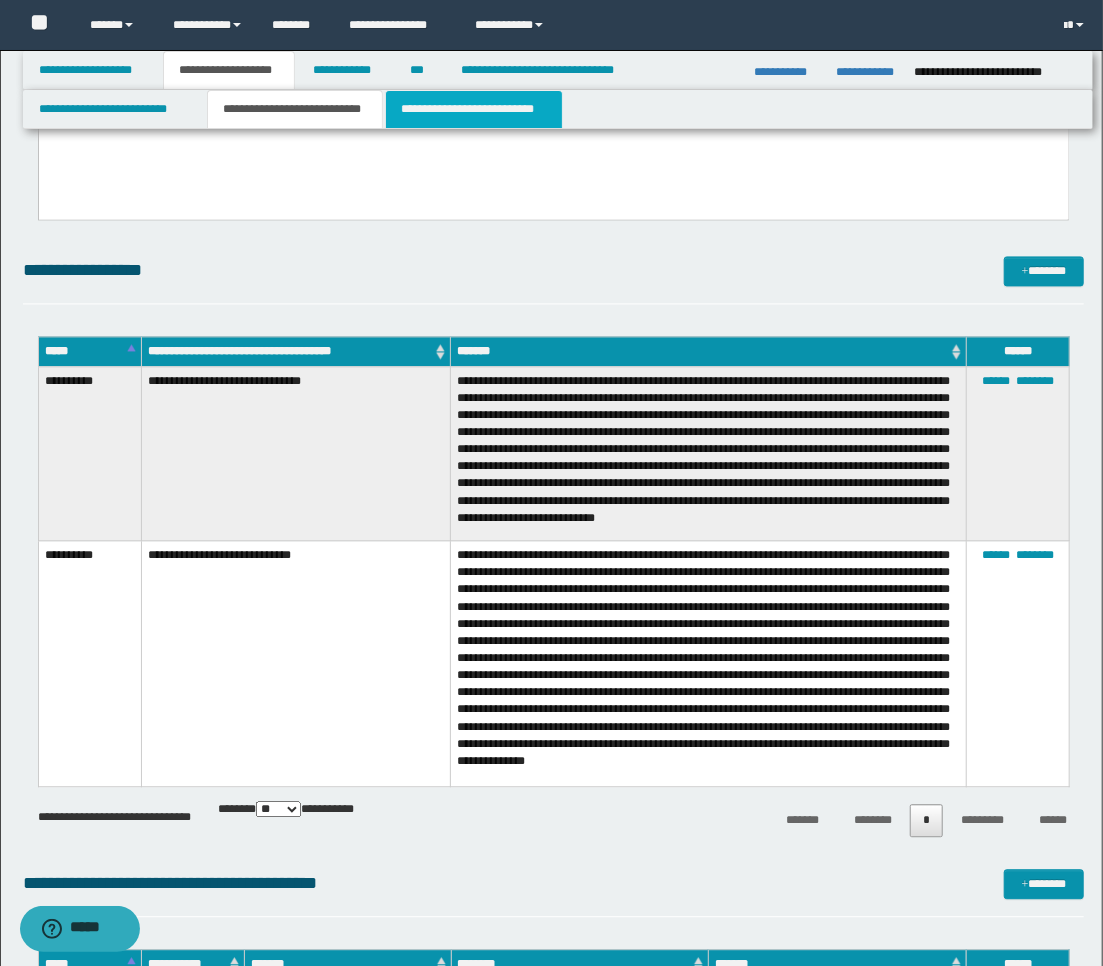 click on "**********" at bounding box center [474, 109] 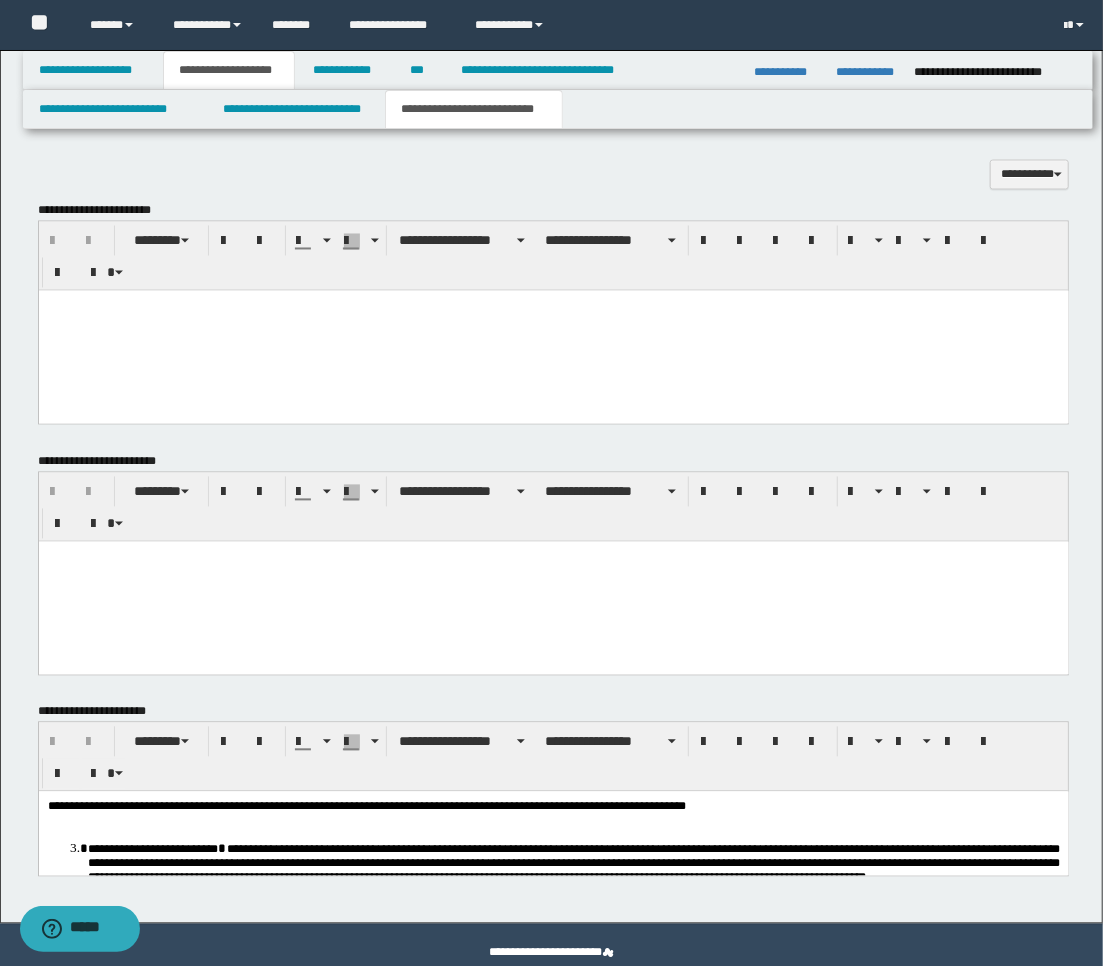 scroll, scrollTop: 1550, scrollLeft: 0, axis: vertical 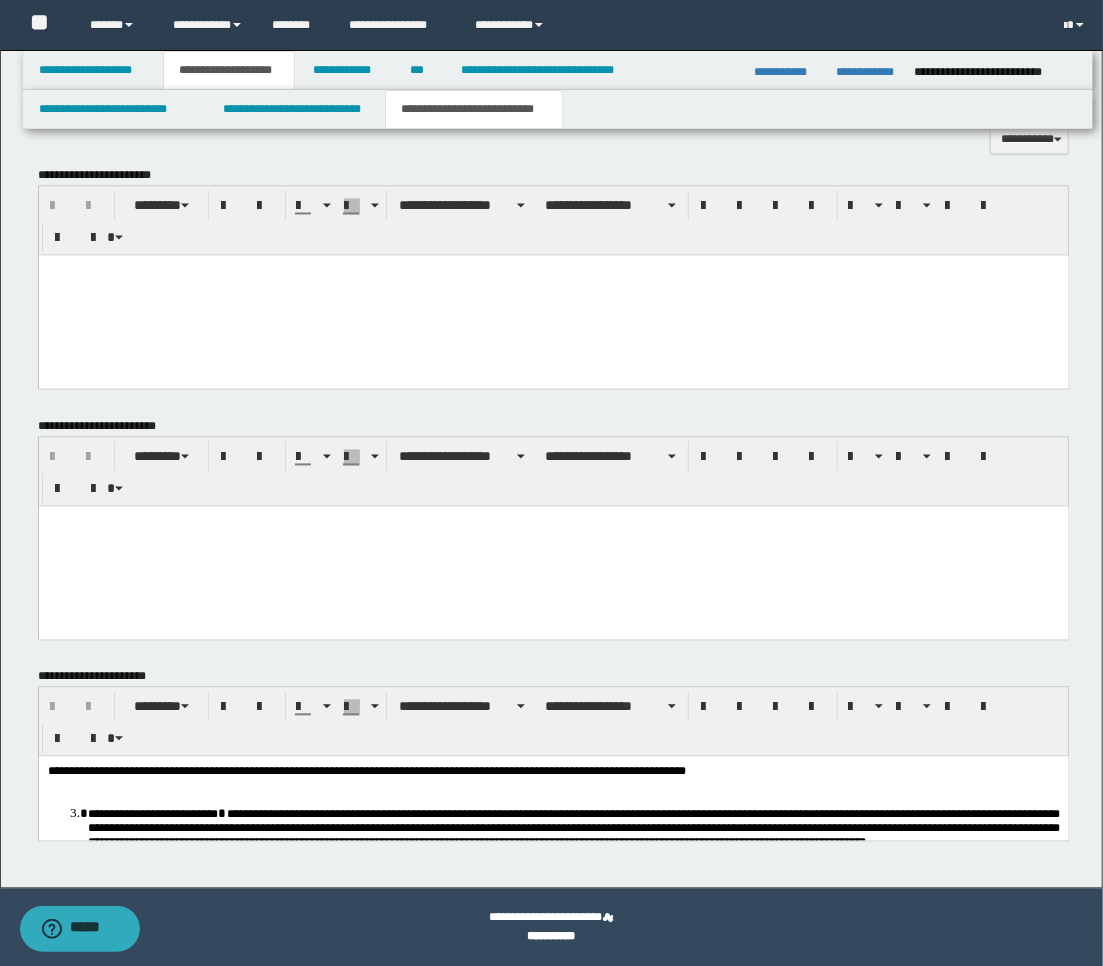 click at bounding box center [553, 270] 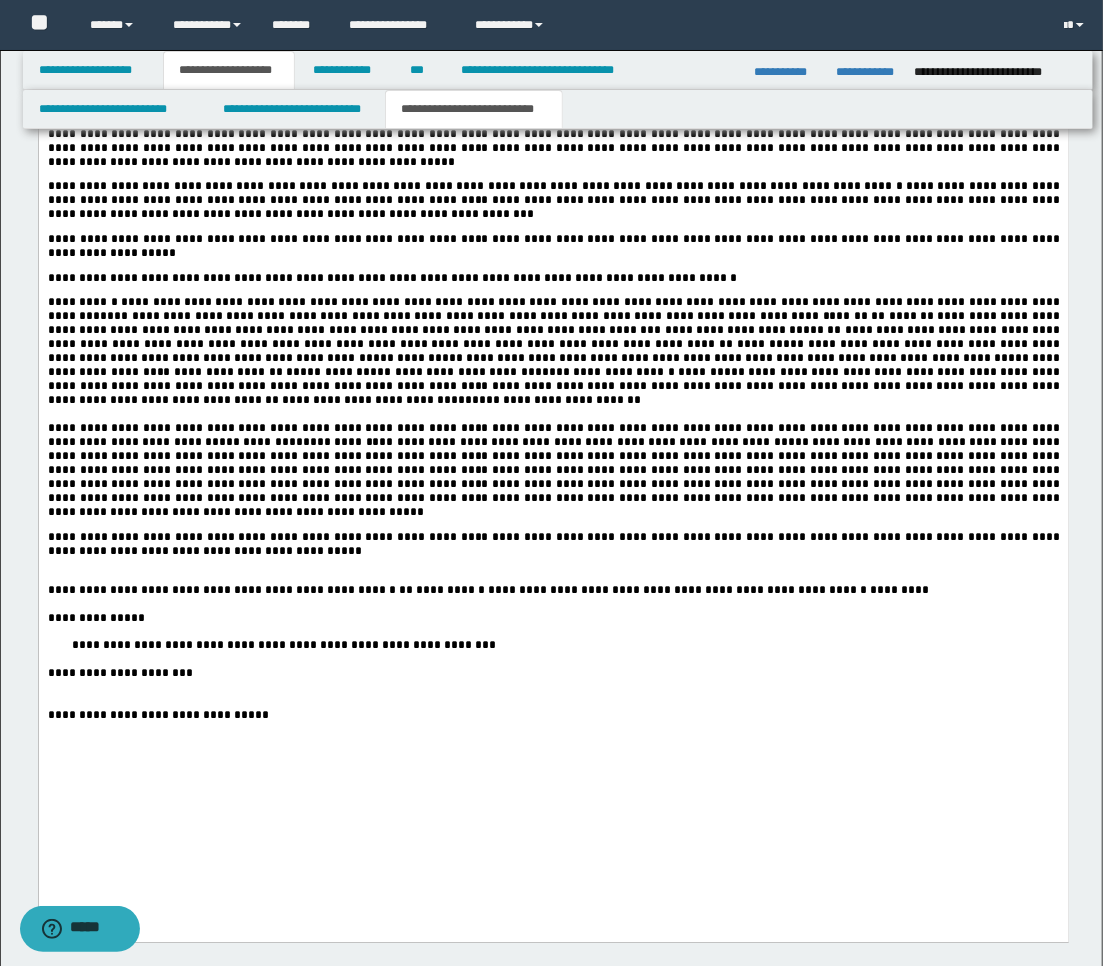 scroll, scrollTop: 2216, scrollLeft: 0, axis: vertical 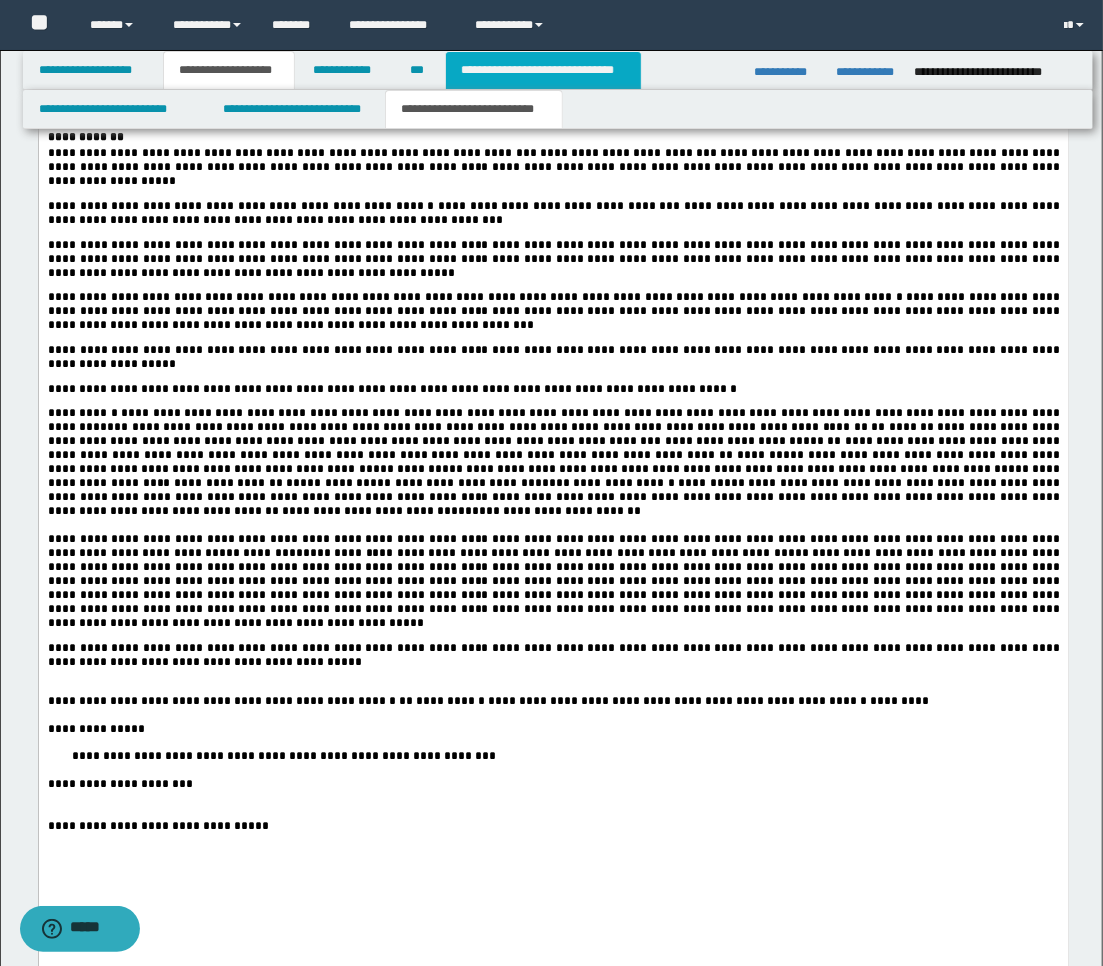 click on "**********" at bounding box center [543, 70] 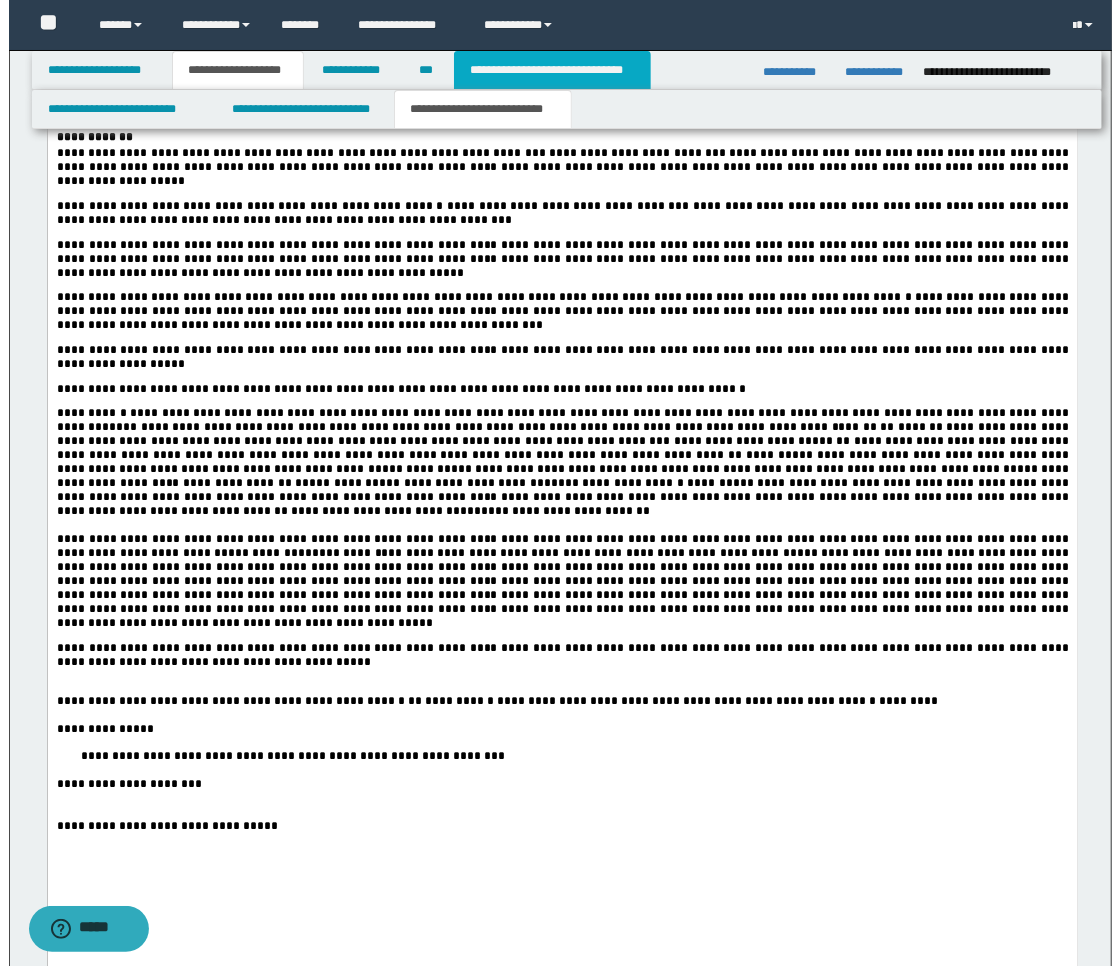 scroll, scrollTop: 0, scrollLeft: 0, axis: both 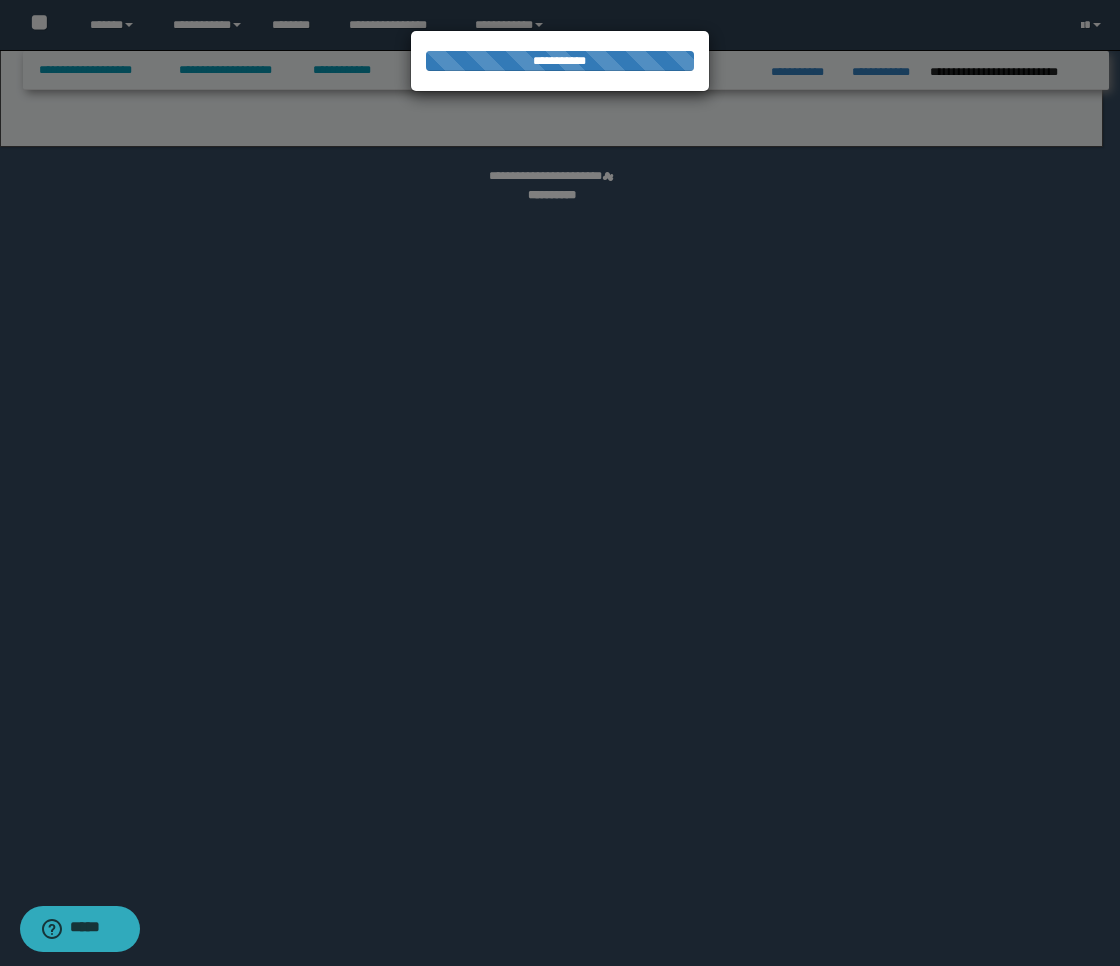 select on "*" 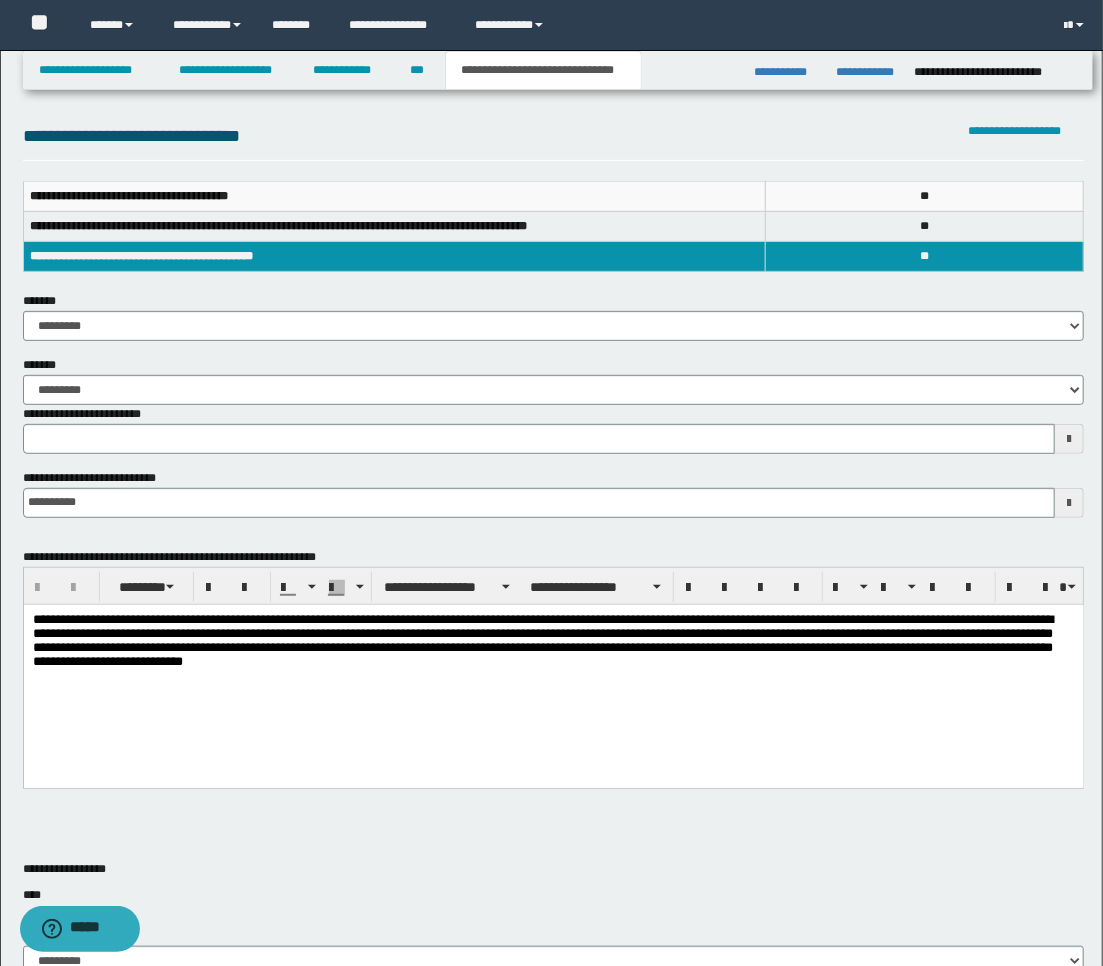 scroll, scrollTop: 222, scrollLeft: 0, axis: vertical 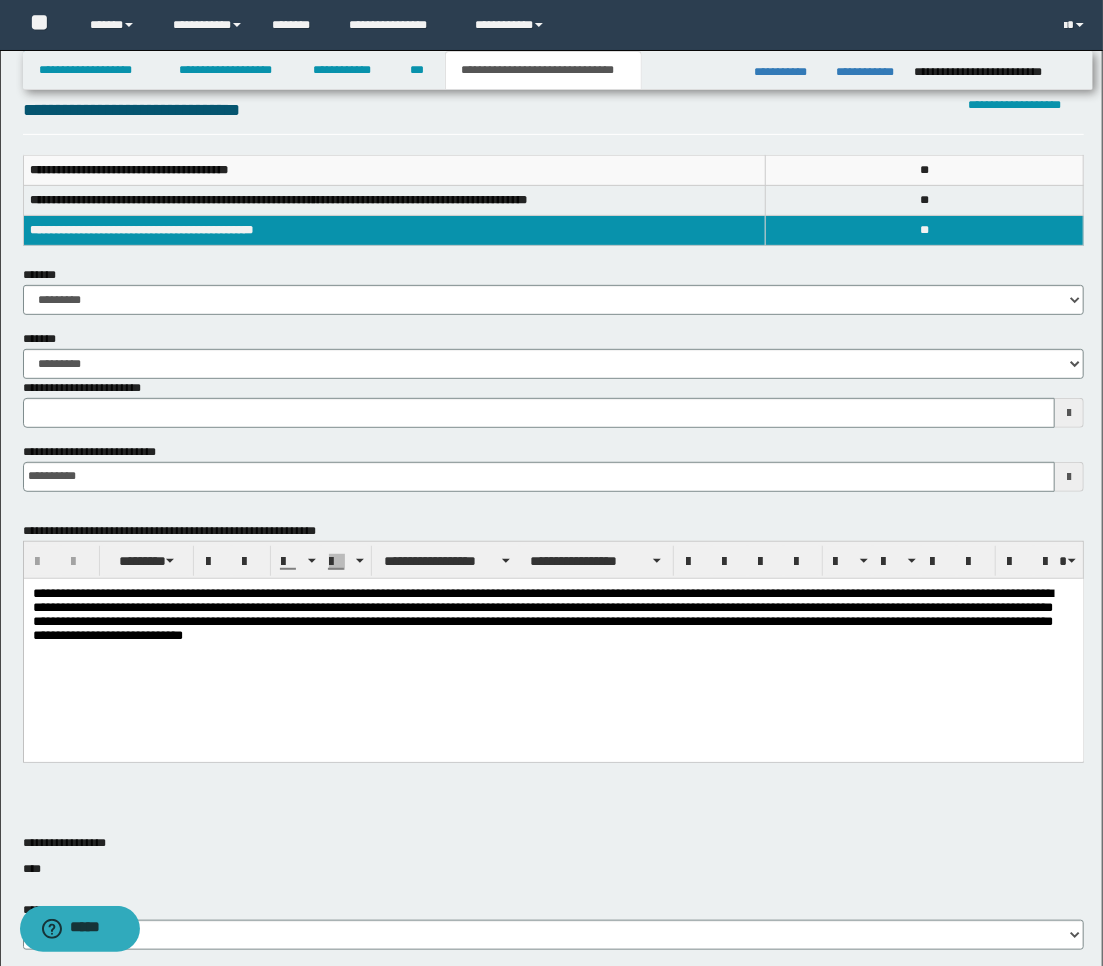 type 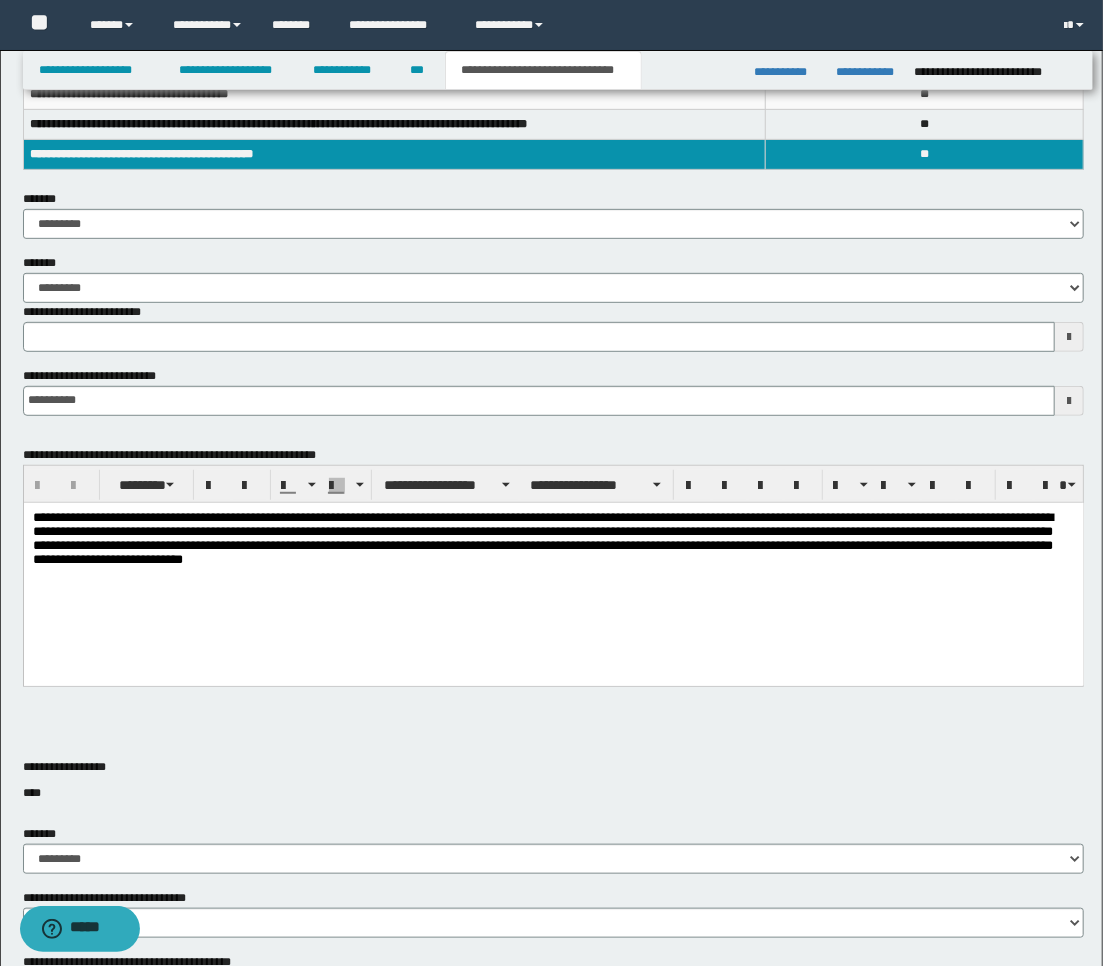 scroll, scrollTop: 333, scrollLeft: 0, axis: vertical 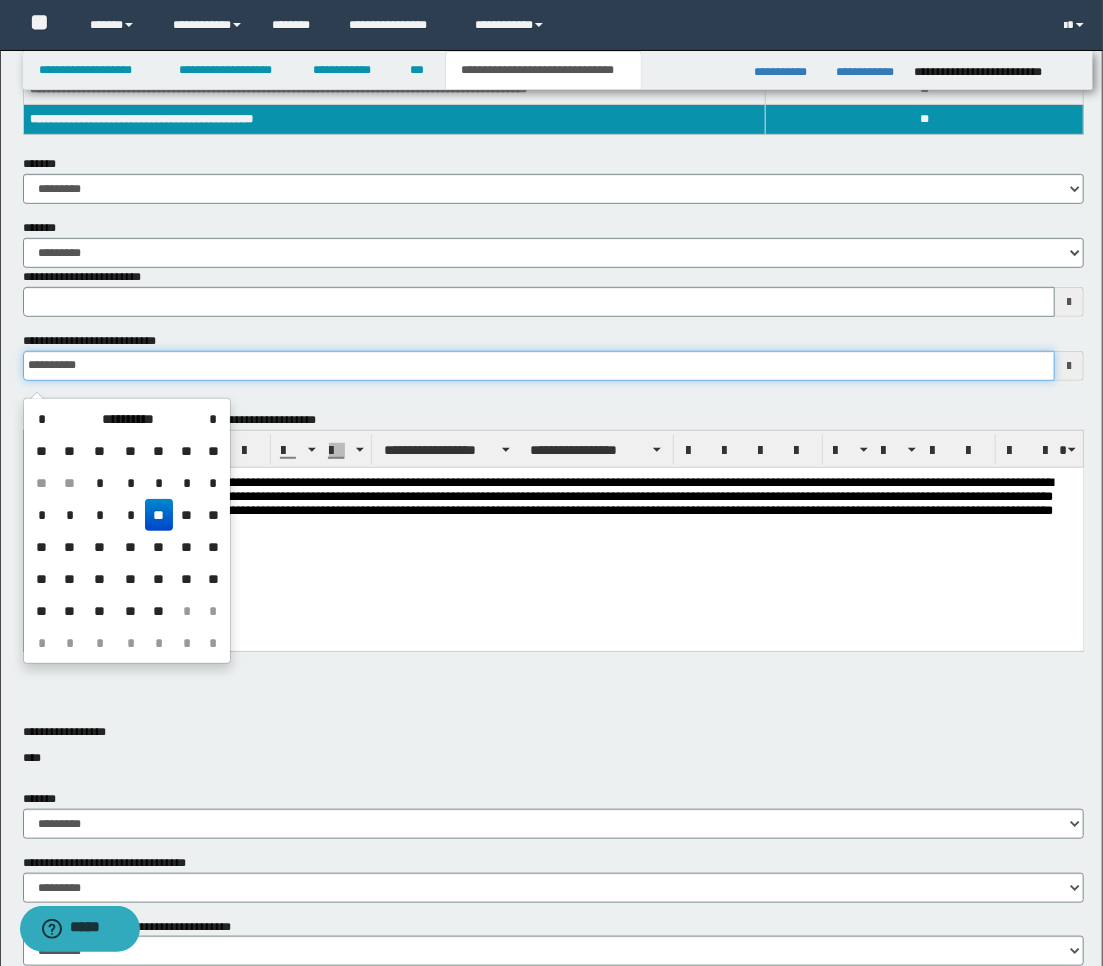 click on "**********" at bounding box center [539, 366] 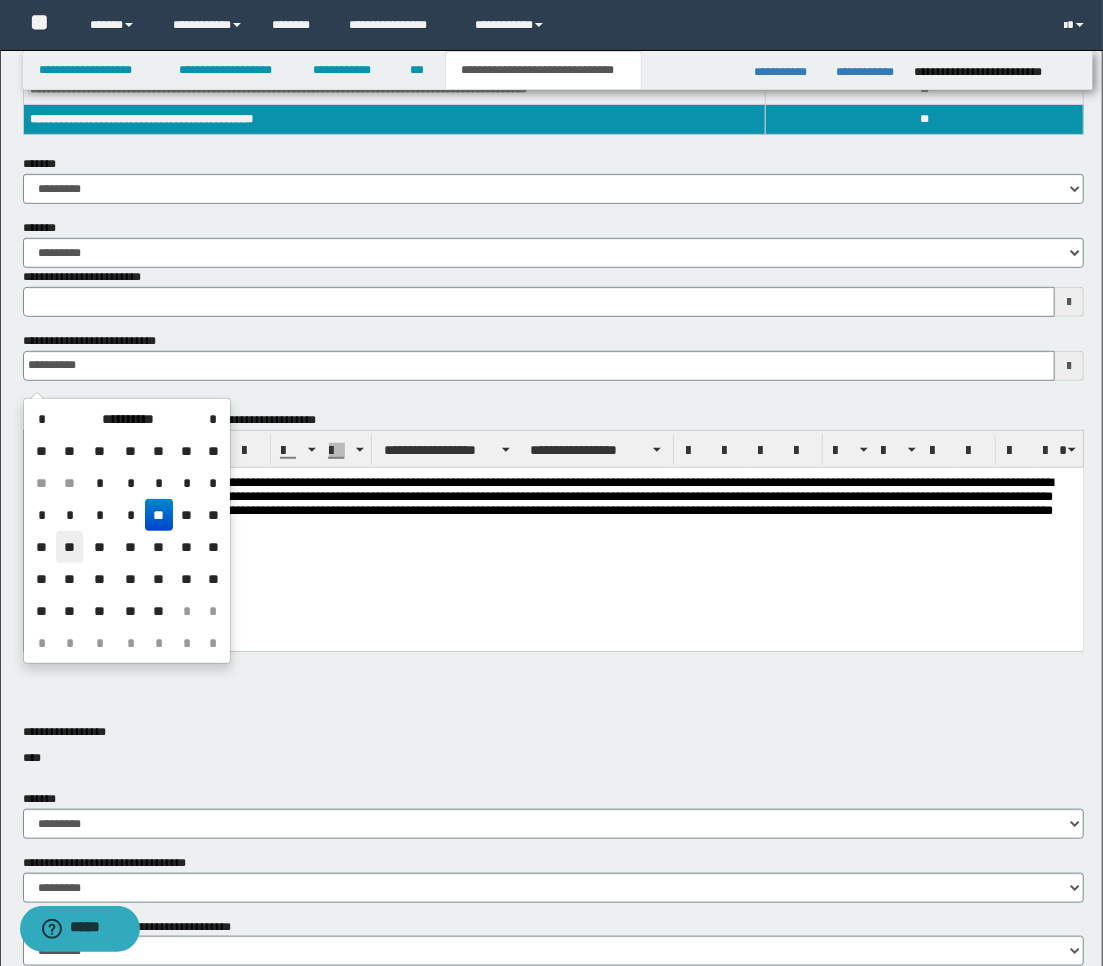 click on "**" at bounding box center [70, 547] 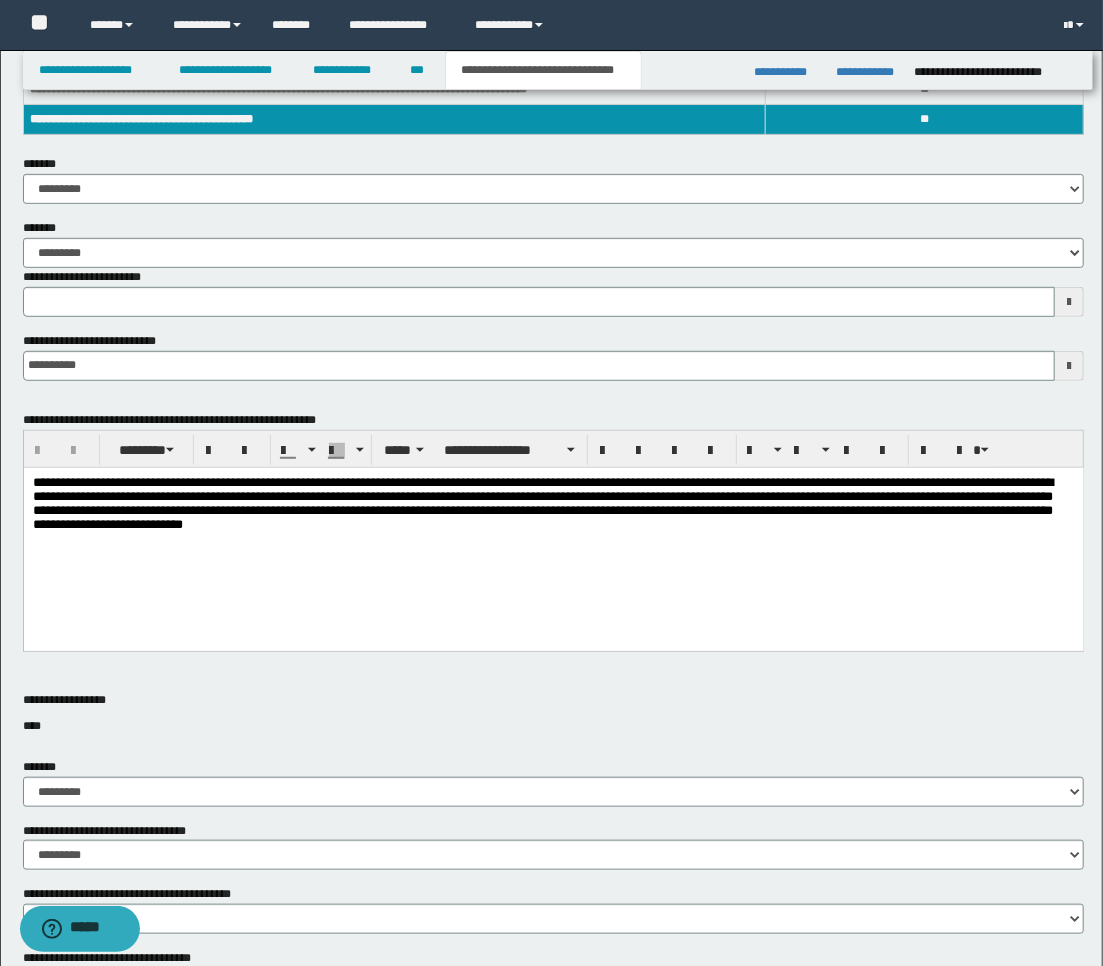 click on "**********" at bounding box center (553, 528) 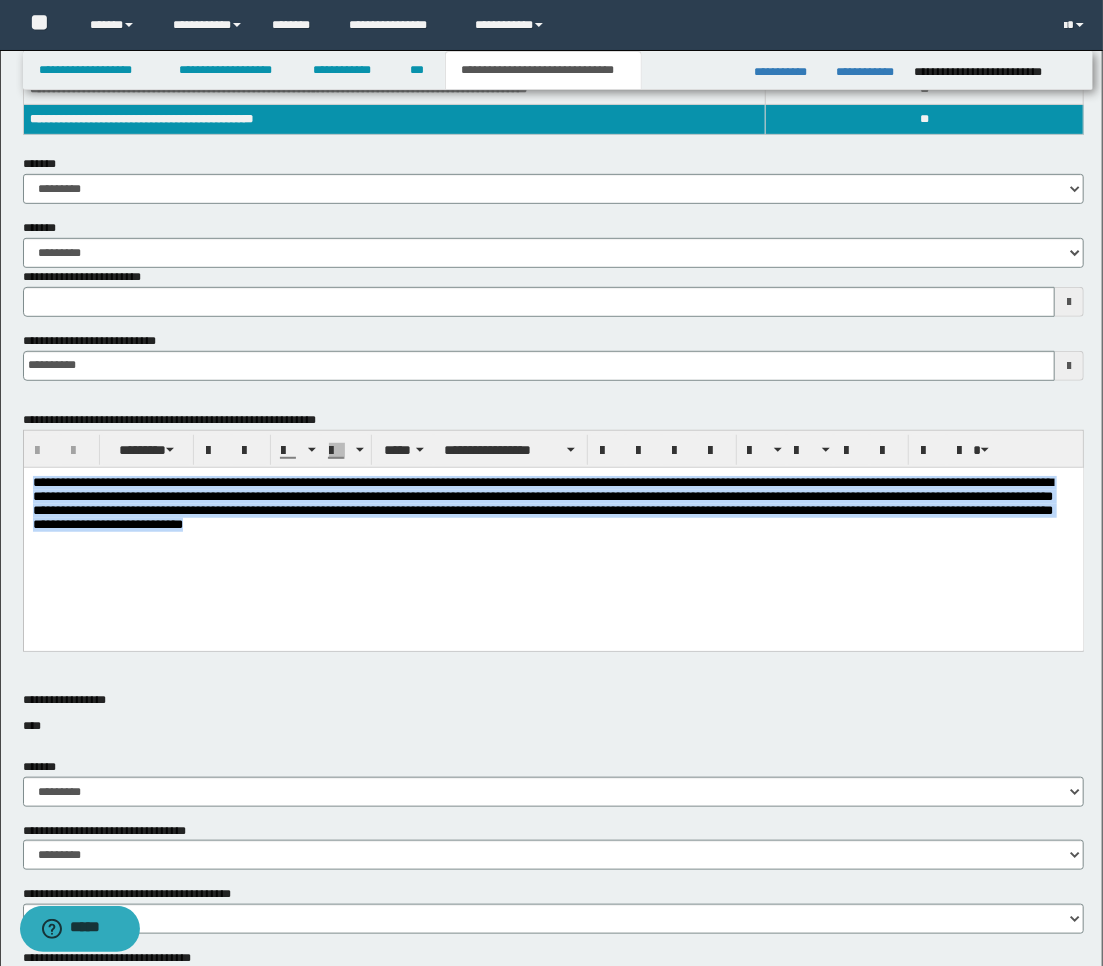 drag, startPoint x: 802, startPoint y: 542, endPoint x: -11, endPoint y: 429, distance: 820.8154 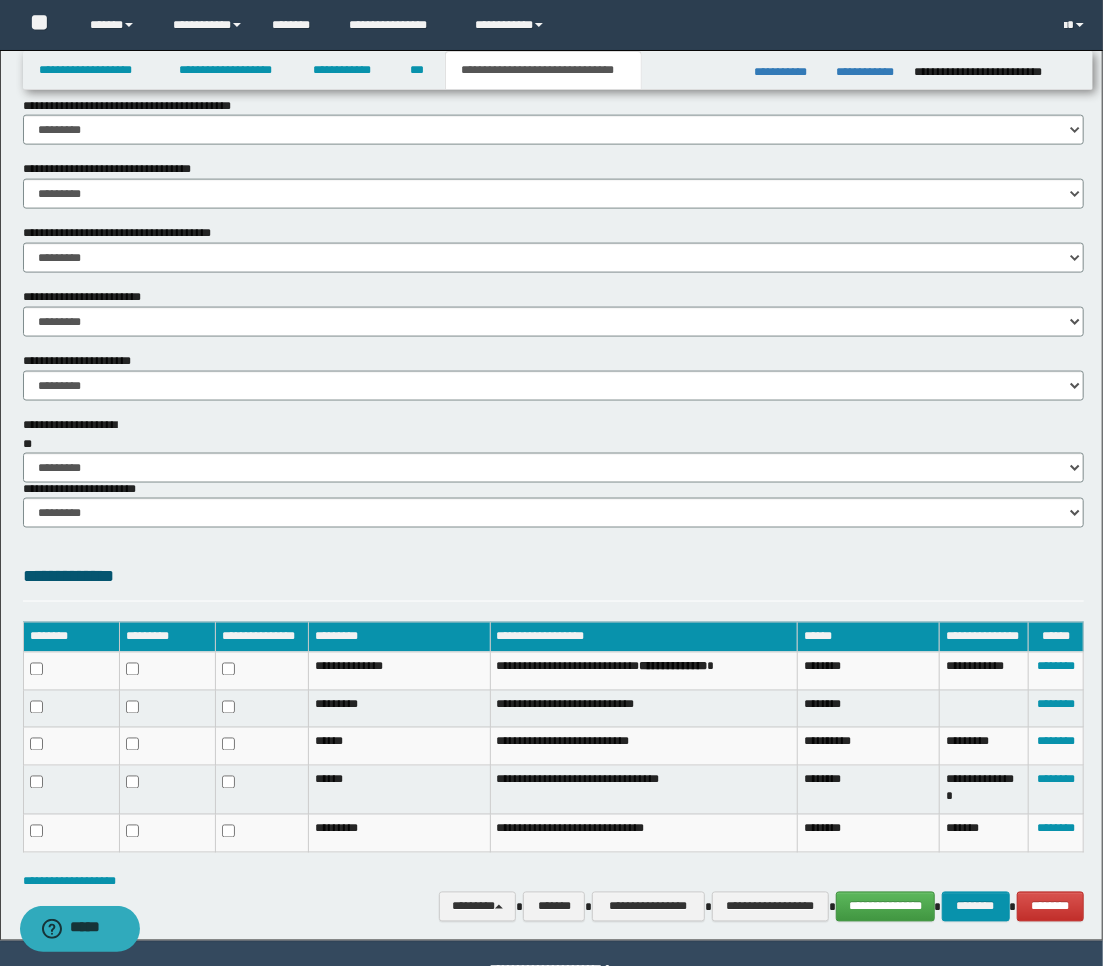 scroll, scrollTop: 1111, scrollLeft: 0, axis: vertical 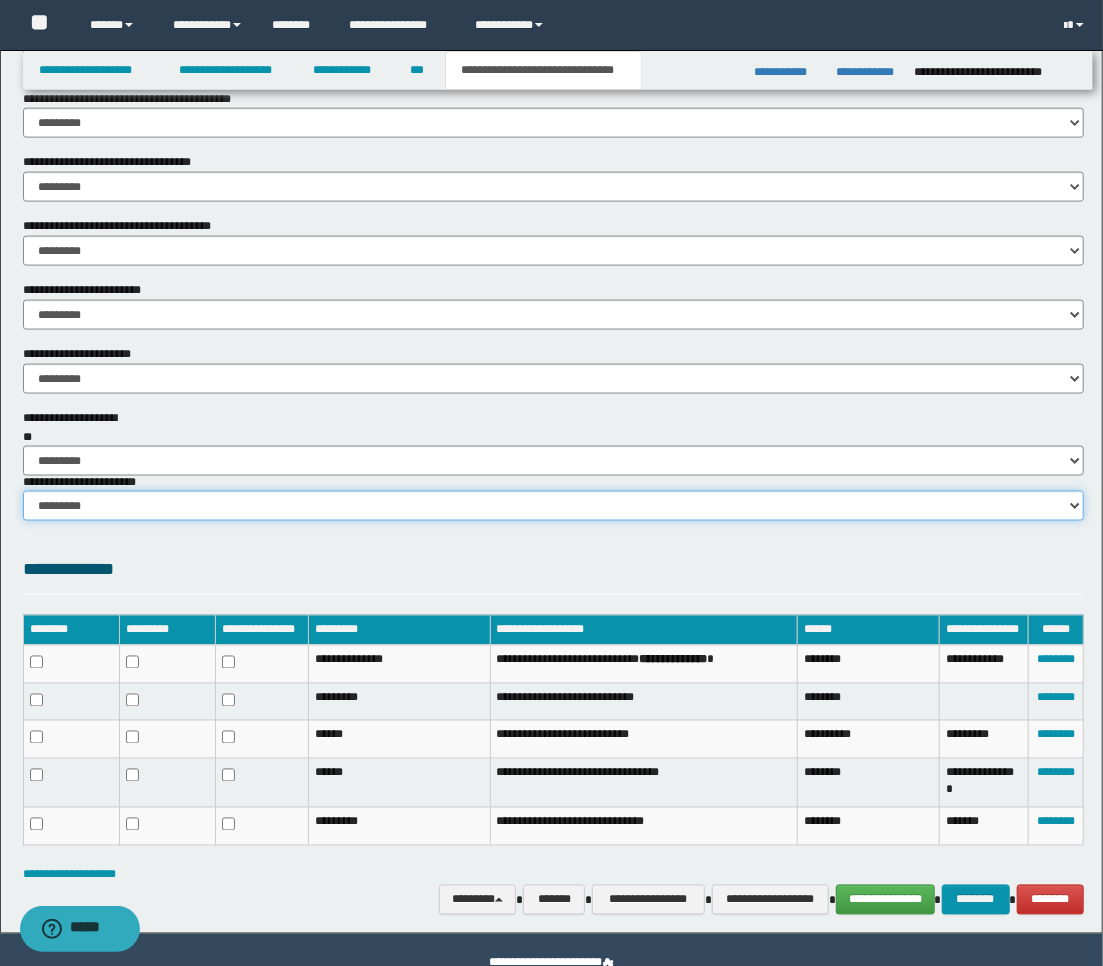 click on "*********
*********
*********" at bounding box center (554, 506) 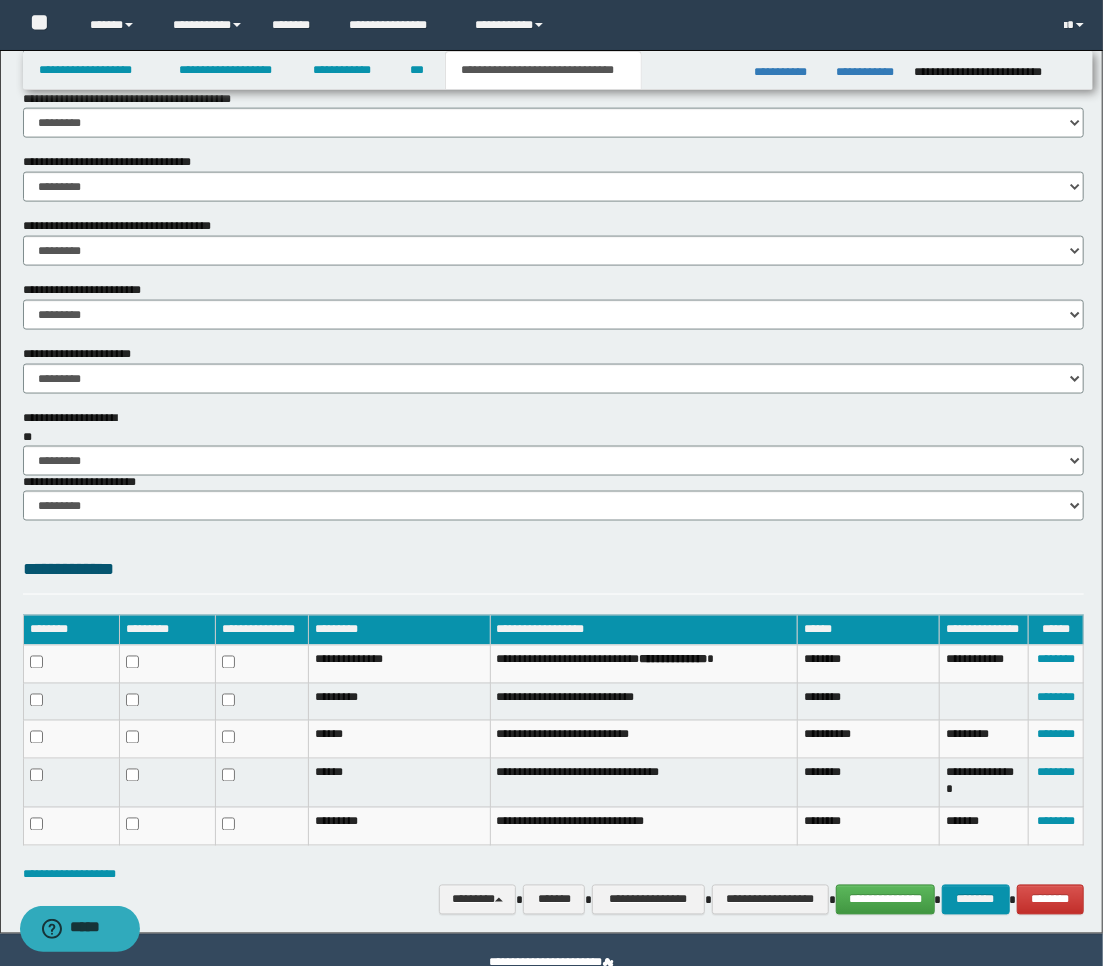 drag, startPoint x: 210, startPoint y: 565, endPoint x: 343, endPoint y: 603, distance: 138.32208 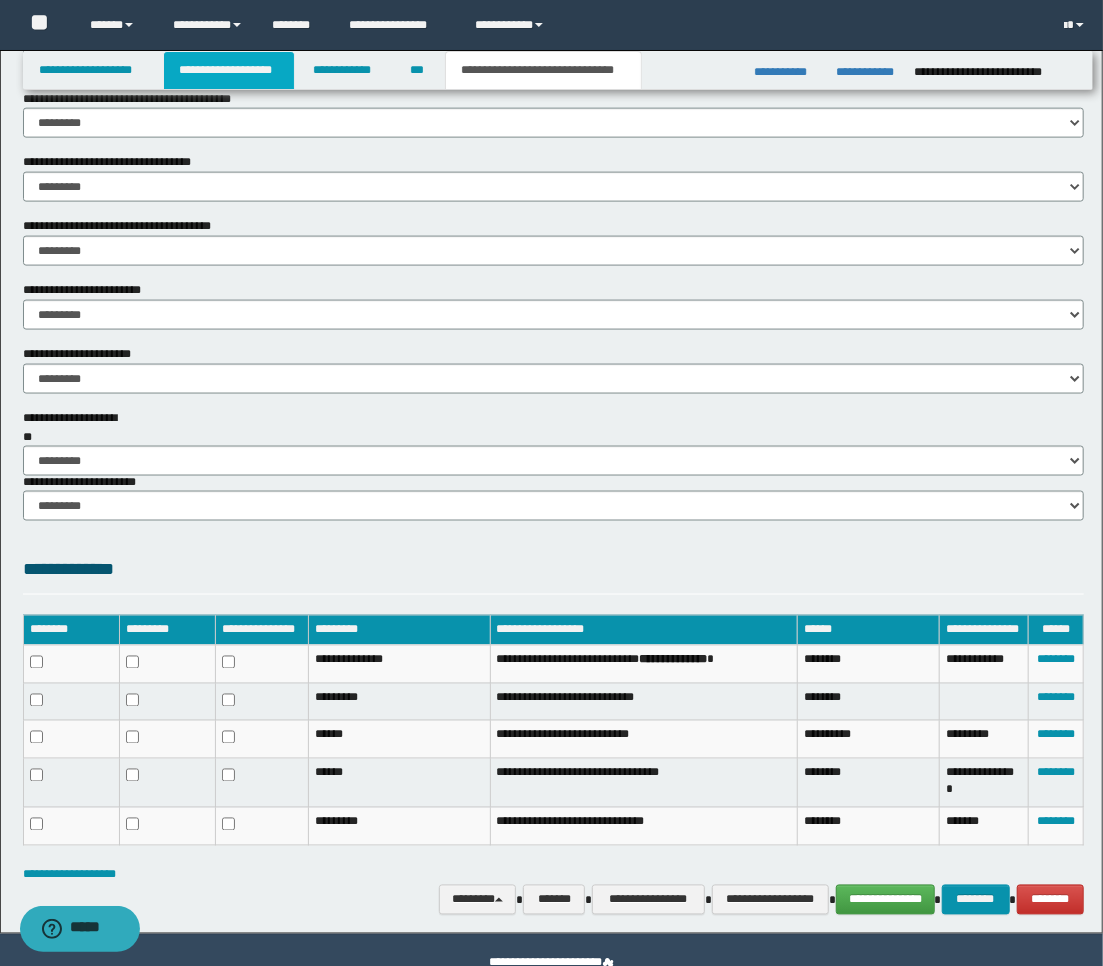 click on "**********" at bounding box center [229, 70] 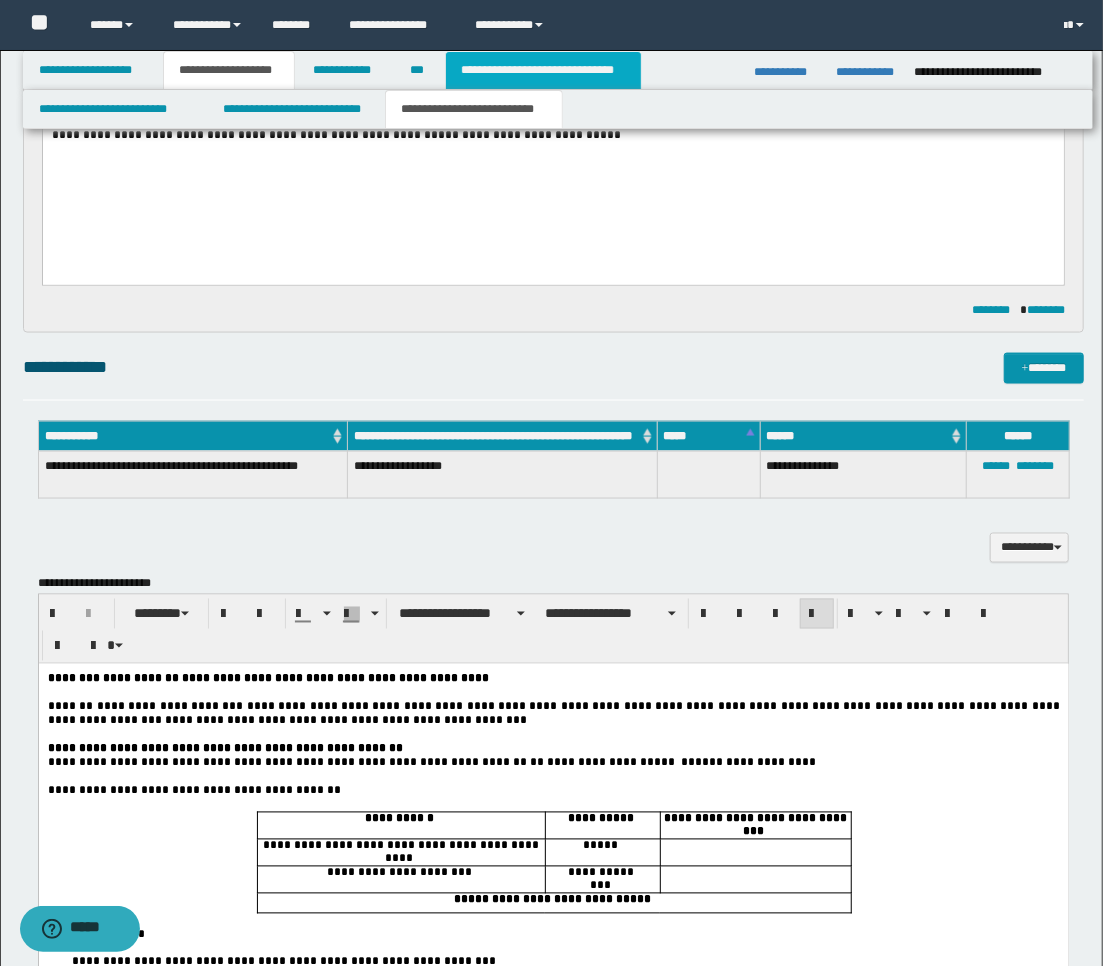 click on "**********" at bounding box center (543, 70) 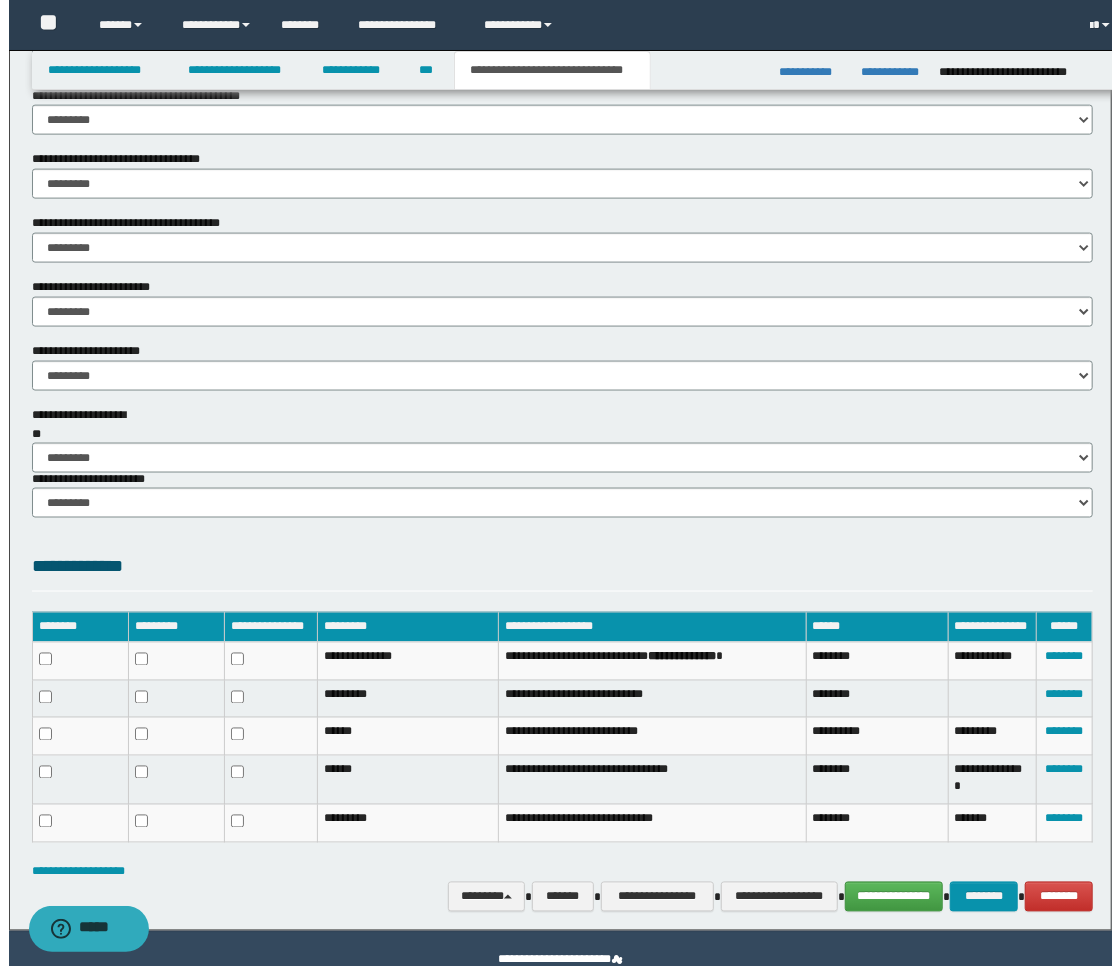 scroll, scrollTop: 1156, scrollLeft: 0, axis: vertical 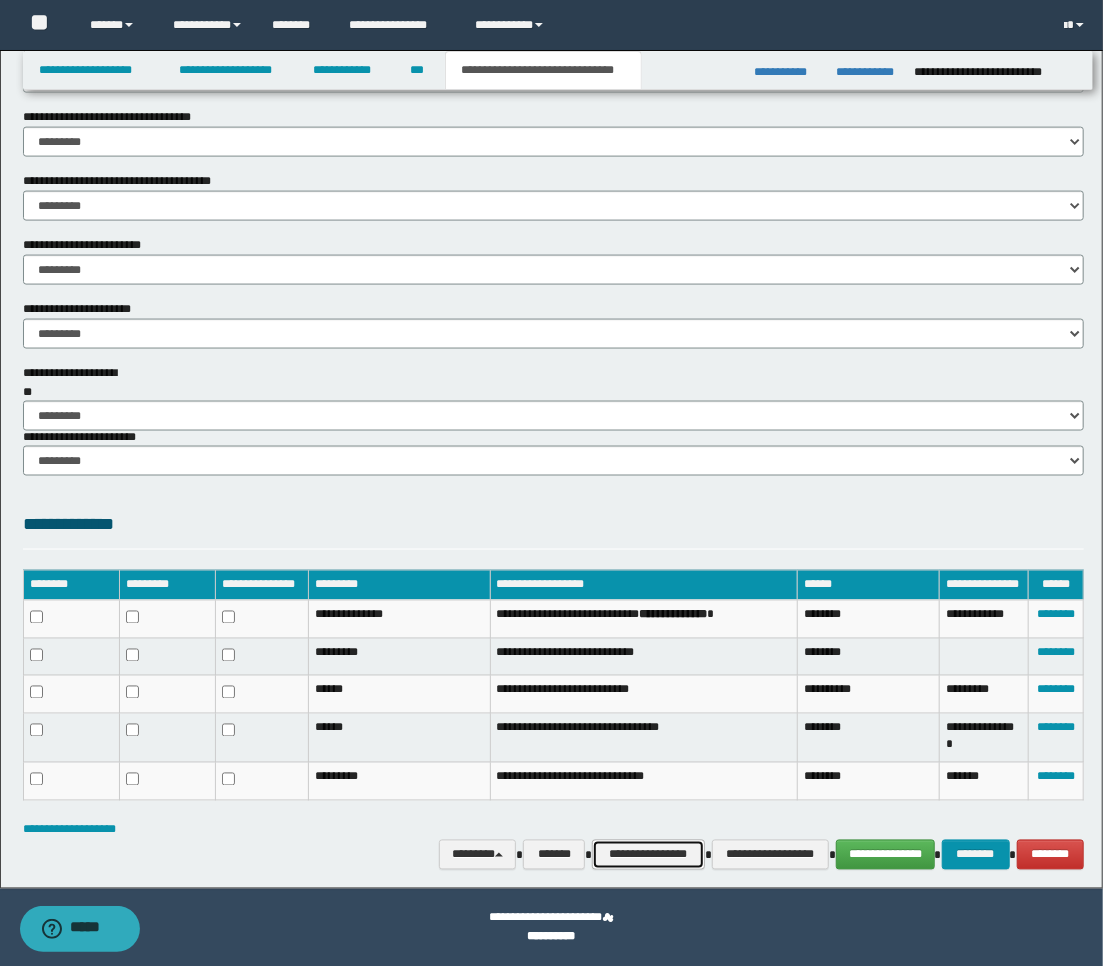 click on "**********" at bounding box center (648, 855) 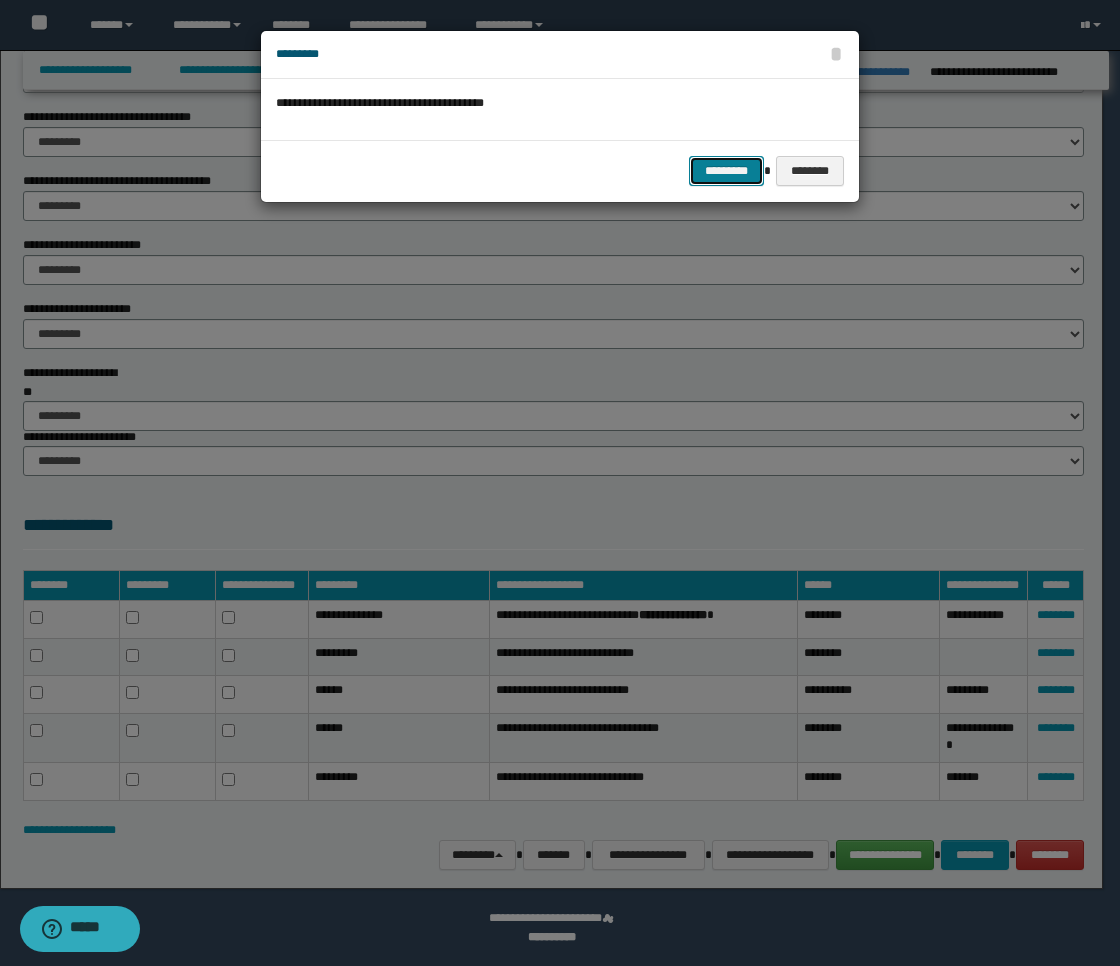 click on "*********" at bounding box center [726, 171] 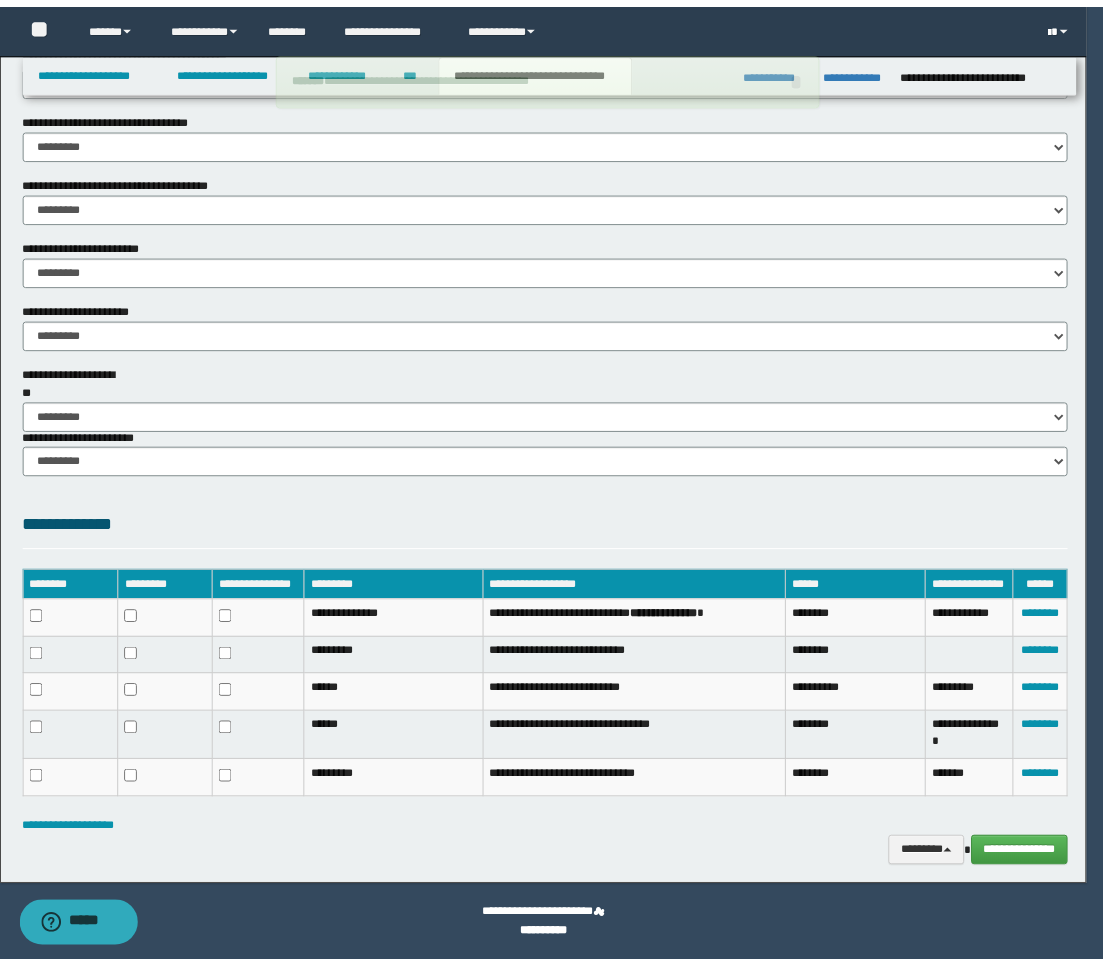 scroll, scrollTop: 1124, scrollLeft: 0, axis: vertical 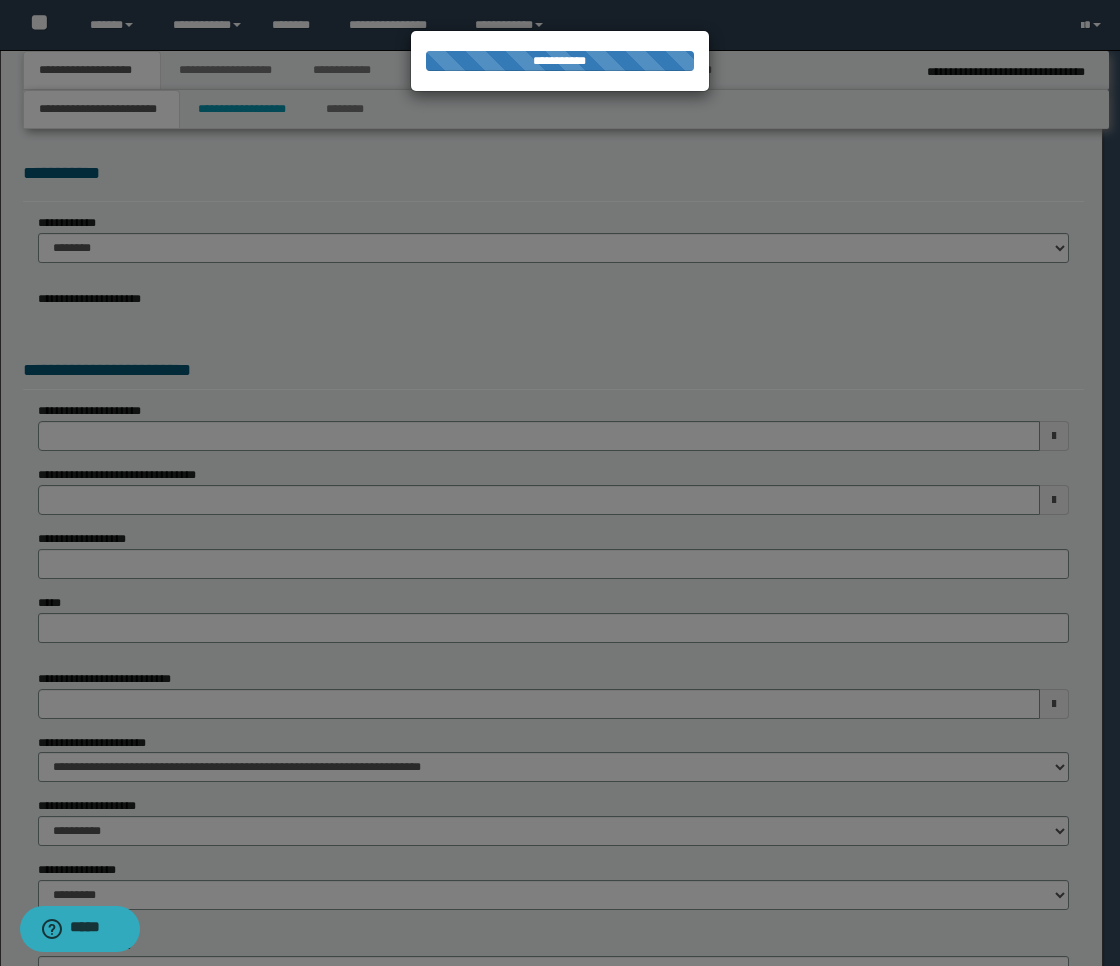 select on "**" 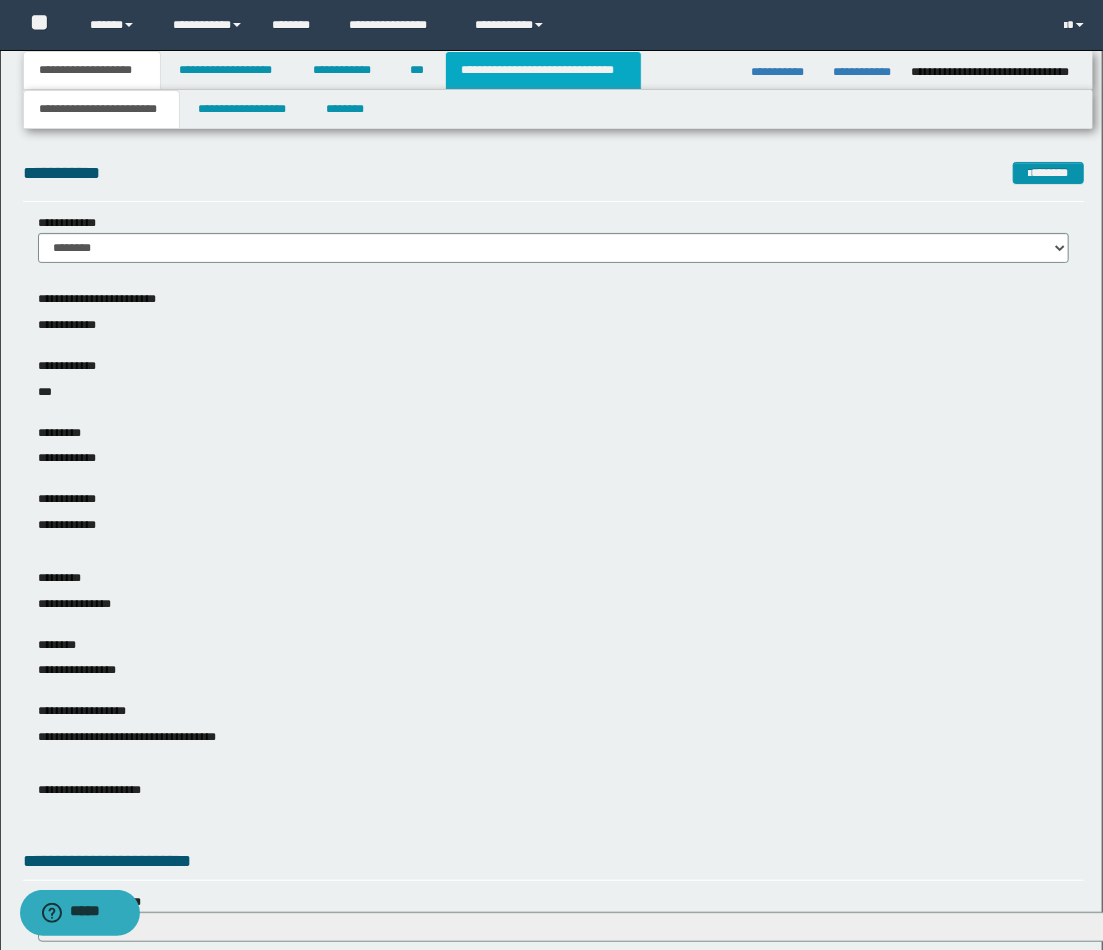 click on "**********" at bounding box center [543, 70] 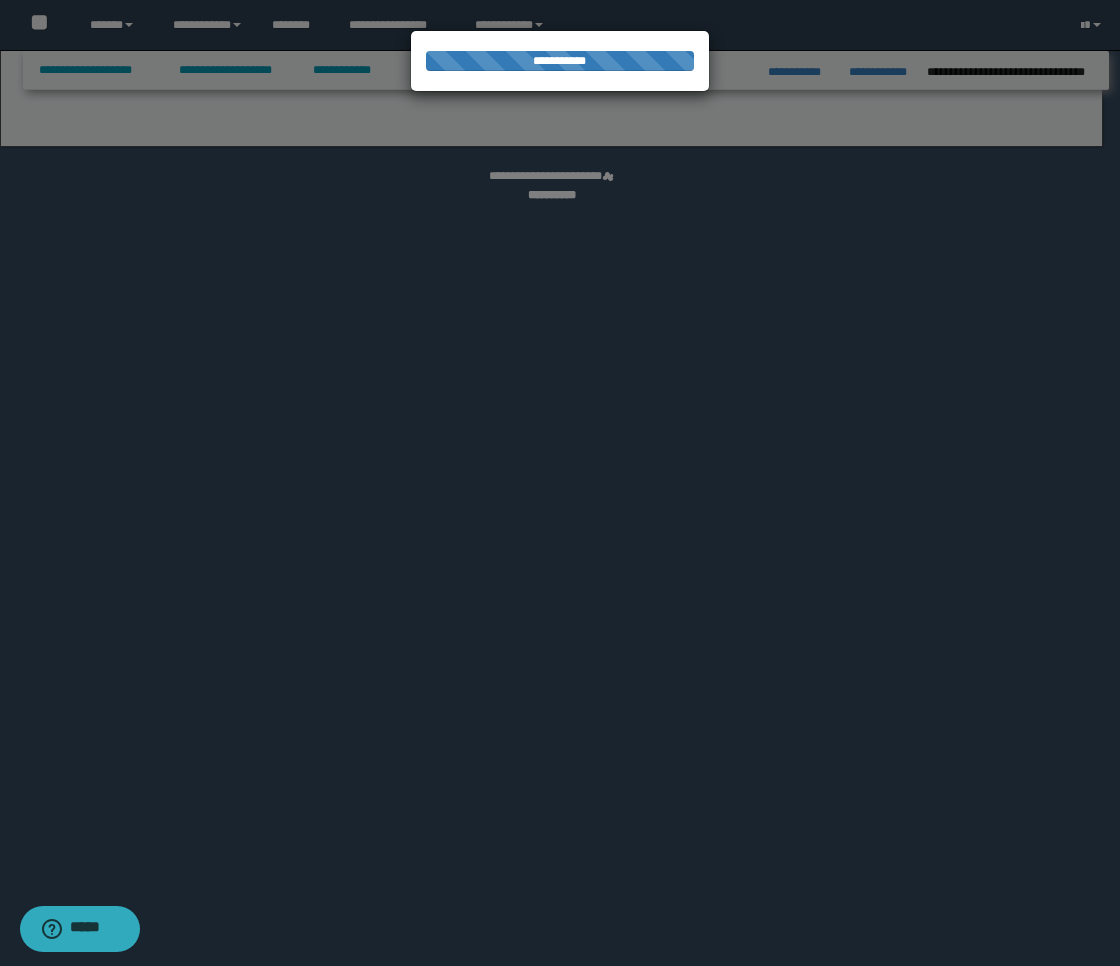 select on "*" 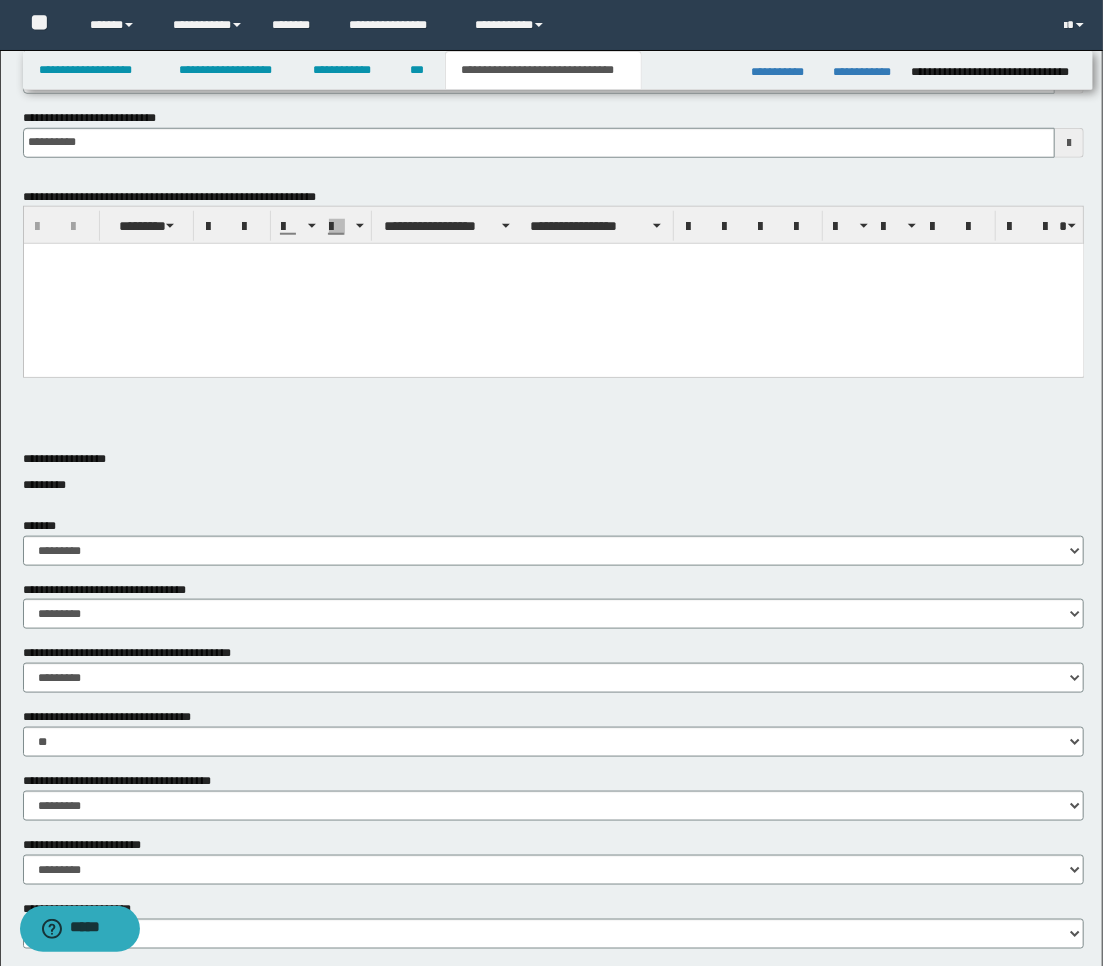 scroll, scrollTop: 654, scrollLeft: 0, axis: vertical 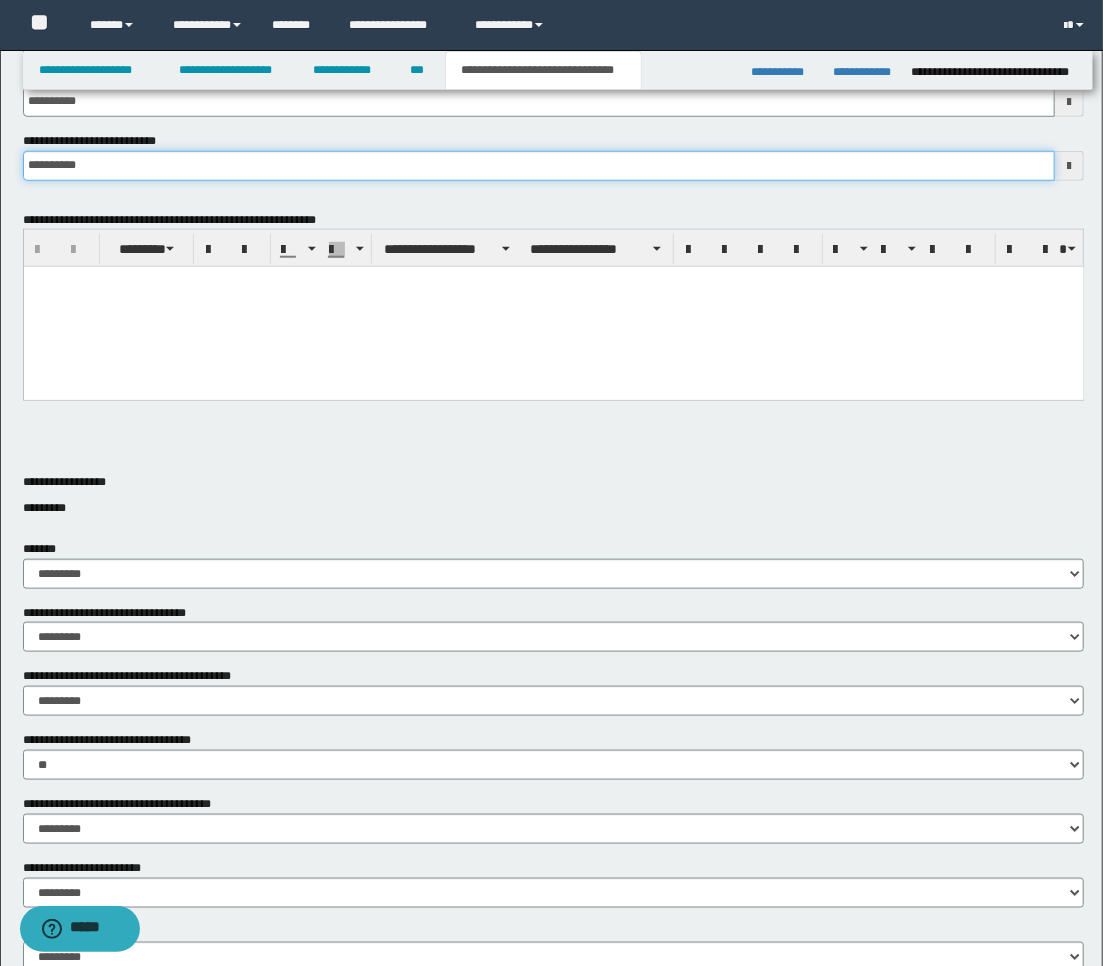 click on "**********" at bounding box center [539, 166] 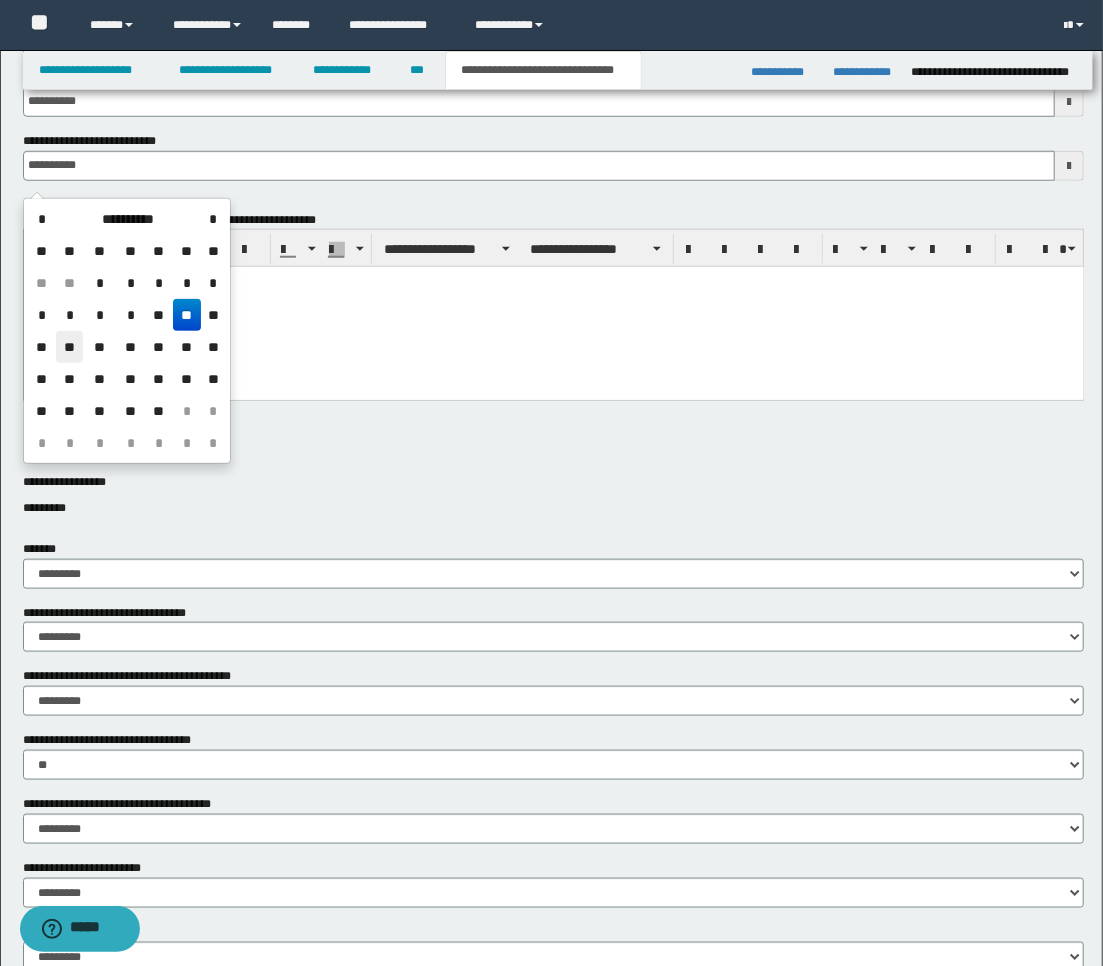 click on "**" at bounding box center (70, 347) 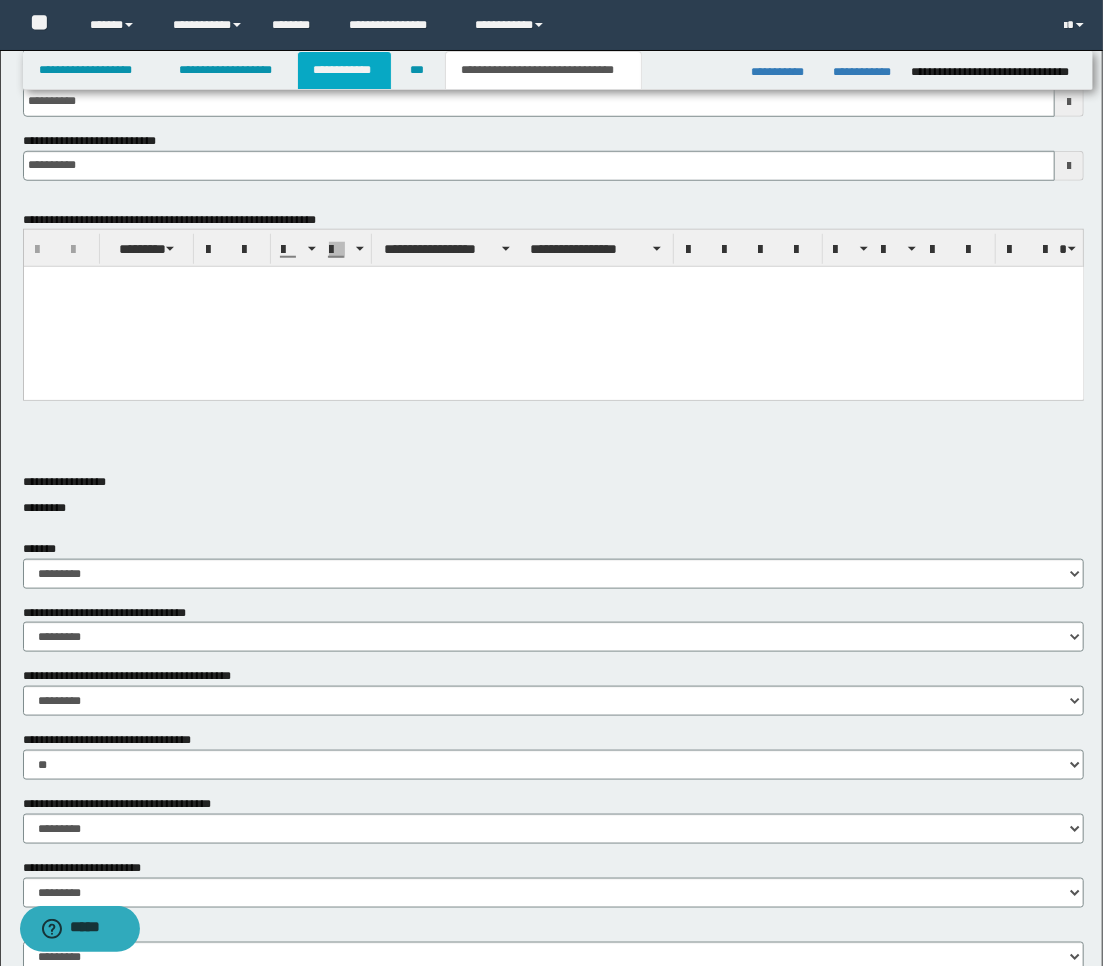 click on "**********" at bounding box center (344, 70) 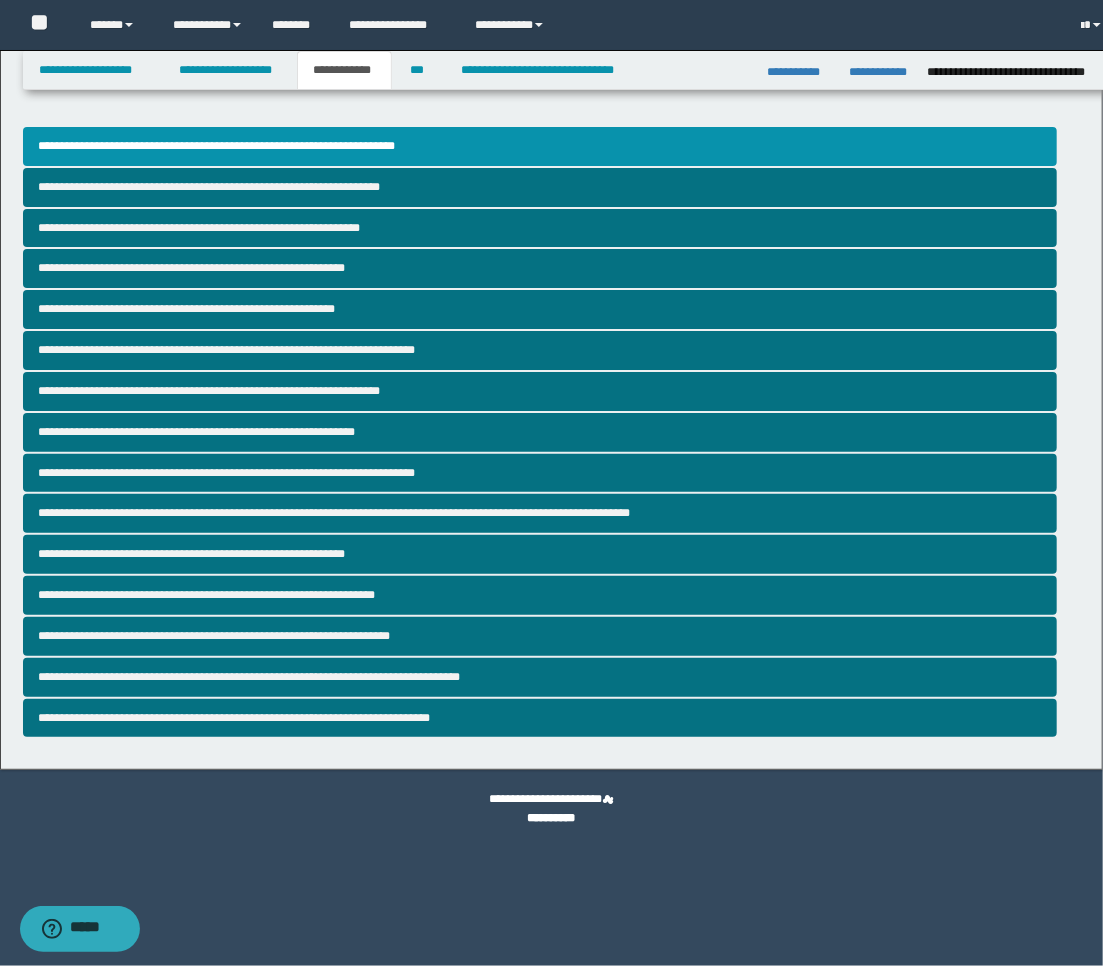 scroll, scrollTop: 0, scrollLeft: 0, axis: both 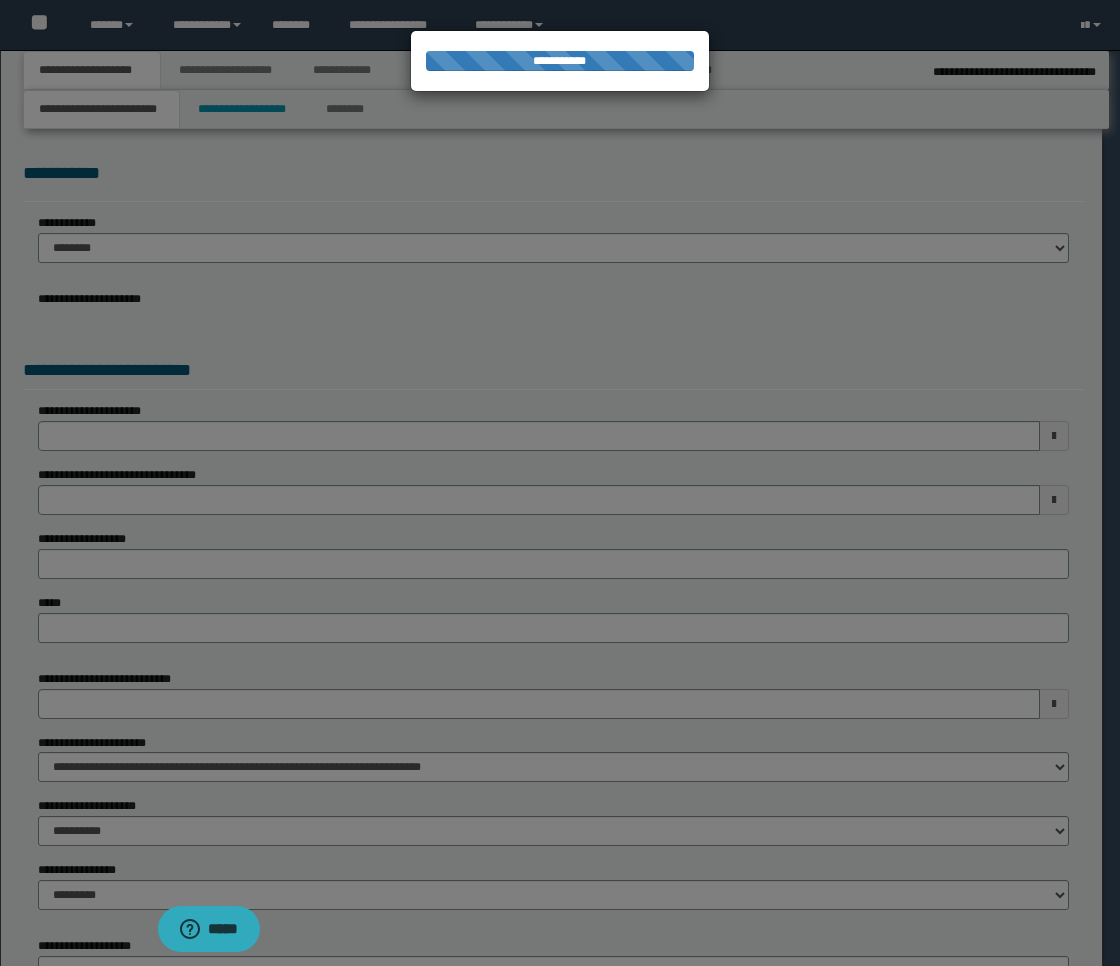 select on "**" 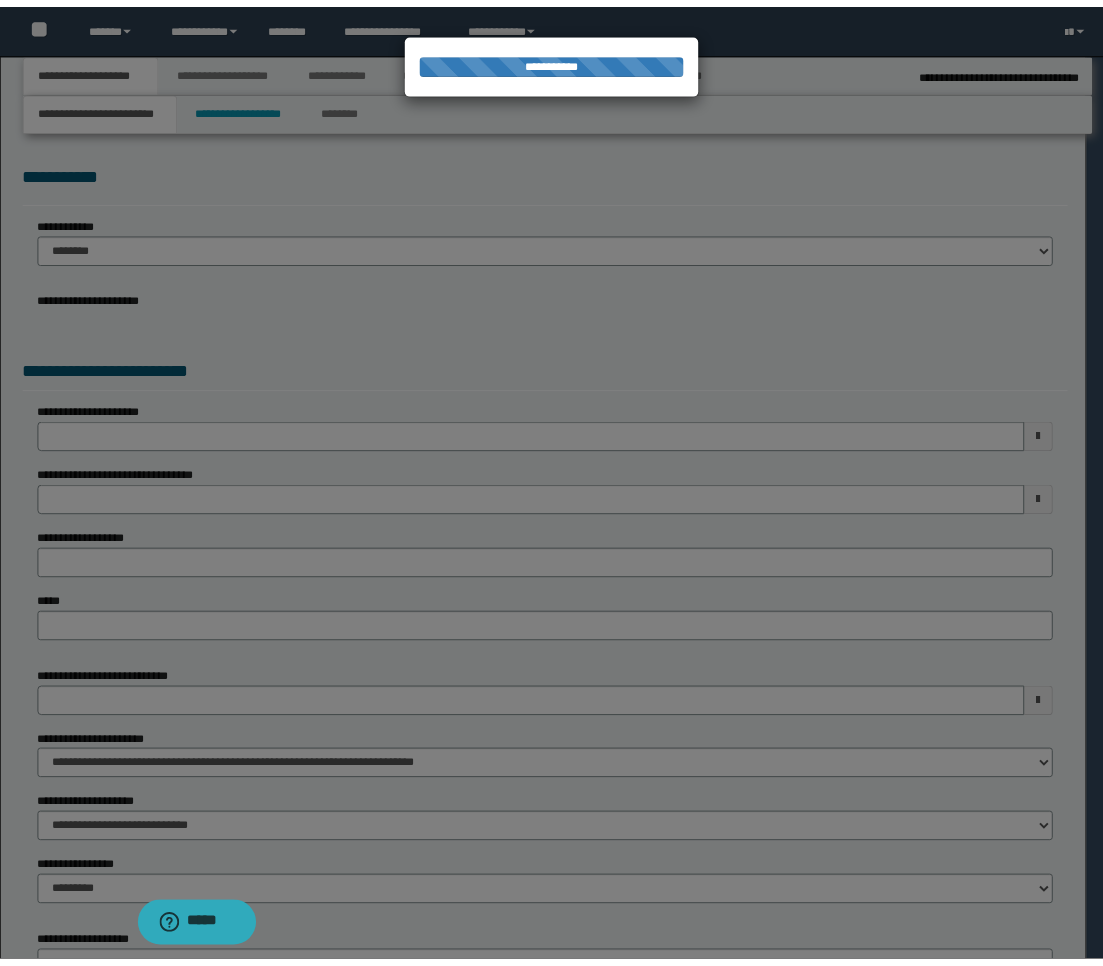 scroll, scrollTop: 0, scrollLeft: 0, axis: both 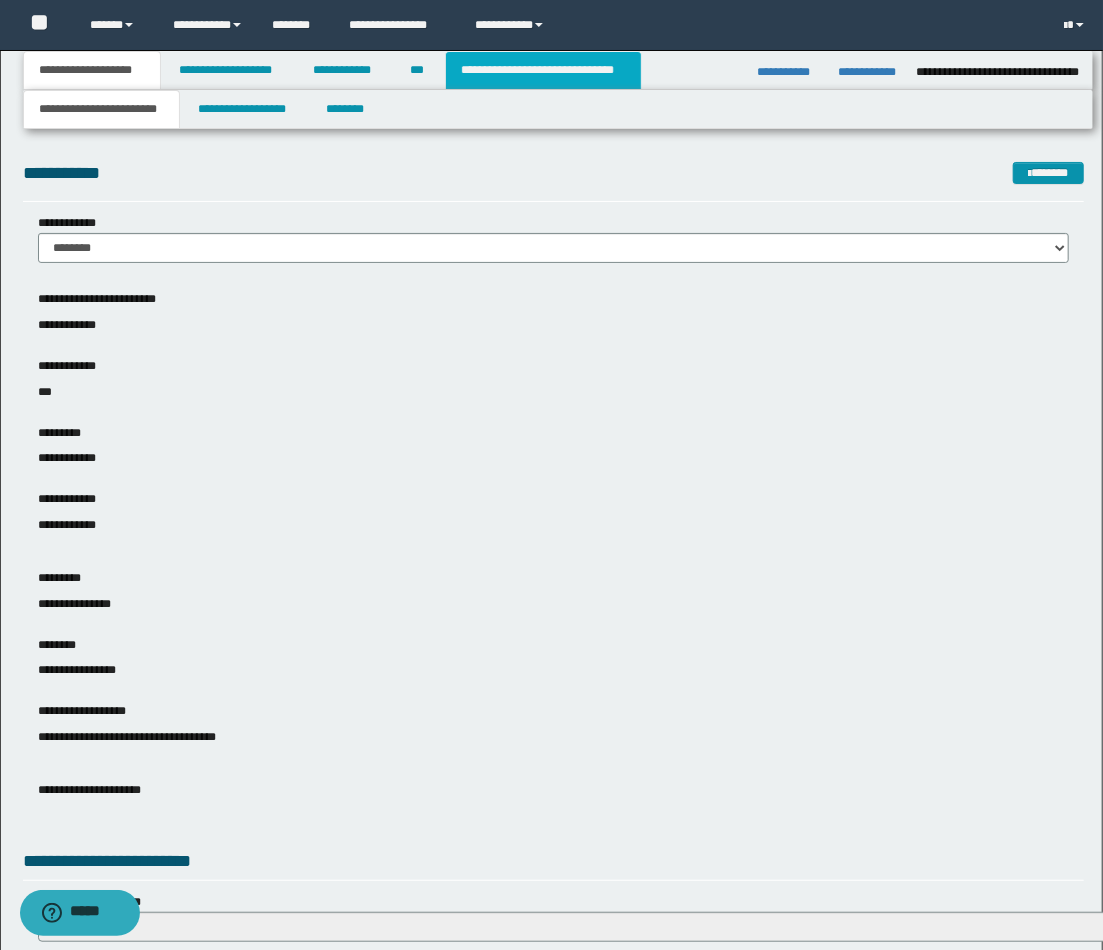 click on "**********" at bounding box center [543, 70] 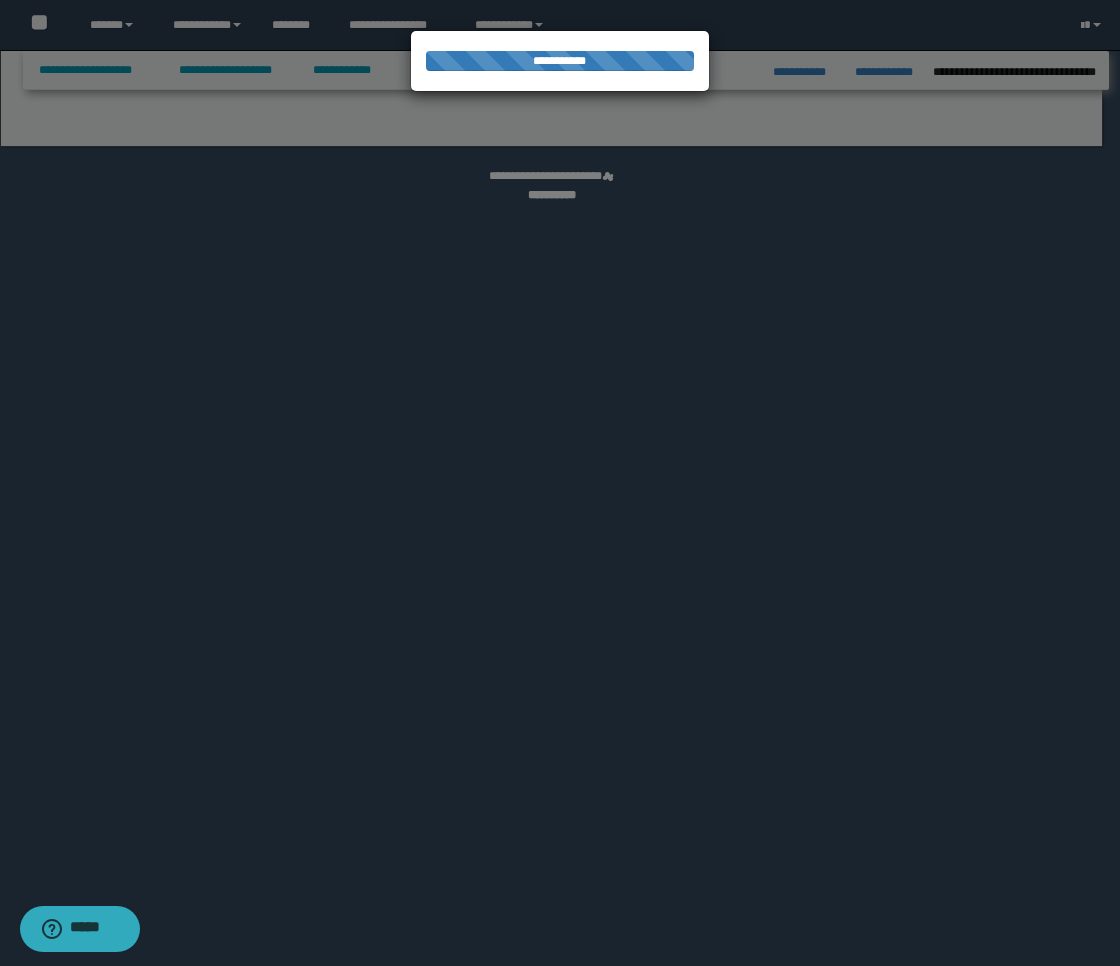 select on "*" 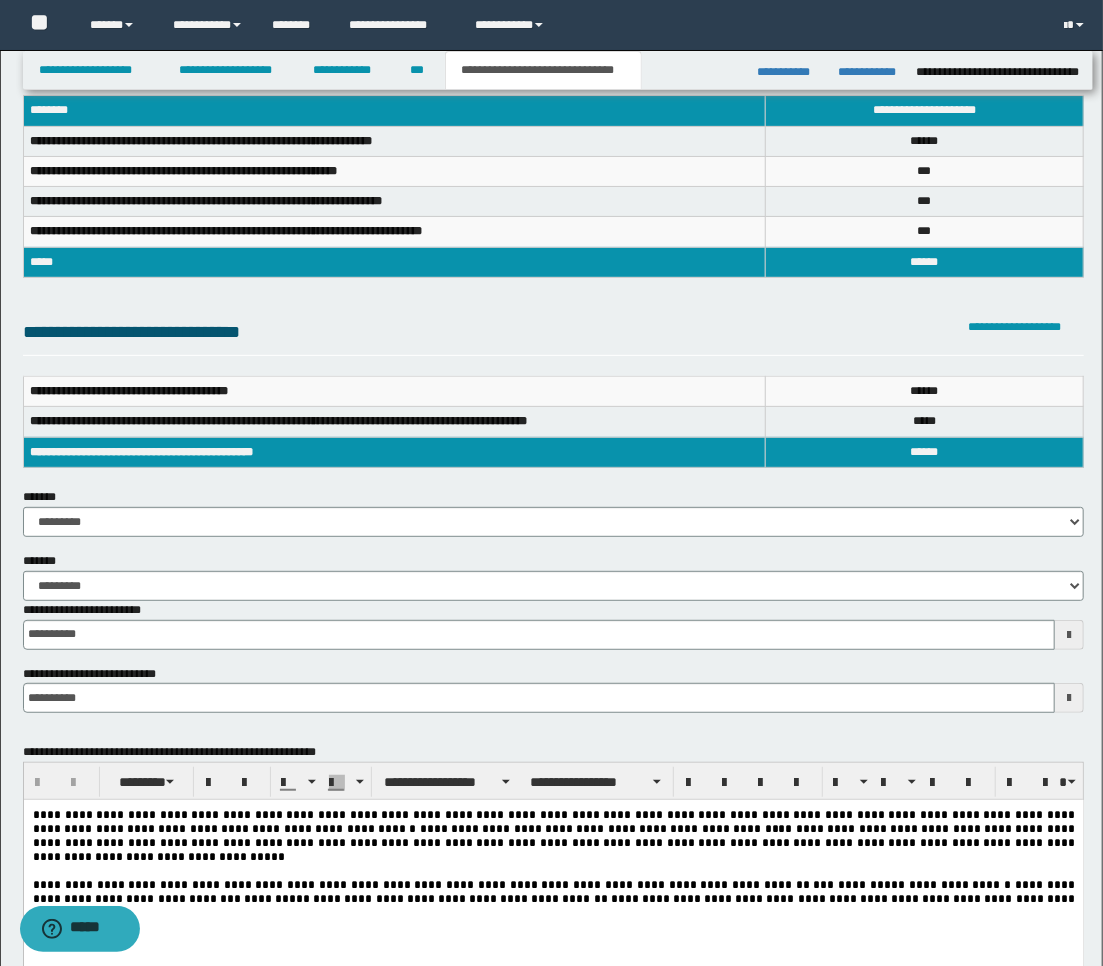 scroll, scrollTop: 444, scrollLeft: 0, axis: vertical 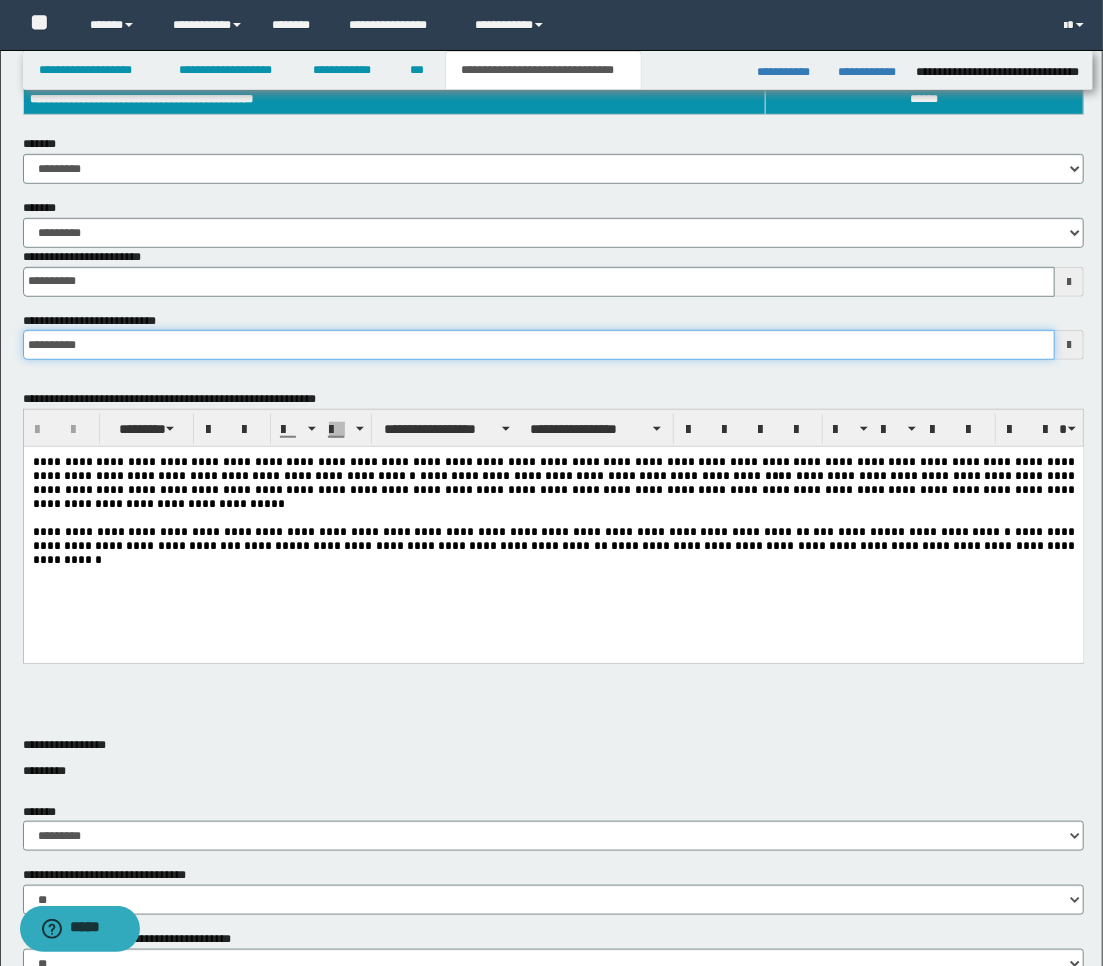 click on "**********" at bounding box center [539, 345] 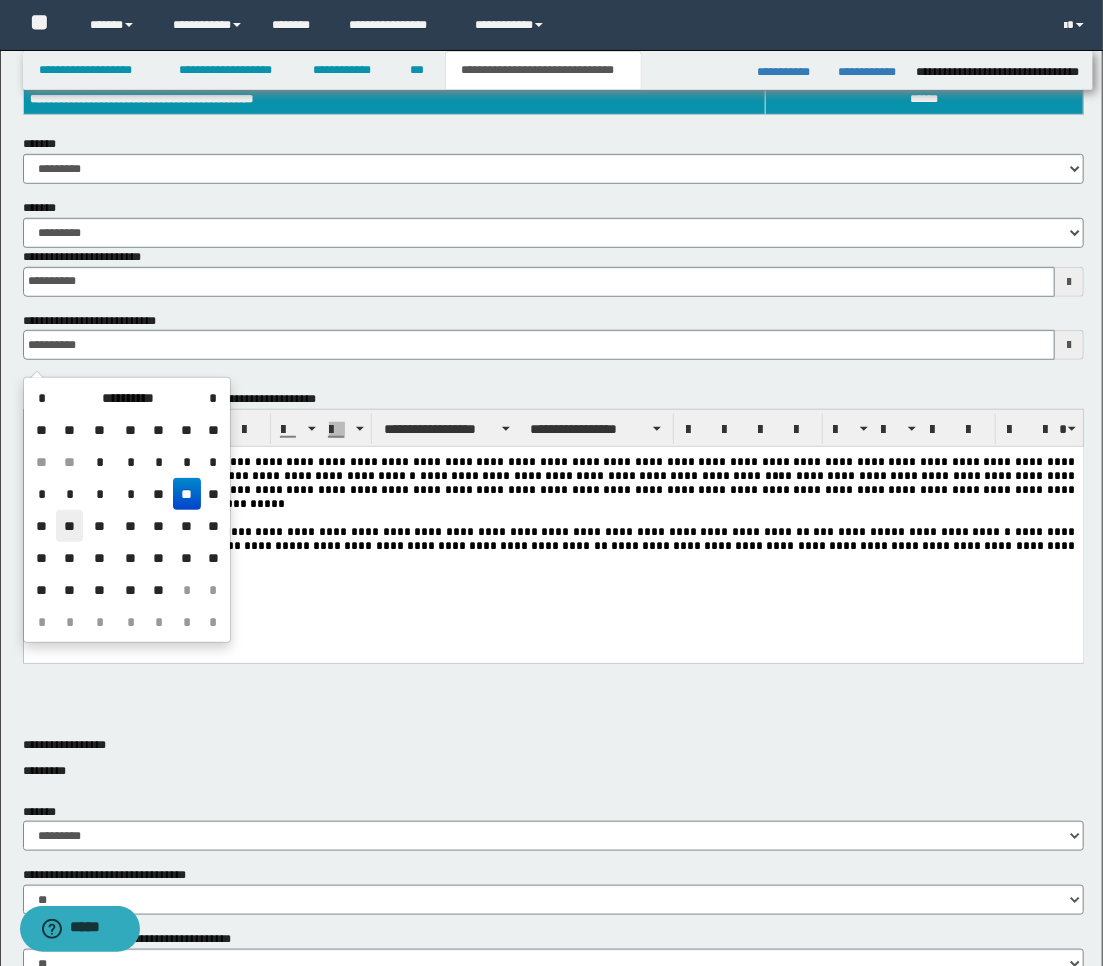 click on "**" at bounding box center [70, 526] 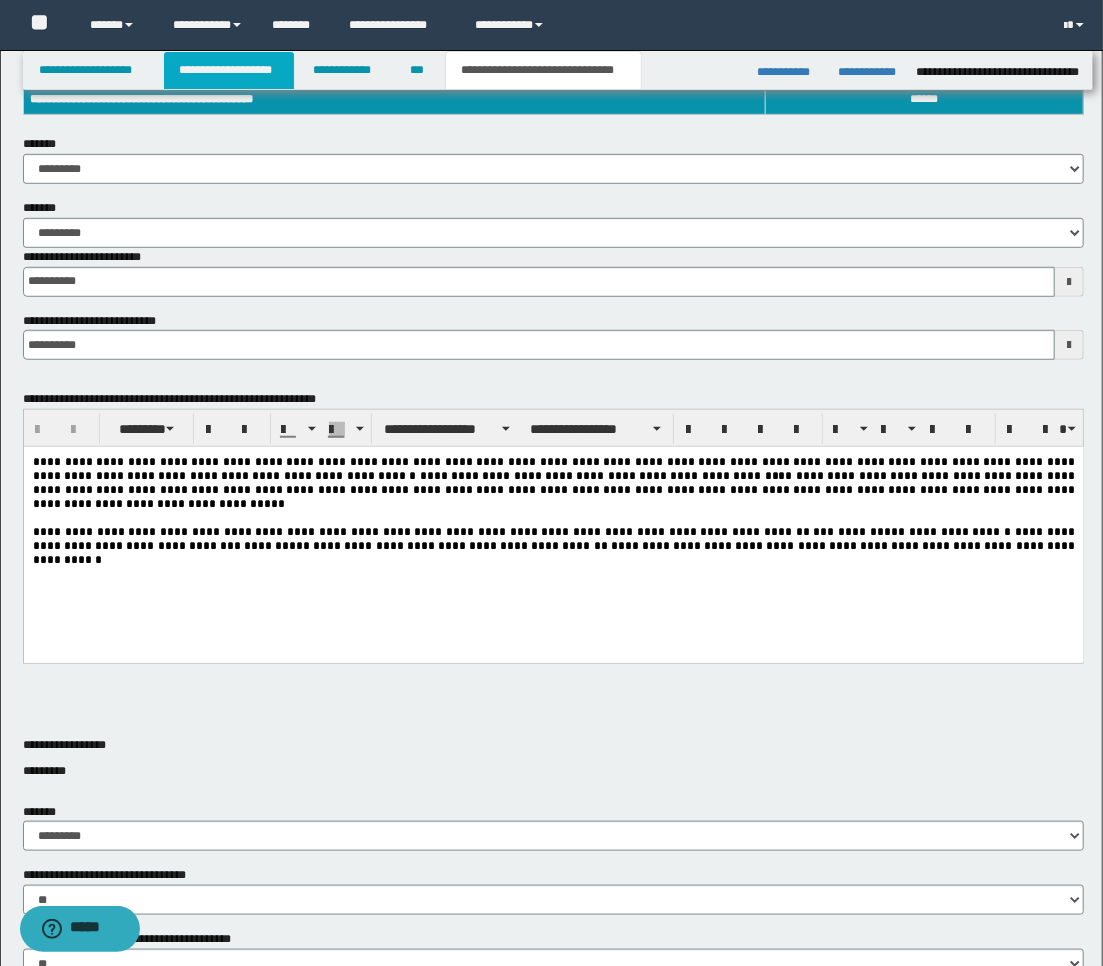 click on "**********" at bounding box center (229, 70) 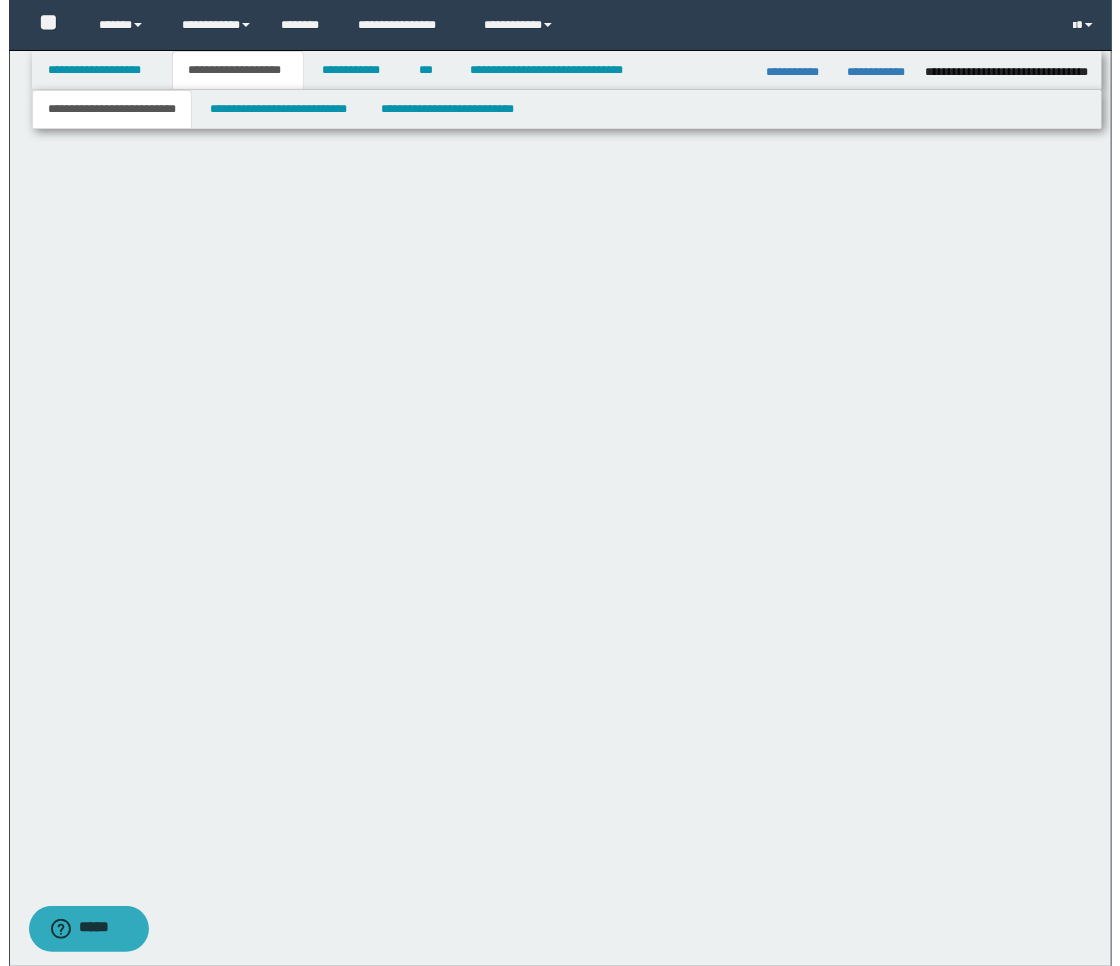 scroll, scrollTop: 0, scrollLeft: 0, axis: both 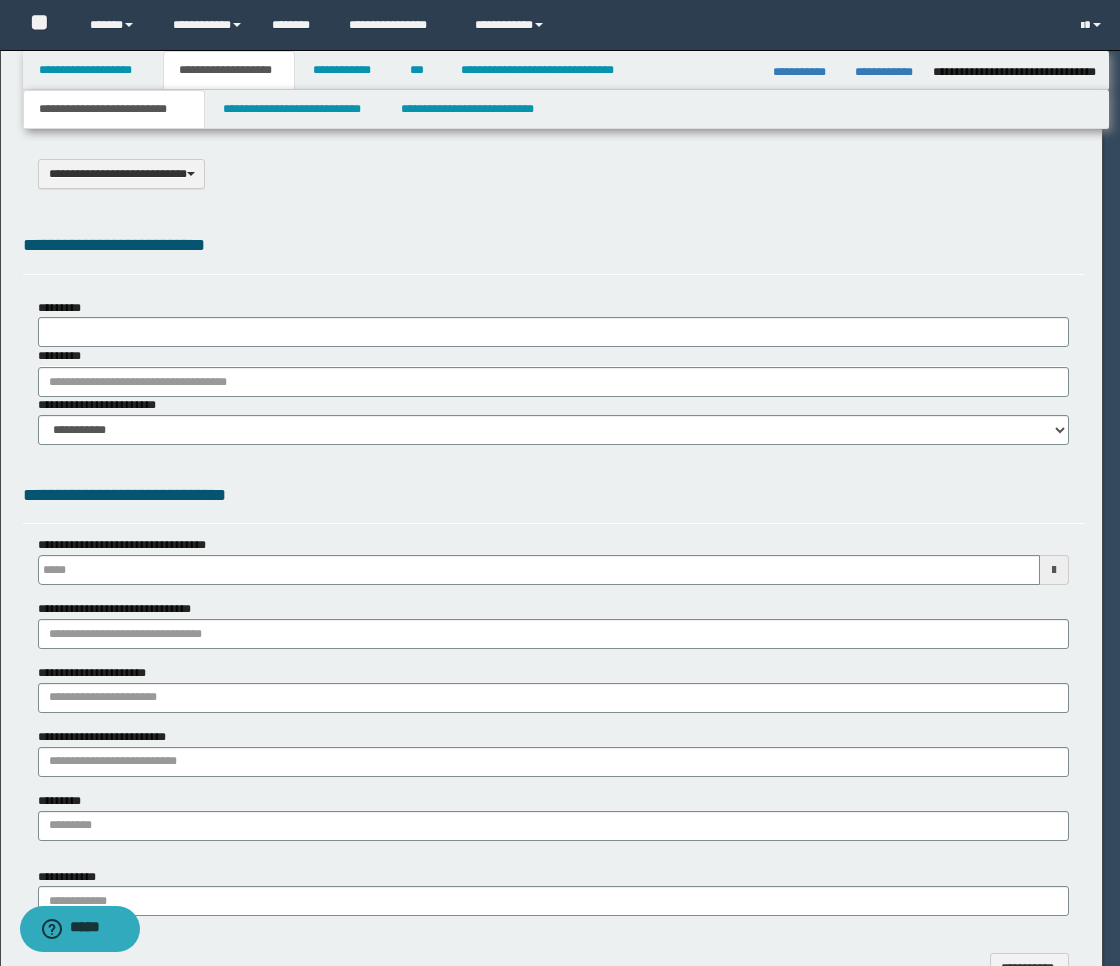 type on "**********" 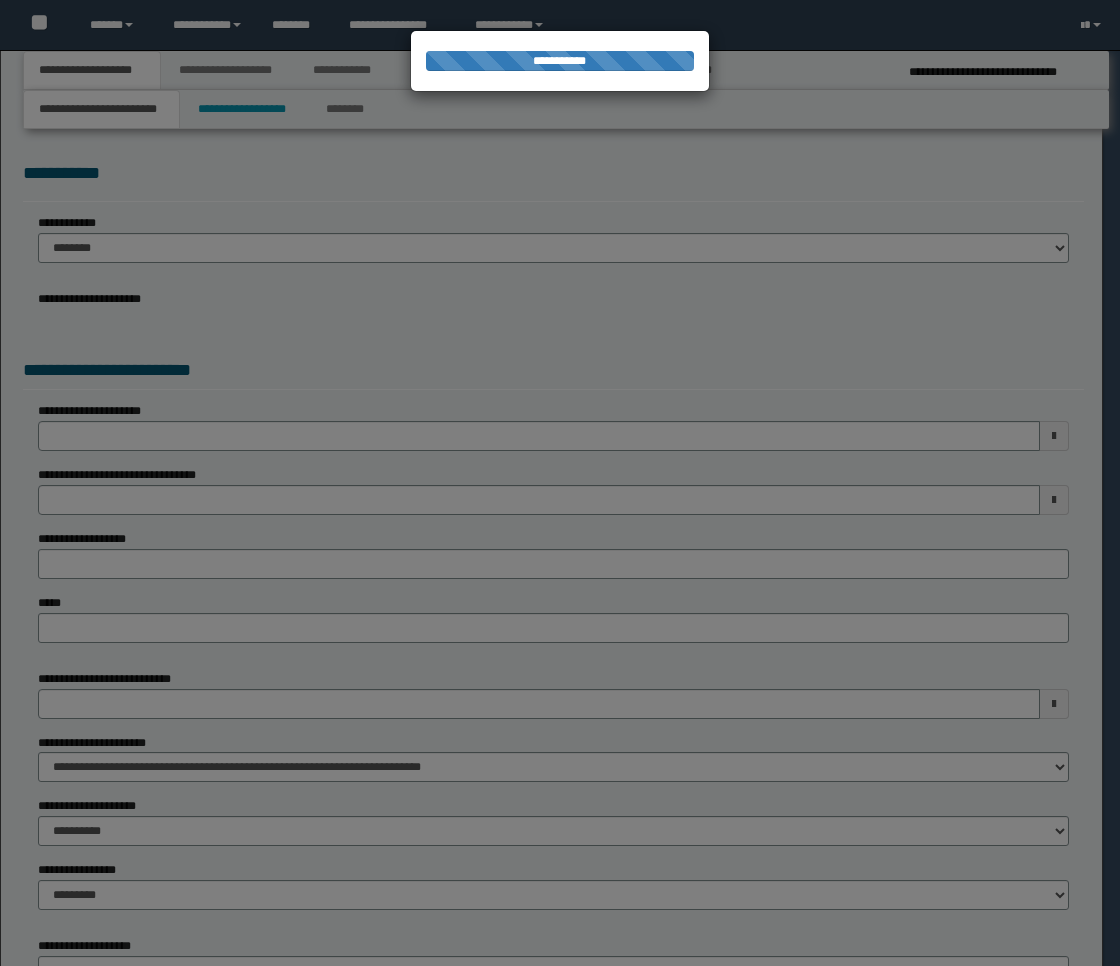 scroll, scrollTop: 0, scrollLeft: 0, axis: both 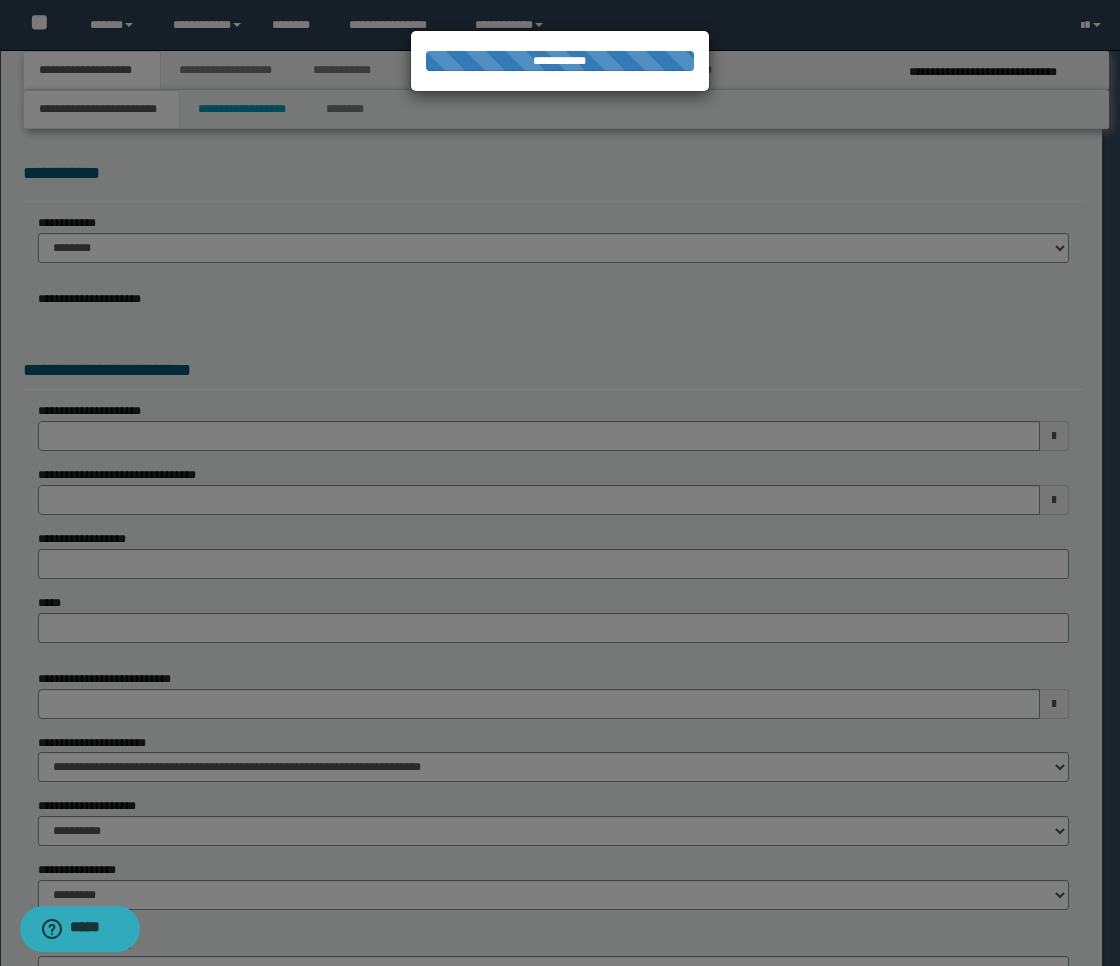 select on "*" 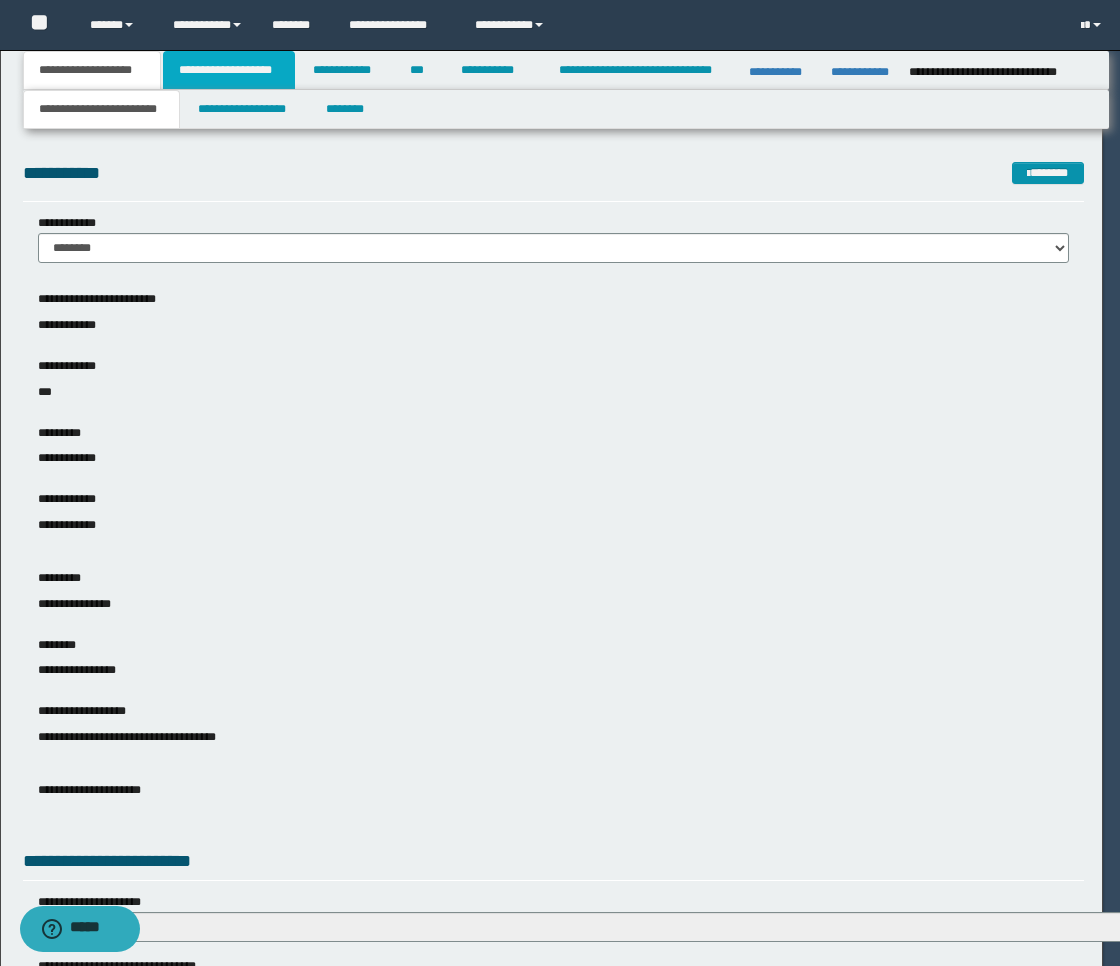 click on "**********" at bounding box center [229, 70] 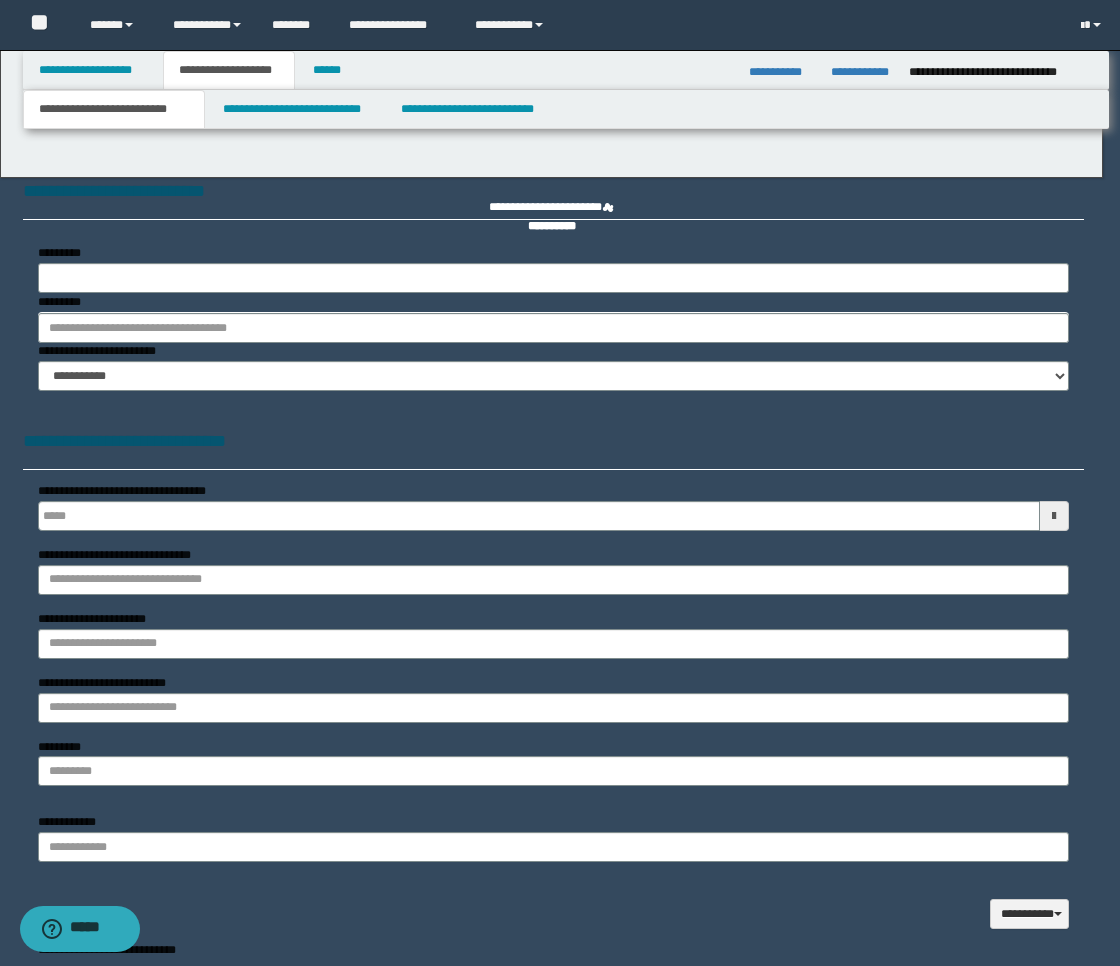 type 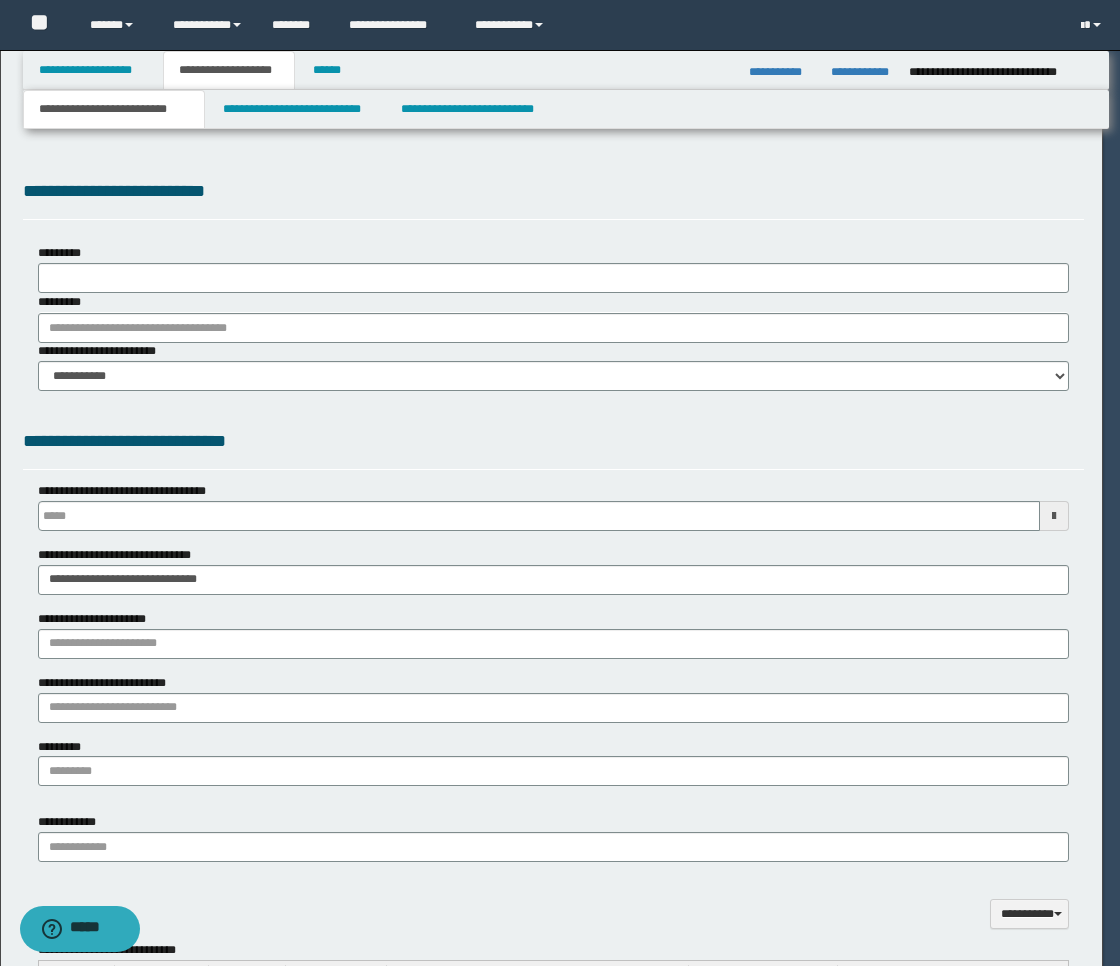 scroll, scrollTop: 0, scrollLeft: 0, axis: both 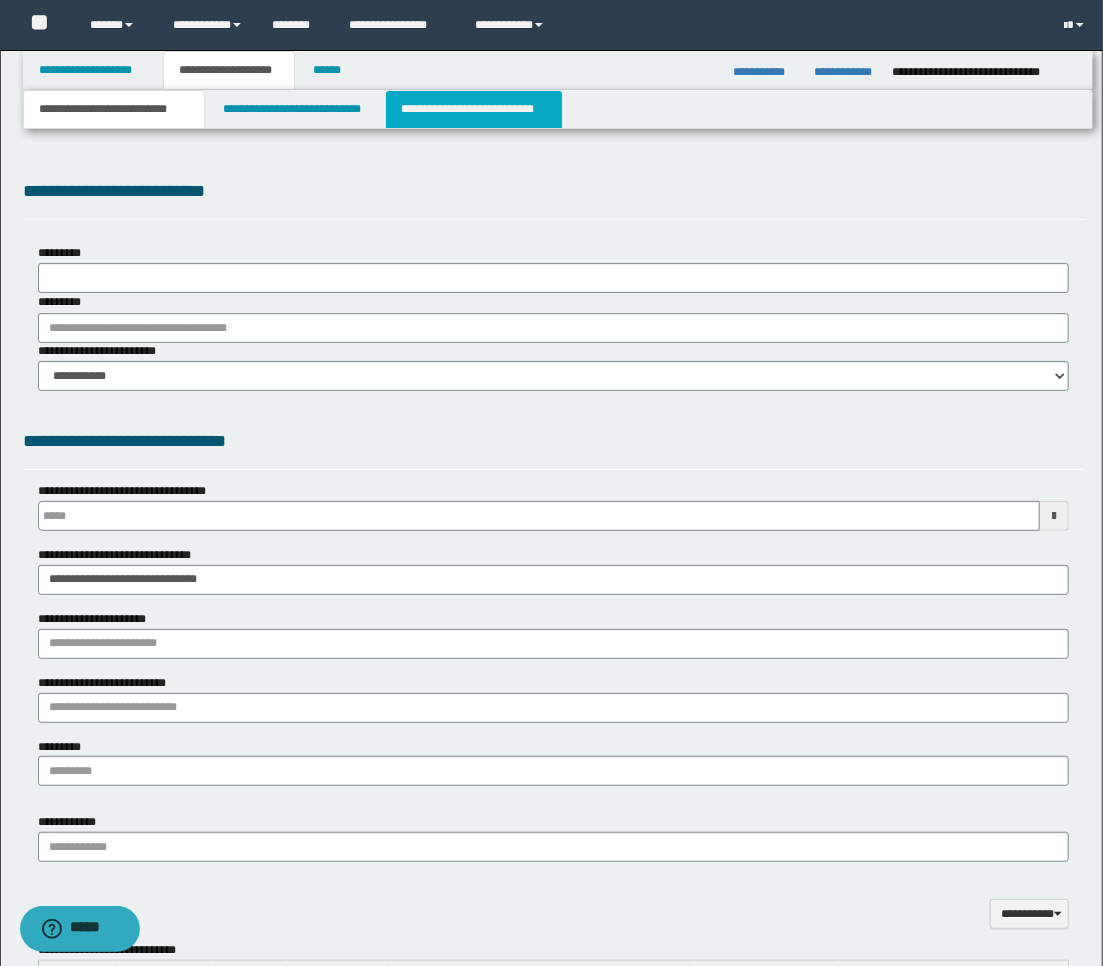 click on "**********" at bounding box center (474, 109) 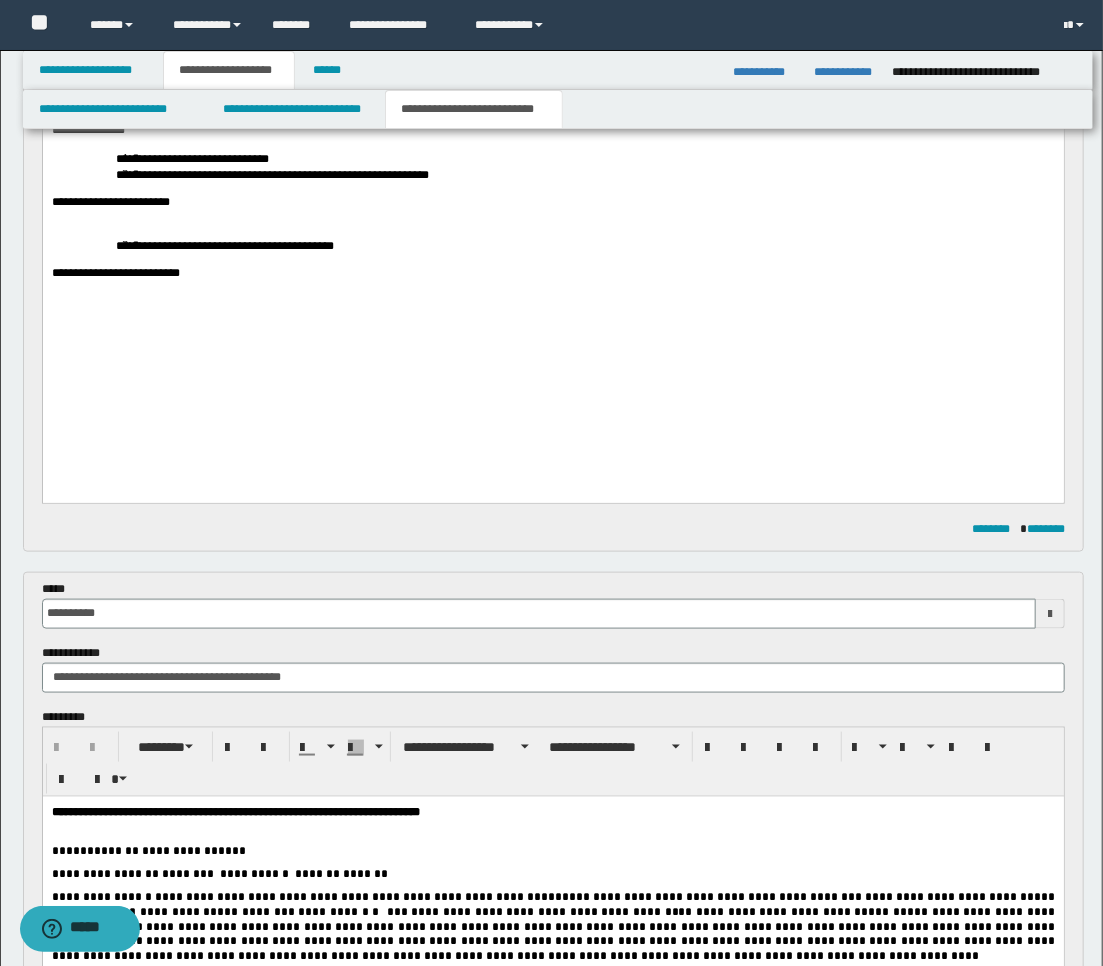 scroll, scrollTop: 1051, scrollLeft: 0, axis: vertical 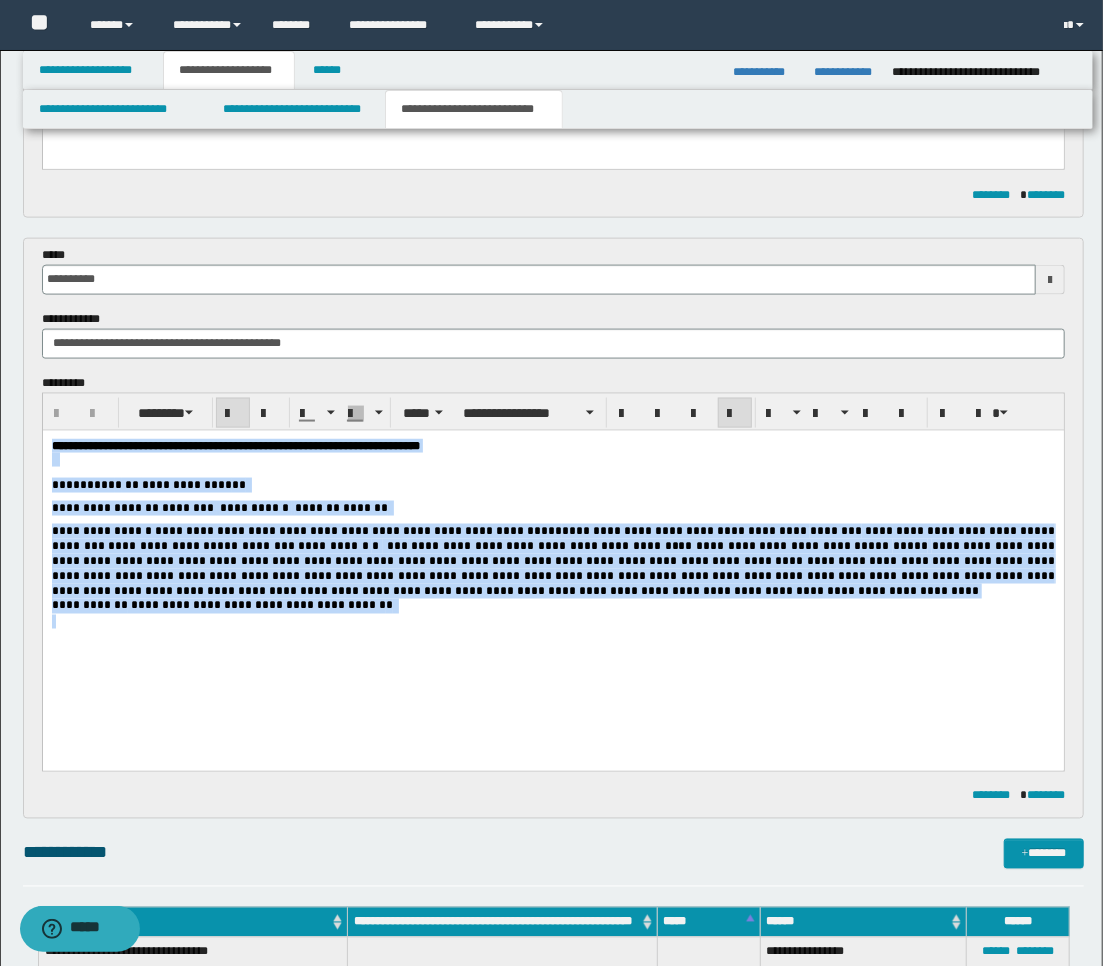 drag, startPoint x: 260, startPoint y: 560, endPoint x: 51, endPoint y: 434, distance: 244.04303 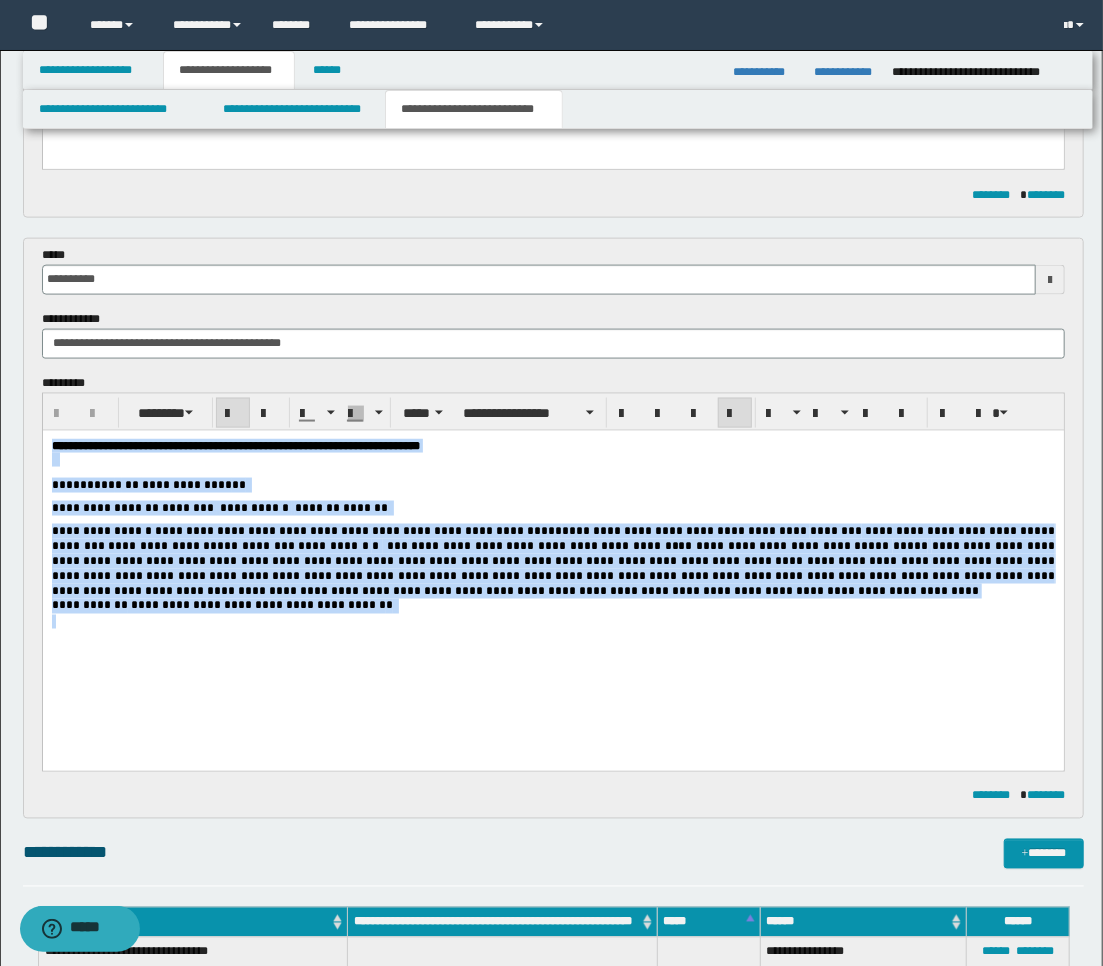 click on "**********" at bounding box center (552, 567) 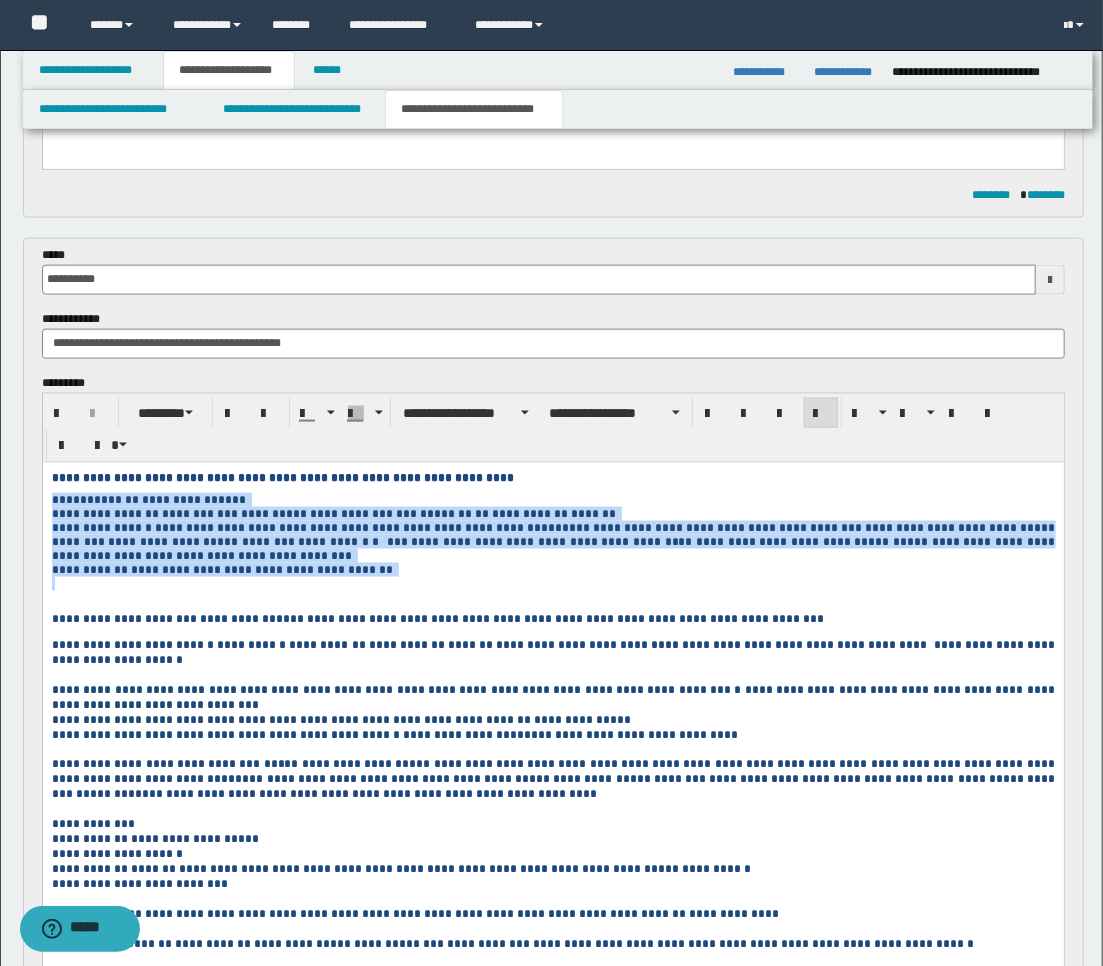 drag, startPoint x: 362, startPoint y: 579, endPoint x: 32, endPoint y: 506, distance: 337.9778 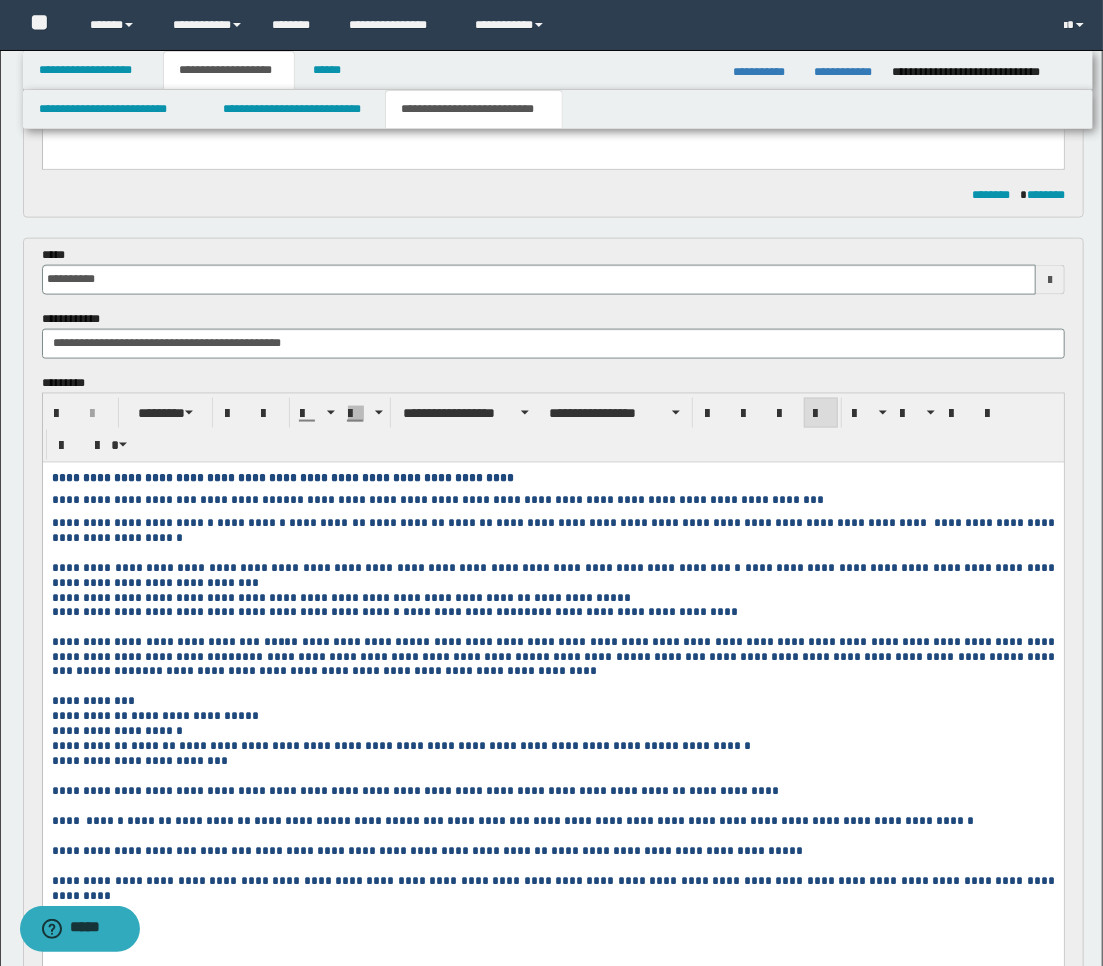 scroll, scrollTop: 1162, scrollLeft: 0, axis: vertical 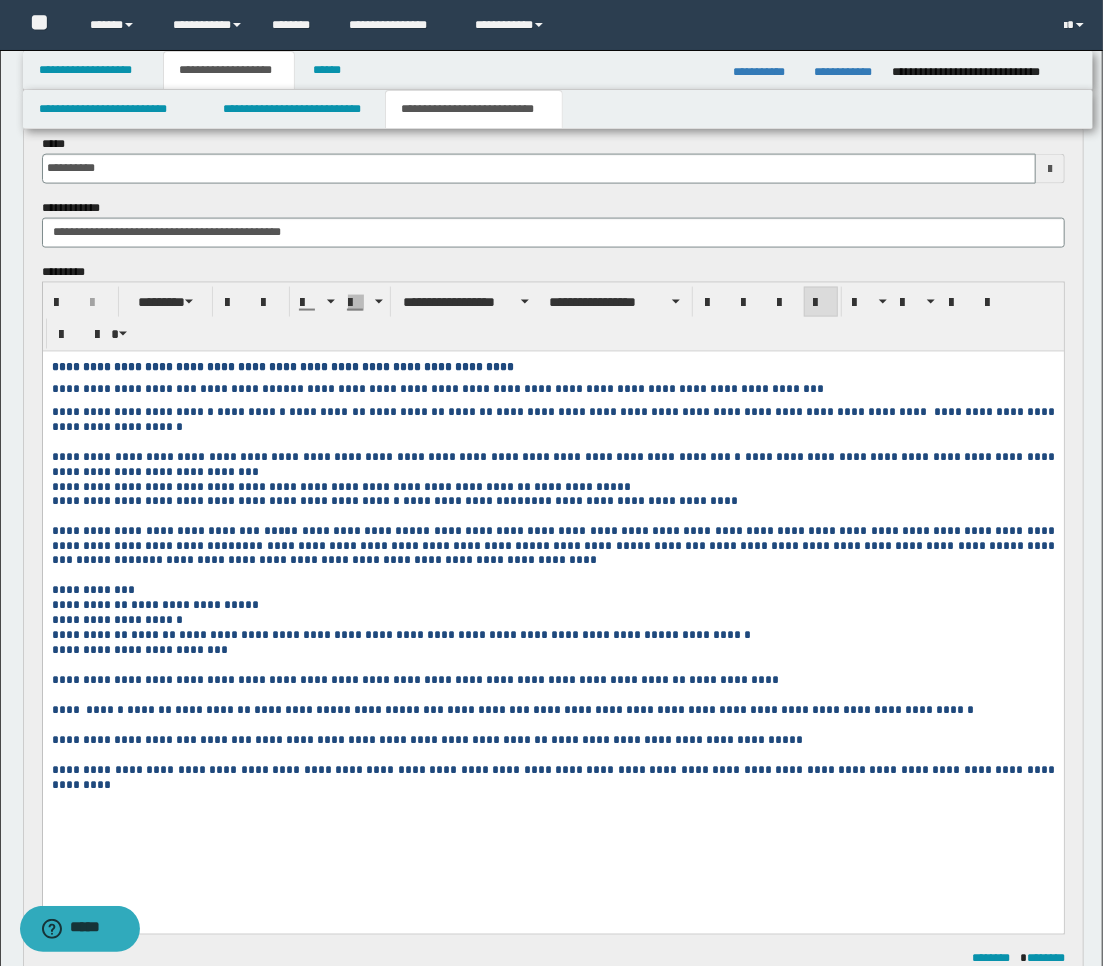 click on "**********" at bounding box center [601, 546] 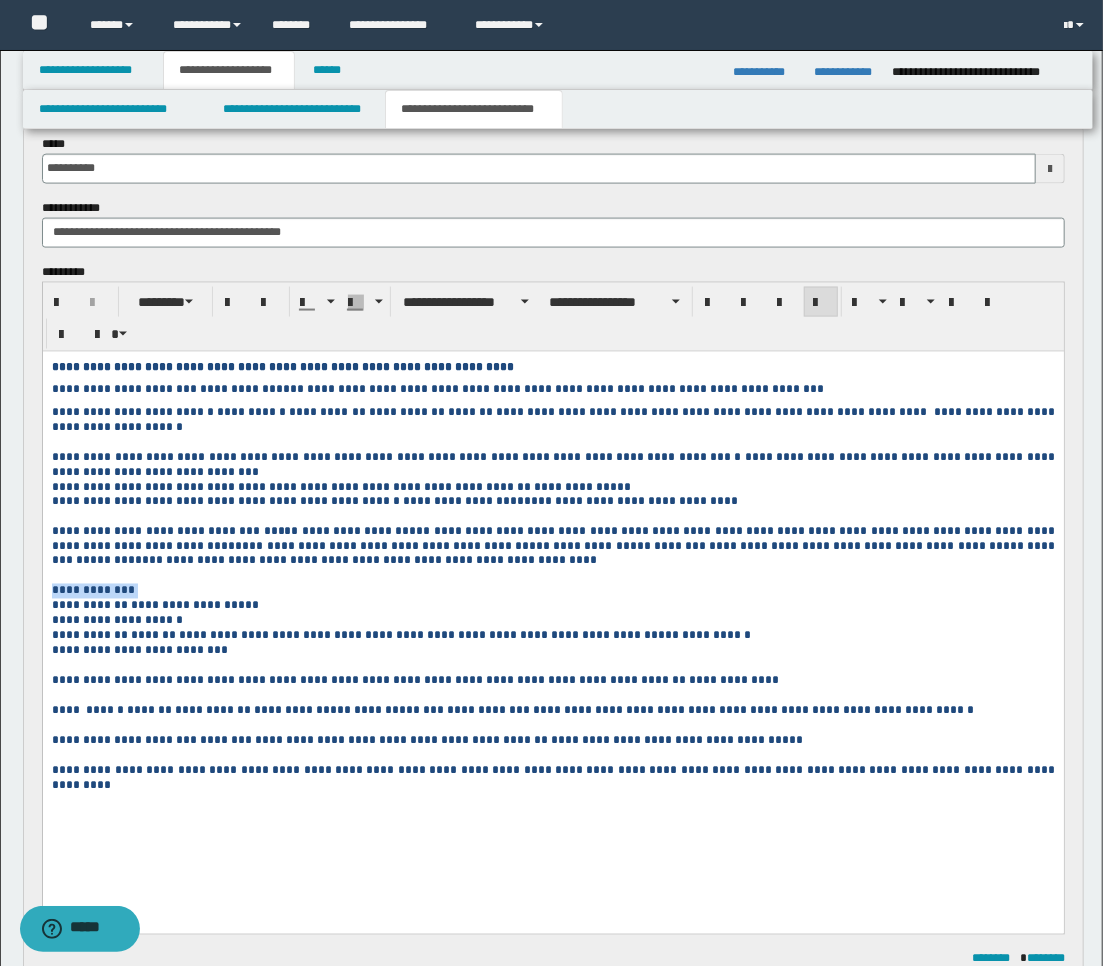 drag, startPoint x: 405, startPoint y: 546, endPoint x: 391, endPoint y: 591, distance: 47.127487 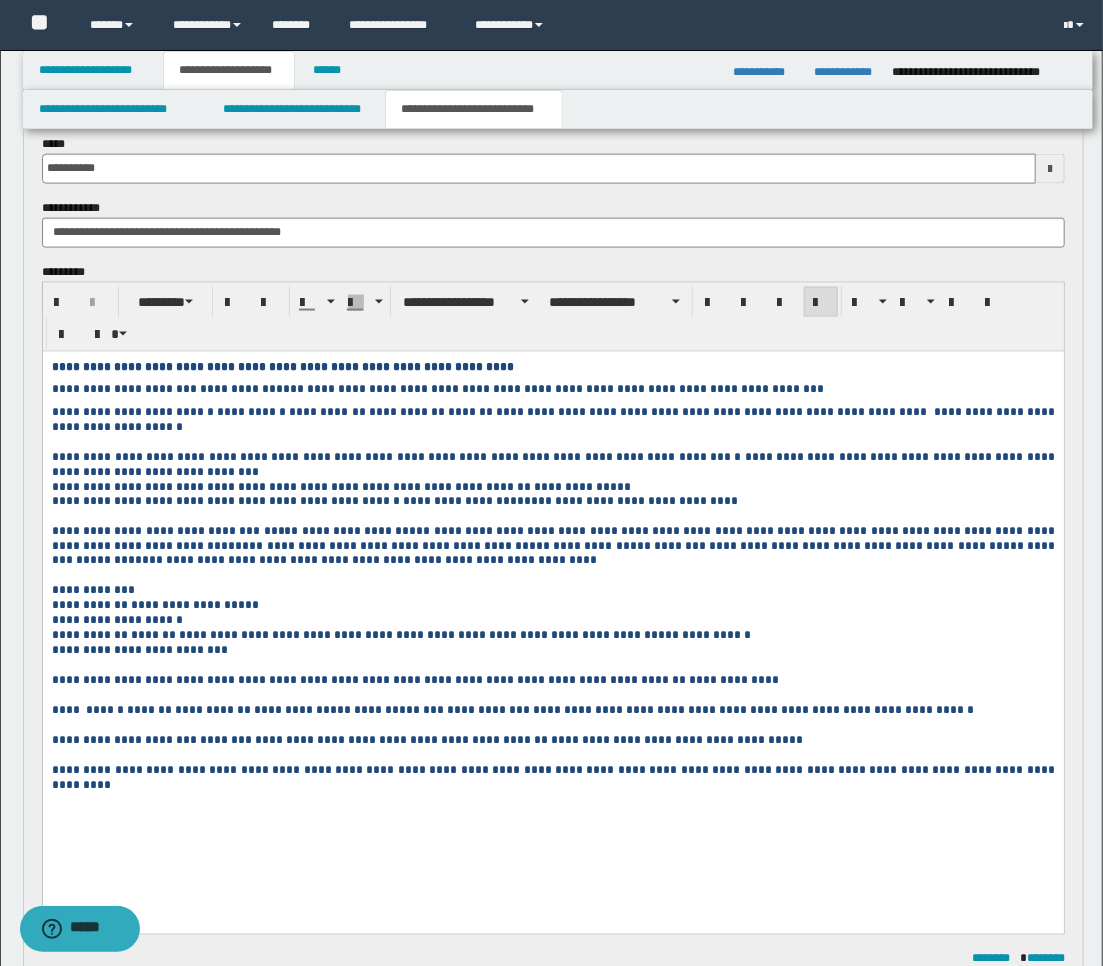 click on "**********" at bounding box center (552, 546) 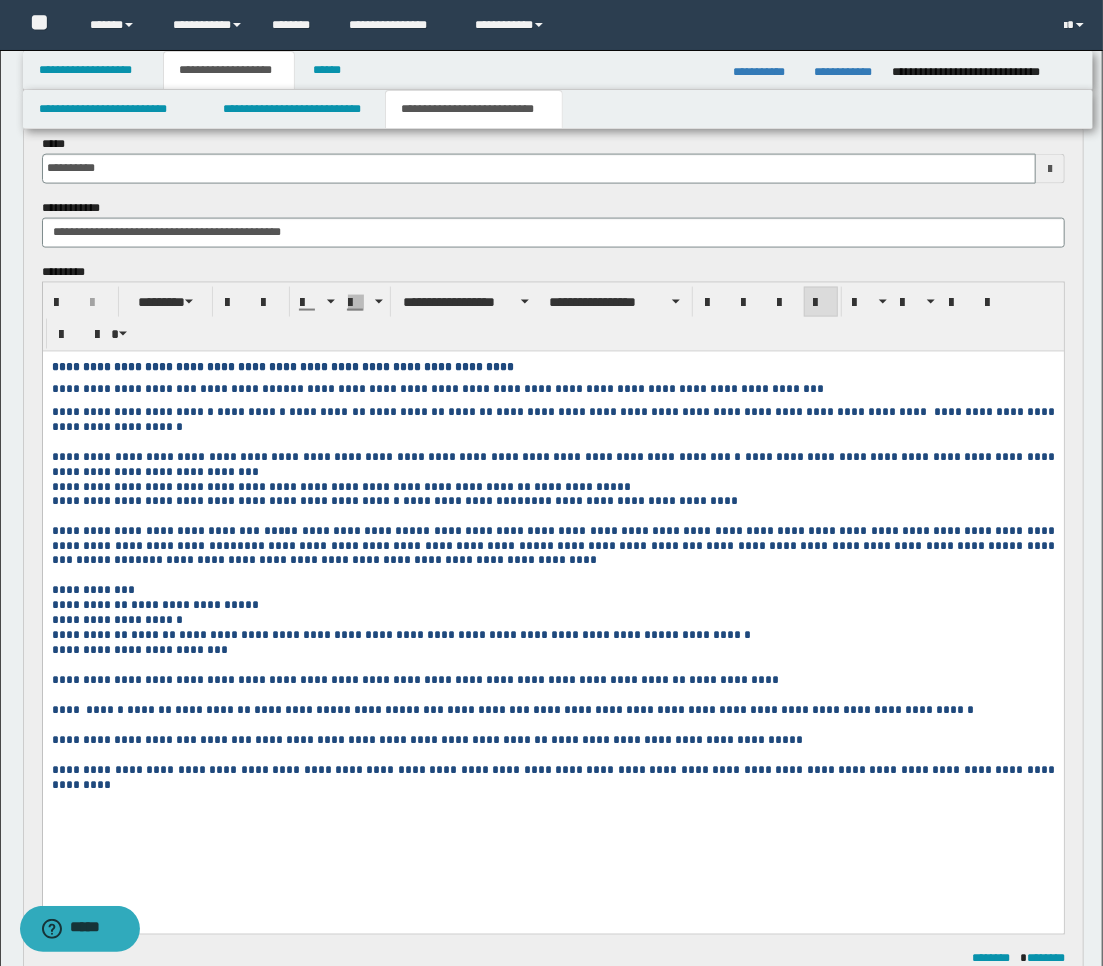 click on "**********" at bounding box center [552, 546] 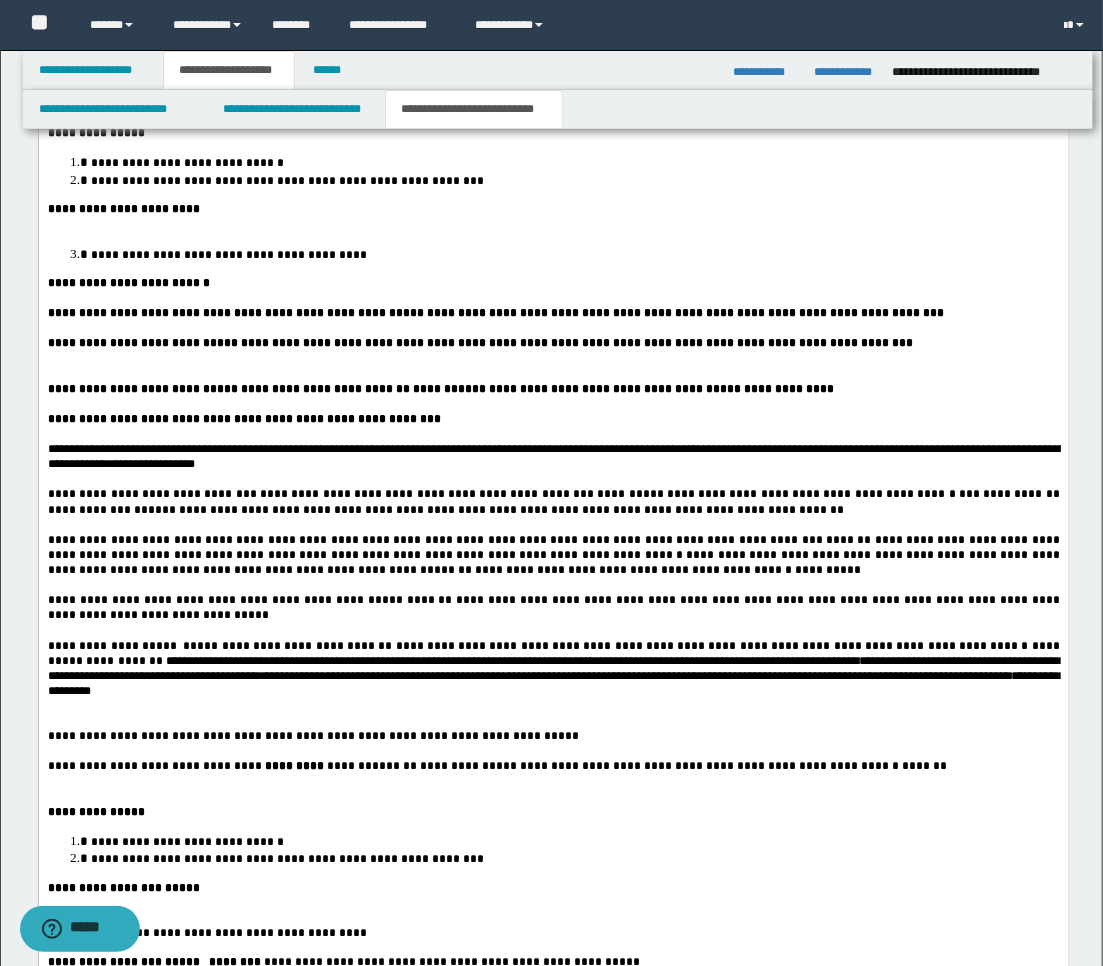 scroll, scrollTop: 2717, scrollLeft: 0, axis: vertical 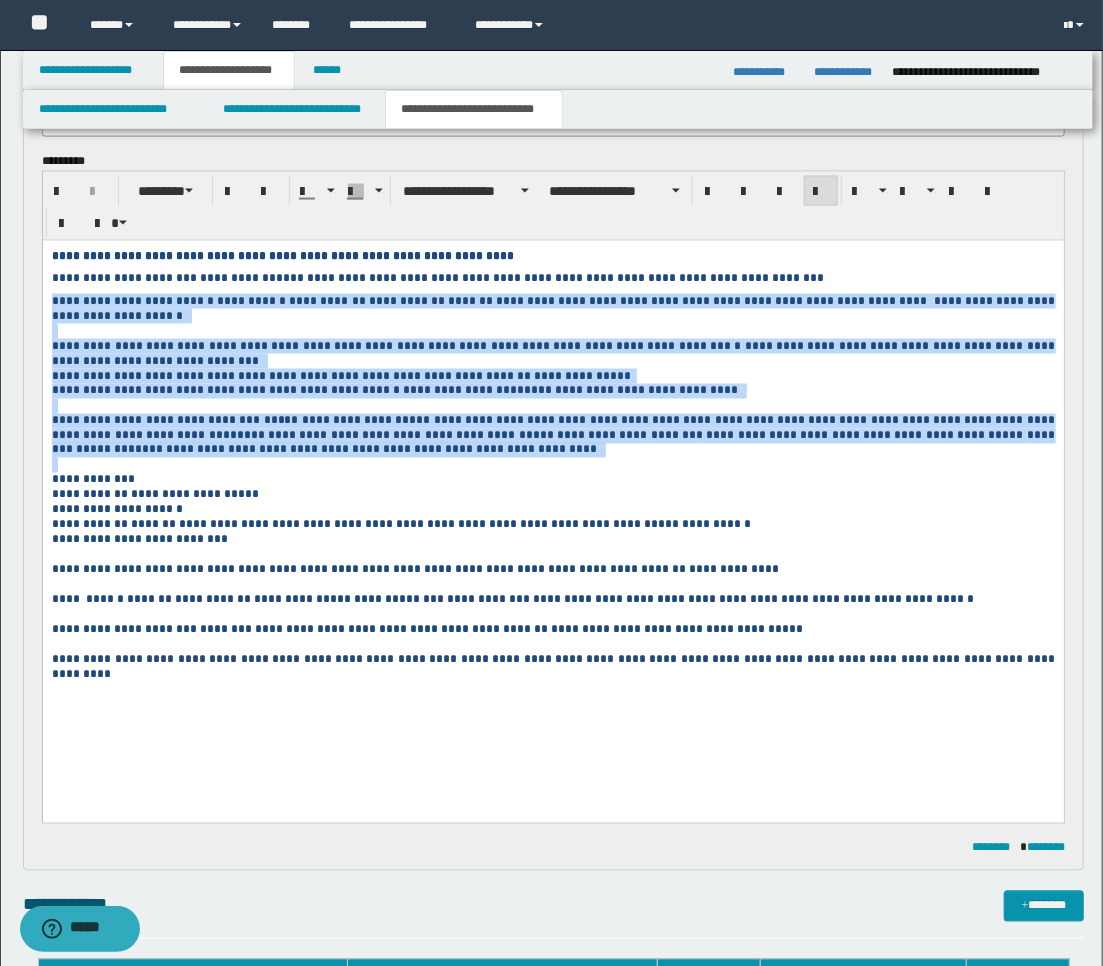 drag, startPoint x: 277, startPoint y: 464, endPoint x: 33, endPoint y: 301, distance: 293.43652 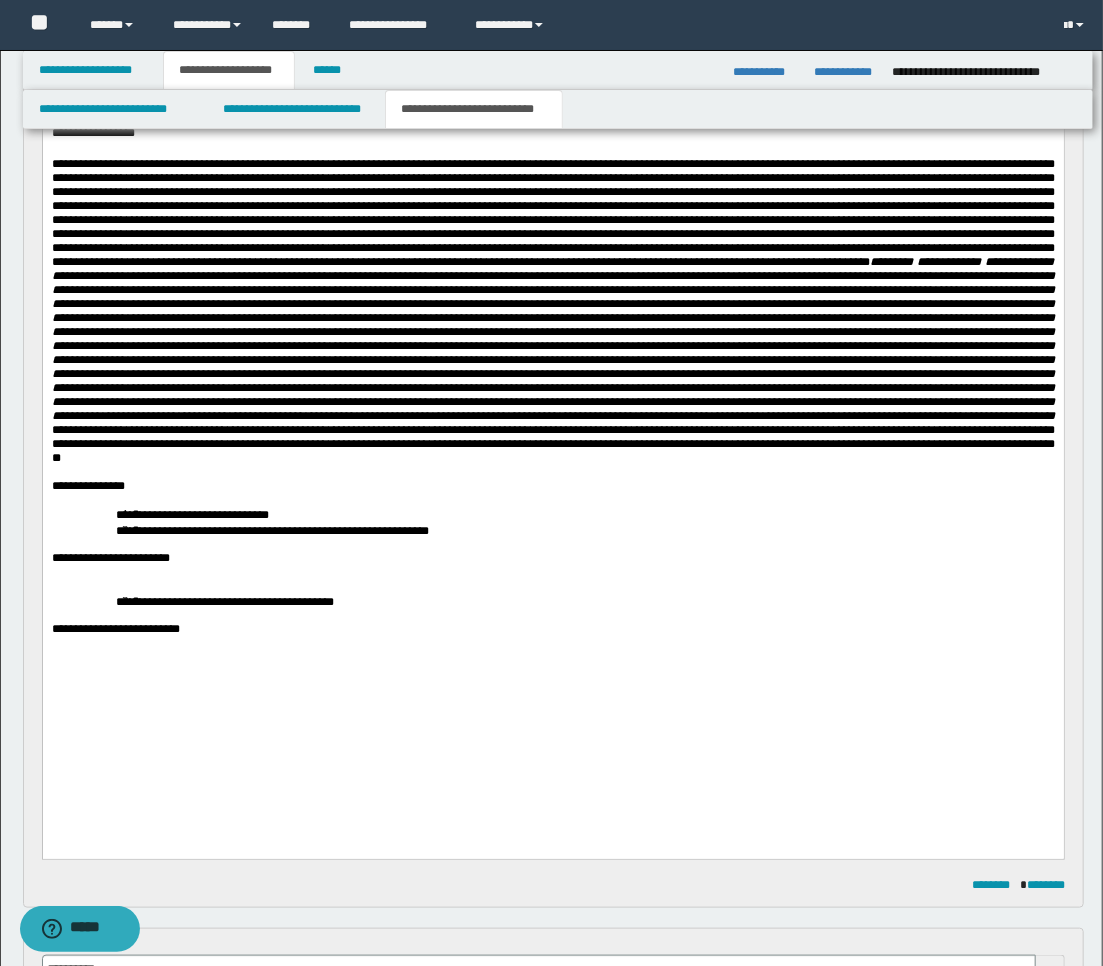 scroll, scrollTop: 273, scrollLeft: 0, axis: vertical 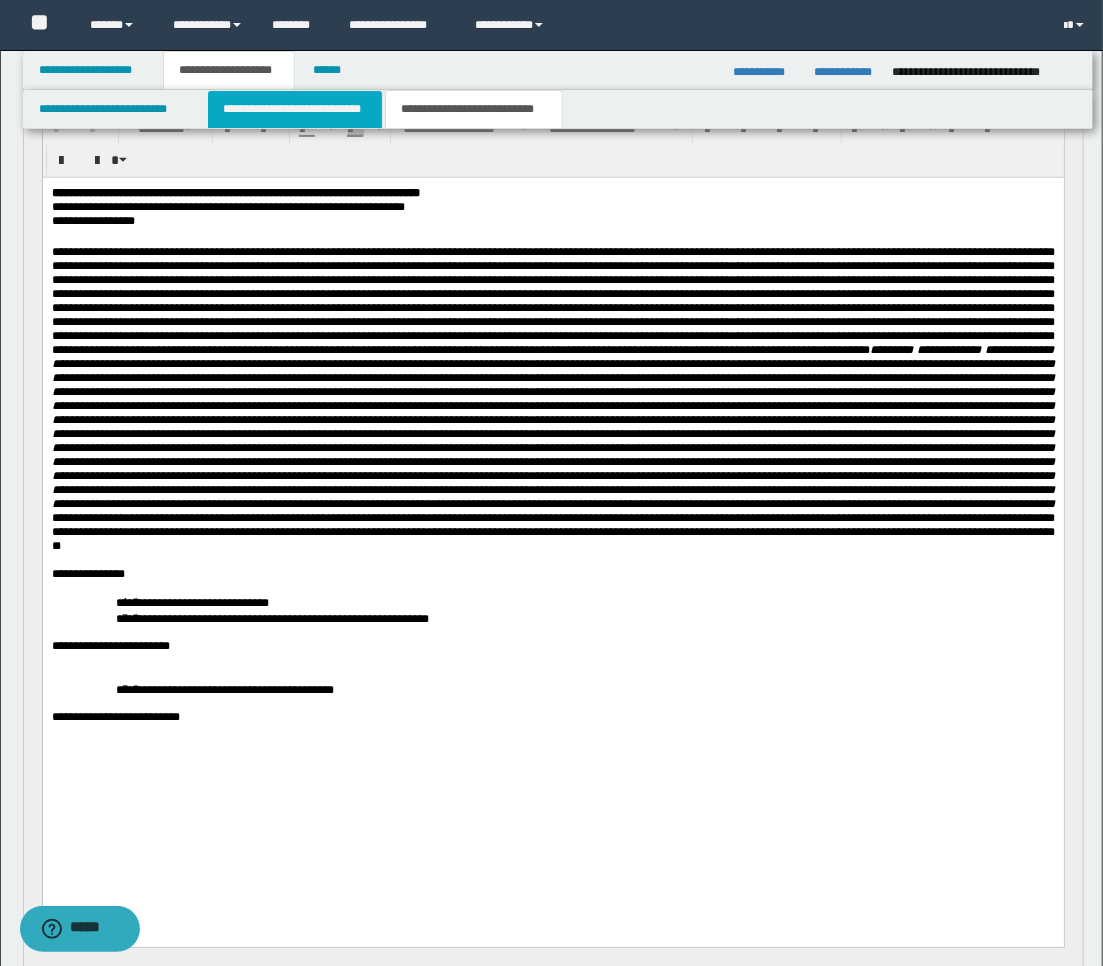 click on "**********" at bounding box center (295, 109) 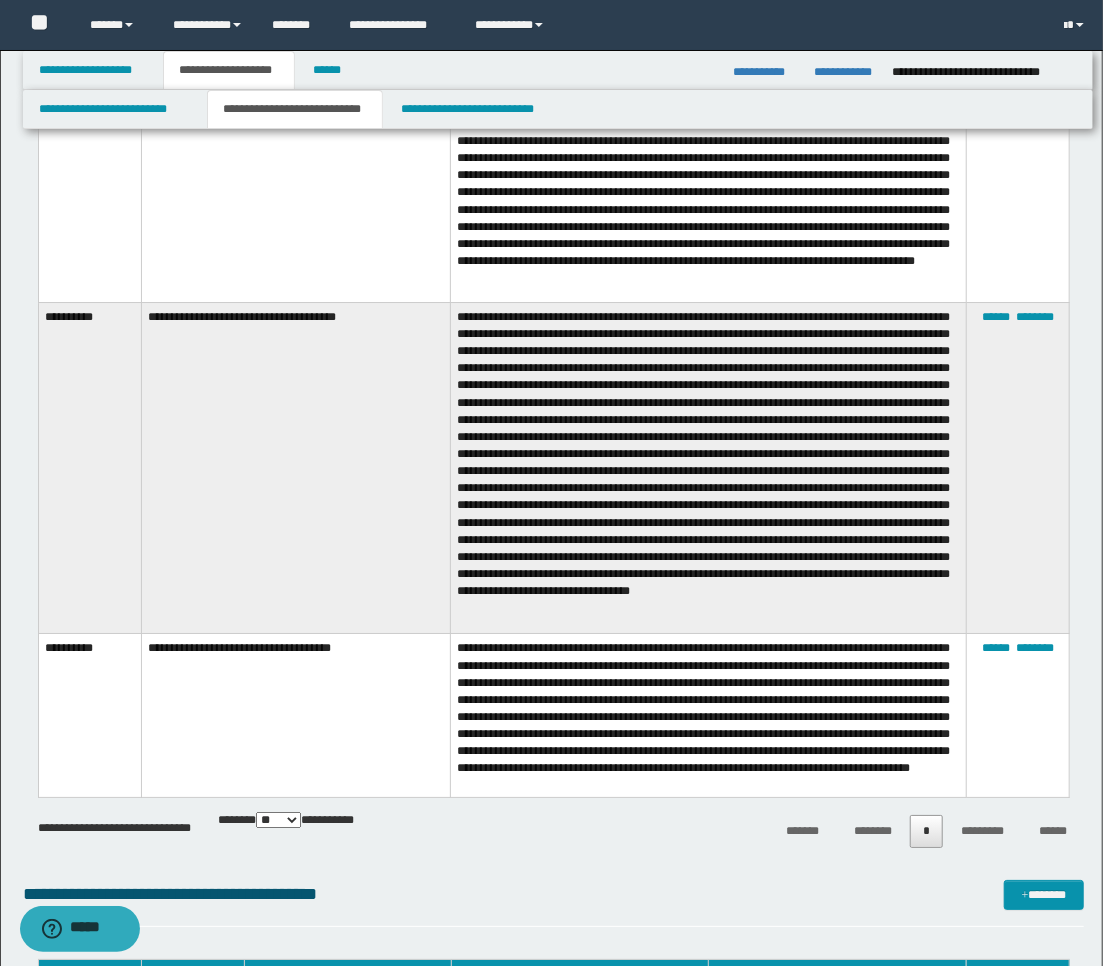 scroll, scrollTop: 2888, scrollLeft: 0, axis: vertical 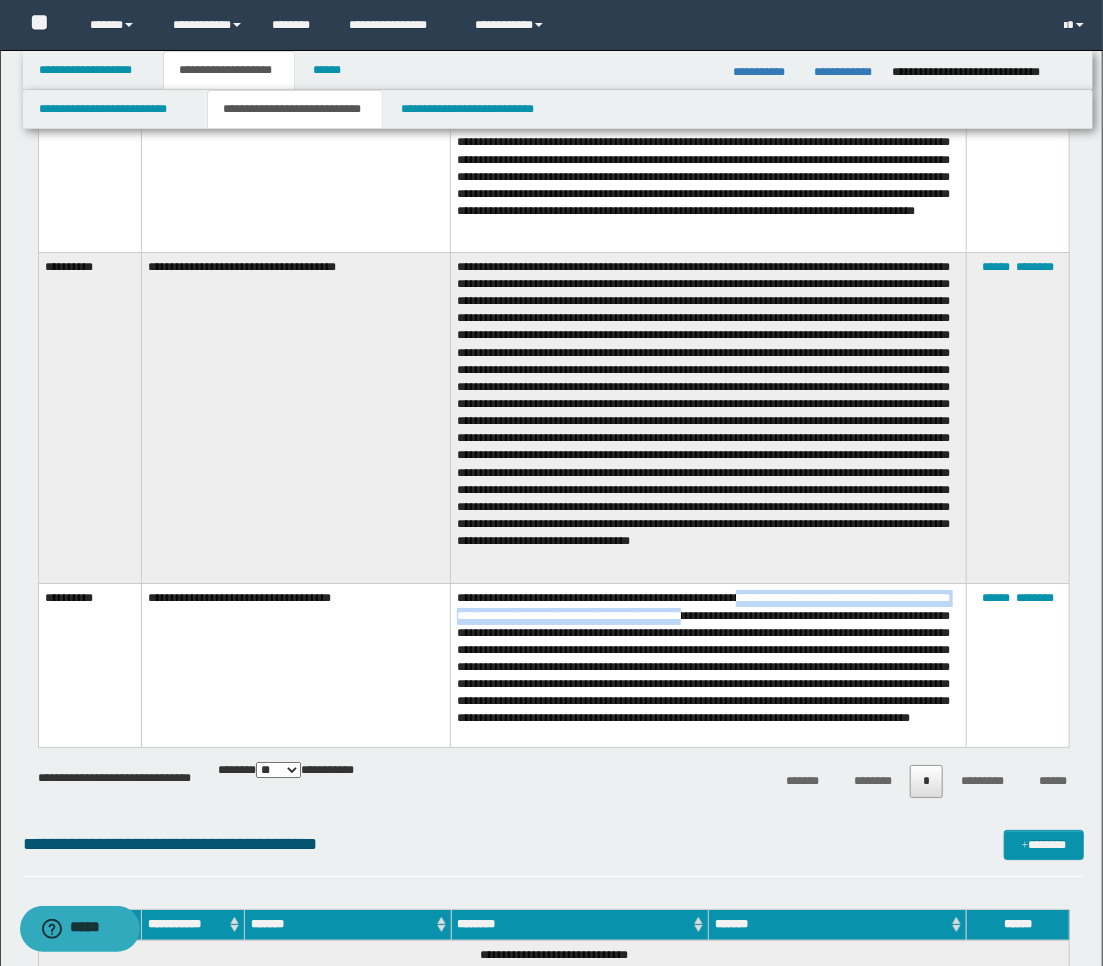 drag, startPoint x: 760, startPoint y: 594, endPoint x: 763, endPoint y: 612, distance: 18.248287 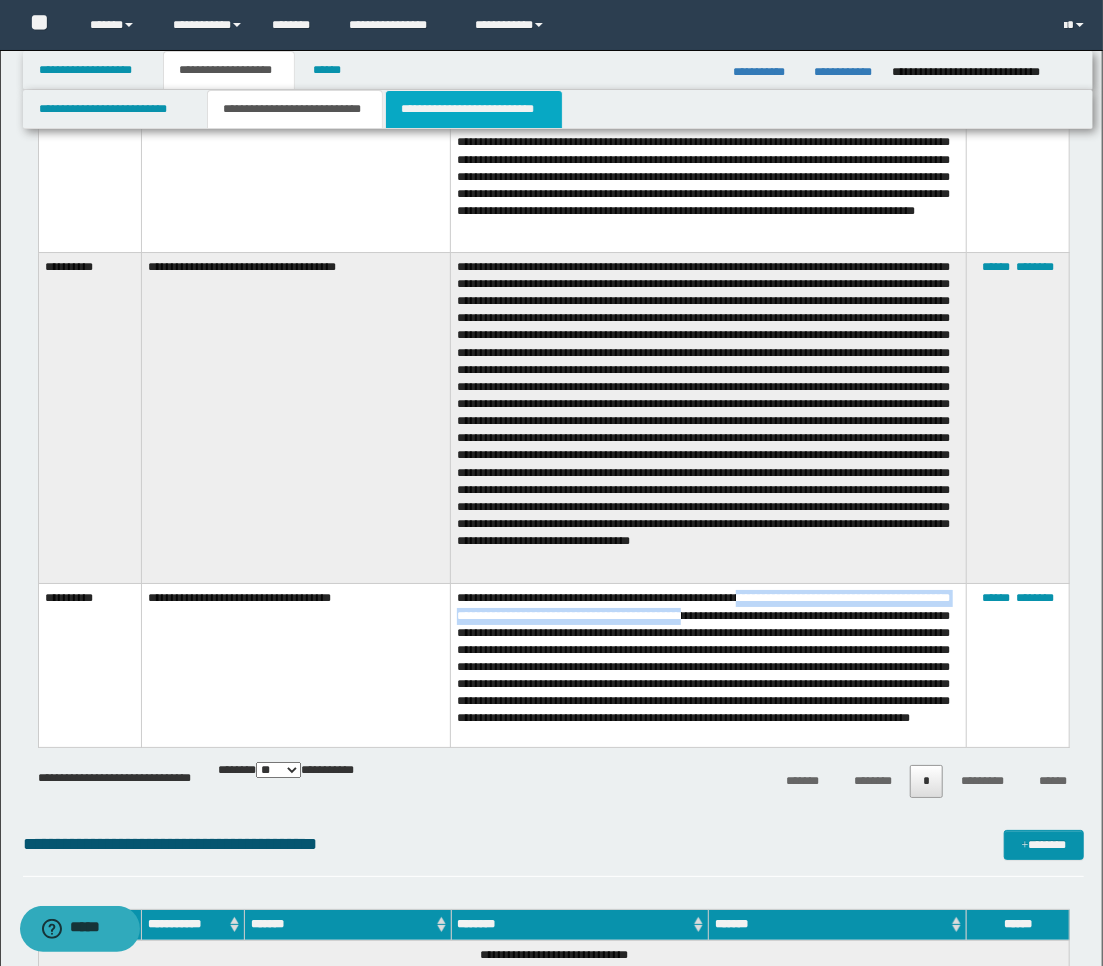 click on "**********" at bounding box center [474, 109] 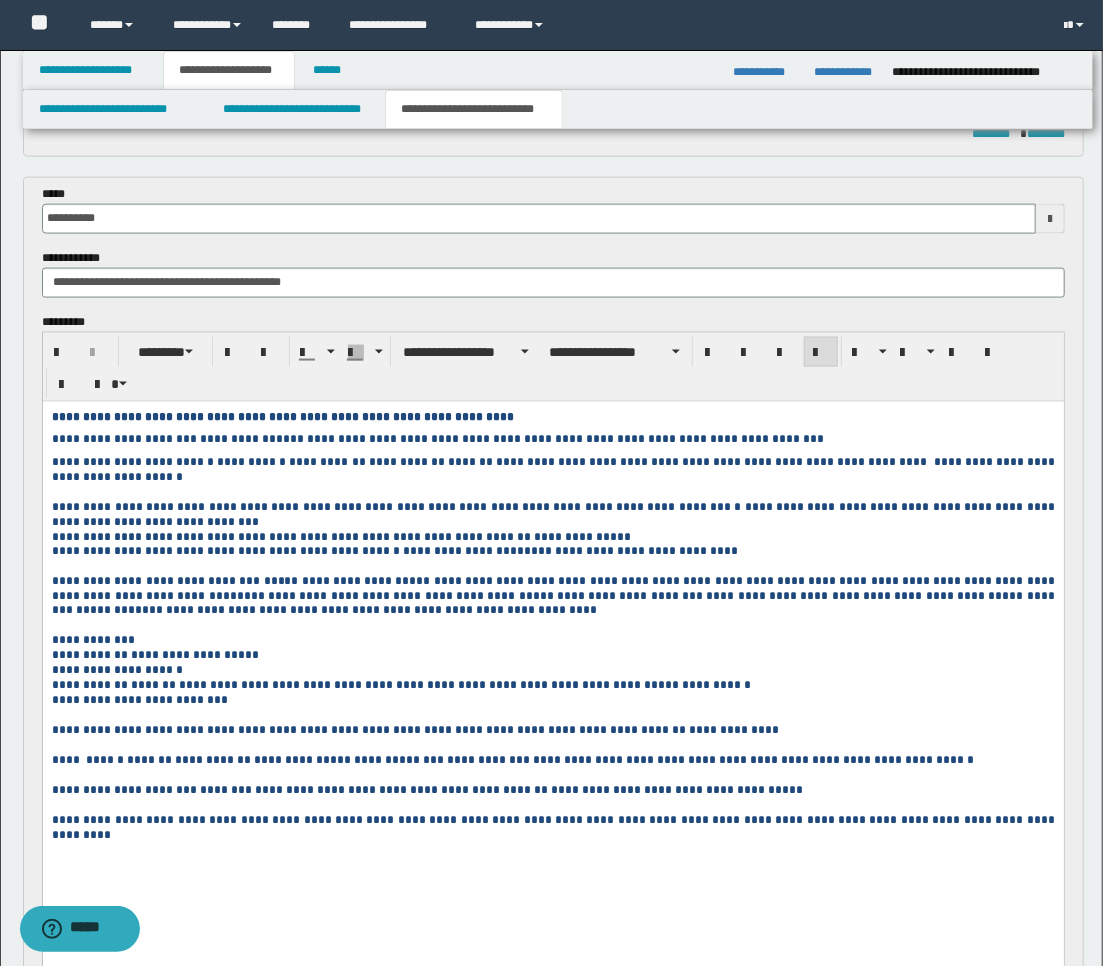 scroll, scrollTop: 1111, scrollLeft: 0, axis: vertical 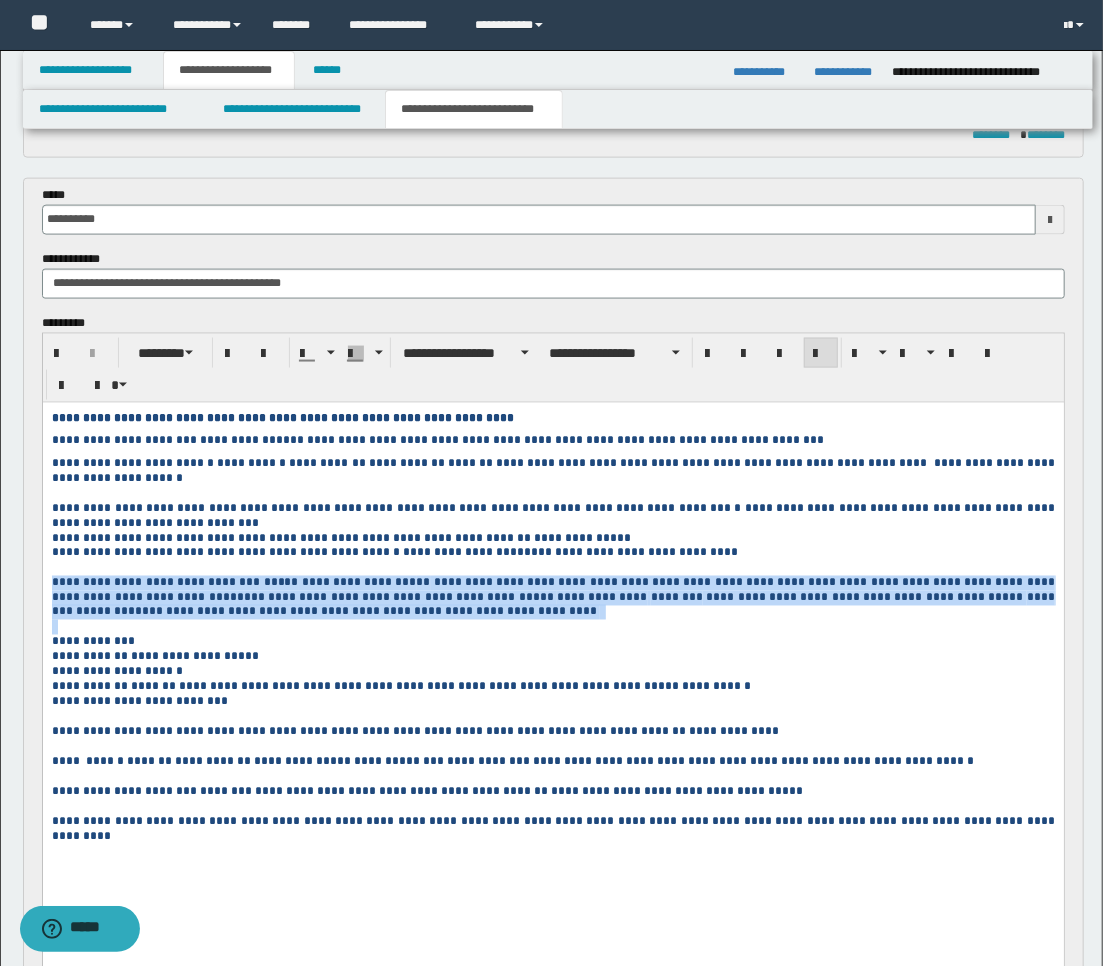 drag, startPoint x: 243, startPoint y: 620, endPoint x: 79, endPoint y: 993, distance: 407.46164 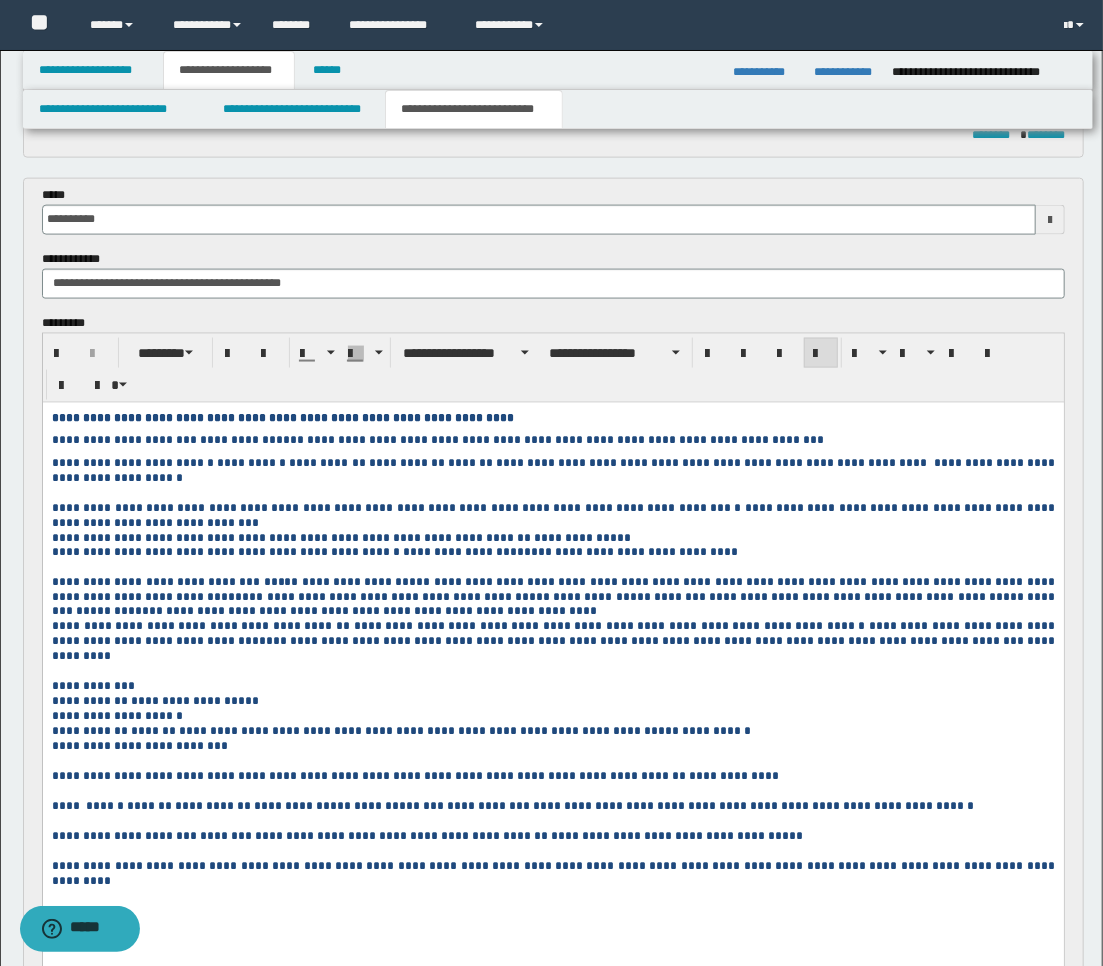 click on "********" at bounding box center [997, 641] 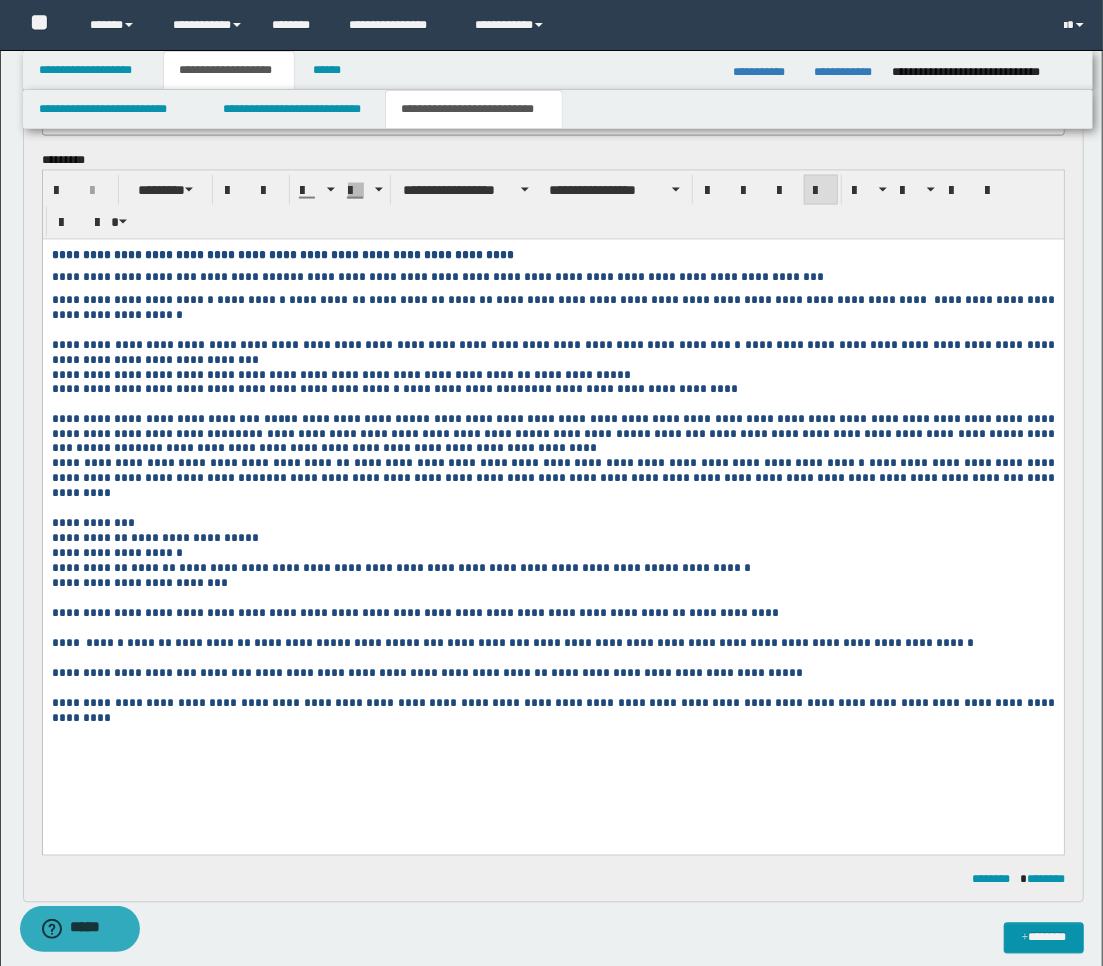 scroll, scrollTop: 1333, scrollLeft: 0, axis: vertical 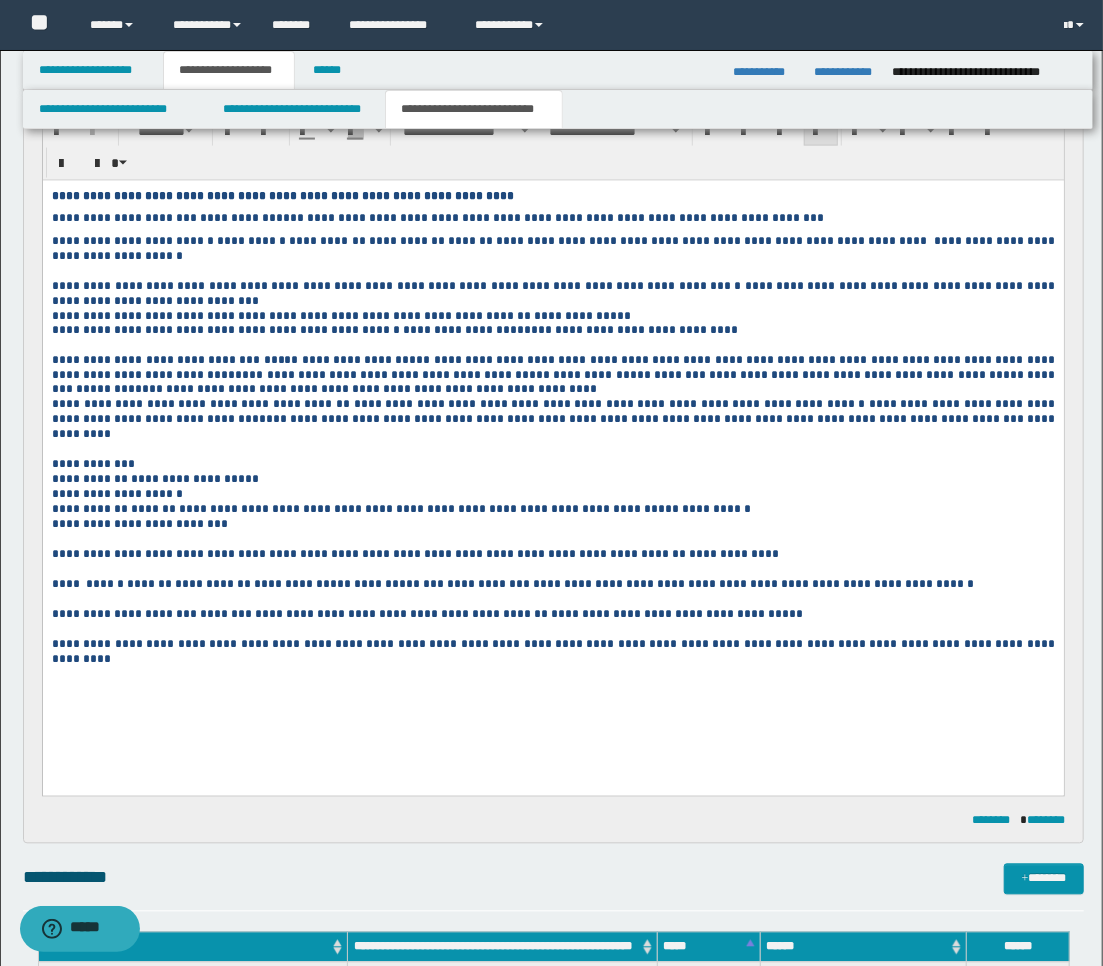 click on "**********" at bounding box center [601, 375] 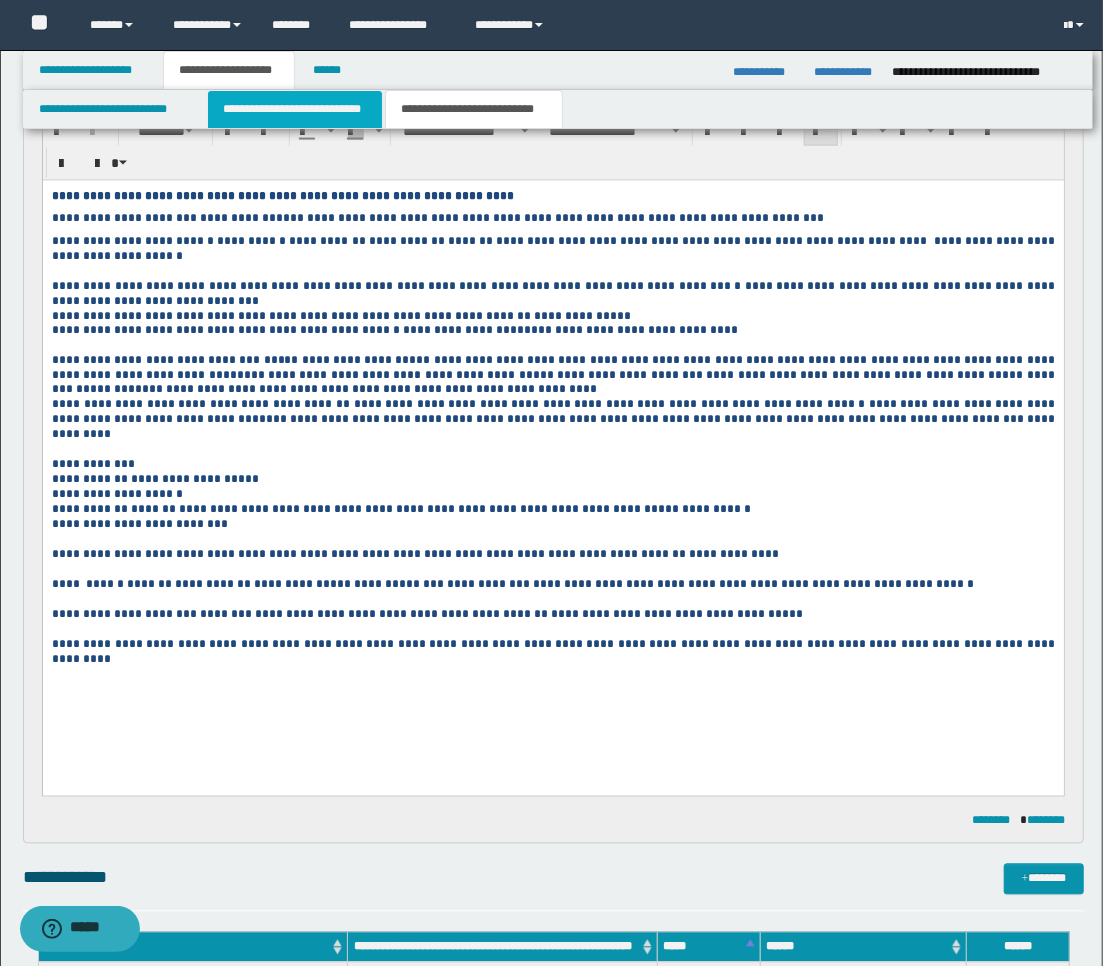 click on "**********" at bounding box center (295, 109) 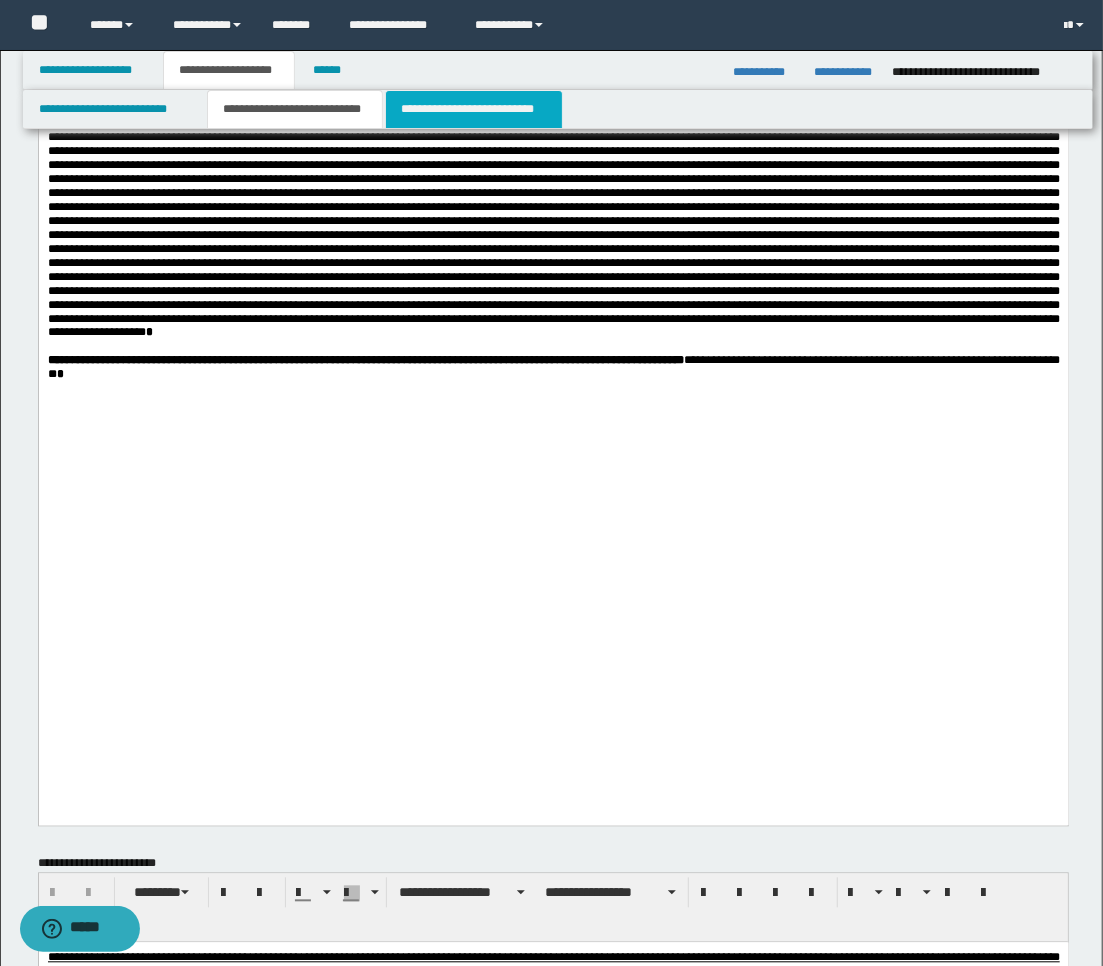 click on "**********" at bounding box center (474, 109) 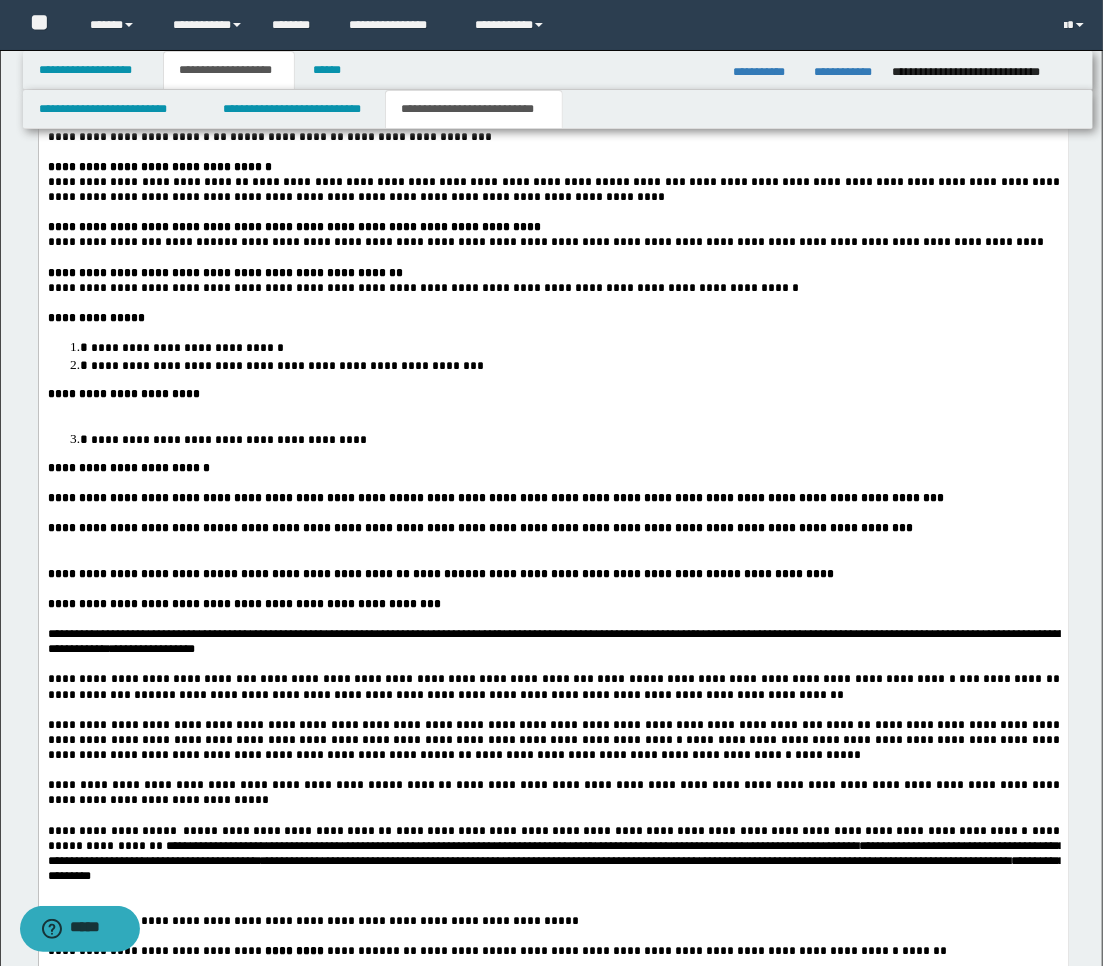 scroll, scrollTop: 2888, scrollLeft: 0, axis: vertical 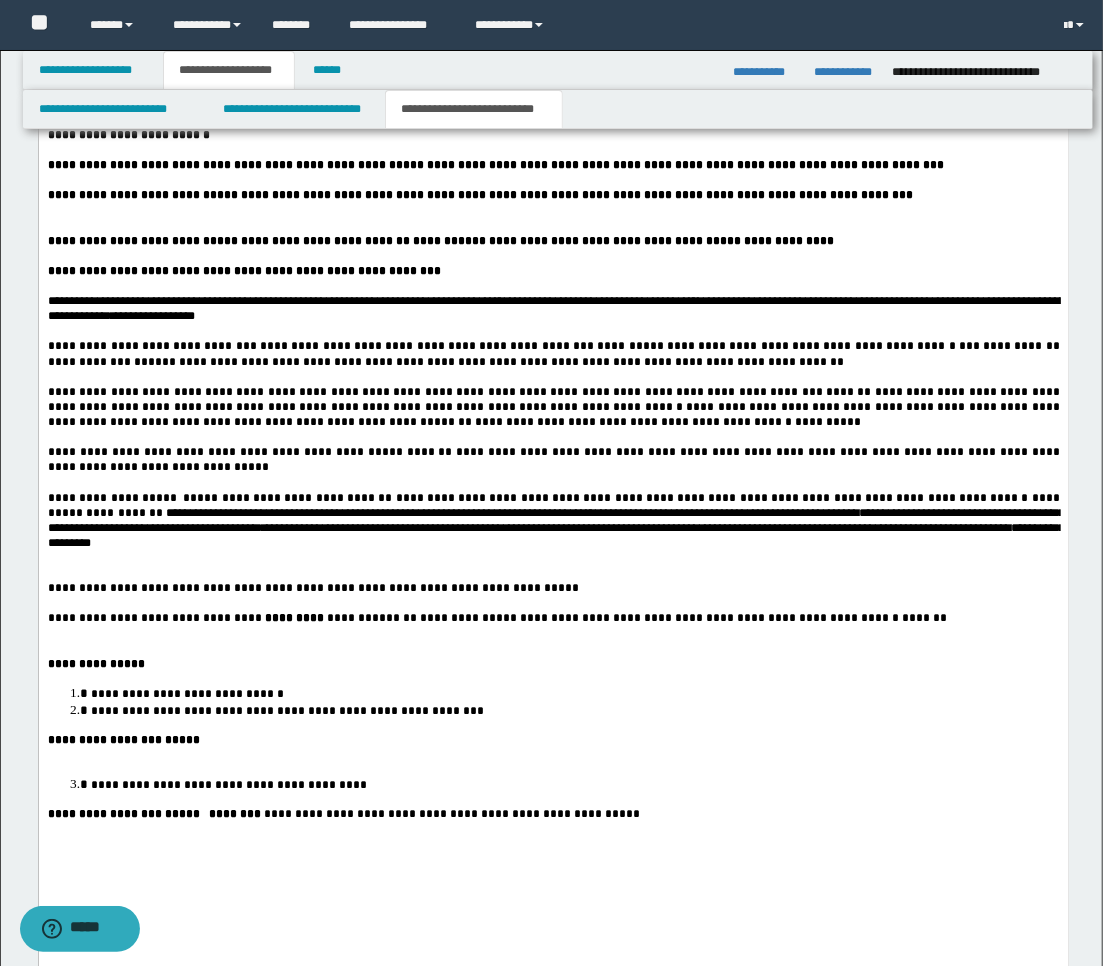 click at bounding box center (553, 226) 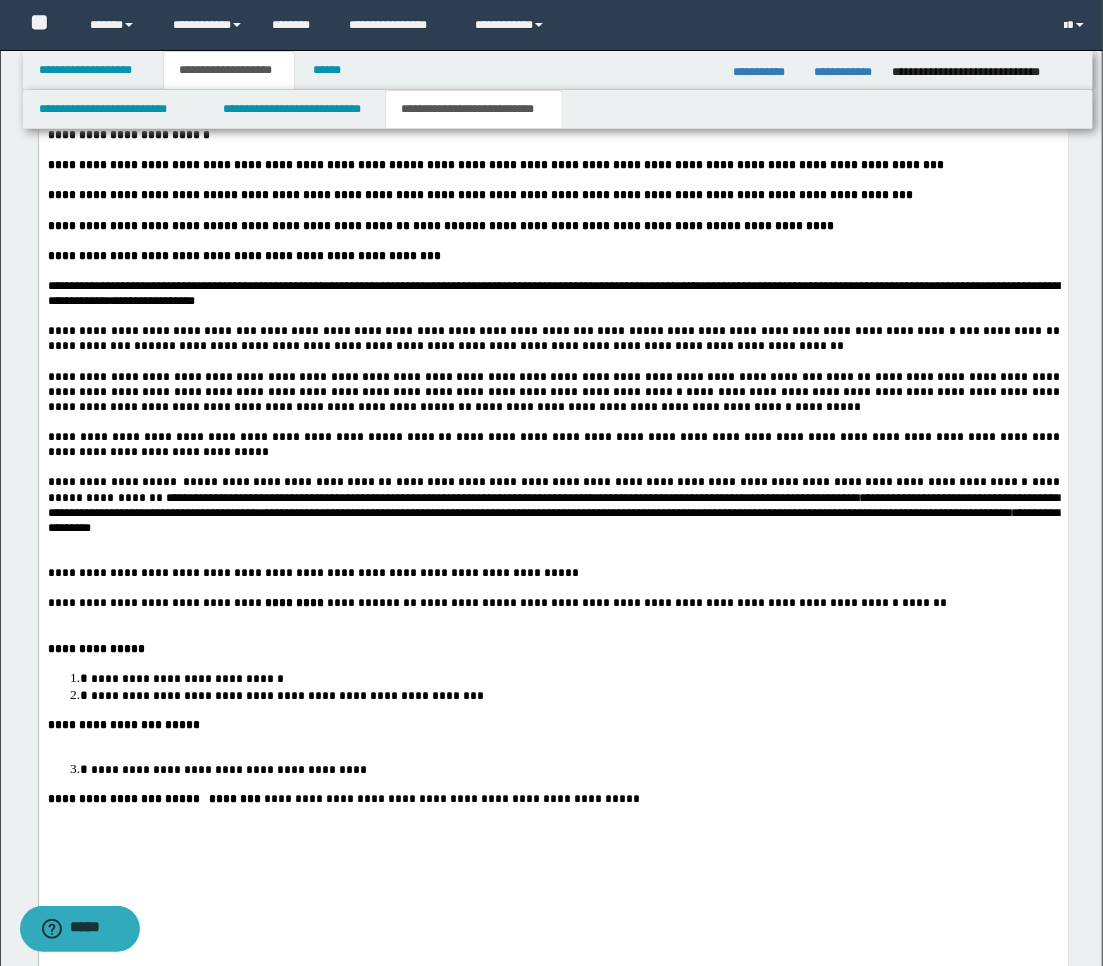 click at bounding box center (553, 271) 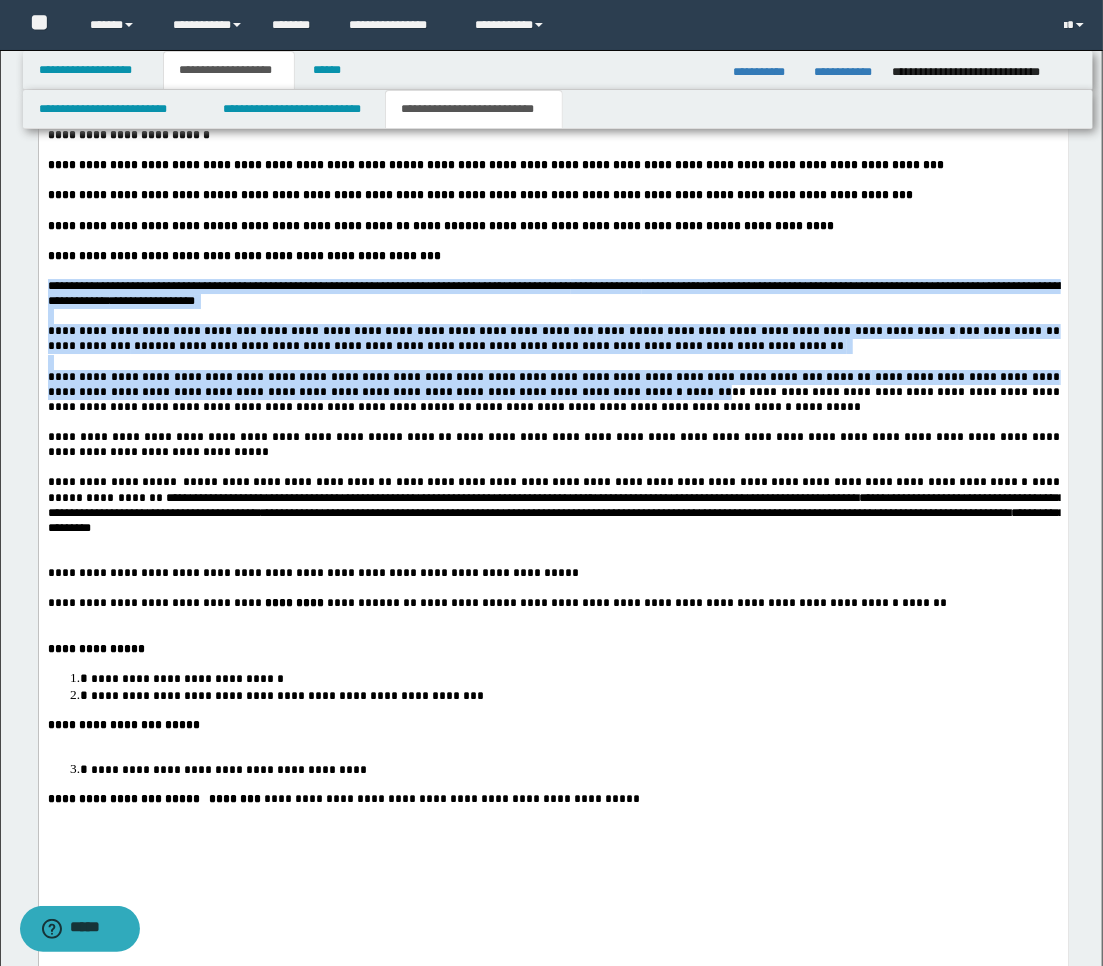 drag, startPoint x: 442, startPoint y: 310, endPoint x: 620, endPoint y: 442, distance: 221.60326 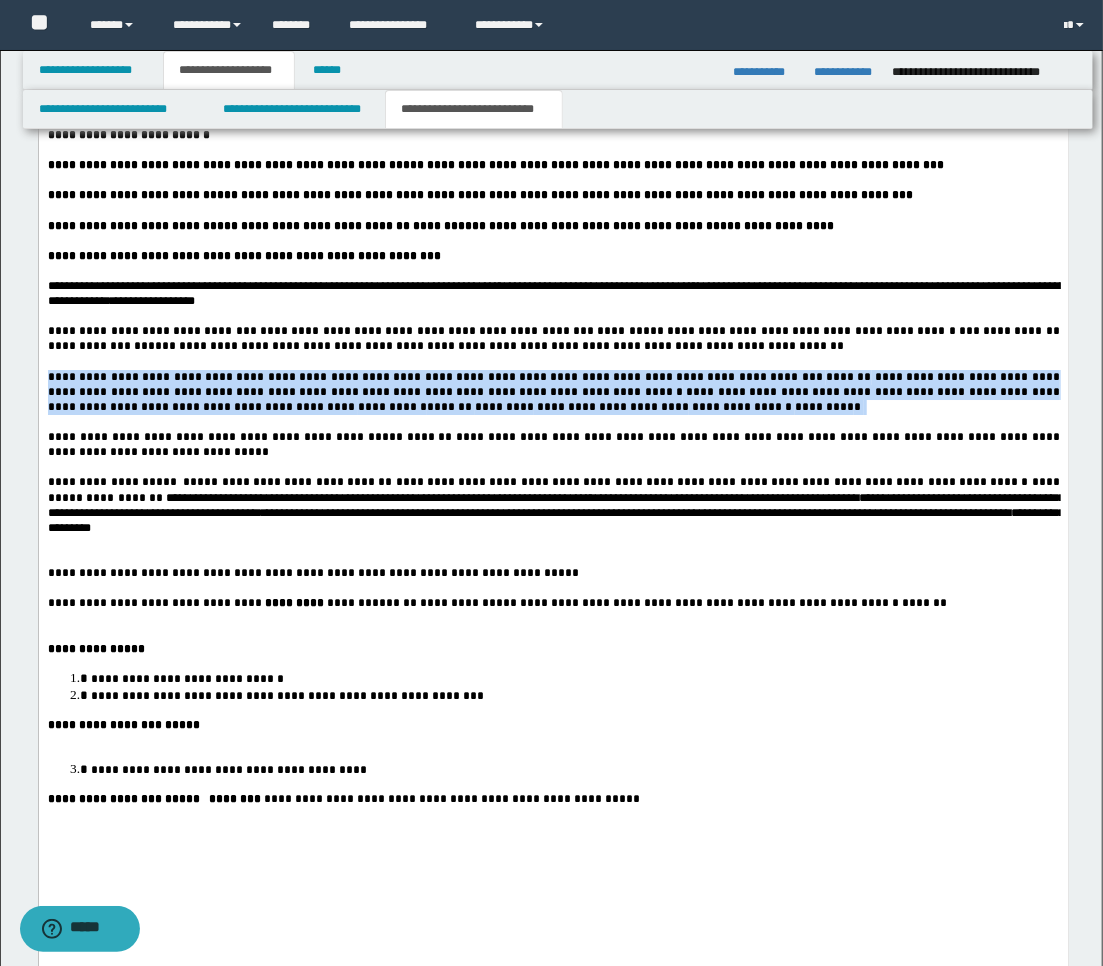drag, startPoint x: 45, startPoint y: 430, endPoint x: 596, endPoint y: 468, distance: 552.3088 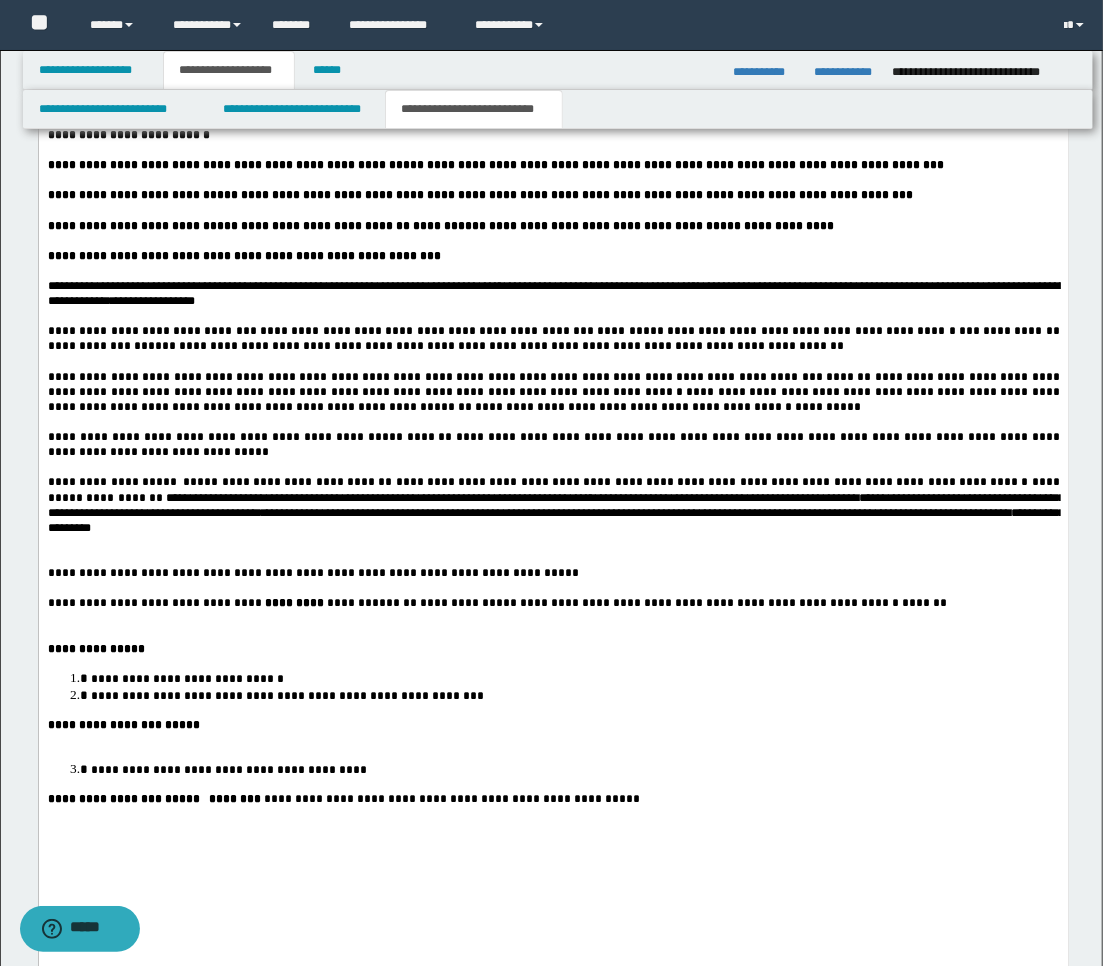 click at bounding box center (553, 467) 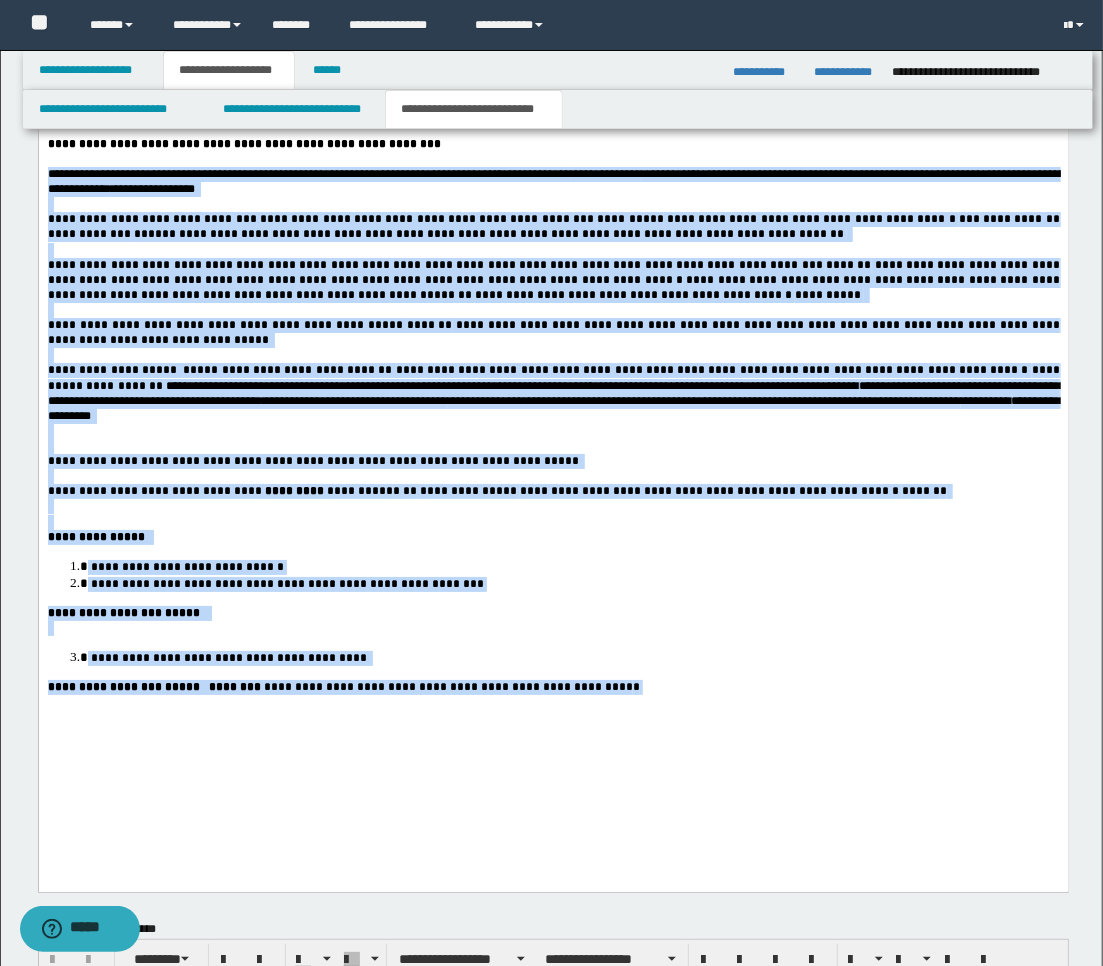drag, startPoint x: 49, startPoint y: 217, endPoint x: 706, endPoint y: 787, distance: 869.7983 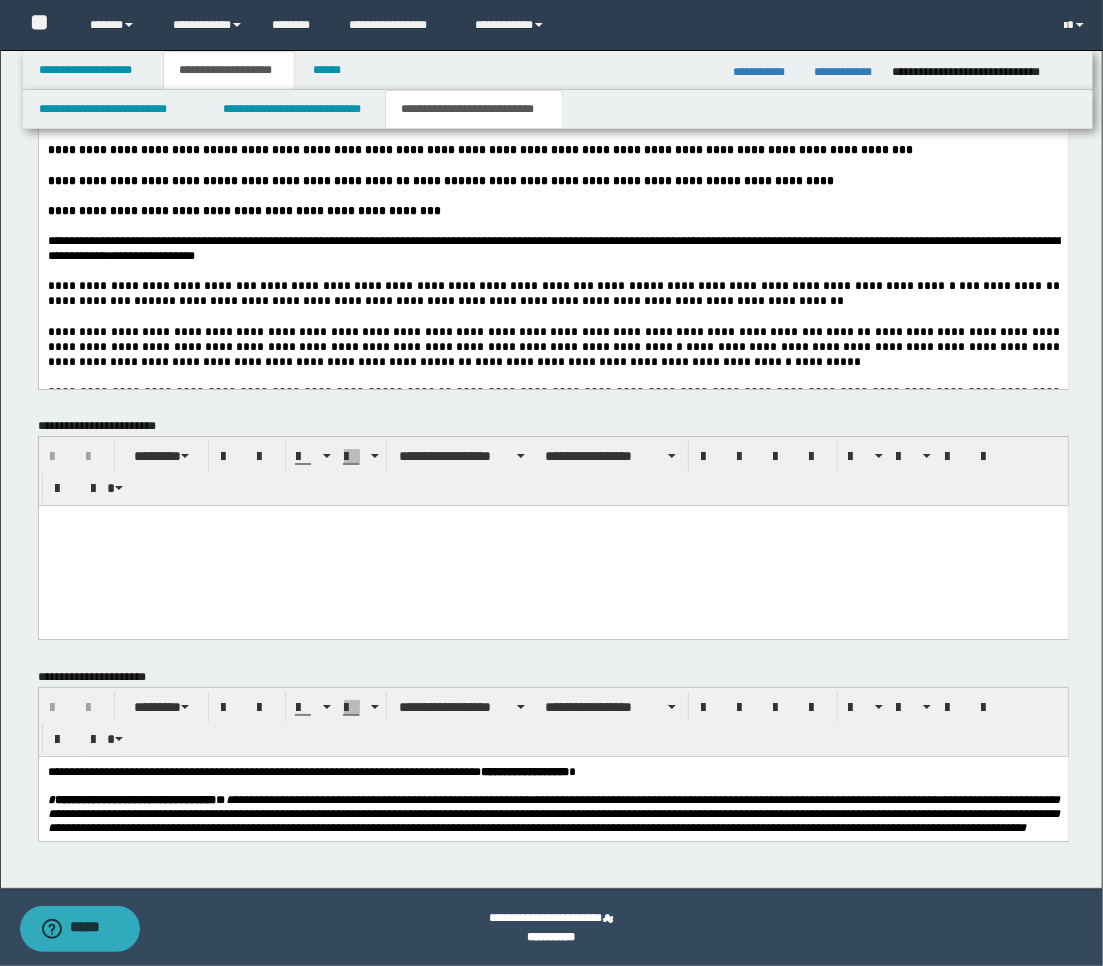 scroll, scrollTop: 2932, scrollLeft: 0, axis: vertical 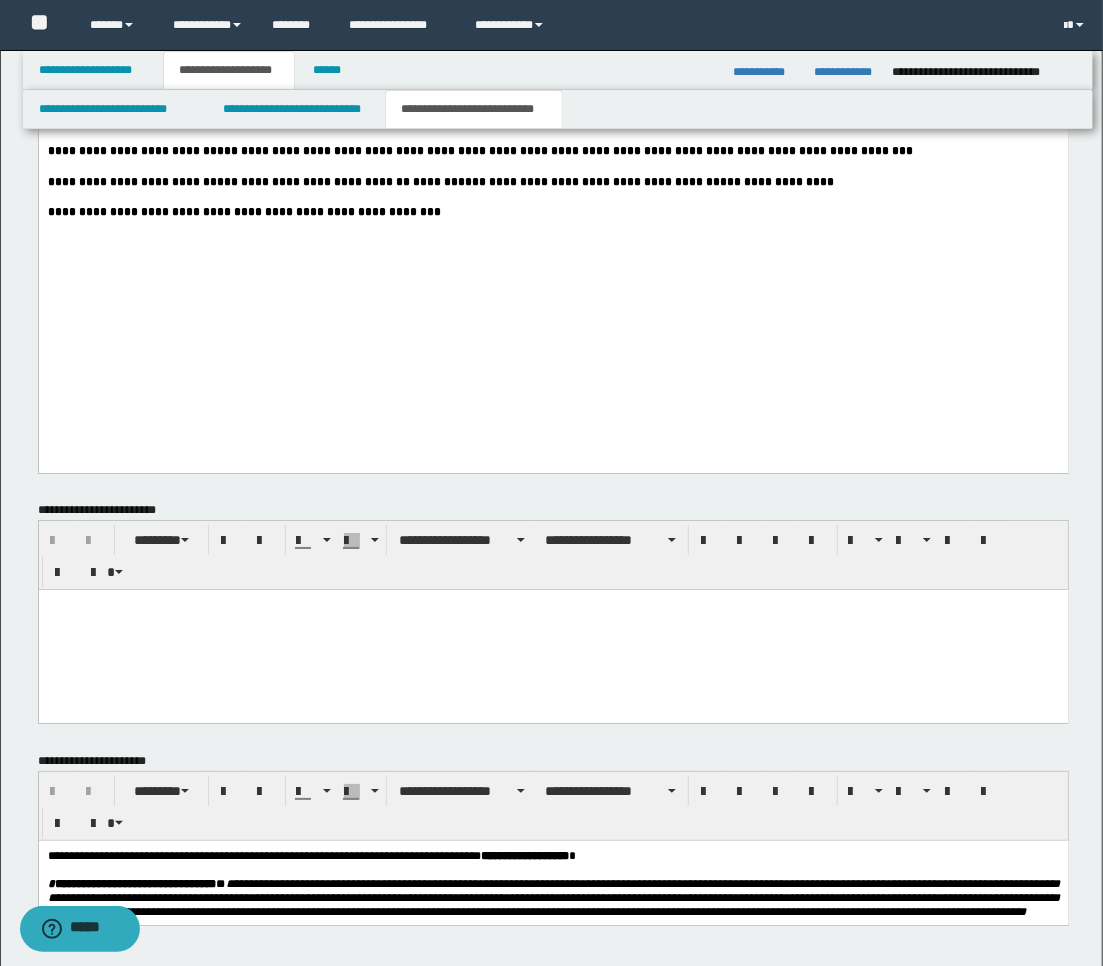 click on "*******" at bounding box center (434, 182) 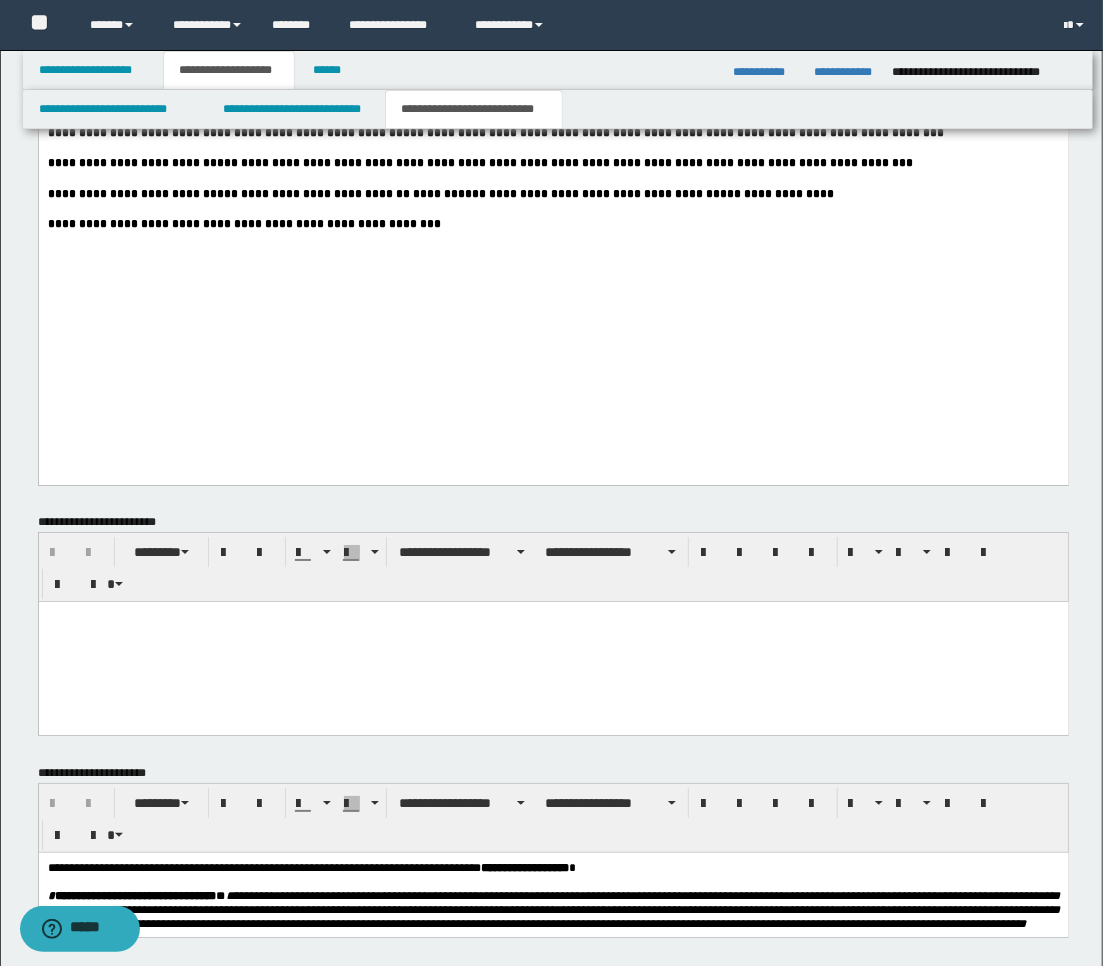 scroll, scrollTop: 2932, scrollLeft: 0, axis: vertical 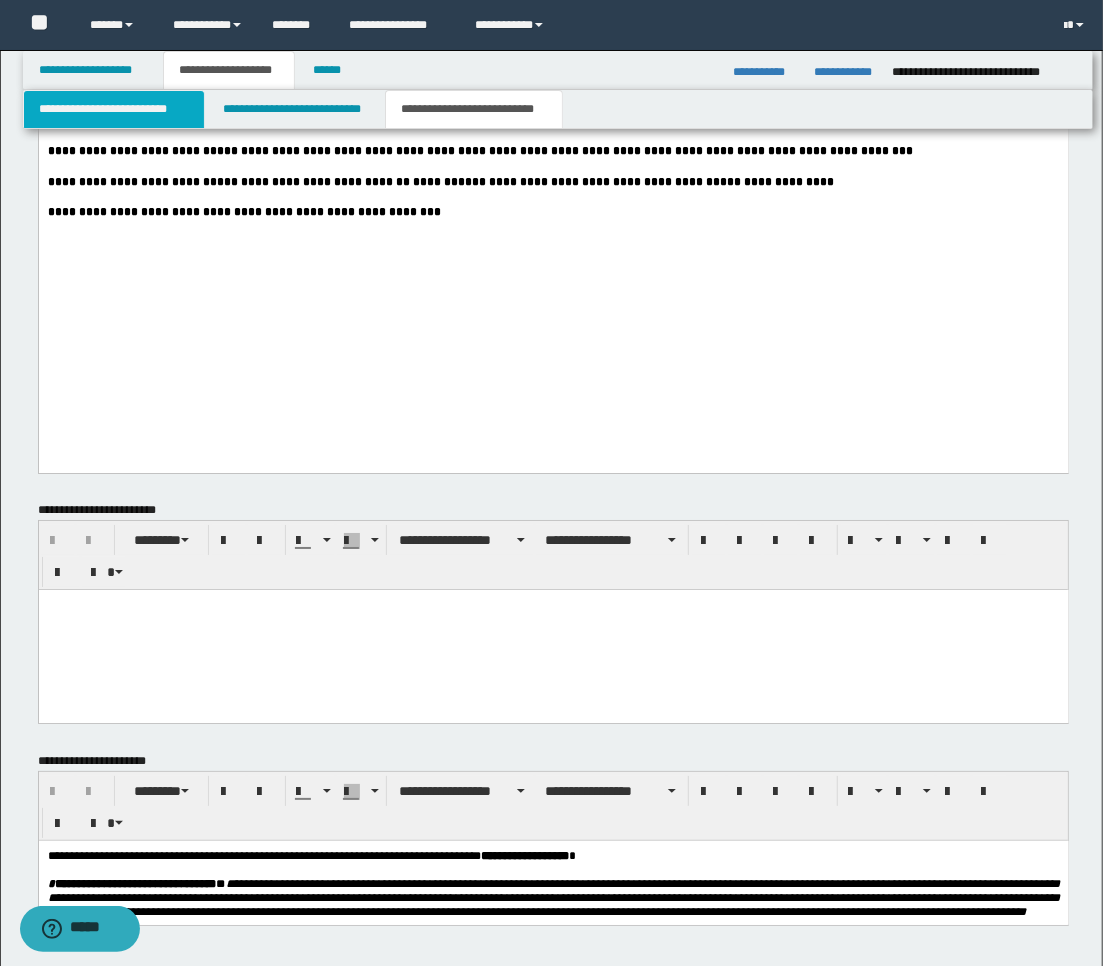 click on "**********" at bounding box center [114, 109] 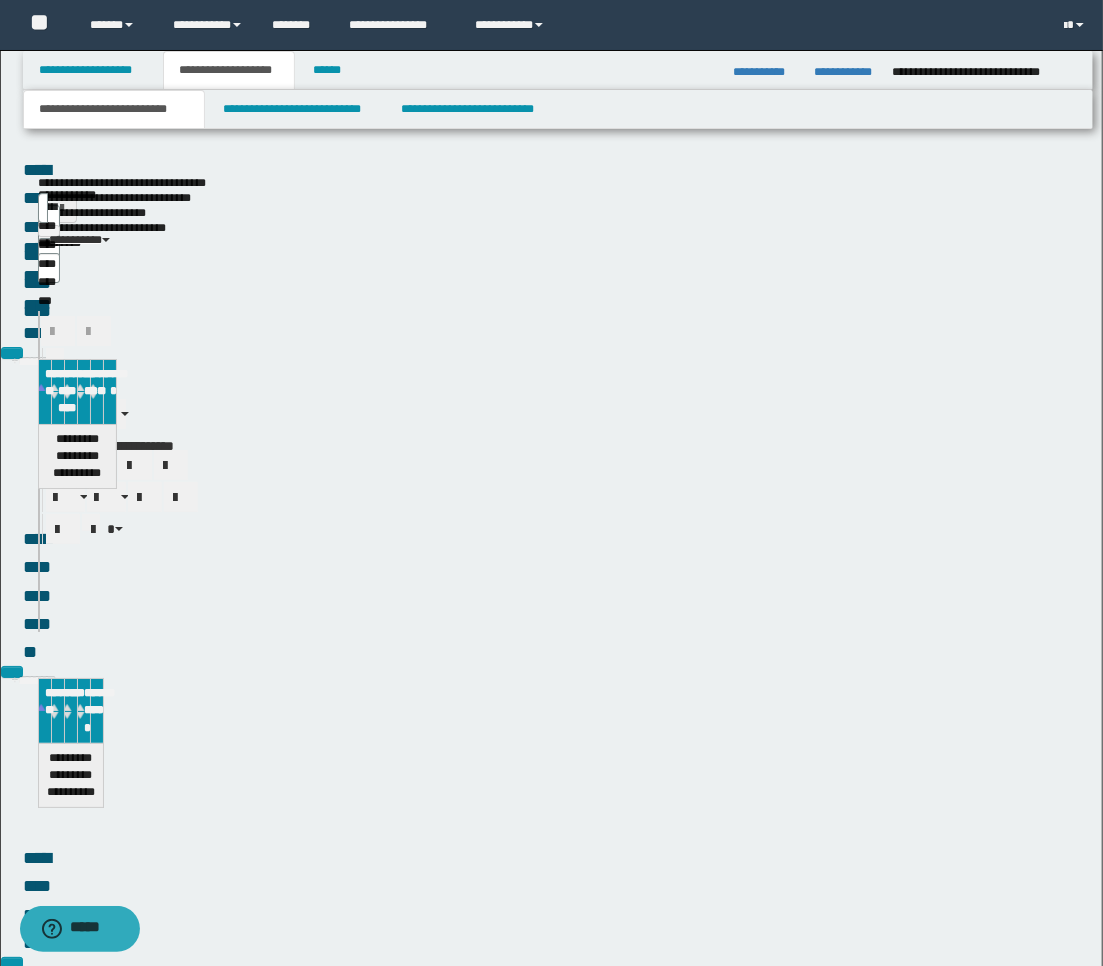 scroll, scrollTop: 1777, scrollLeft: 0, axis: vertical 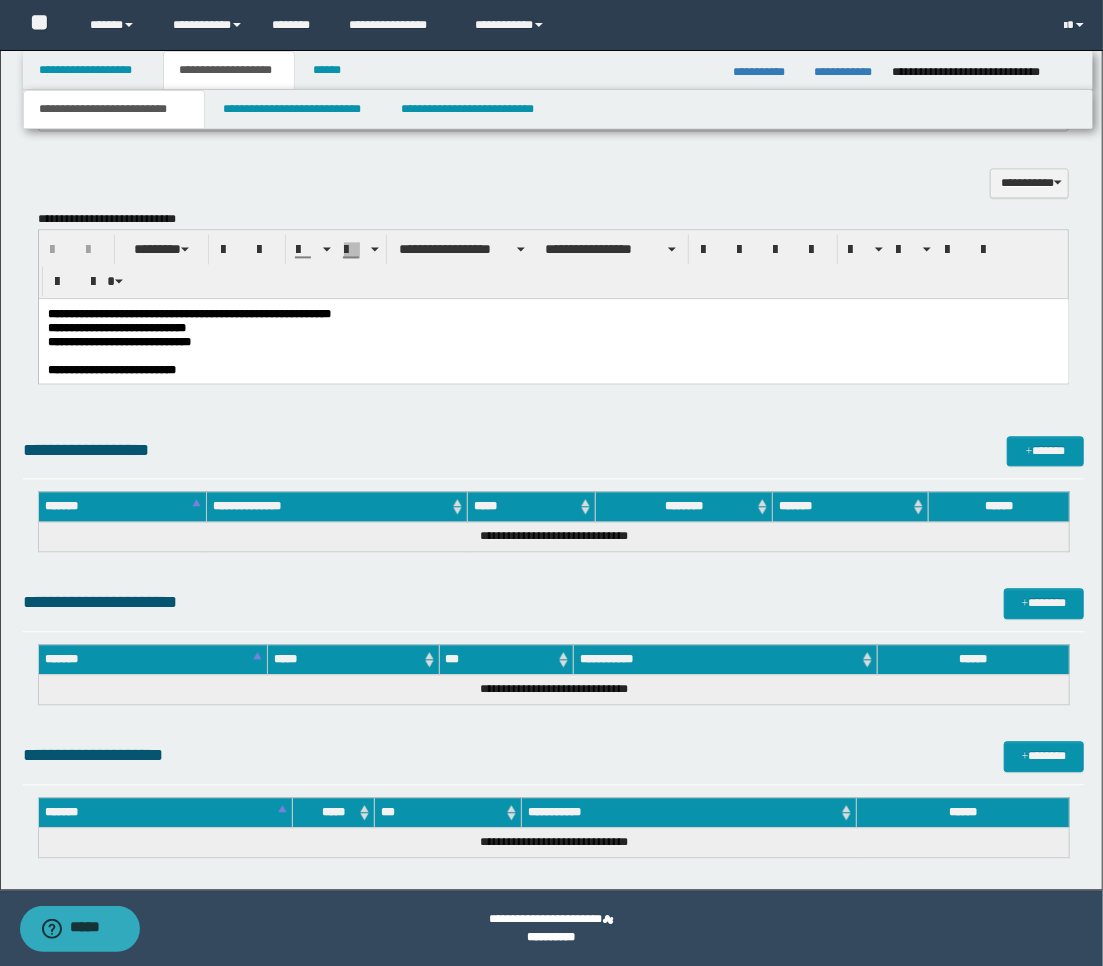 click on "**********" at bounding box center (553, 3316) 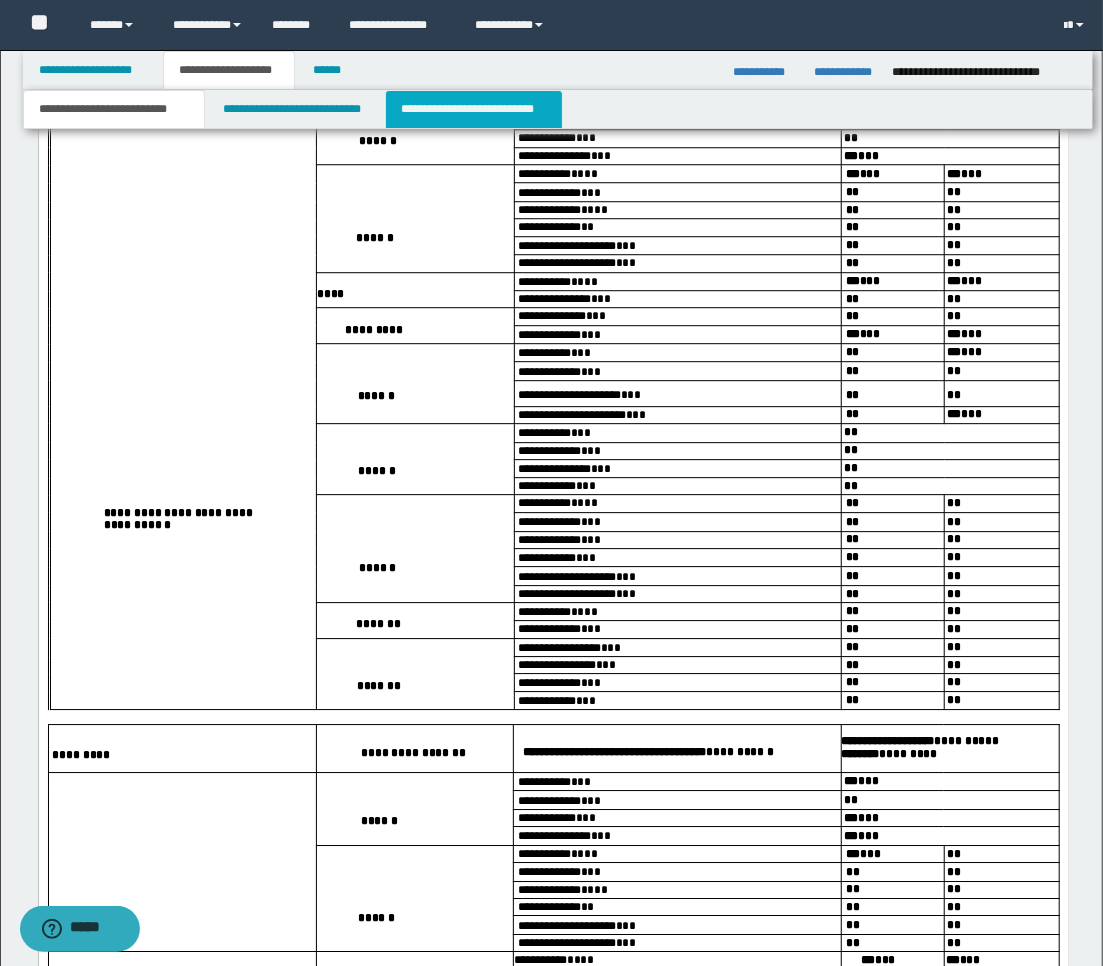 click on "**********" at bounding box center [474, 109] 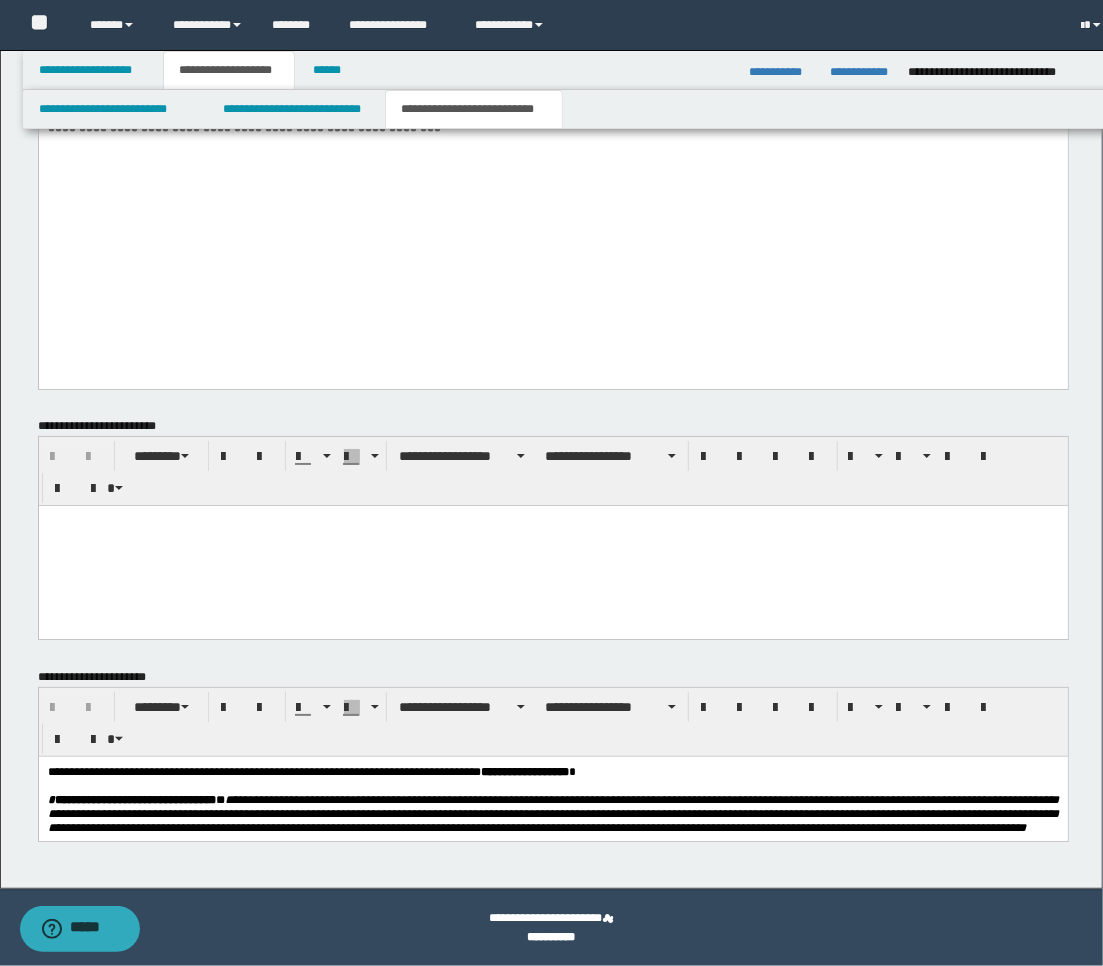 scroll, scrollTop: 3015, scrollLeft: 0, axis: vertical 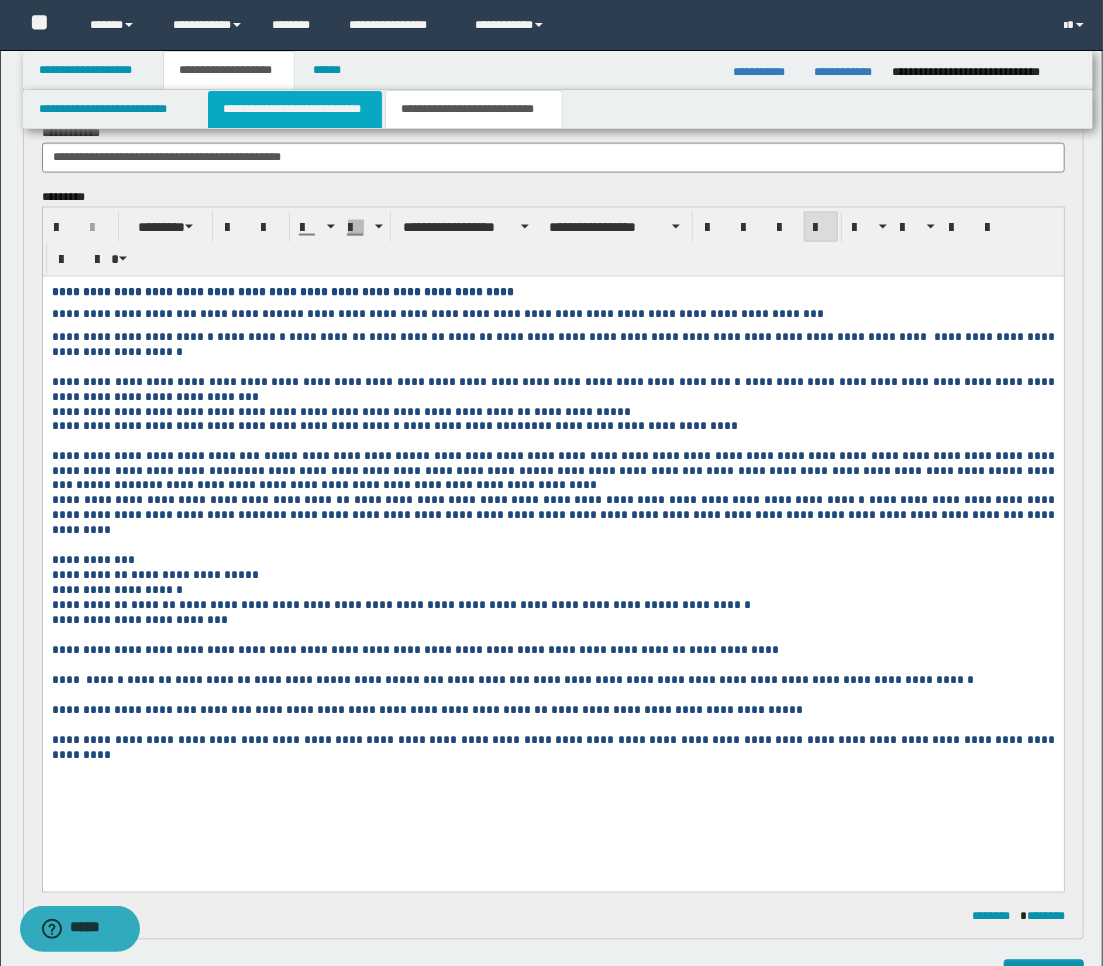 click on "**********" at bounding box center (295, 109) 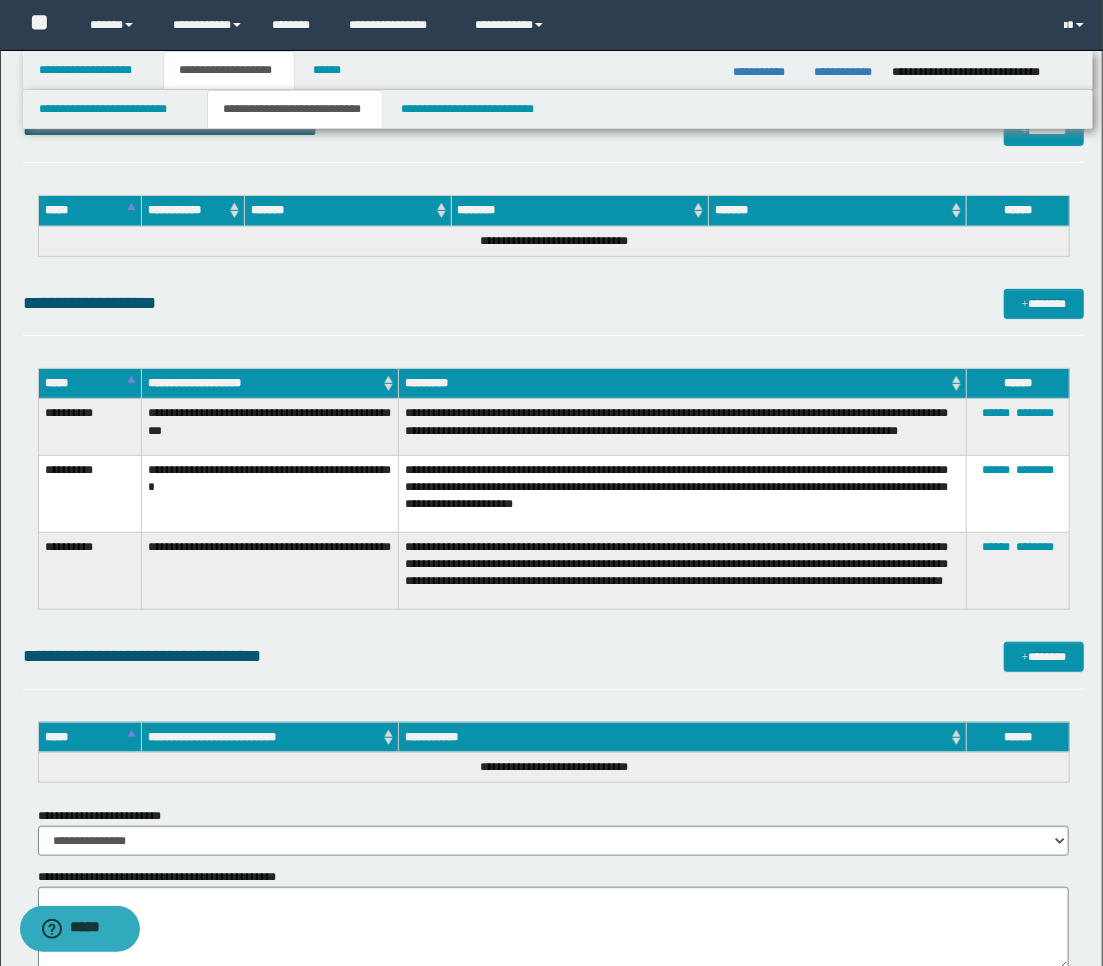 scroll, scrollTop: 3571, scrollLeft: 0, axis: vertical 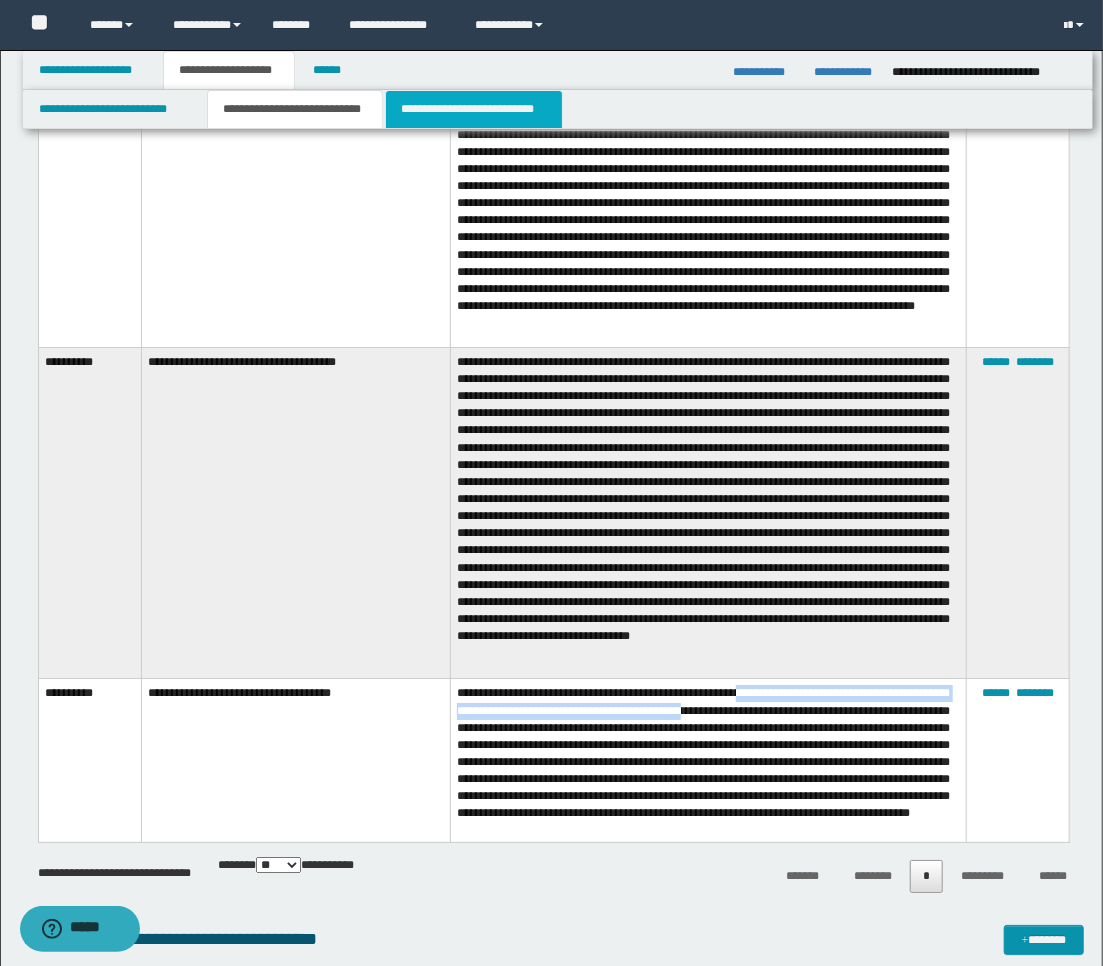click on "**********" at bounding box center (474, 109) 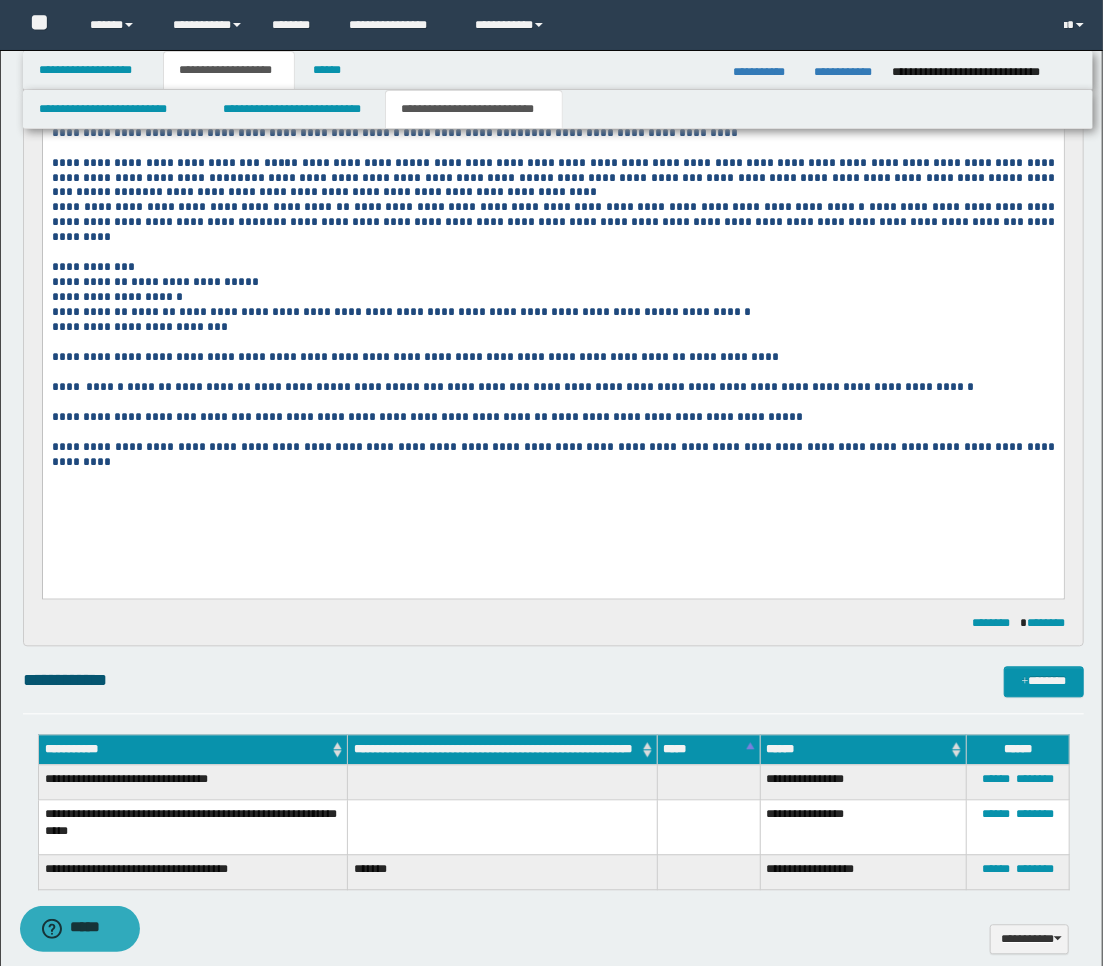 scroll, scrollTop: 1460, scrollLeft: 0, axis: vertical 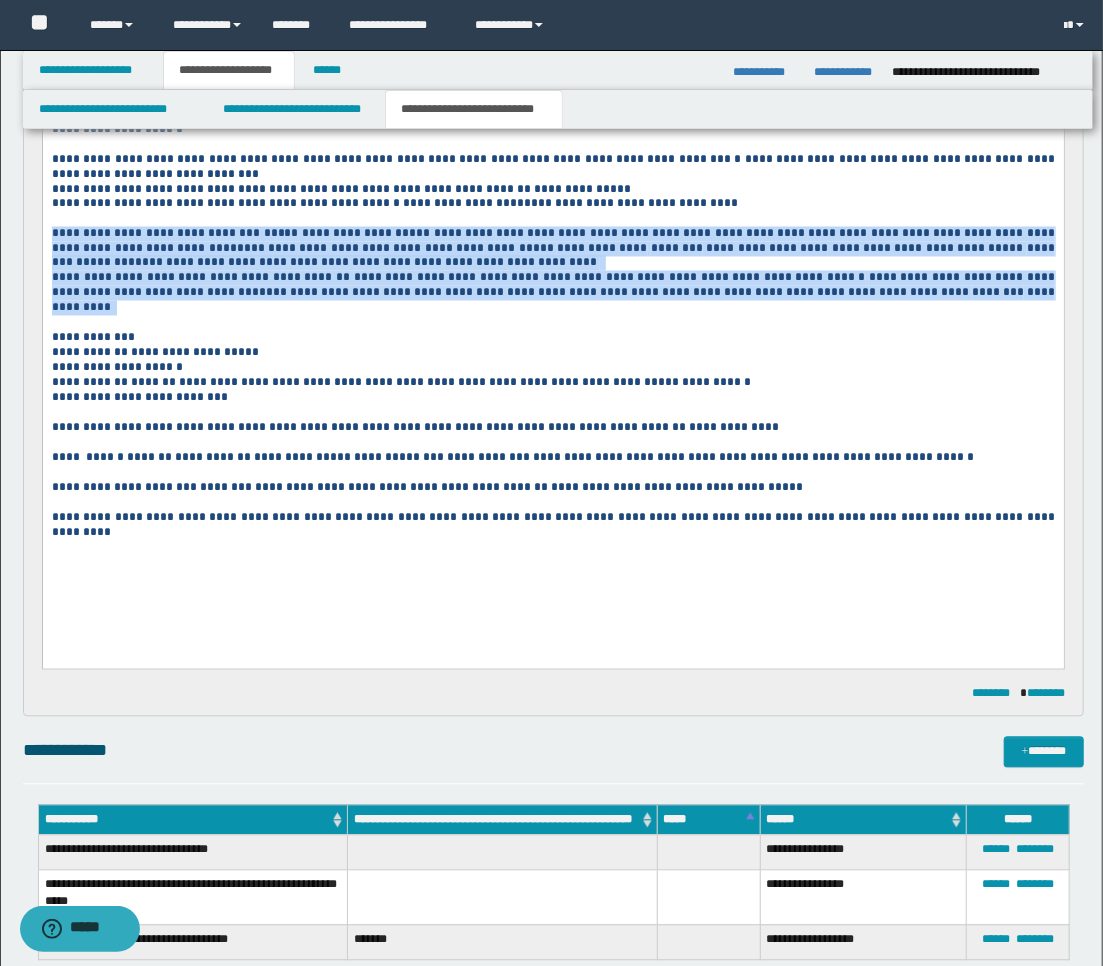 drag, startPoint x: 771, startPoint y: 303, endPoint x: 46, endPoint y: 240, distance: 727.7321 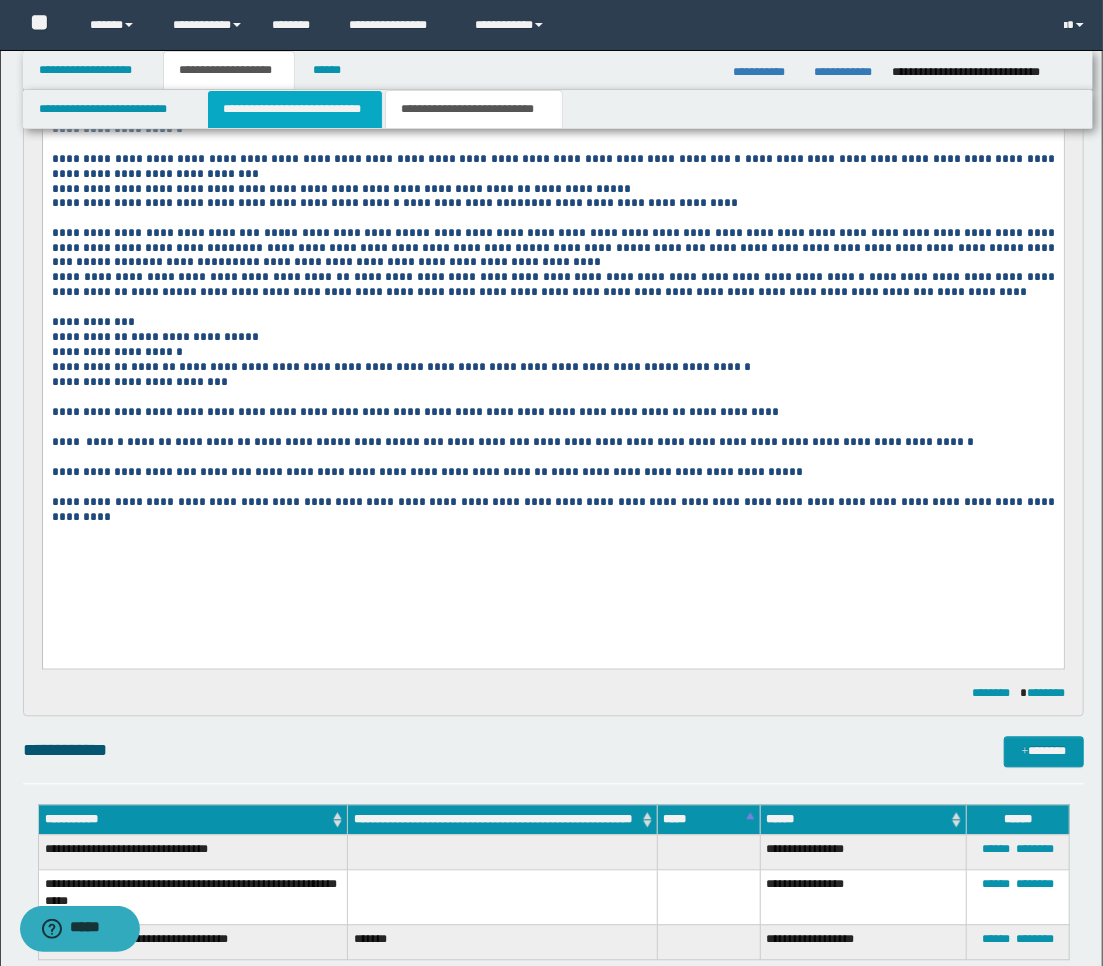 click on "**********" at bounding box center (295, 109) 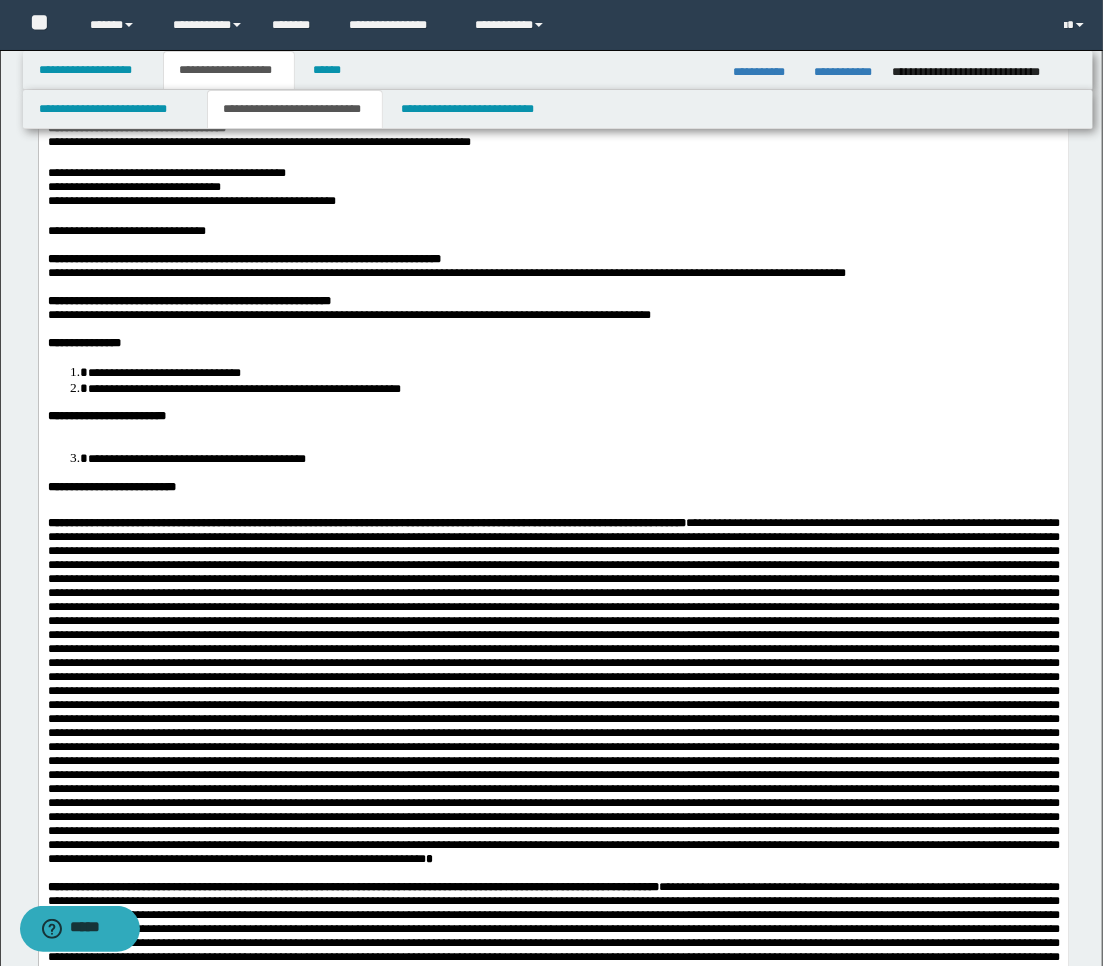 scroll, scrollTop: 126, scrollLeft: 0, axis: vertical 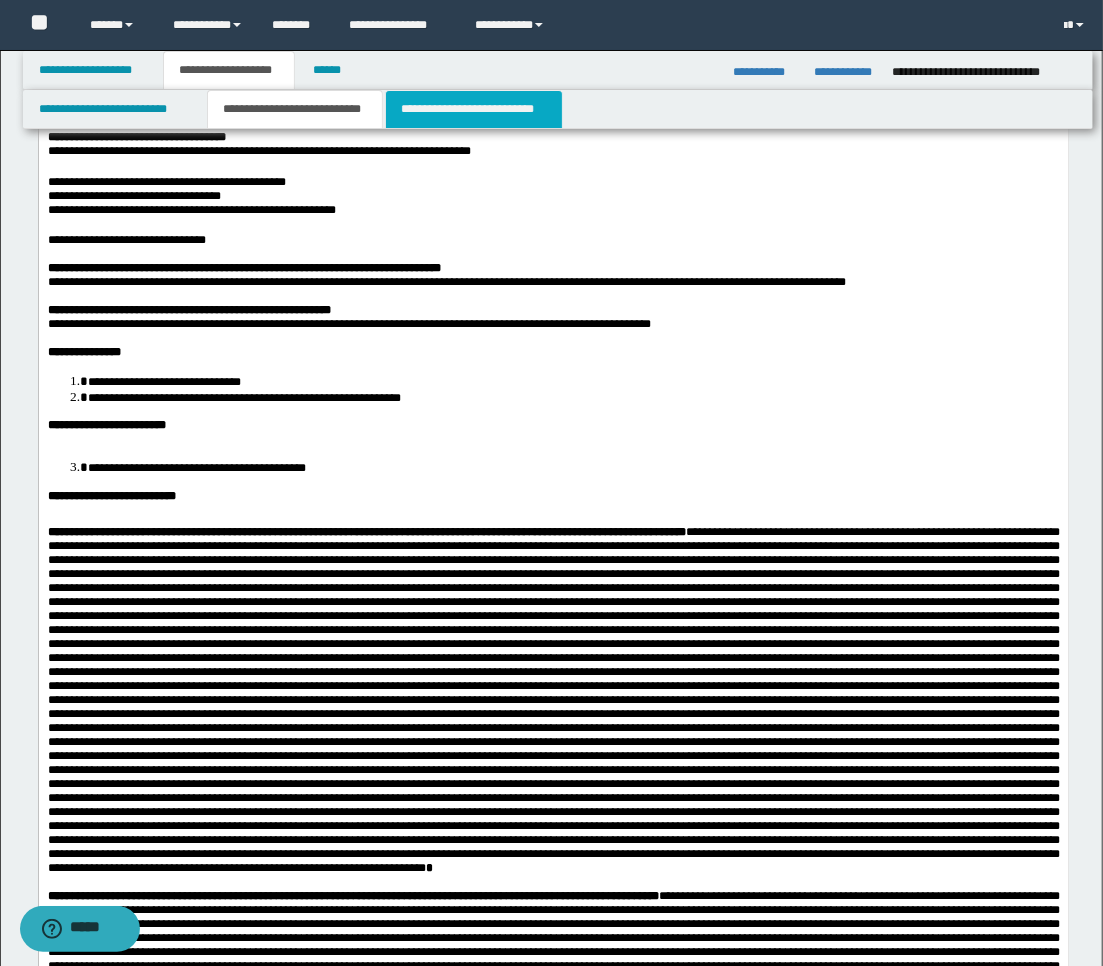 click on "**********" at bounding box center (474, 109) 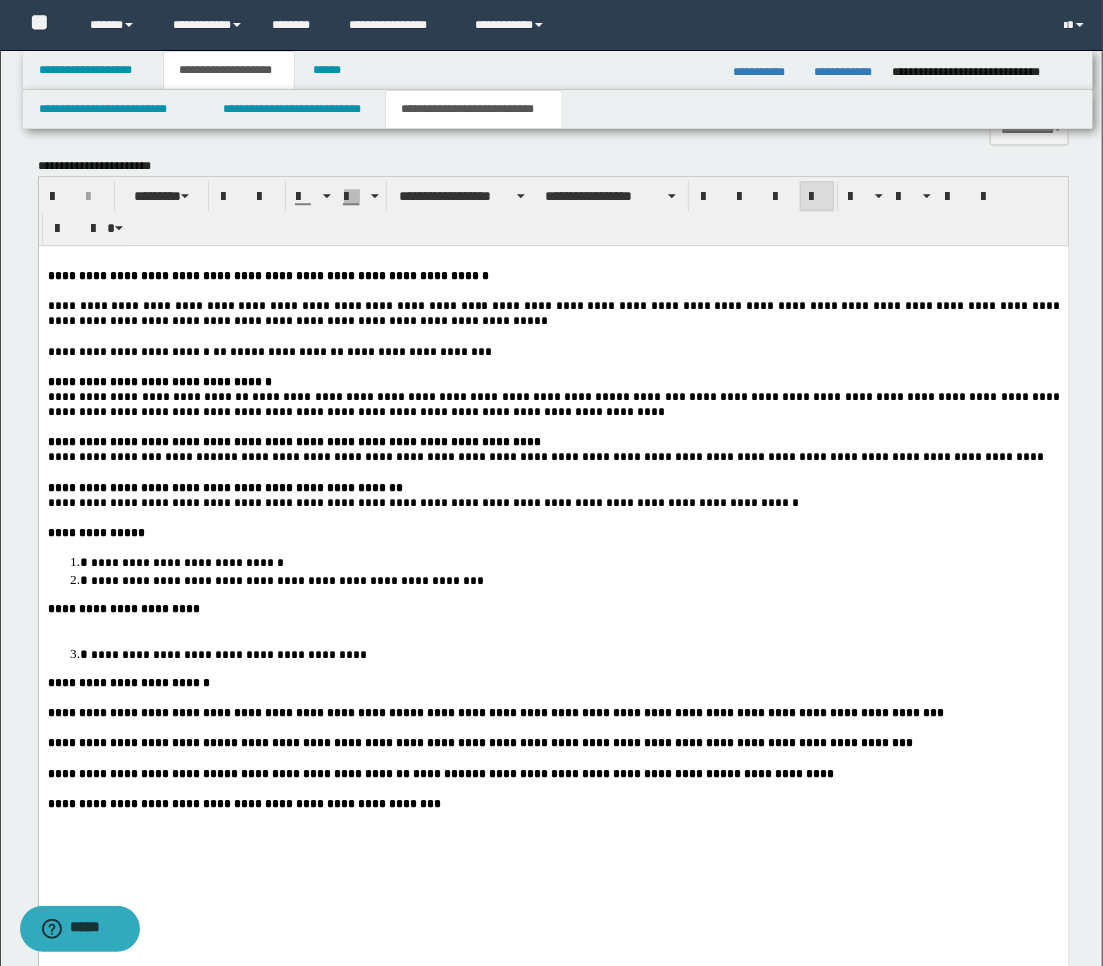 scroll, scrollTop: 2348, scrollLeft: 0, axis: vertical 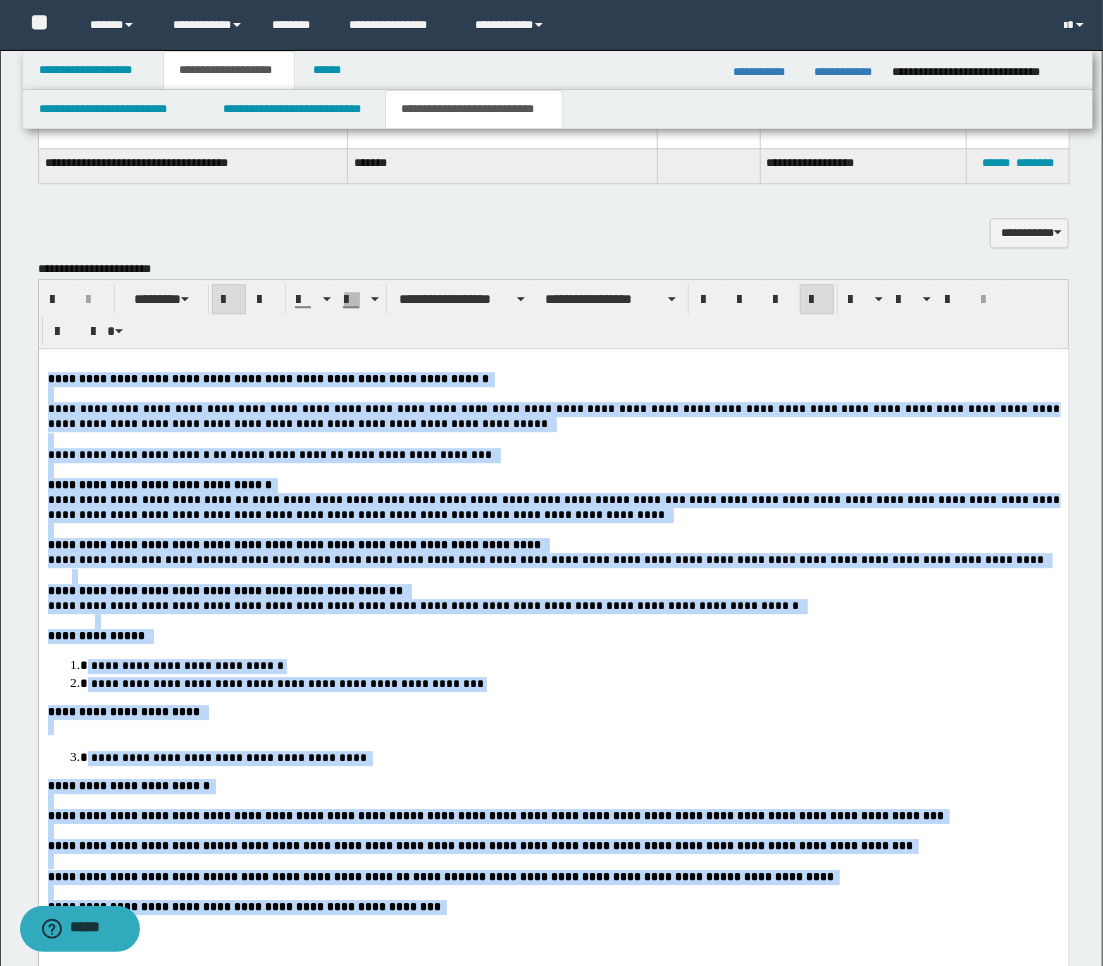 drag, startPoint x: 470, startPoint y: 987, endPoint x: 45, endPoint y: 372, distance: 747.5627 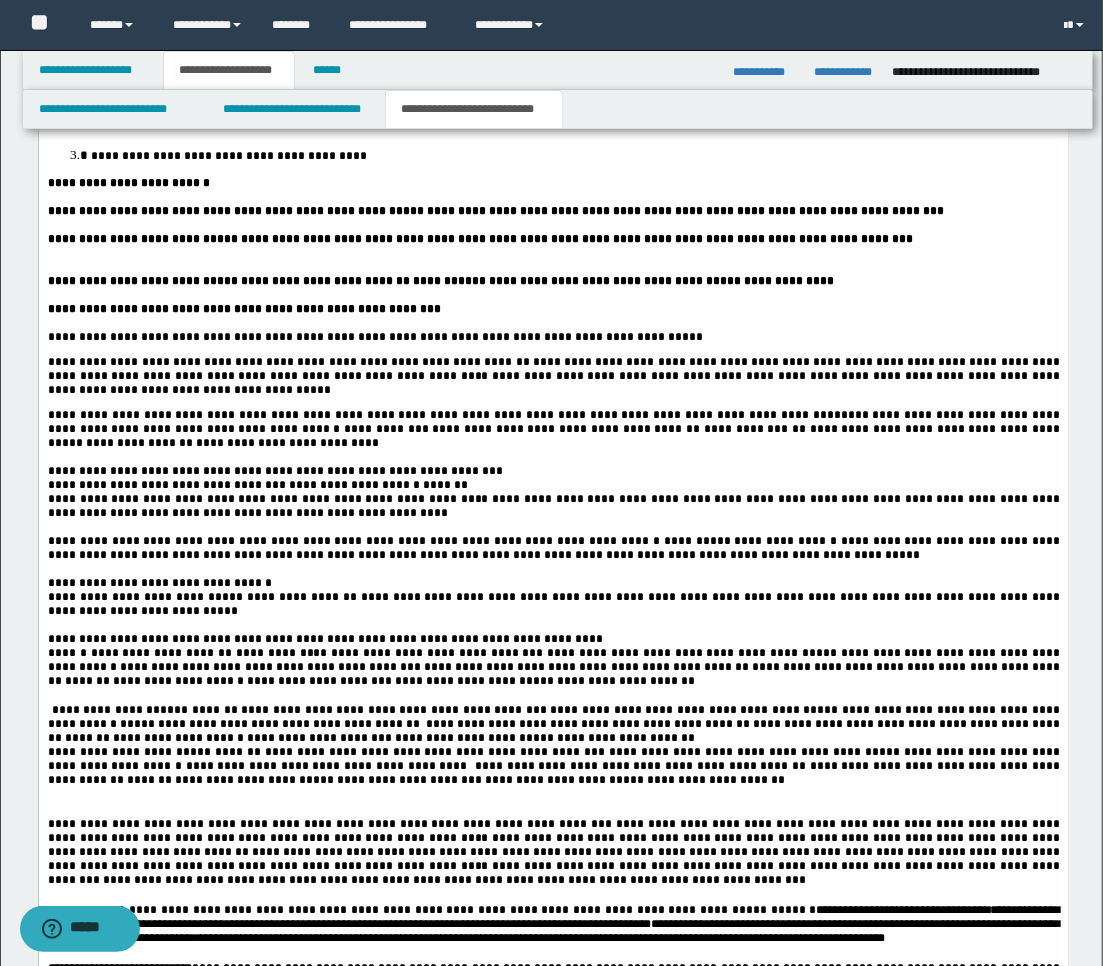 scroll, scrollTop: 2793, scrollLeft: 0, axis: vertical 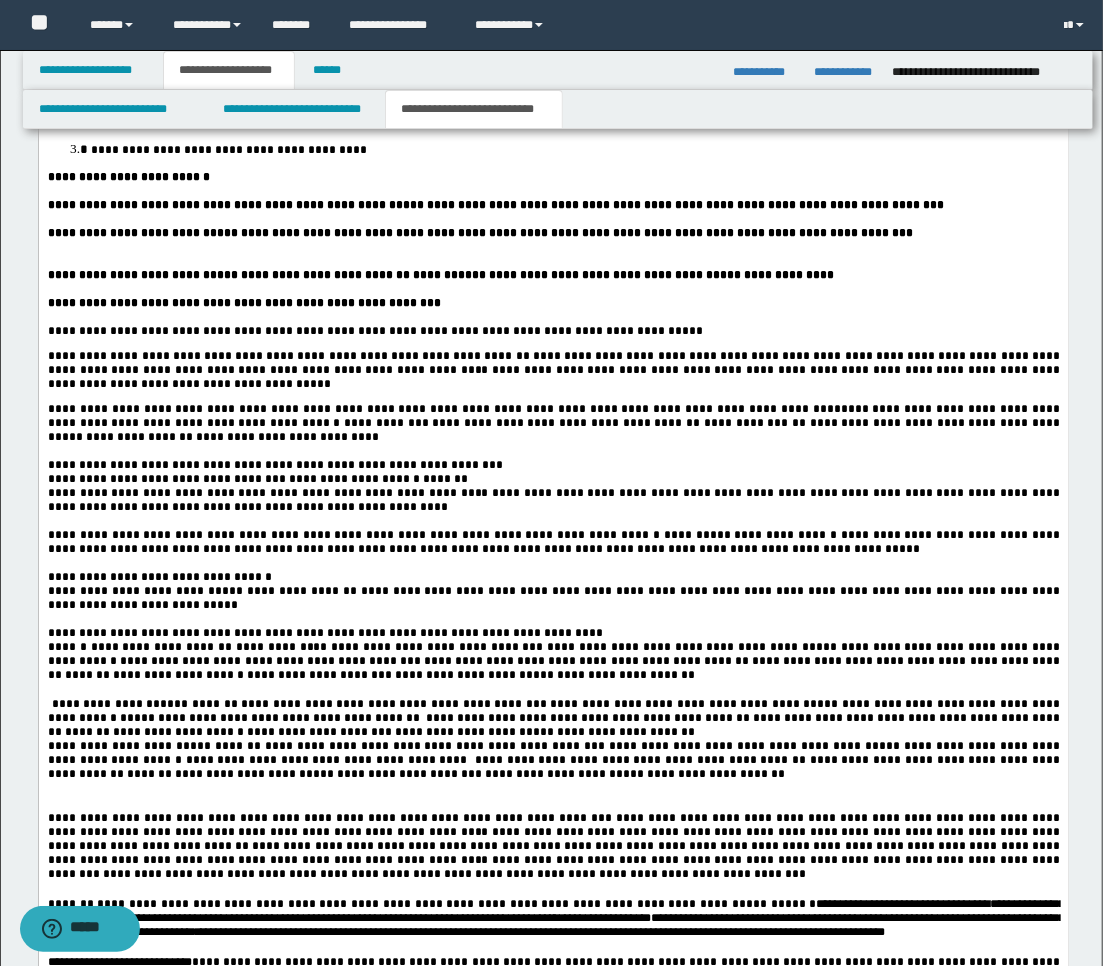 click at bounding box center [553, 451] 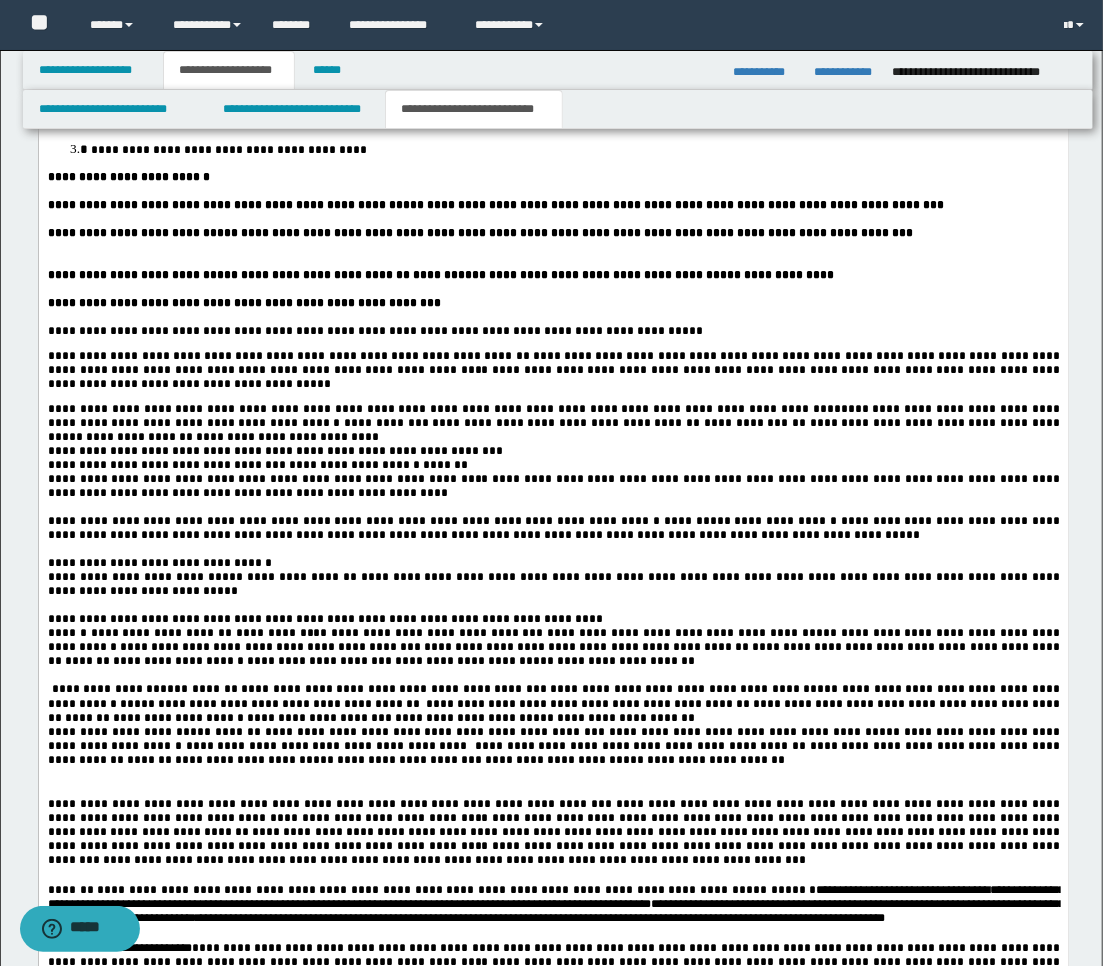 click at bounding box center (553, 261) 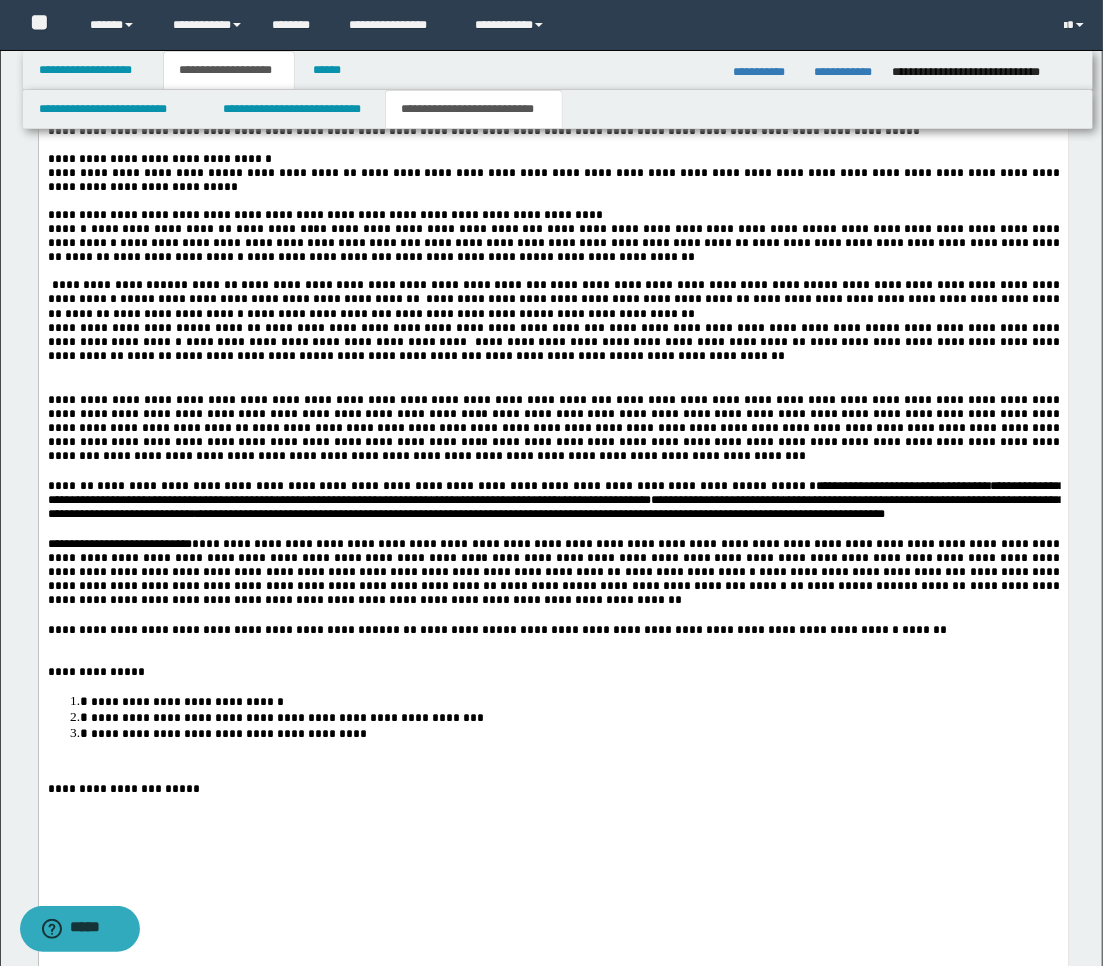 scroll, scrollTop: 3237, scrollLeft: 0, axis: vertical 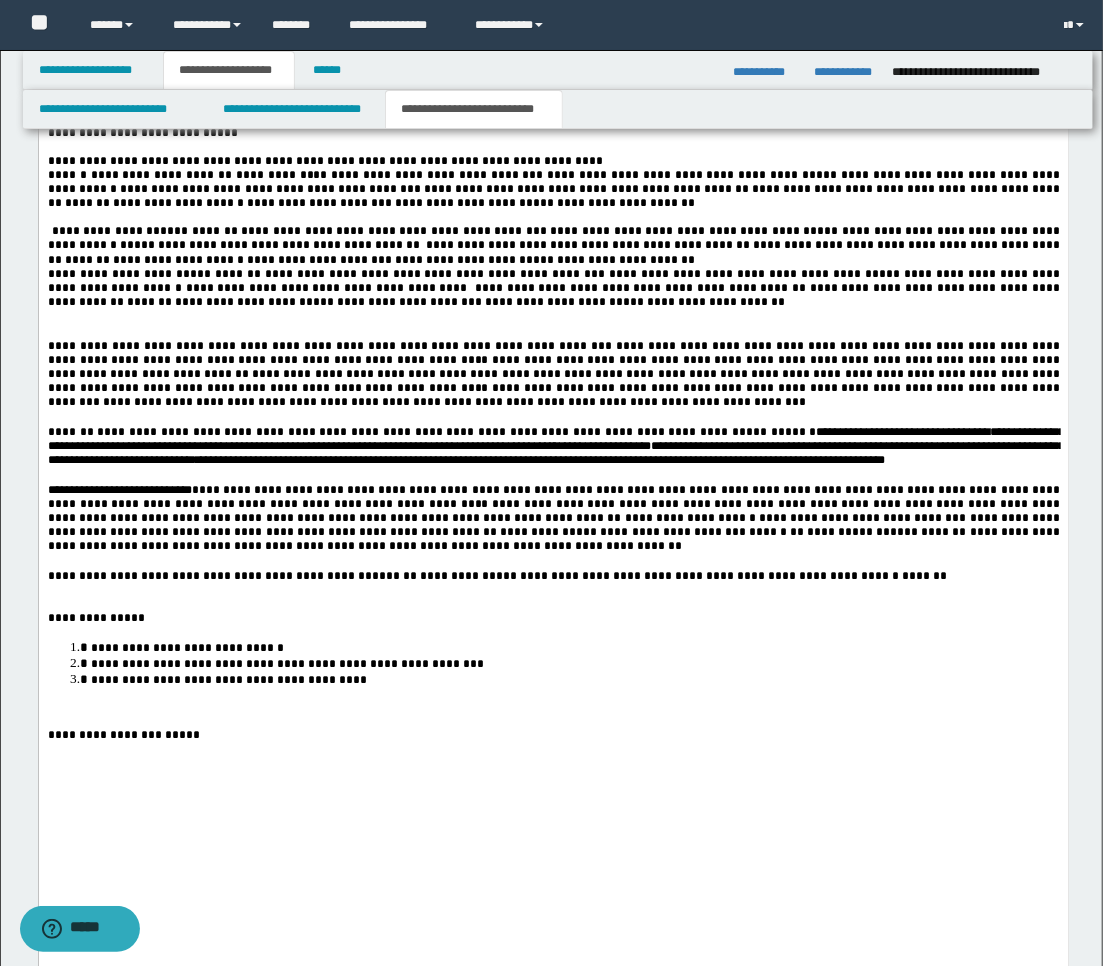 click on "**********" at bounding box center (553, 104) 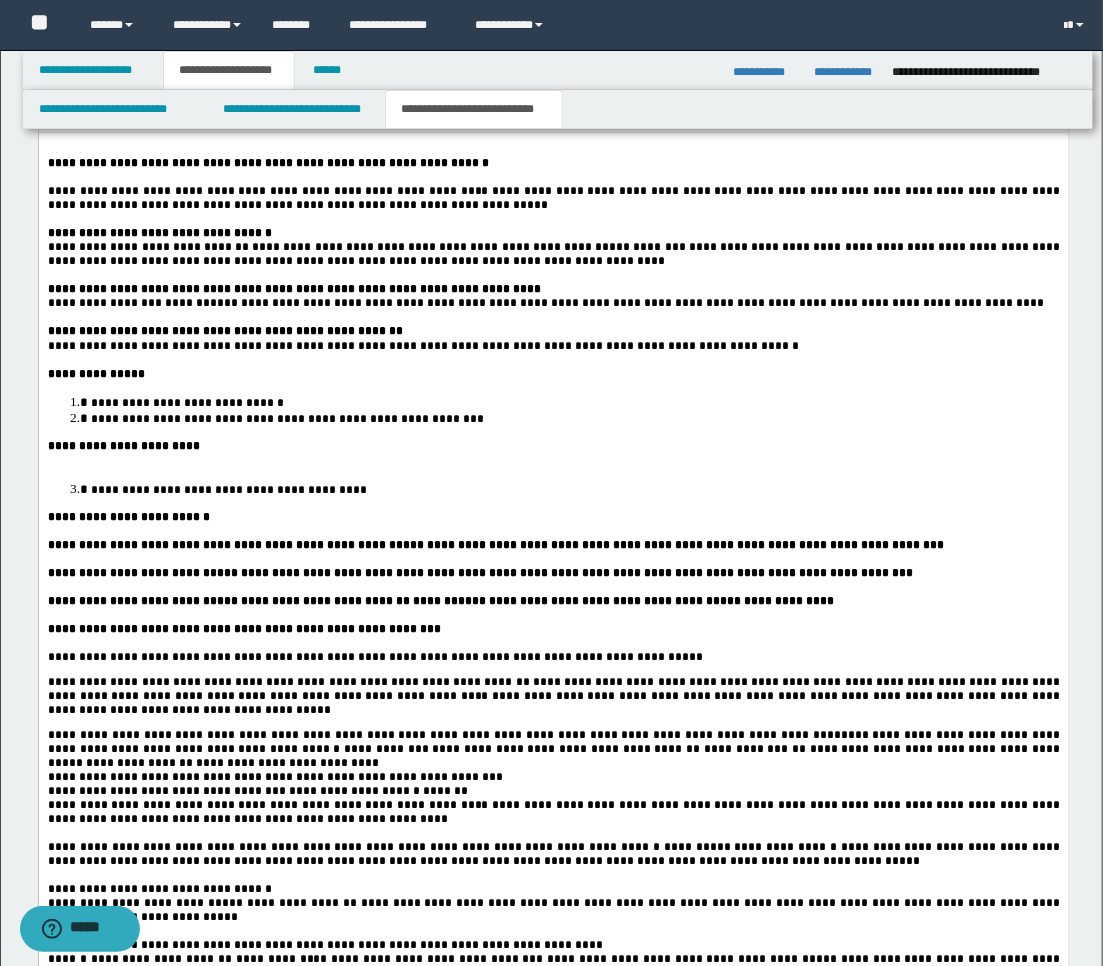 scroll, scrollTop: 2348, scrollLeft: 0, axis: vertical 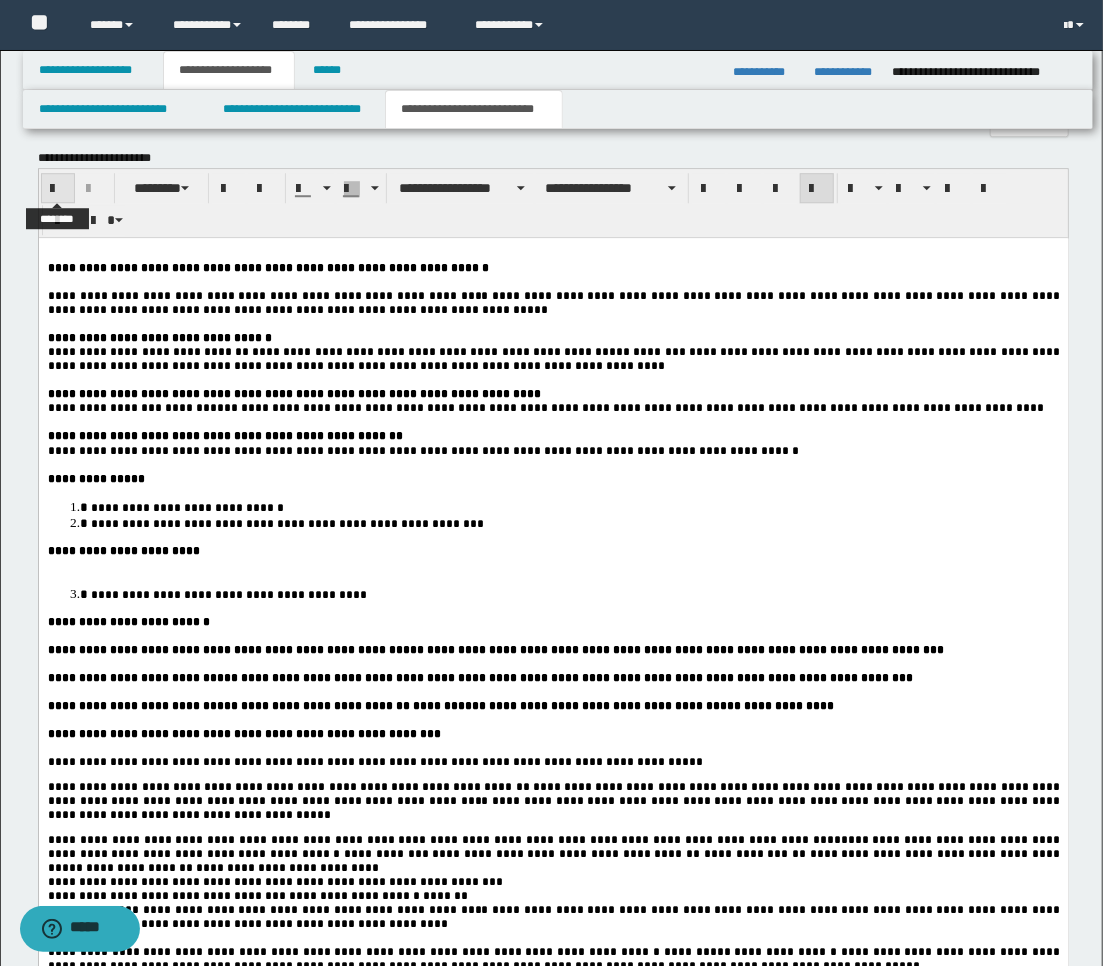 click at bounding box center (58, 189) 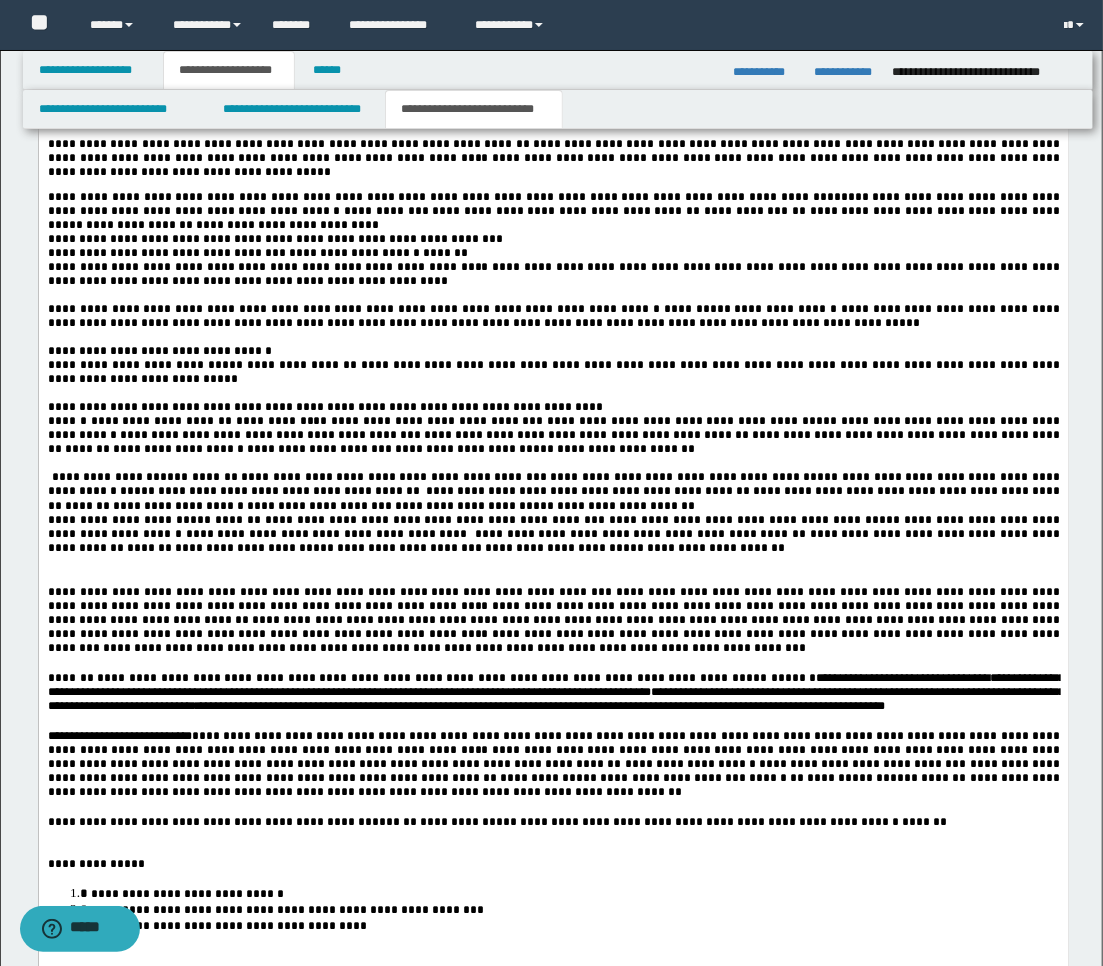 scroll, scrollTop: 3126, scrollLeft: 0, axis: vertical 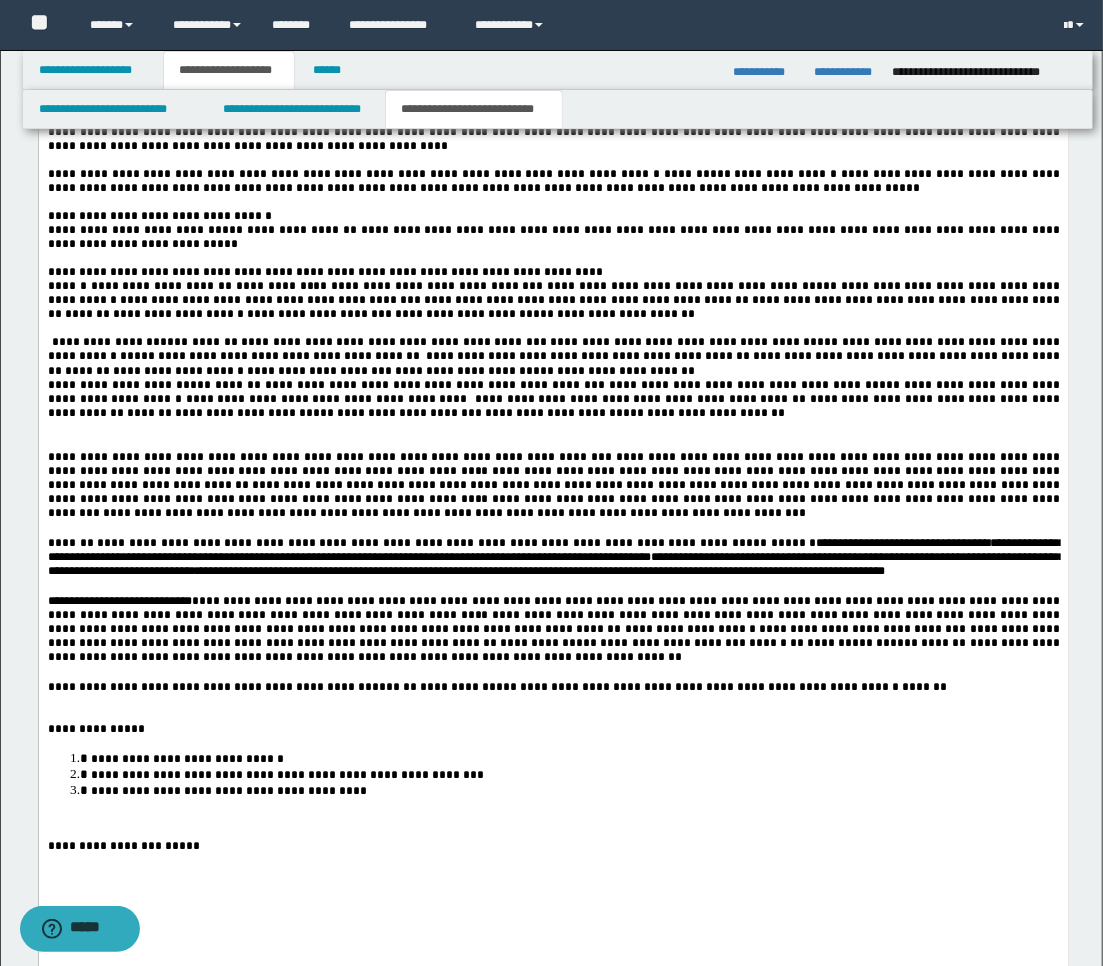click on "**********" at bounding box center [553, 215] 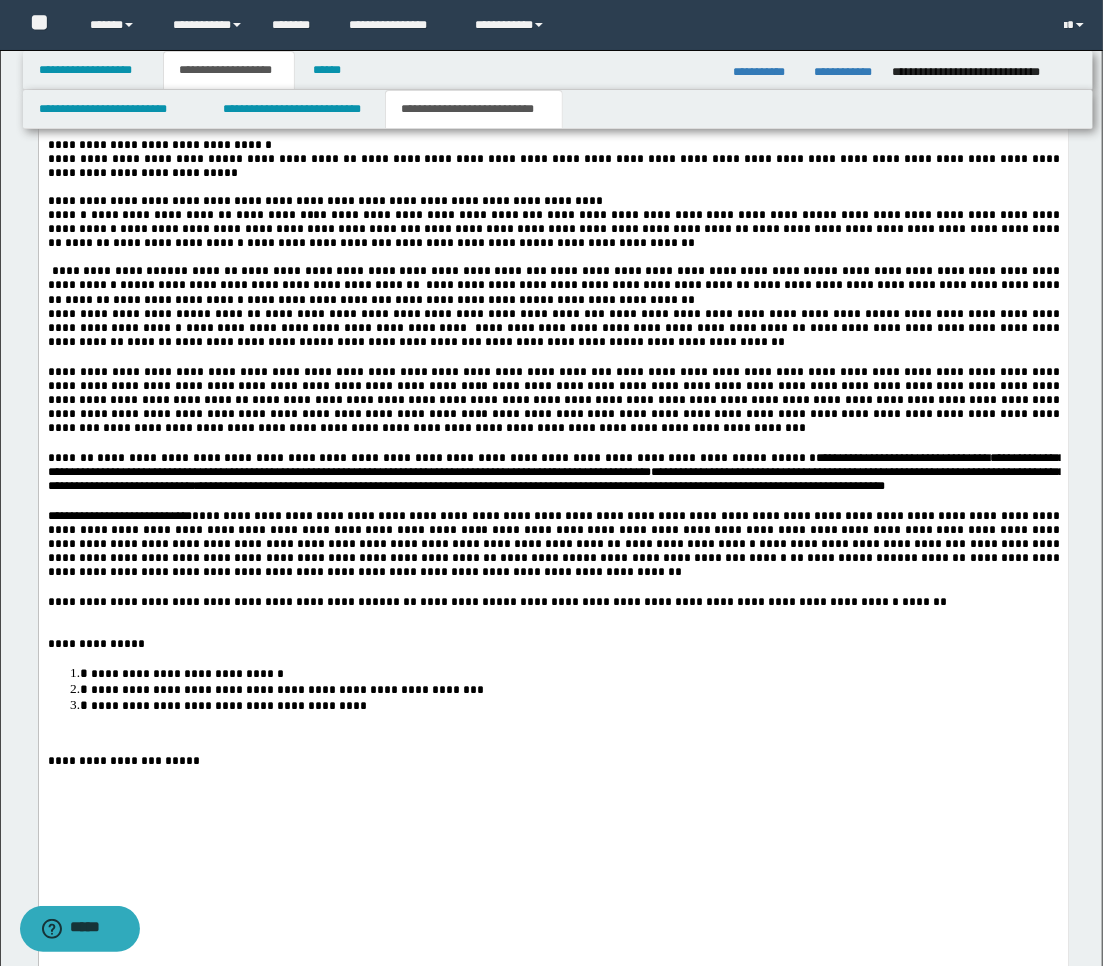 scroll, scrollTop: 3237, scrollLeft: 0, axis: vertical 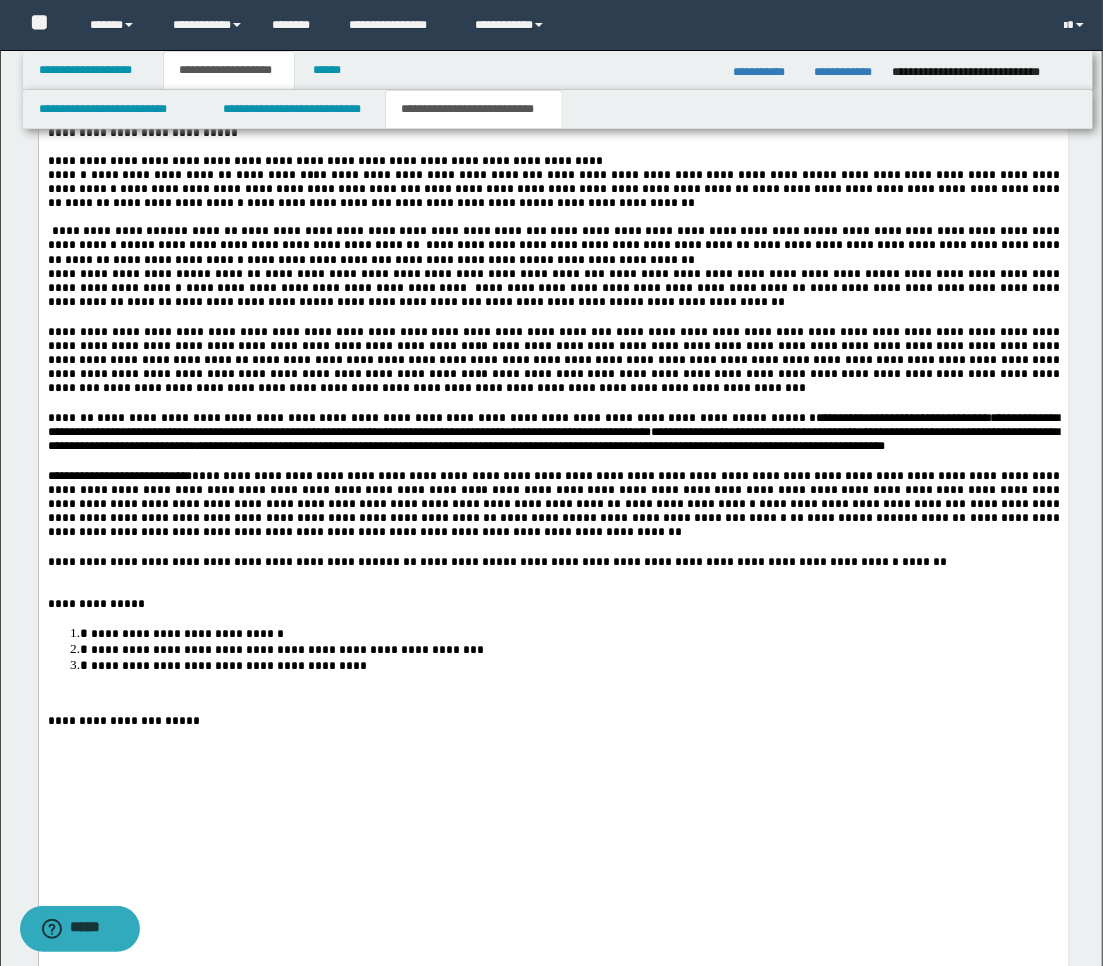 click on "**********" at bounding box center [553, 97] 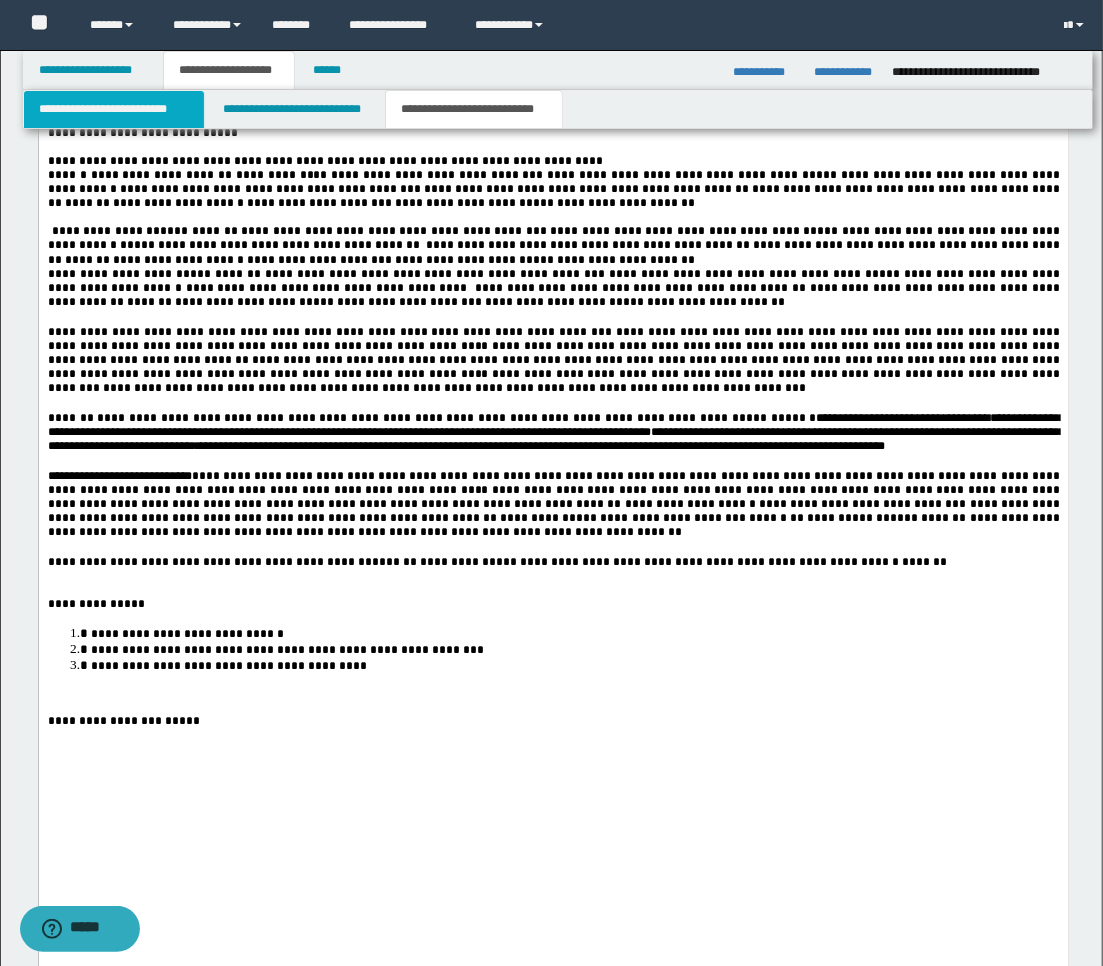 click on "**********" at bounding box center (114, 109) 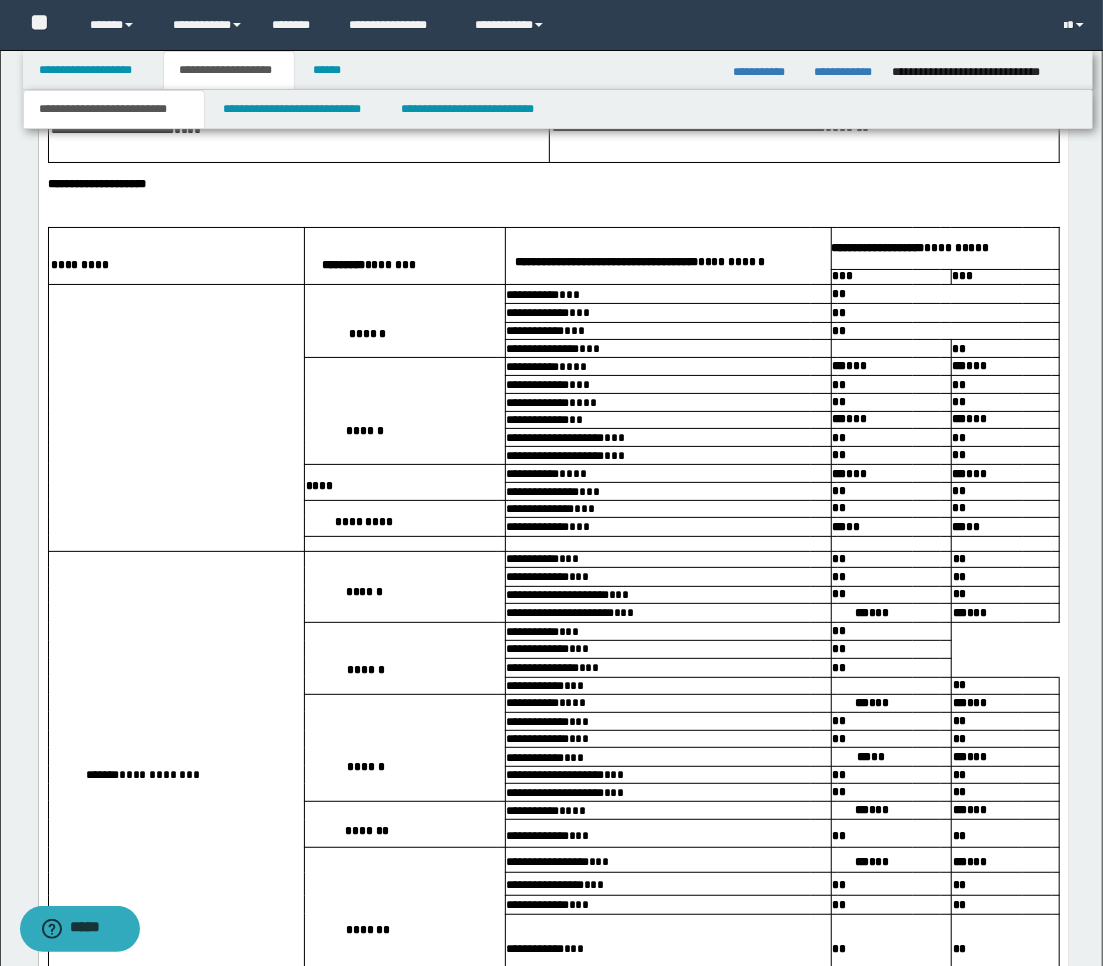 click on "******** ********" at bounding box center [403, 256] 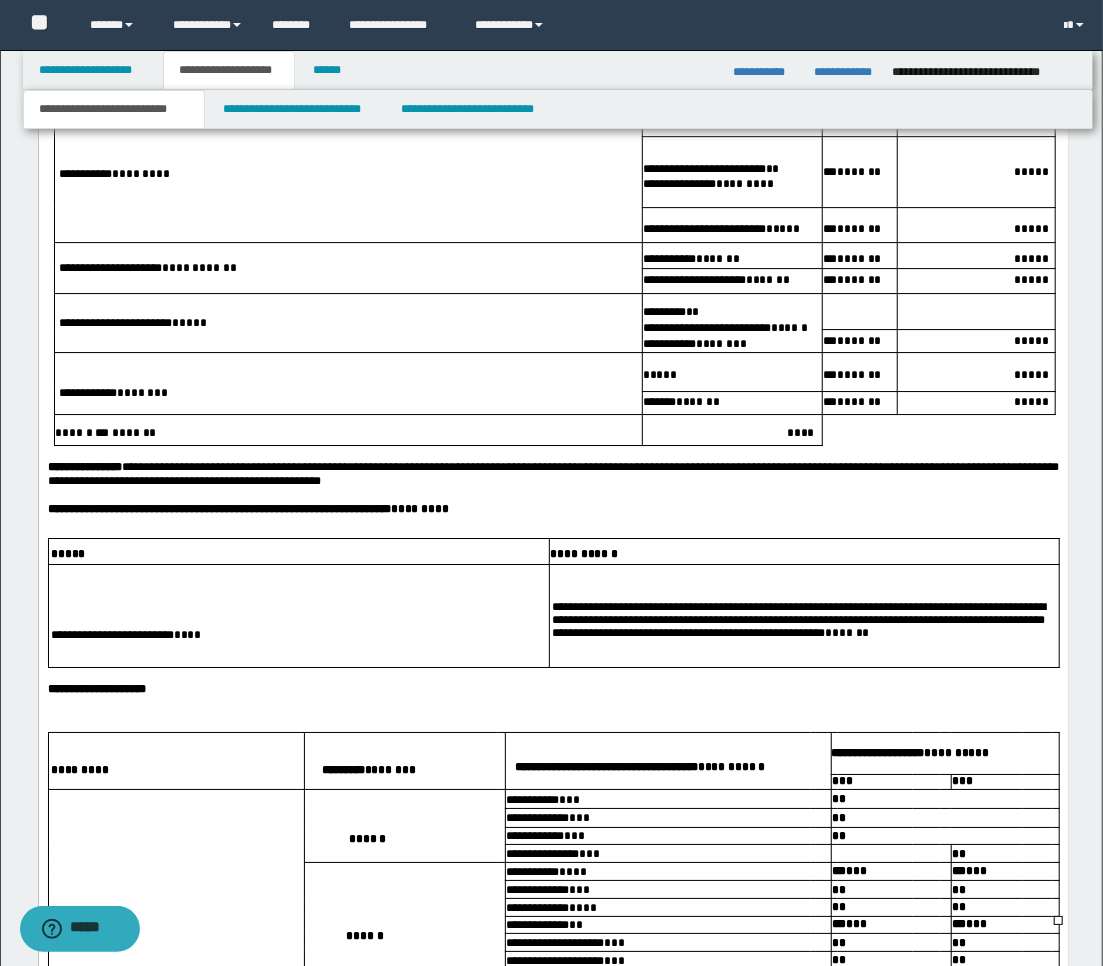 scroll, scrollTop: 2682, scrollLeft: 0, axis: vertical 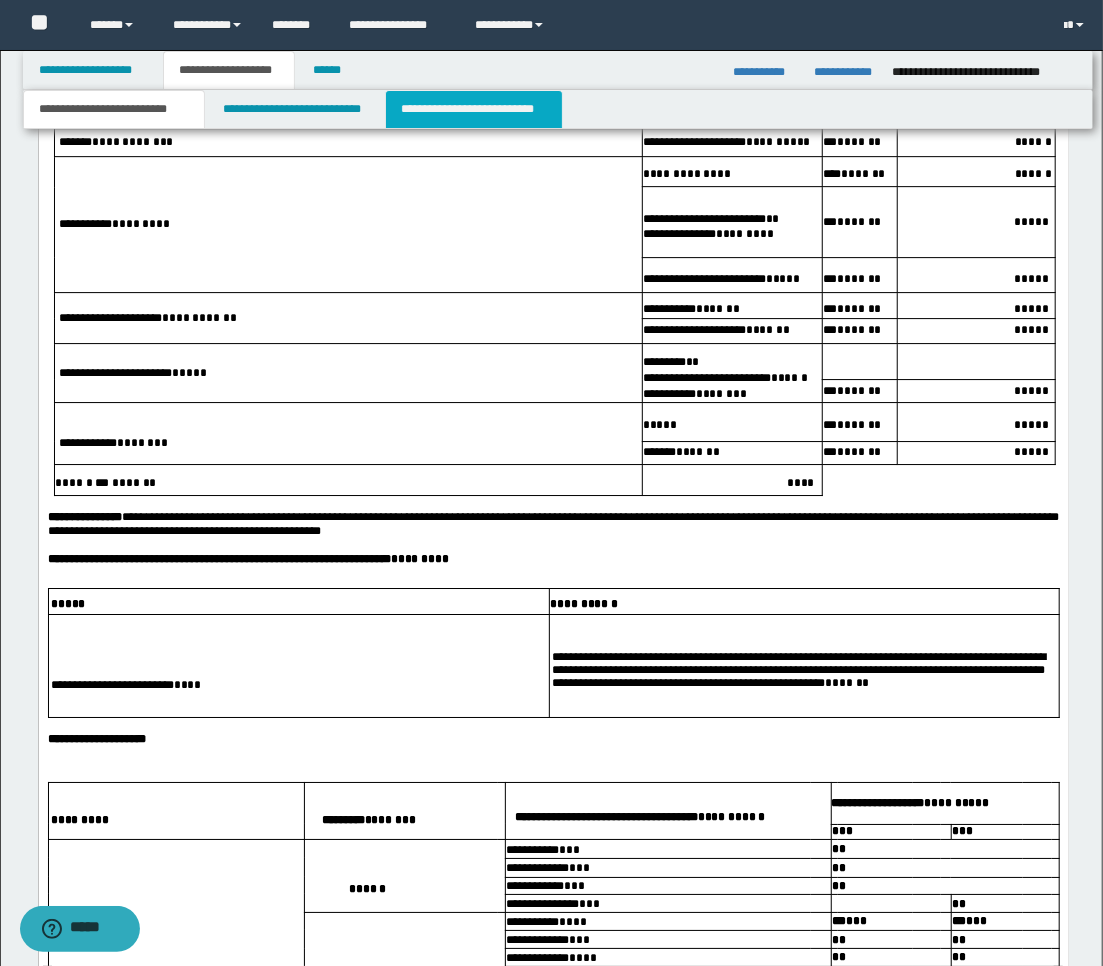 click on "**********" at bounding box center (474, 109) 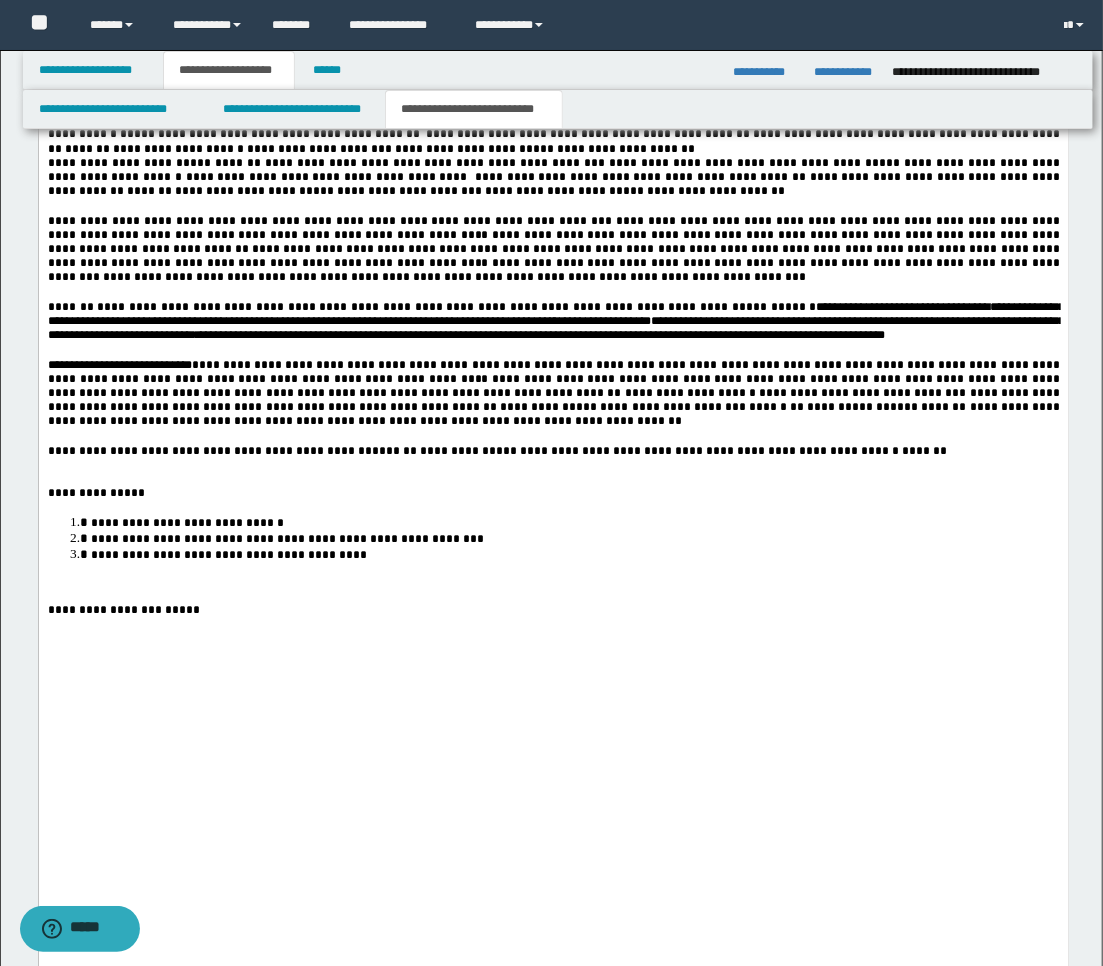 scroll, scrollTop: 3460, scrollLeft: 0, axis: vertical 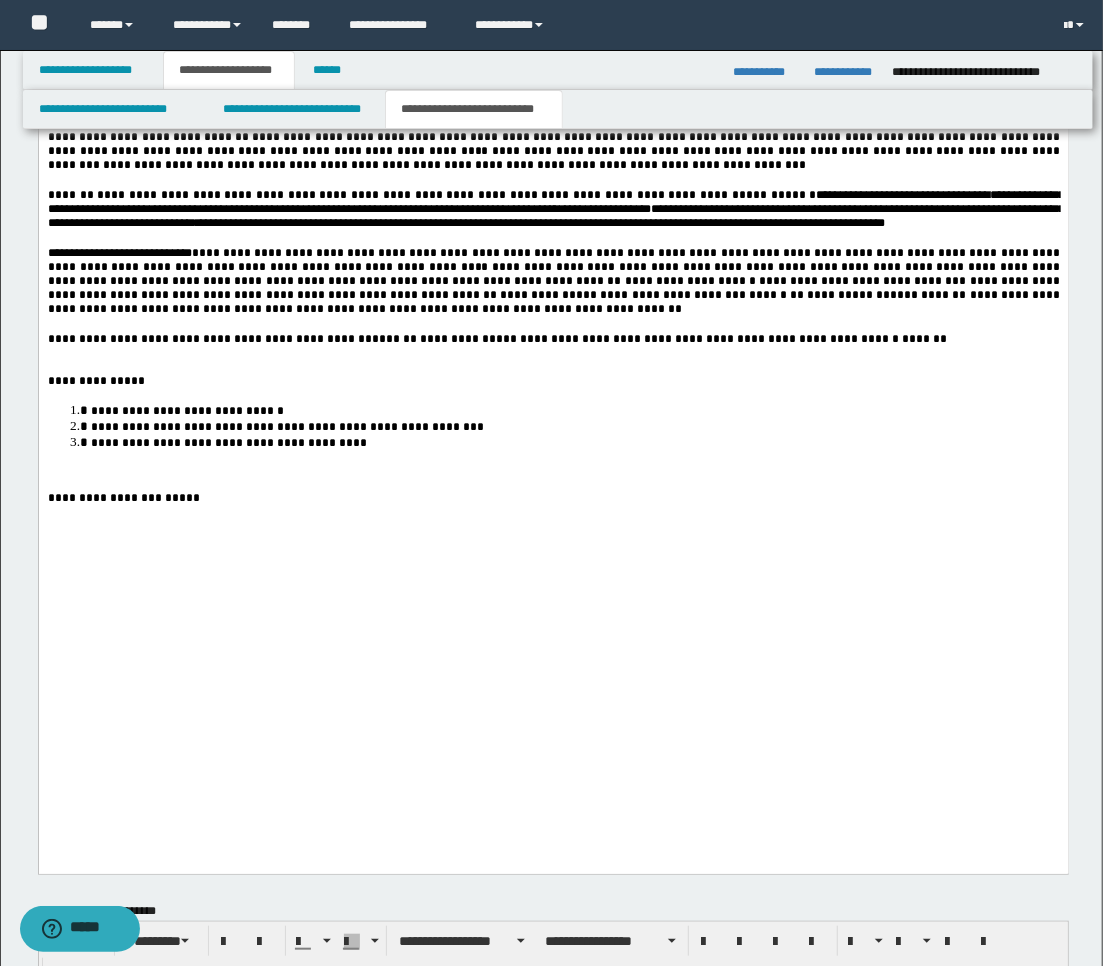 click on "*****" at bounding box center (181, 498) 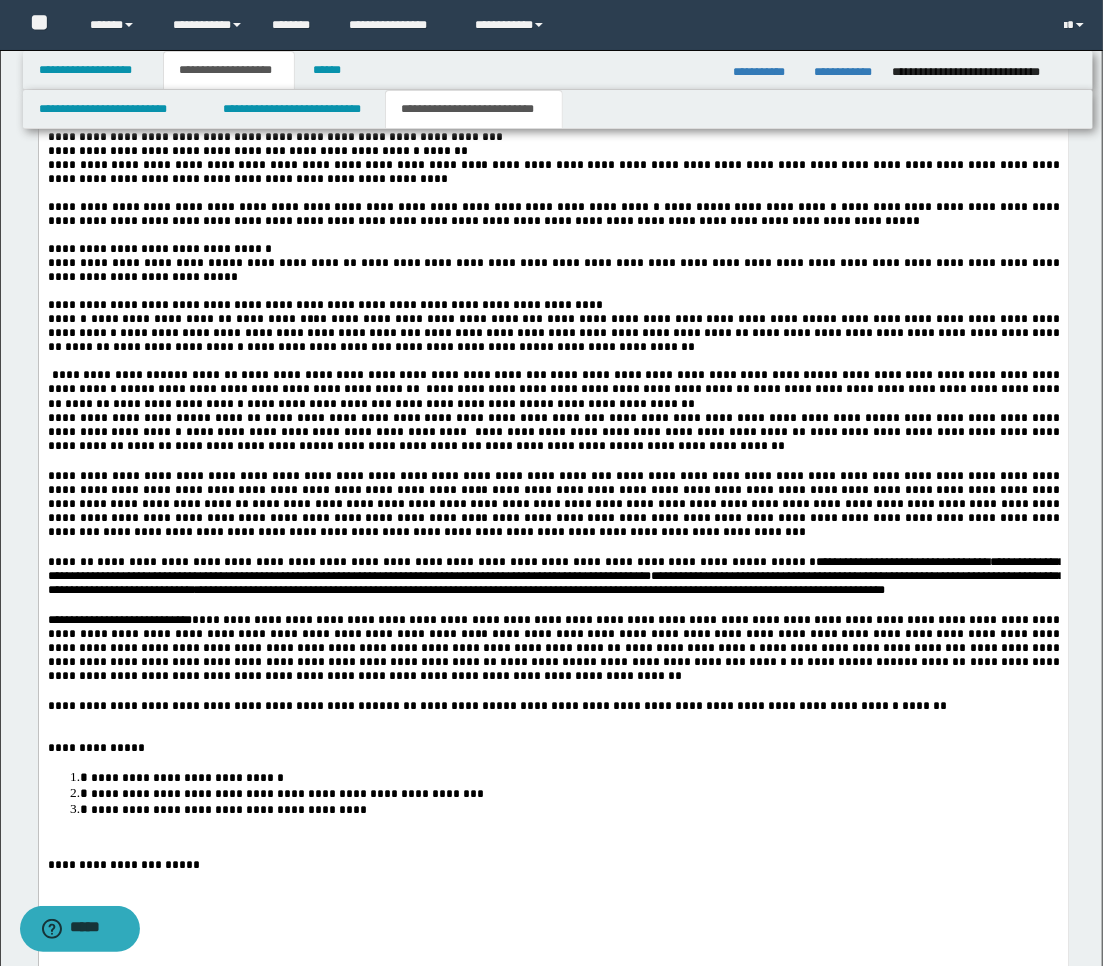 scroll, scrollTop: 3015, scrollLeft: 0, axis: vertical 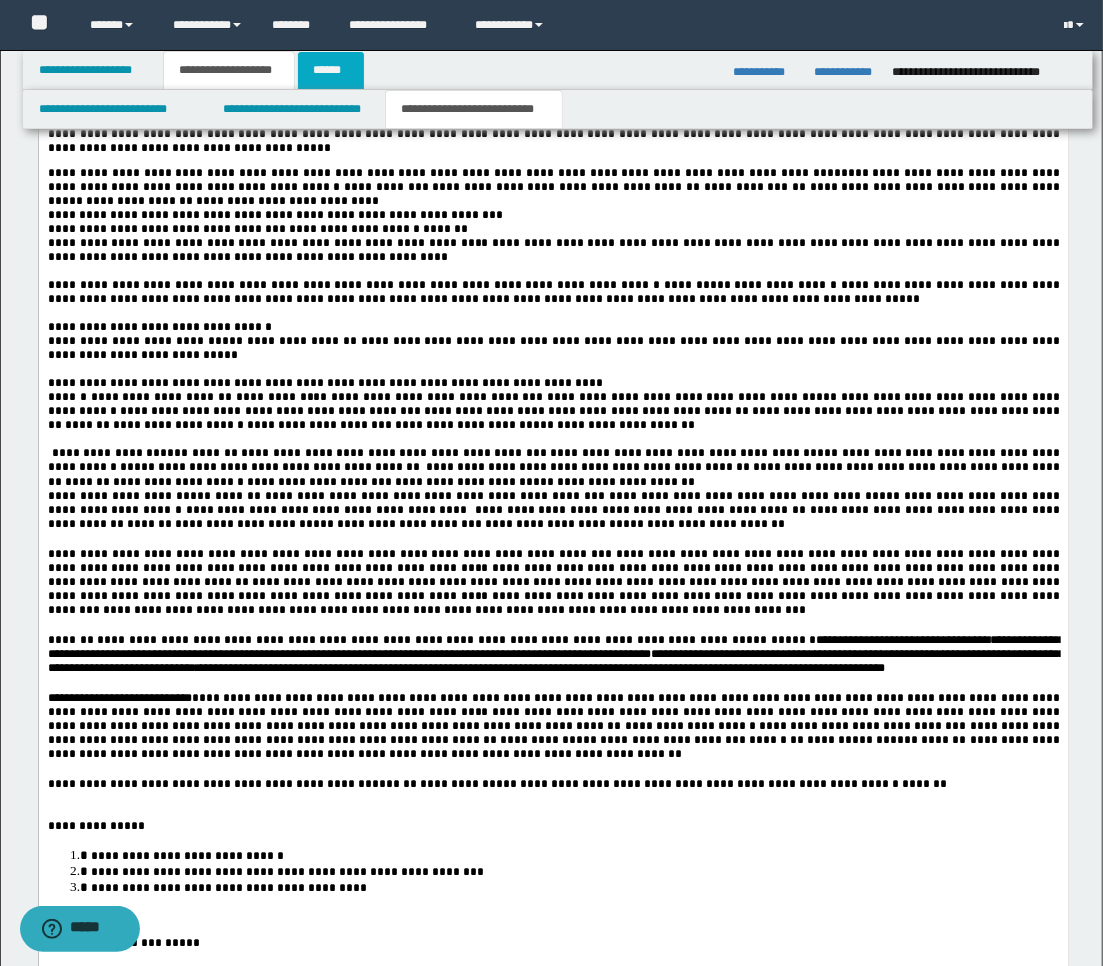 click on "******" at bounding box center (331, 70) 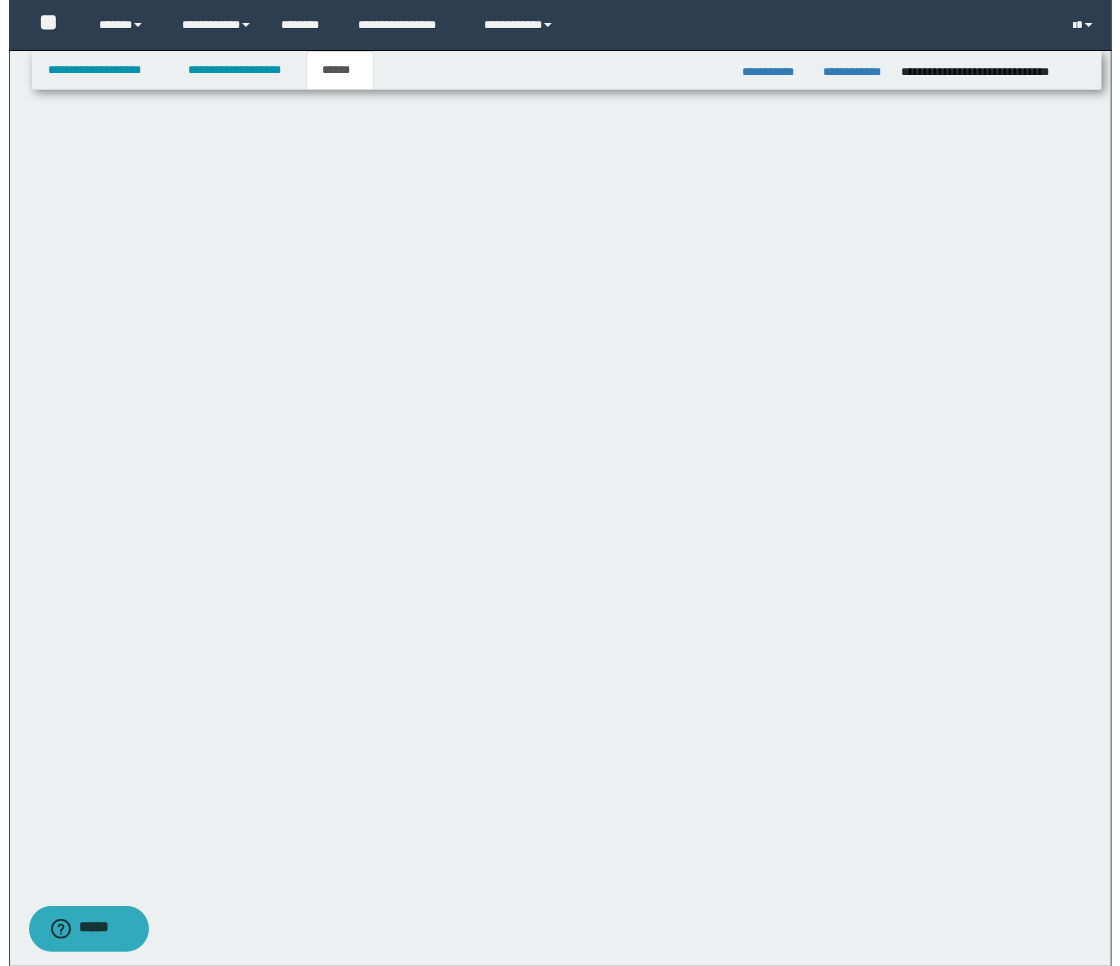 scroll, scrollTop: 0, scrollLeft: 0, axis: both 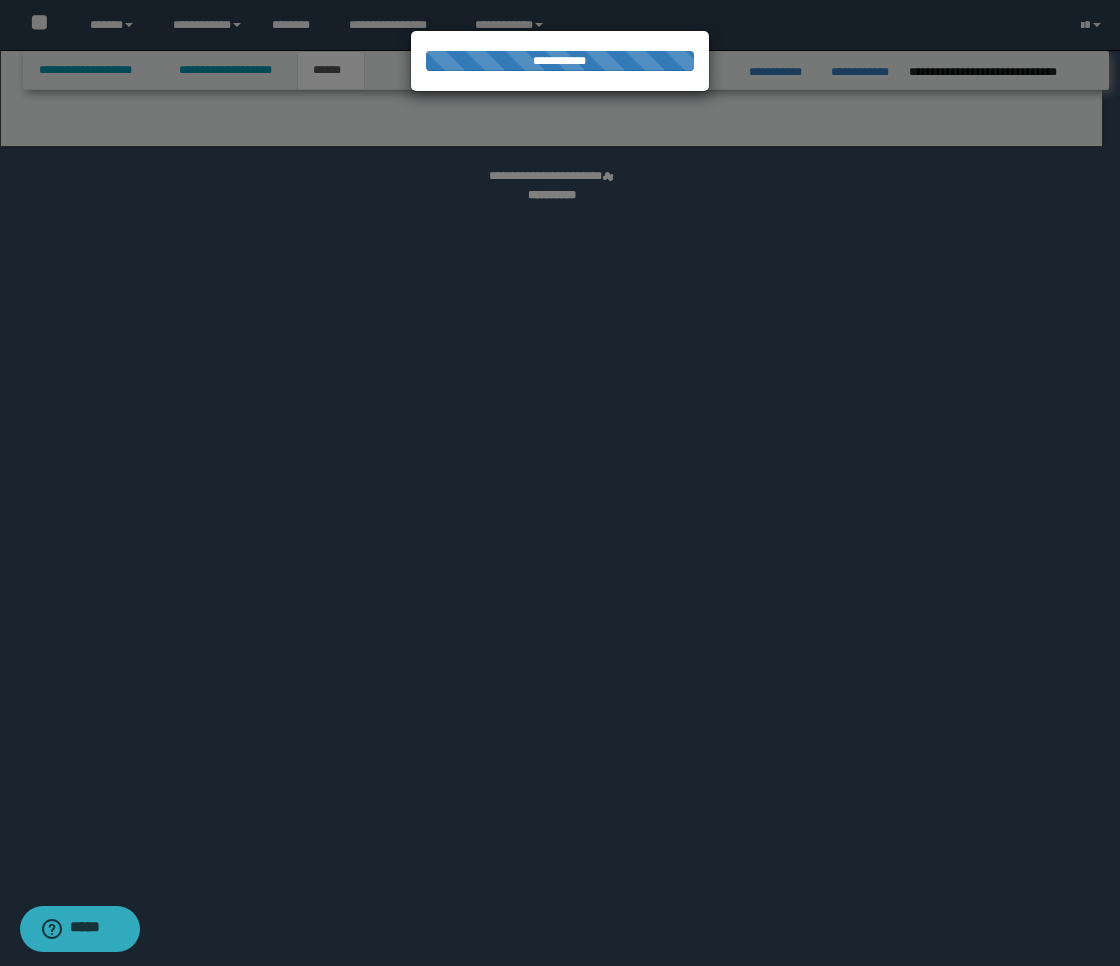 select on "*" 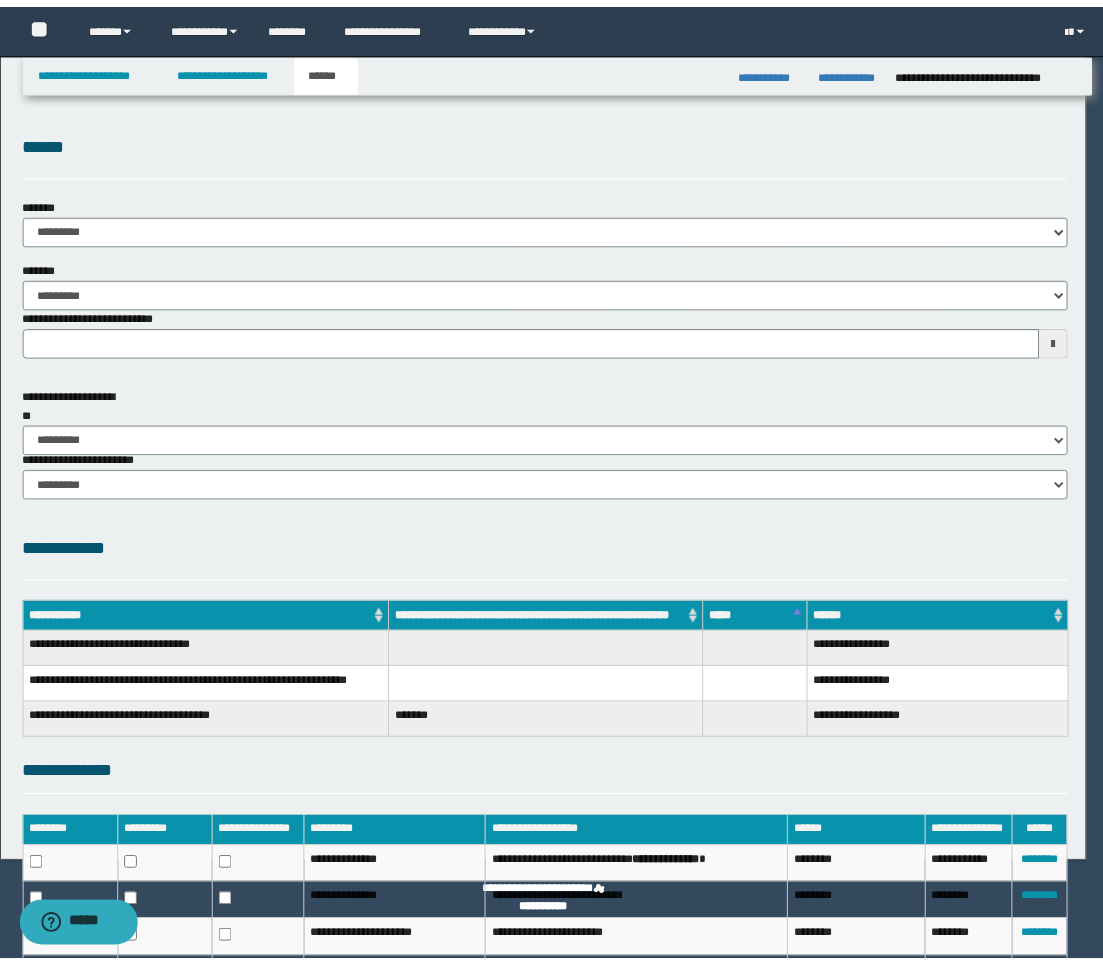 scroll, scrollTop: 0, scrollLeft: 0, axis: both 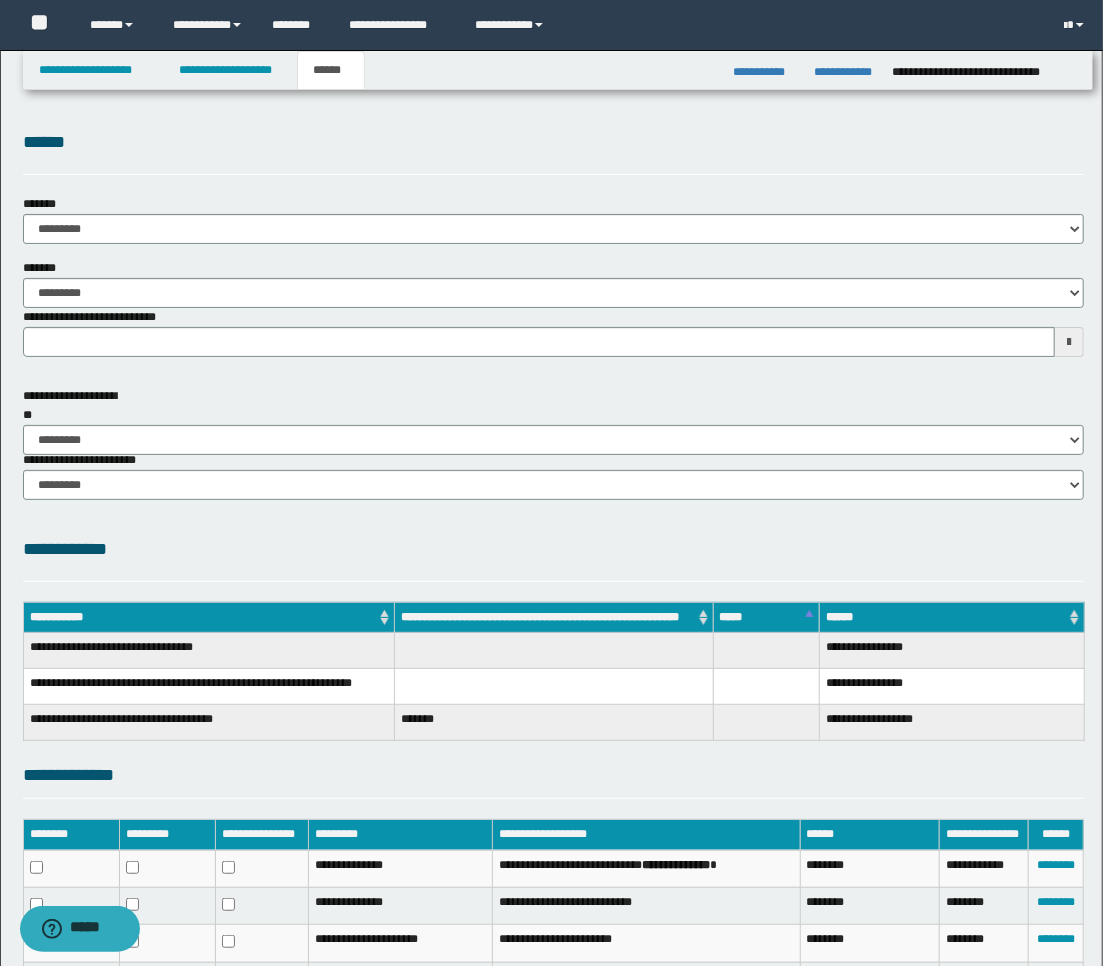 type 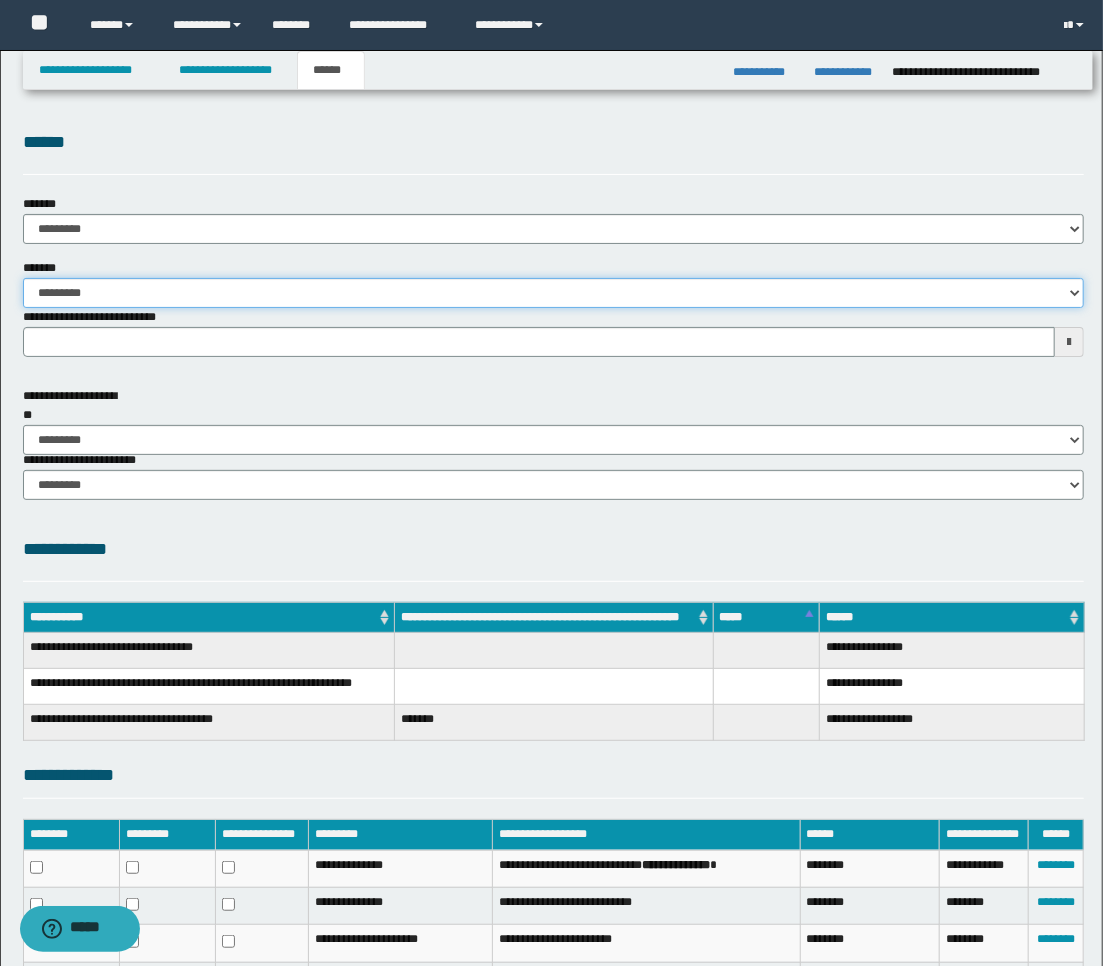 click on "**********" at bounding box center (554, 293) 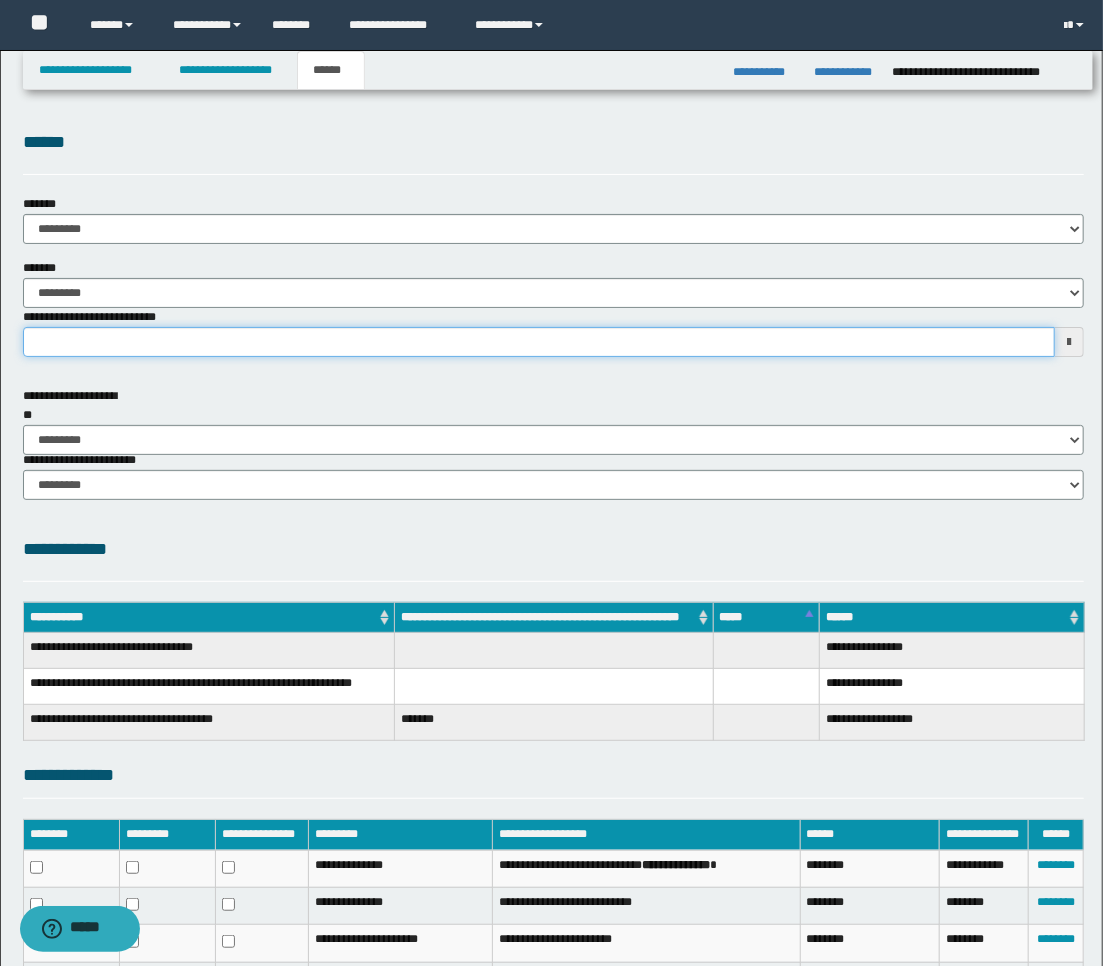click on "**********" at bounding box center (539, 342) 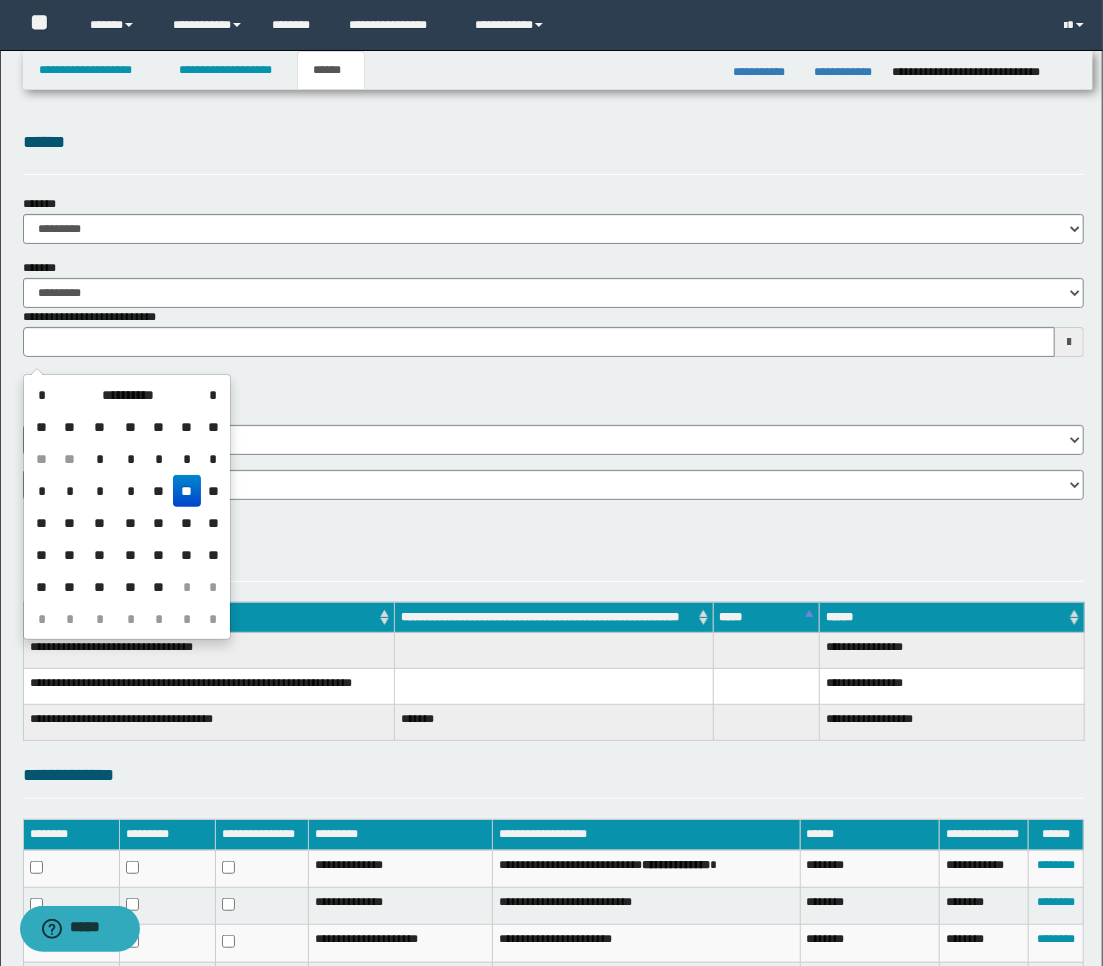 click on "**" at bounding box center [70, 523] 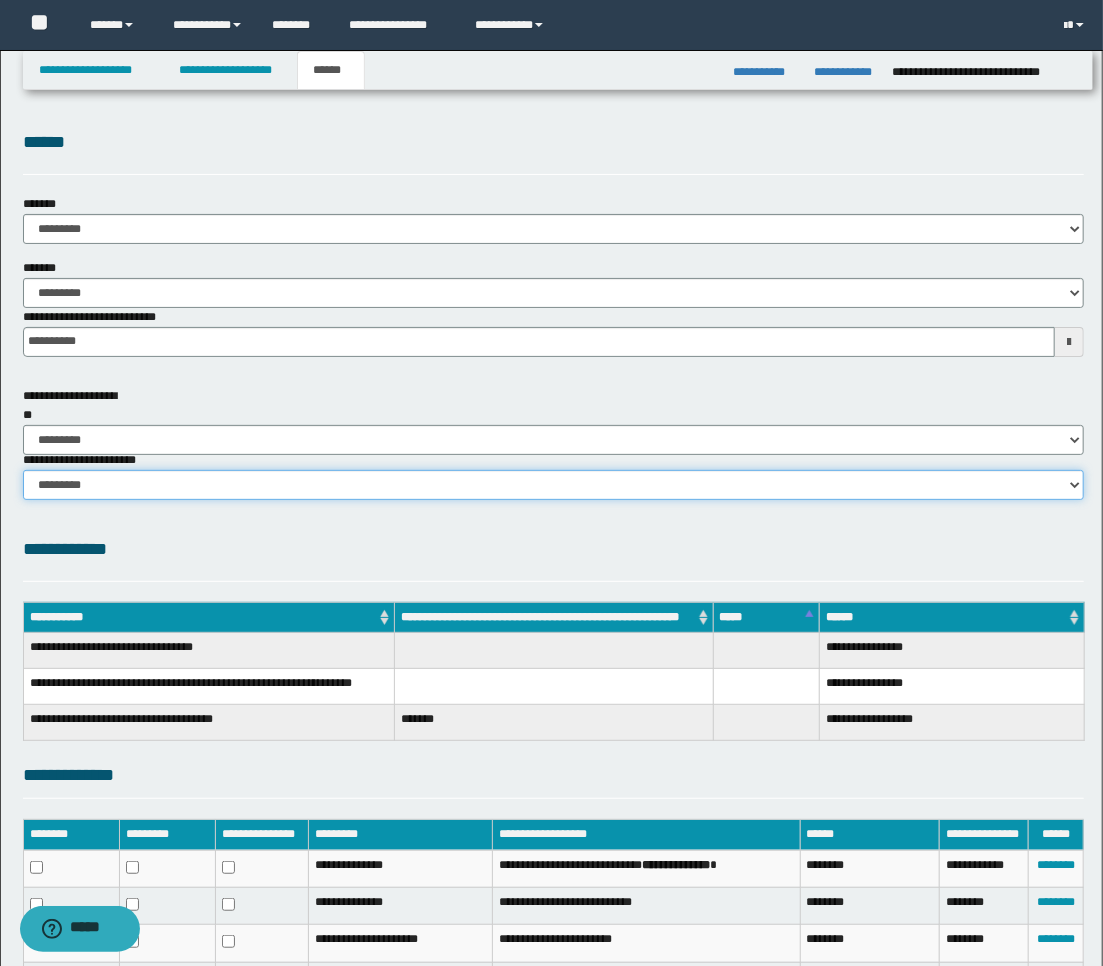 click on "*********
*********
*********" at bounding box center [554, 485] 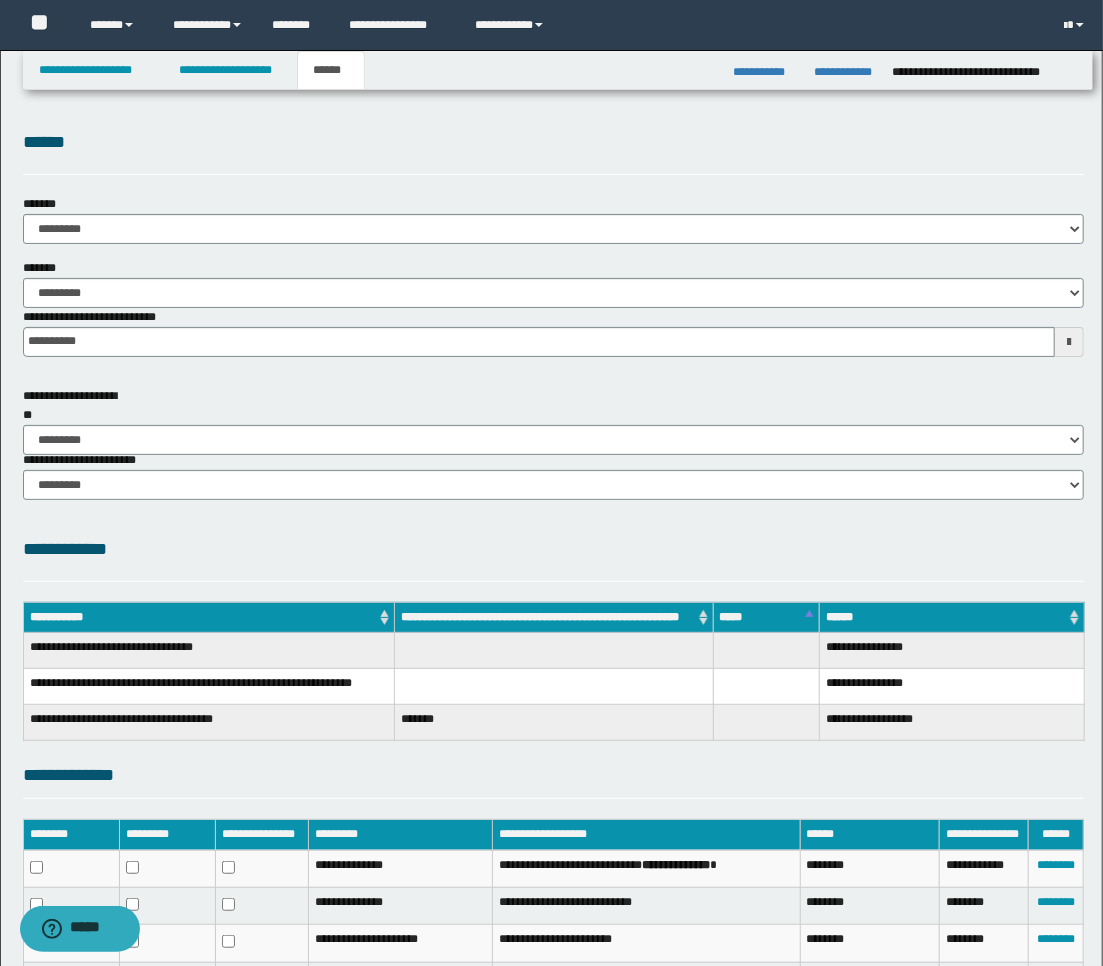 click on "**********" at bounding box center [554, 549] 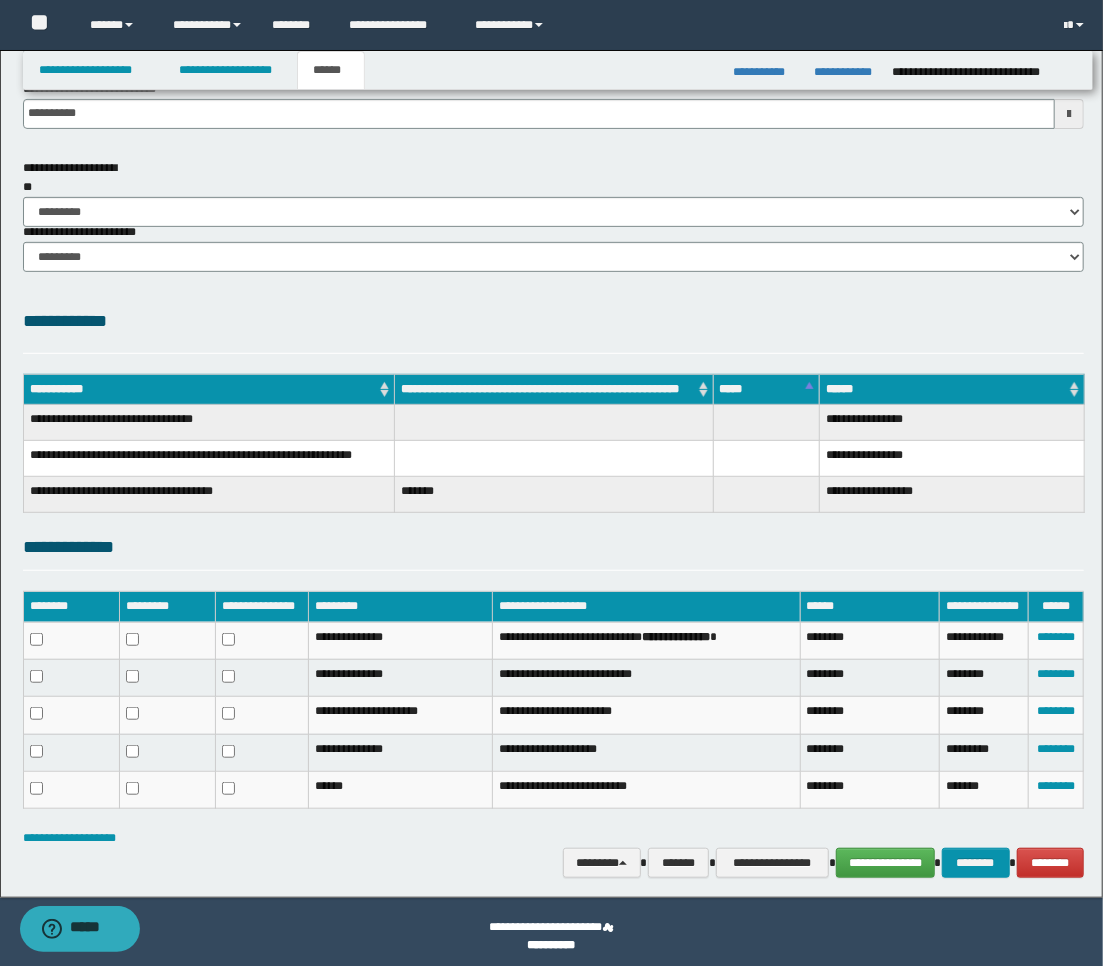 scroll, scrollTop: 236, scrollLeft: 0, axis: vertical 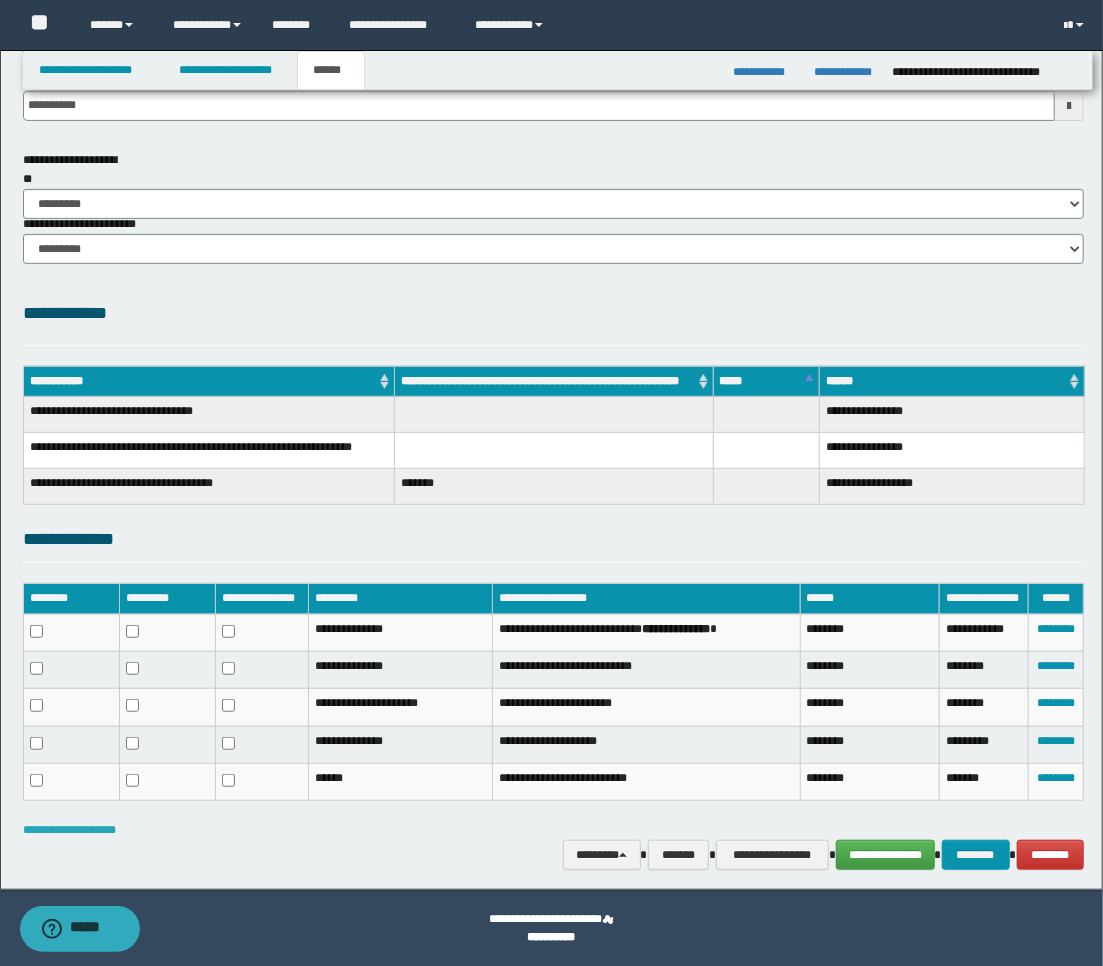 click on "**********" at bounding box center [69, 830] 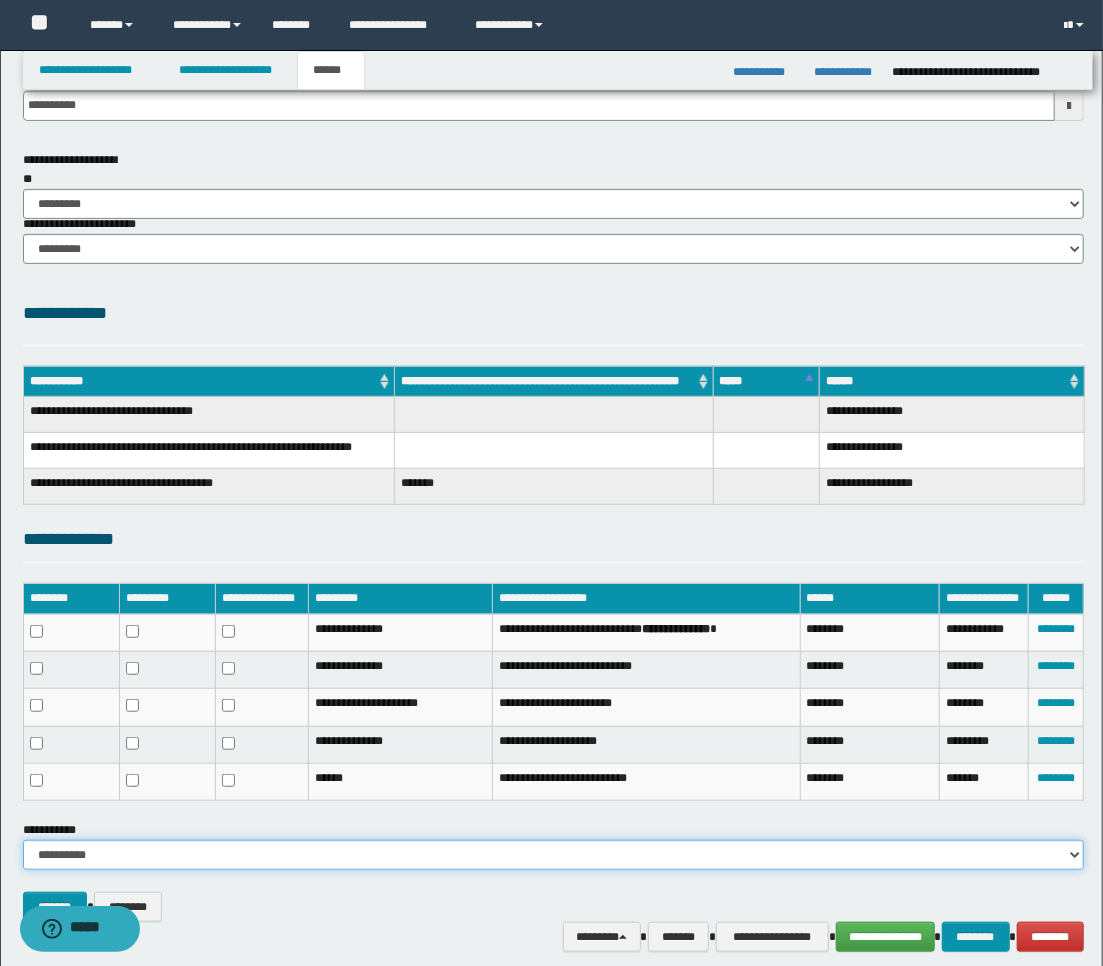 click on "**********" at bounding box center (554, 855) 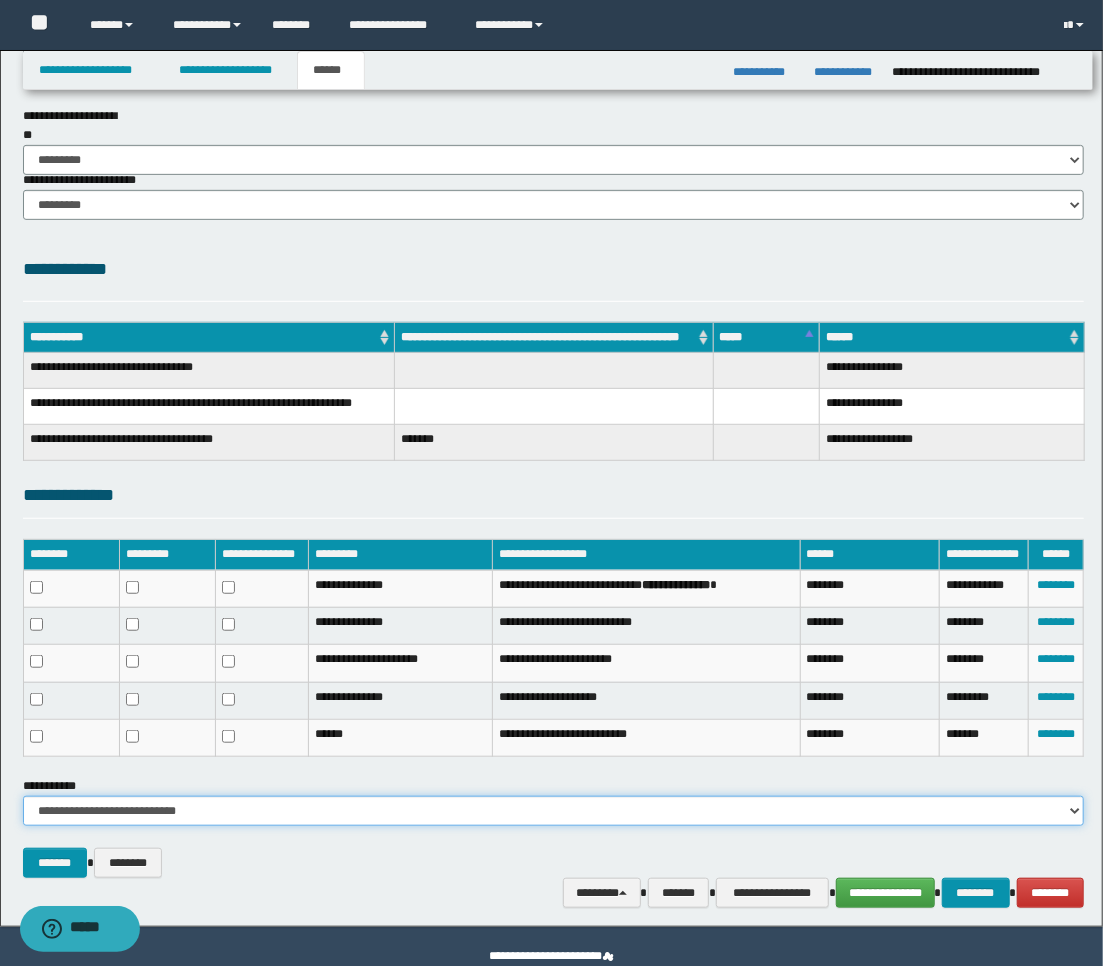 scroll, scrollTop: 318, scrollLeft: 0, axis: vertical 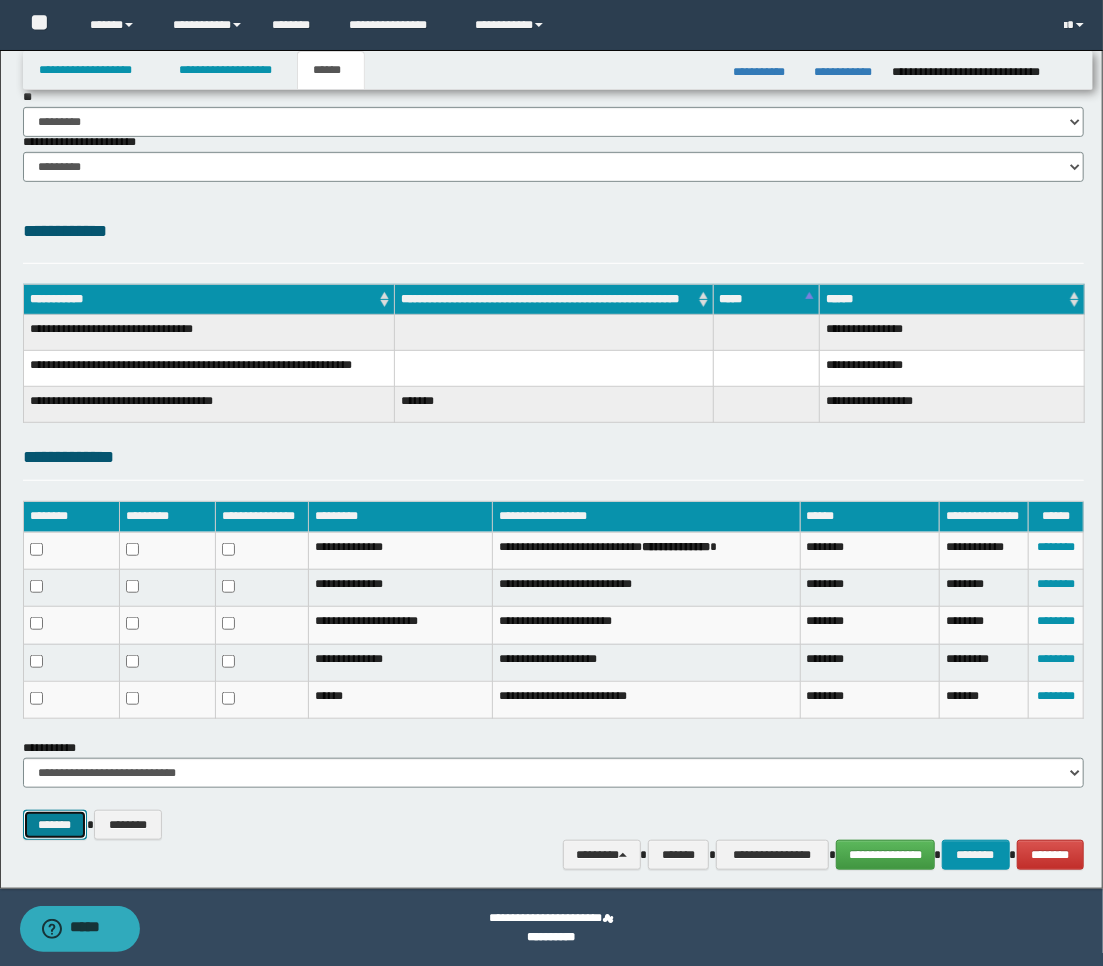 click on "*******" at bounding box center [55, 825] 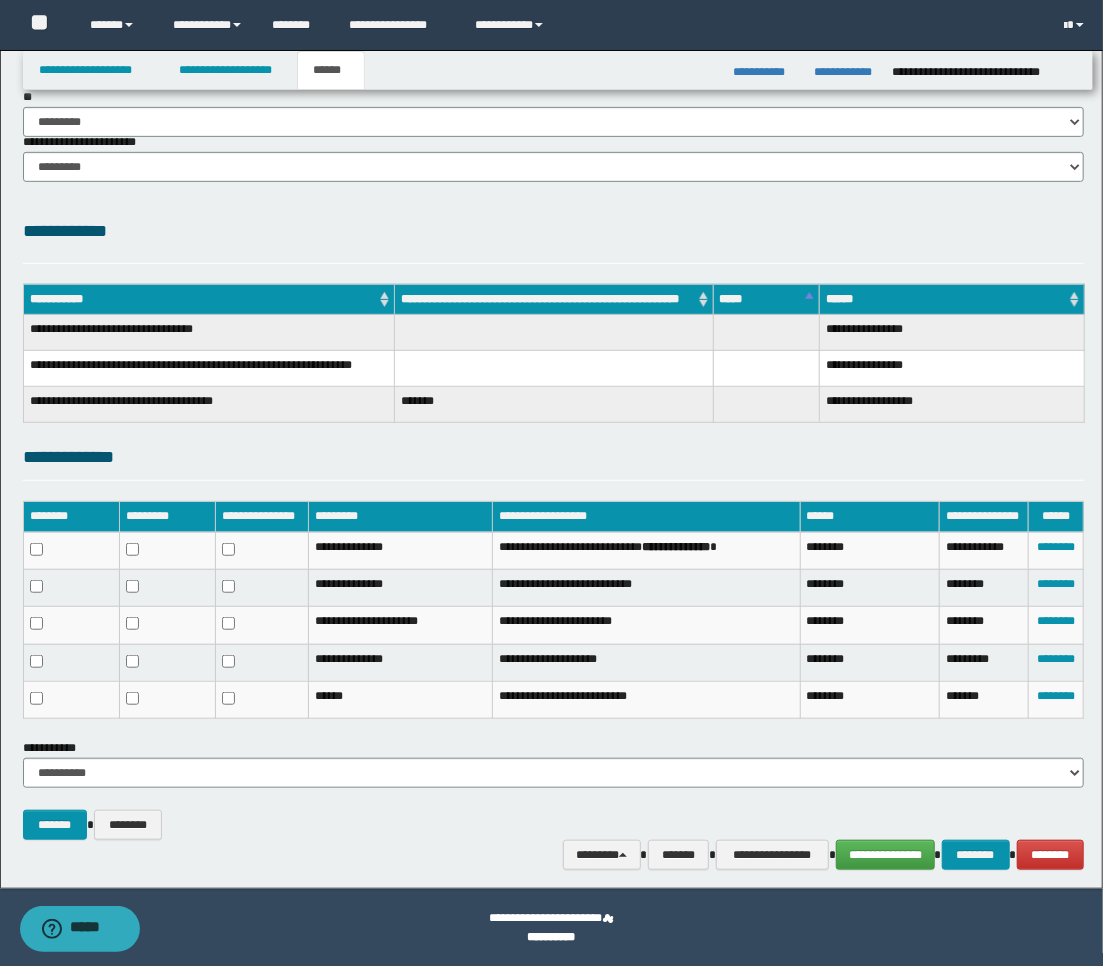 scroll, scrollTop: 270, scrollLeft: 0, axis: vertical 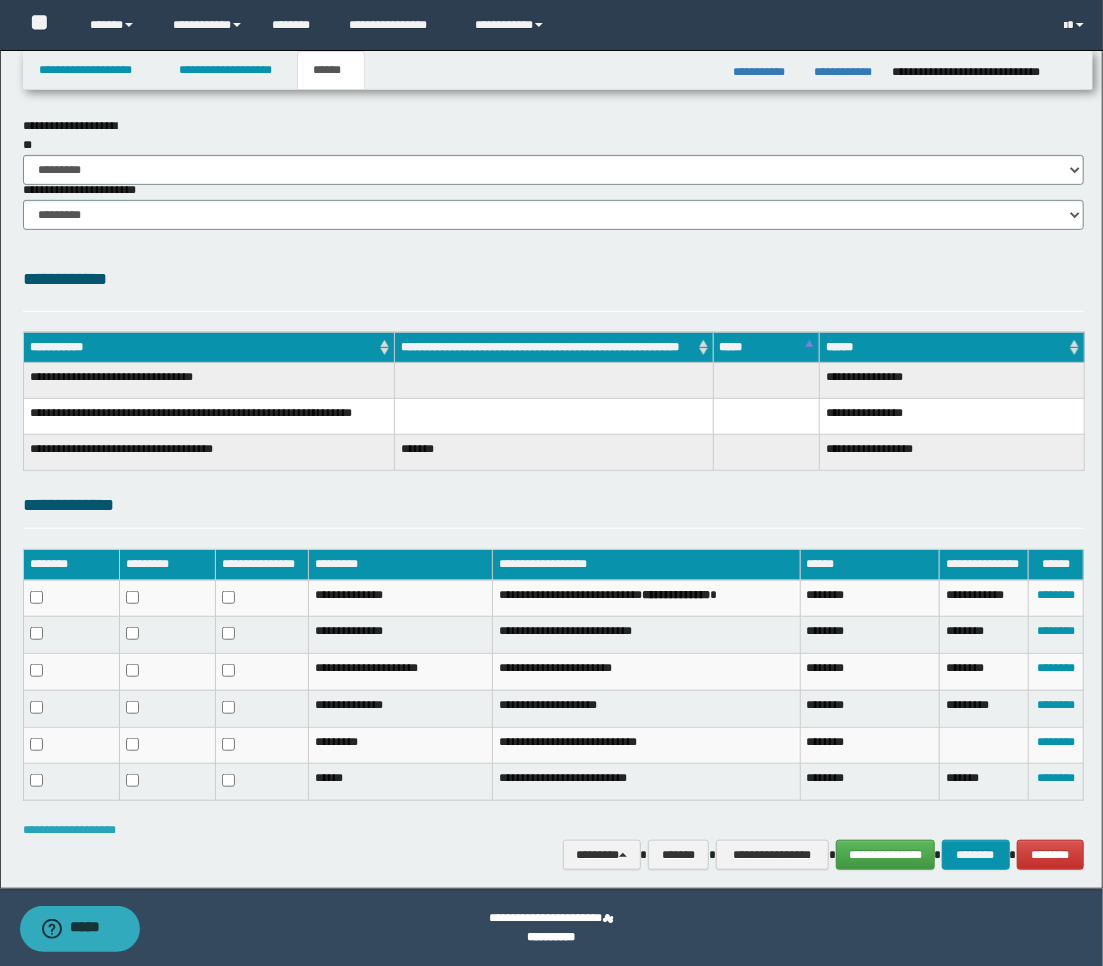 click on "**********" at bounding box center [69, 830] 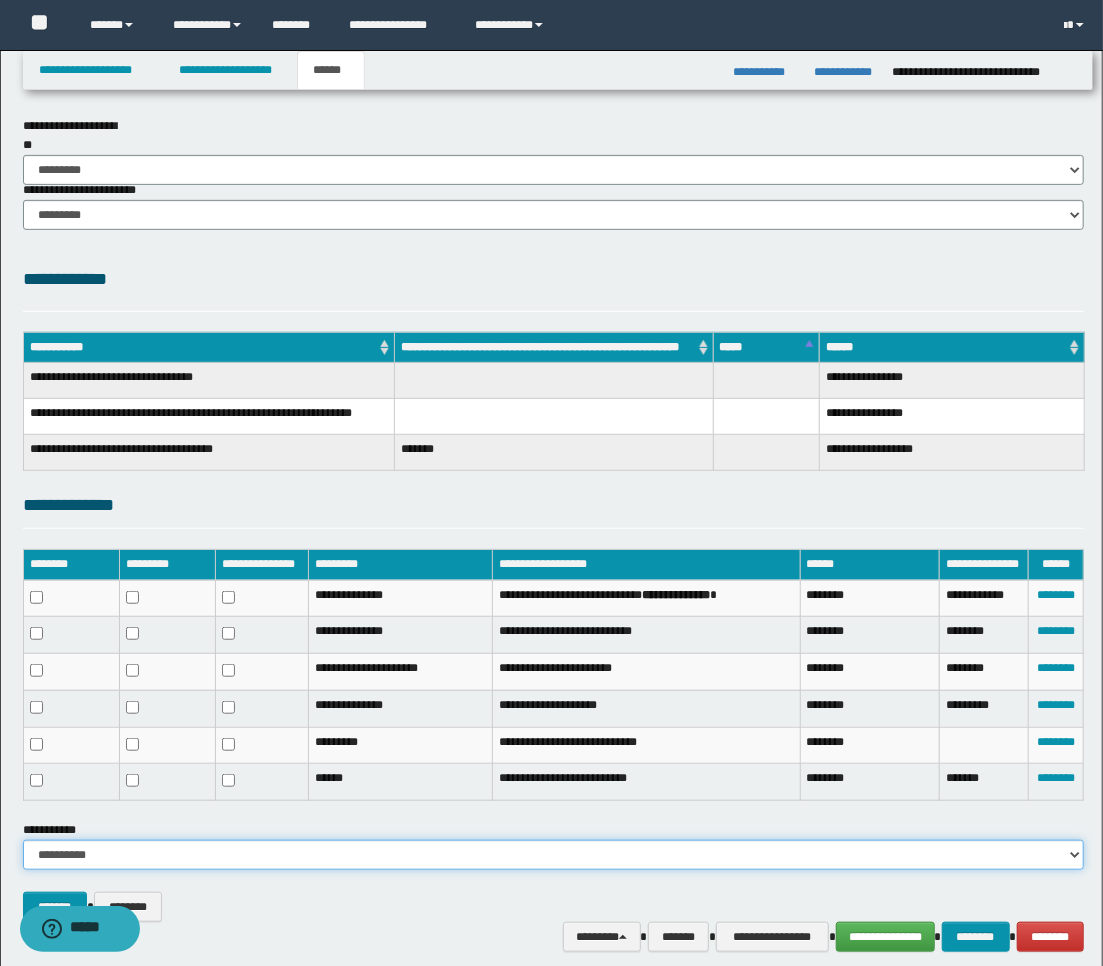 click on "**********" at bounding box center [554, 855] 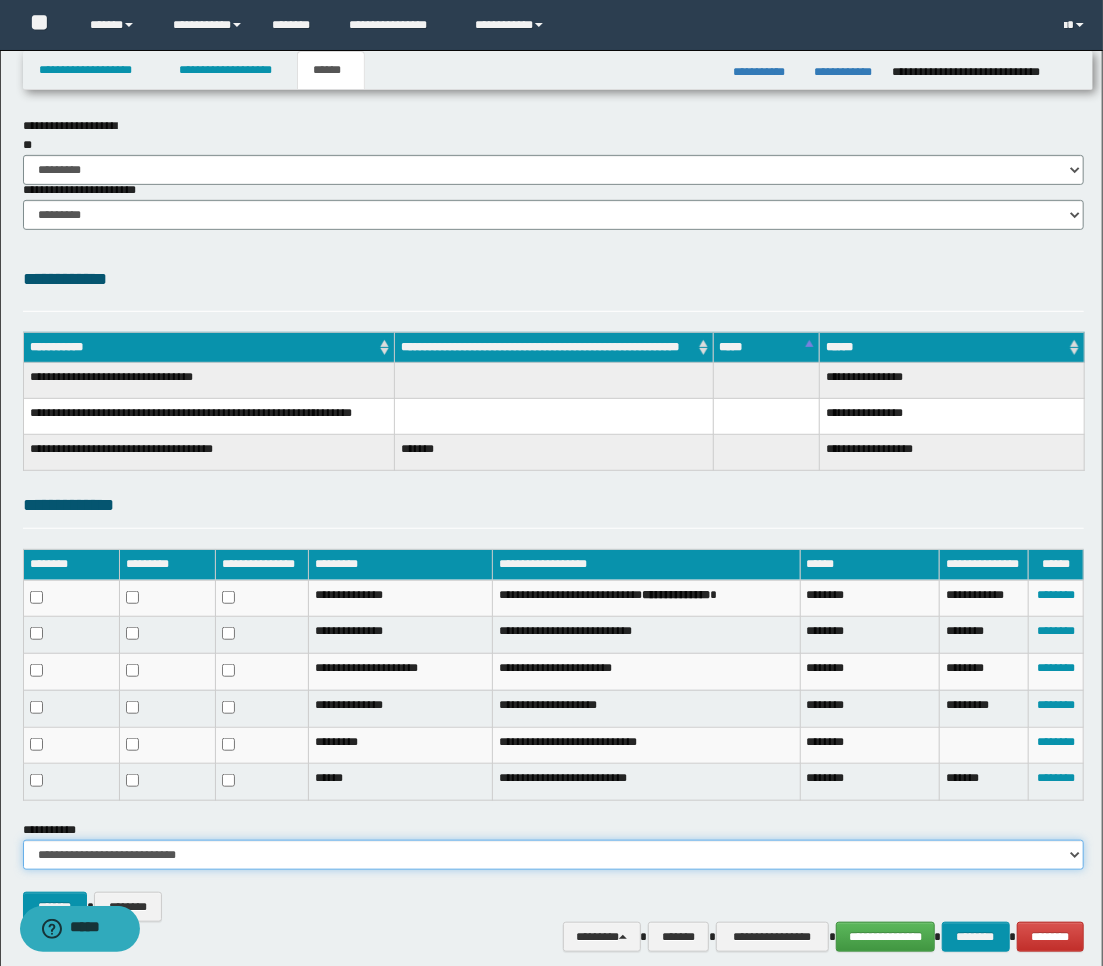click on "**********" at bounding box center (554, 855) 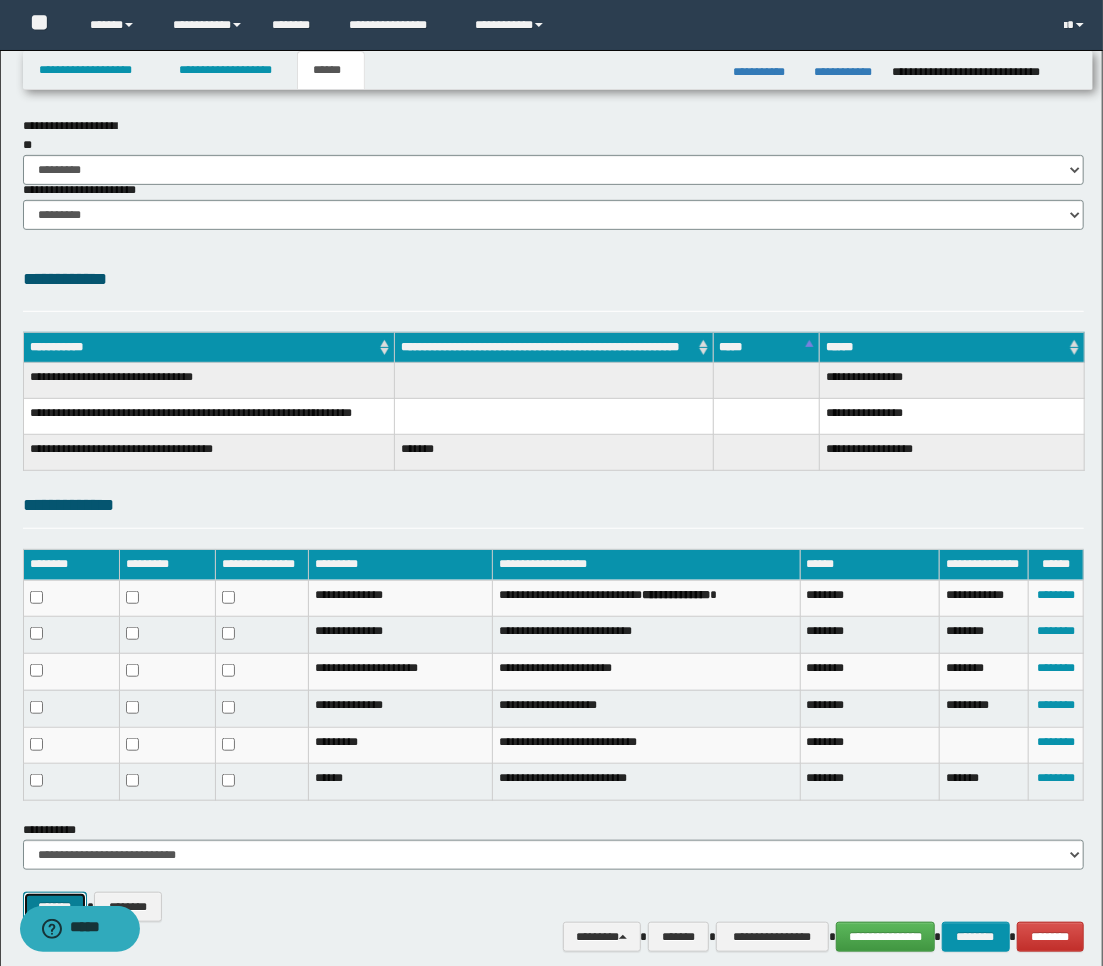click on "*******" at bounding box center [55, 907] 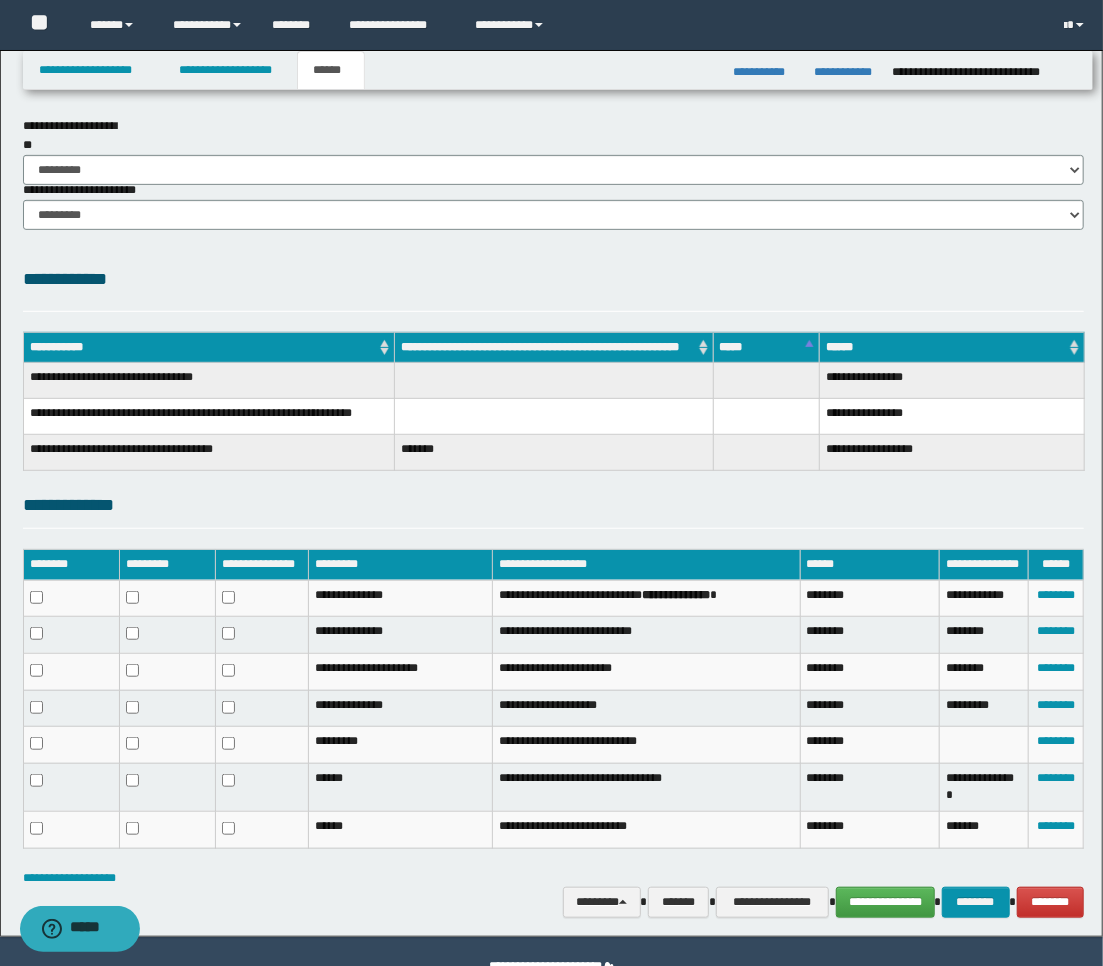 click on "**********" at bounding box center [554, 902] 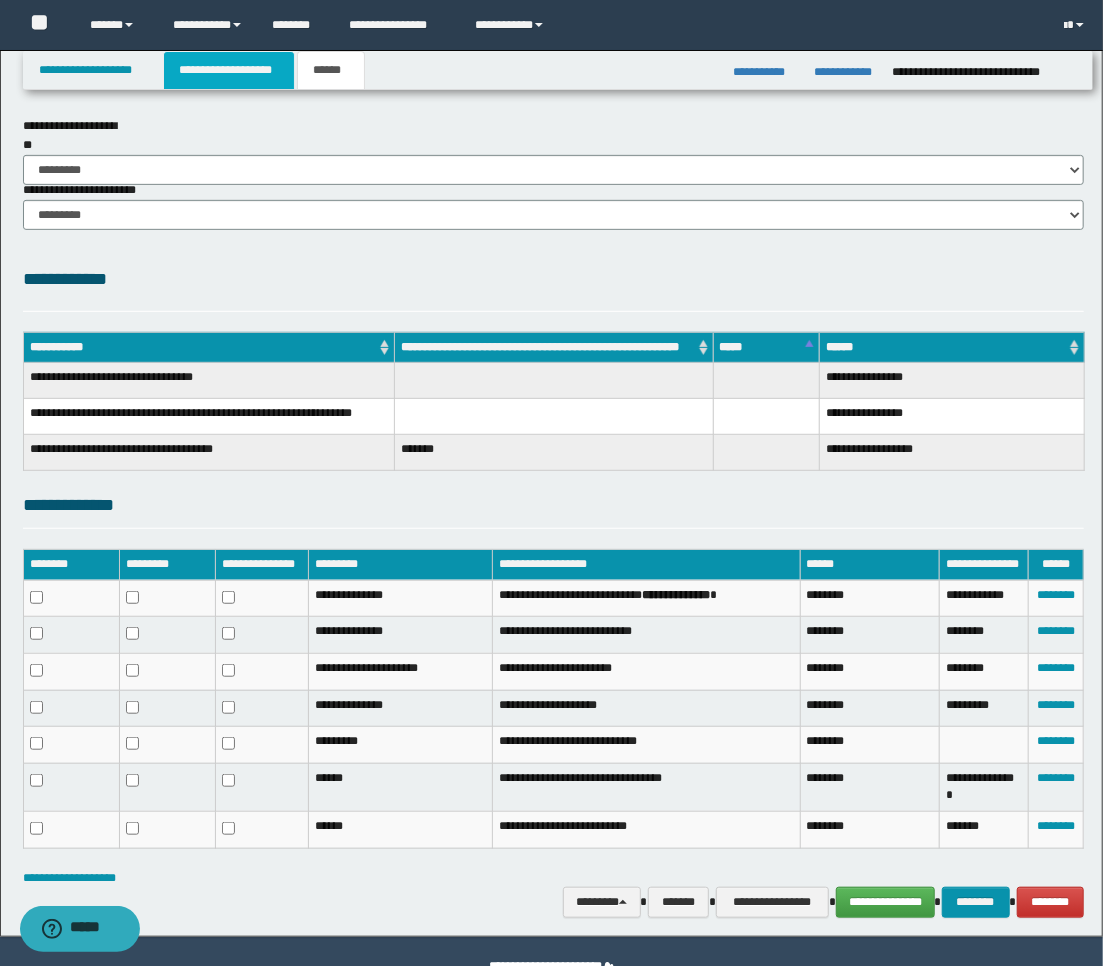 click on "**********" at bounding box center [229, 70] 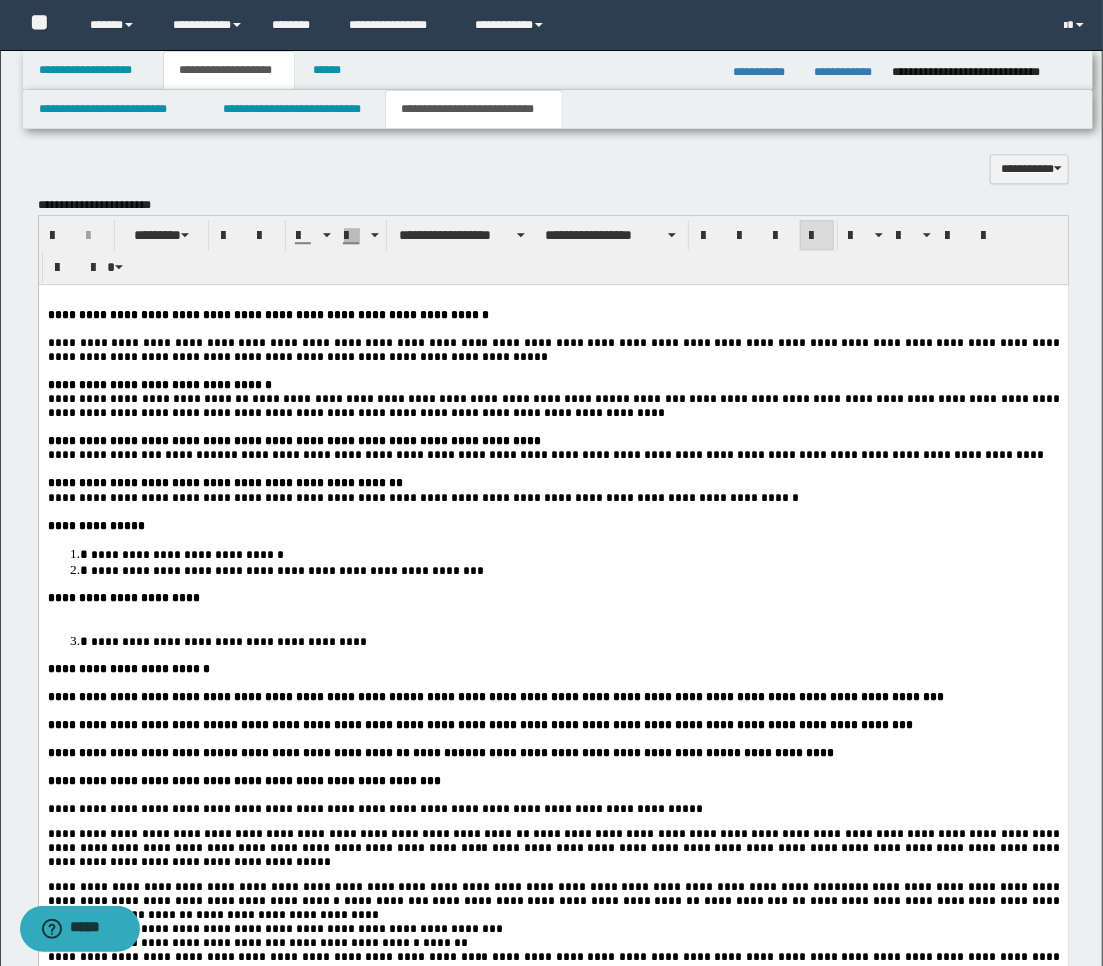 scroll, scrollTop: 1967, scrollLeft: 0, axis: vertical 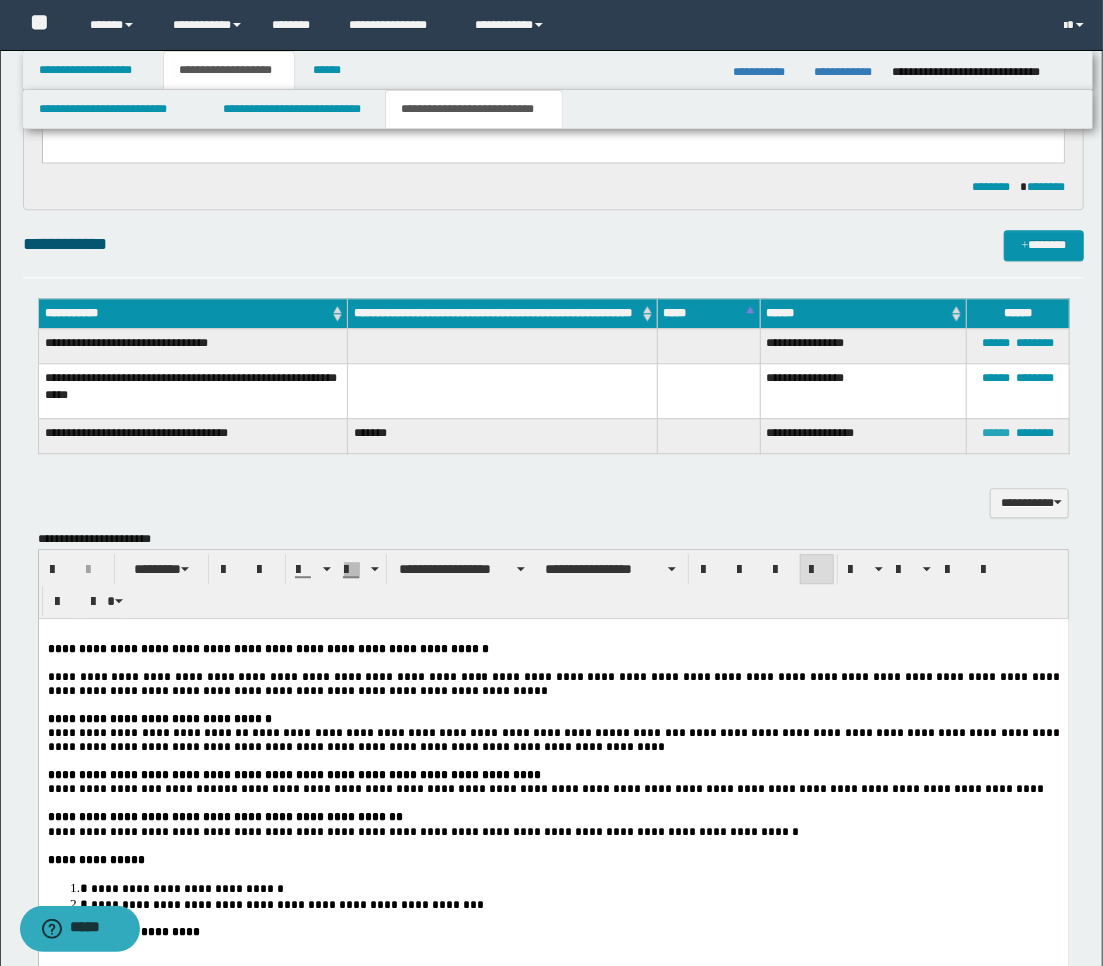 click on "******" at bounding box center [996, 433] 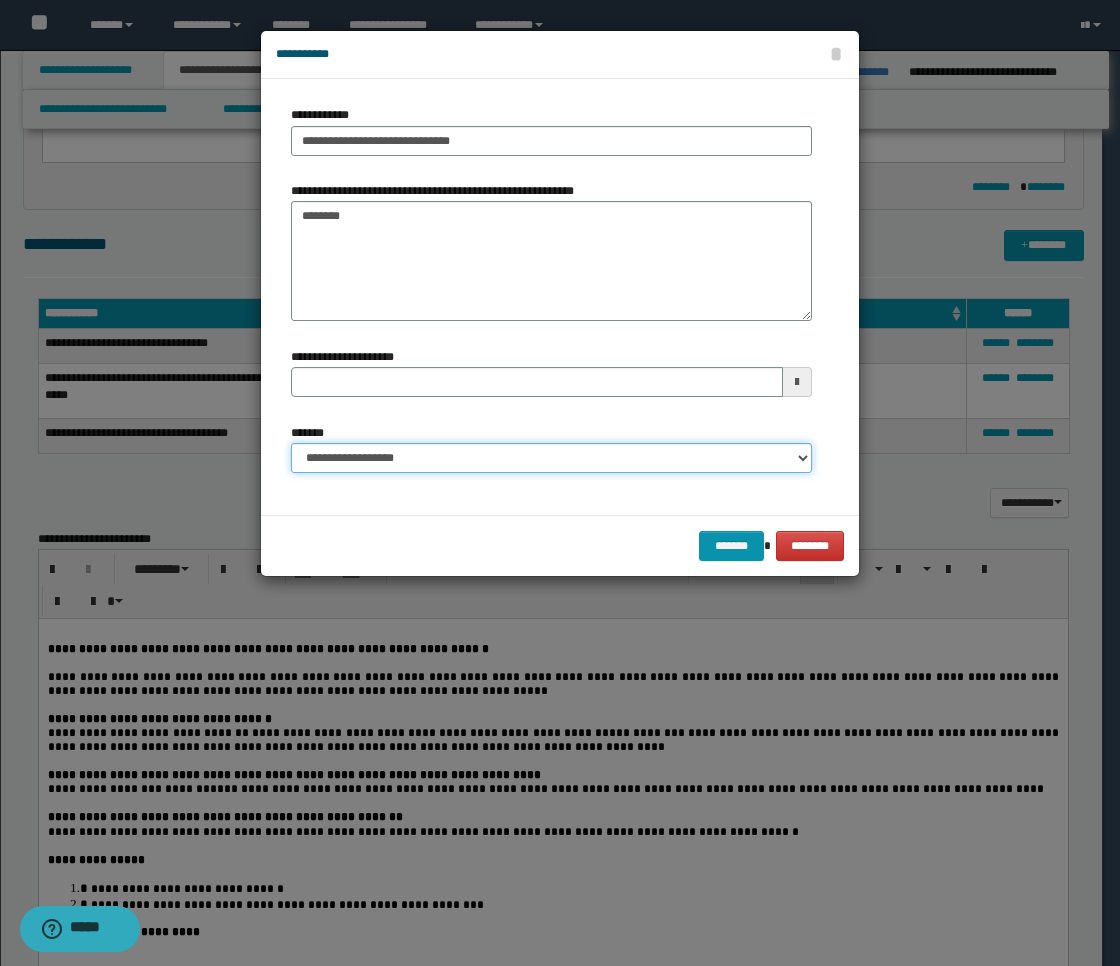 click on "**********" at bounding box center (551, 458) 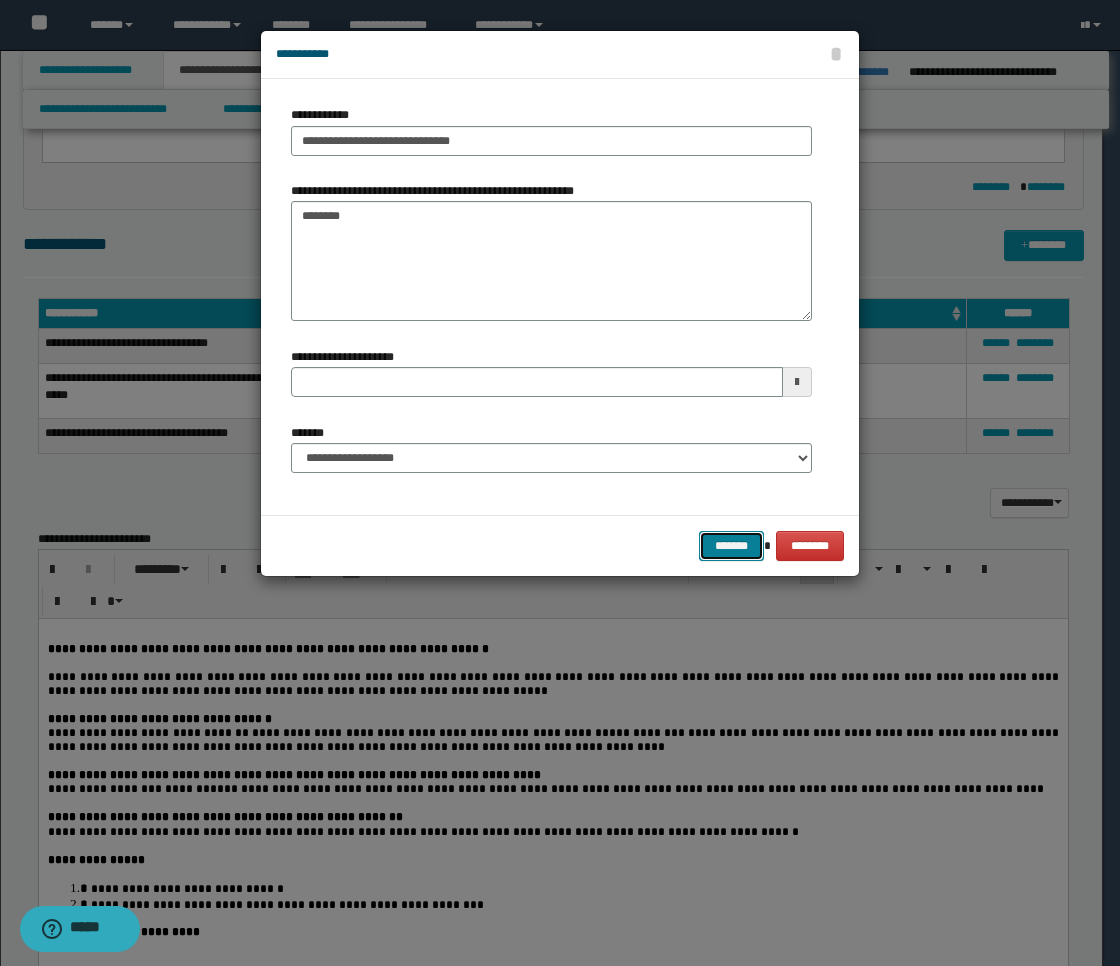 click on "*******" at bounding box center [731, 546] 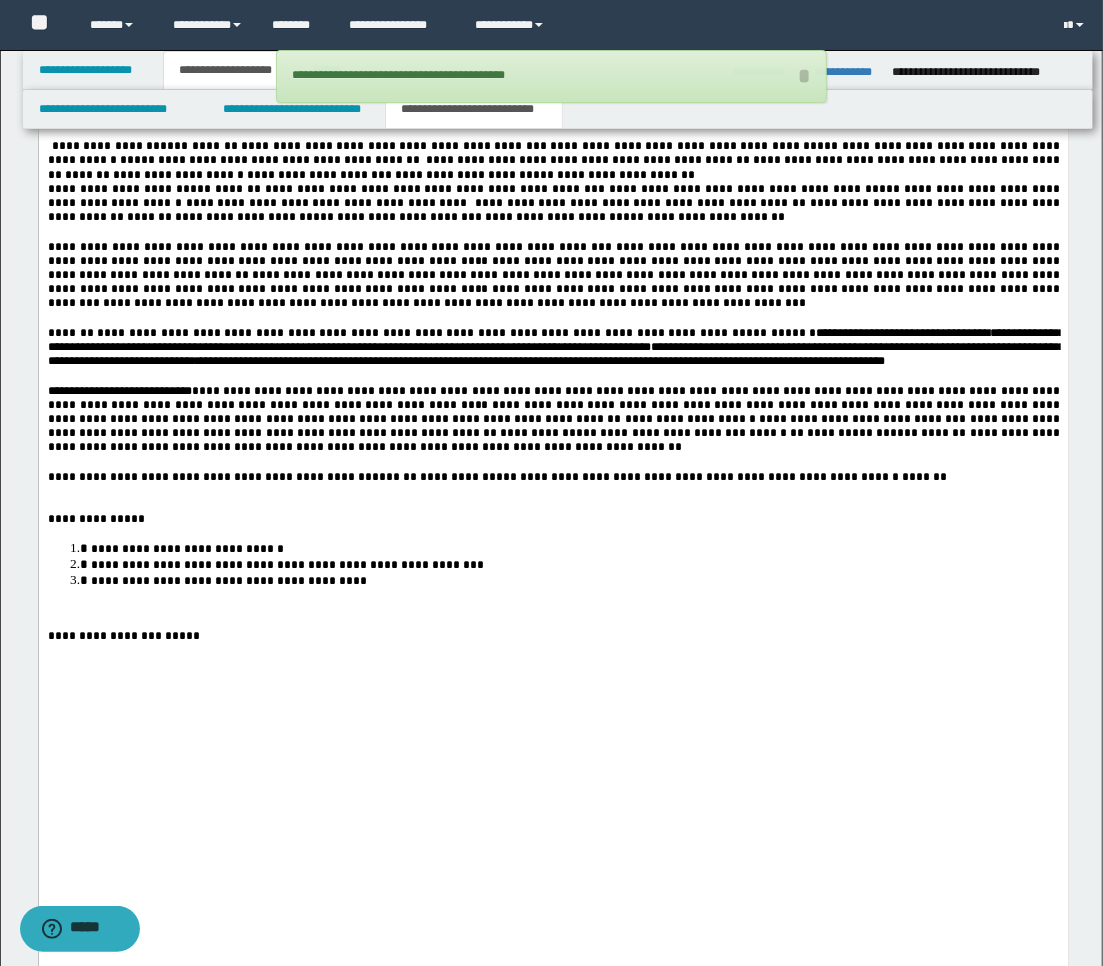 scroll, scrollTop: 3523, scrollLeft: 0, axis: vertical 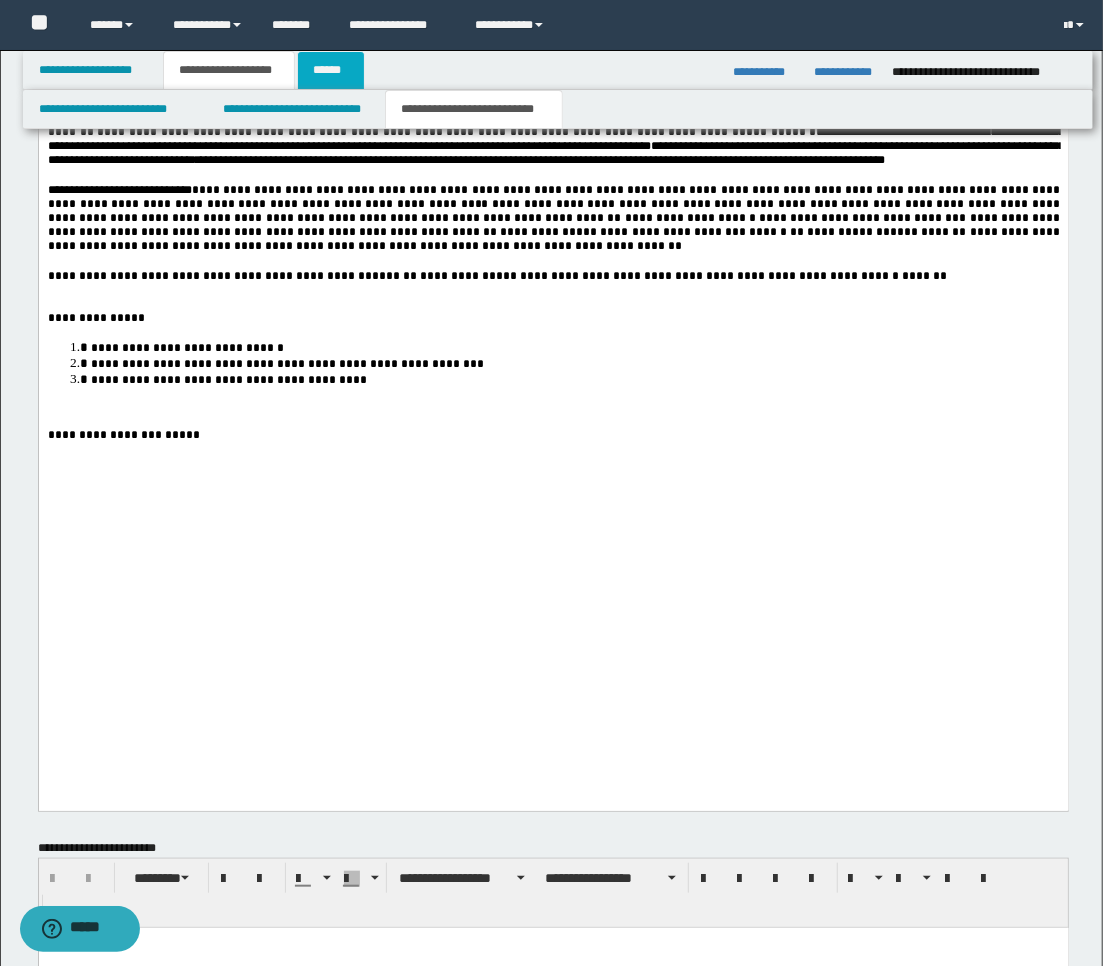 click on "******" at bounding box center (331, 70) 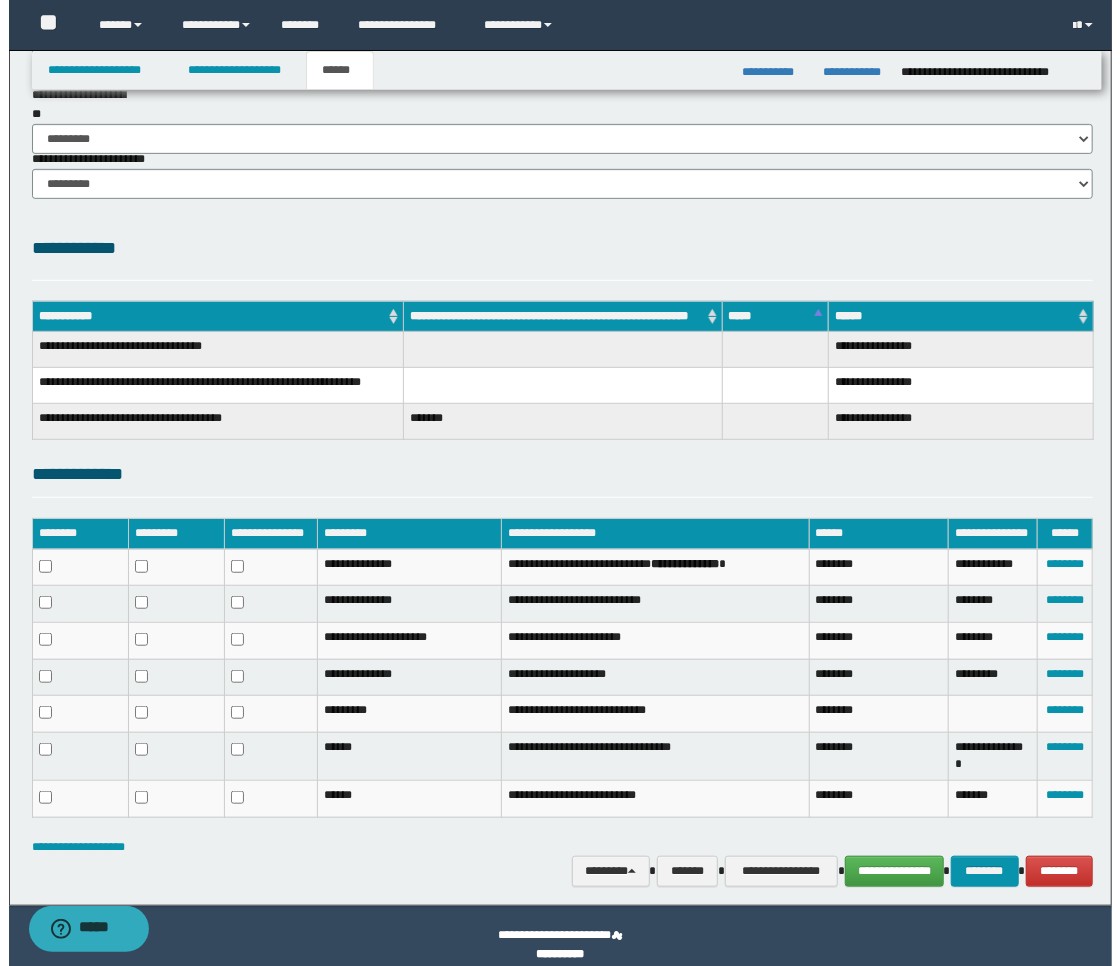 scroll, scrollTop: 317, scrollLeft: 0, axis: vertical 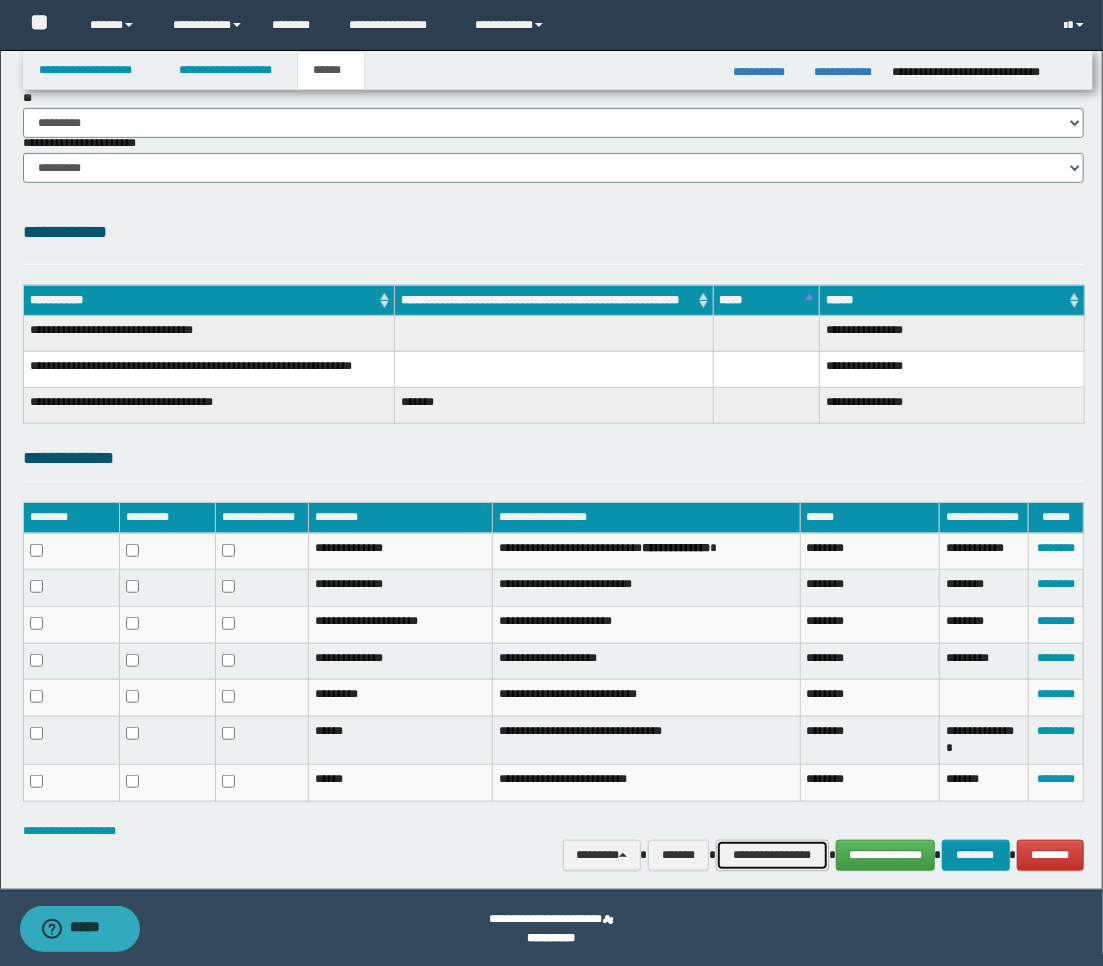 click on "**********" at bounding box center (772, 855) 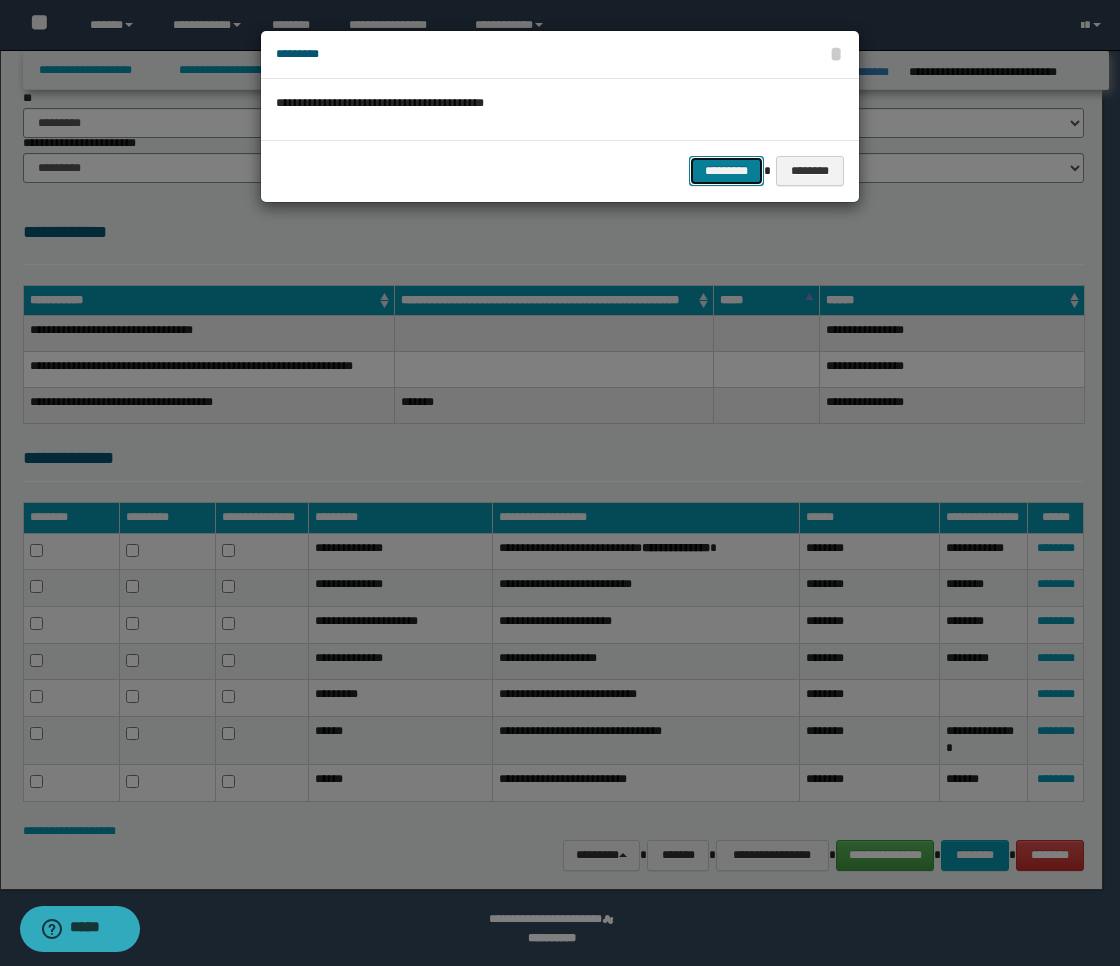 click on "*********" at bounding box center (726, 171) 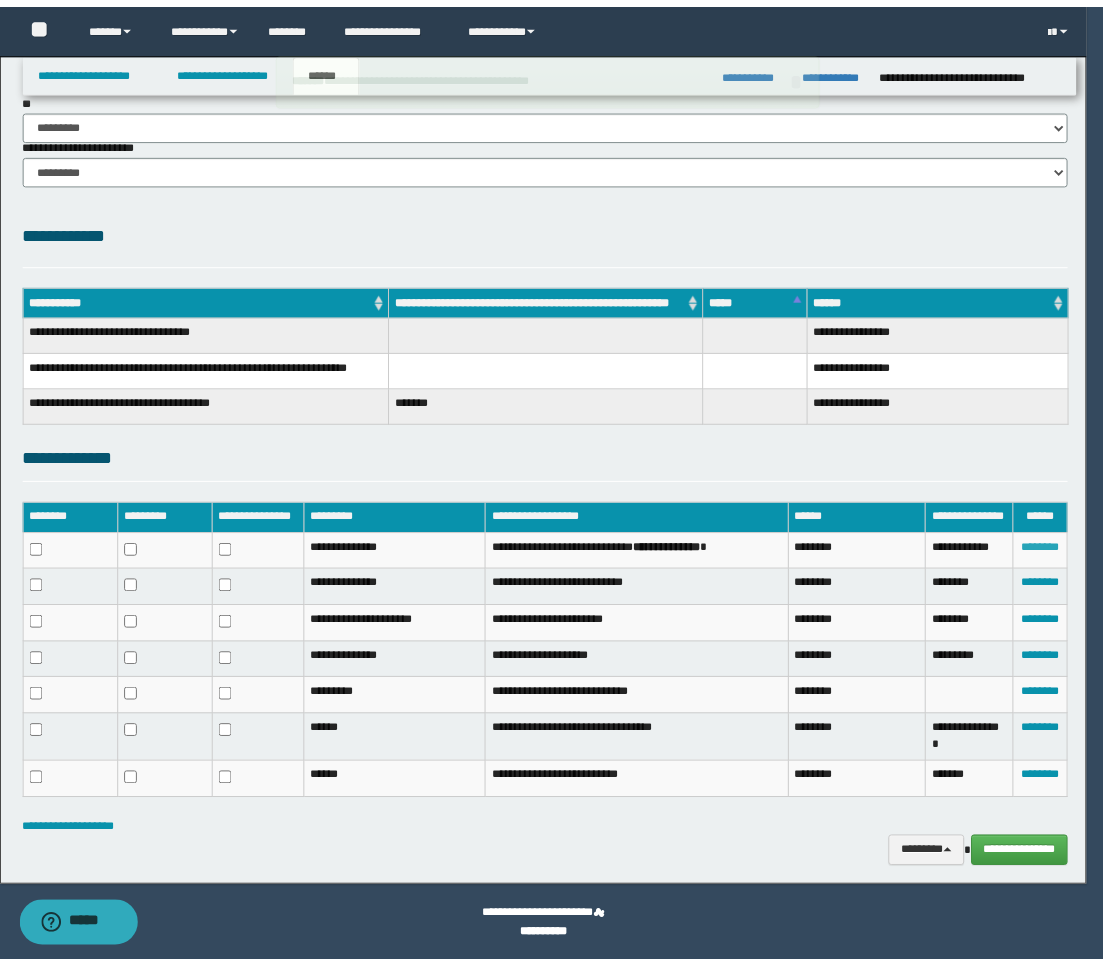 scroll, scrollTop: 301, scrollLeft: 0, axis: vertical 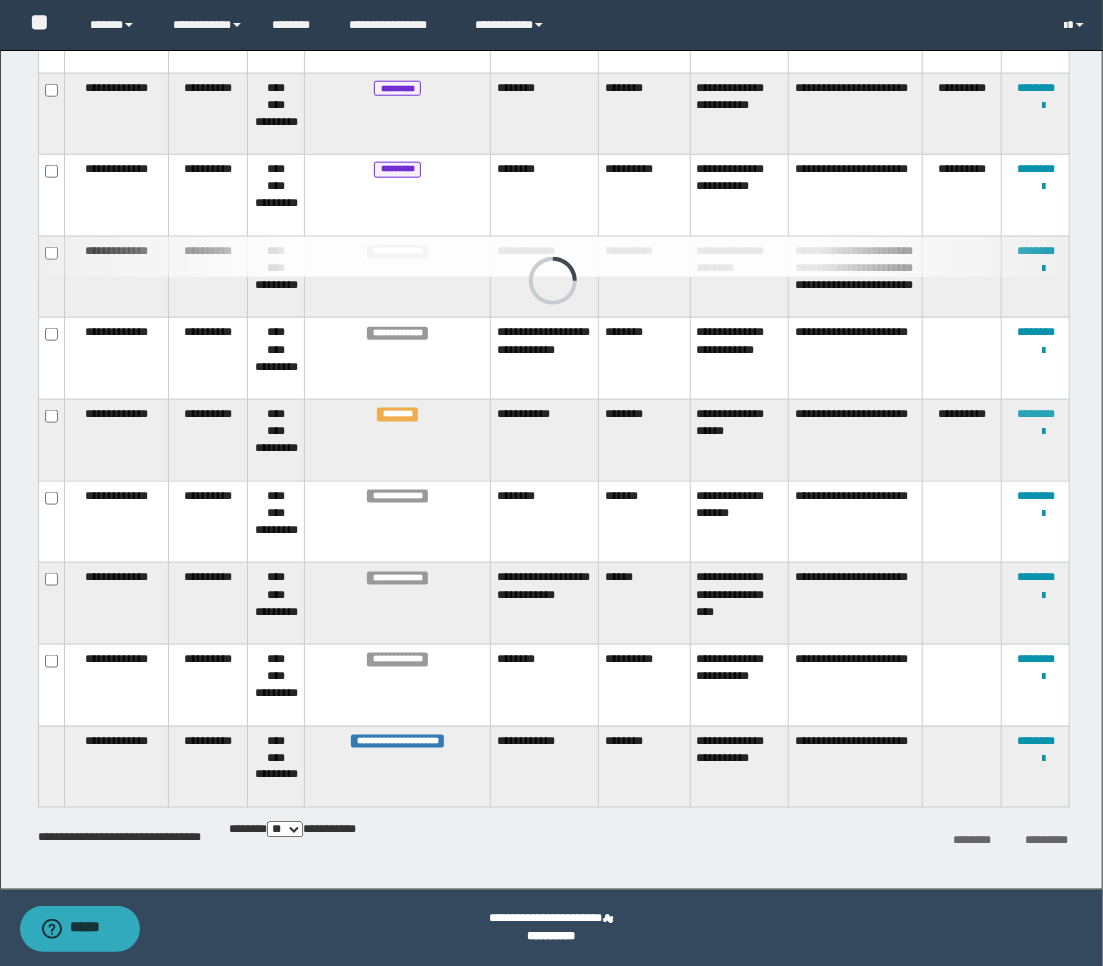 click on "********" at bounding box center (1036, 414) 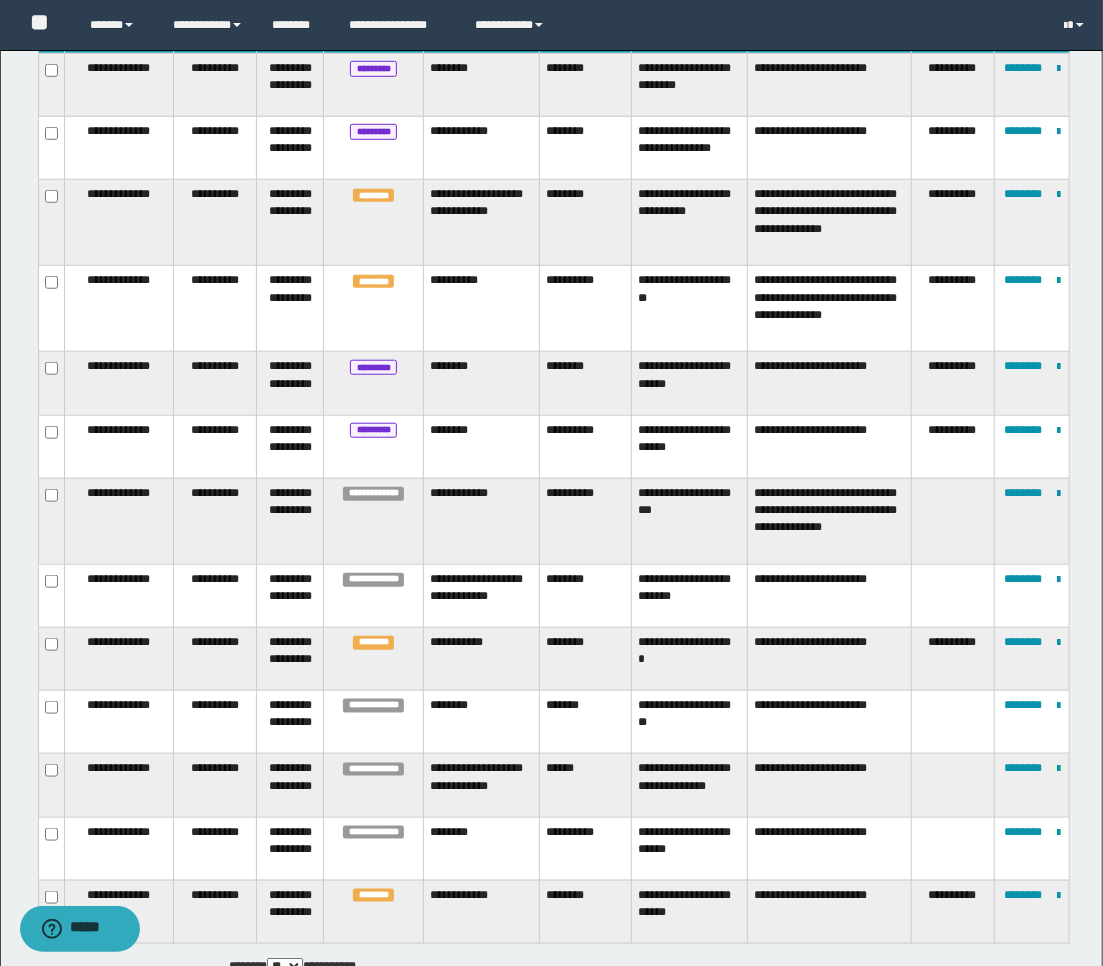 scroll, scrollTop: 591, scrollLeft: 0, axis: vertical 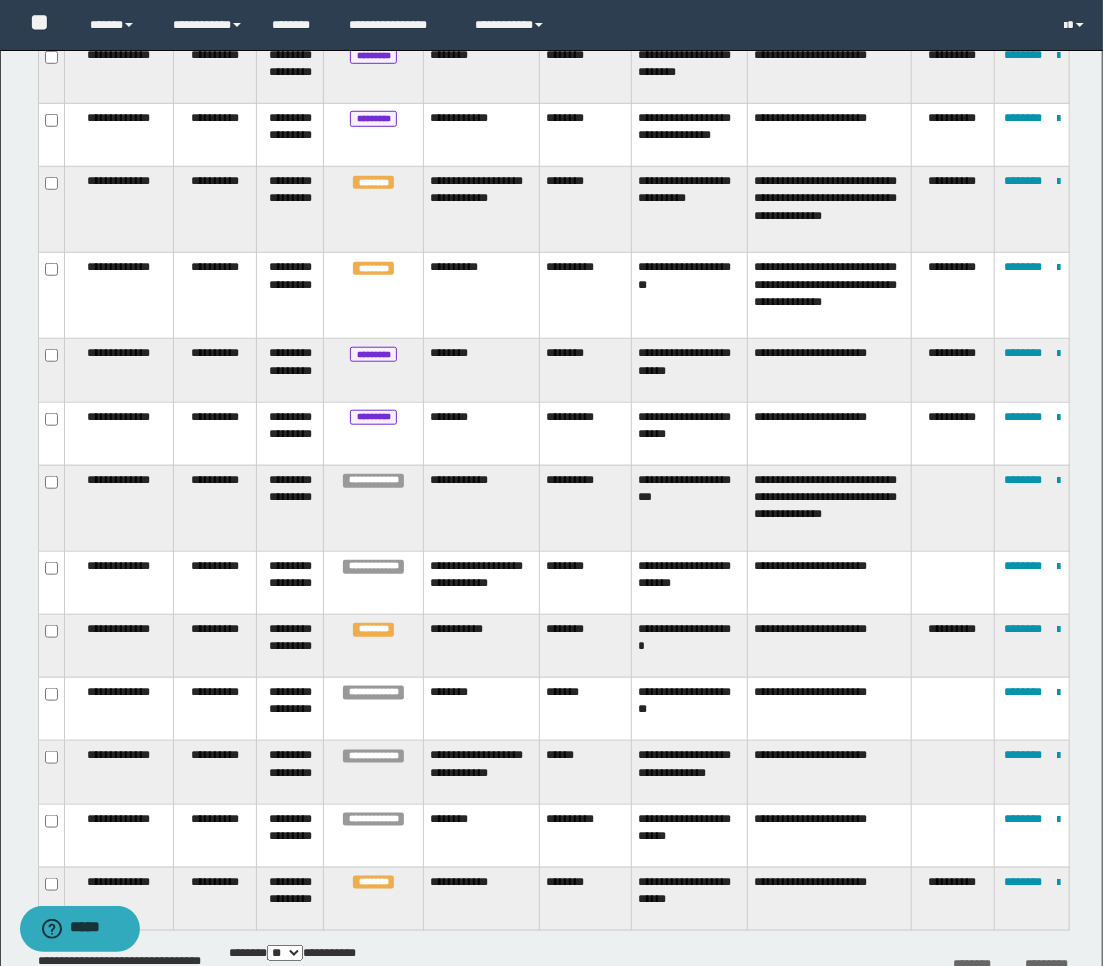 click on "**********" at bounding box center [952, 210] 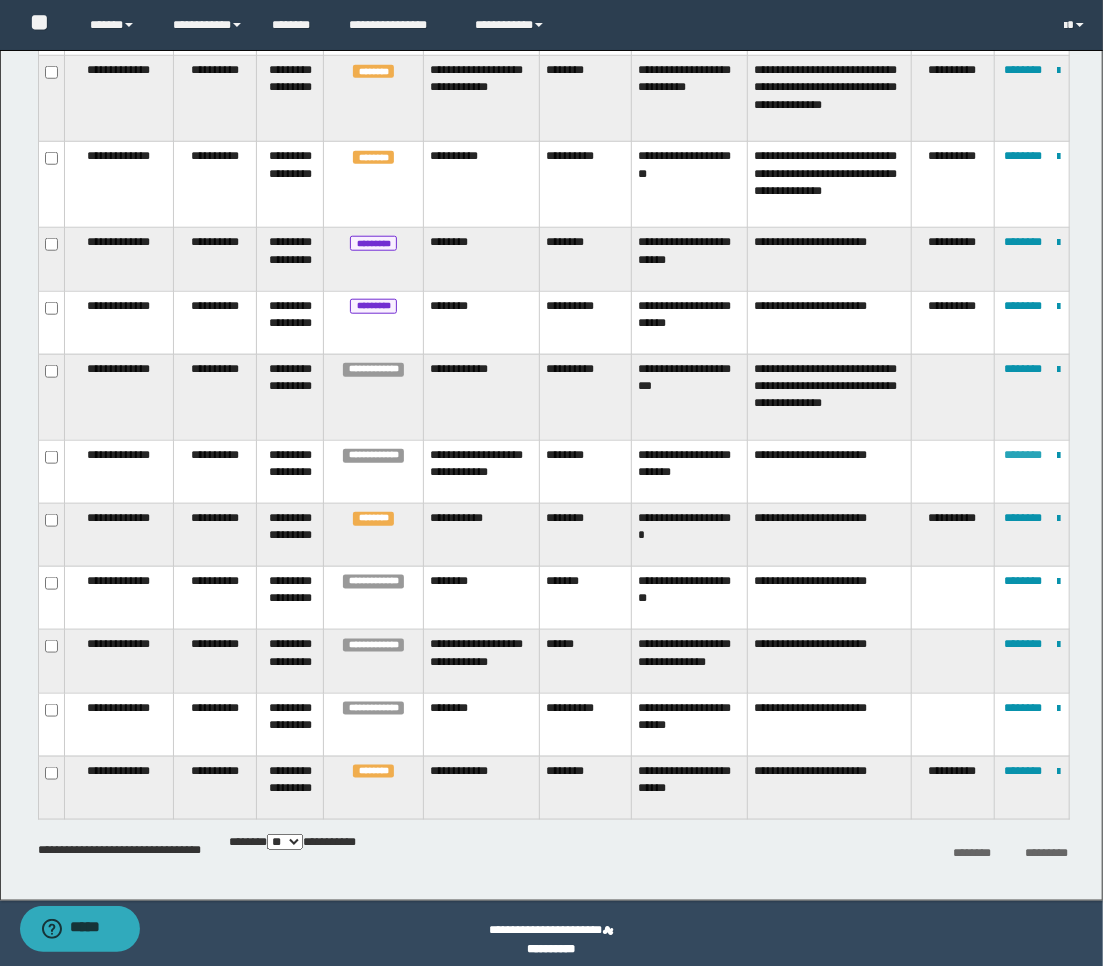 click on "********" at bounding box center [1023, 455] 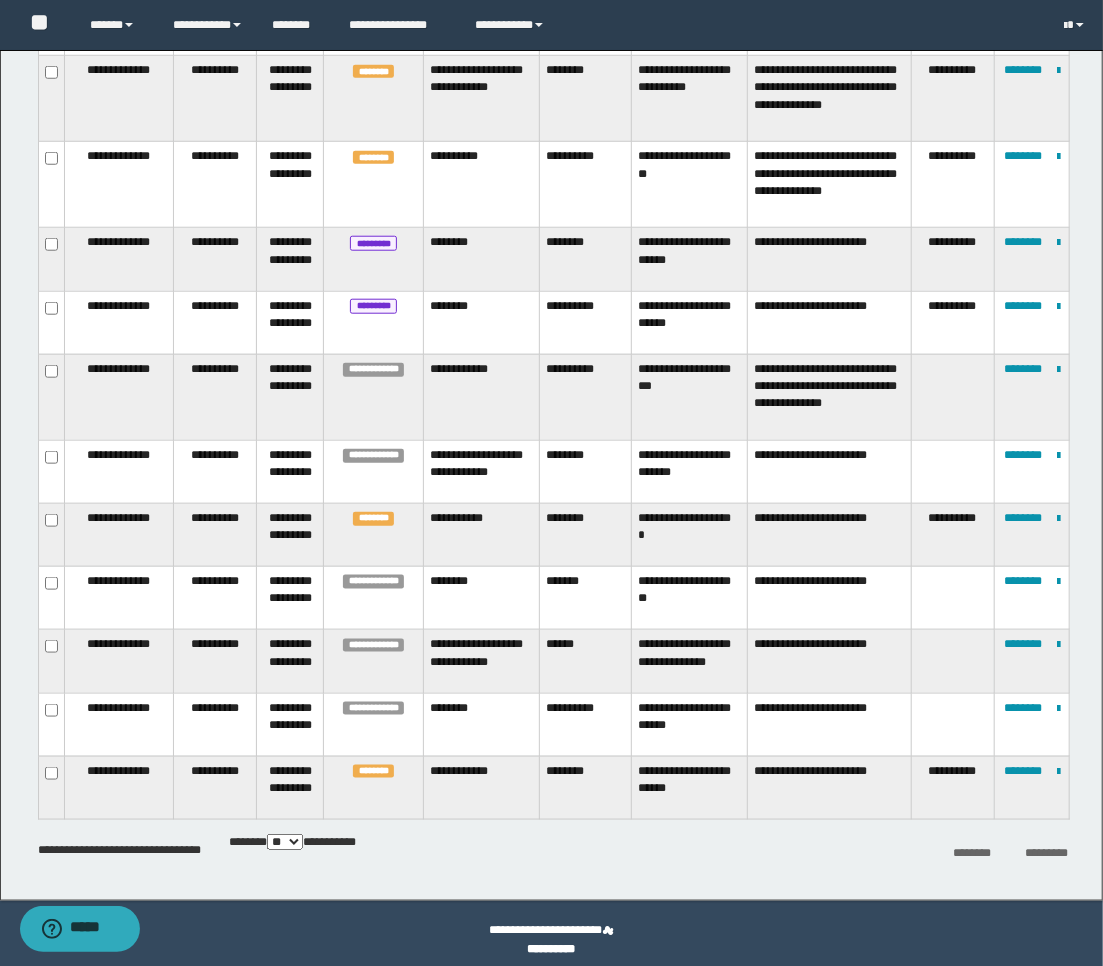 click at bounding box center (952, 397) 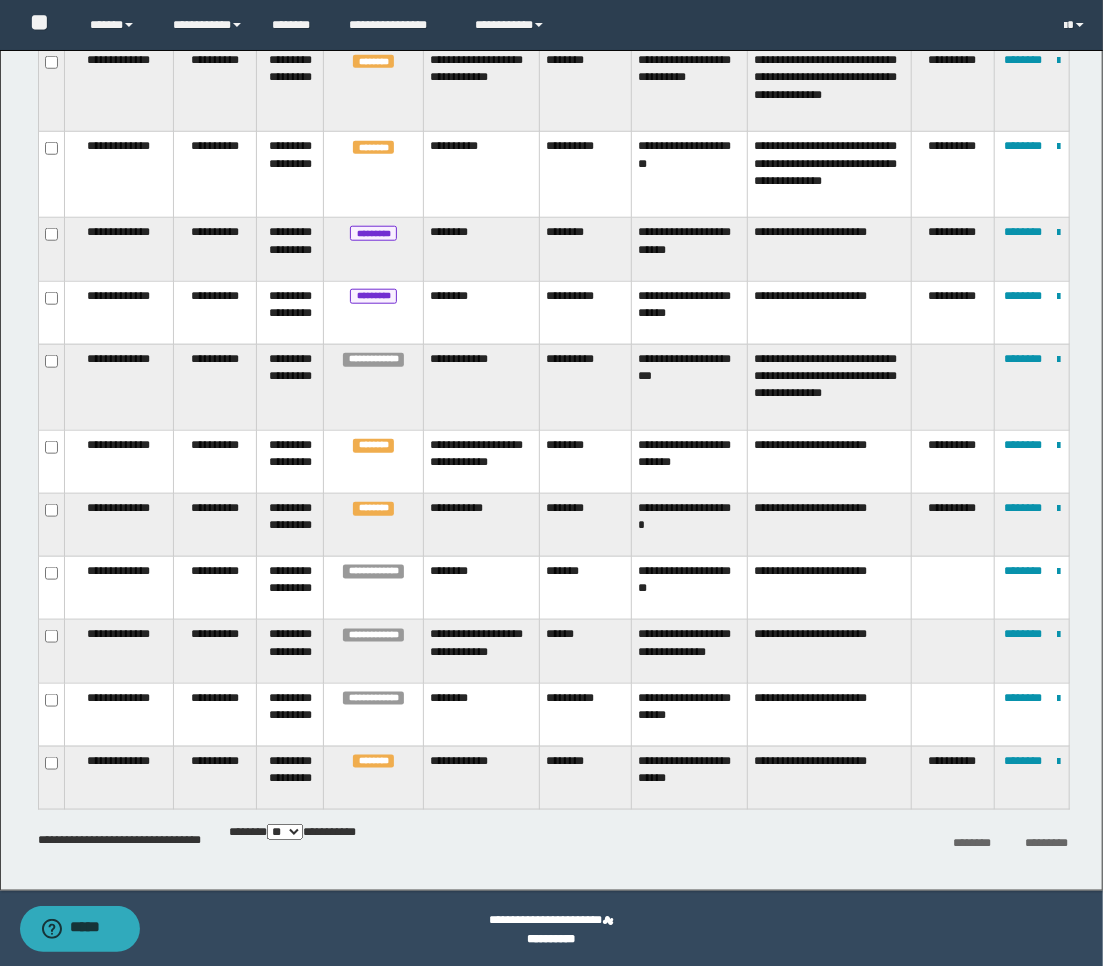 scroll, scrollTop: 714, scrollLeft: 0, axis: vertical 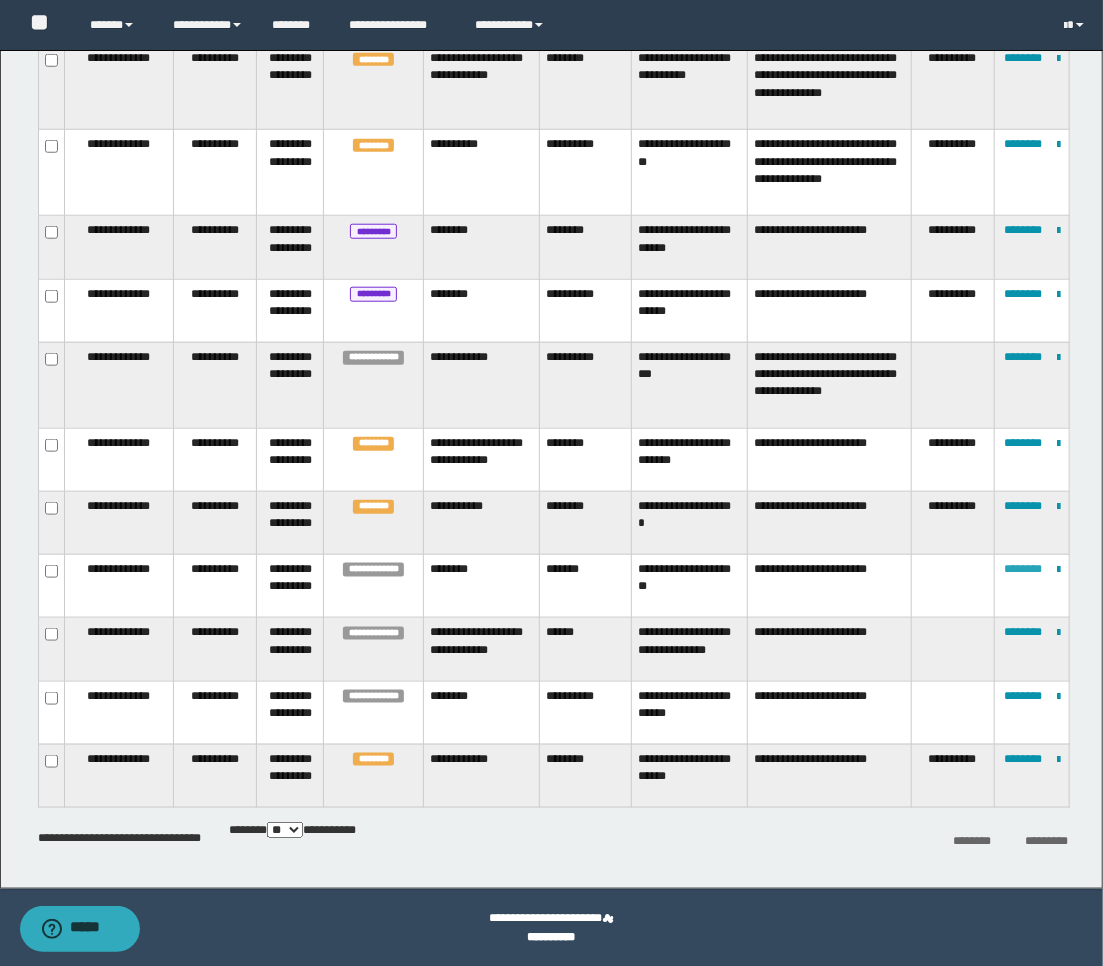 click on "********" at bounding box center (1023, 569) 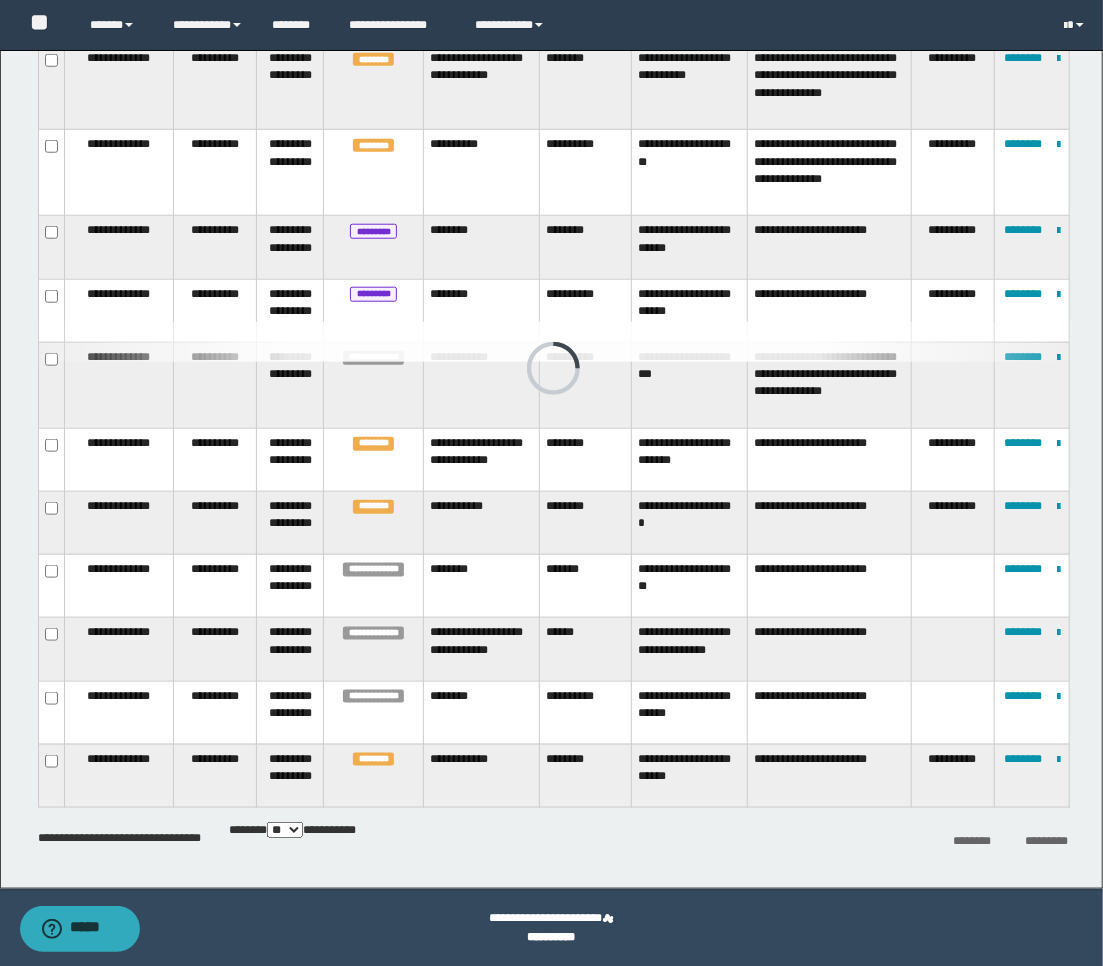 click at bounding box center [952, 586] 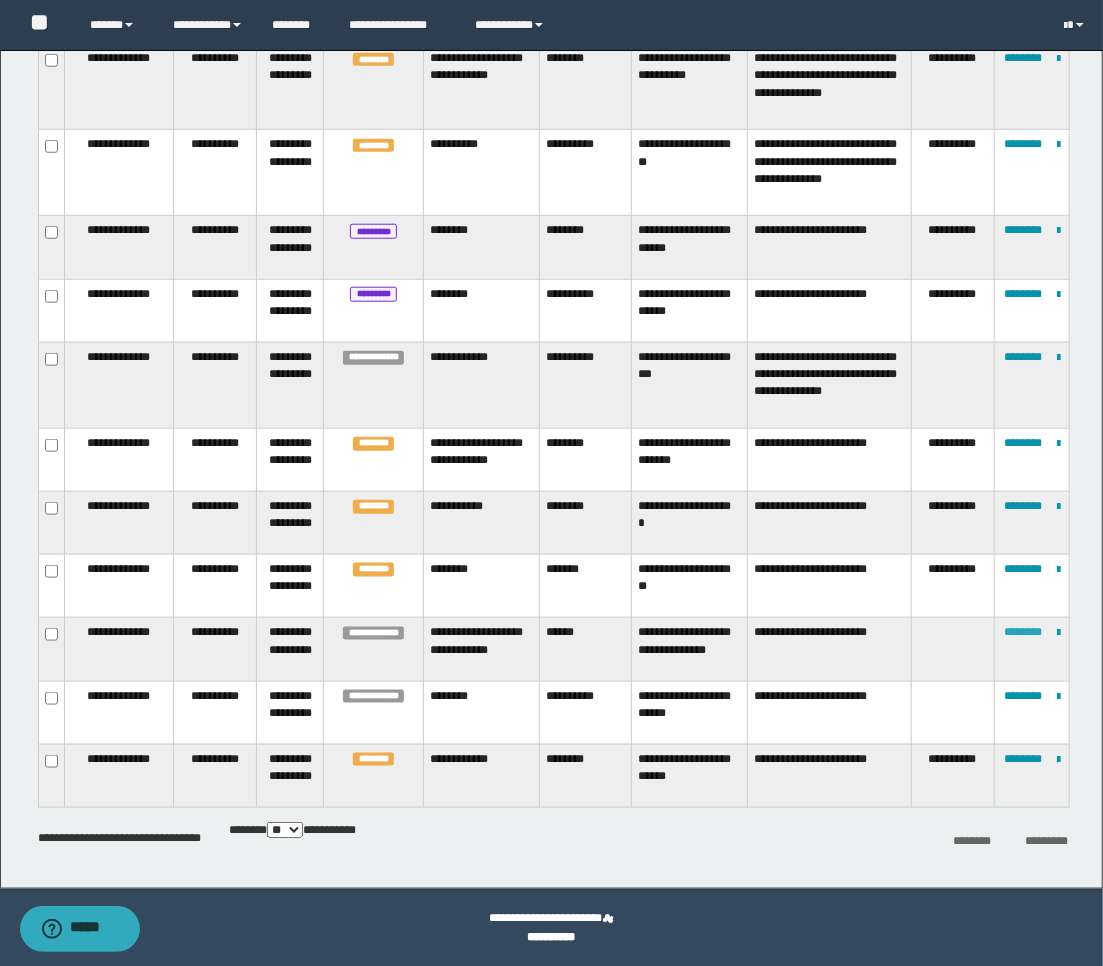 click on "********" at bounding box center [1023, 632] 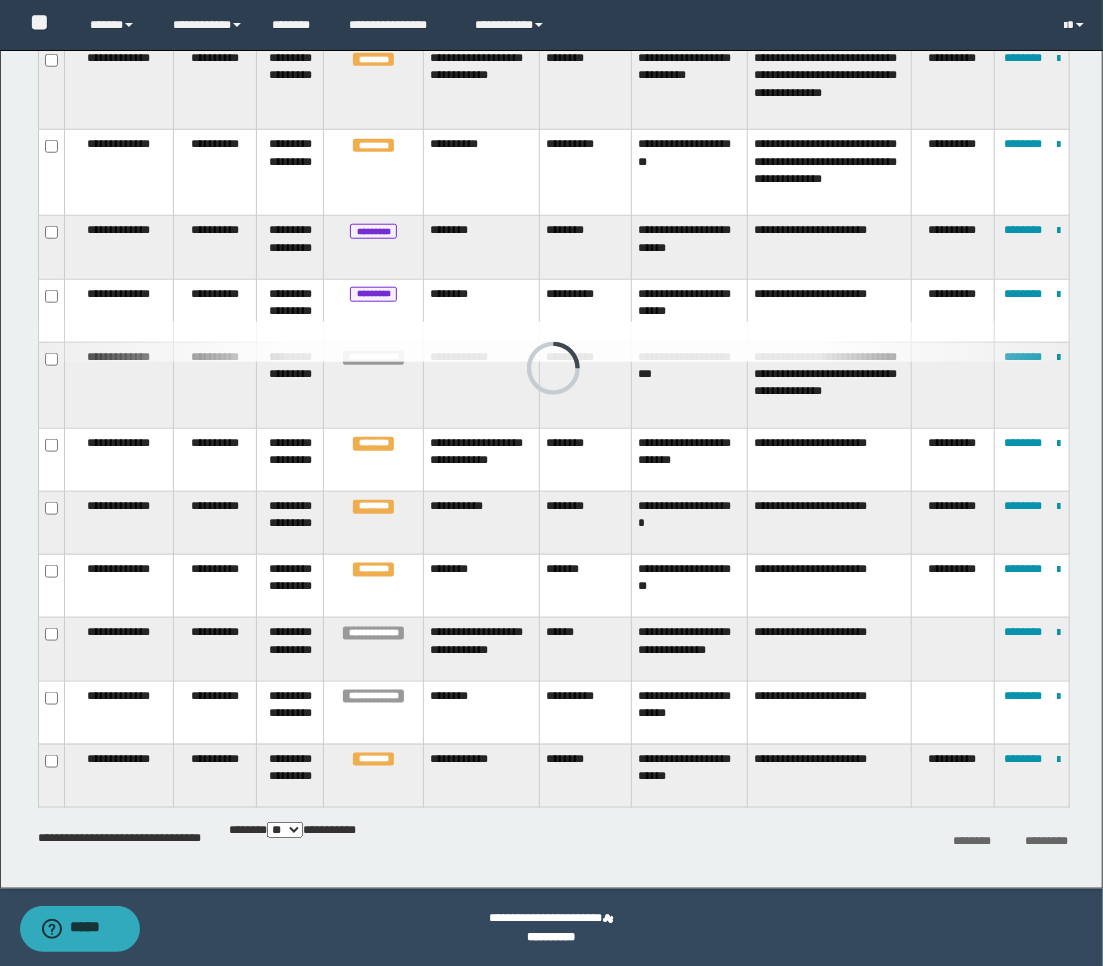 click at bounding box center (952, 649) 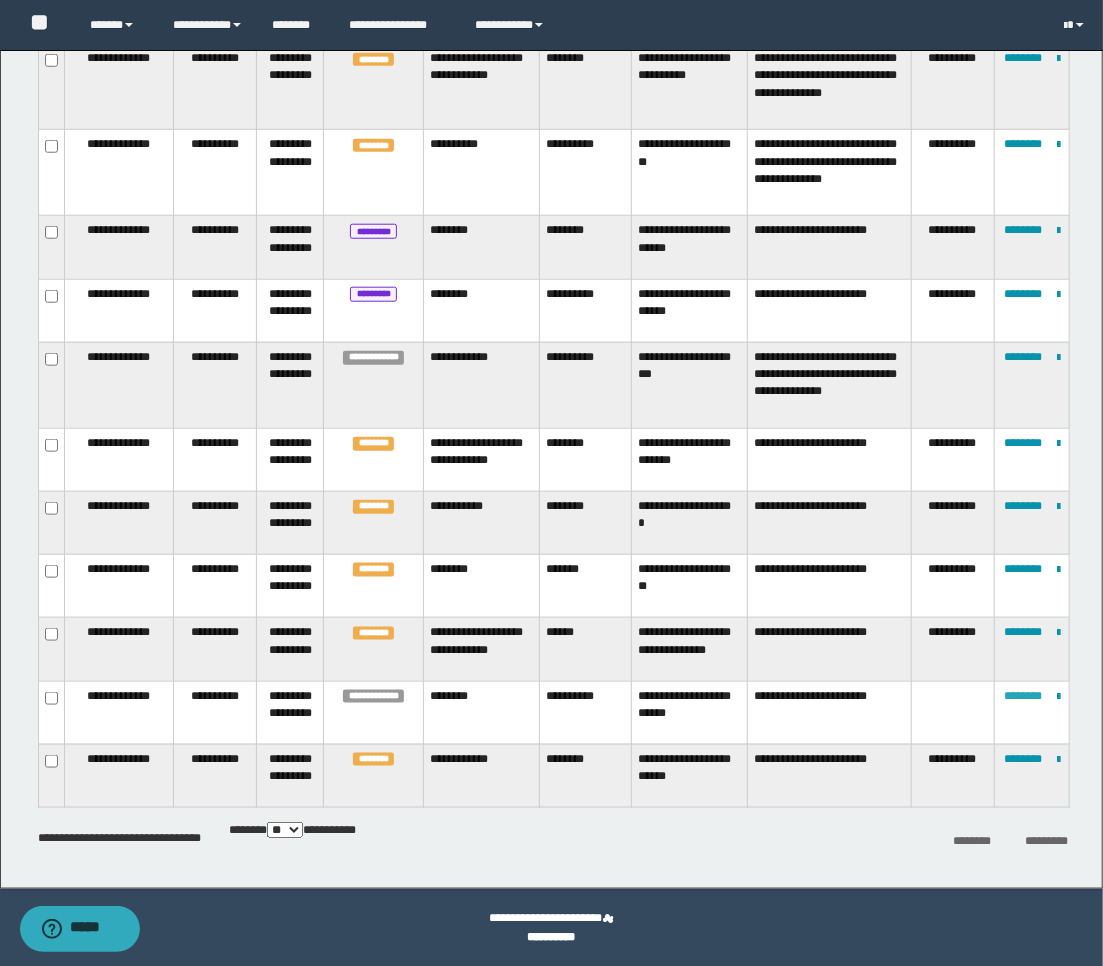click on "********" at bounding box center [1023, 696] 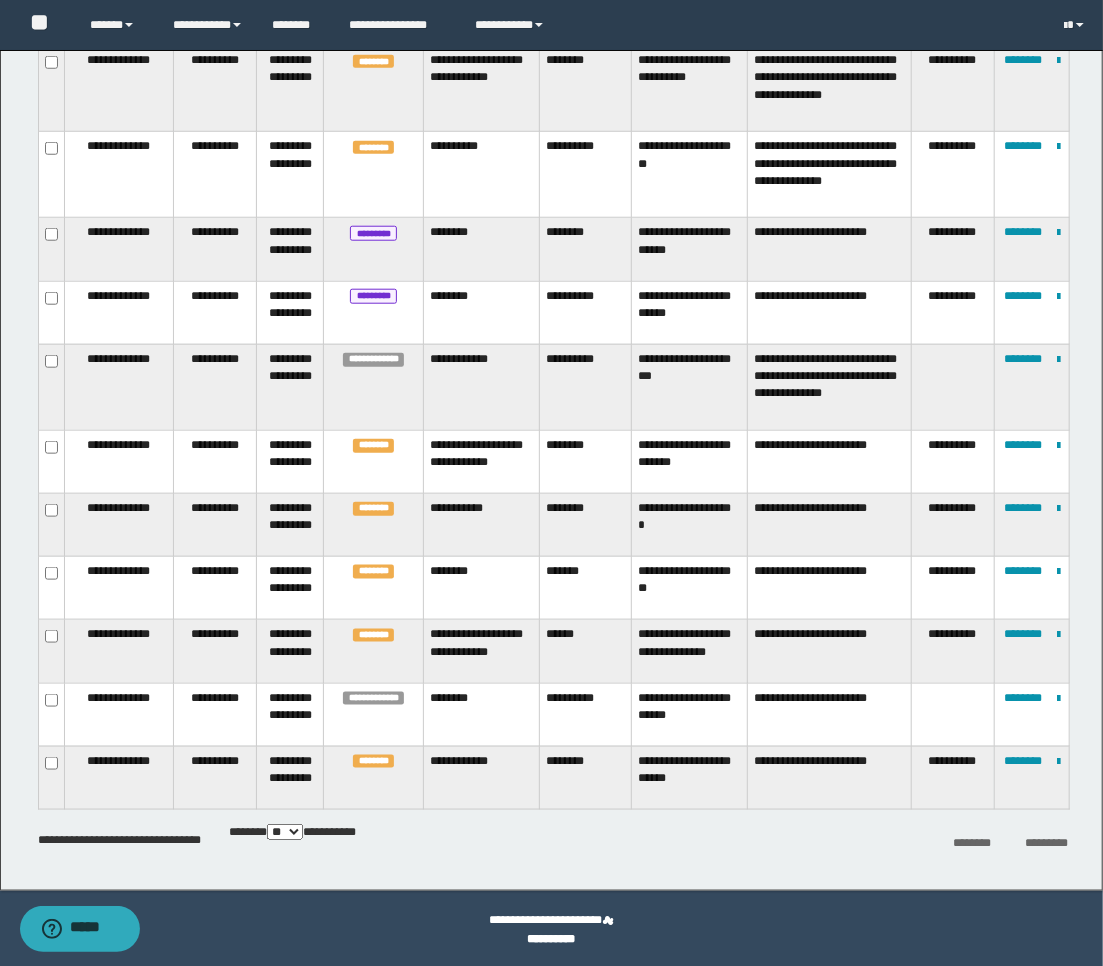 scroll, scrollTop: 714, scrollLeft: 0, axis: vertical 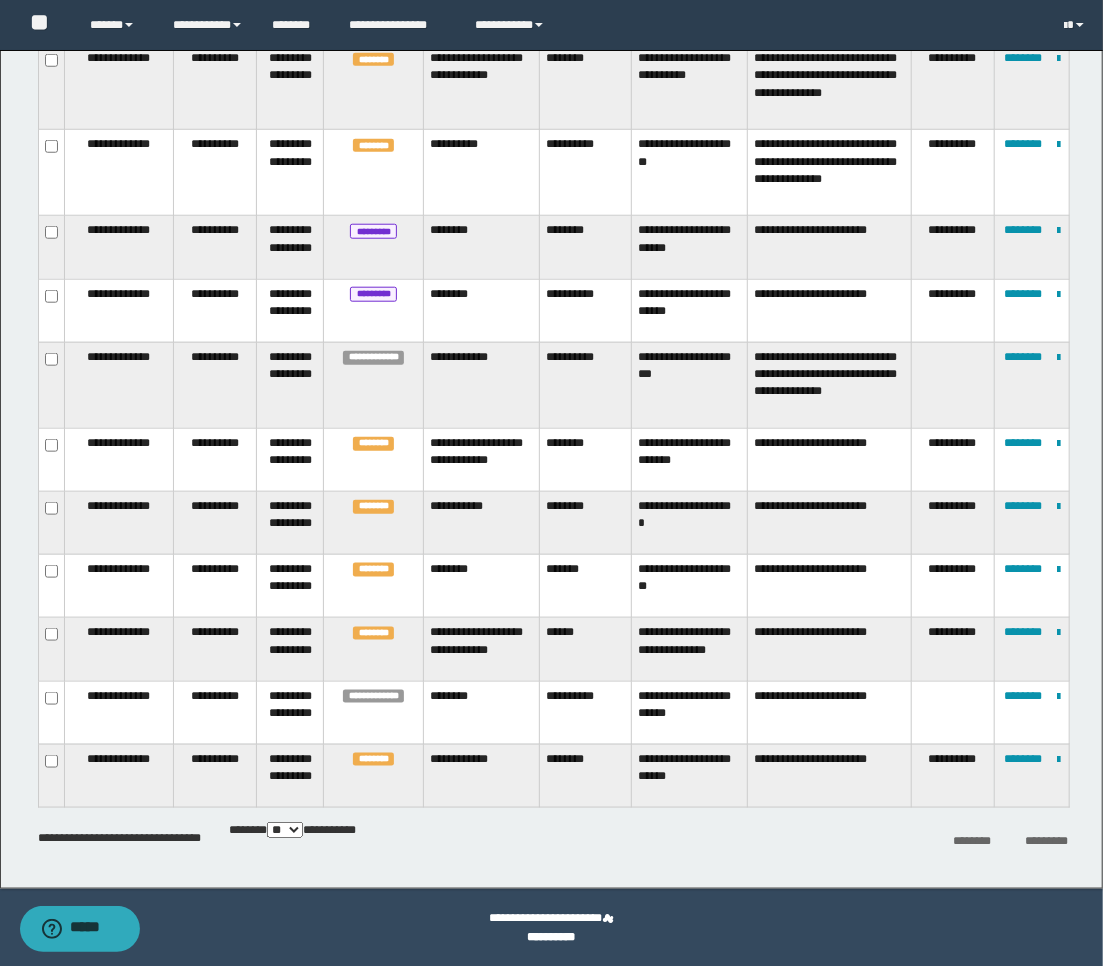 click at bounding box center (952, 712) 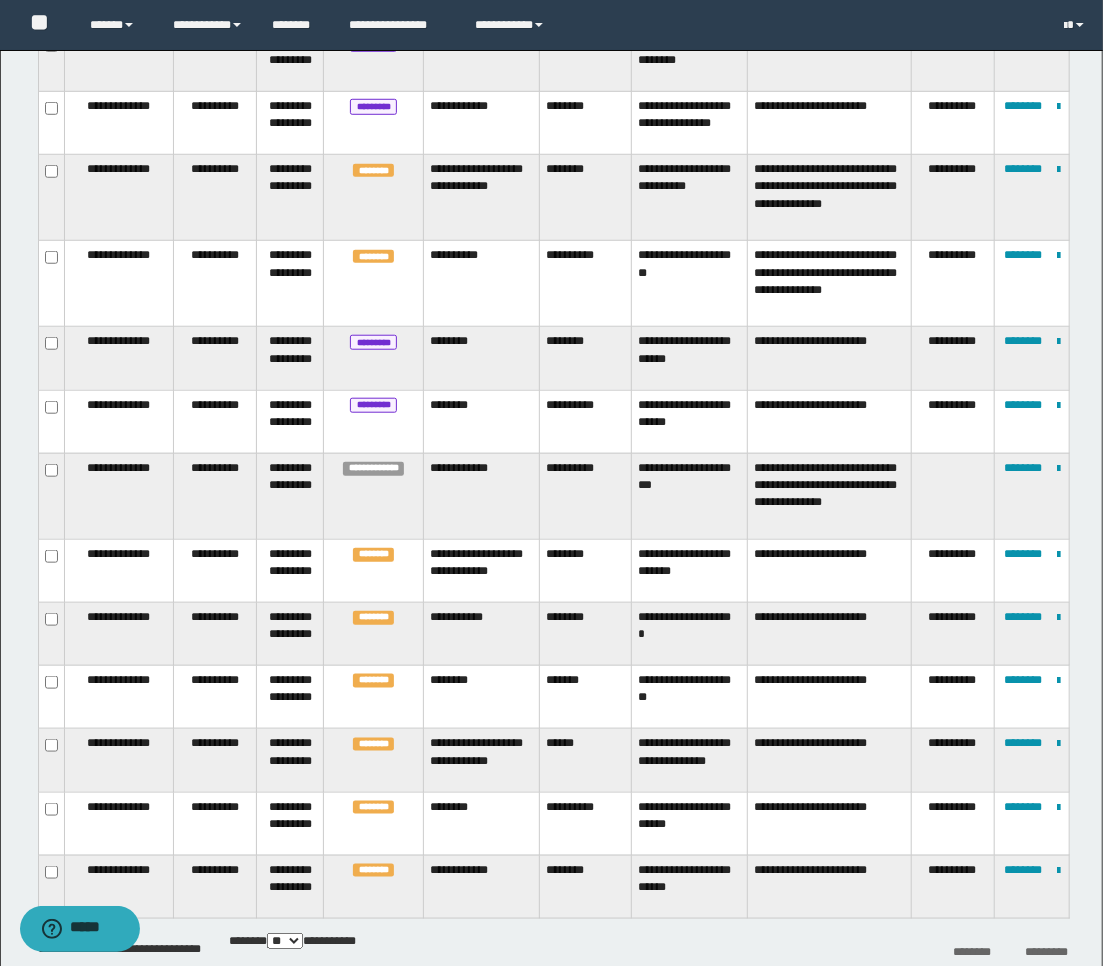 scroll, scrollTop: 492, scrollLeft: 0, axis: vertical 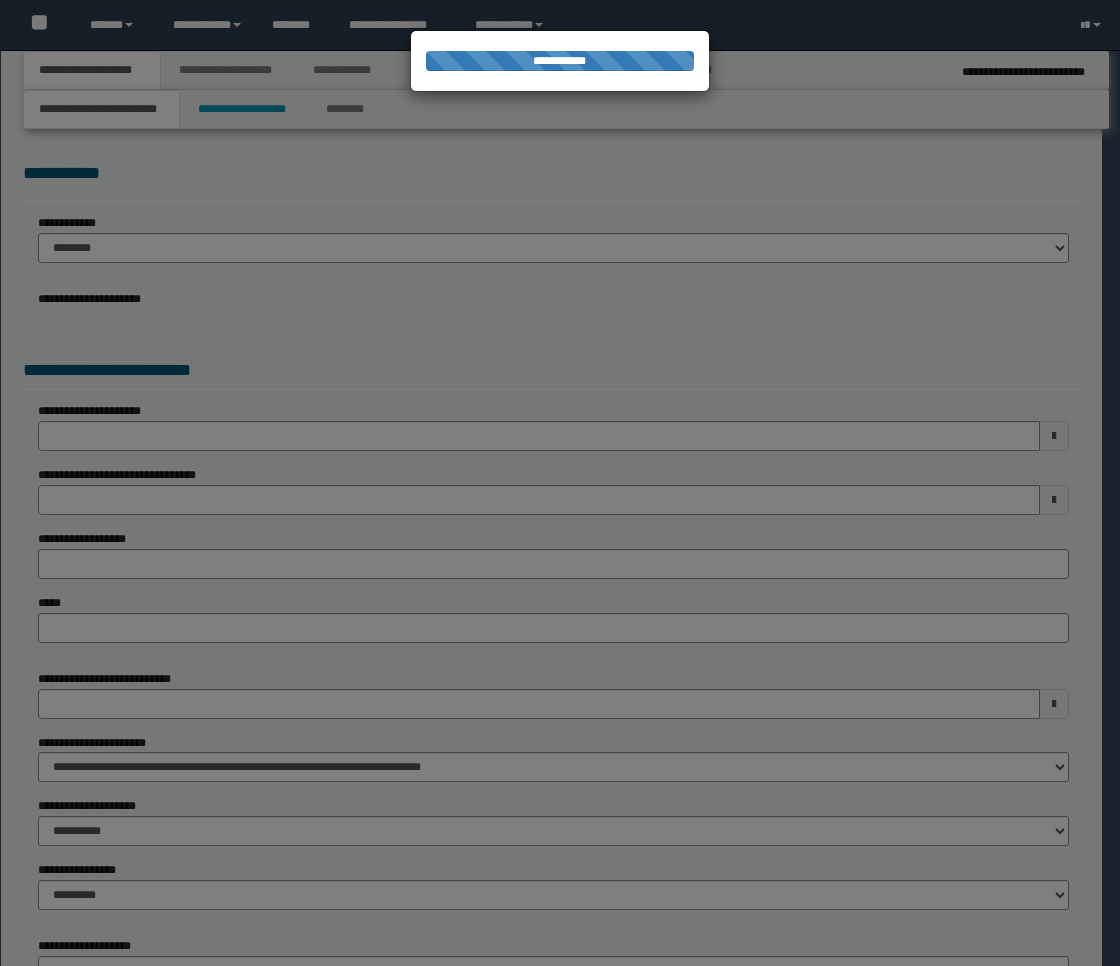 select on "*" 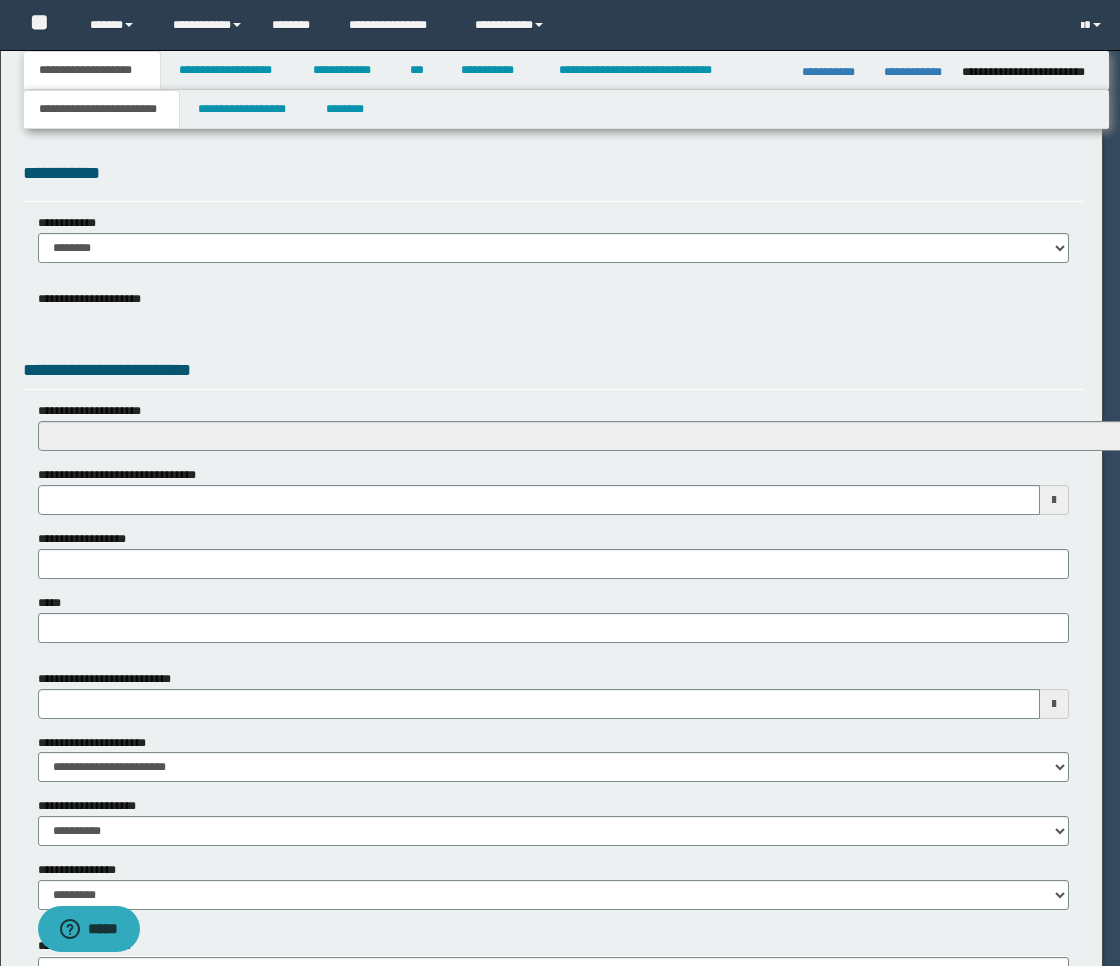 scroll, scrollTop: 0, scrollLeft: 0, axis: both 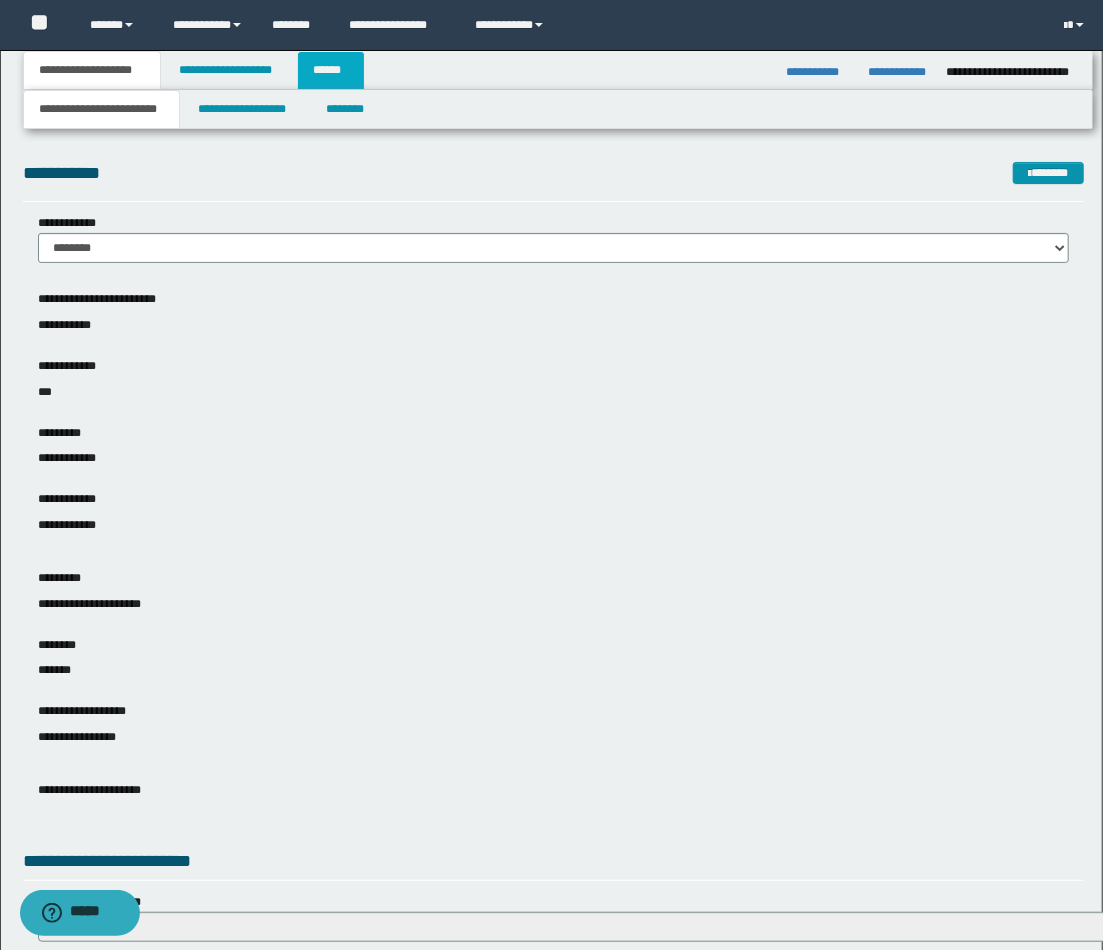 click on "******" at bounding box center [331, 70] 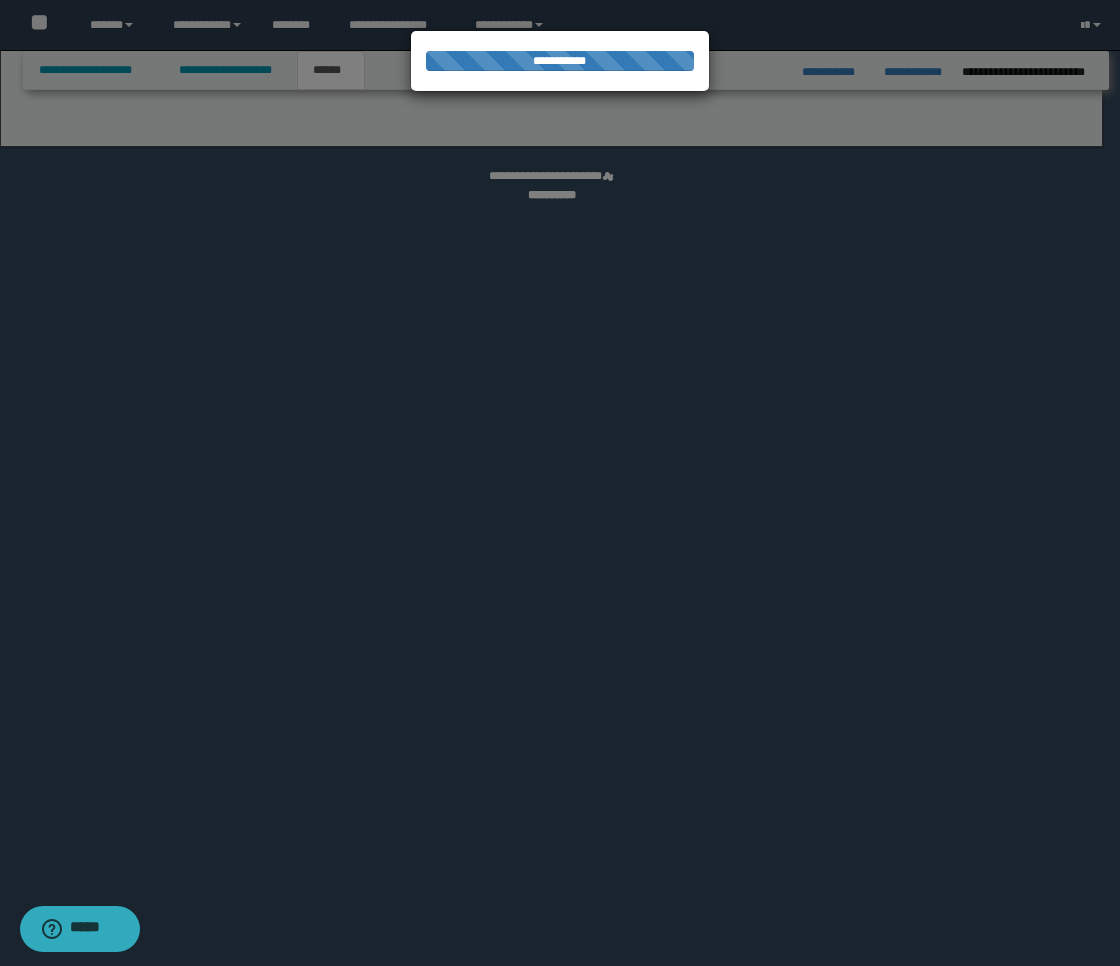 select on "*" 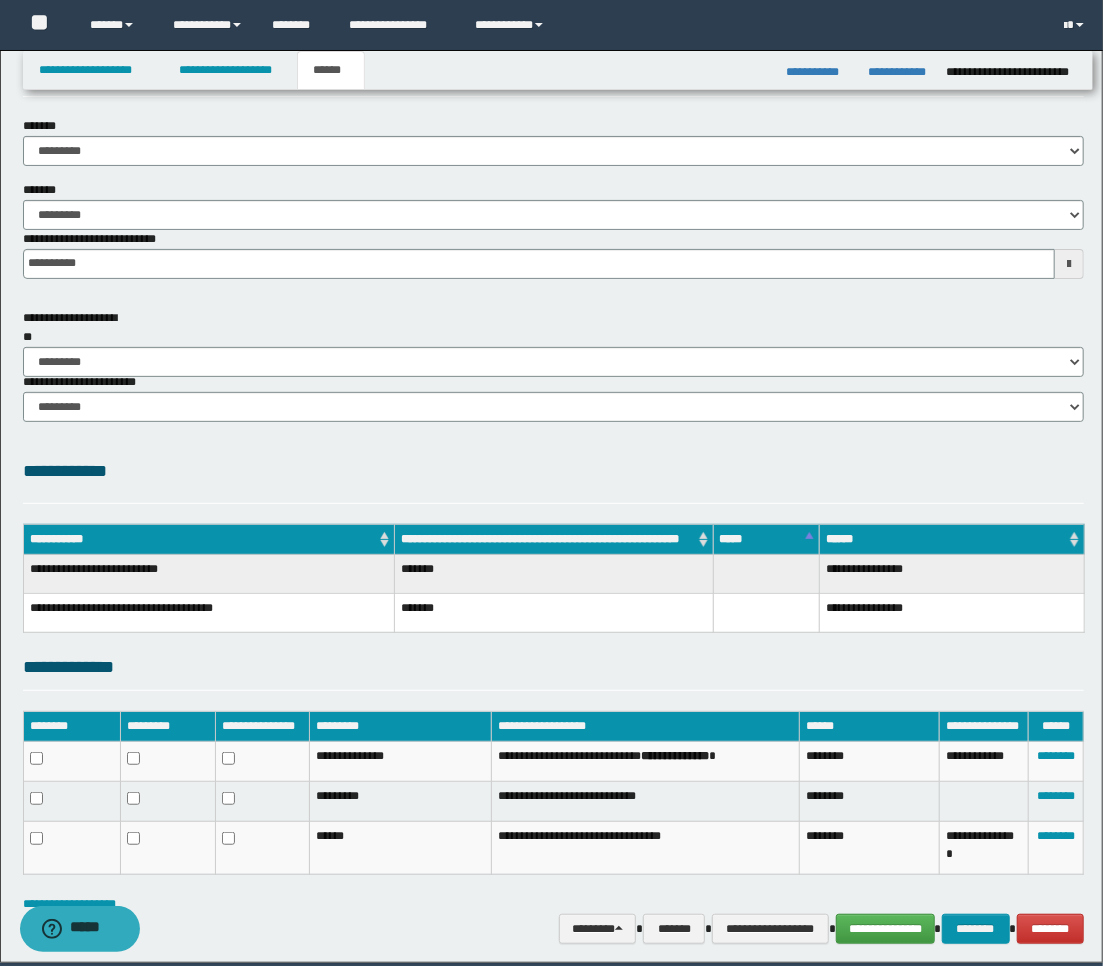 scroll, scrollTop: 152, scrollLeft: 0, axis: vertical 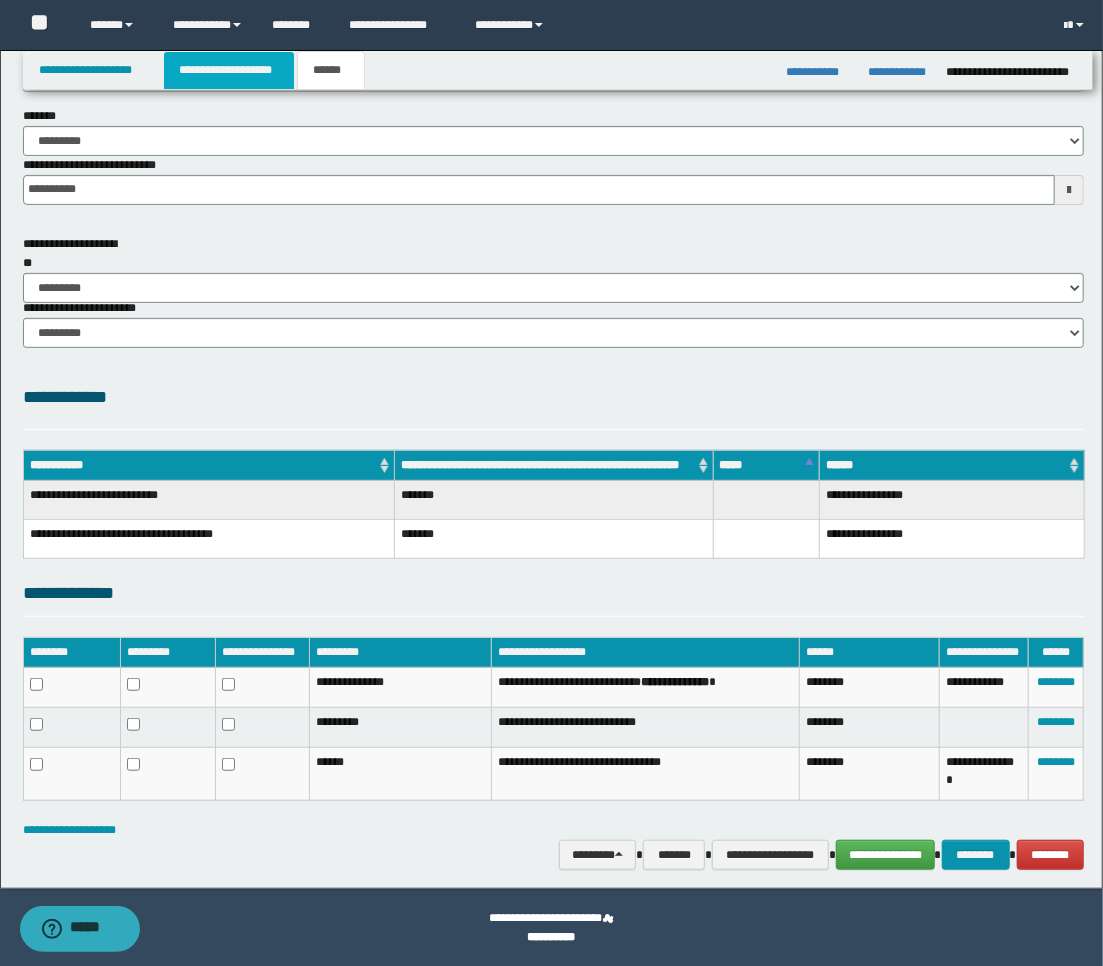 click on "**********" at bounding box center [229, 70] 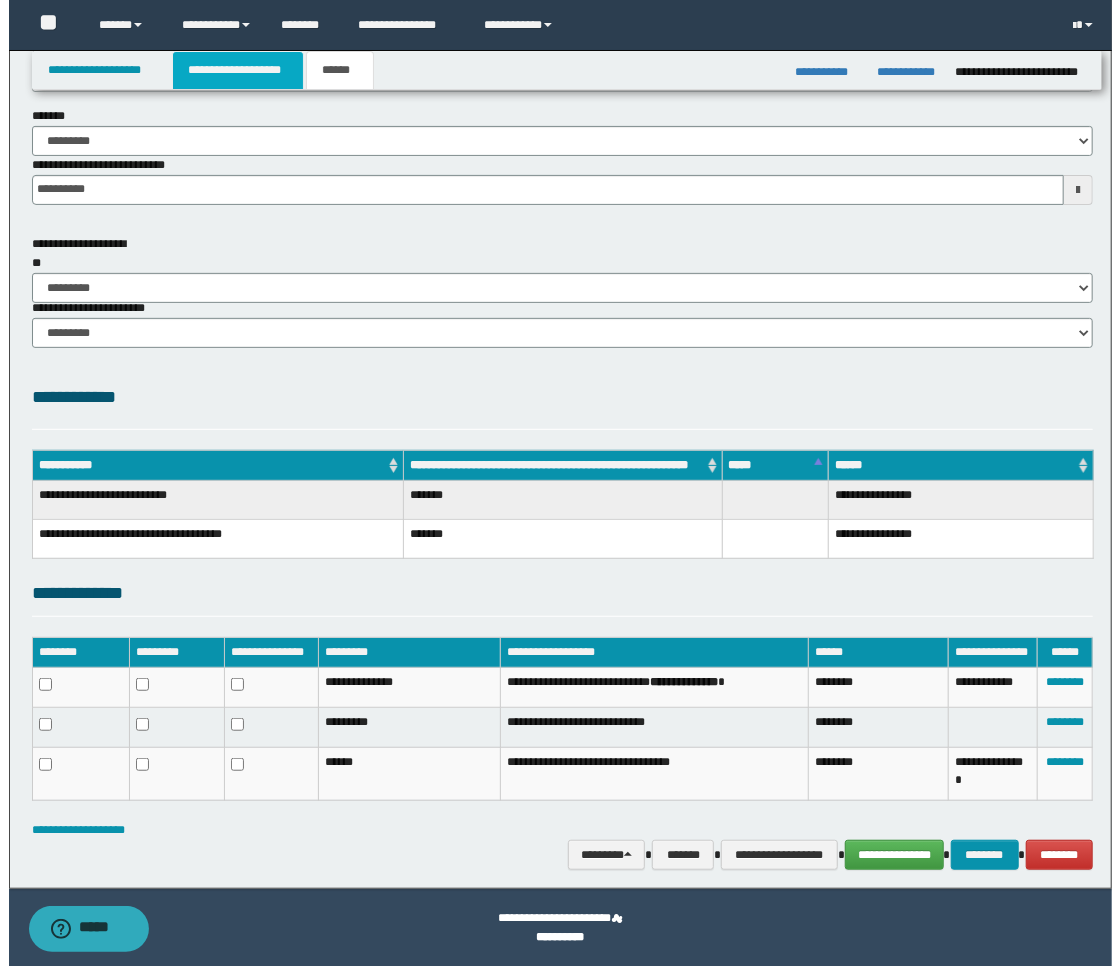 scroll, scrollTop: 0, scrollLeft: 0, axis: both 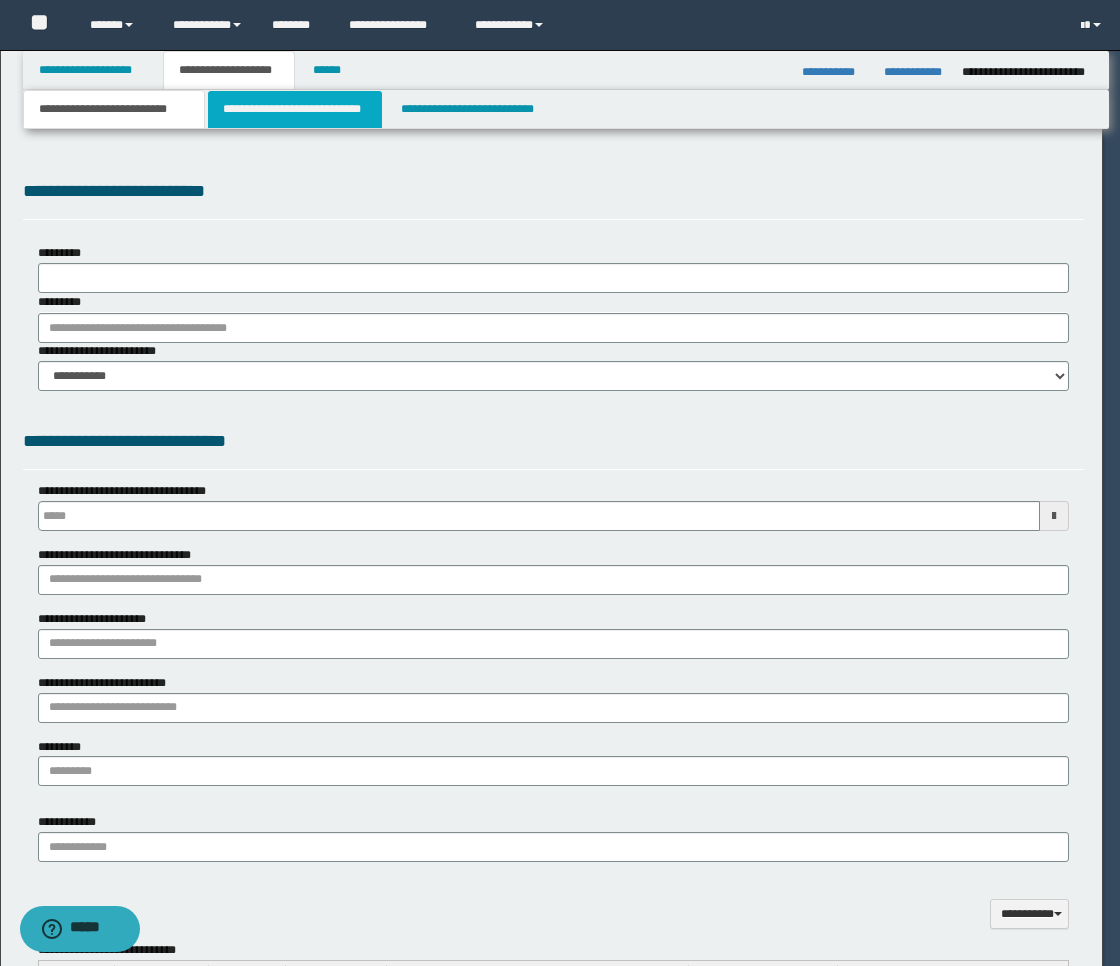 type 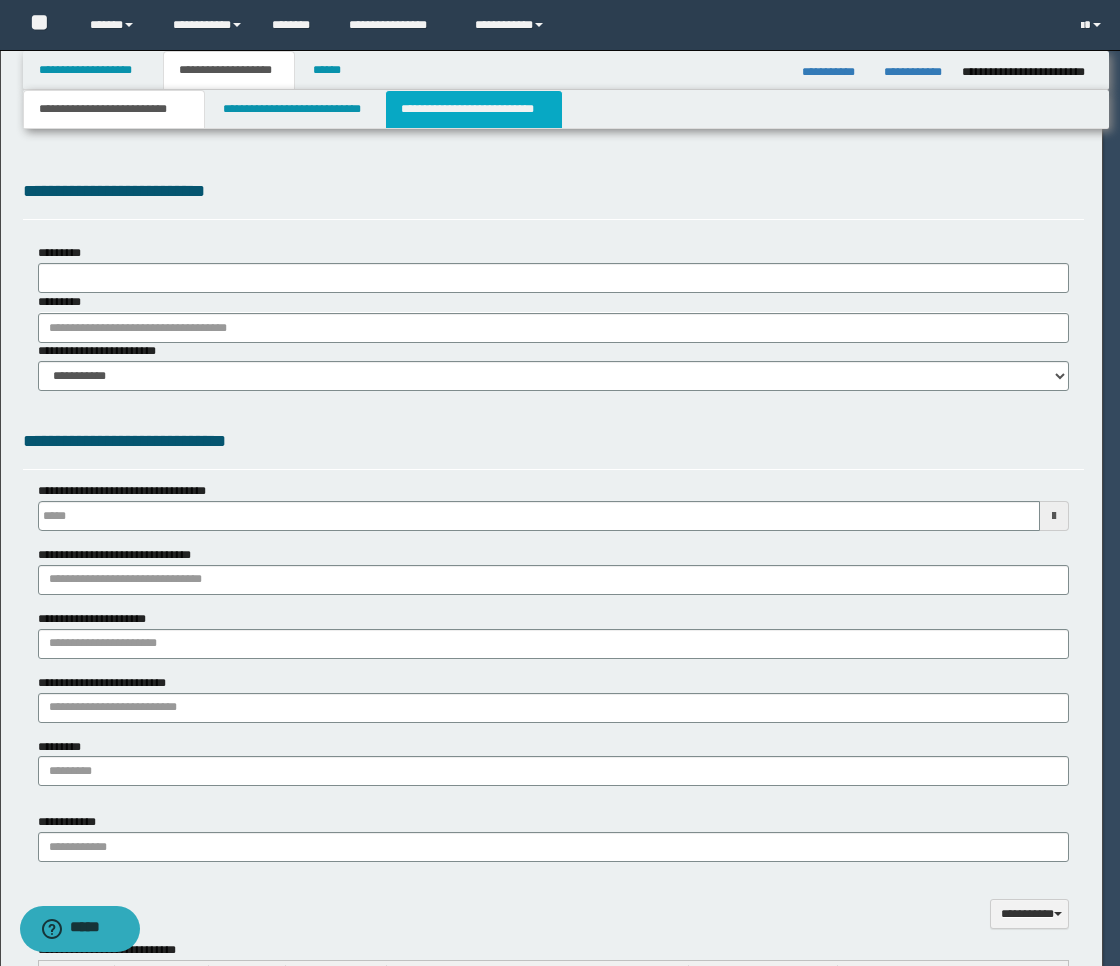 type on "**********" 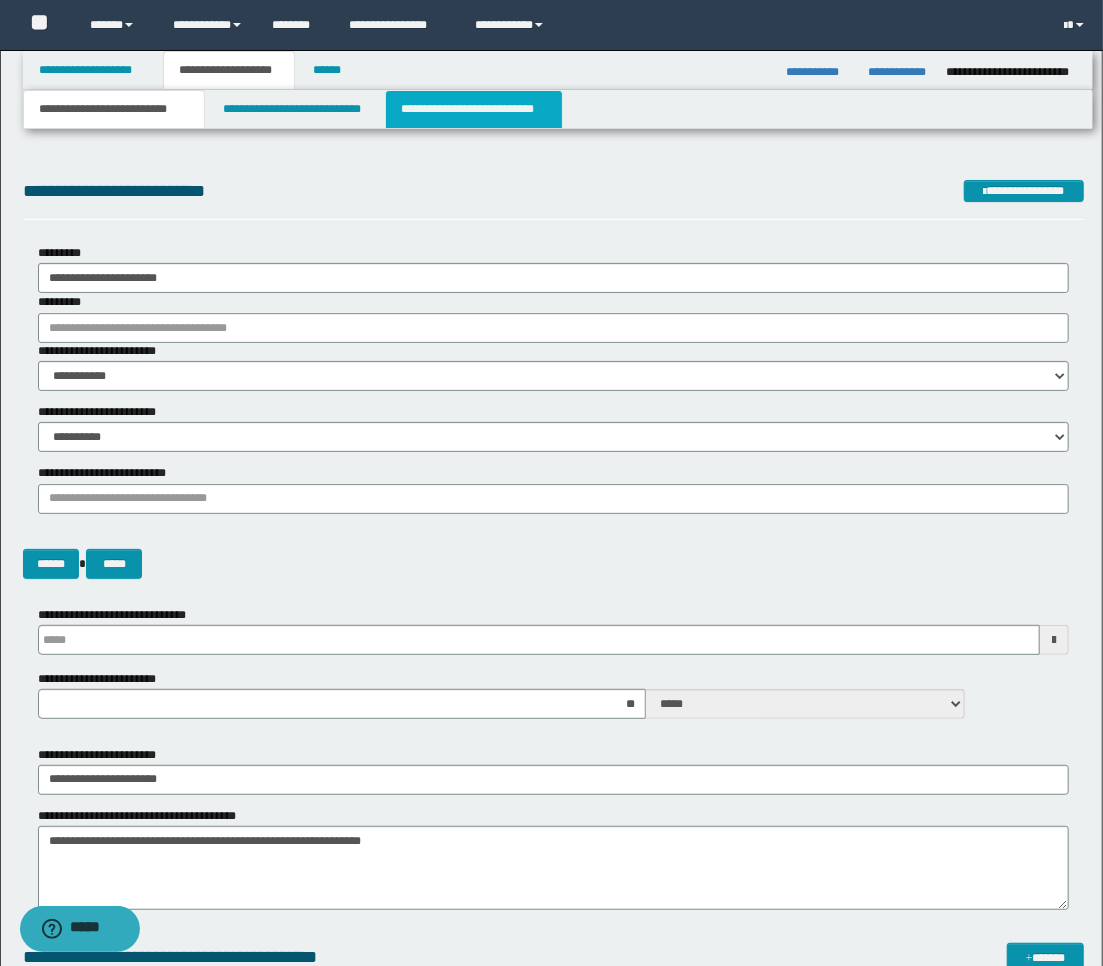 click on "**********" at bounding box center [474, 109] 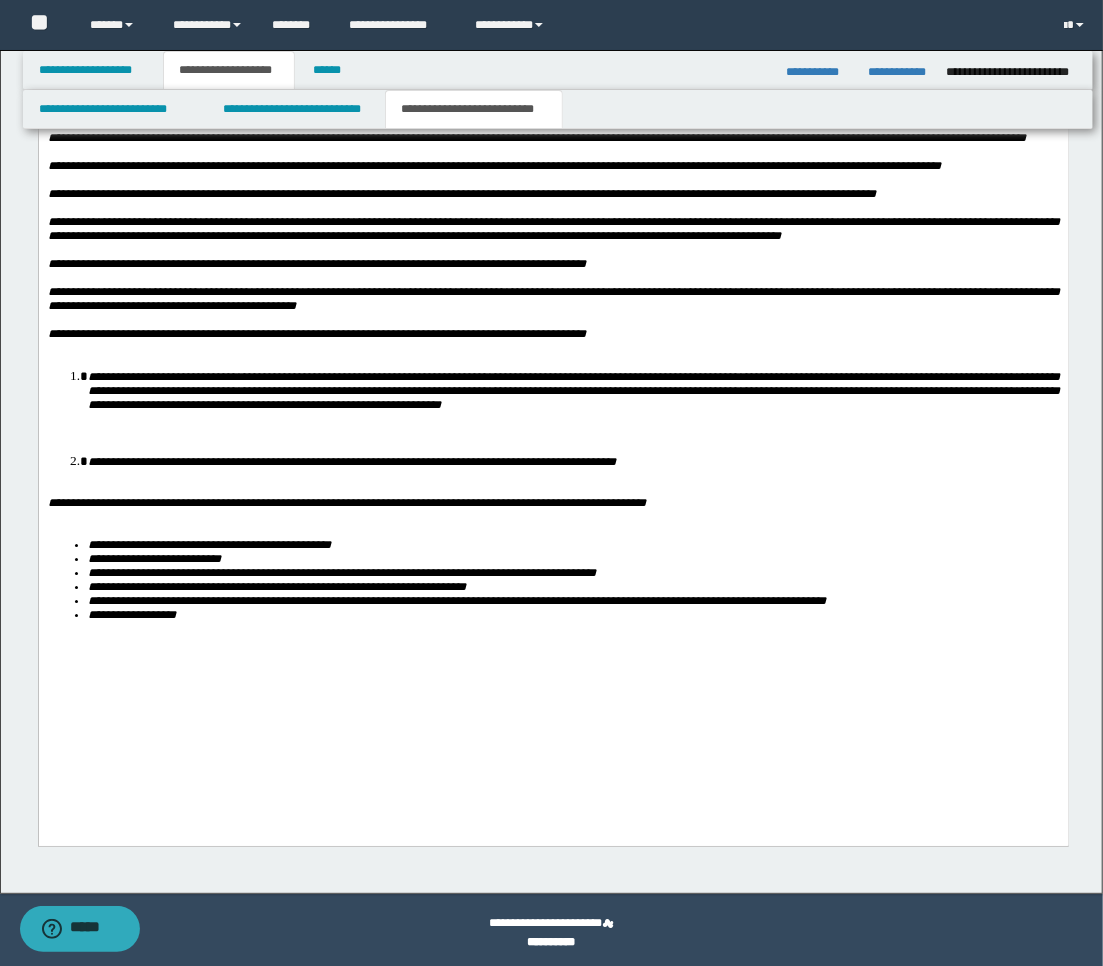 scroll, scrollTop: 3043, scrollLeft: 0, axis: vertical 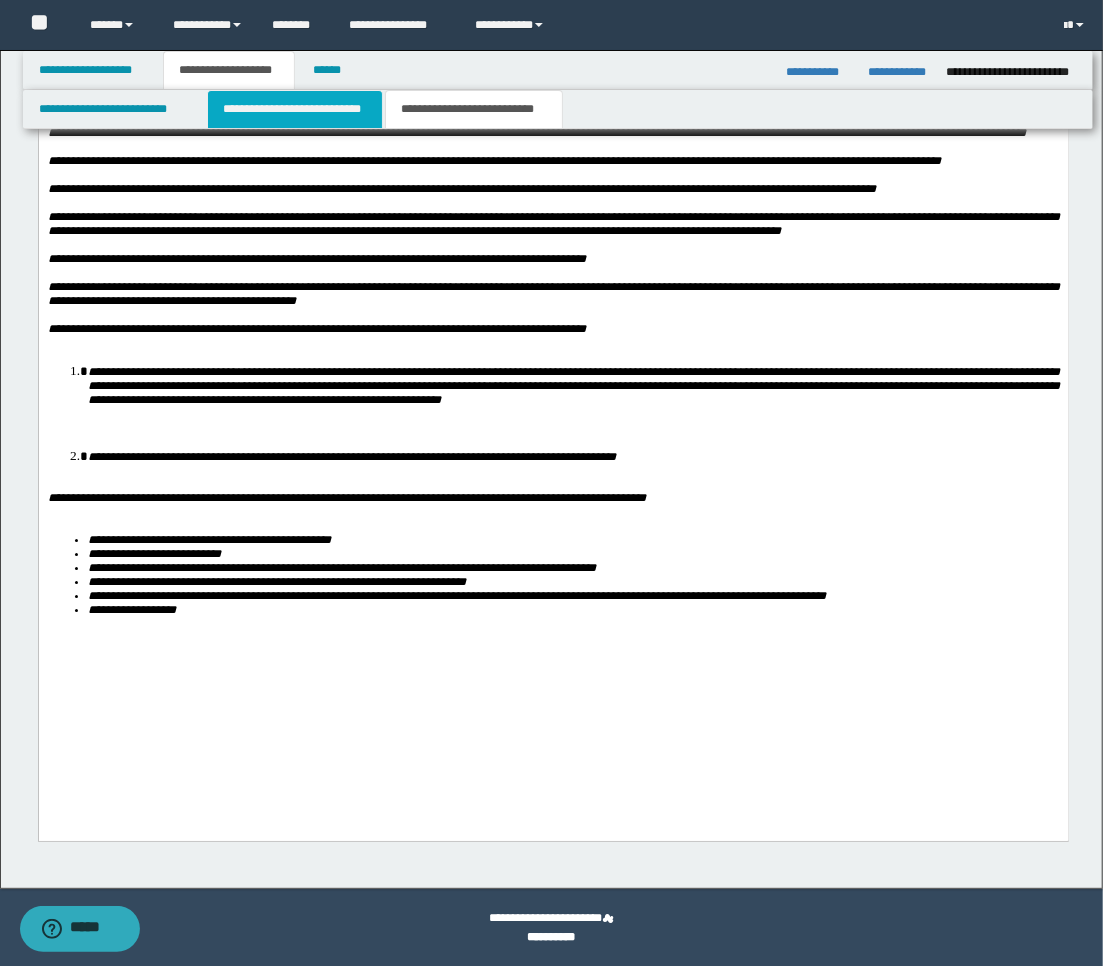 click on "**********" at bounding box center (295, 109) 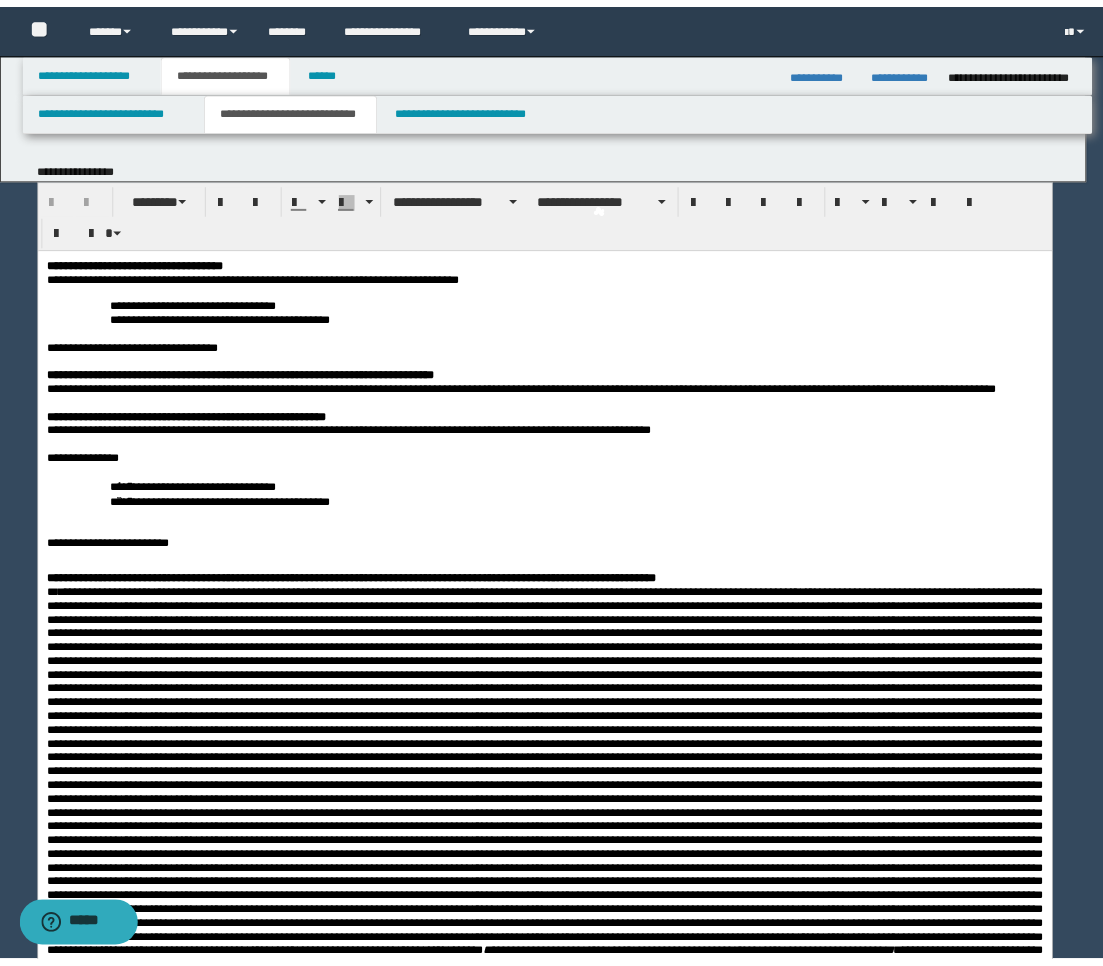 scroll, scrollTop: 0, scrollLeft: 0, axis: both 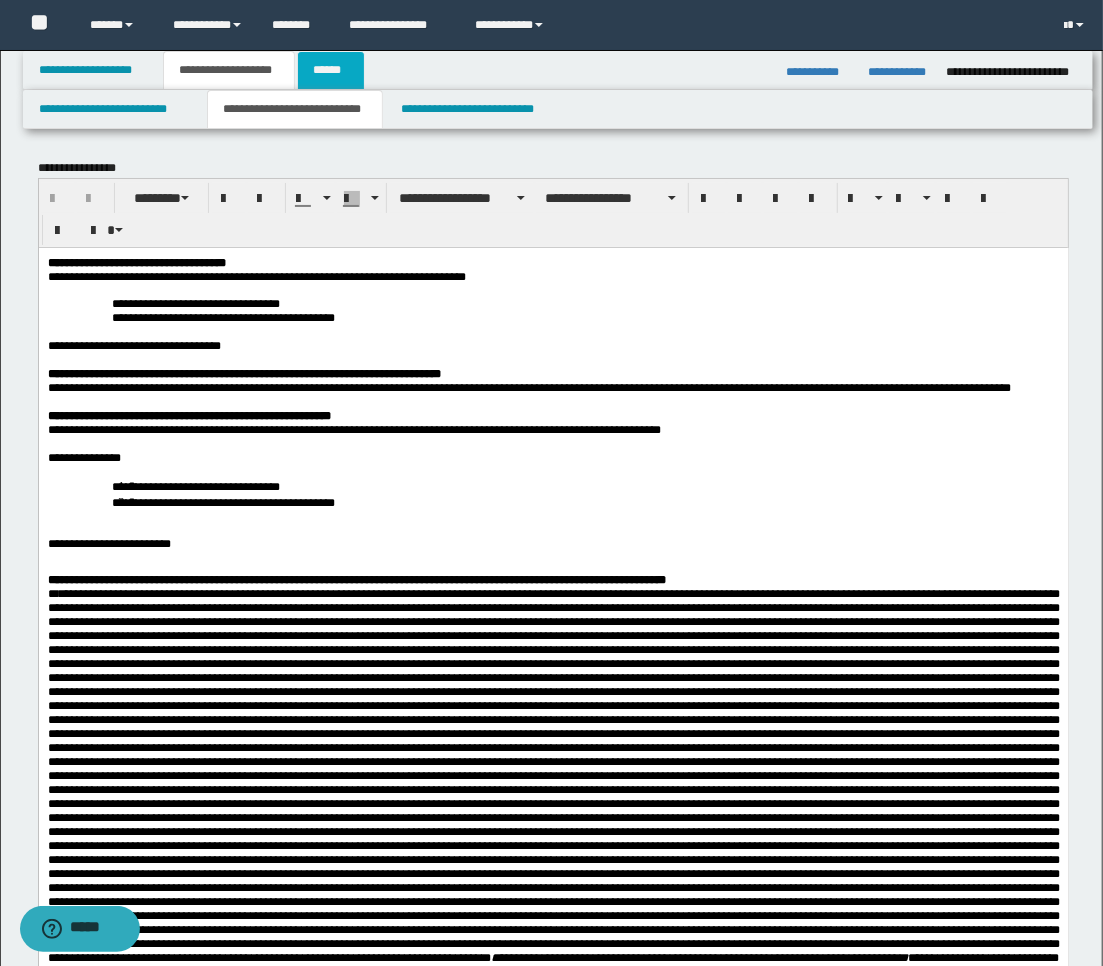 click on "******" at bounding box center (331, 70) 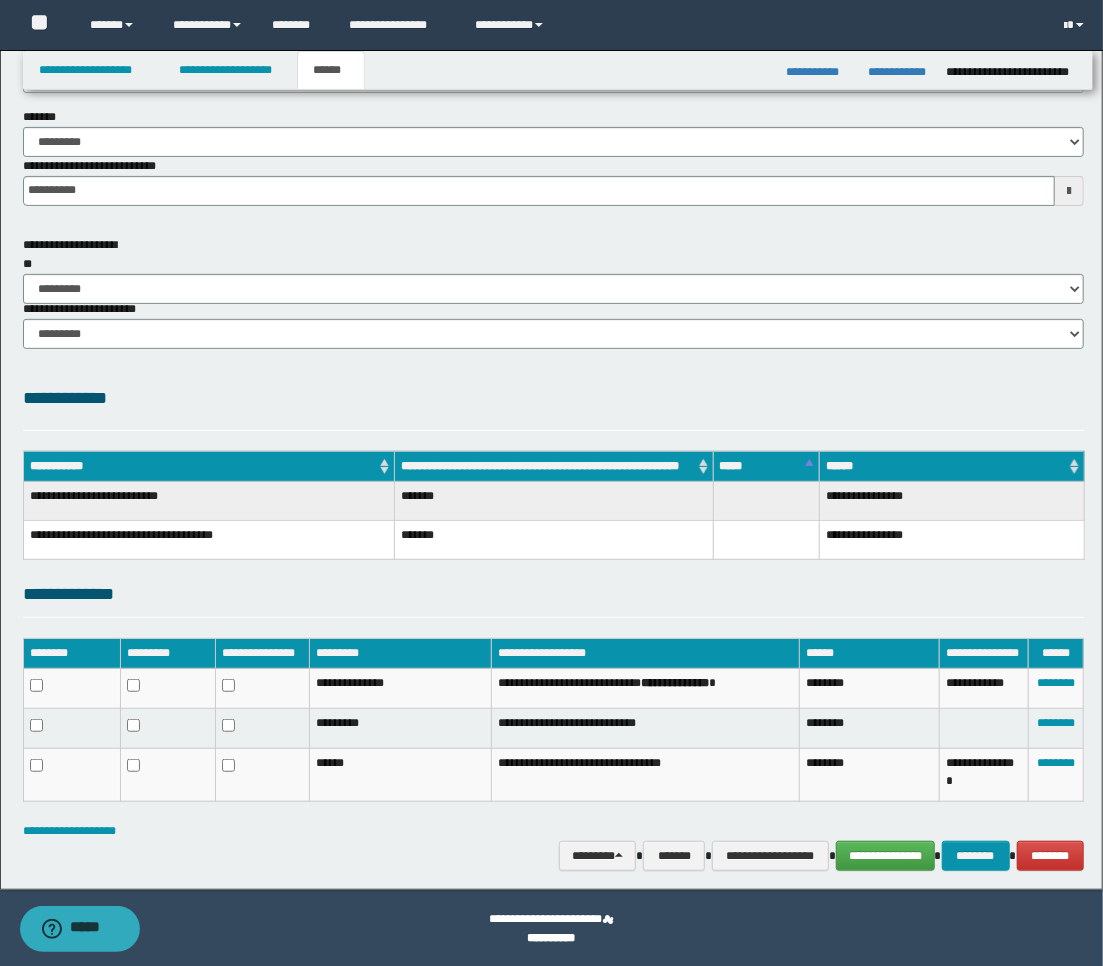 scroll, scrollTop: 152, scrollLeft: 0, axis: vertical 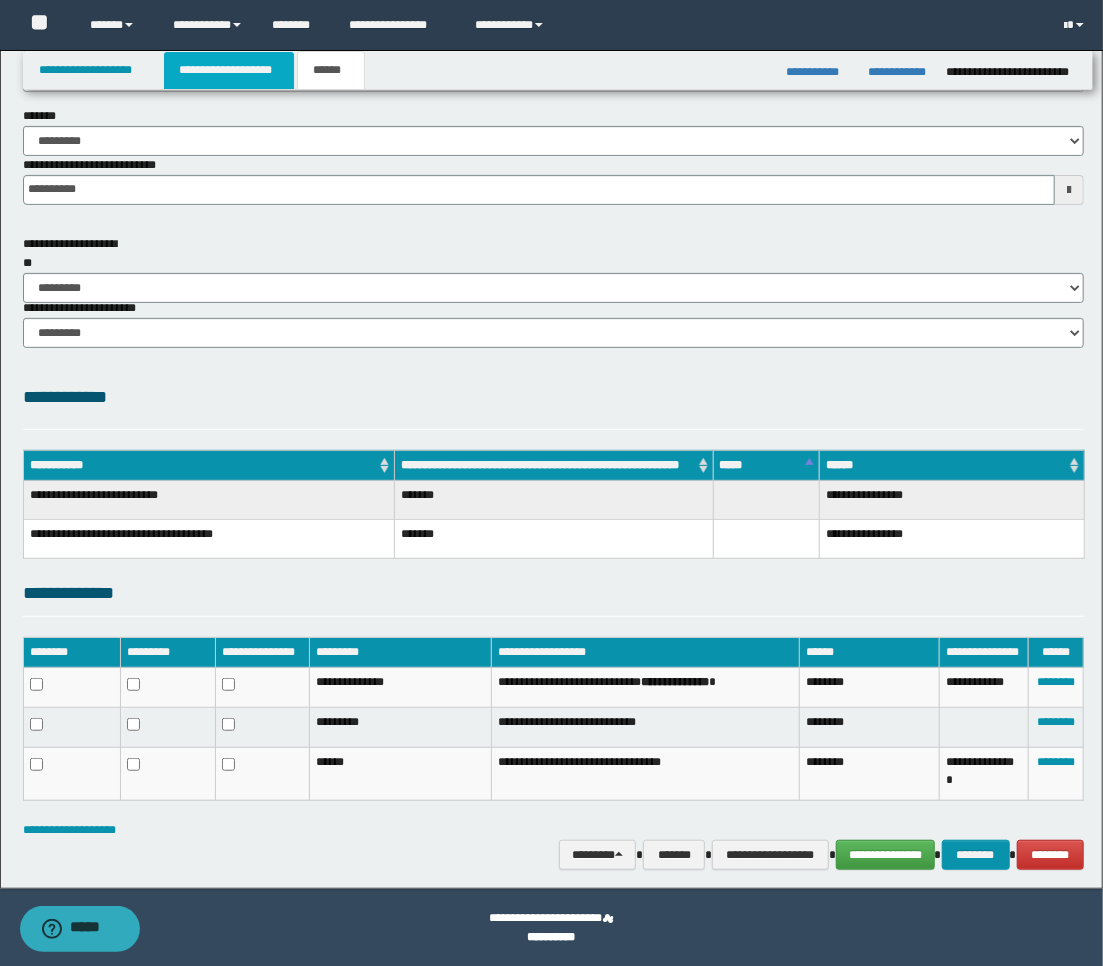 click on "**********" at bounding box center (229, 70) 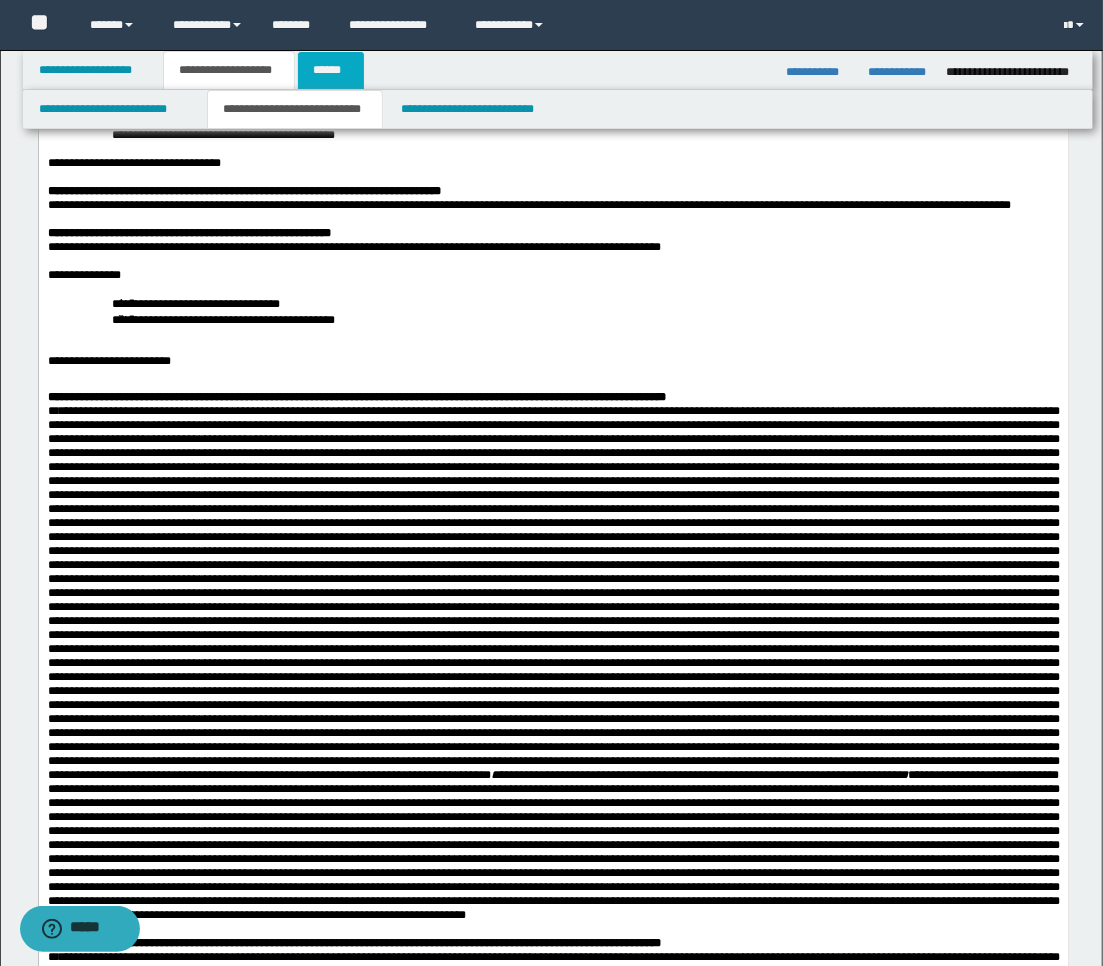 click on "******" at bounding box center (331, 70) 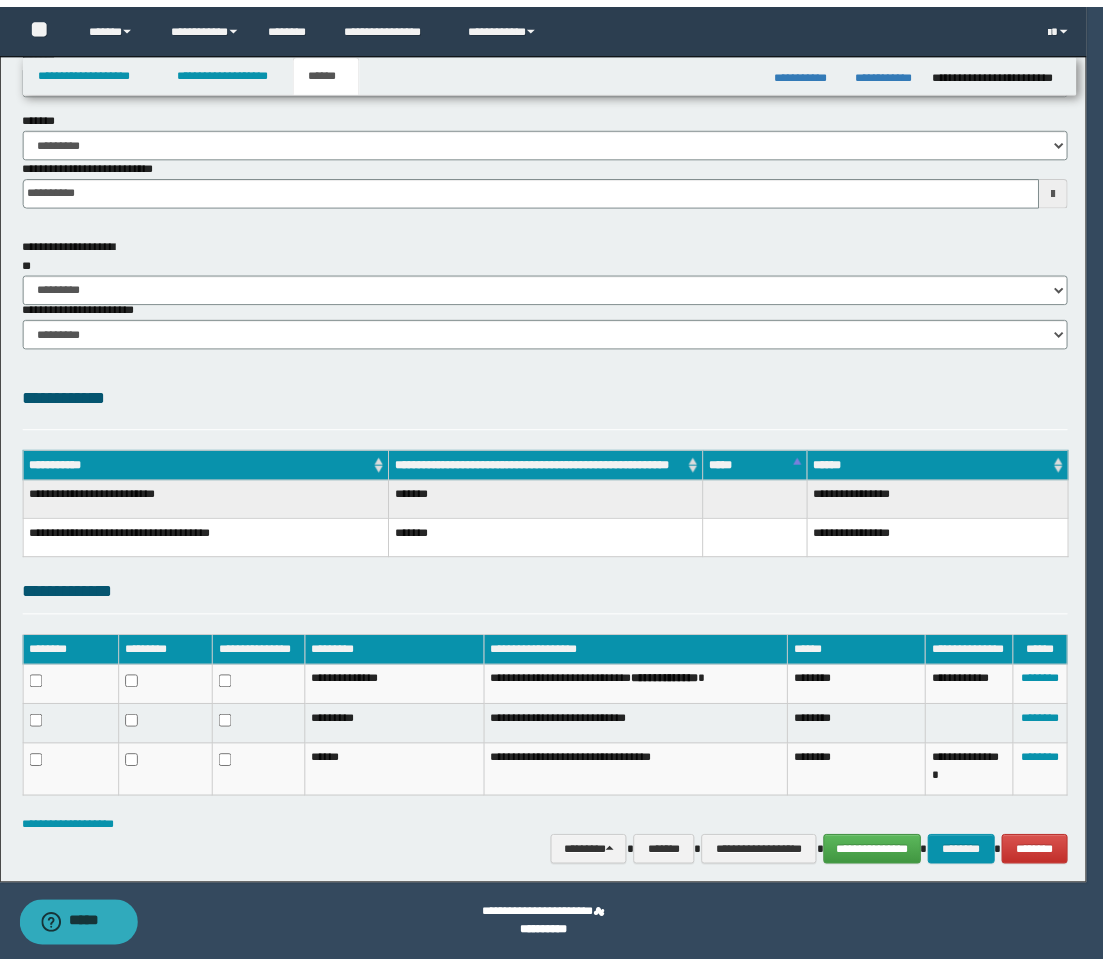 scroll, scrollTop: 134, scrollLeft: 0, axis: vertical 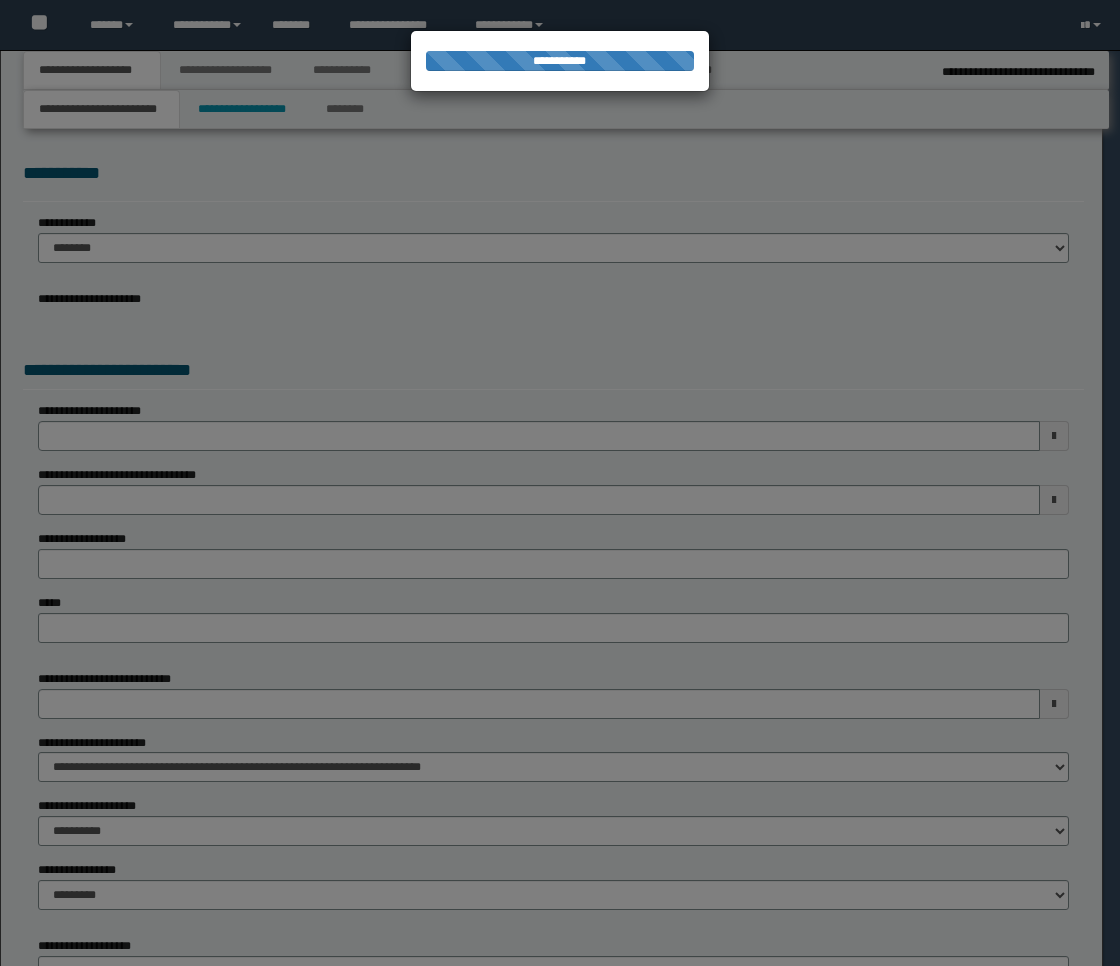 select on "*" 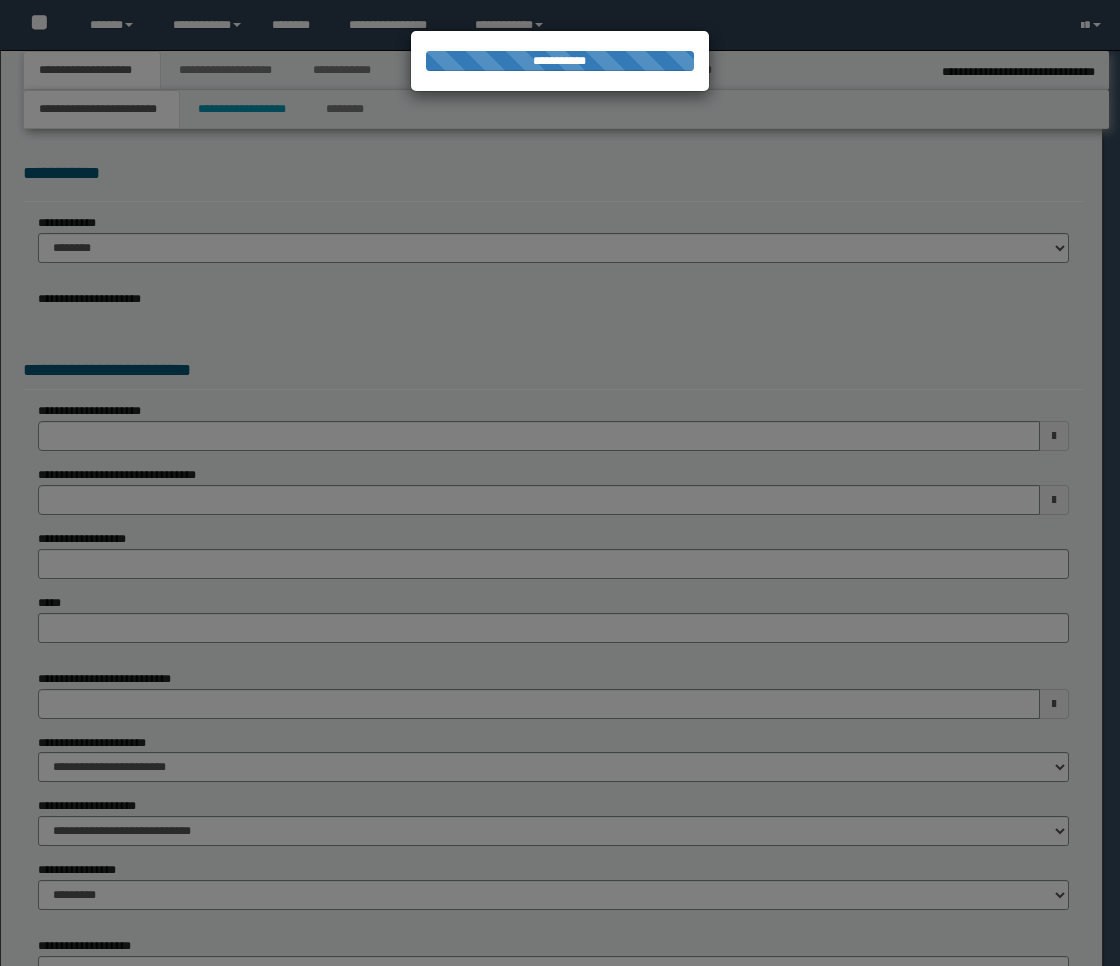 scroll, scrollTop: 0, scrollLeft: 0, axis: both 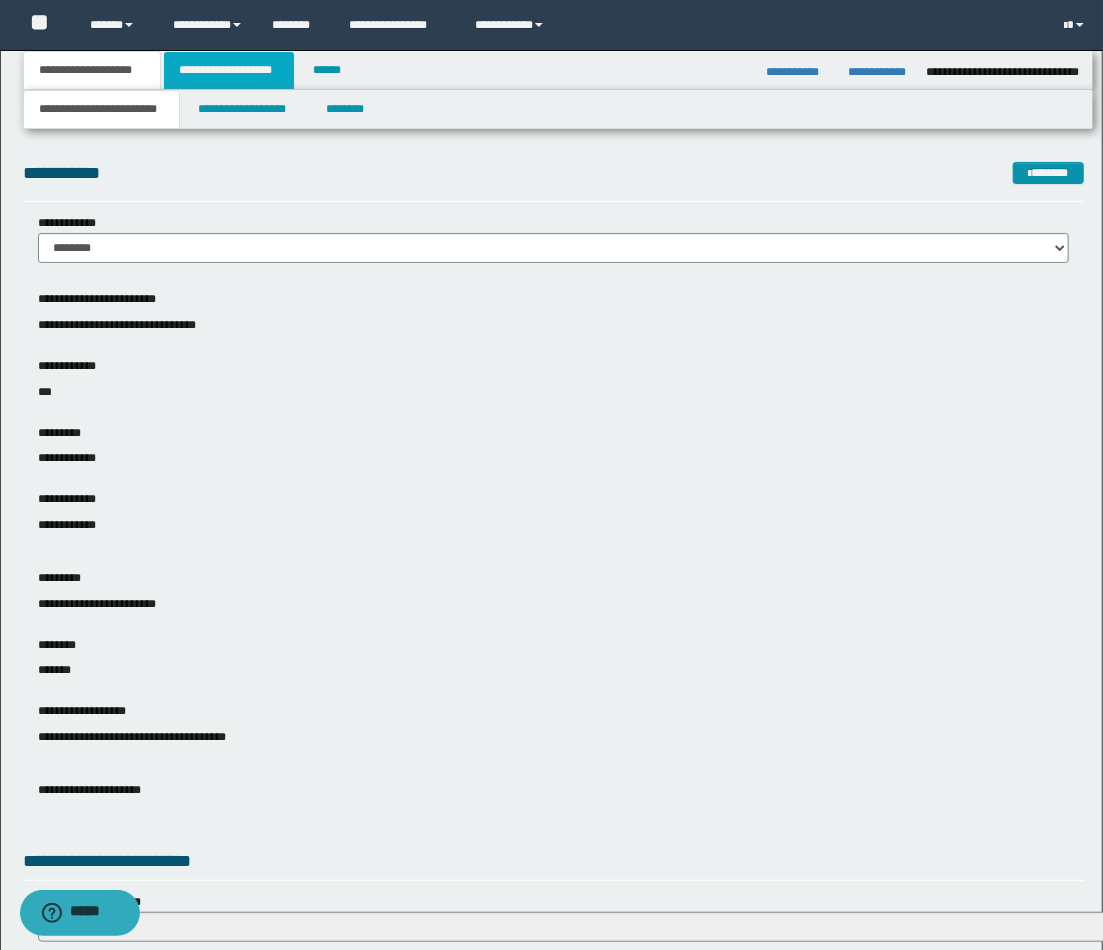 click on "**********" at bounding box center [229, 70] 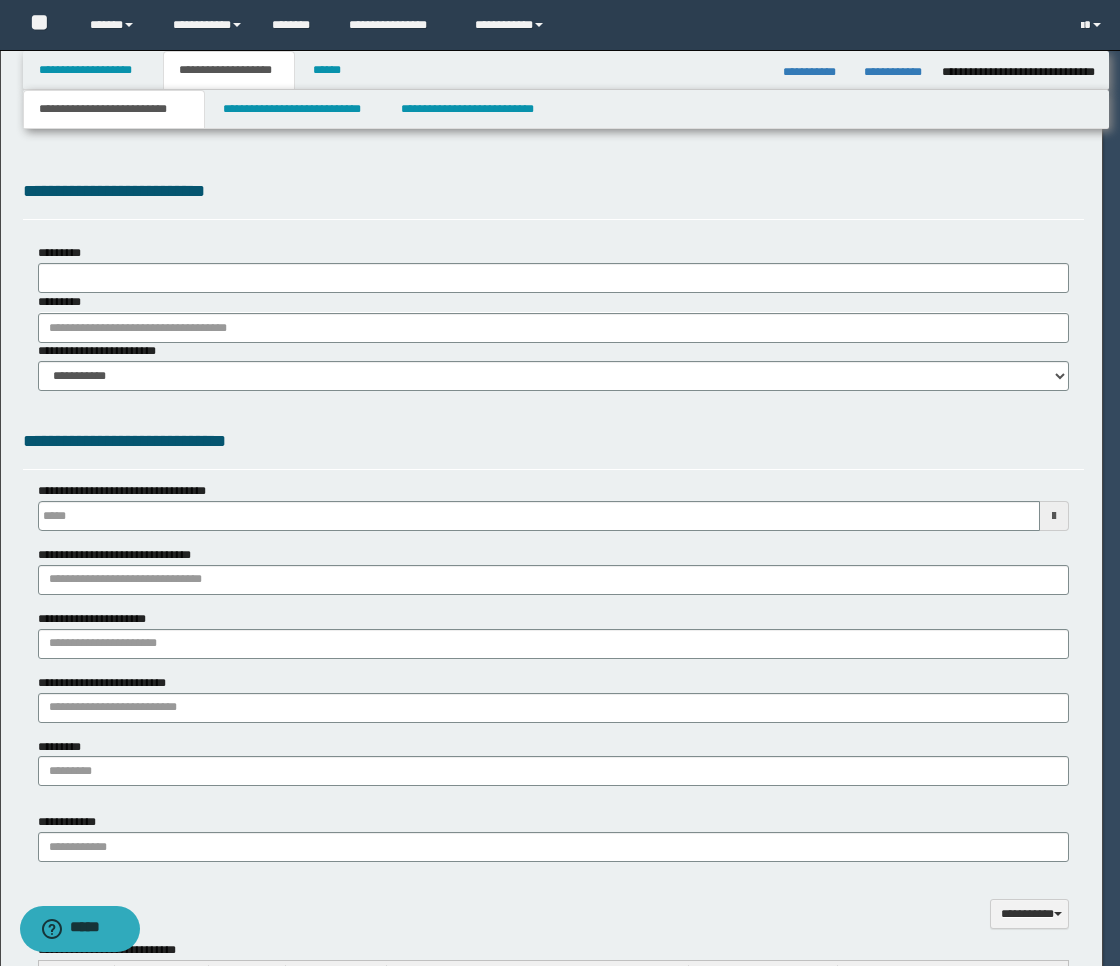 type on "**********" 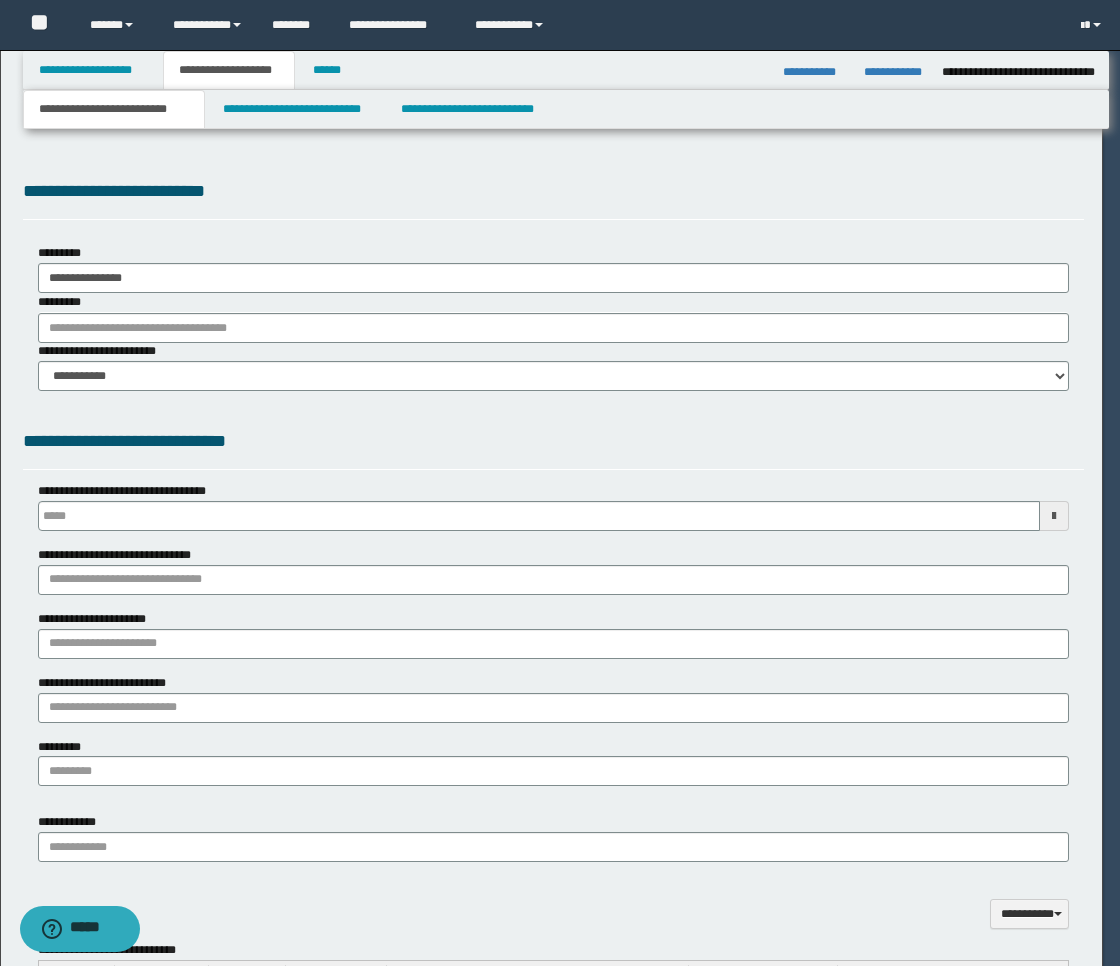 select on "*" 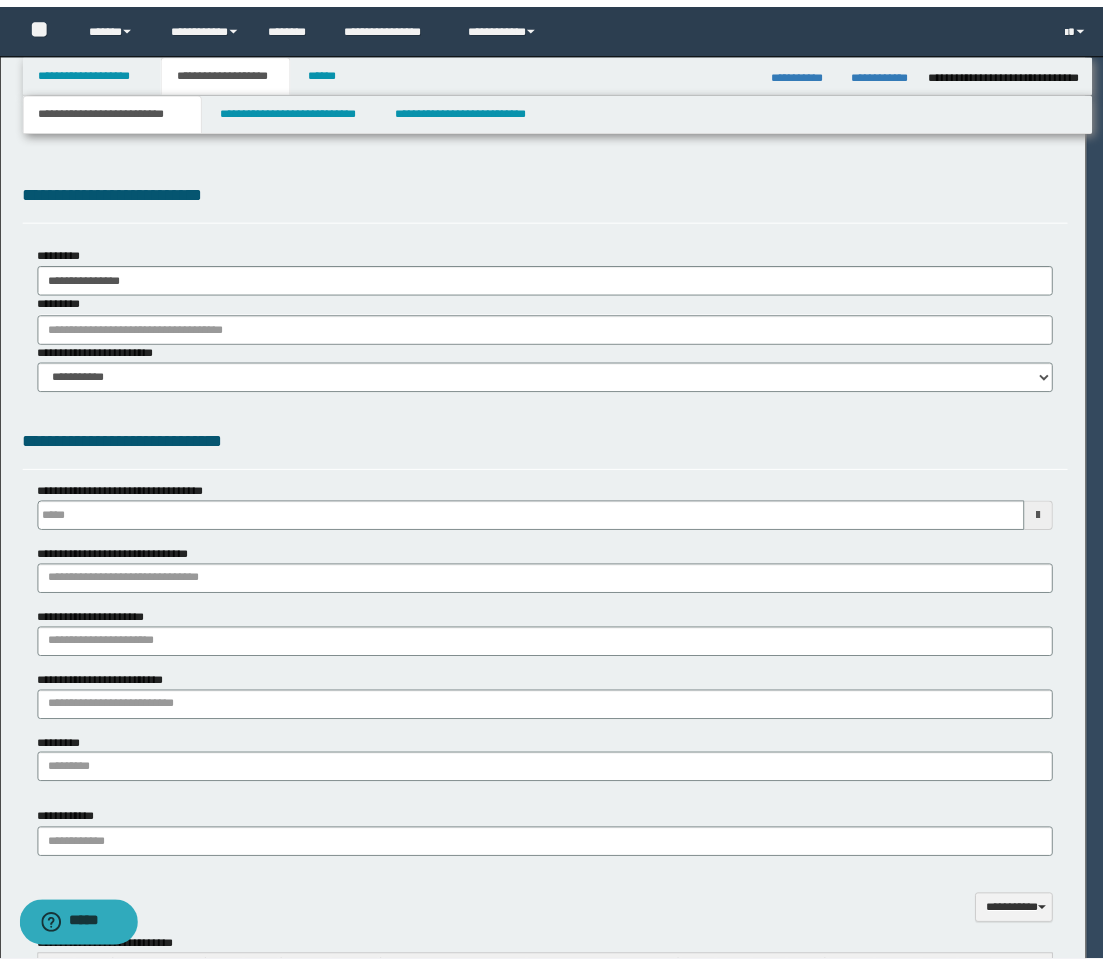 scroll, scrollTop: 0, scrollLeft: 0, axis: both 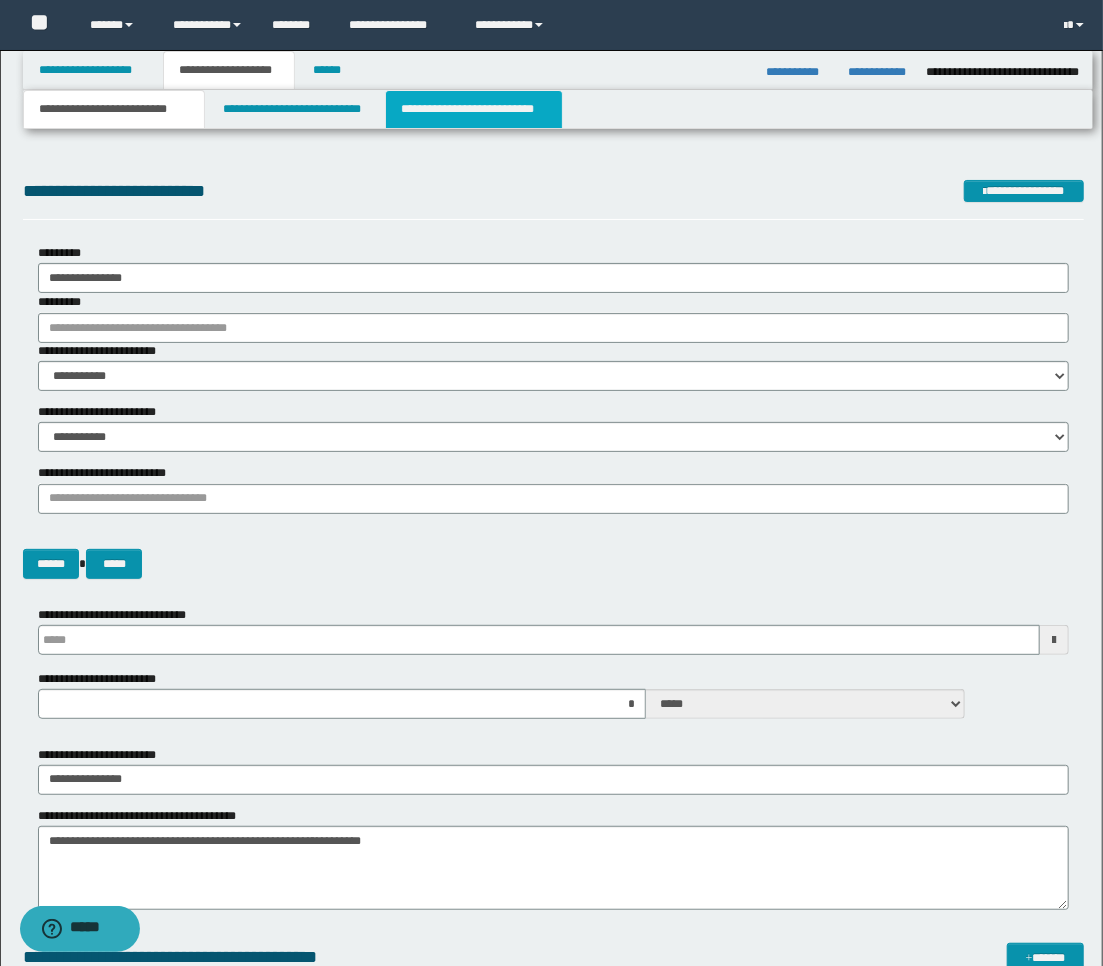 click on "**********" at bounding box center (474, 109) 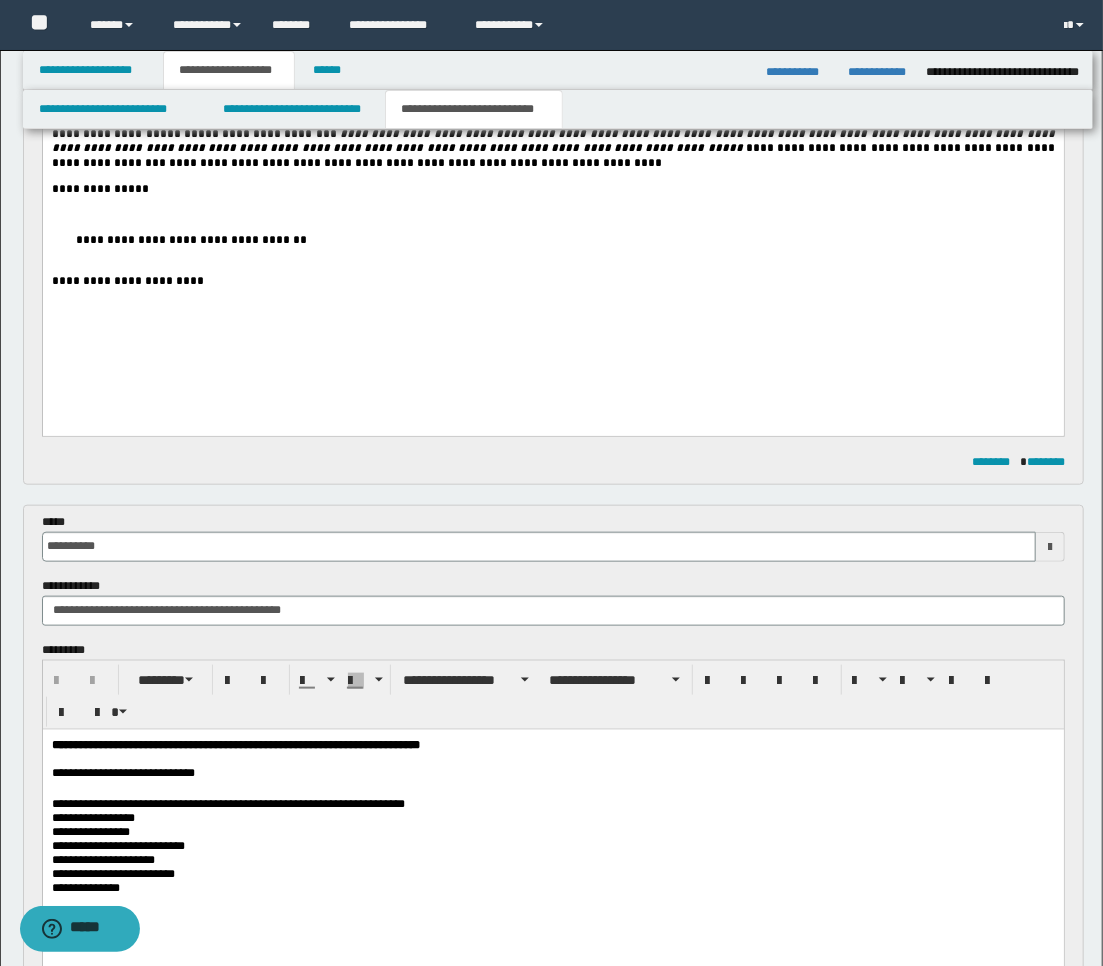 scroll, scrollTop: 666, scrollLeft: 0, axis: vertical 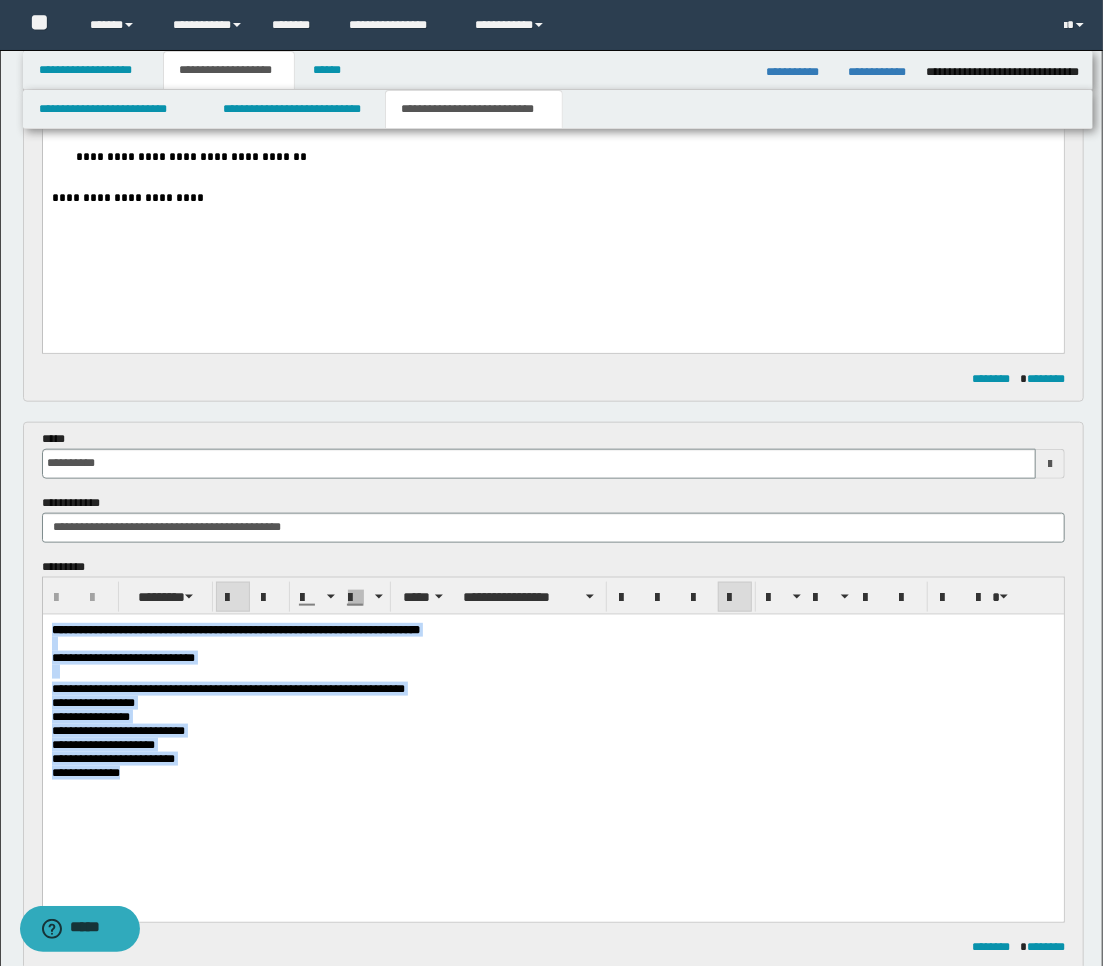 drag, startPoint x: 154, startPoint y: 825, endPoint x: 45, endPoint y: 627, distance: 226.01991 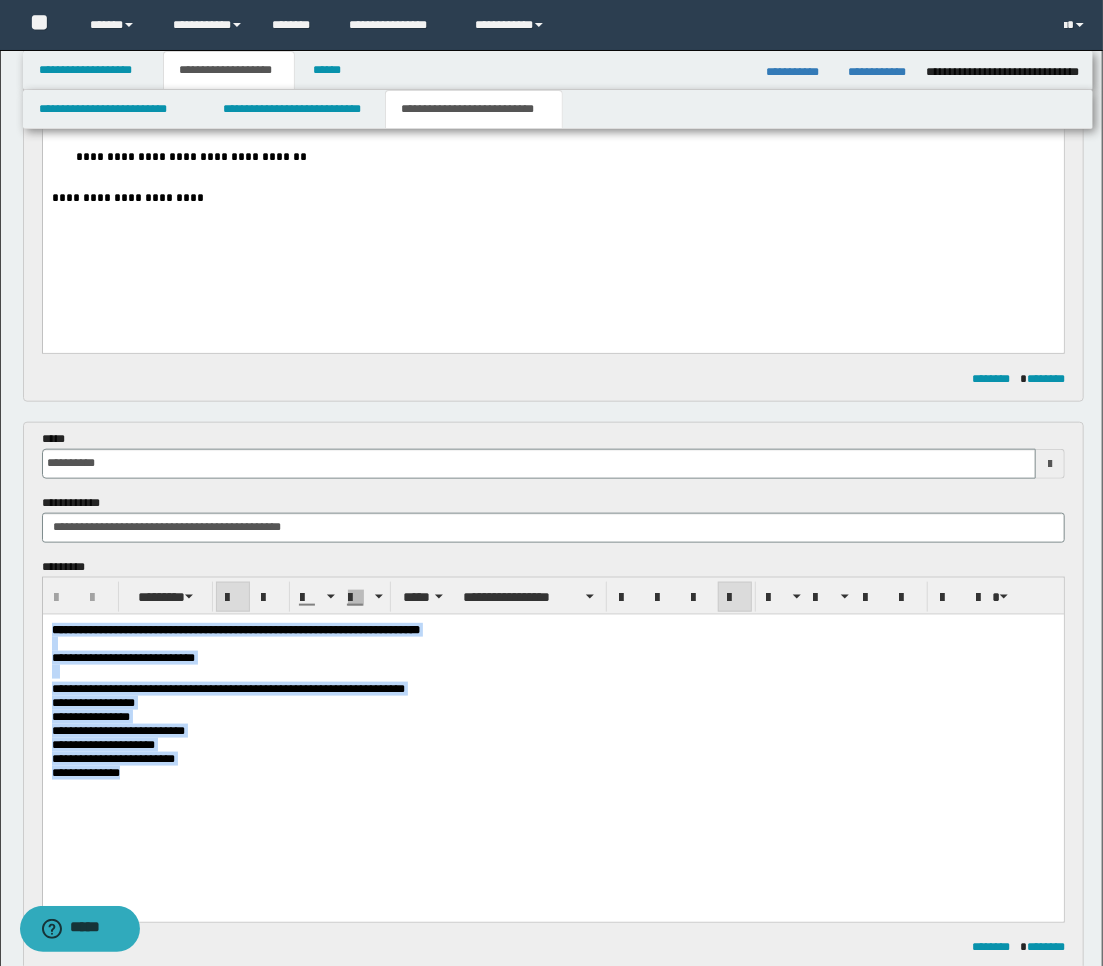 click on "**********" at bounding box center (552, 729) 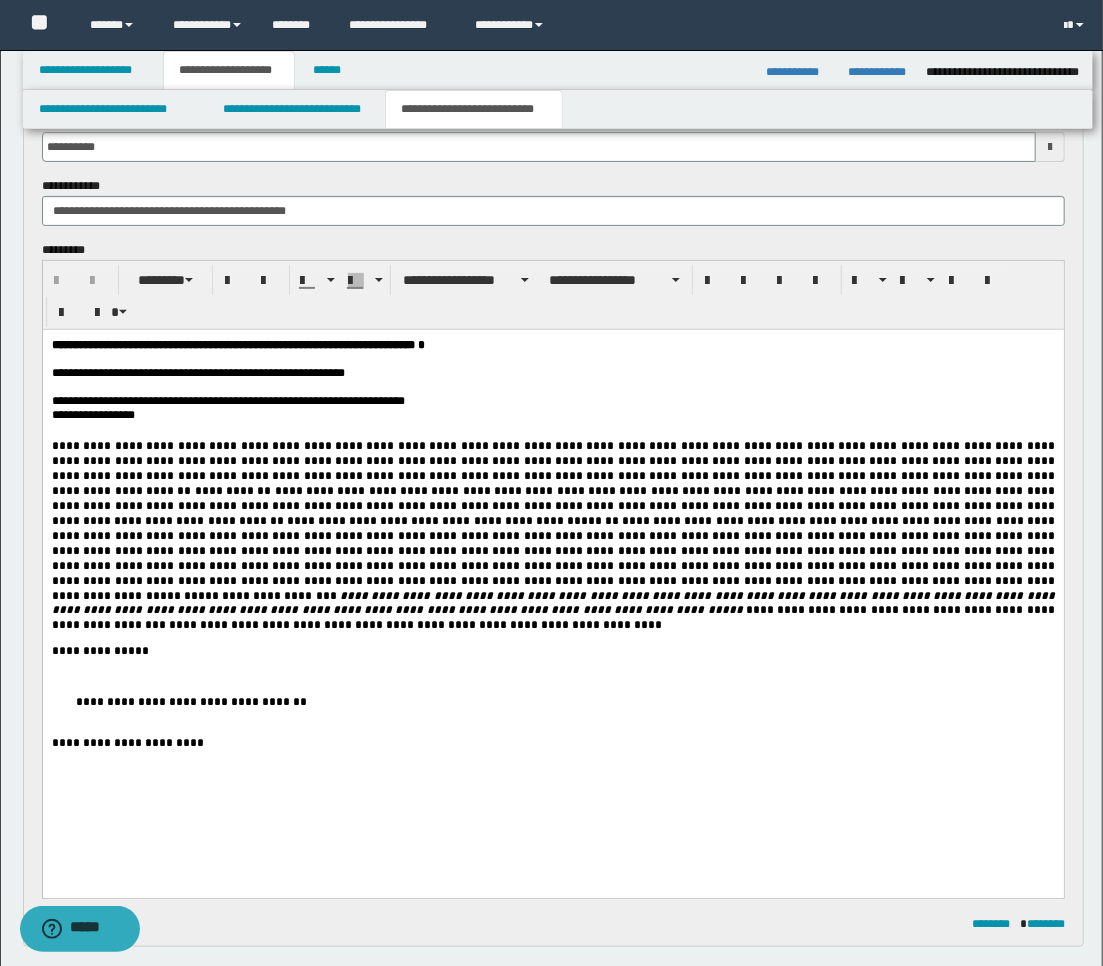 scroll, scrollTop: 111, scrollLeft: 0, axis: vertical 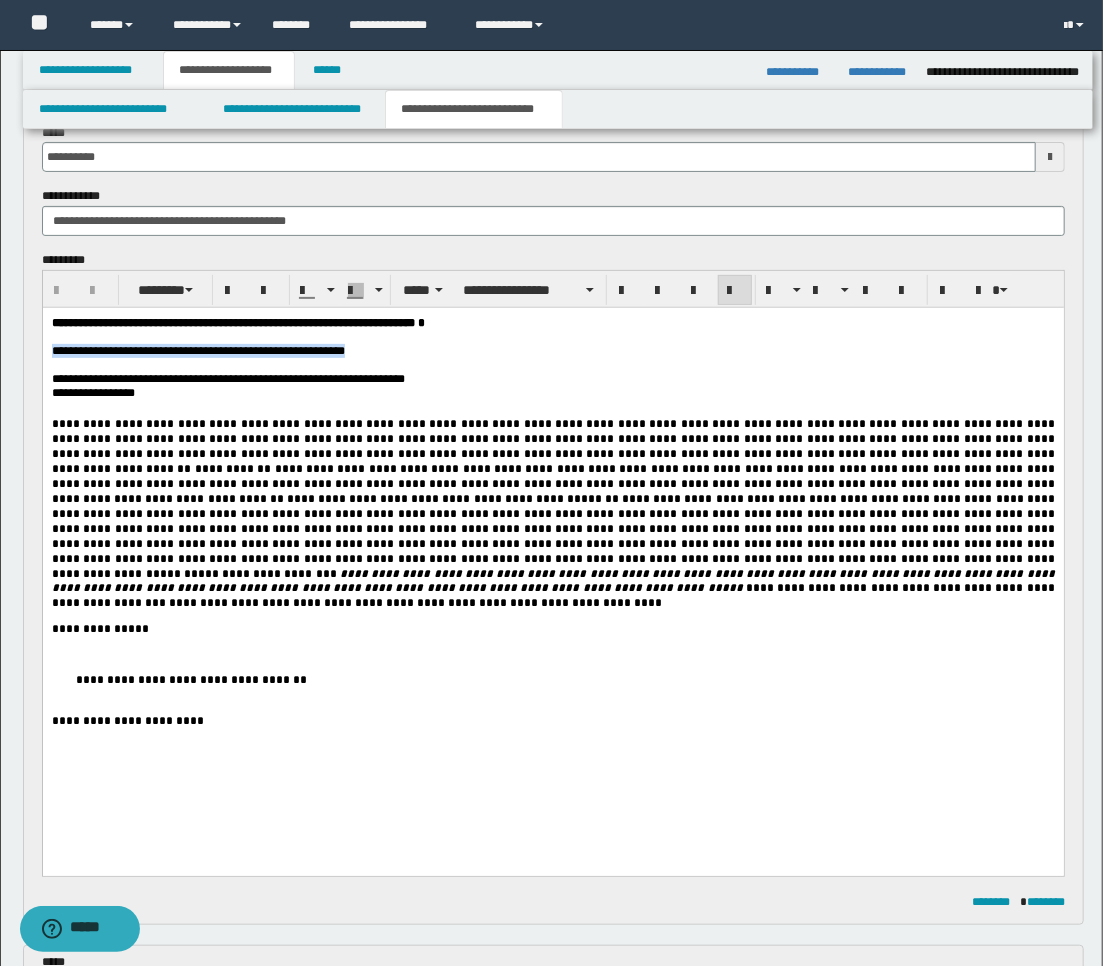 drag, startPoint x: 346, startPoint y: 393, endPoint x: 35, endPoint y: 358, distance: 312.96326 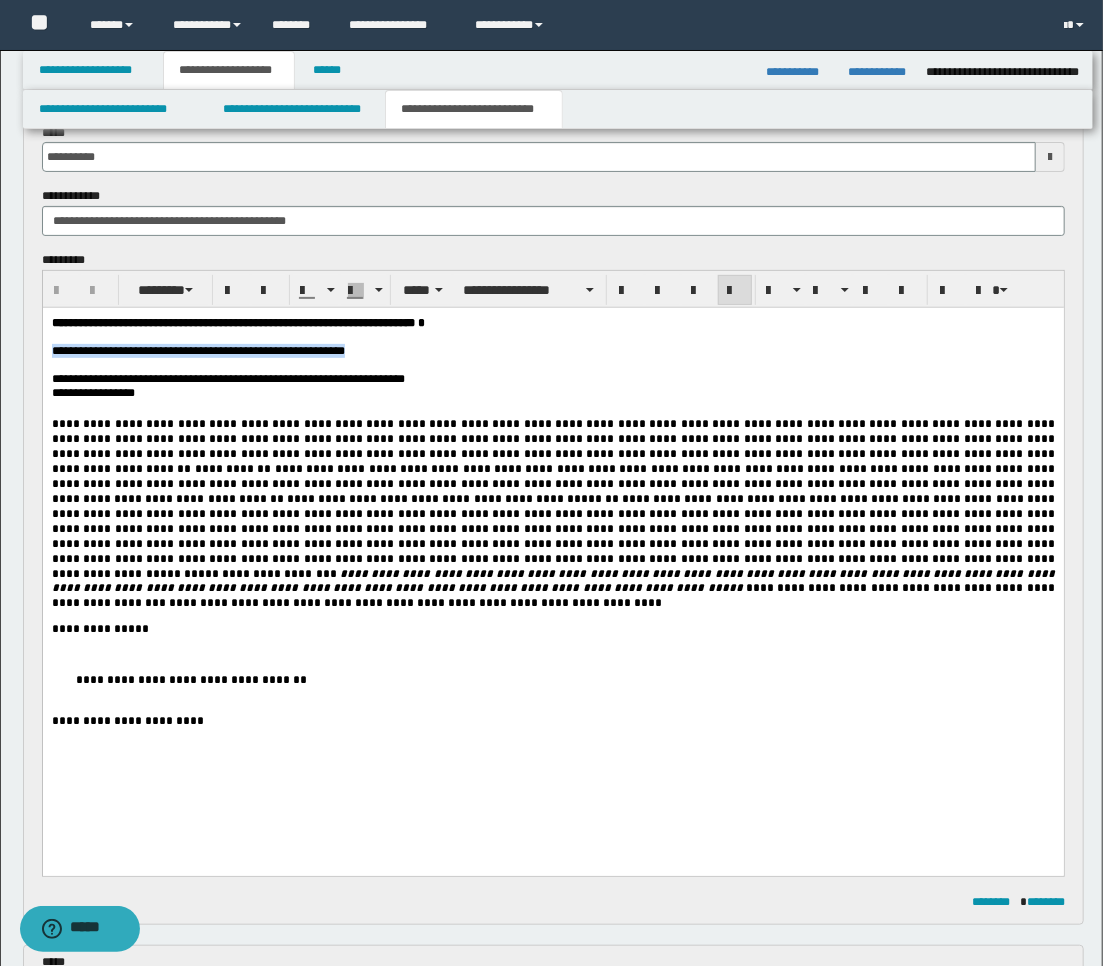 click on "**********" at bounding box center (552, 560) 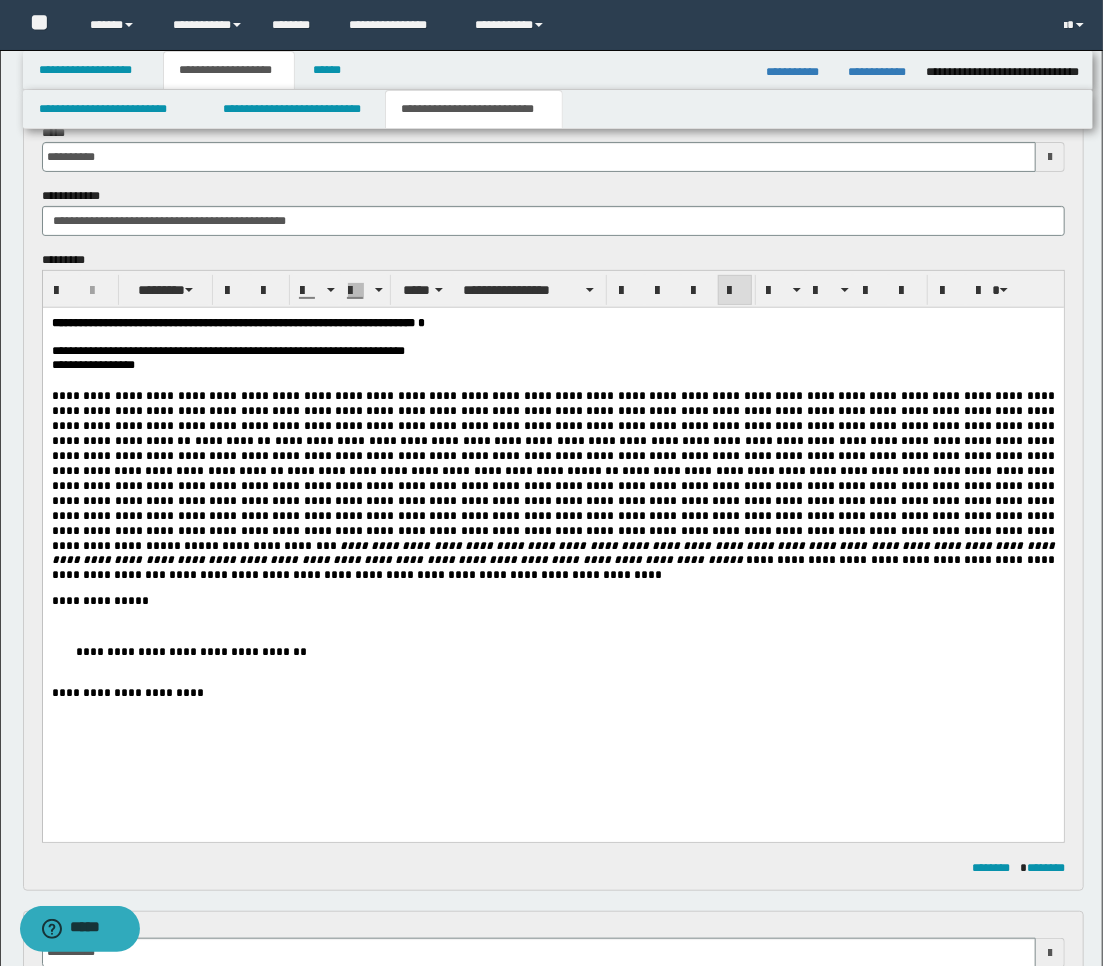 click at bounding box center (1050, 157) 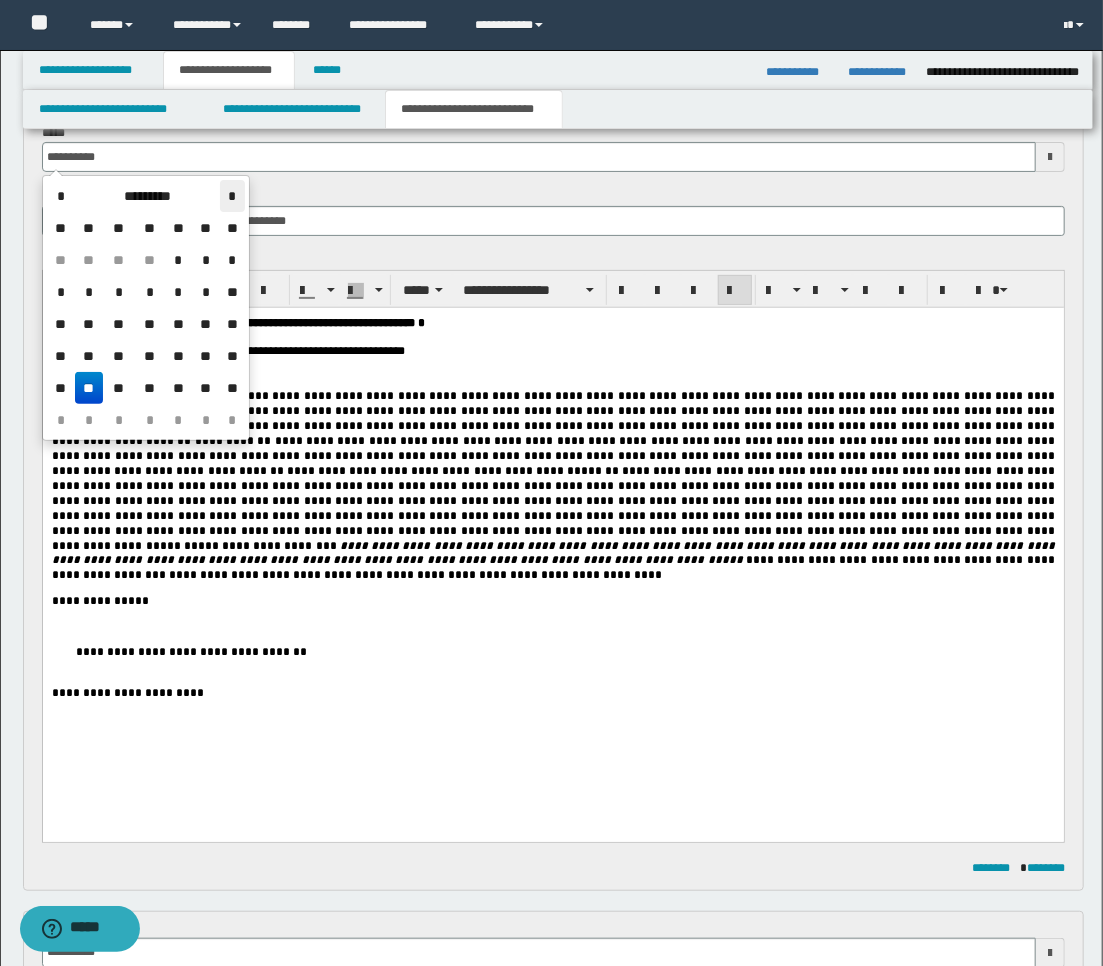 click on "*" at bounding box center [232, 196] 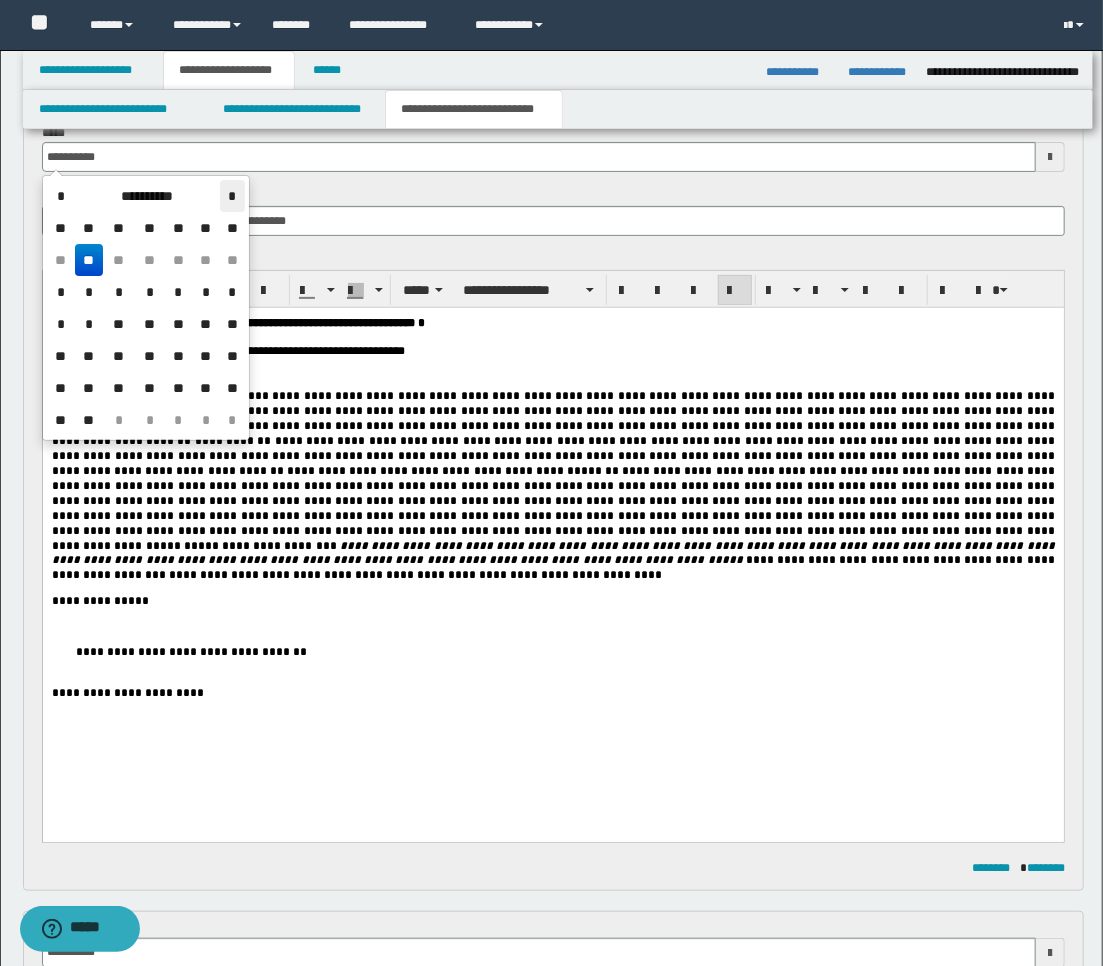 click on "*" at bounding box center [232, 196] 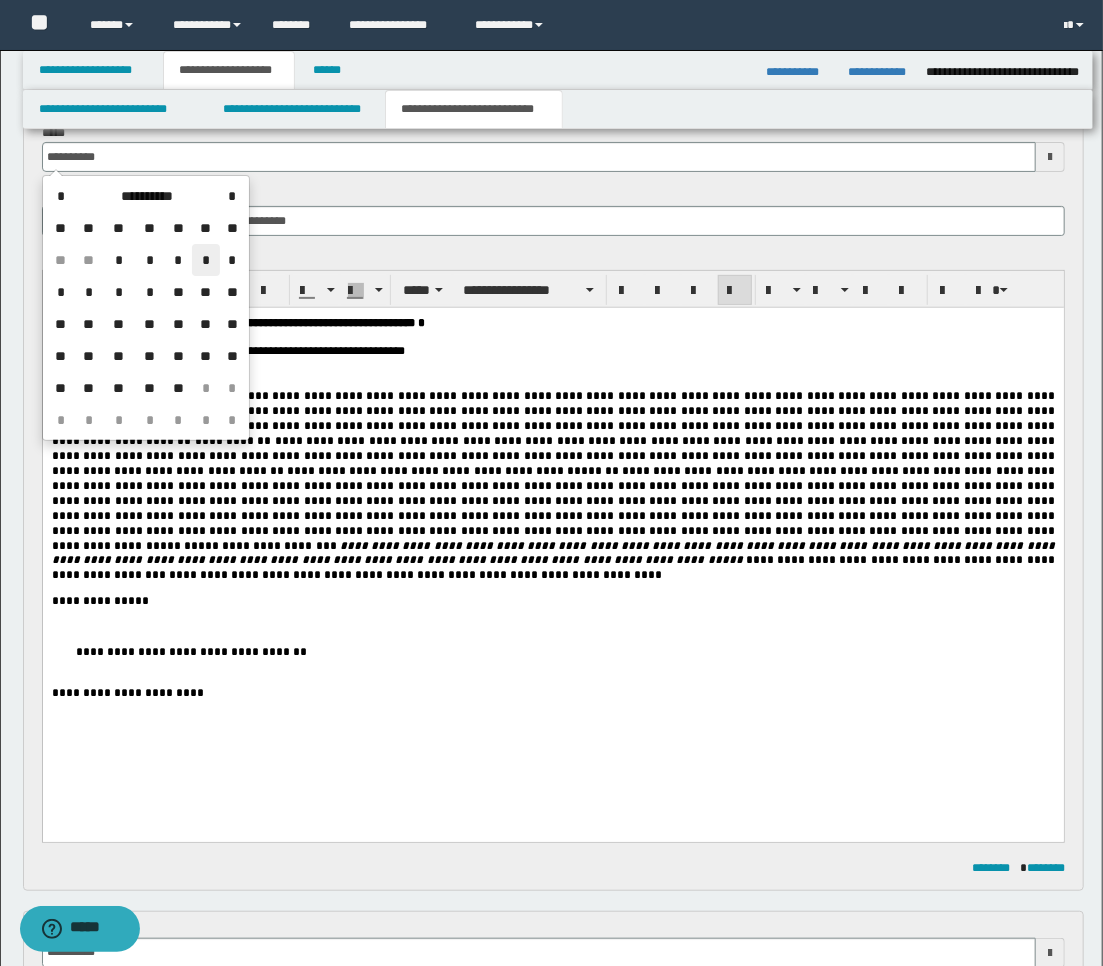 click on "*" at bounding box center [206, 260] 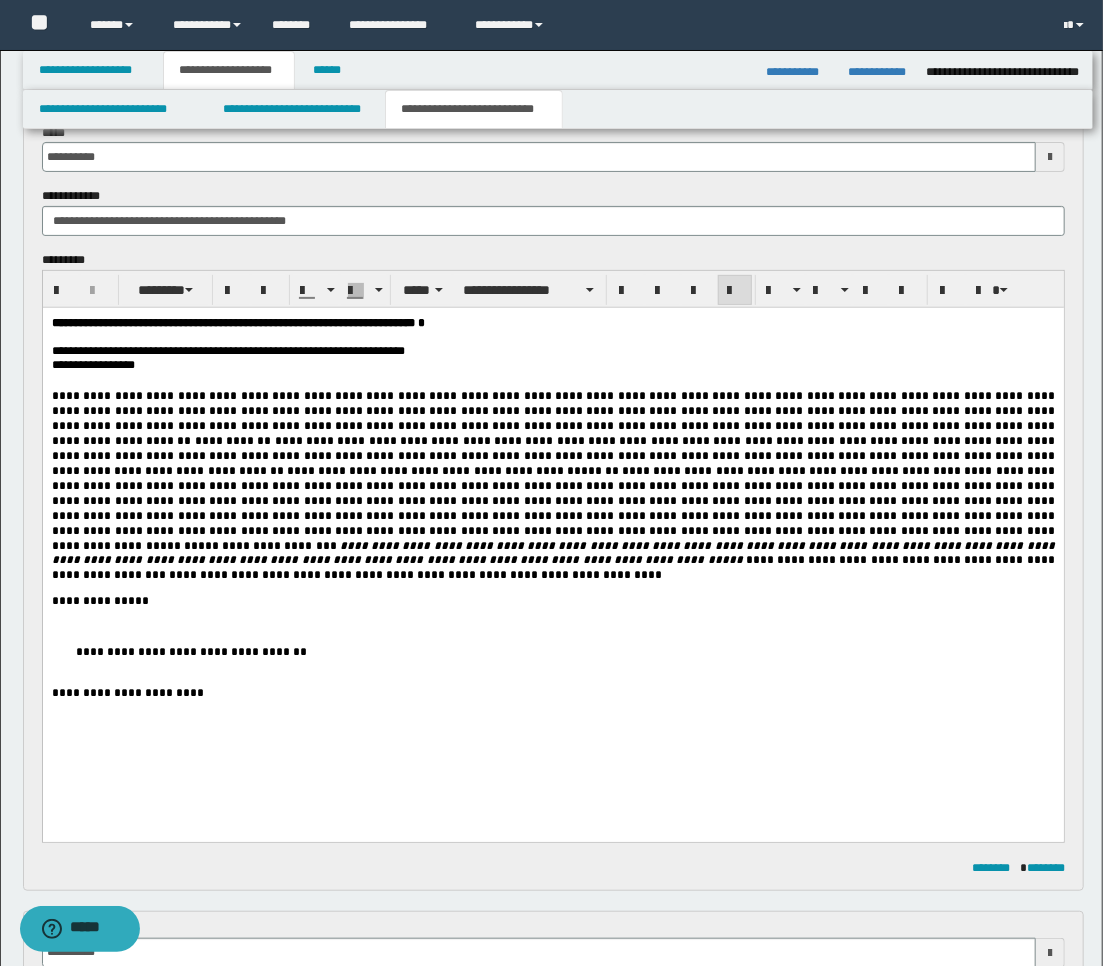 click on "**********" at bounding box center (554, 470) 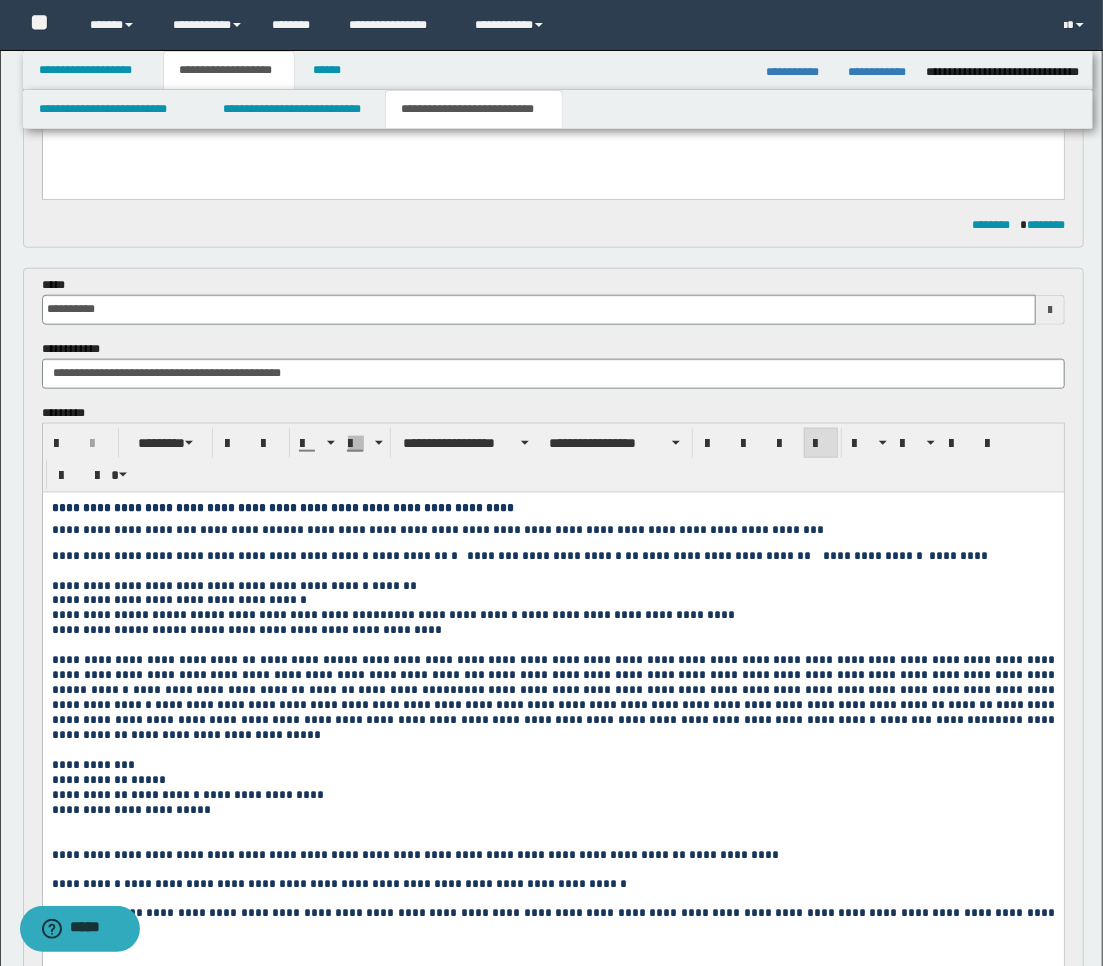 scroll, scrollTop: 777, scrollLeft: 0, axis: vertical 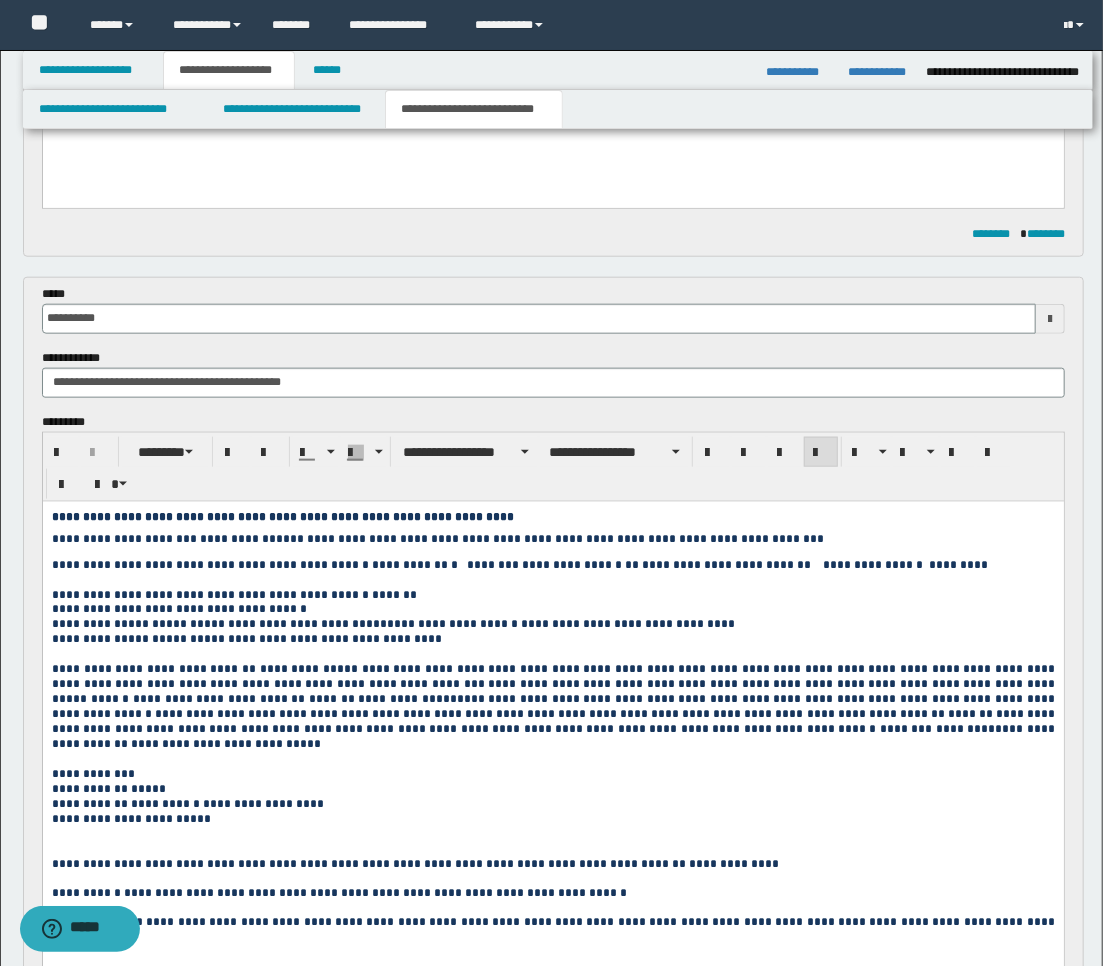 click at bounding box center [1050, 319] 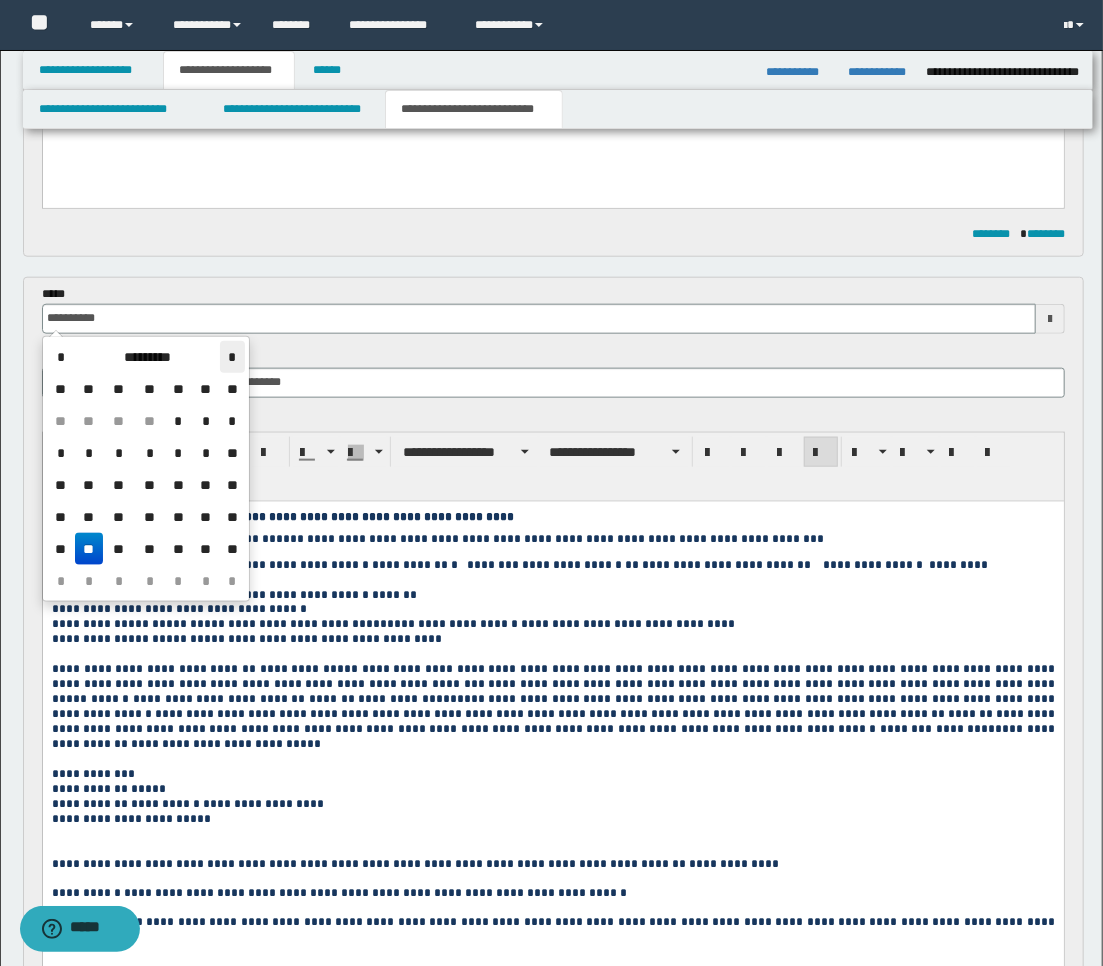click on "*" at bounding box center [232, 357] 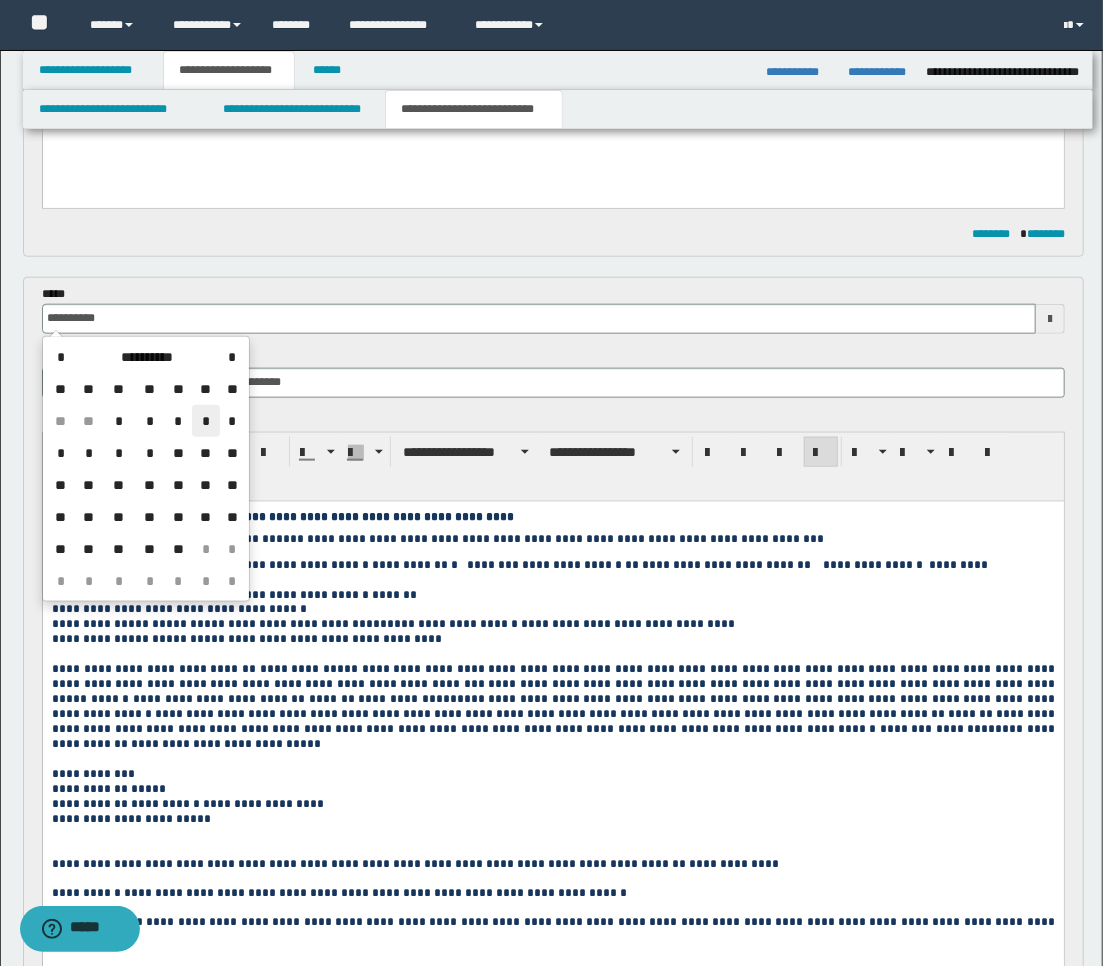 click on "*" at bounding box center [206, 421] 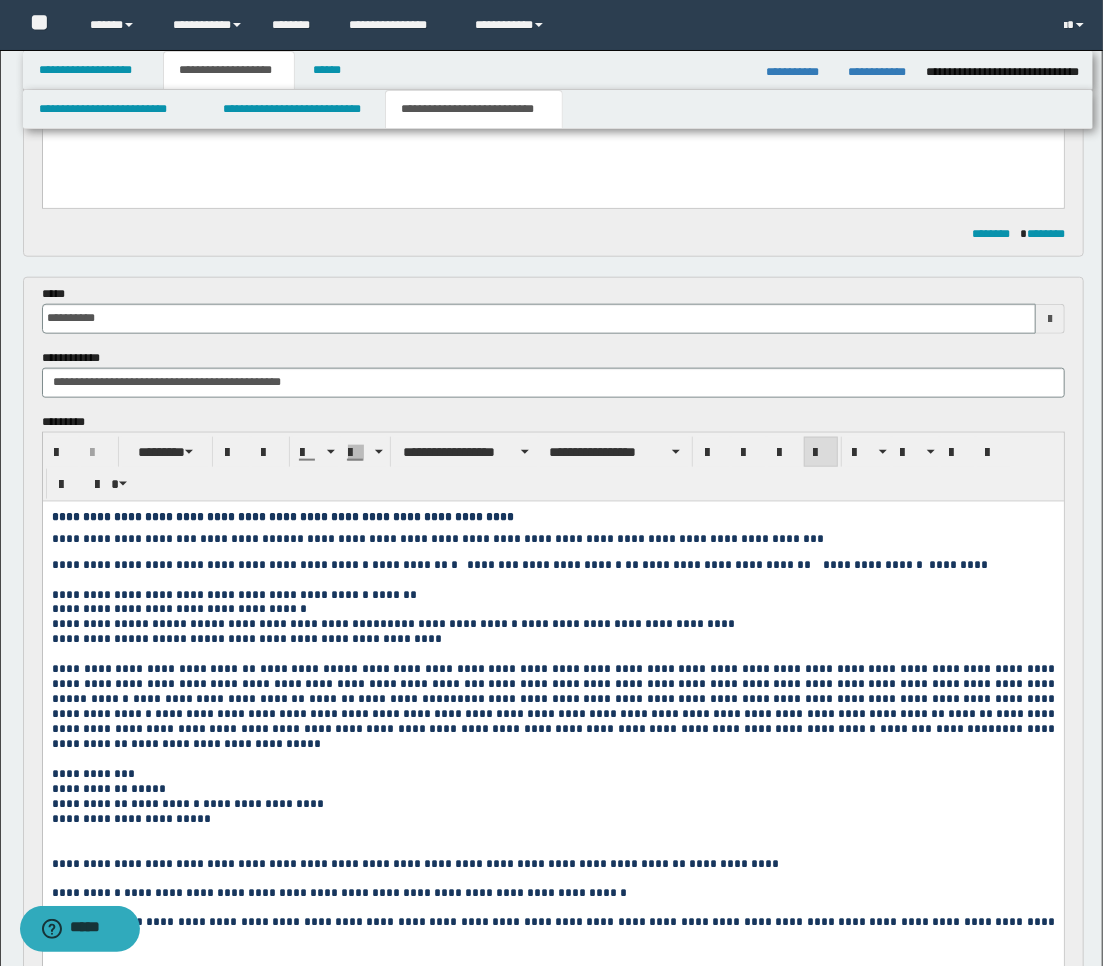 click at bounding box center (552, 653) 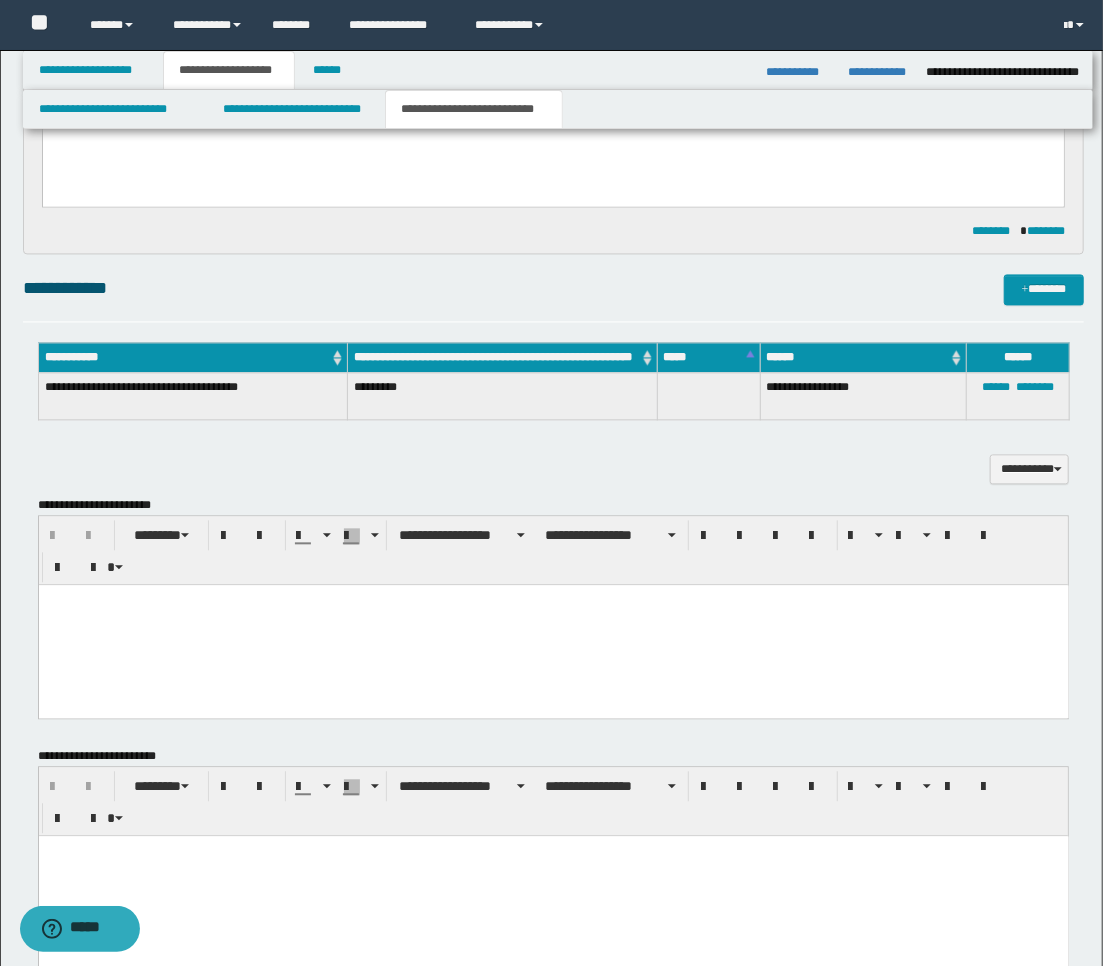 scroll, scrollTop: 1666, scrollLeft: 0, axis: vertical 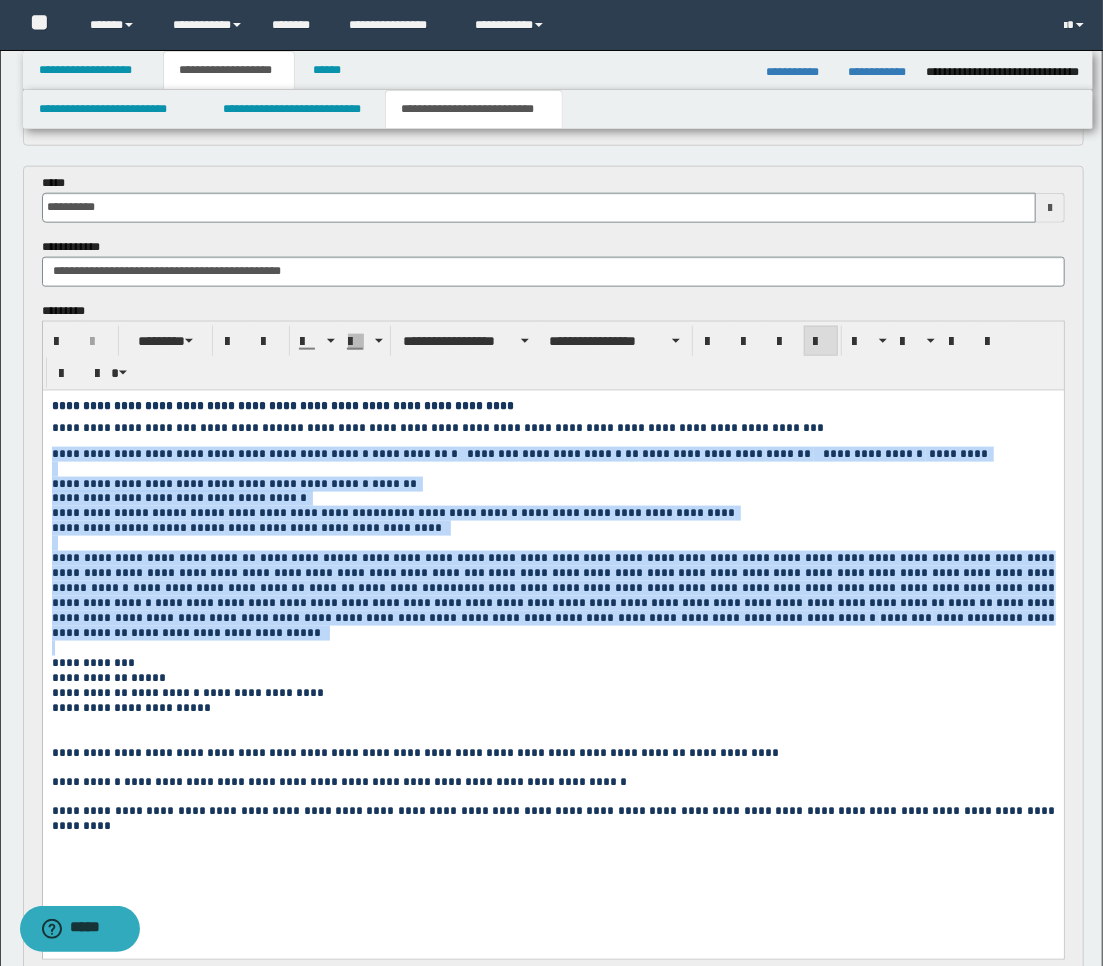 drag, startPoint x: 652, startPoint y: 651, endPoint x: 49, endPoint y: 449, distance: 635.93475 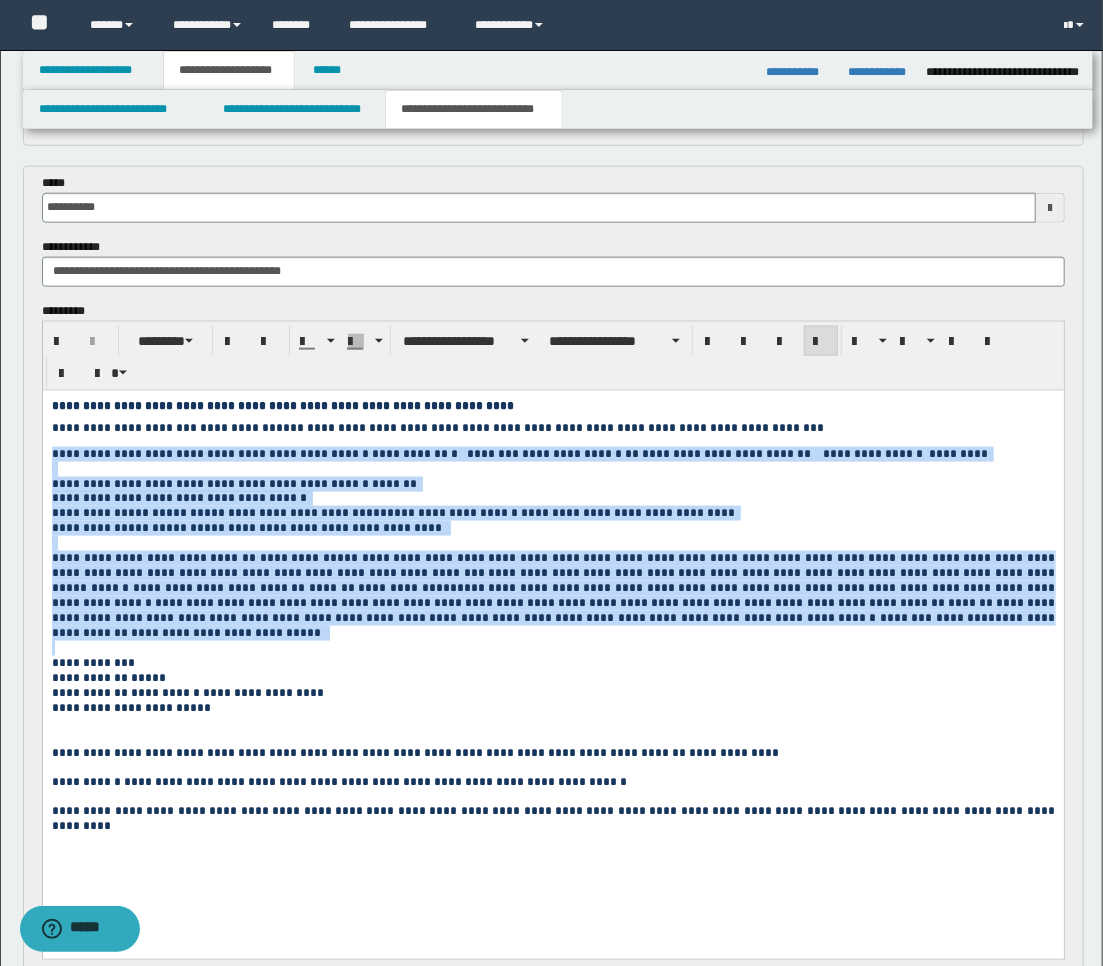 click on "**********" at bounding box center (552, 641) 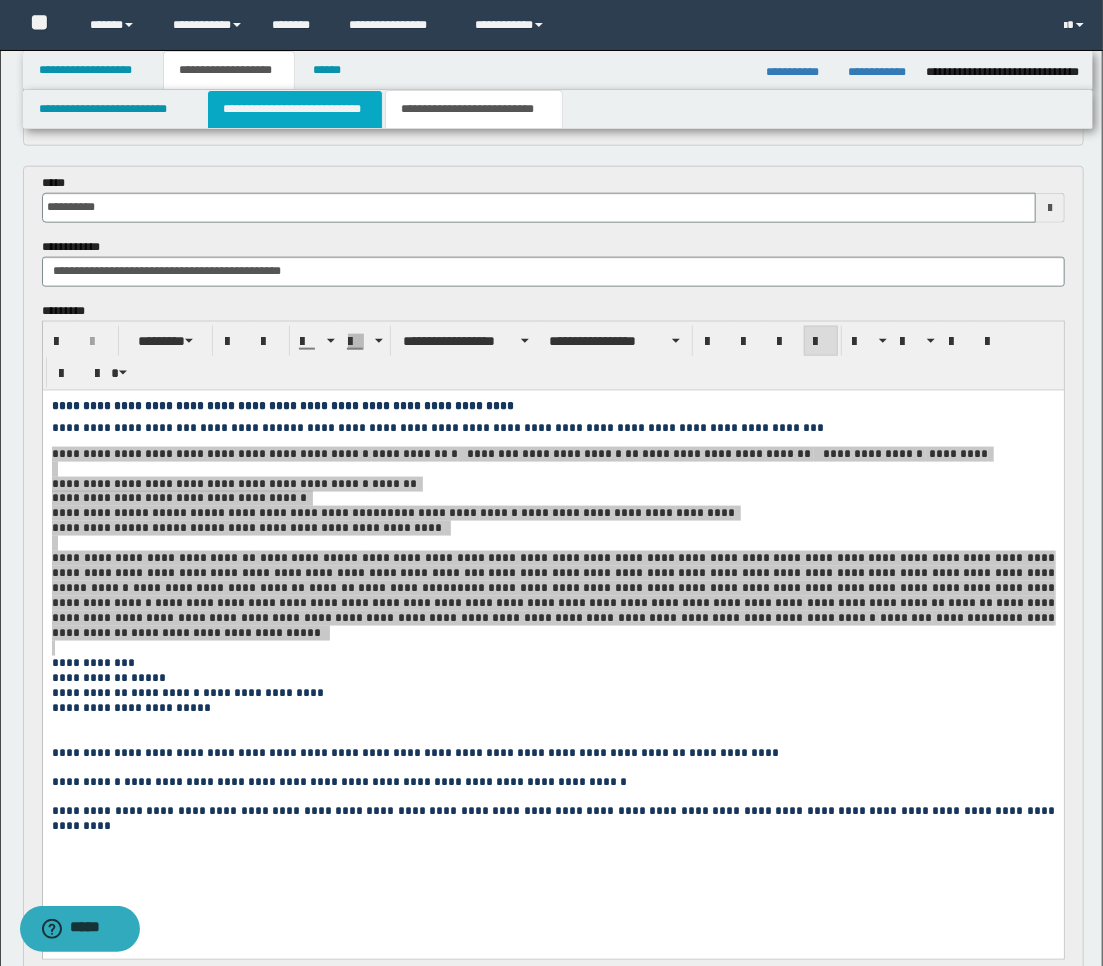 click on "**********" at bounding box center [295, 109] 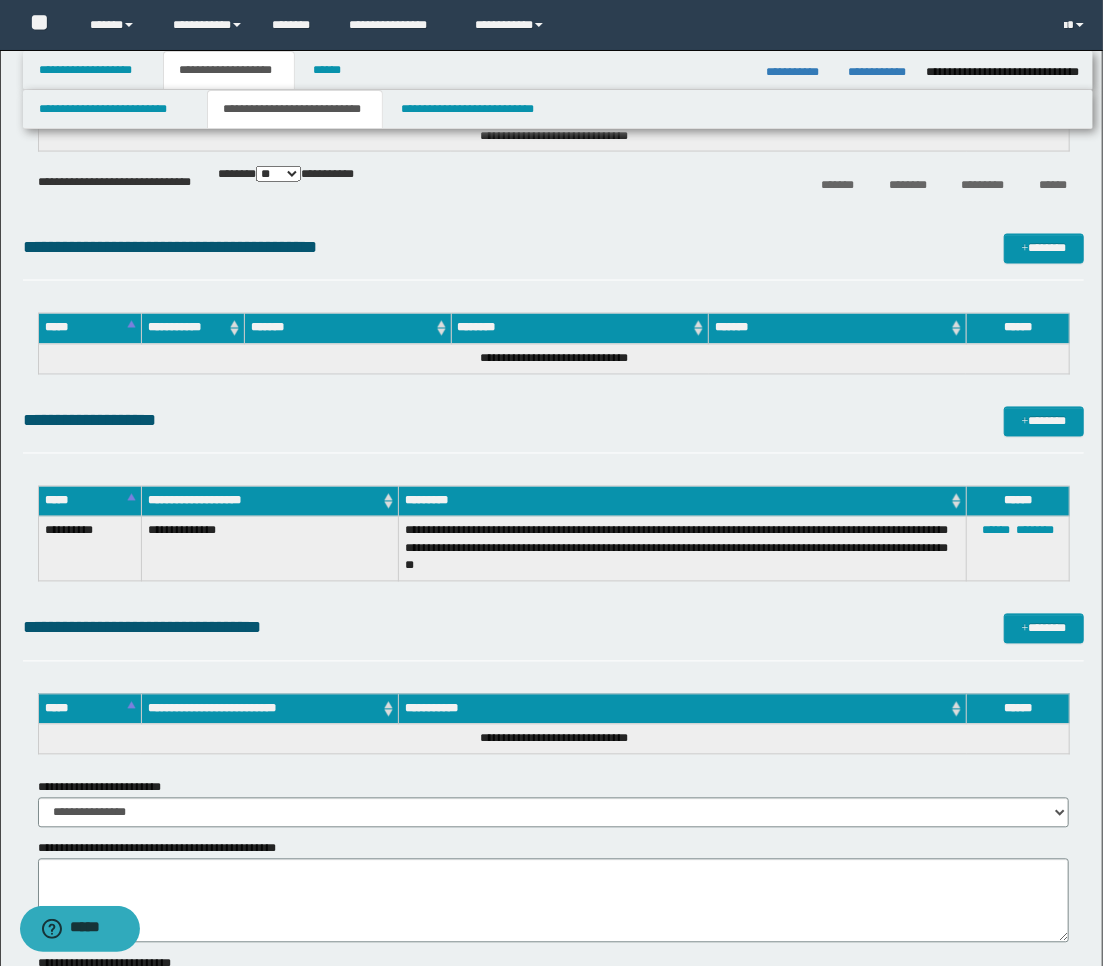 scroll, scrollTop: 1444, scrollLeft: 0, axis: vertical 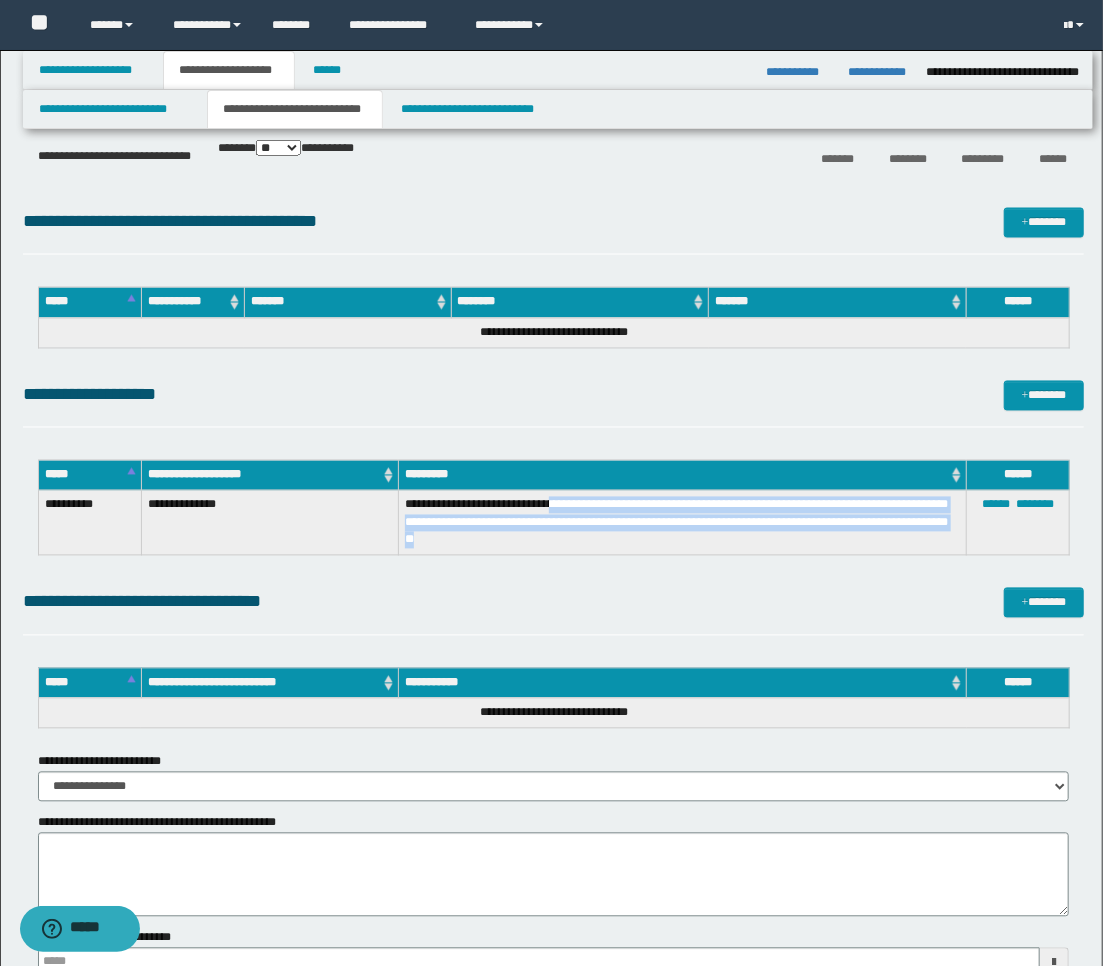 drag, startPoint x: 555, startPoint y: 506, endPoint x: 623, endPoint y: 534, distance: 73.53911 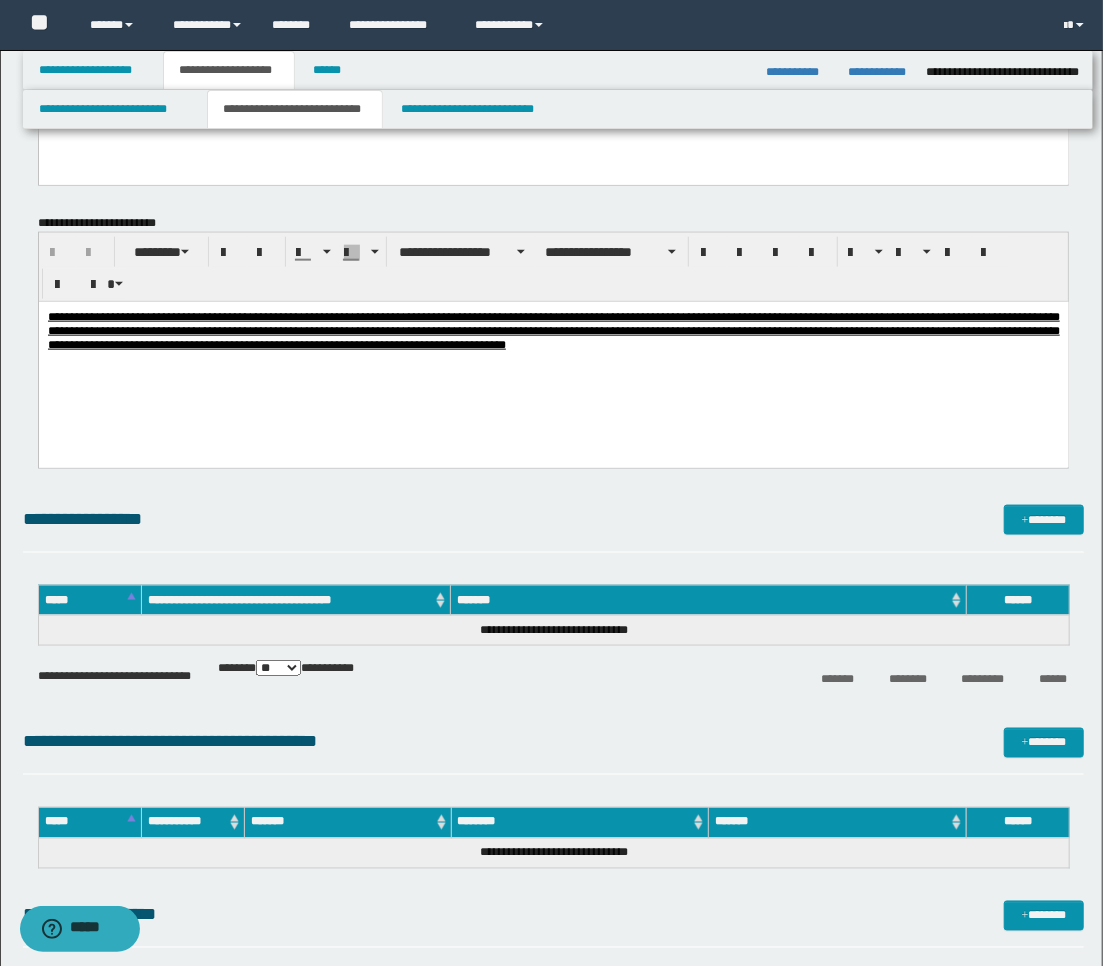 scroll, scrollTop: 1111, scrollLeft: 0, axis: vertical 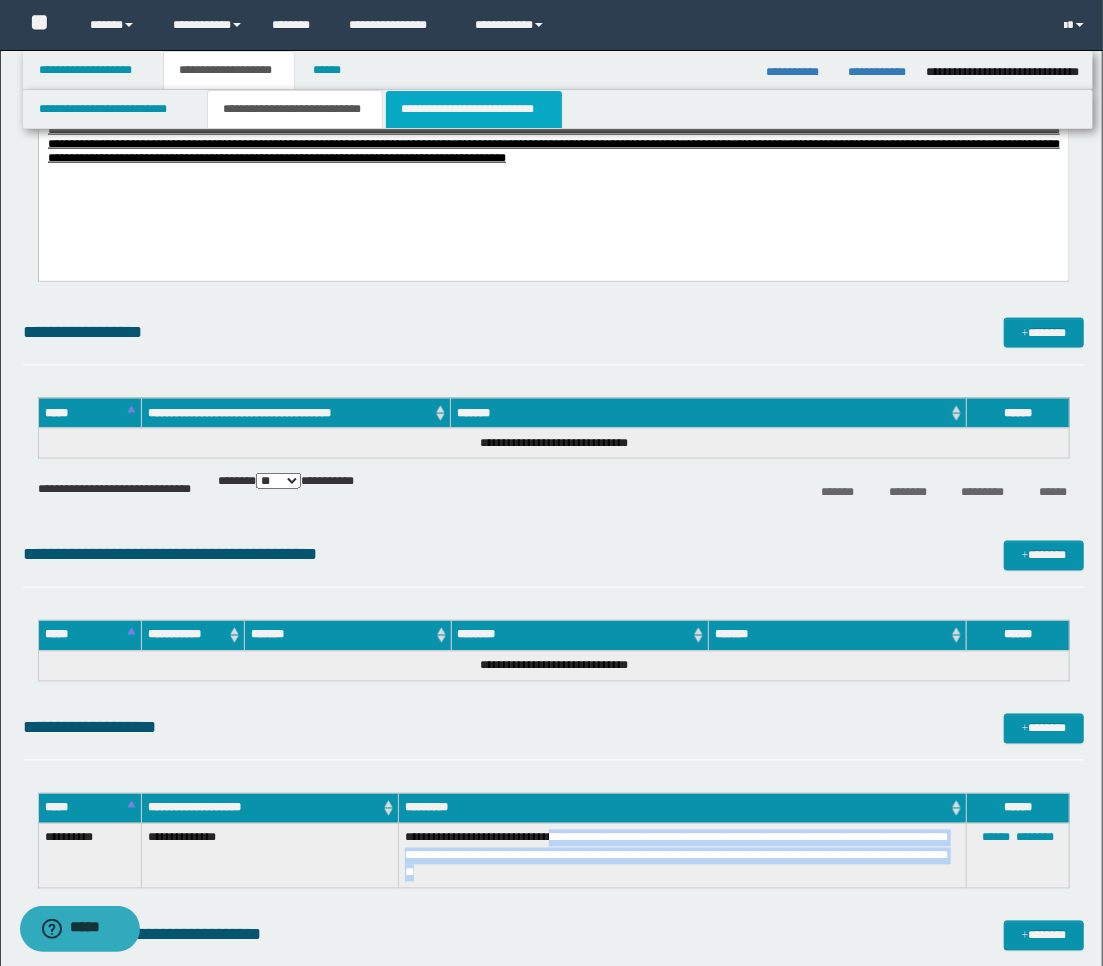 click on "**********" at bounding box center (474, 109) 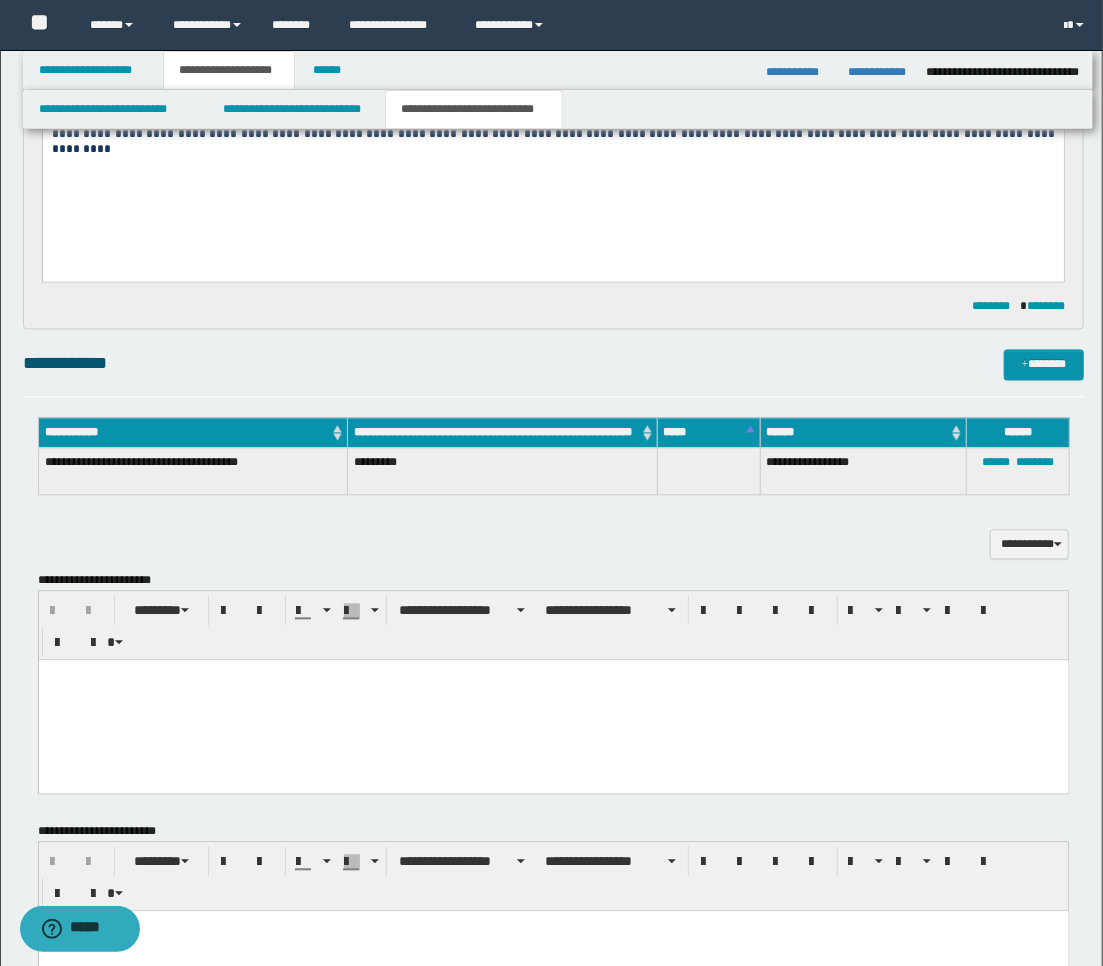 scroll, scrollTop: 1777, scrollLeft: 0, axis: vertical 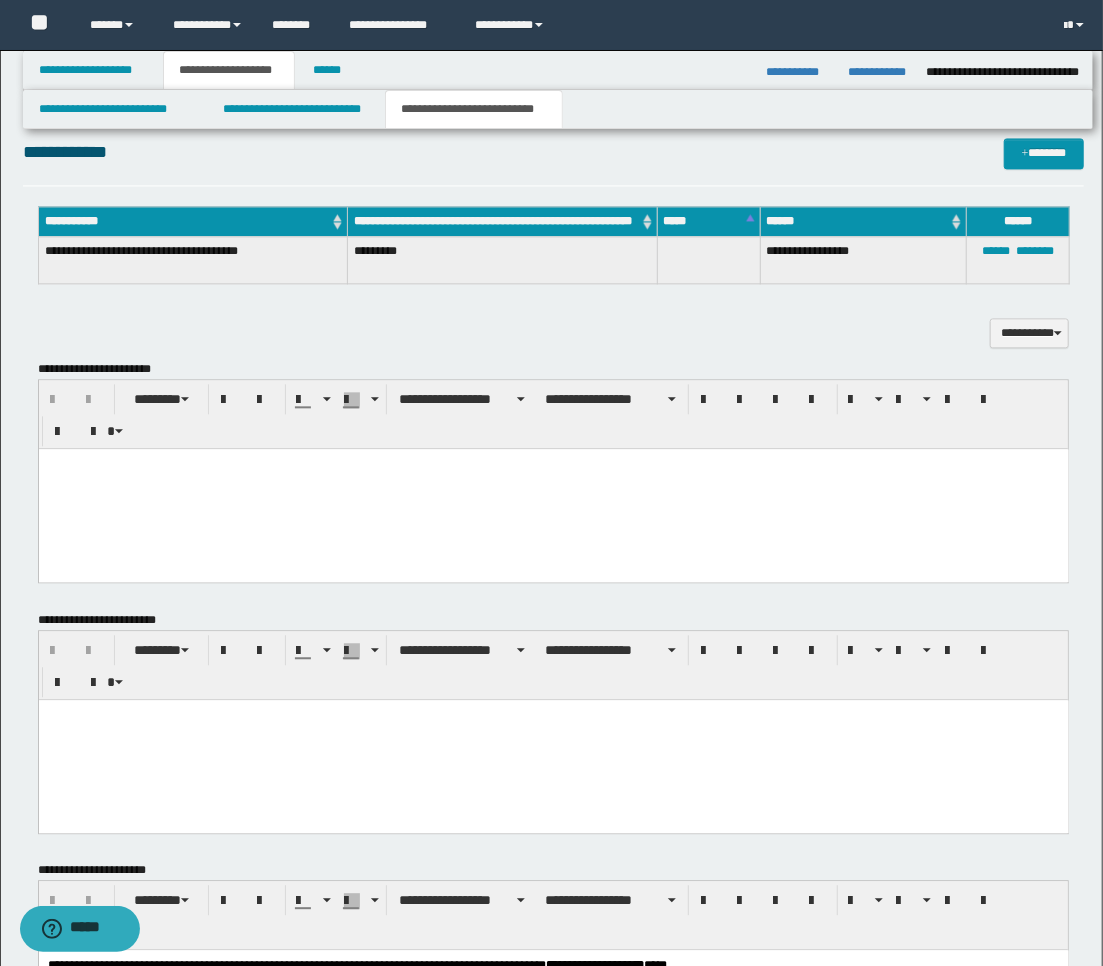 click at bounding box center [553, 488] 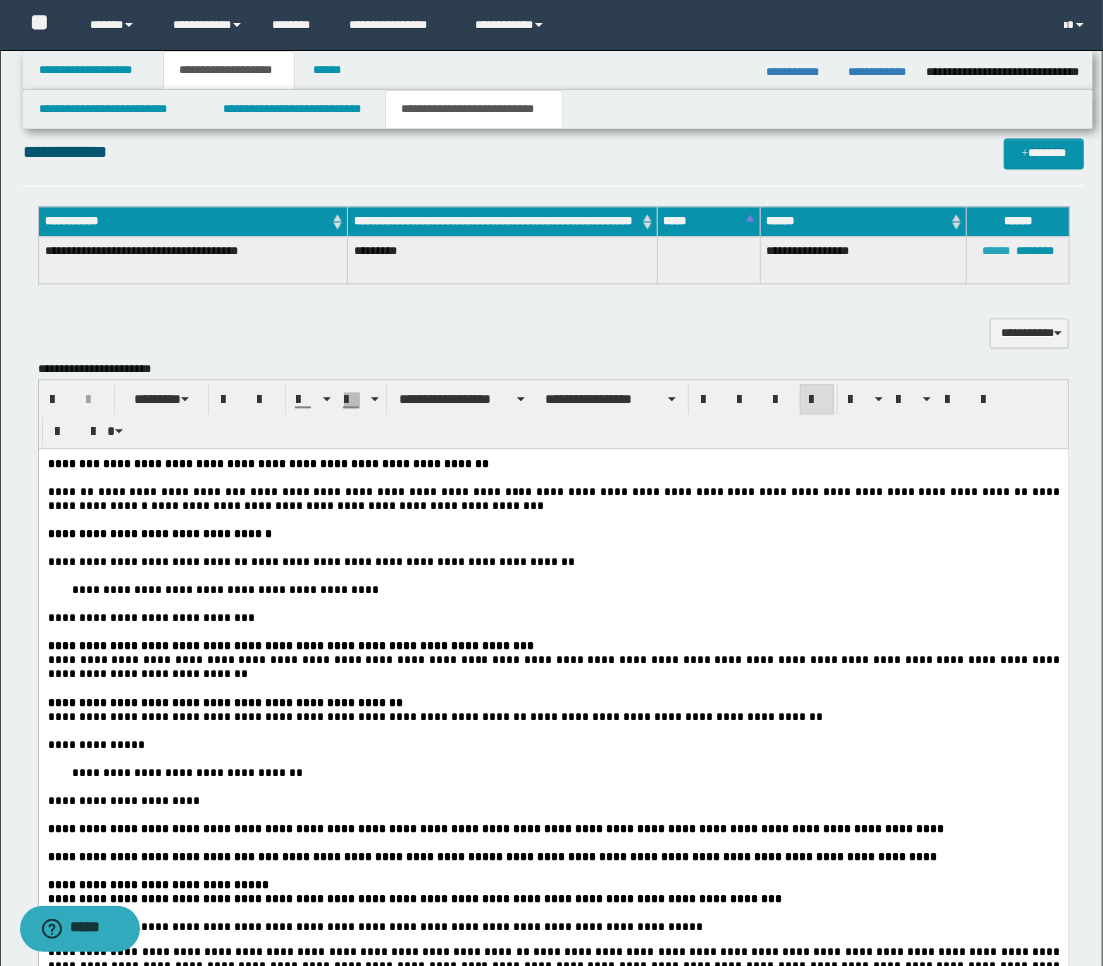 click on "******" at bounding box center (996, 251) 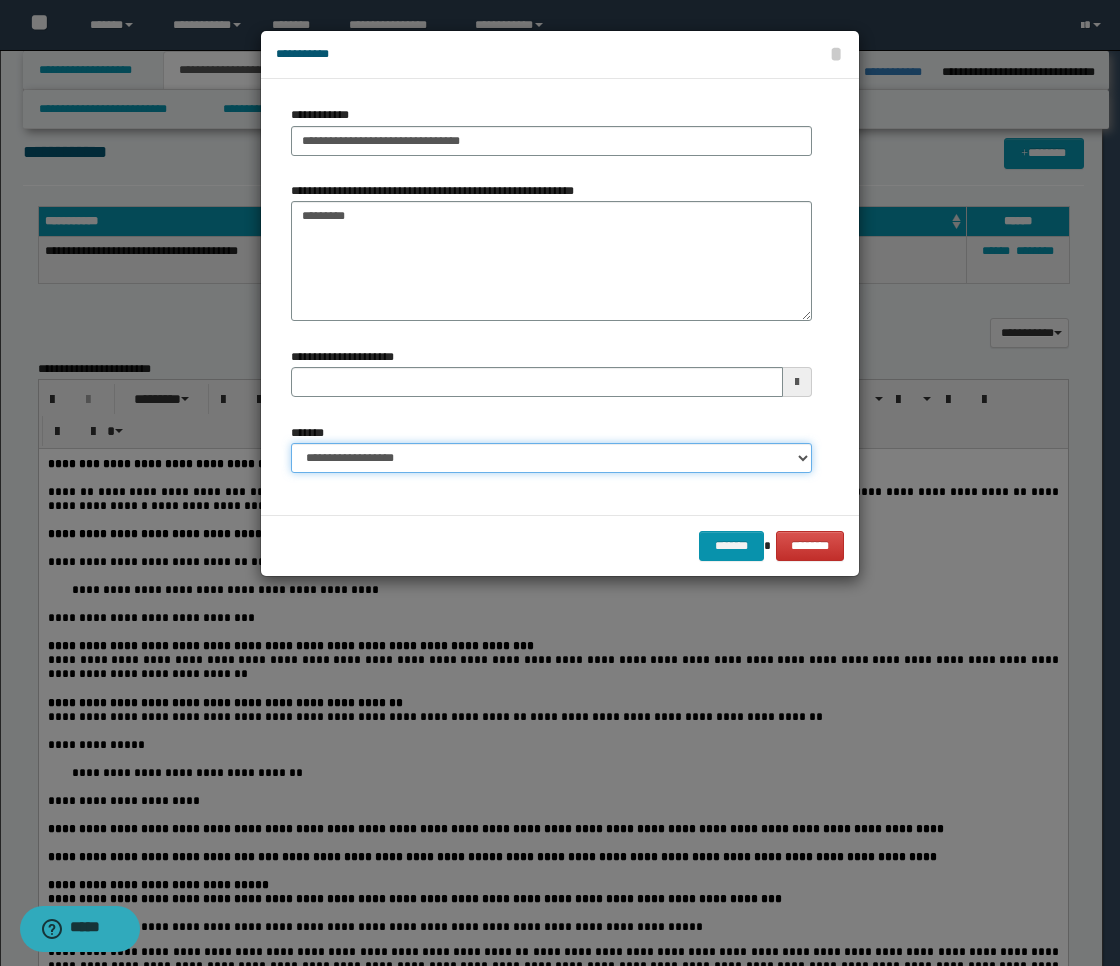 click on "**********" at bounding box center (551, 458) 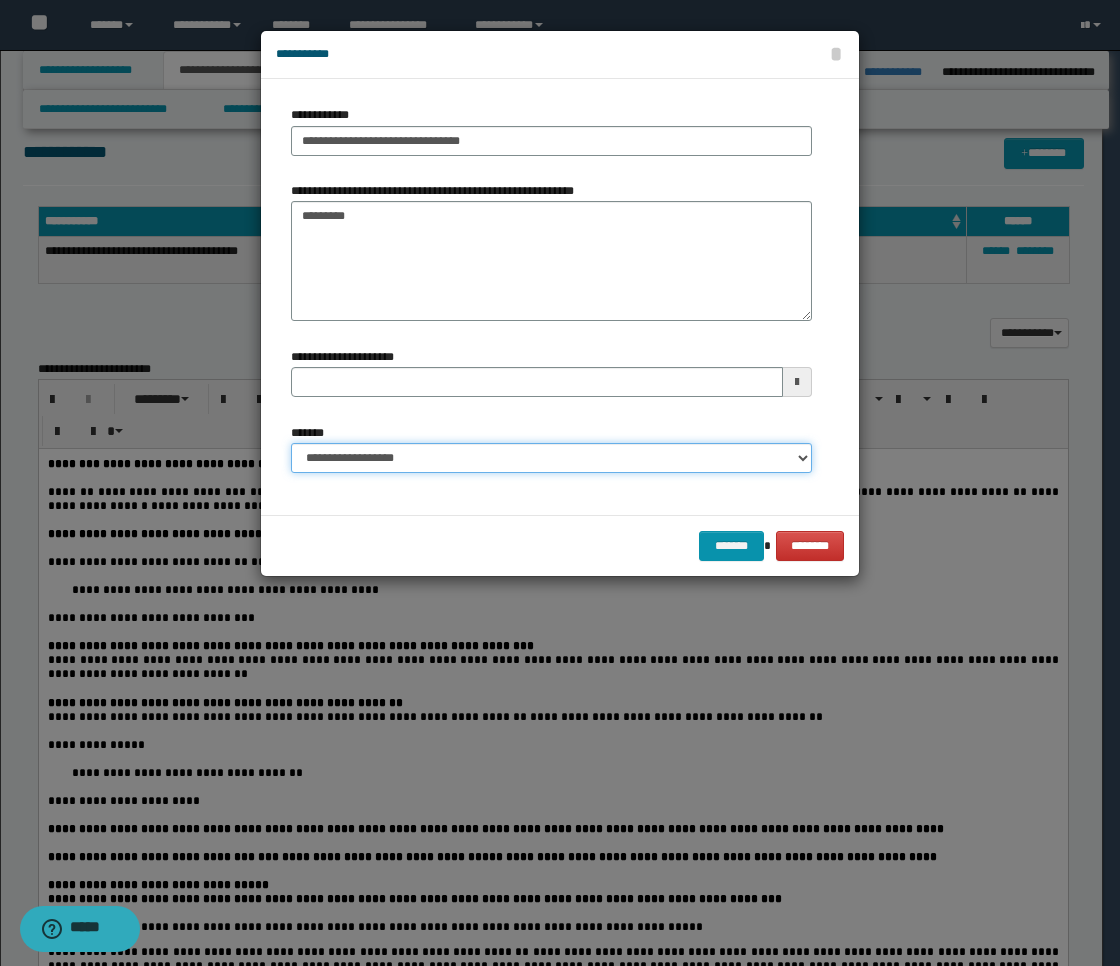 select on "*" 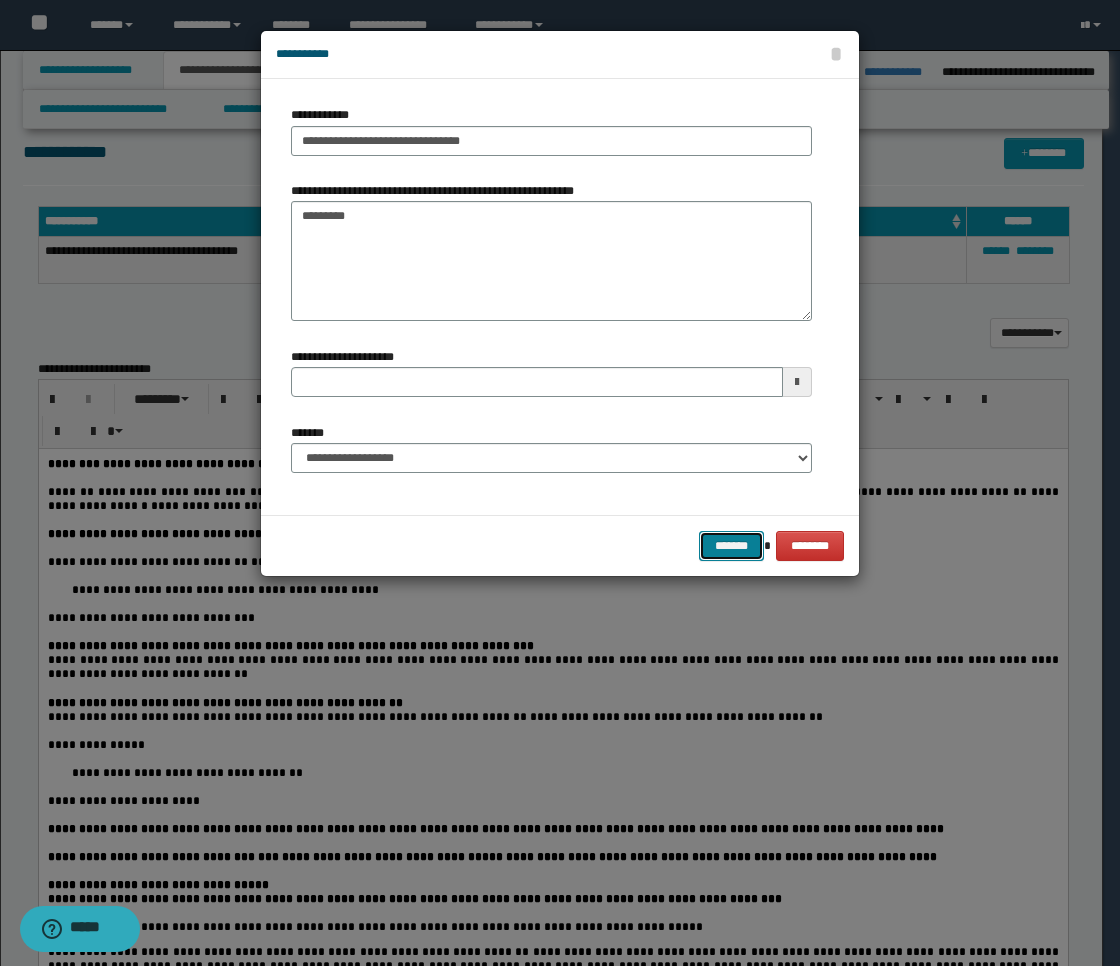 click on "*******" at bounding box center (731, 546) 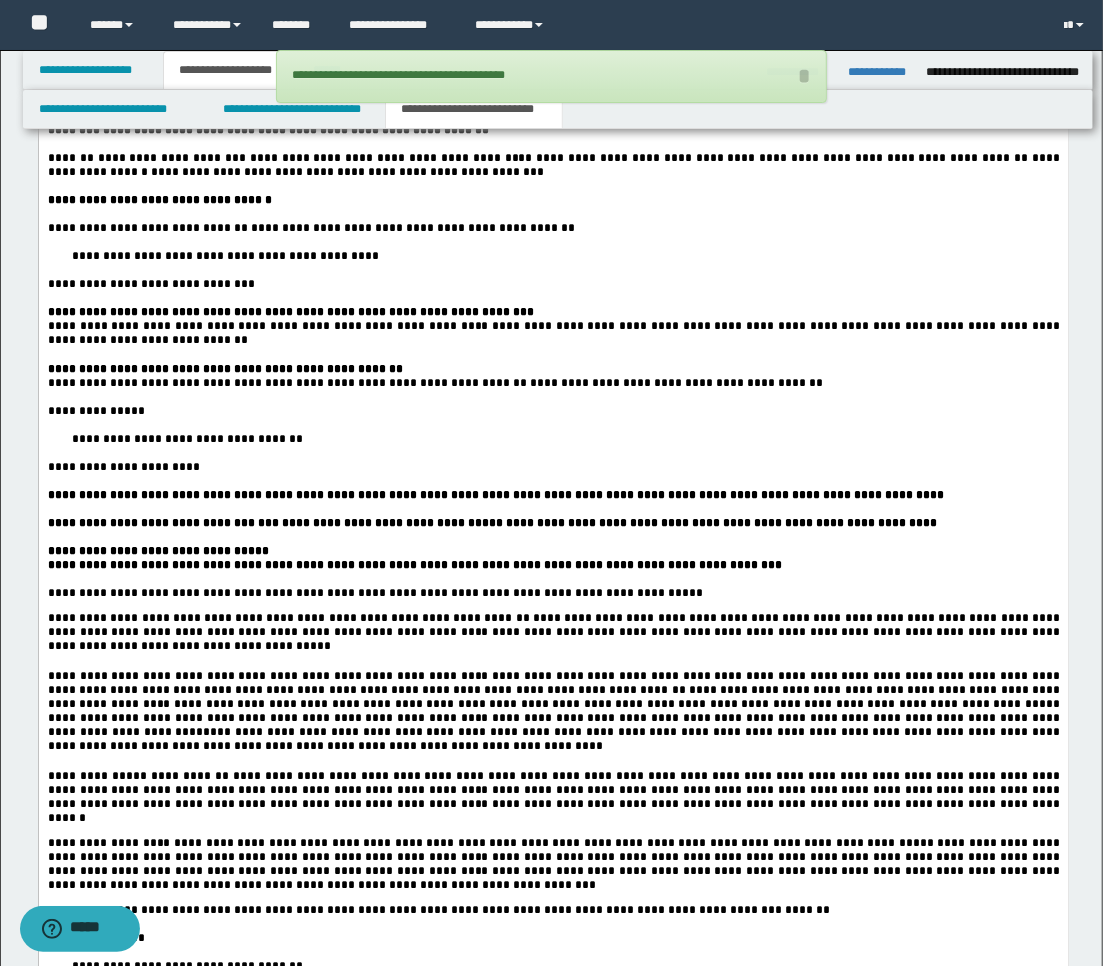 scroll, scrollTop: 2444, scrollLeft: 0, axis: vertical 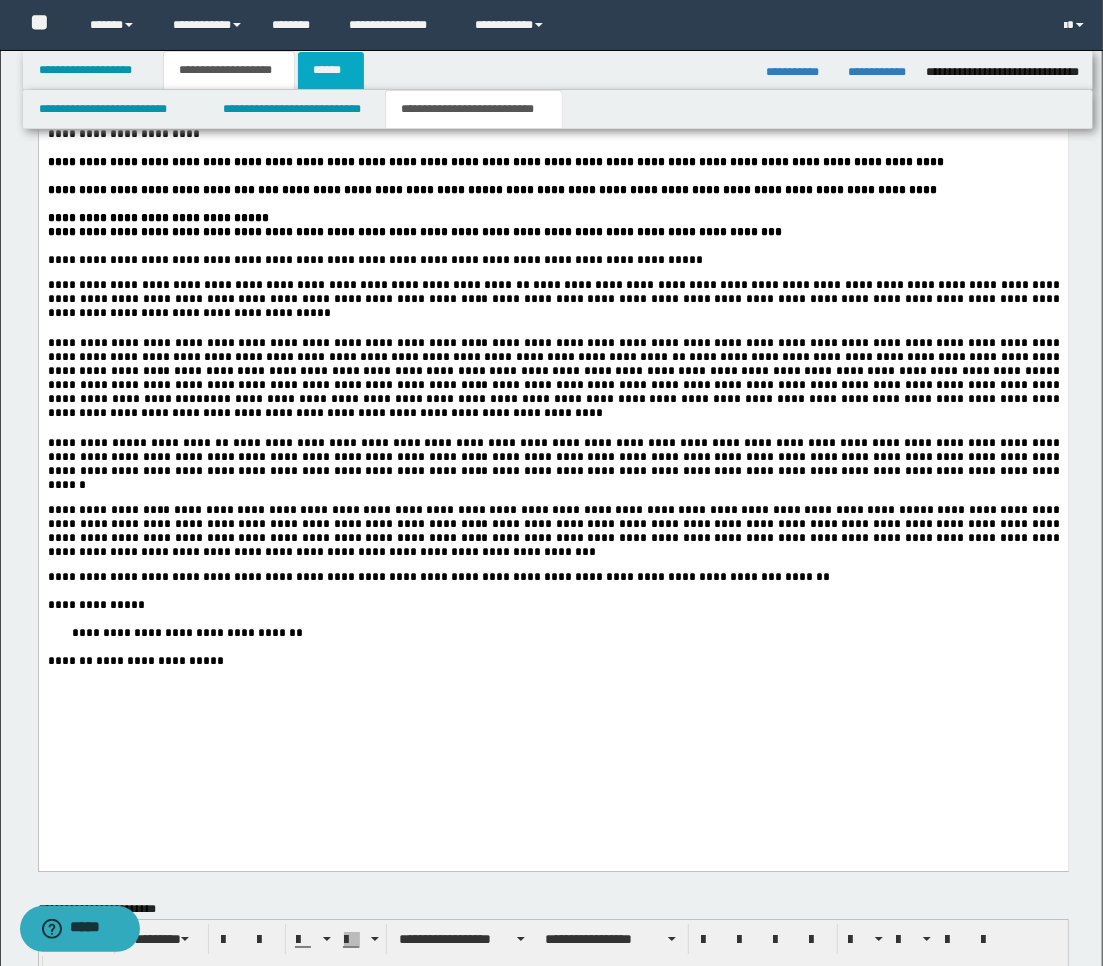 click on "******" at bounding box center [331, 70] 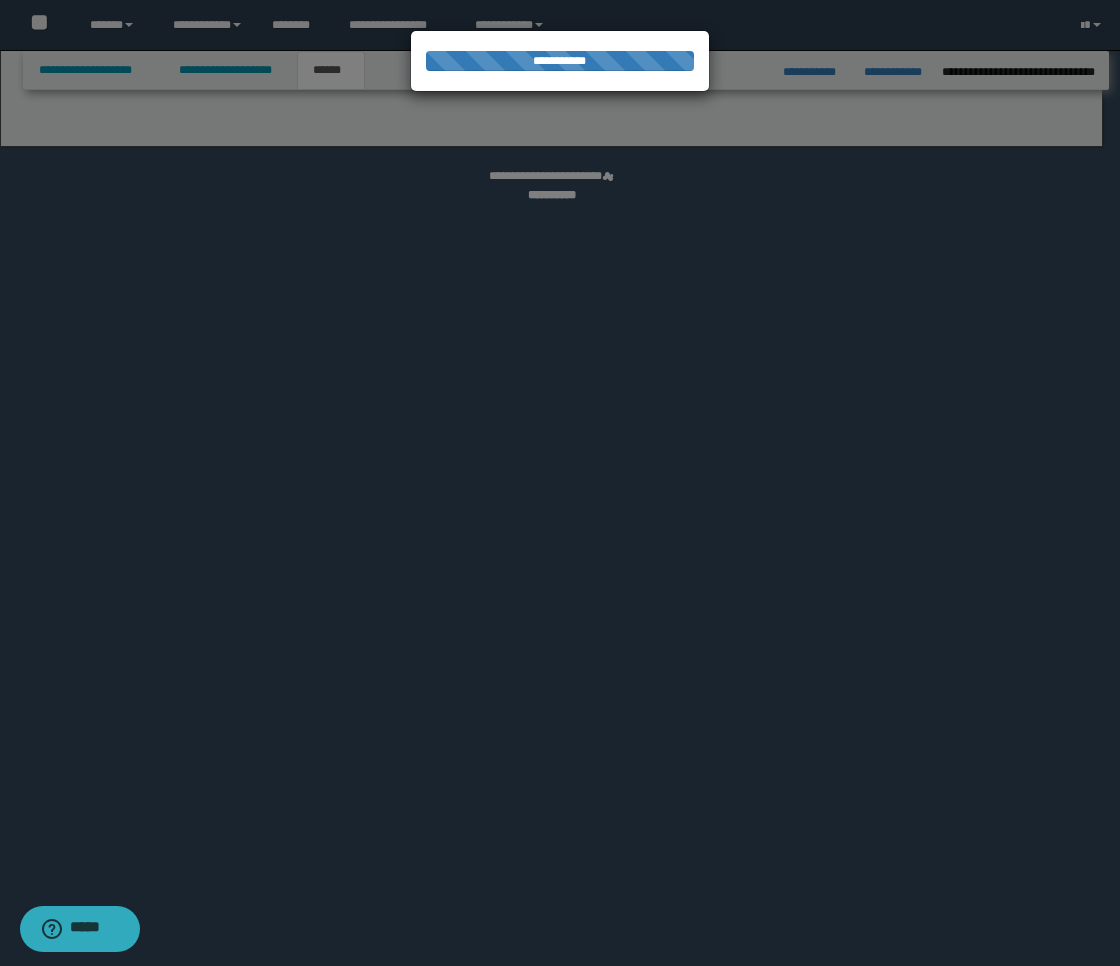 select on "*" 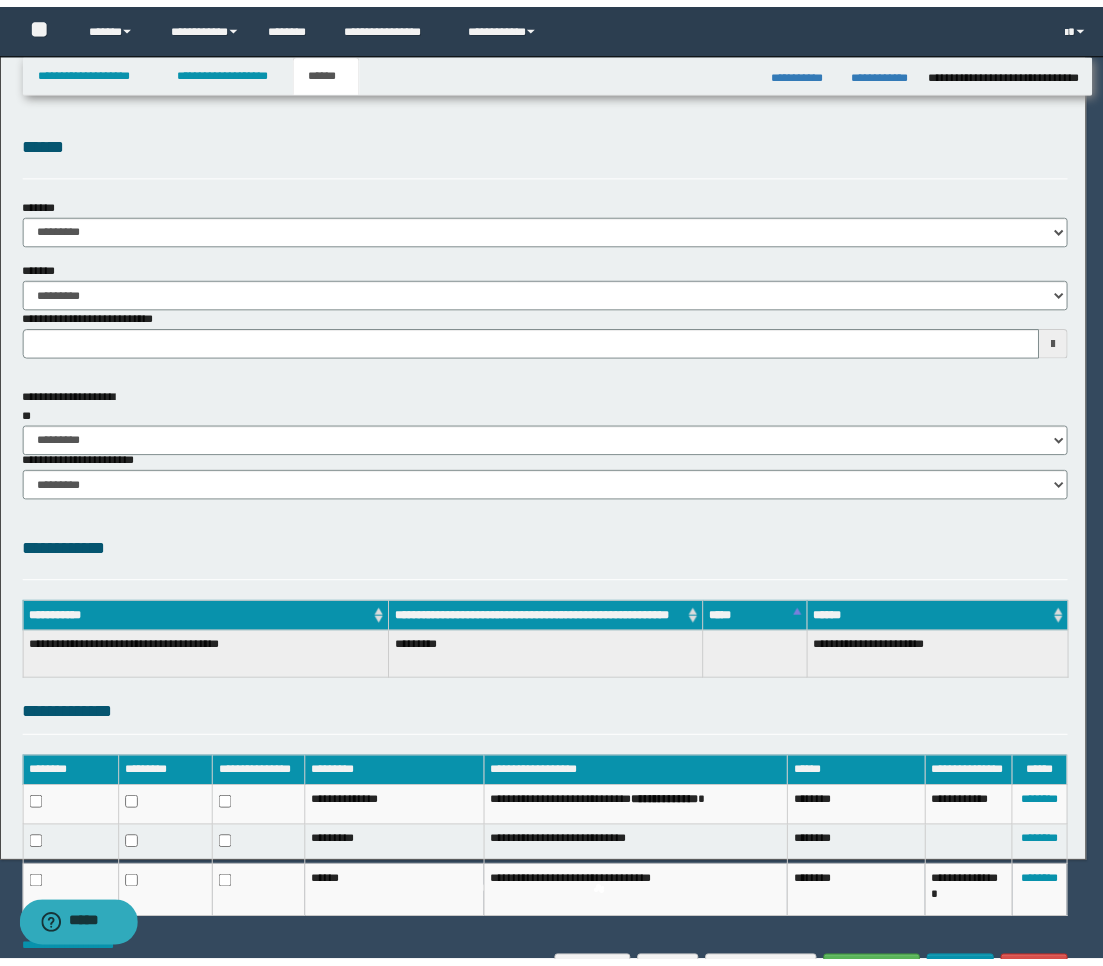 scroll, scrollTop: 0, scrollLeft: 0, axis: both 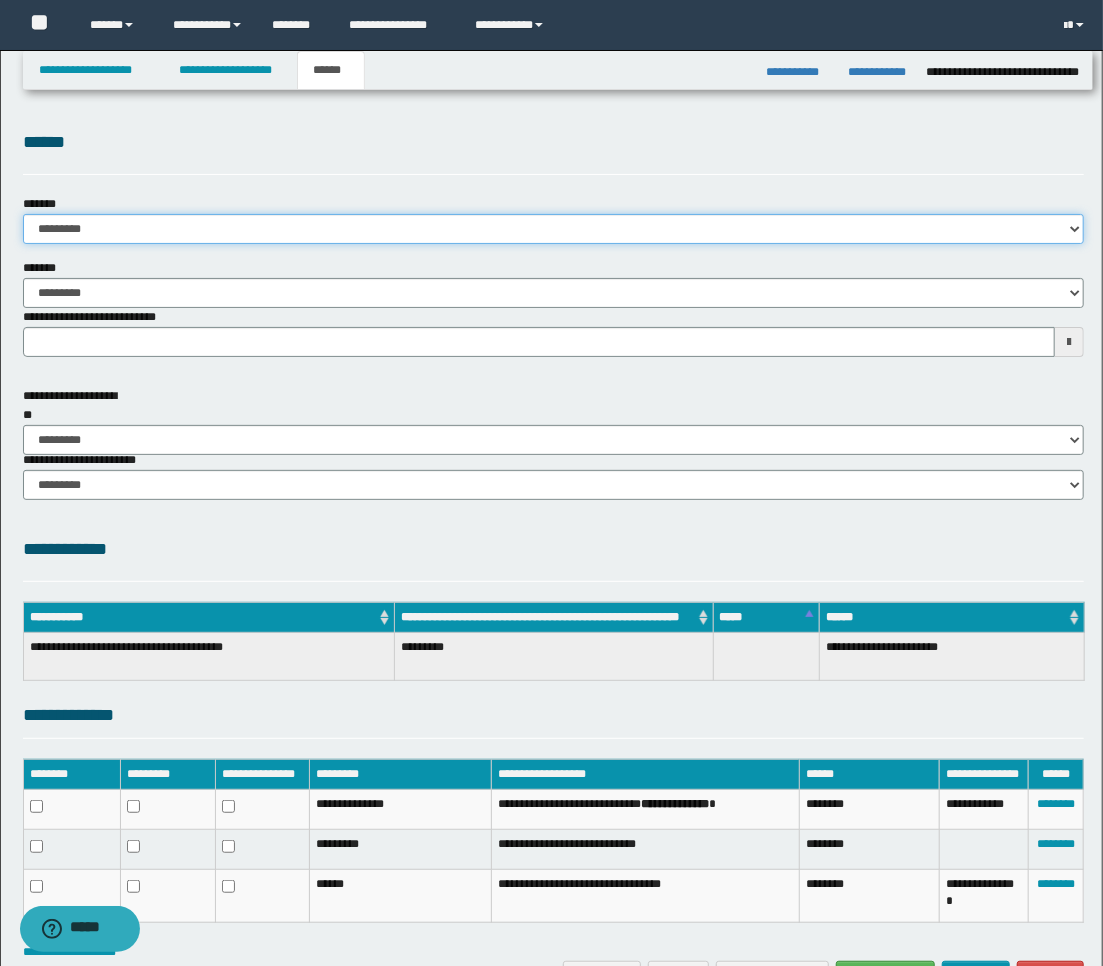 click on "**********" at bounding box center (554, 229) 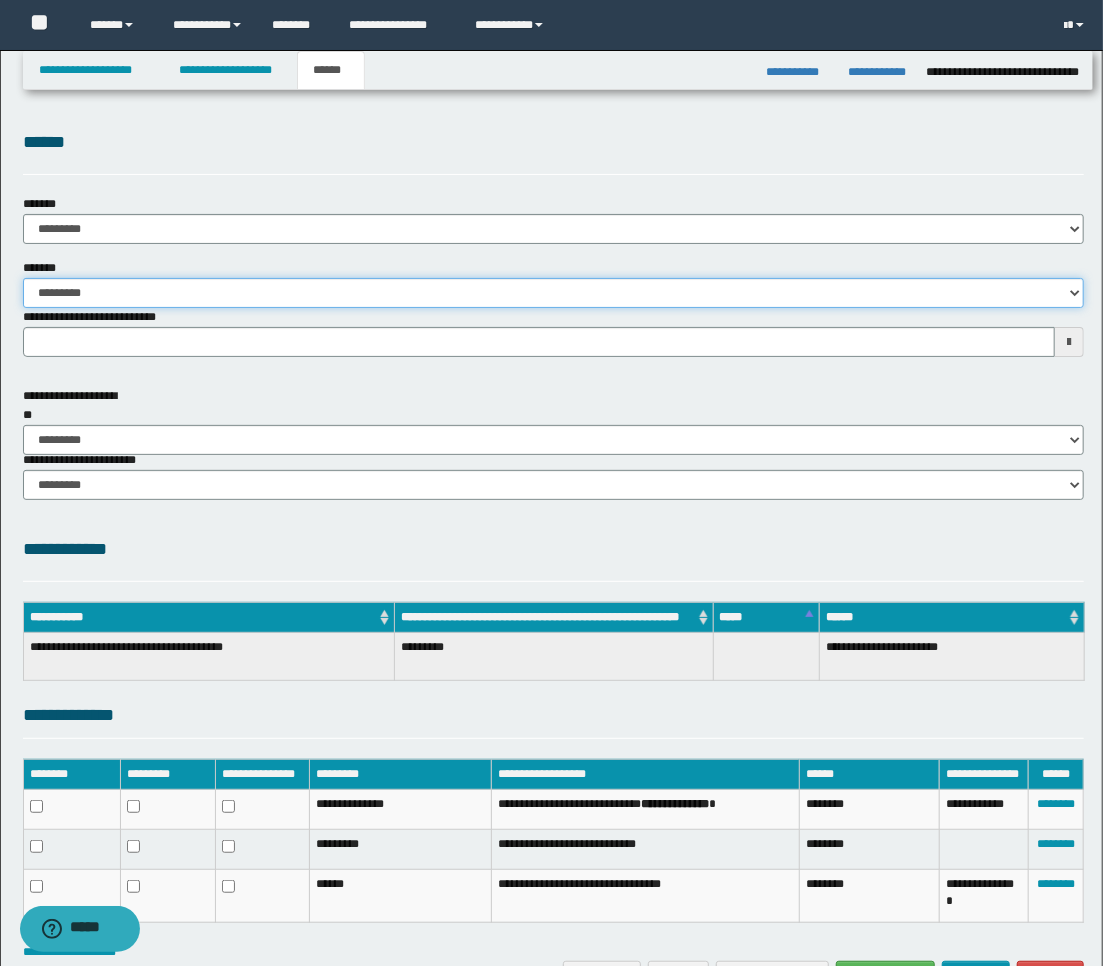 click on "**********" at bounding box center (554, 293) 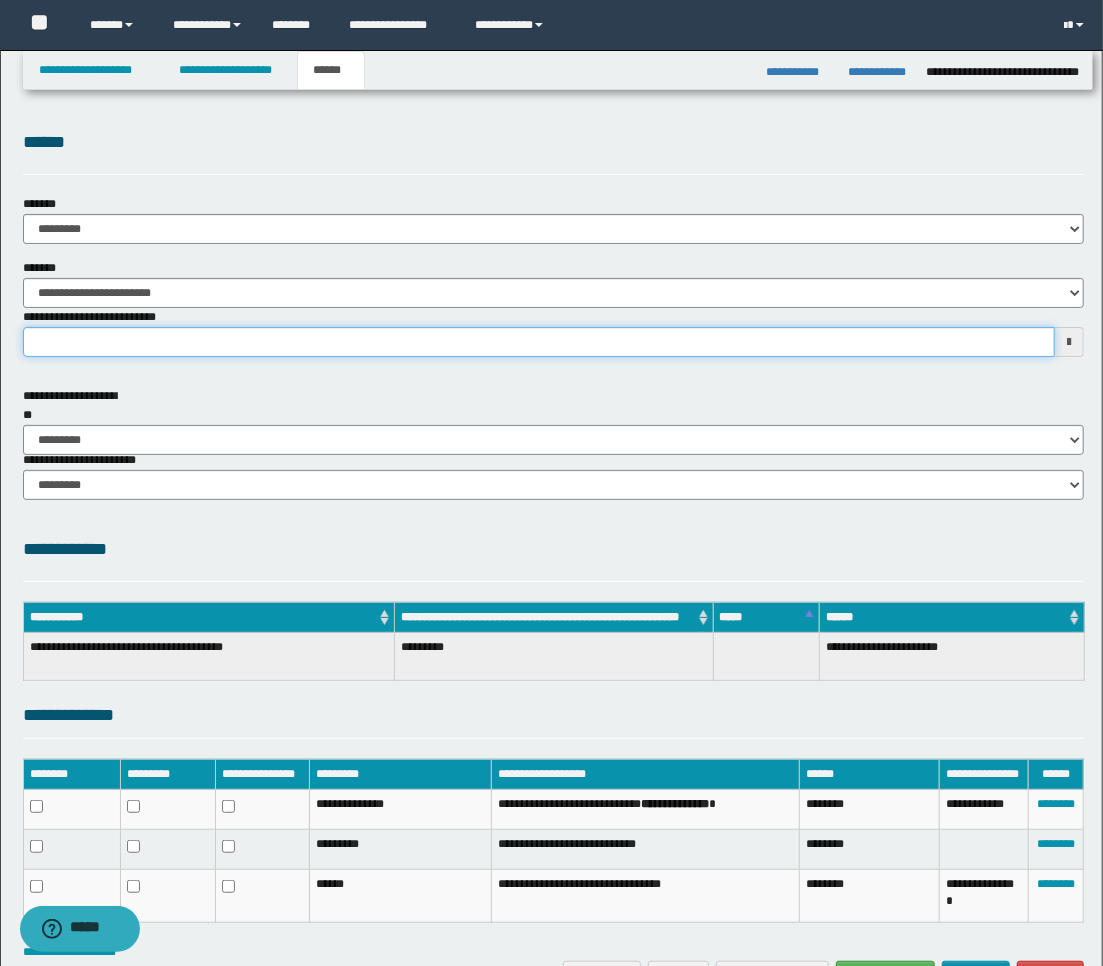 click on "**********" at bounding box center [539, 342] 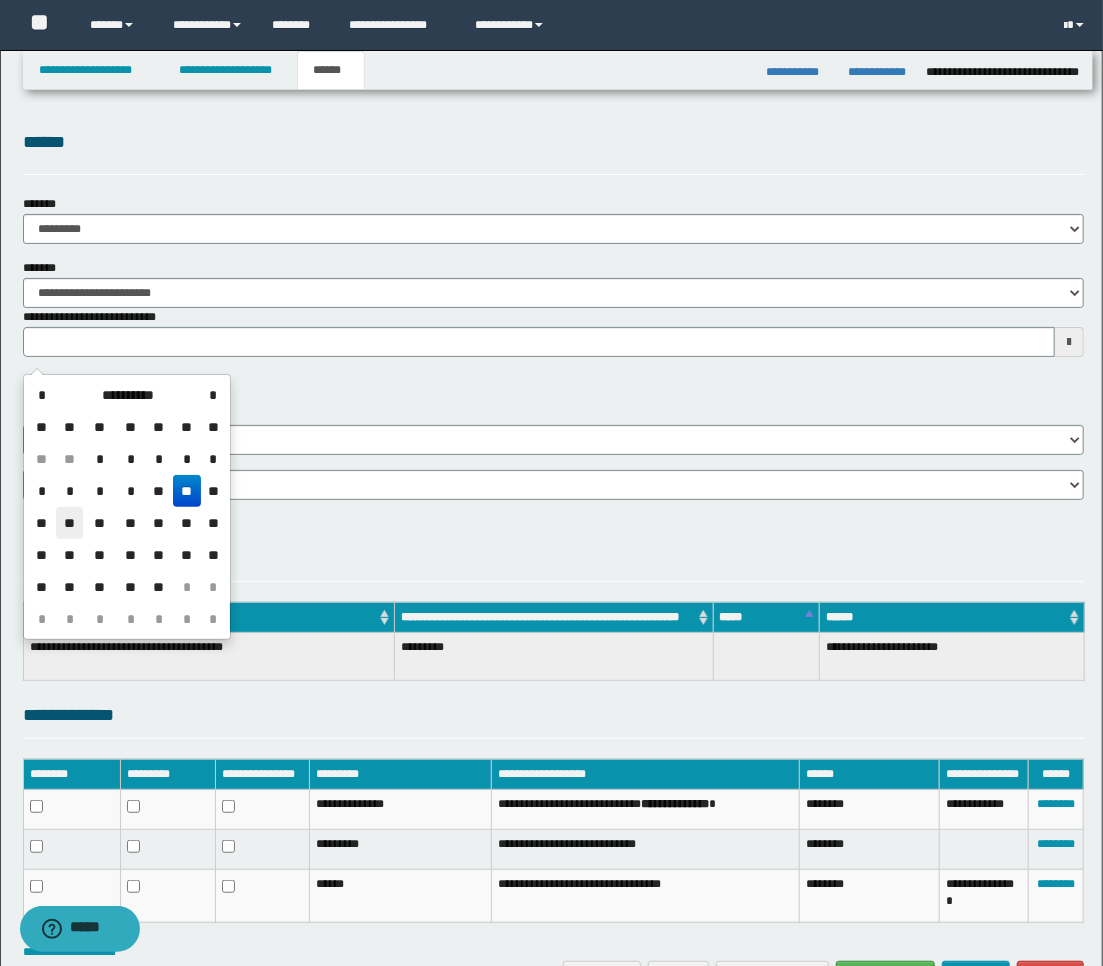 click on "**" at bounding box center (70, 523) 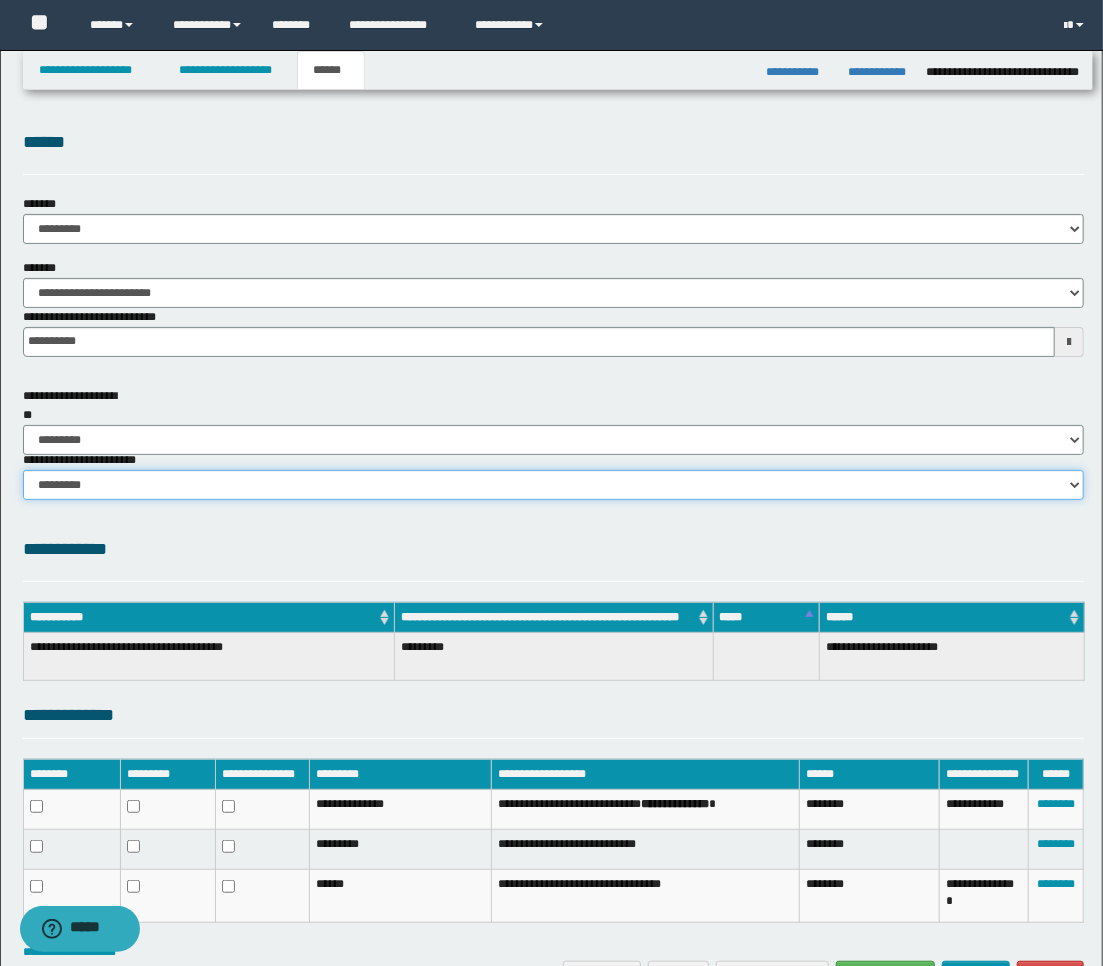 click on "*********
*********
*********" at bounding box center (554, 485) 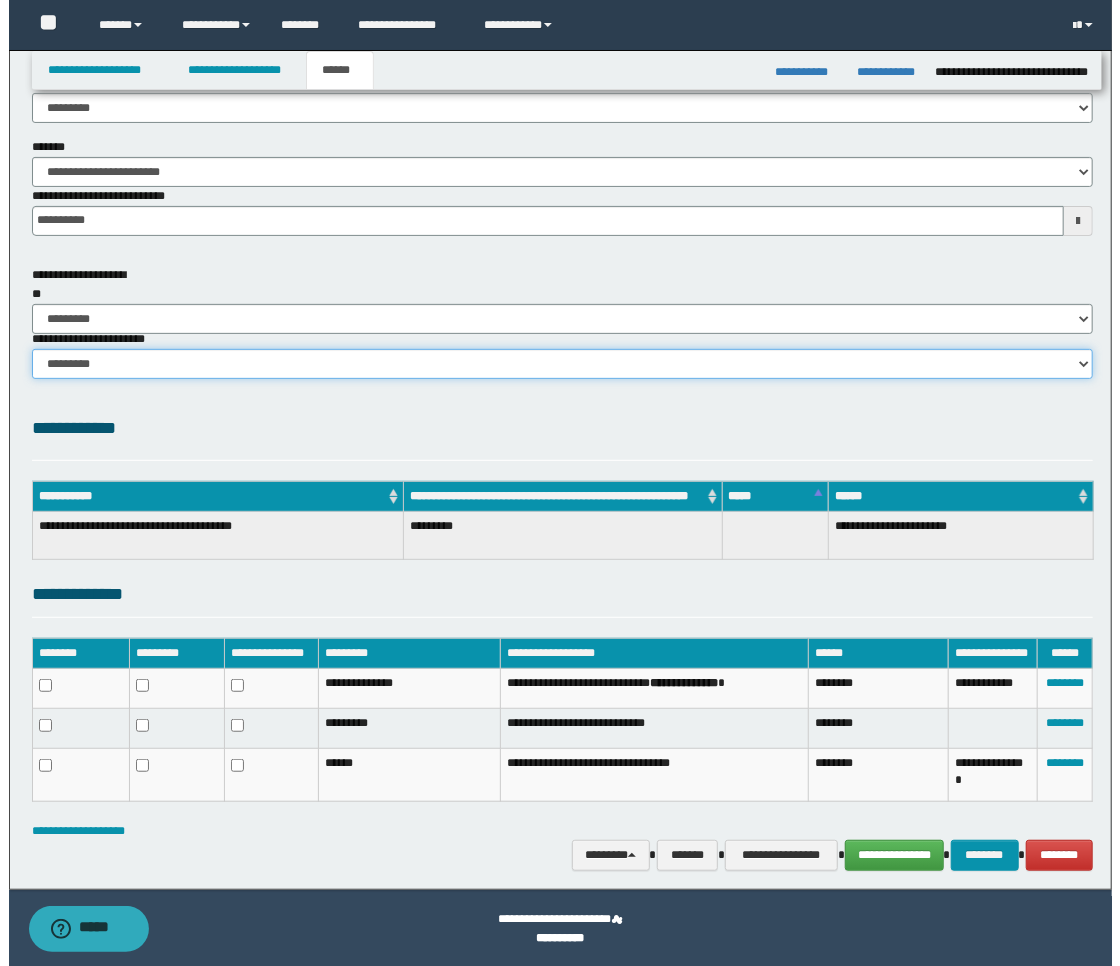 scroll, scrollTop: 122, scrollLeft: 0, axis: vertical 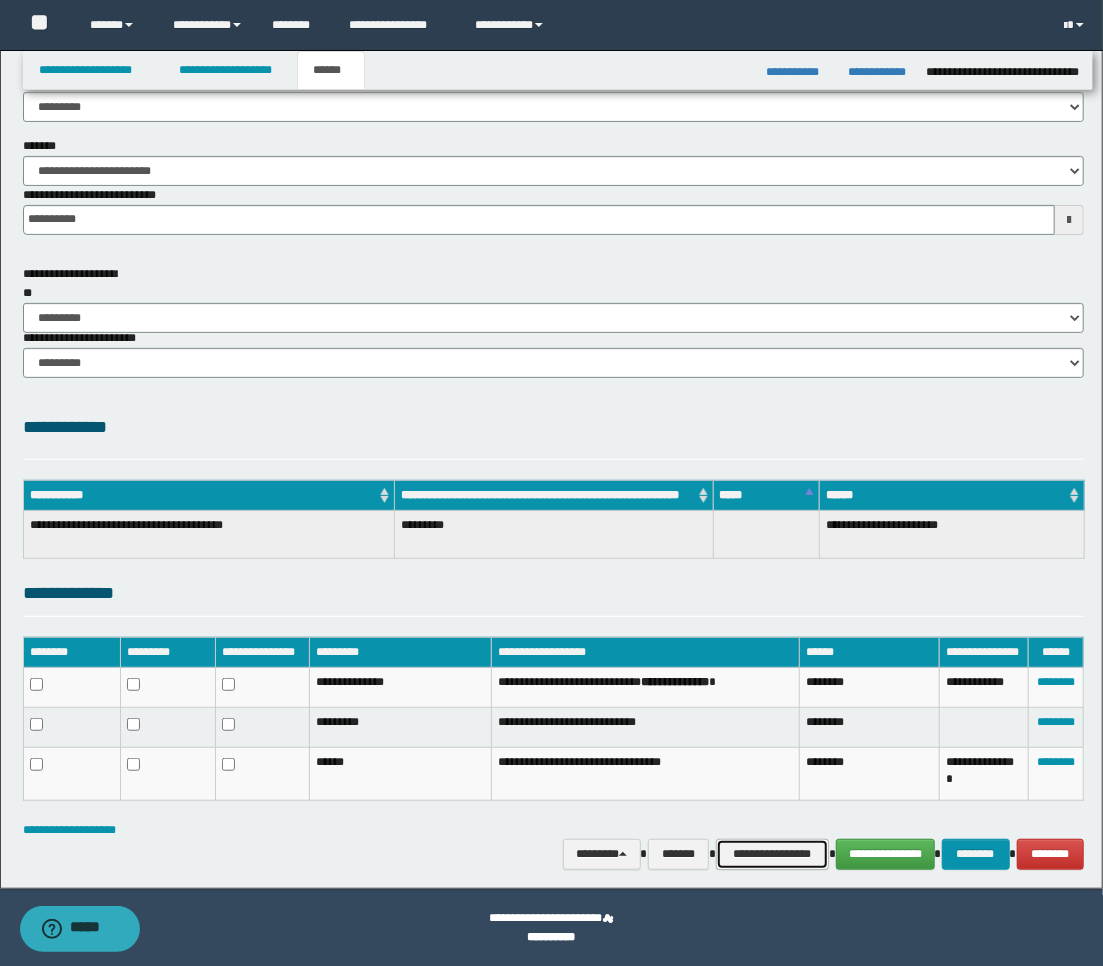 click on "**********" at bounding box center (772, 854) 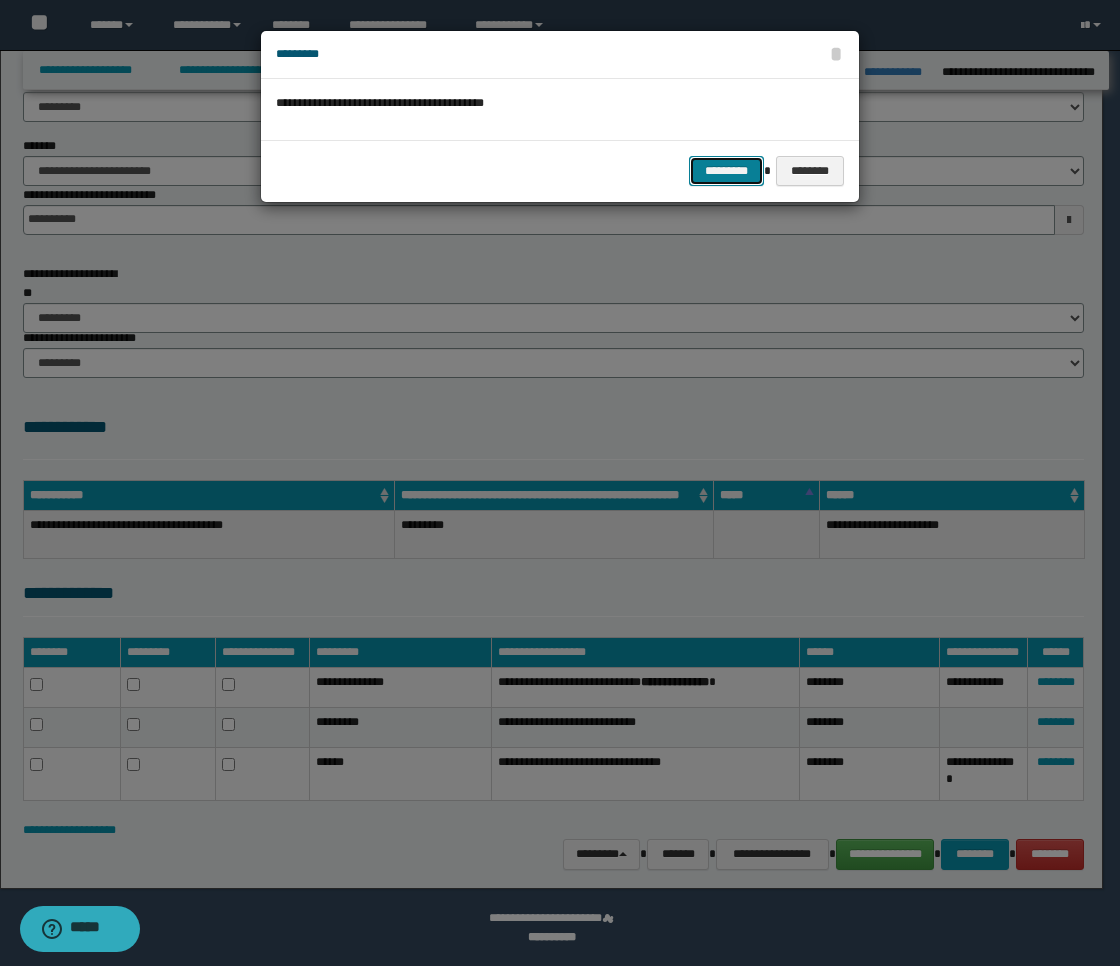 click on "*********" at bounding box center (726, 171) 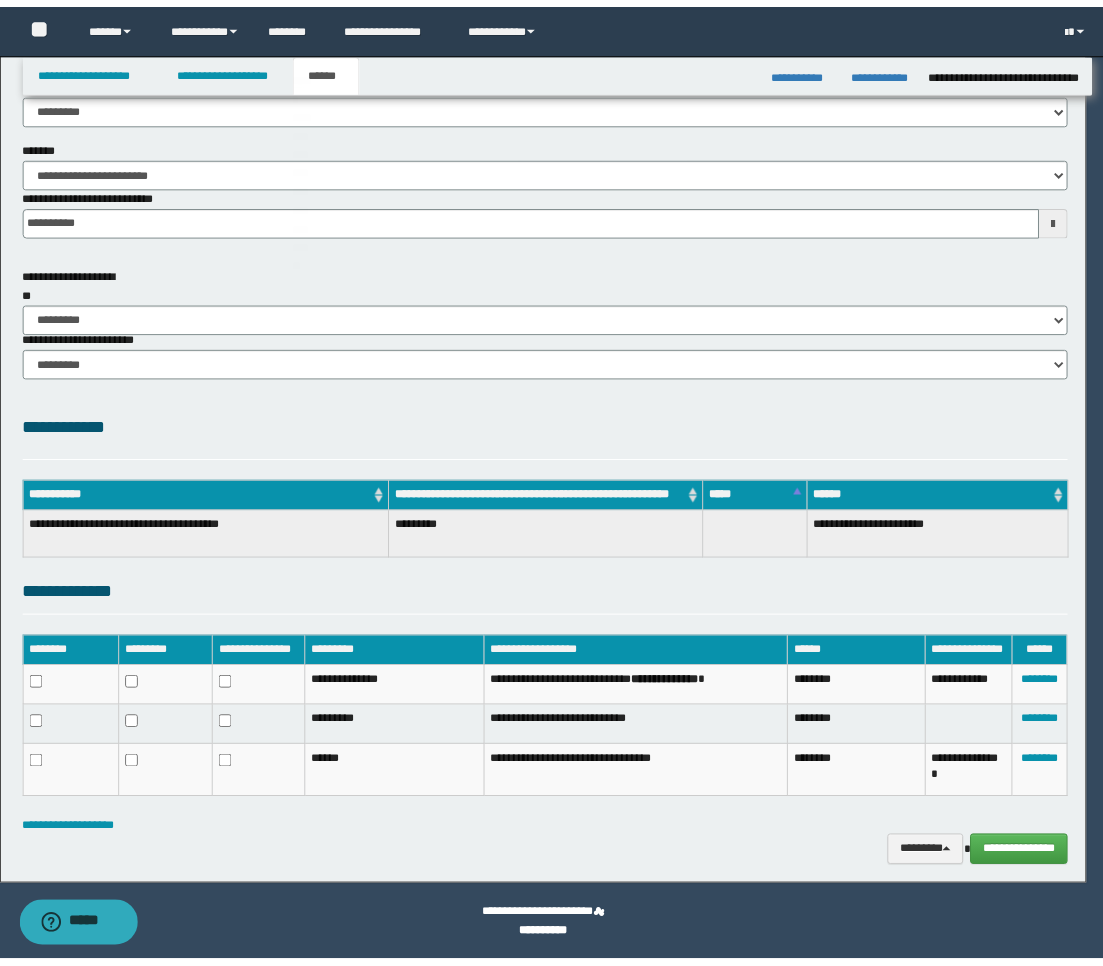 scroll, scrollTop: 104, scrollLeft: 0, axis: vertical 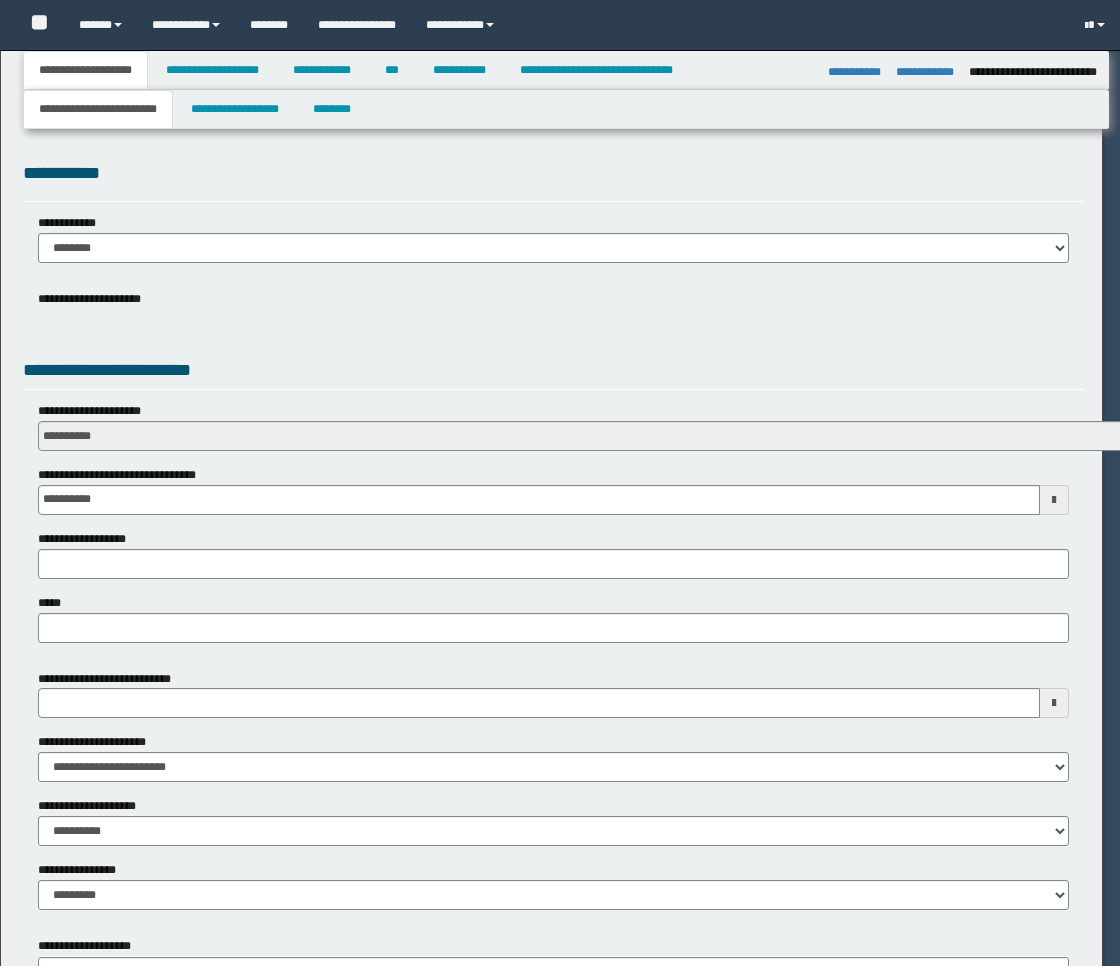 select on "*" 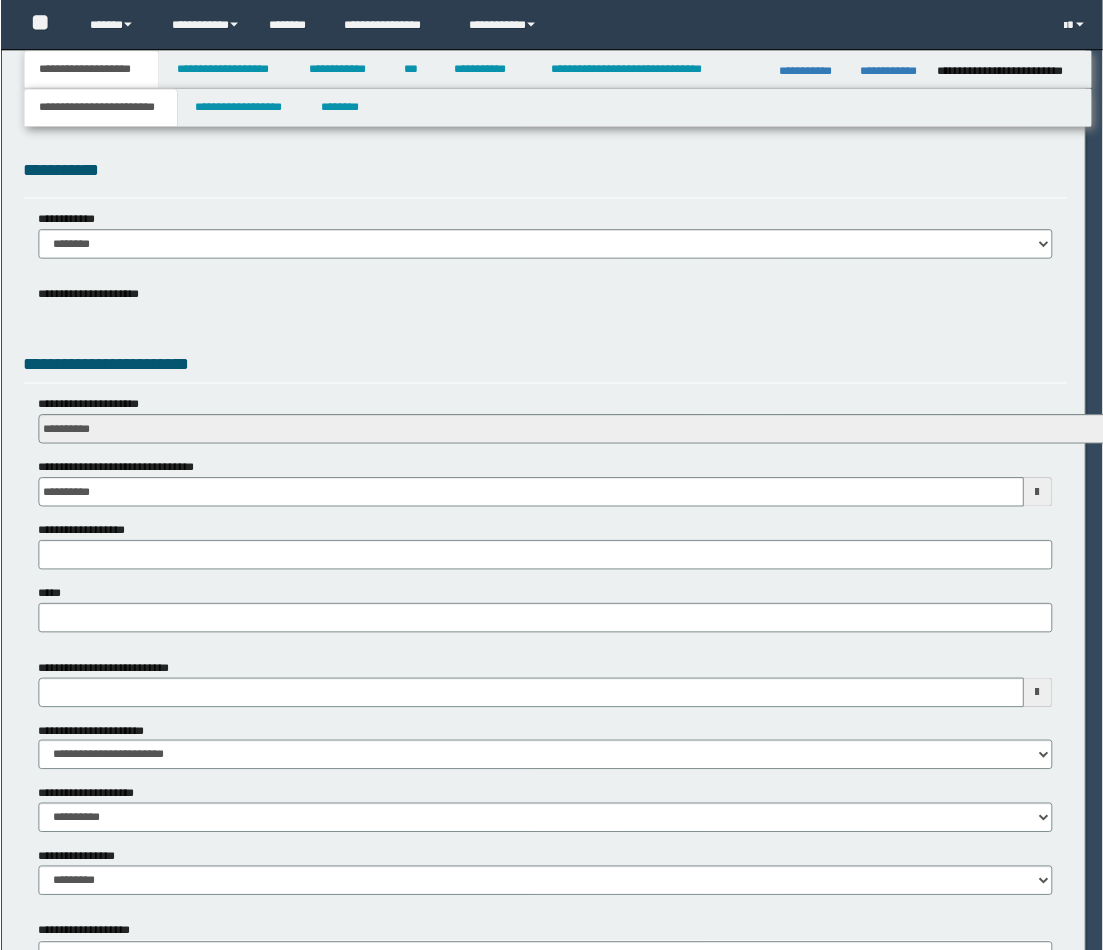 scroll, scrollTop: 0, scrollLeft: 0, axis: both 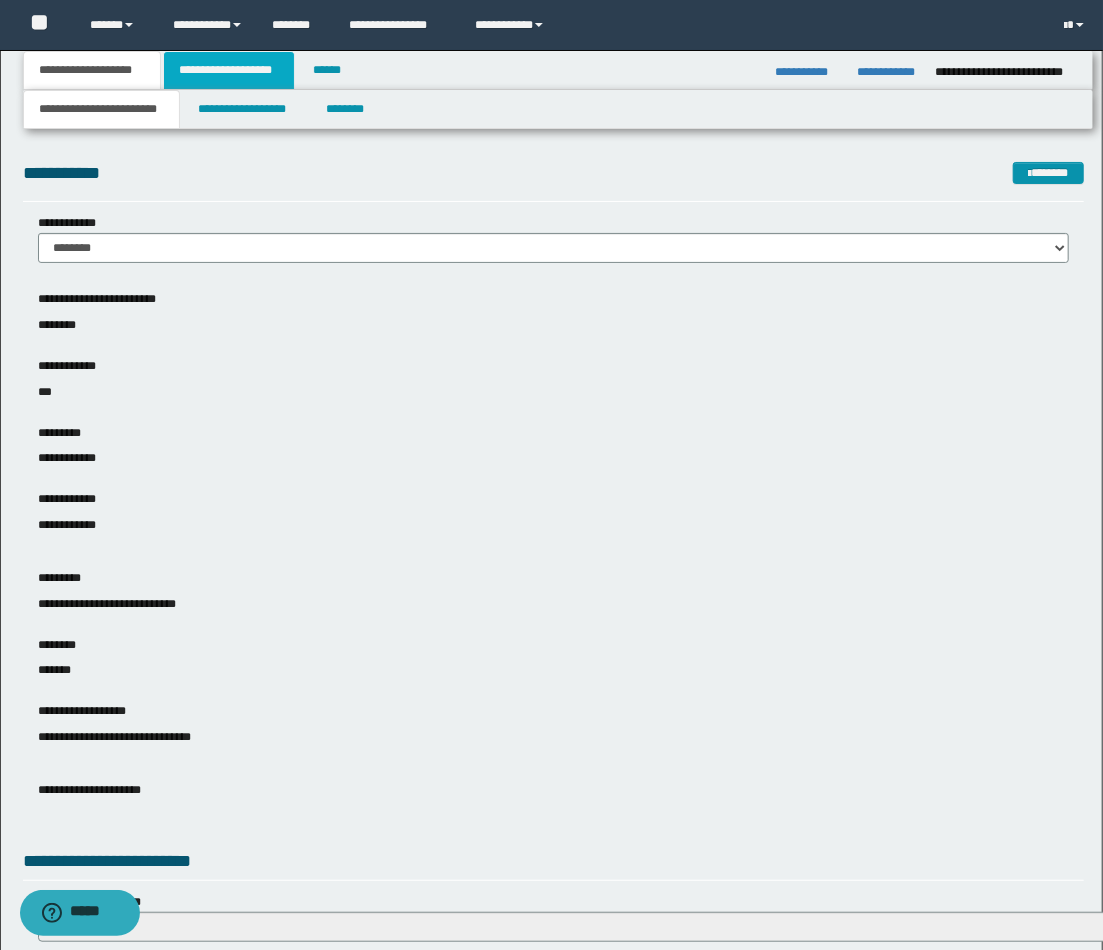 click on "**********" at bounding box center [229, 70] 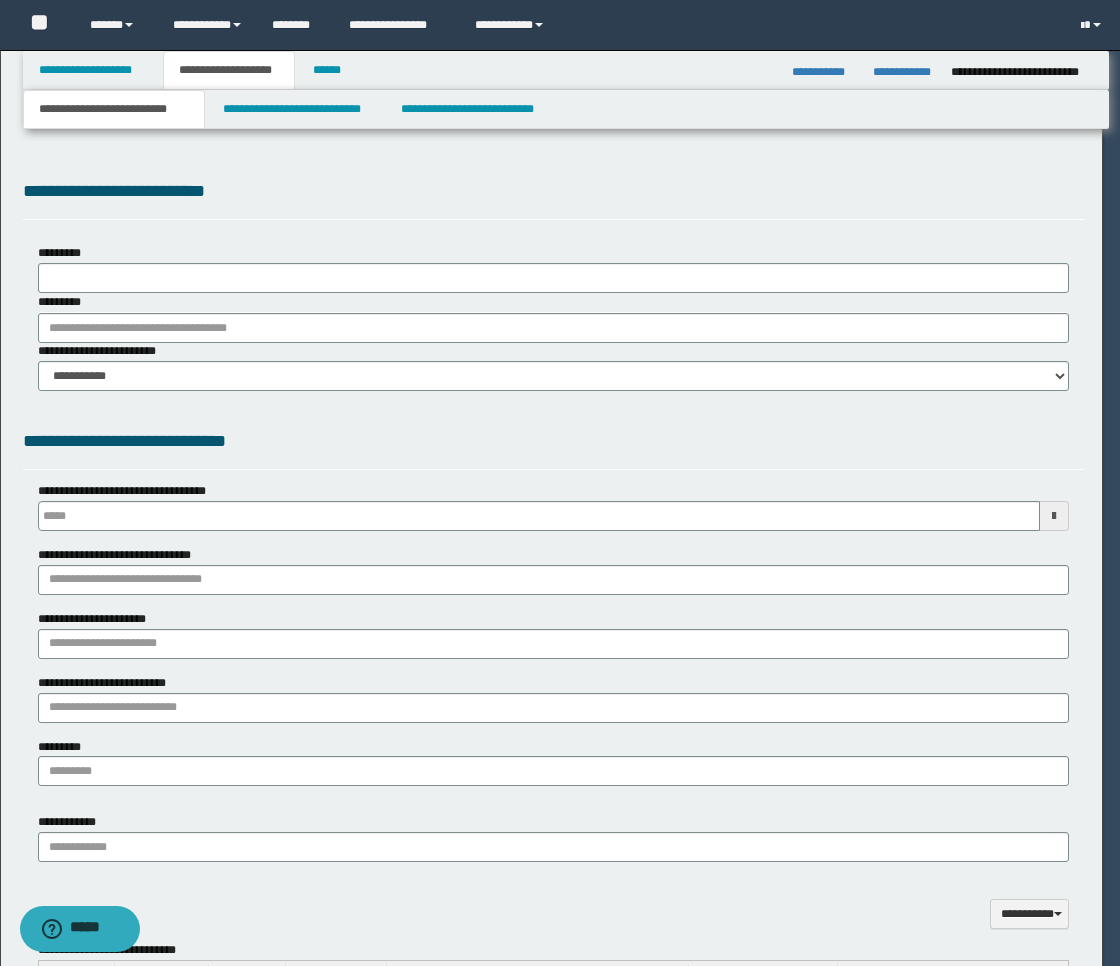scroll, scrollTop: 0, scrollLeft: 0, axis: both 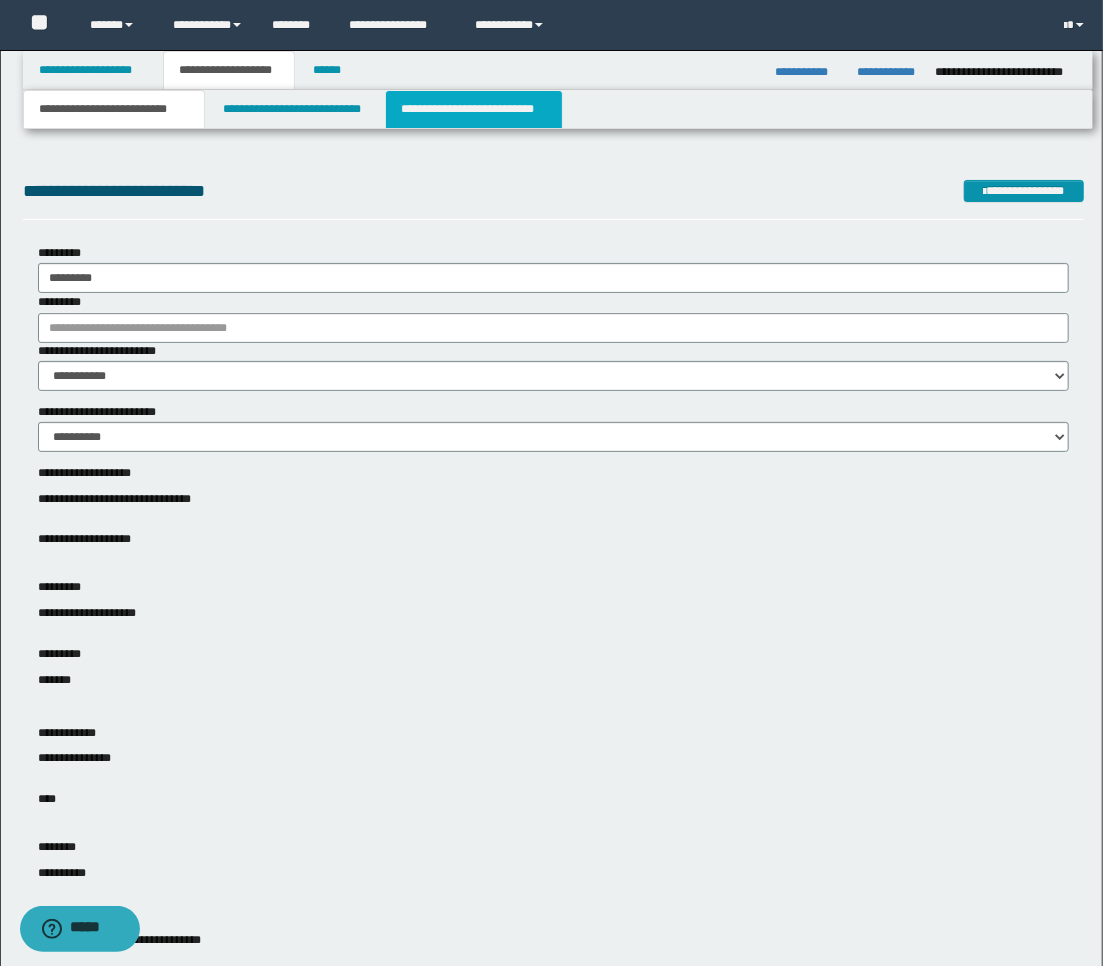 click on "**********" at bounding box center [474, 109] 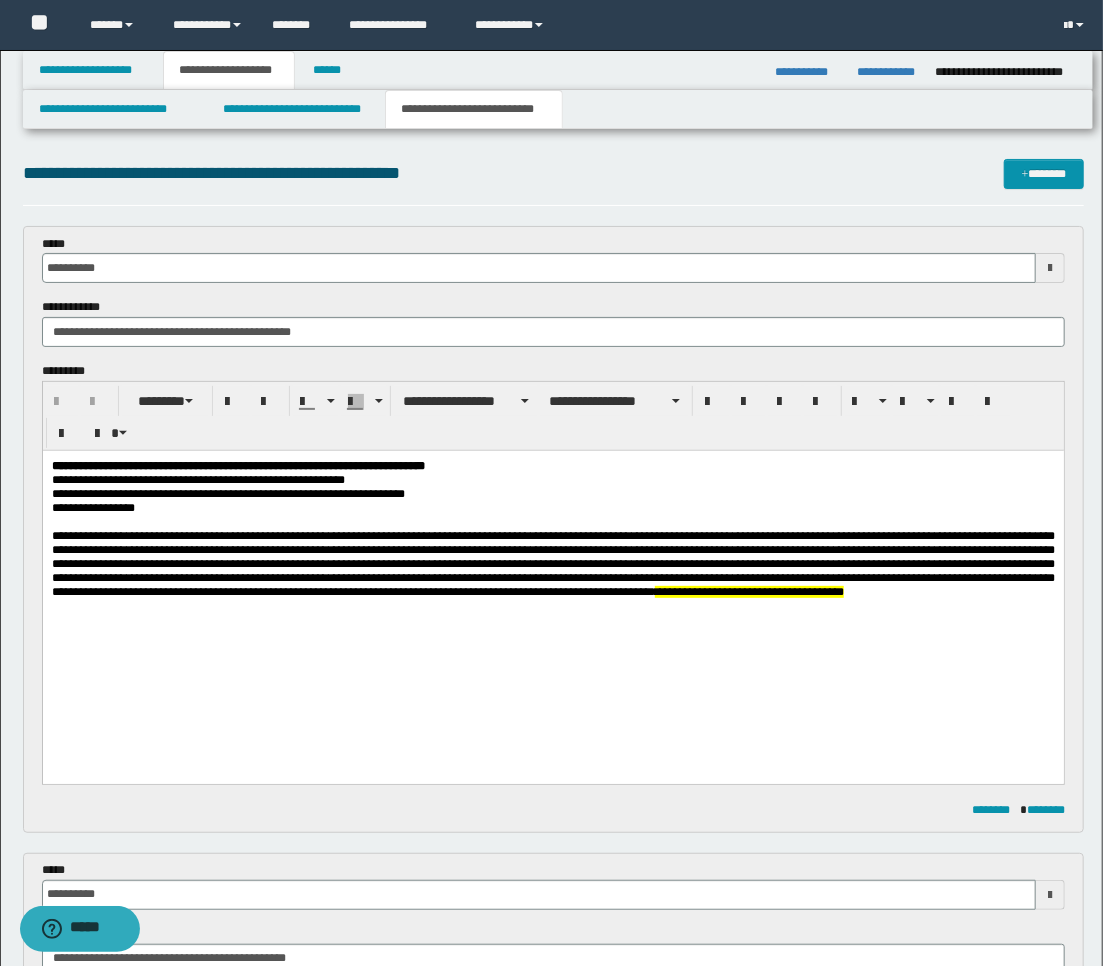 scroll, scrollTop: 0, scrollLeft: 0, axis: both 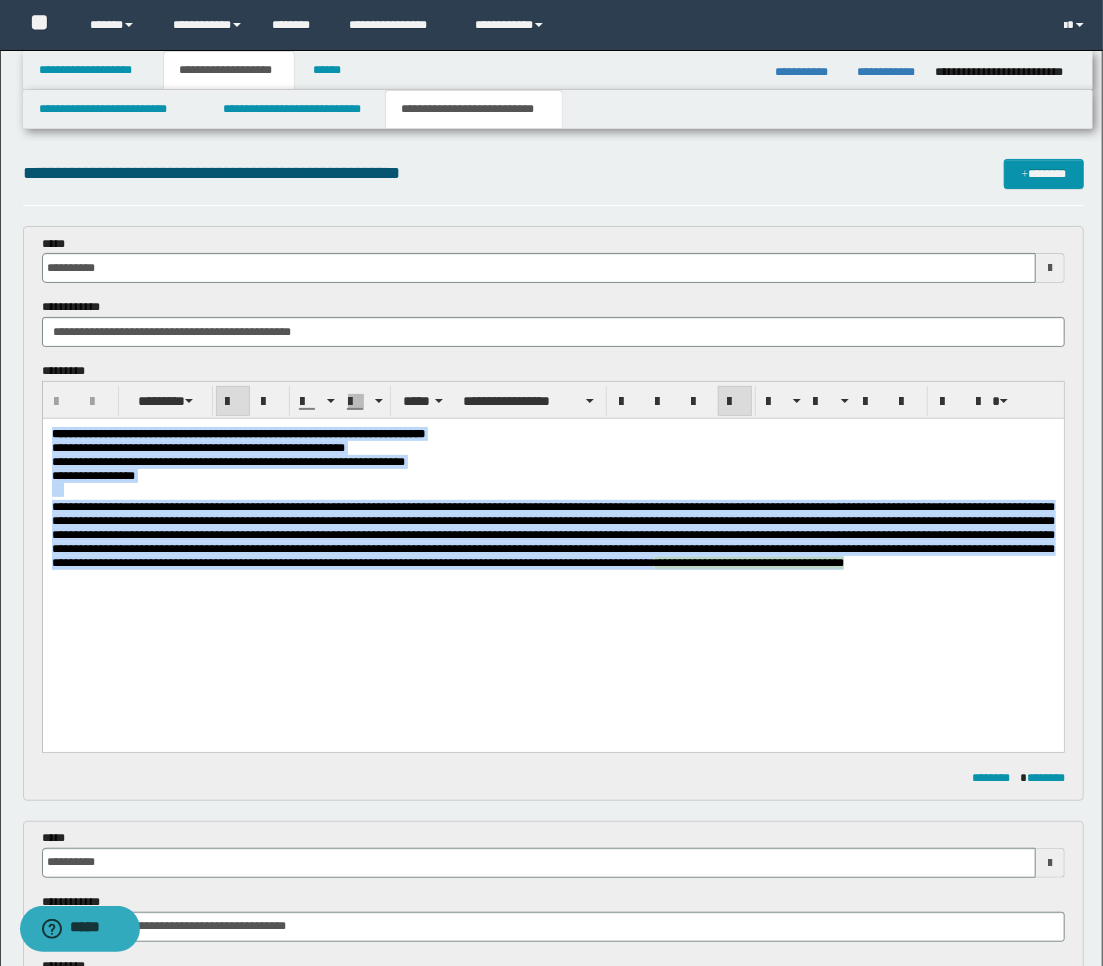 drag, startPoint x: 317, startPoint y: 596, endPoint x: 16, endPoint y: 436, distance: 340.8827 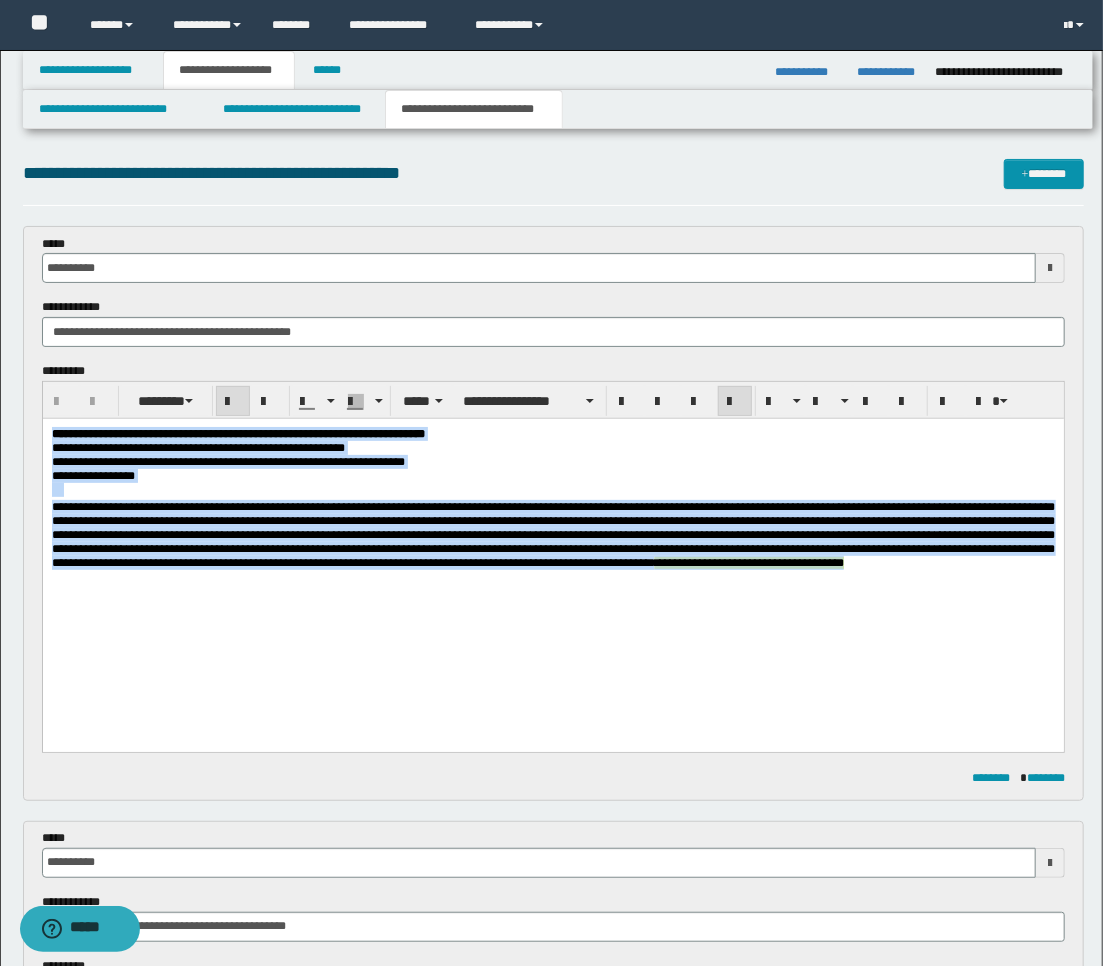 click on "**********" at bounding box center [552, 537] 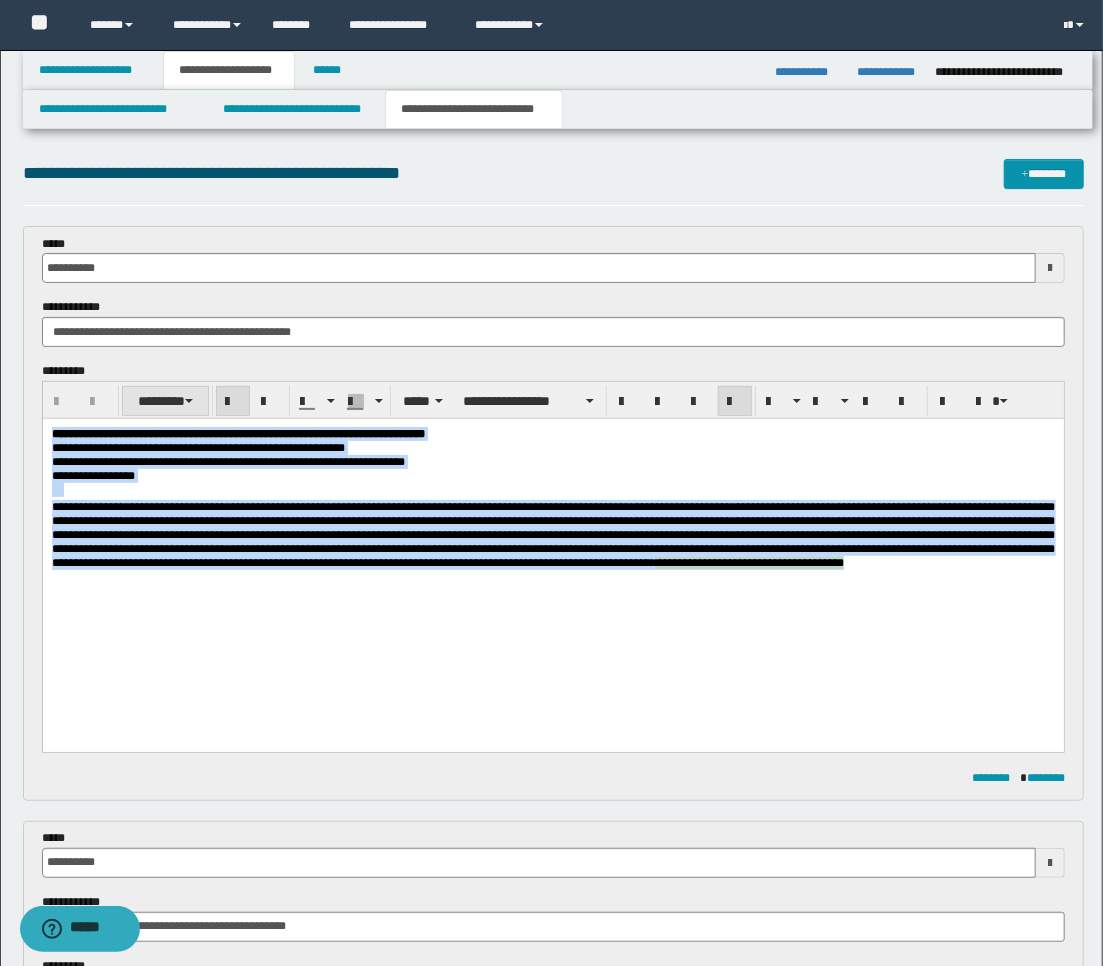 copy on "**********" 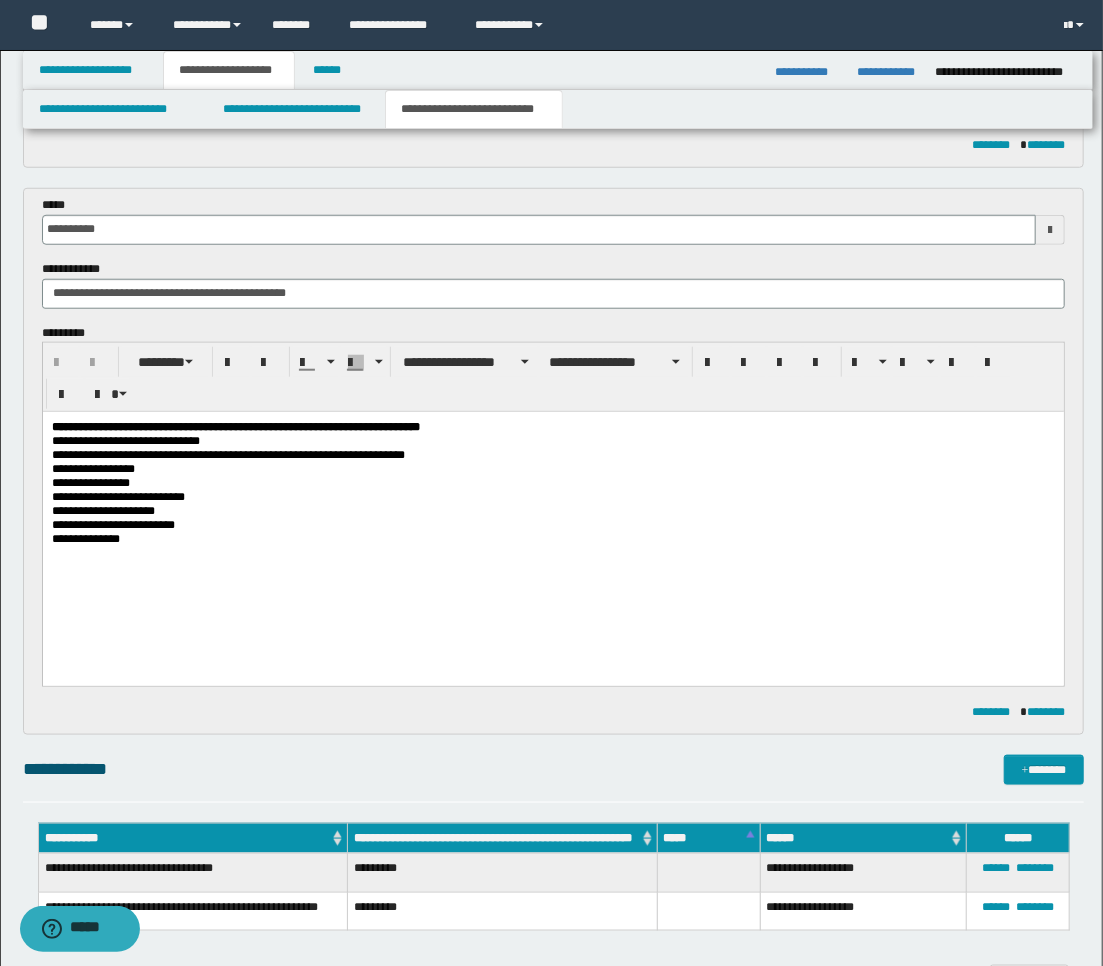 scroll, scrollTop: 666, scrollLeft: 0, axis: vertical 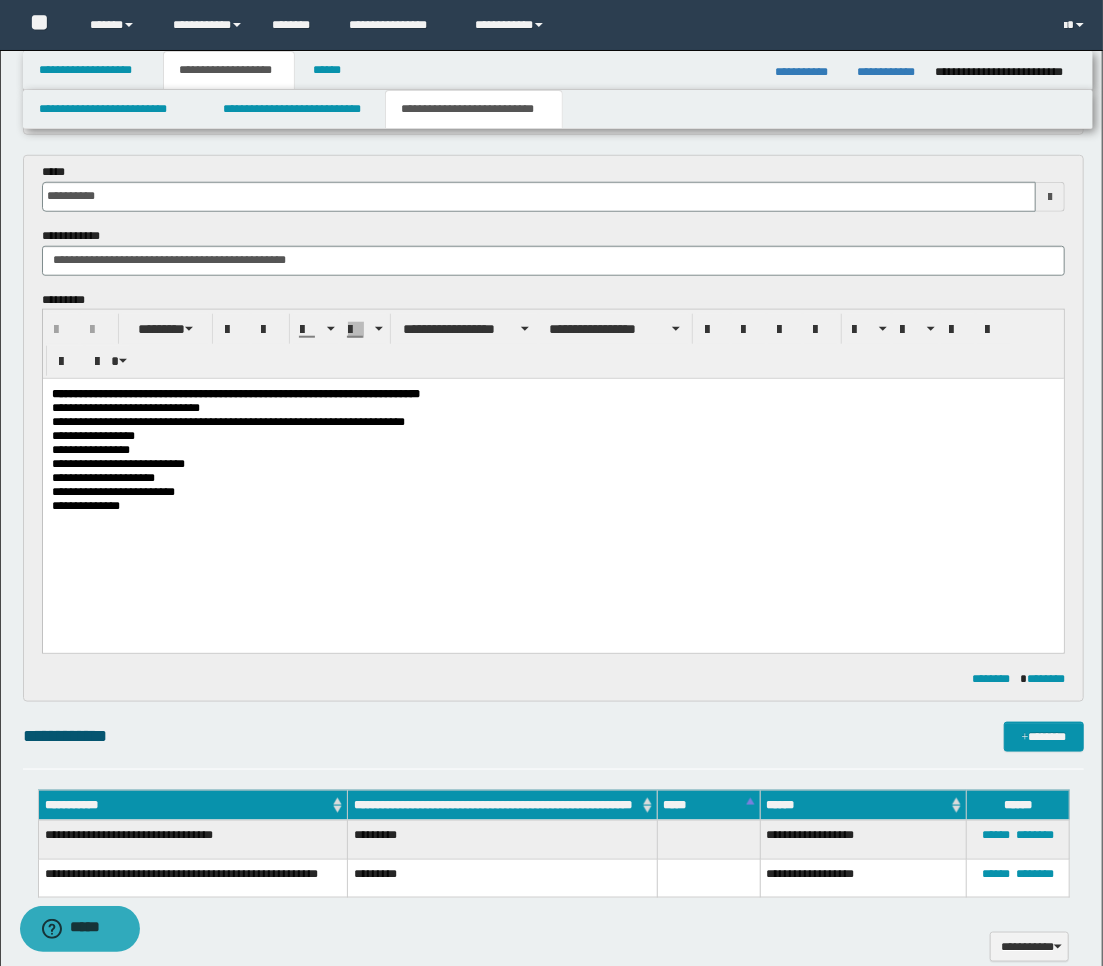 click at bounding box center [1050, 197] 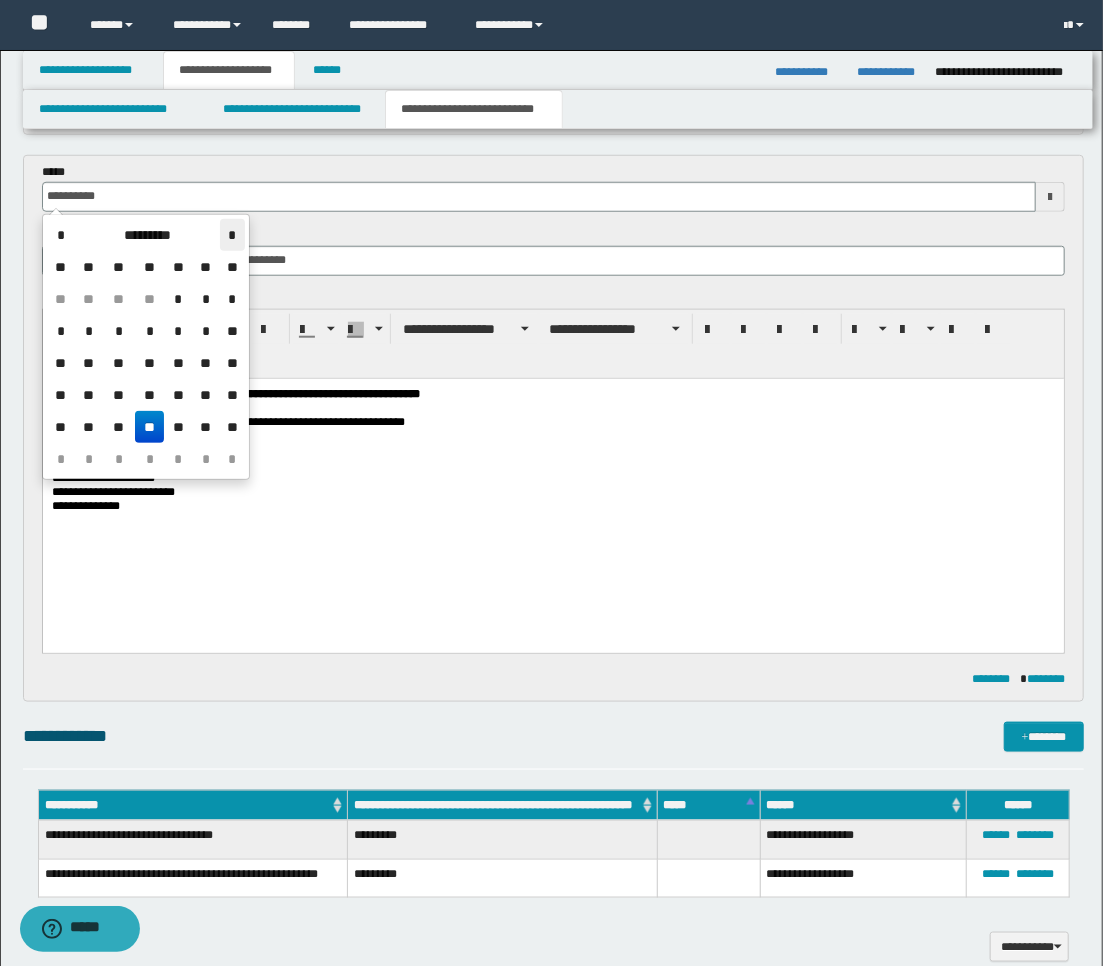 click on "*" at bounding box center (232, 235) 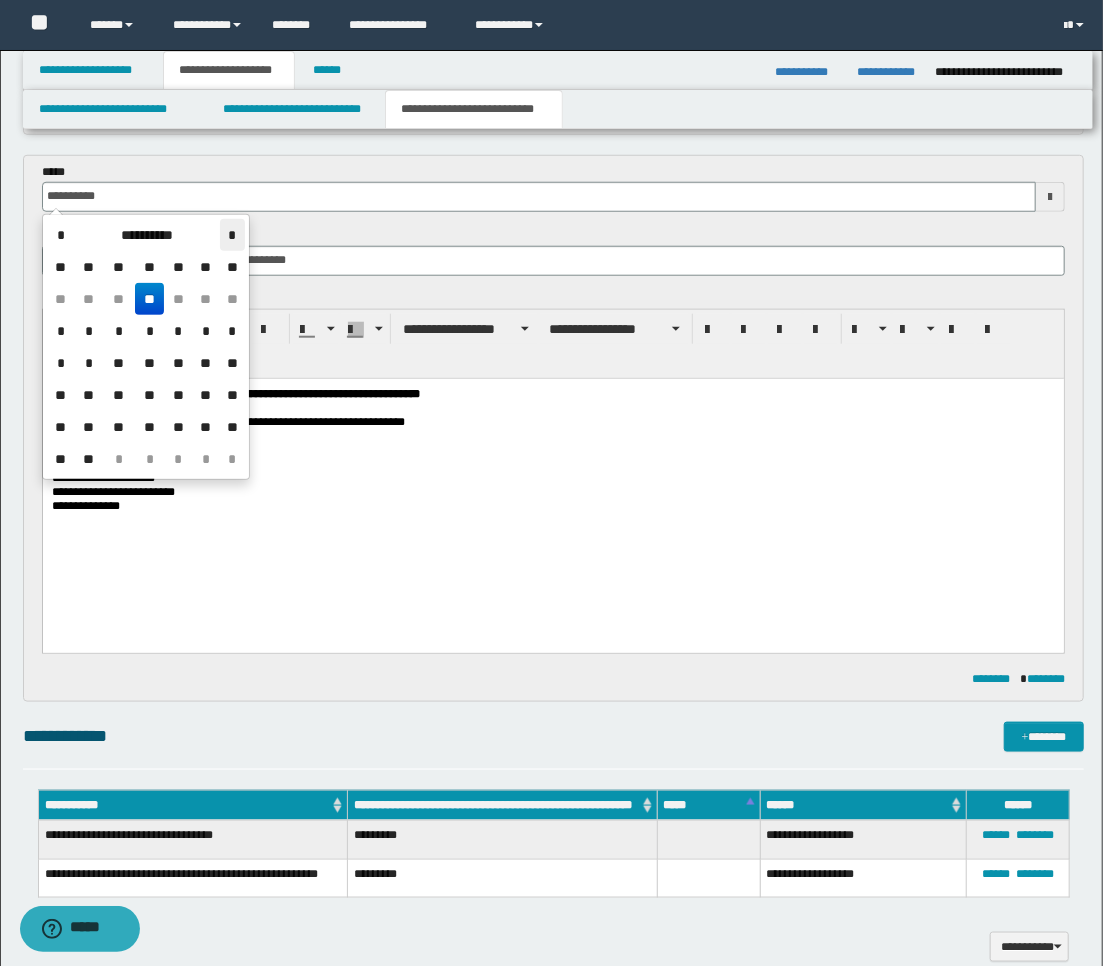 click on "*" at bounding box center [232, 235] 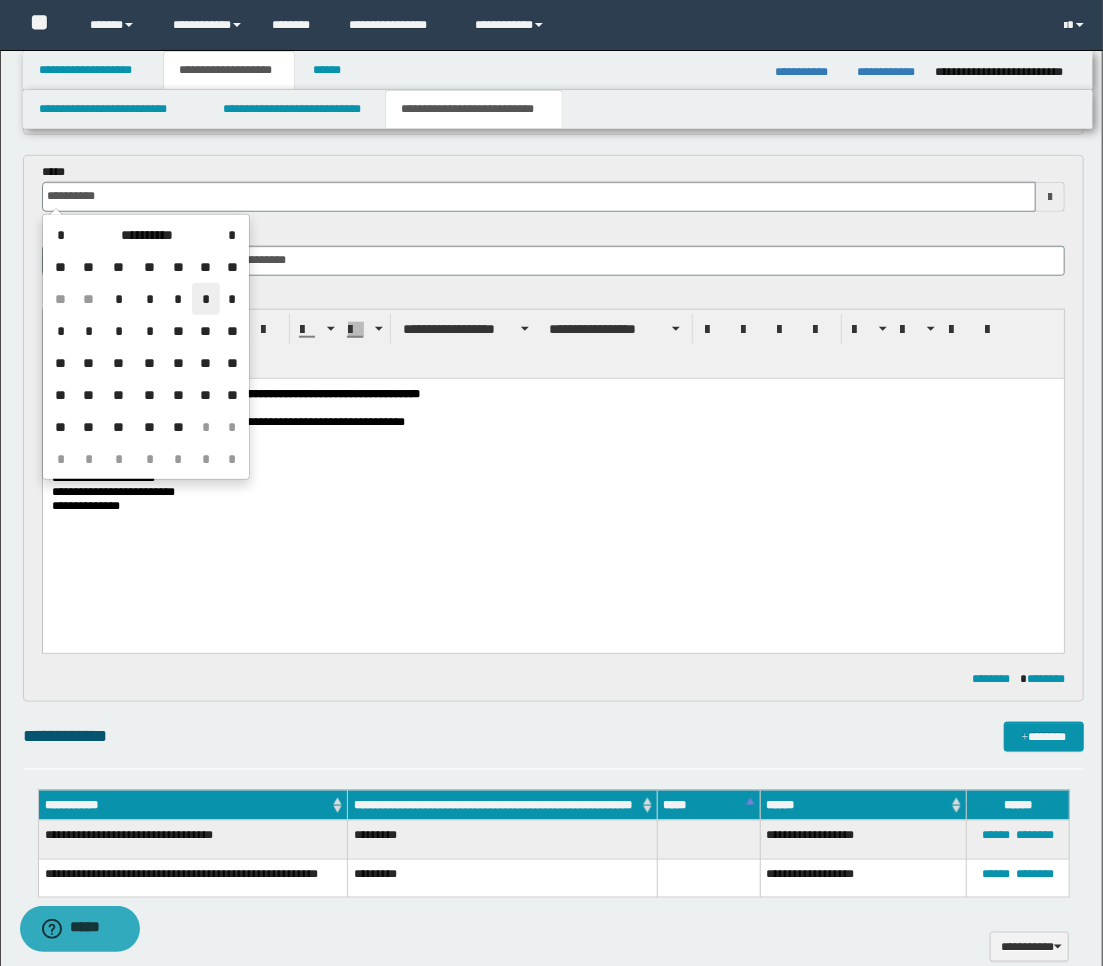 click on "*" at bounding box center [206, 299] 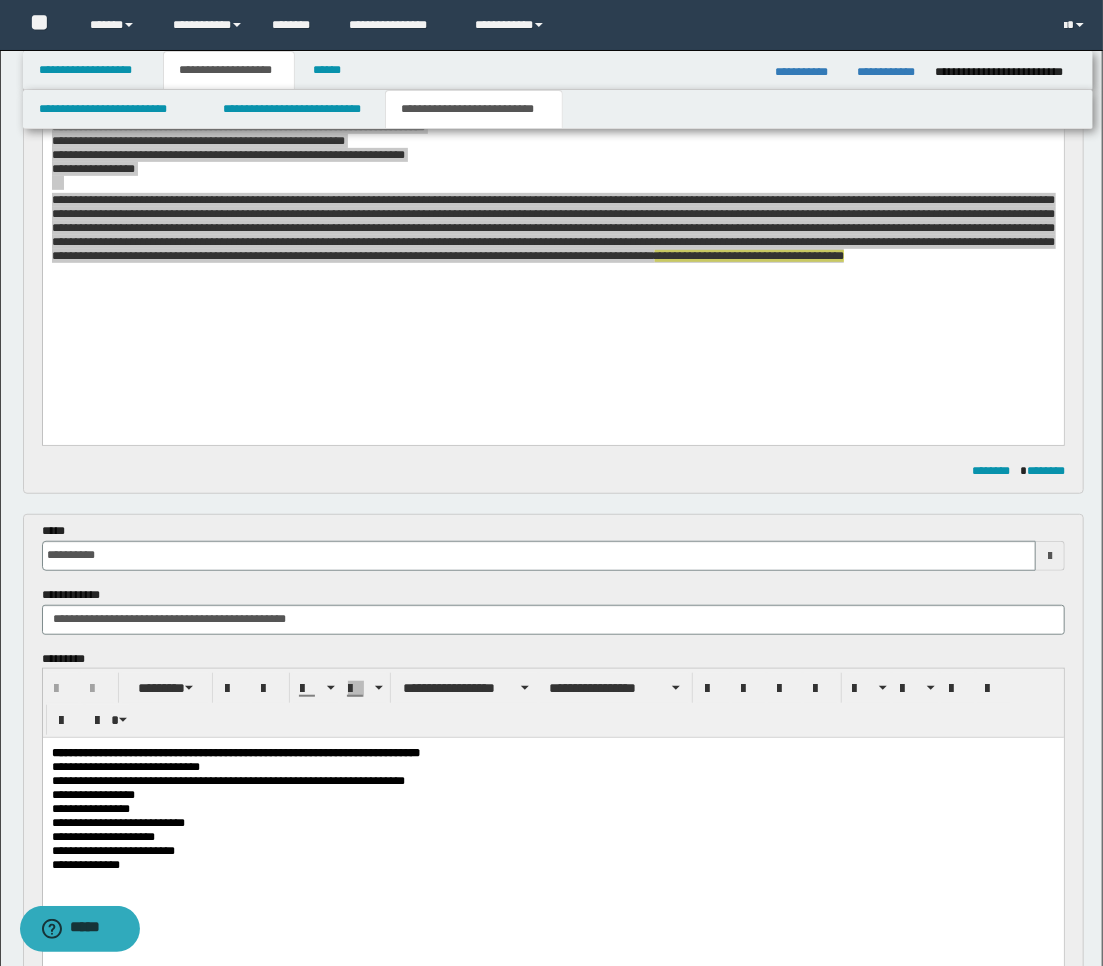 scroll, scrollTop: 0, scrollLeft: 0, axis: both 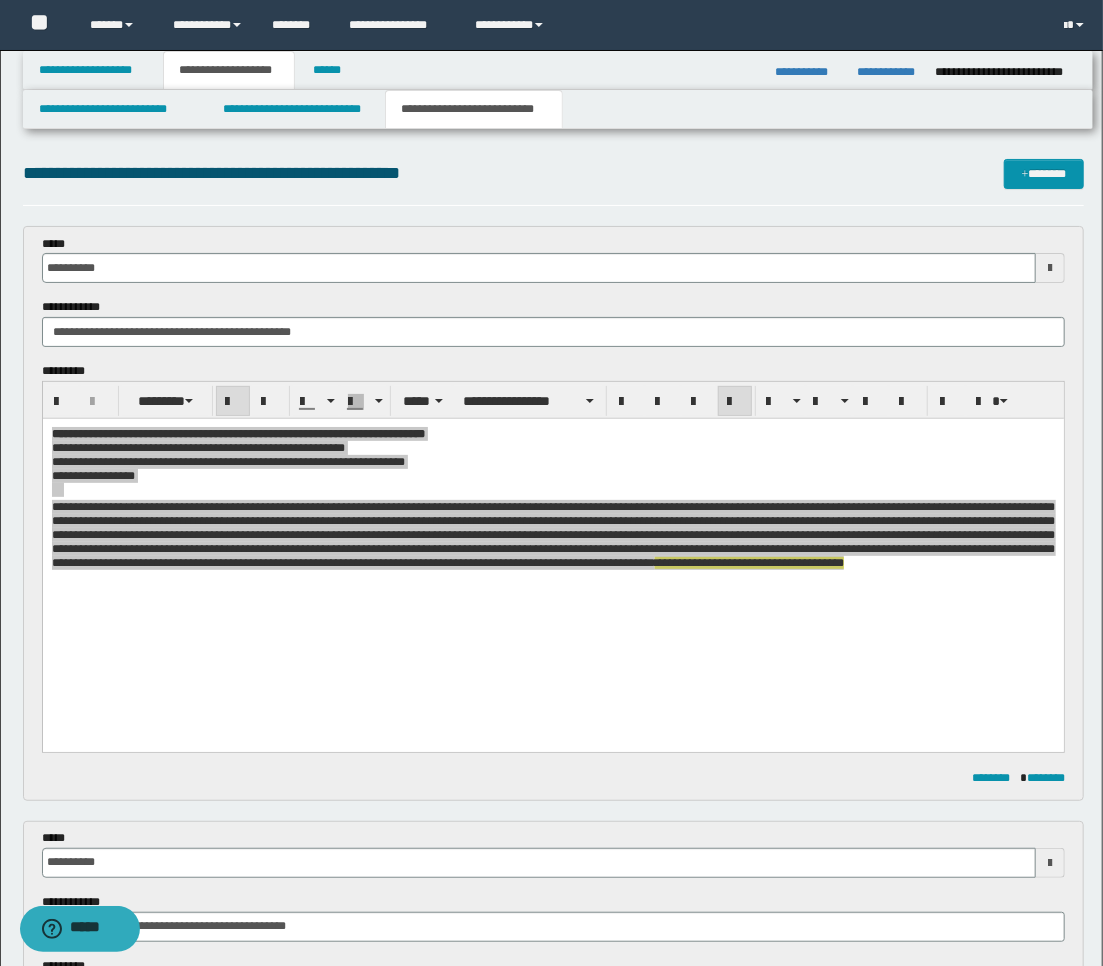 click at bounding box center [1050, 268] 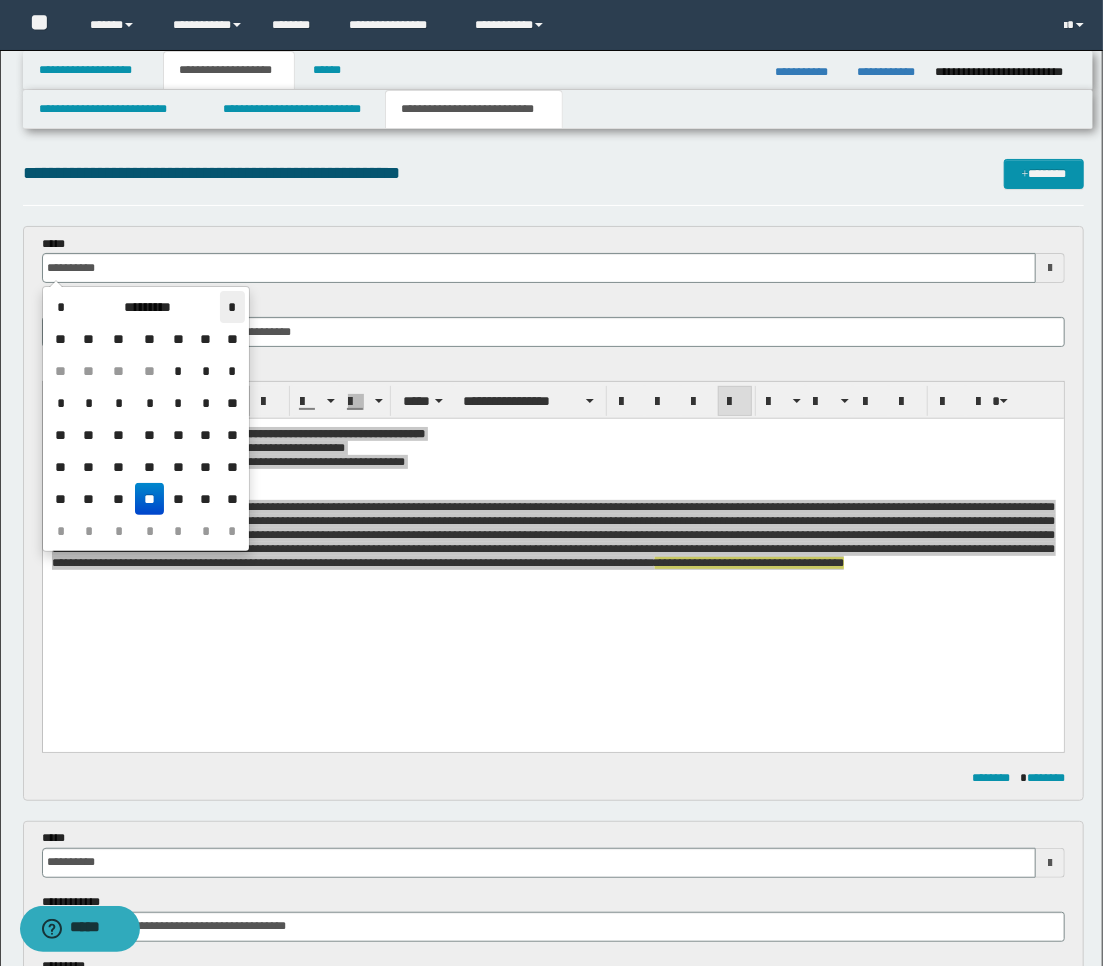 click on "*" at bounding box center (232, 307) 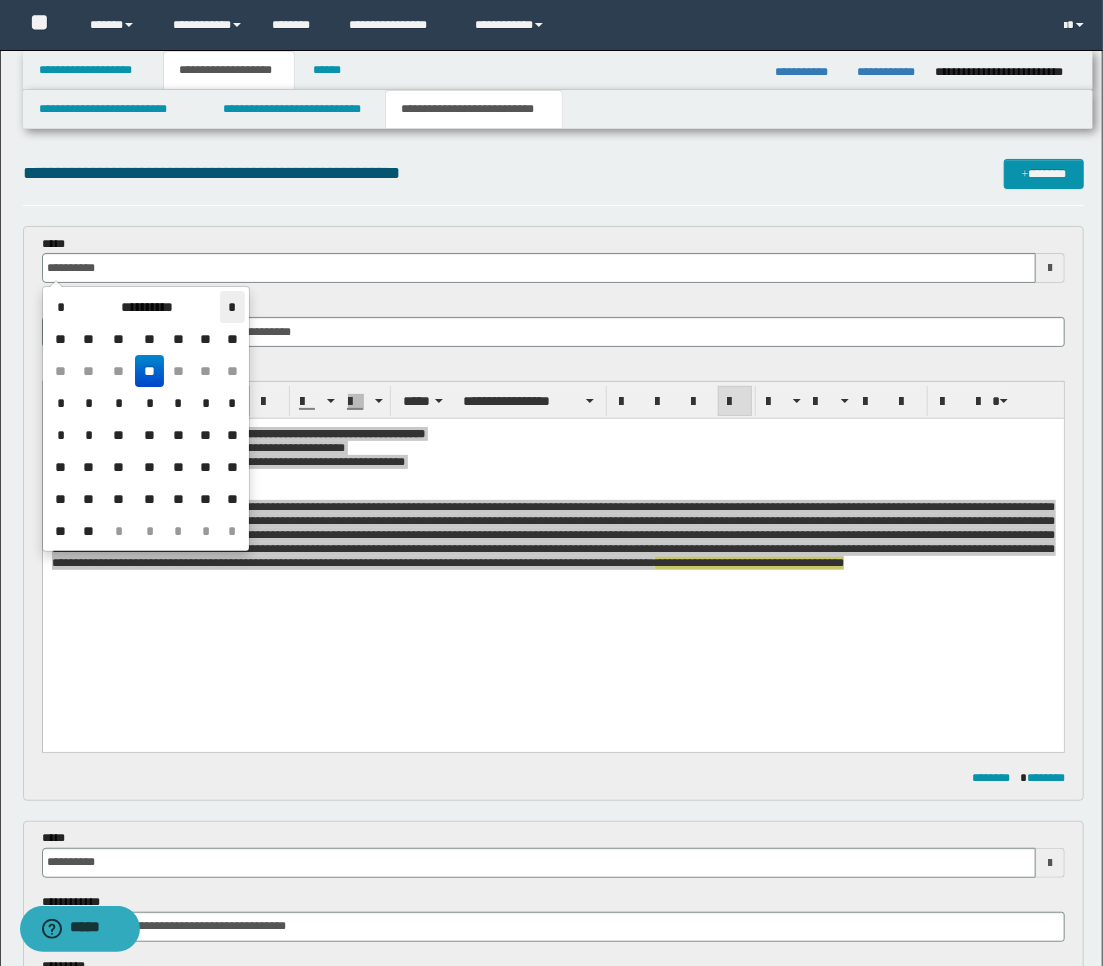 click on "*" at bounding box center [232, 307] 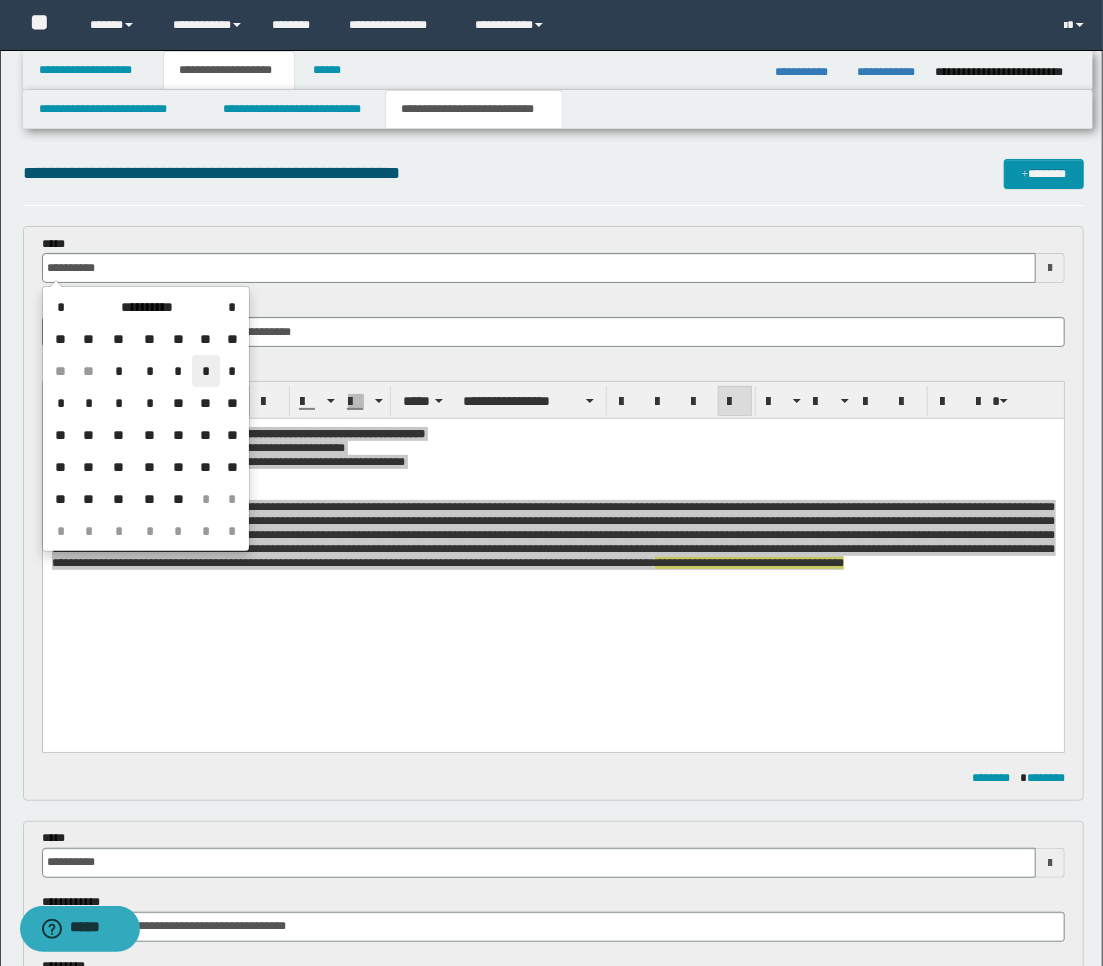 click on "*" at bounding box center [206, 371] 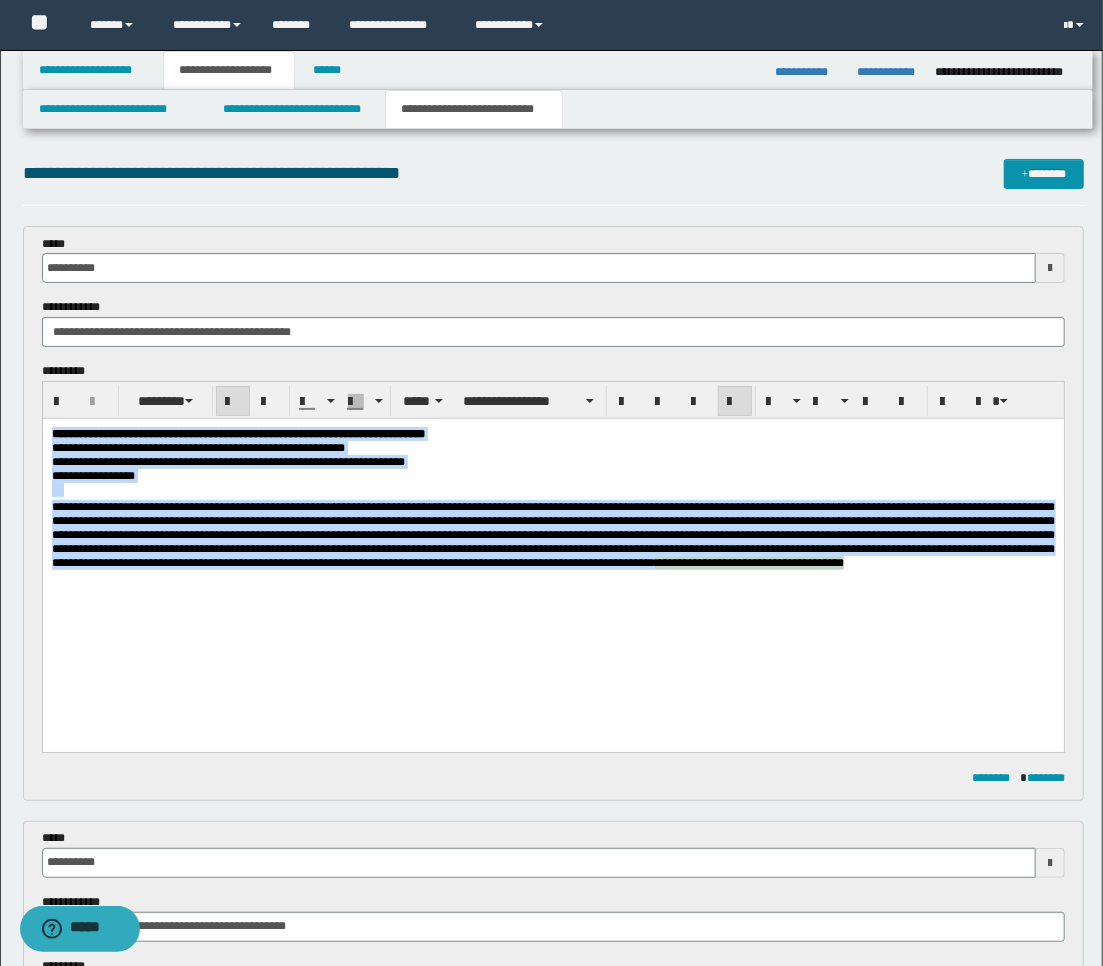 click on "**********" at bounding box center (197, 447) 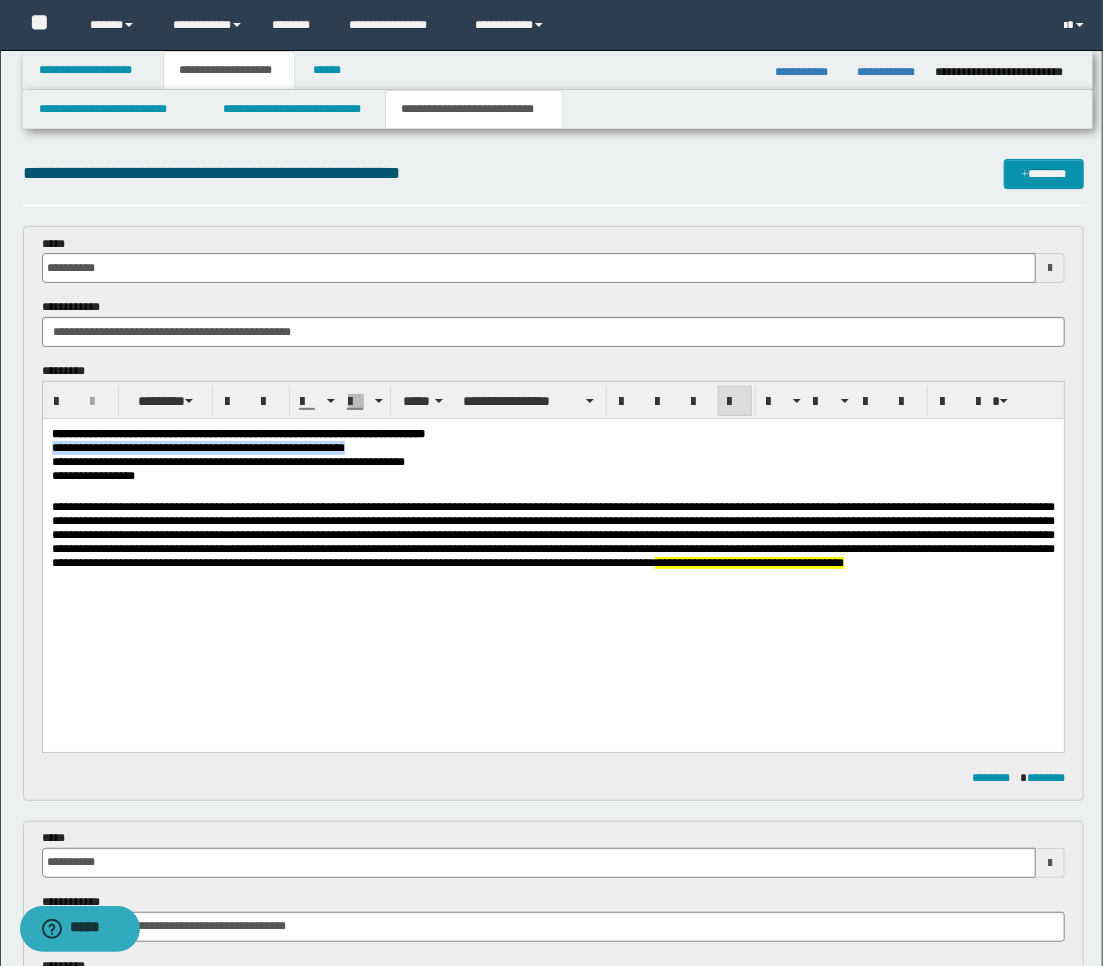 drag, startPoint x: 347, startPoint y: 448, endPoint x: 51, endPoint y: 447, distance: 296.00168 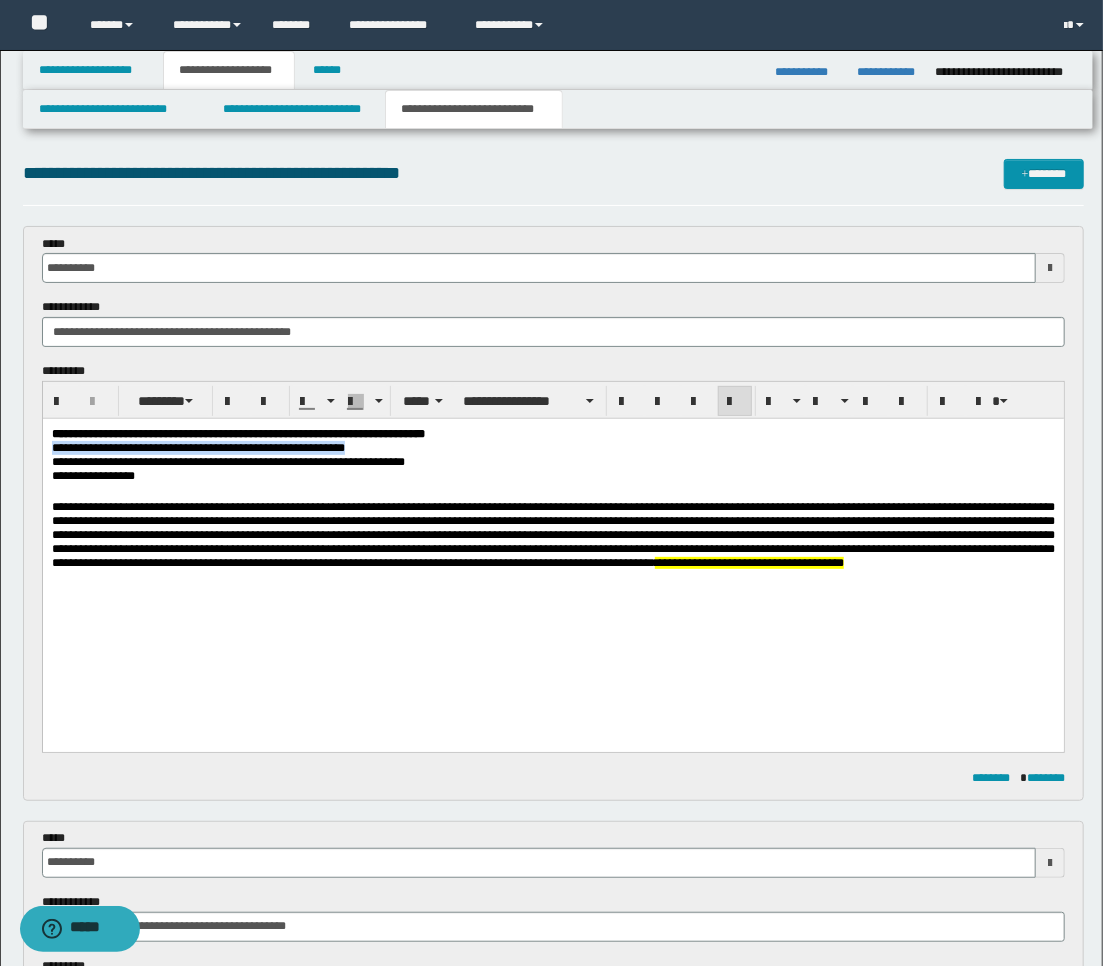 click on "**********" at bounding box center [552, 447] 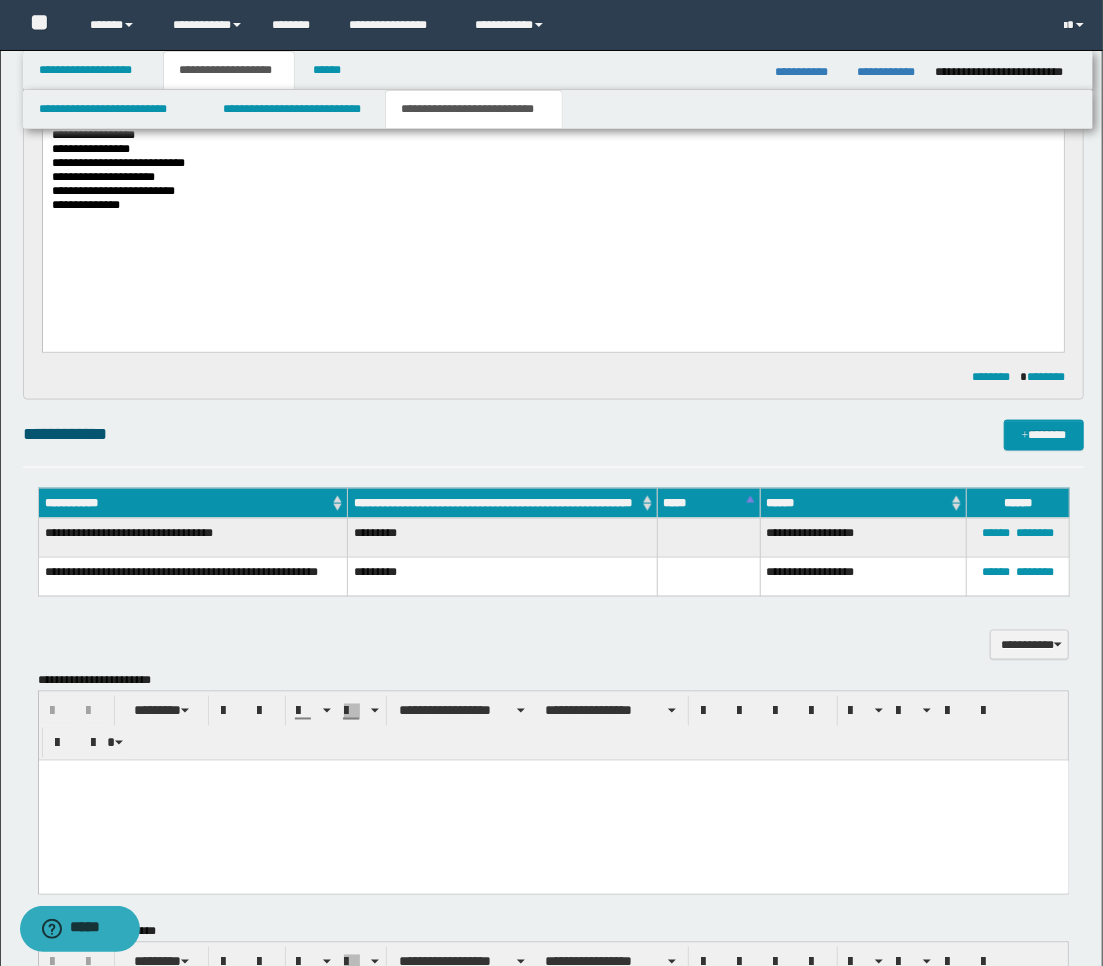 scroll, scrollTop: 666, scrollLeft: 0, axis: vertical 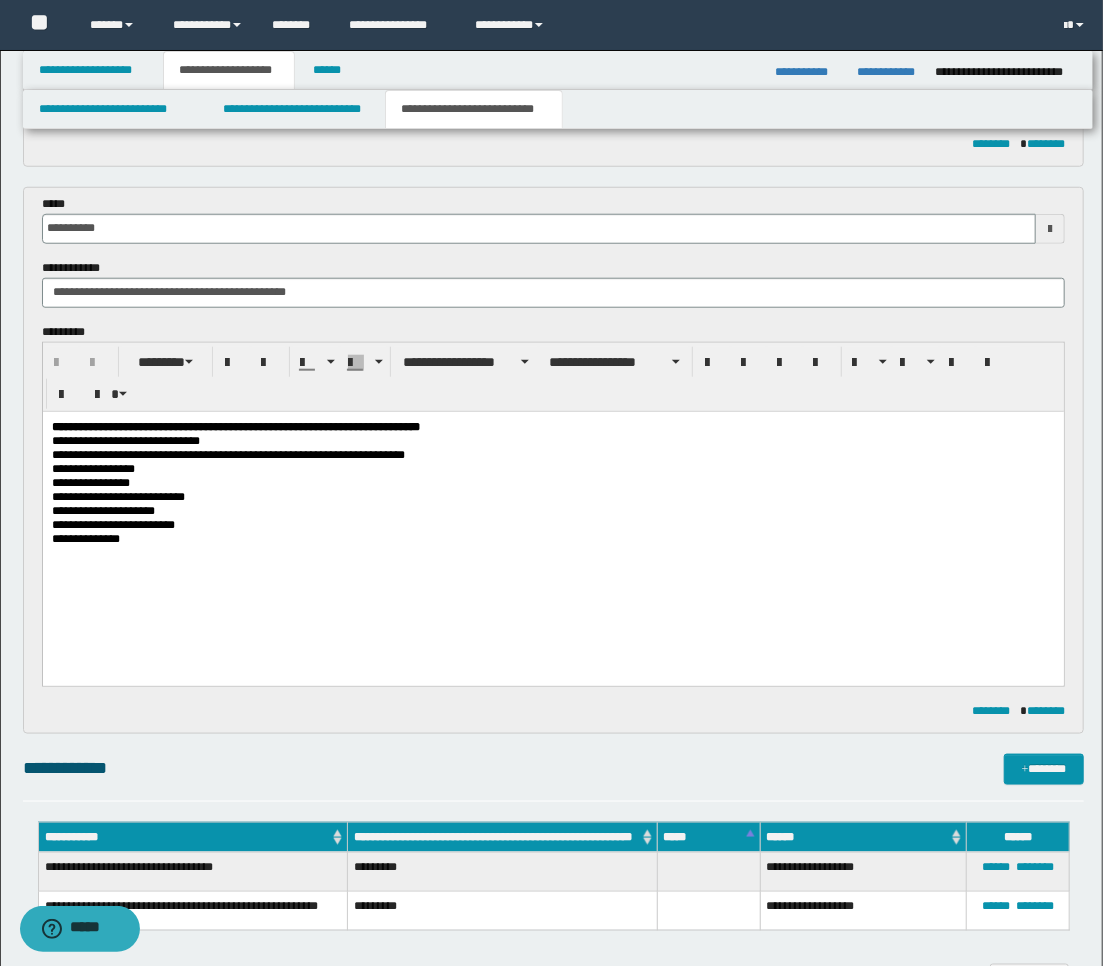 click on "**********" at bounding box center [552, 511] 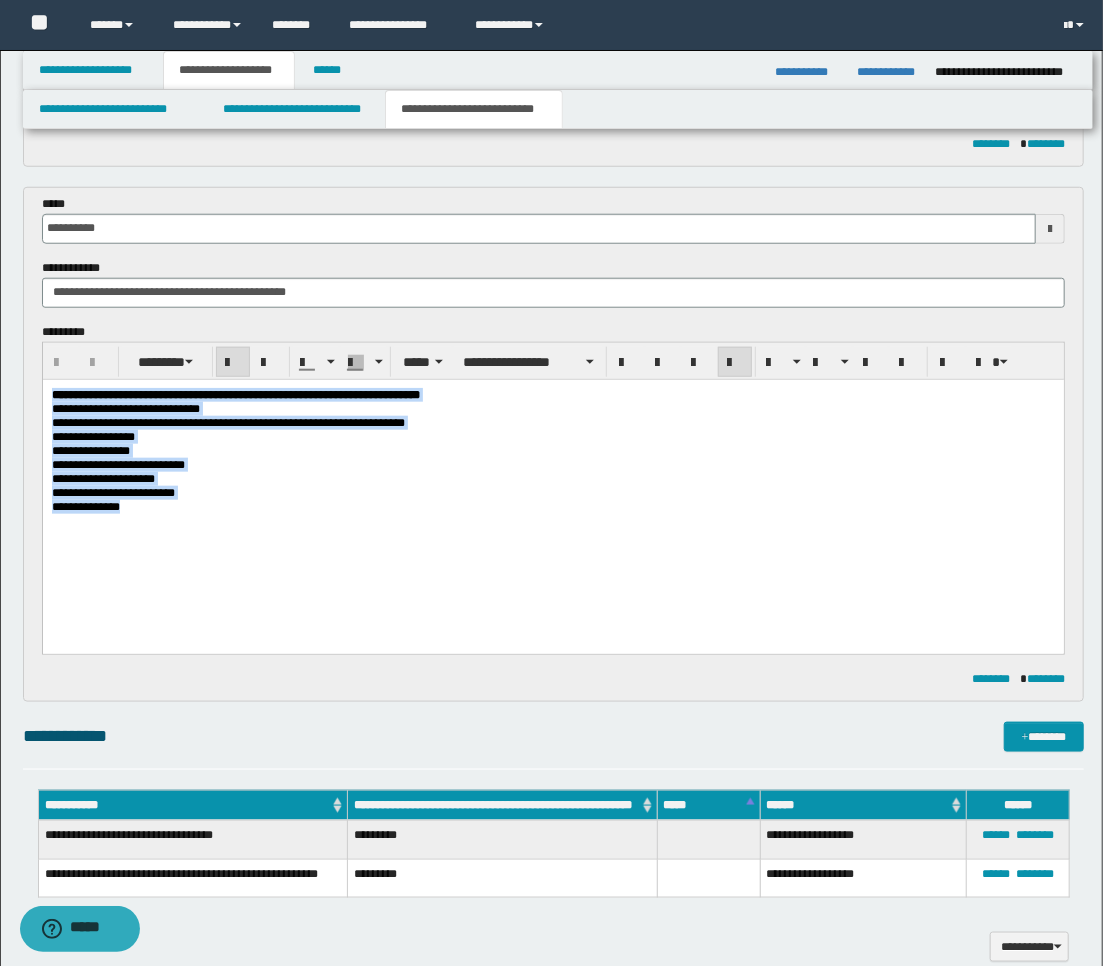 drag, startPoint x: 139, startPoint y: 527, endPoint x: 77, endPoint y: 774, distance: 254.66252 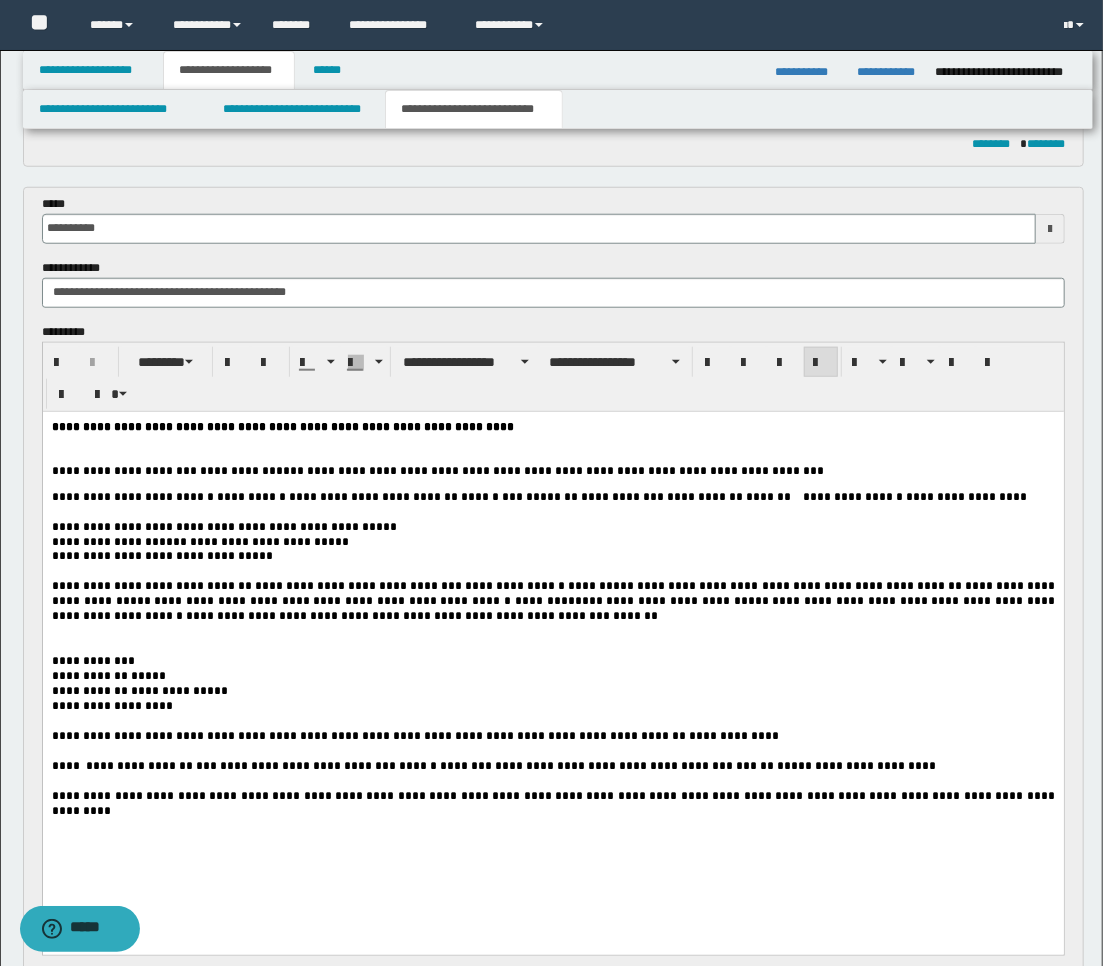 click at bounding box center (552, 448) 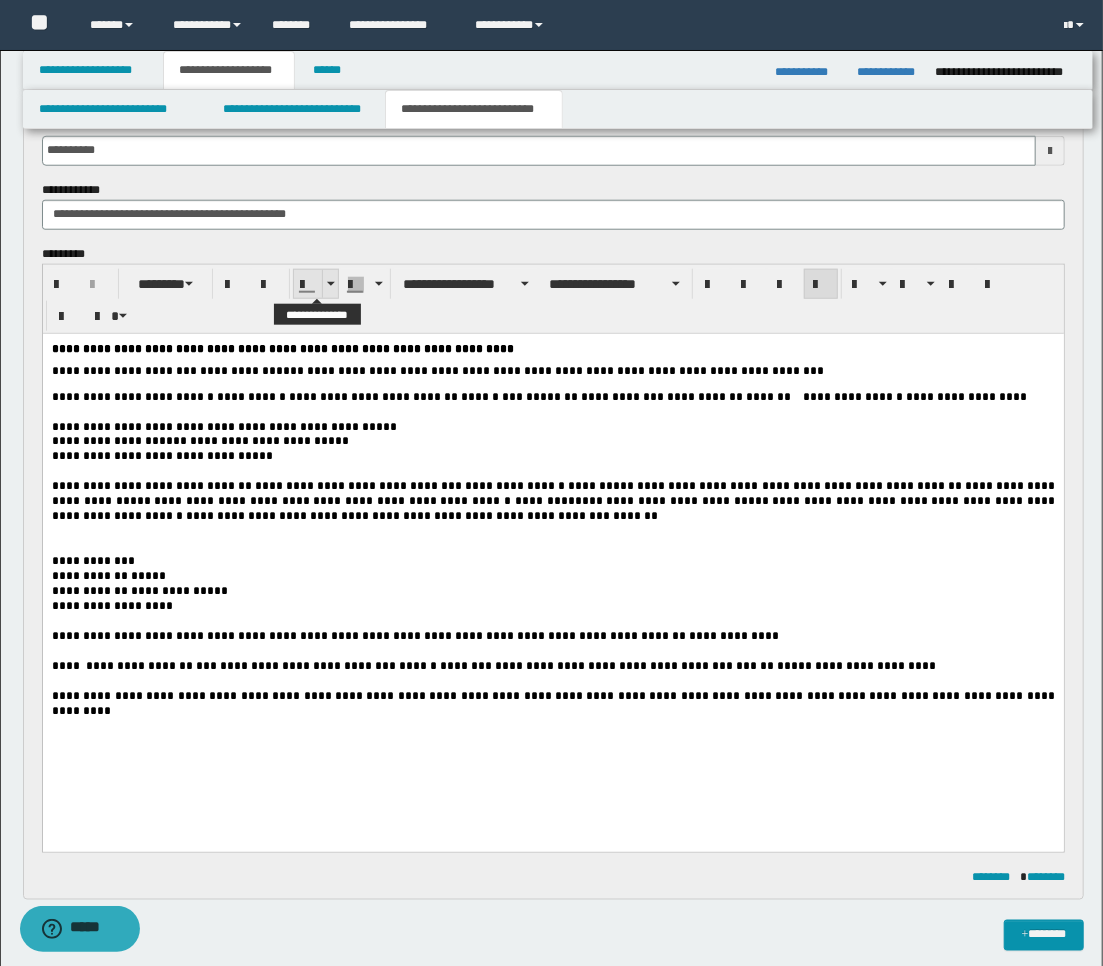 scroll, scrollTop: 888, scrollLeft: 0, axis: vertical 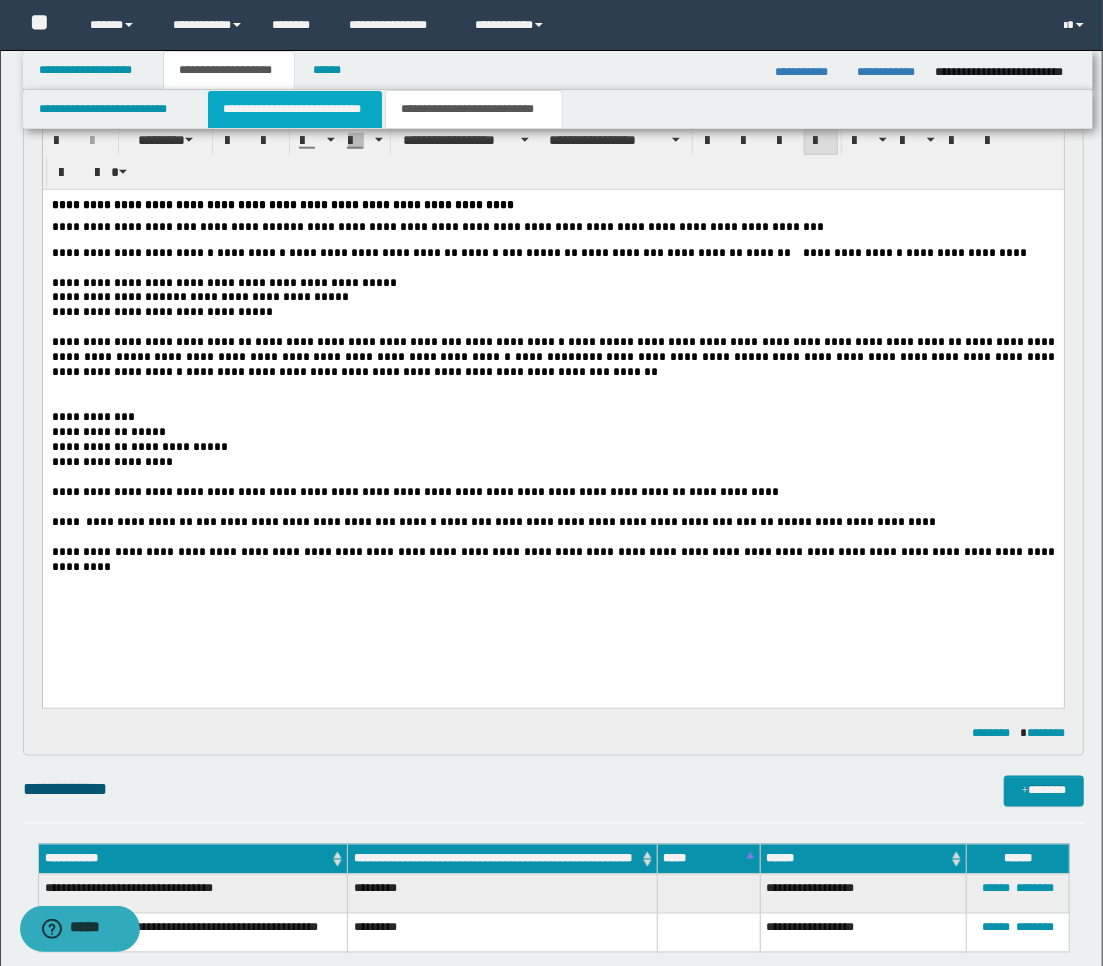 click on "**********" at bounding box center (295, 109) 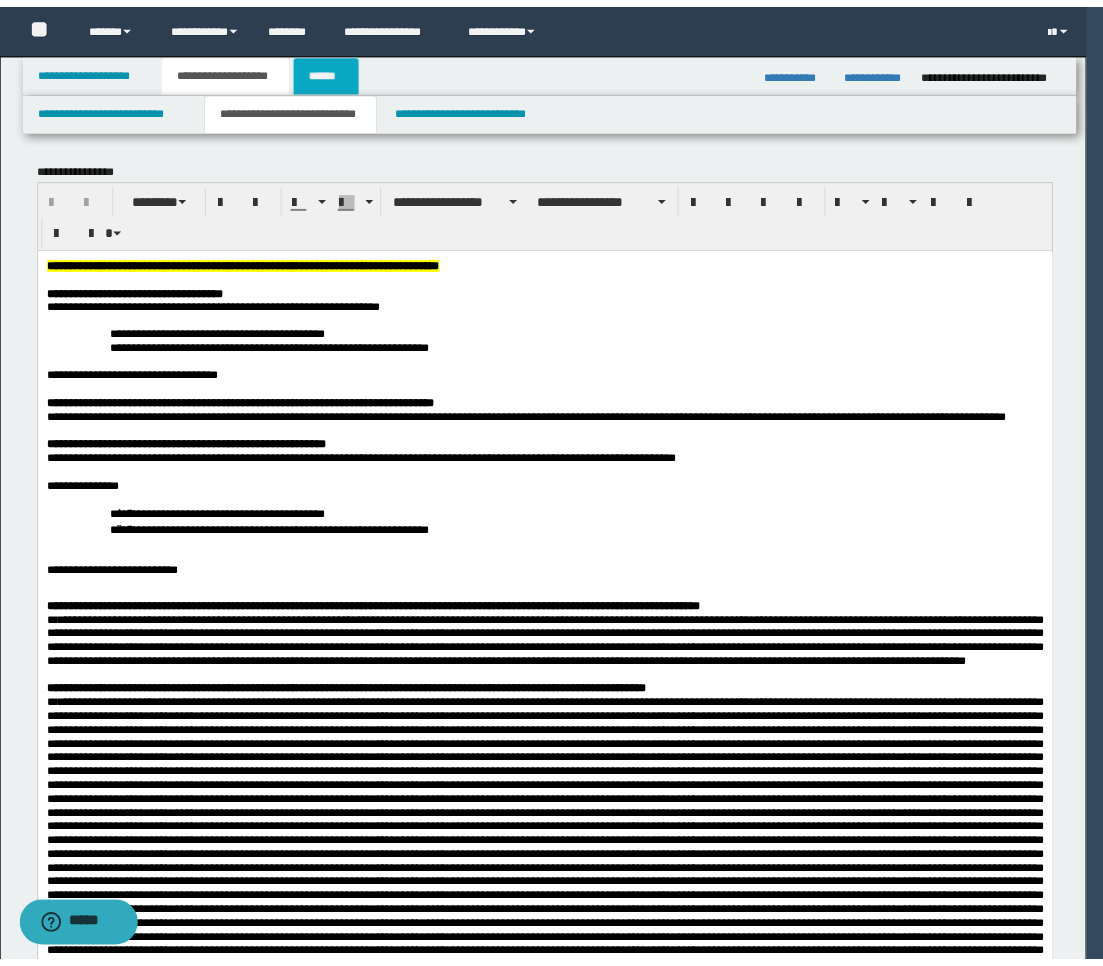 scroll, scrollTop: 0, scrollLeft: 0, axis: both 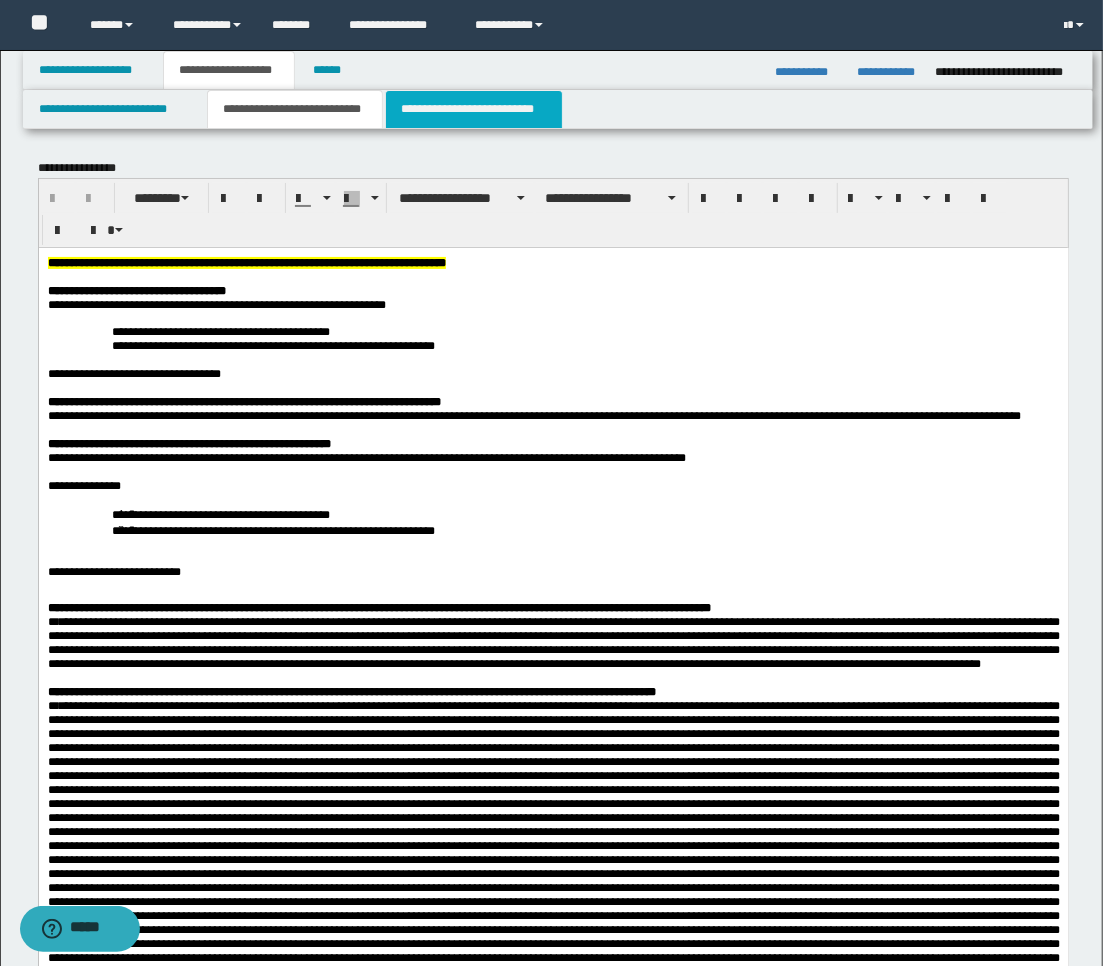 click on "**********" at bounding box center [474, 109] 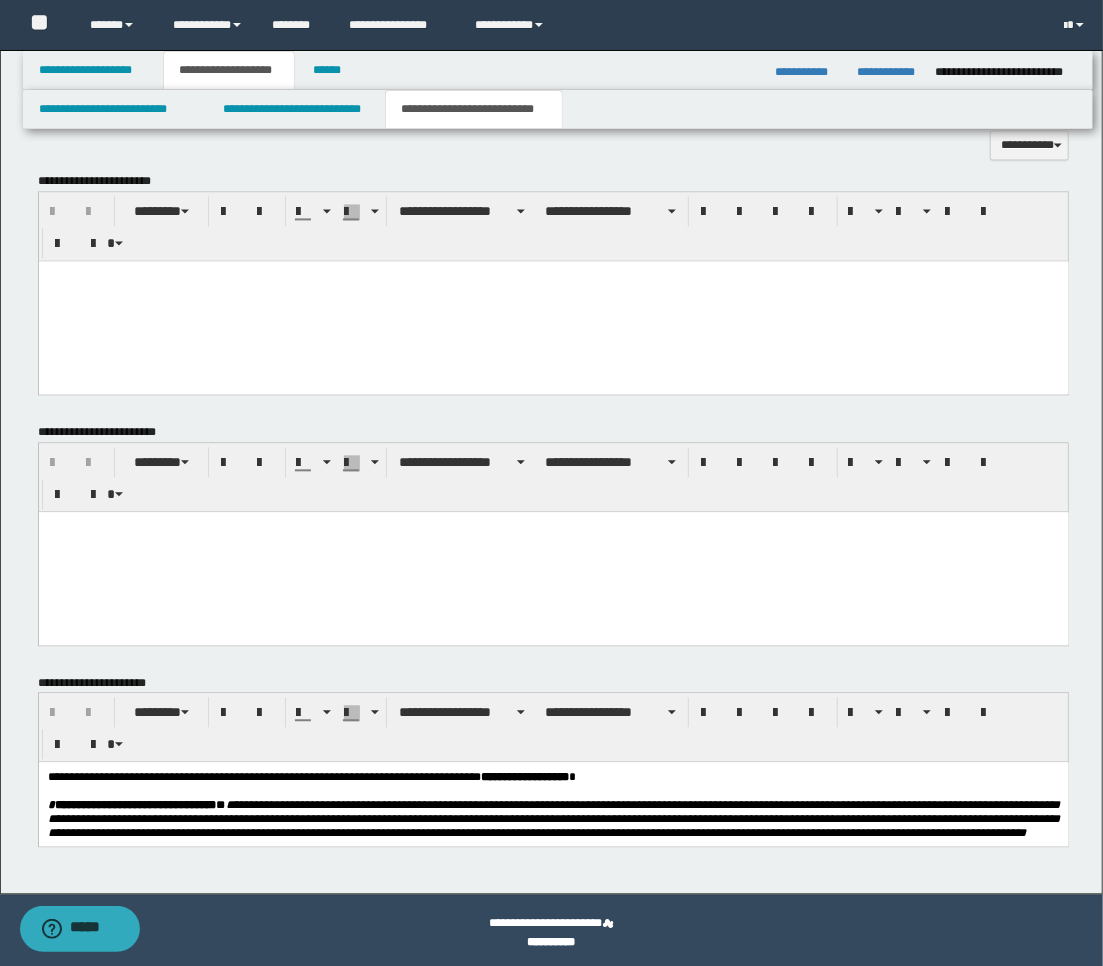 scroll, scrollTop: 1748, scrollLeft: 0, axis: vertical 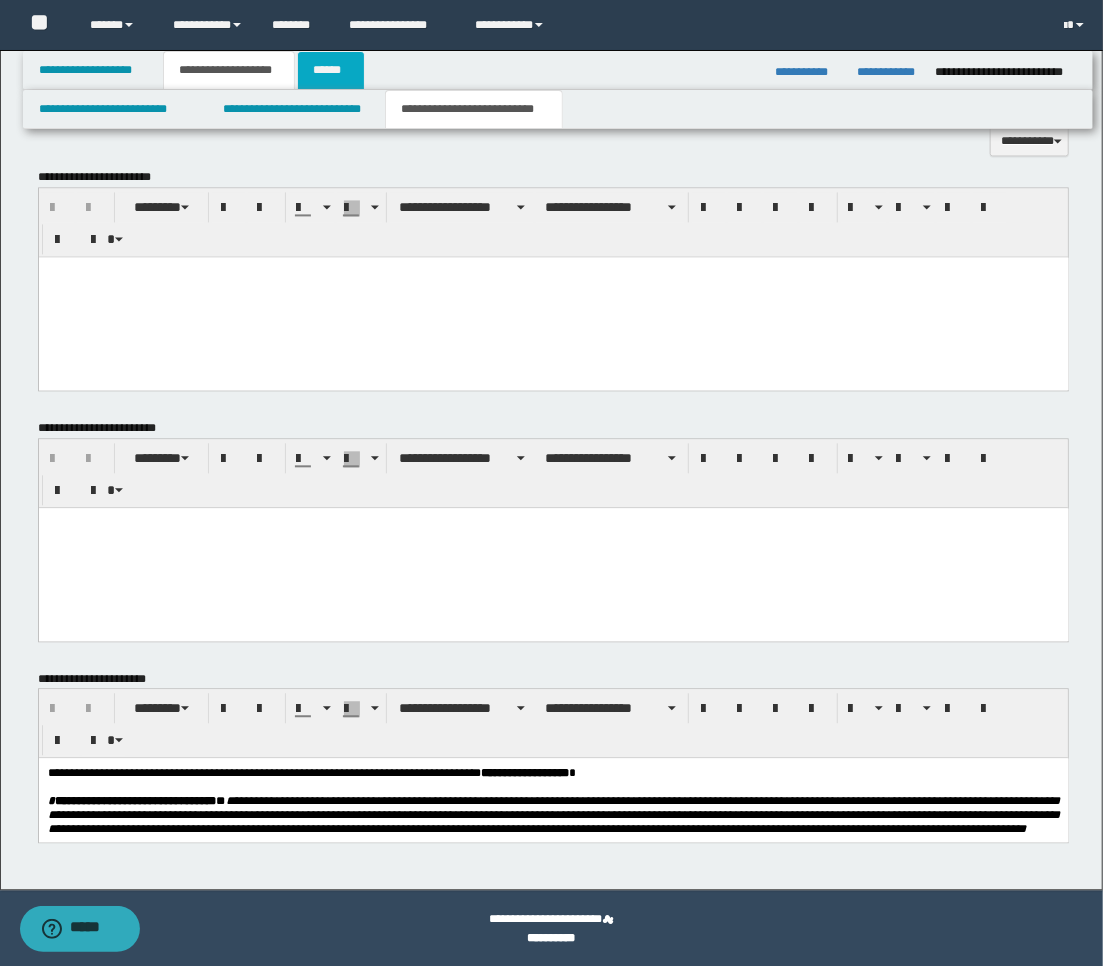 click on "******" at bounding box center [331, 70] 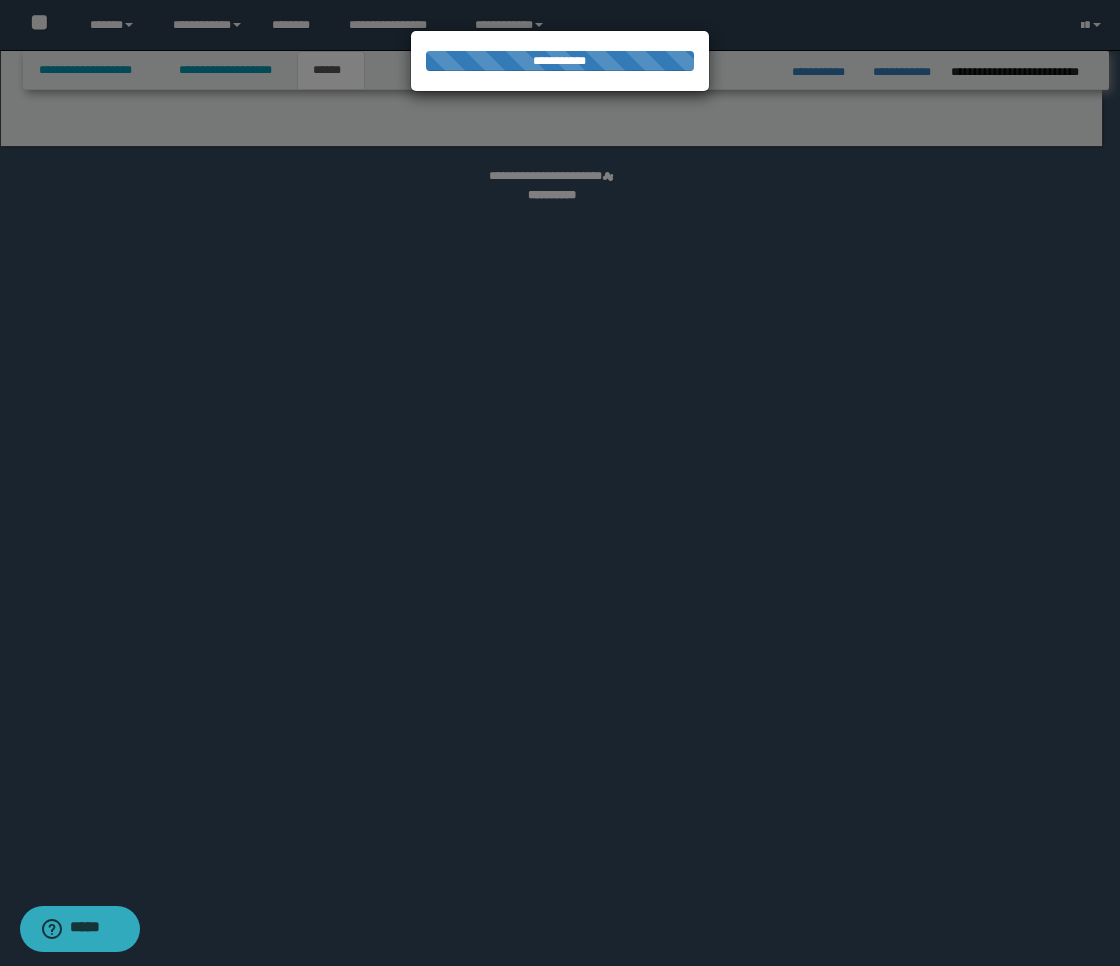 select on "*" 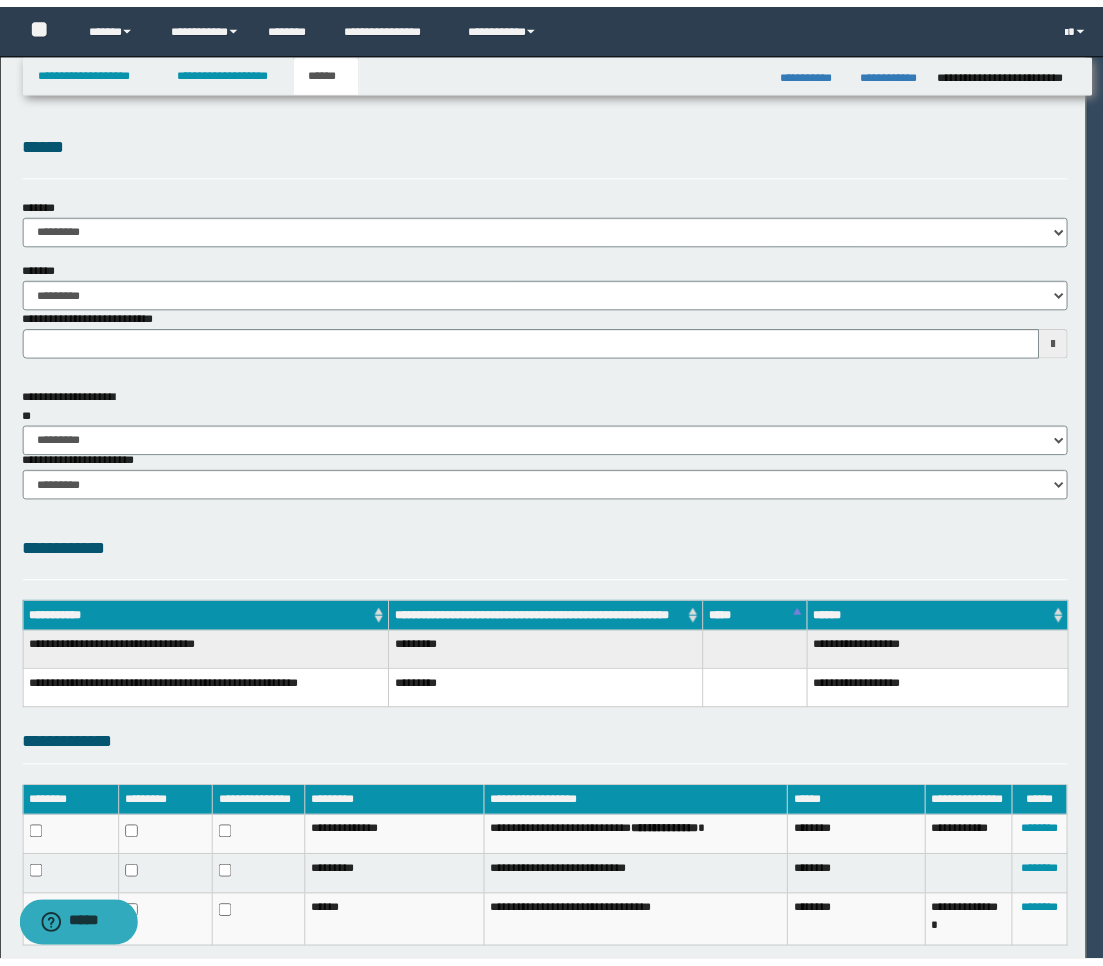 scroll, scrollTop: 0, scrollLeft: 0, axis: both 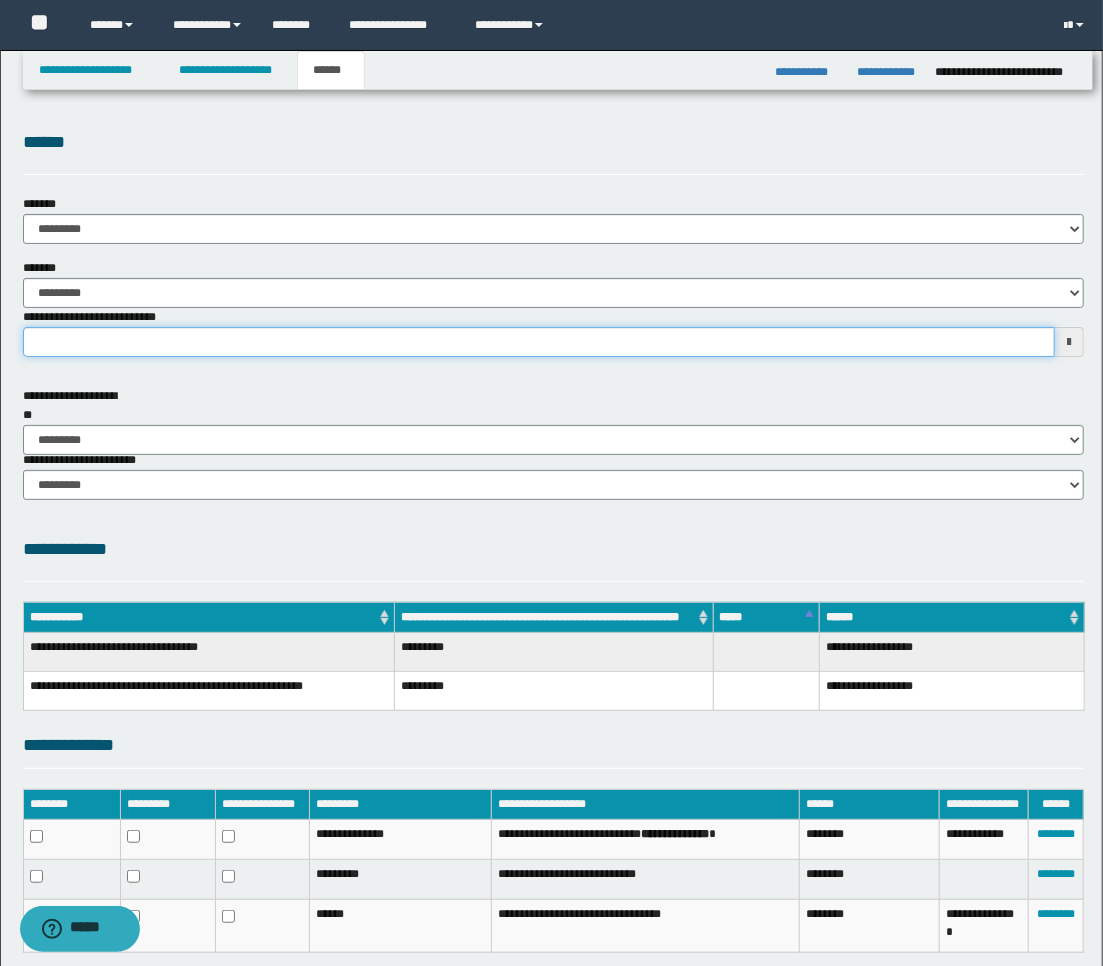 click on "**********" at bounding box center (539, 342) 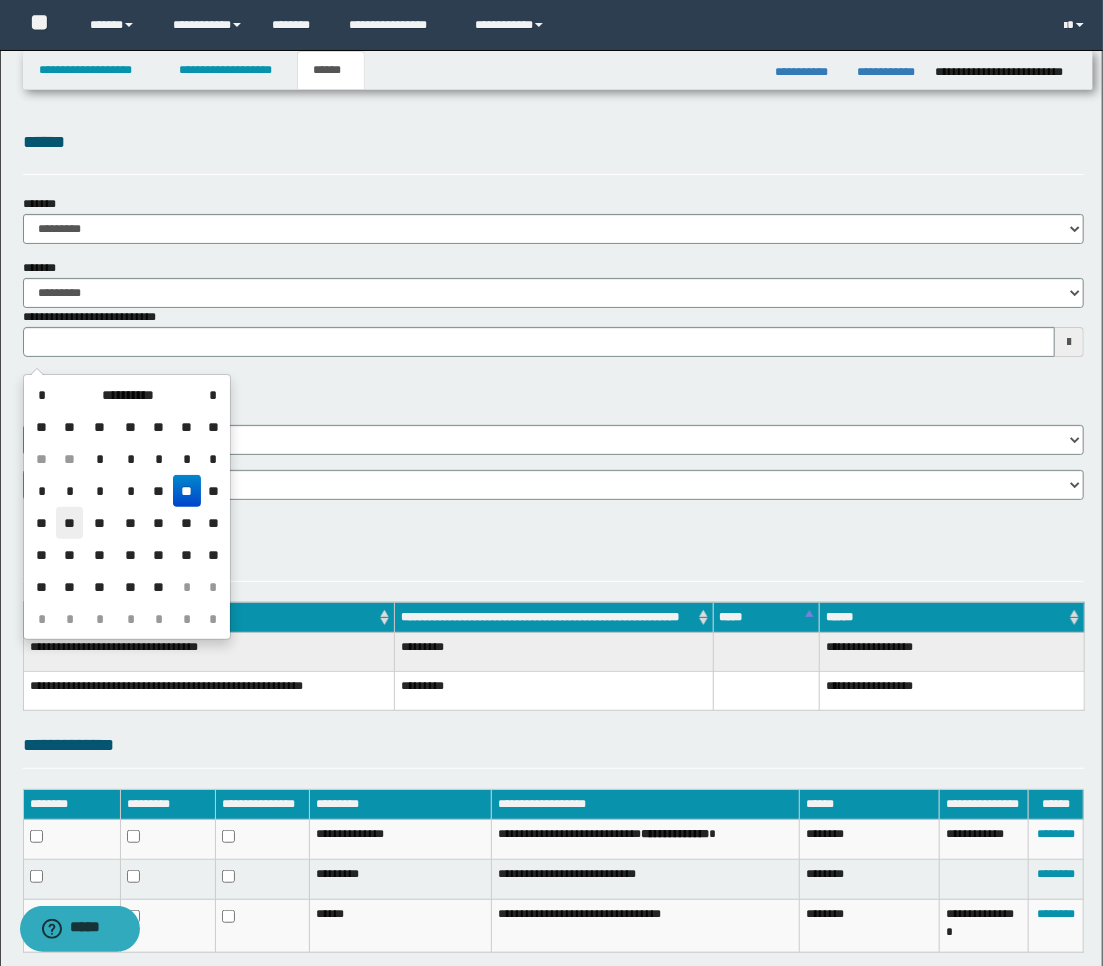 click on "**" at bounding box center (70, 523) 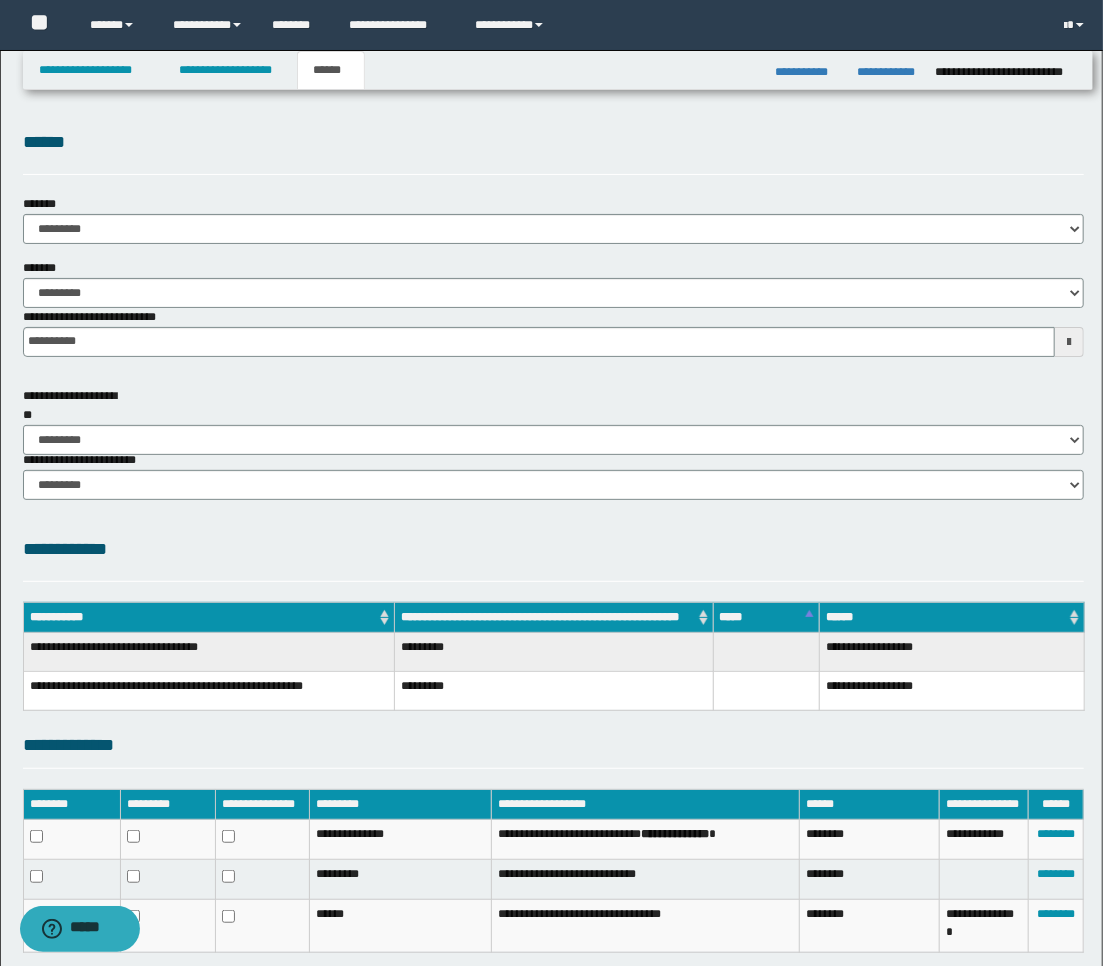 click on "**********" at bounding box center [554, 575] 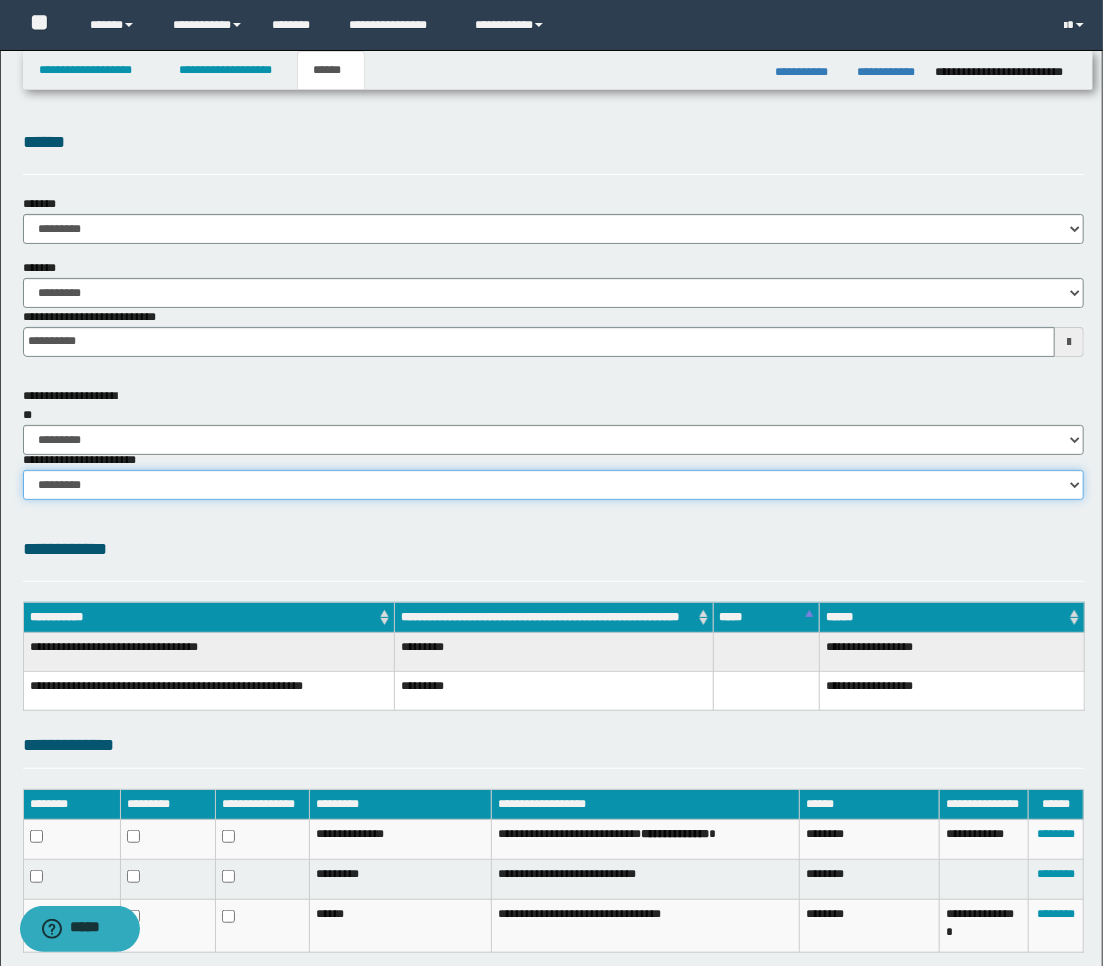 click on "*********
*********
*********" at bounding box center (554, 485) 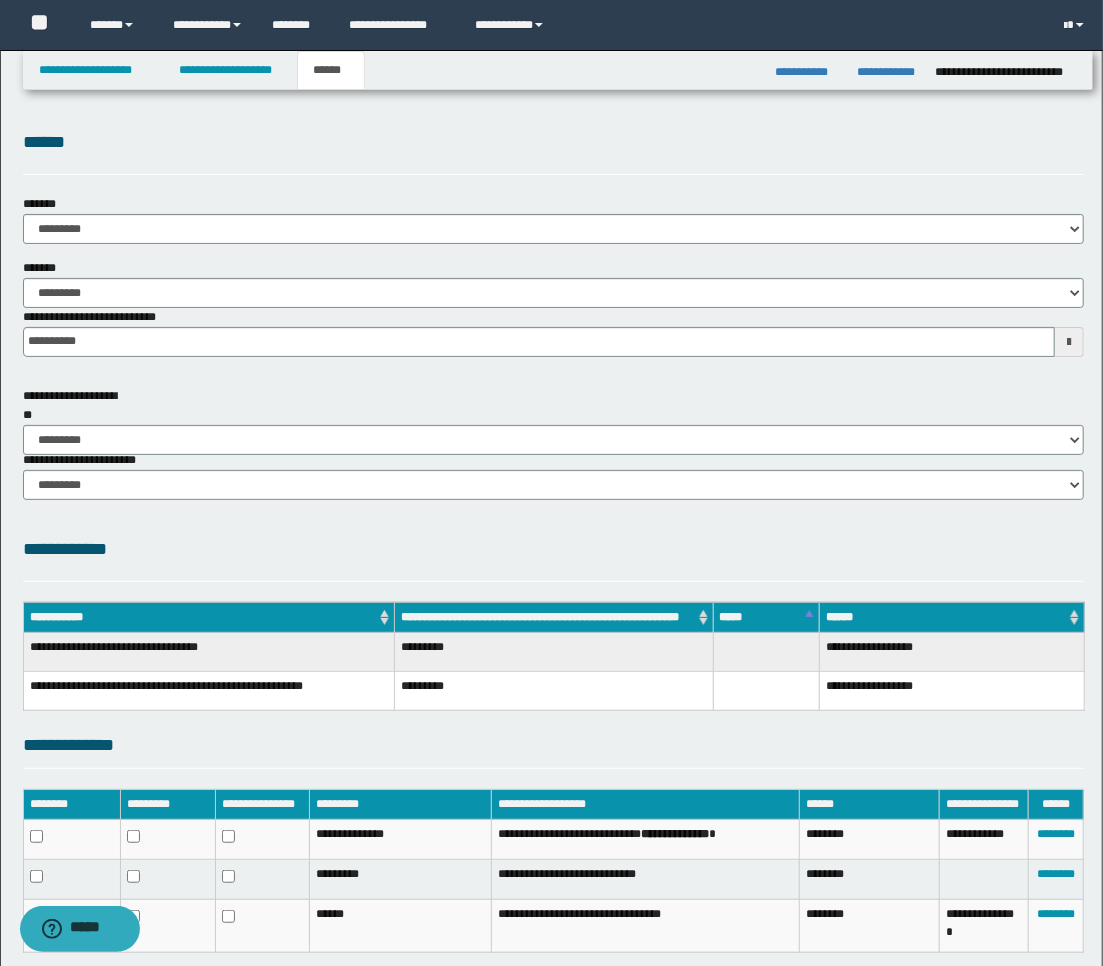 click on "**********" at bounding box center (554, 549) 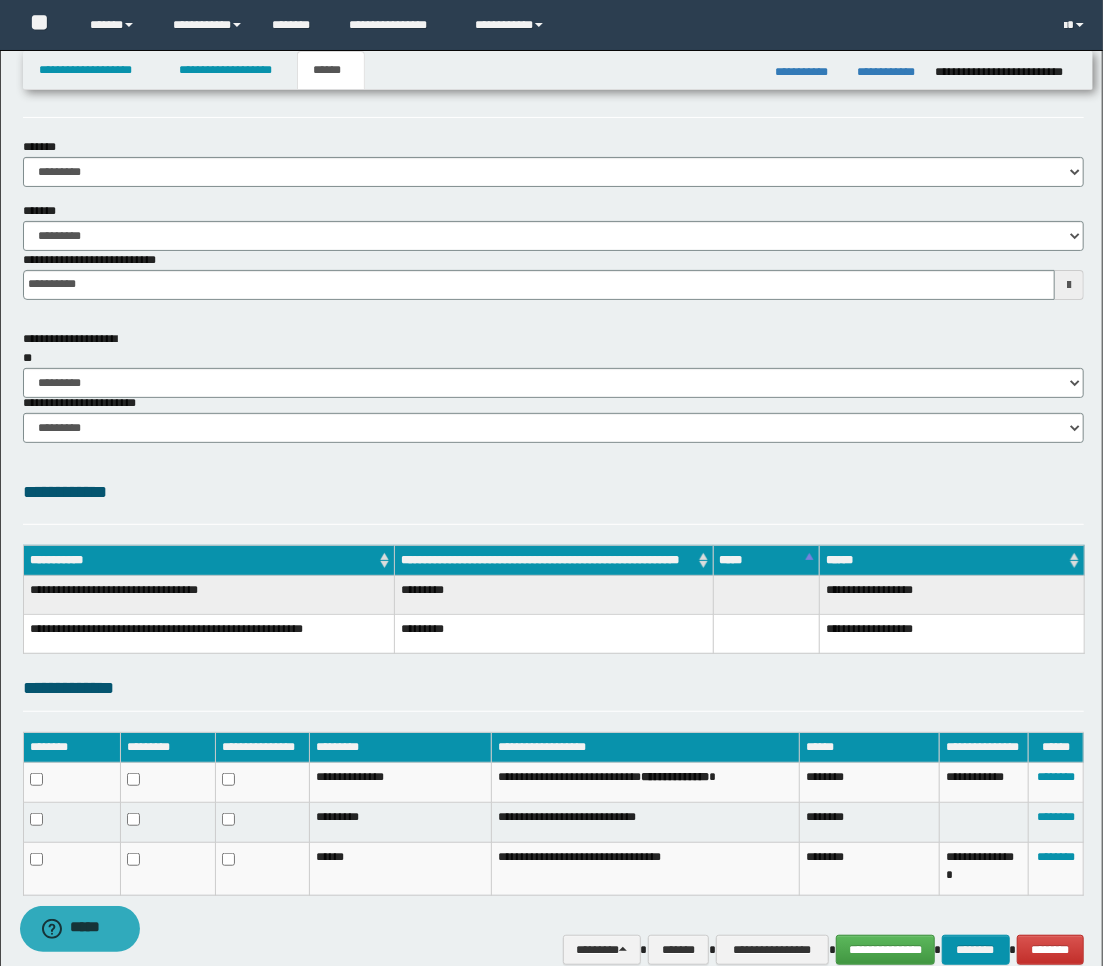 scroll, scrollTop: 111, scrollLeft: 0, axis: vertical 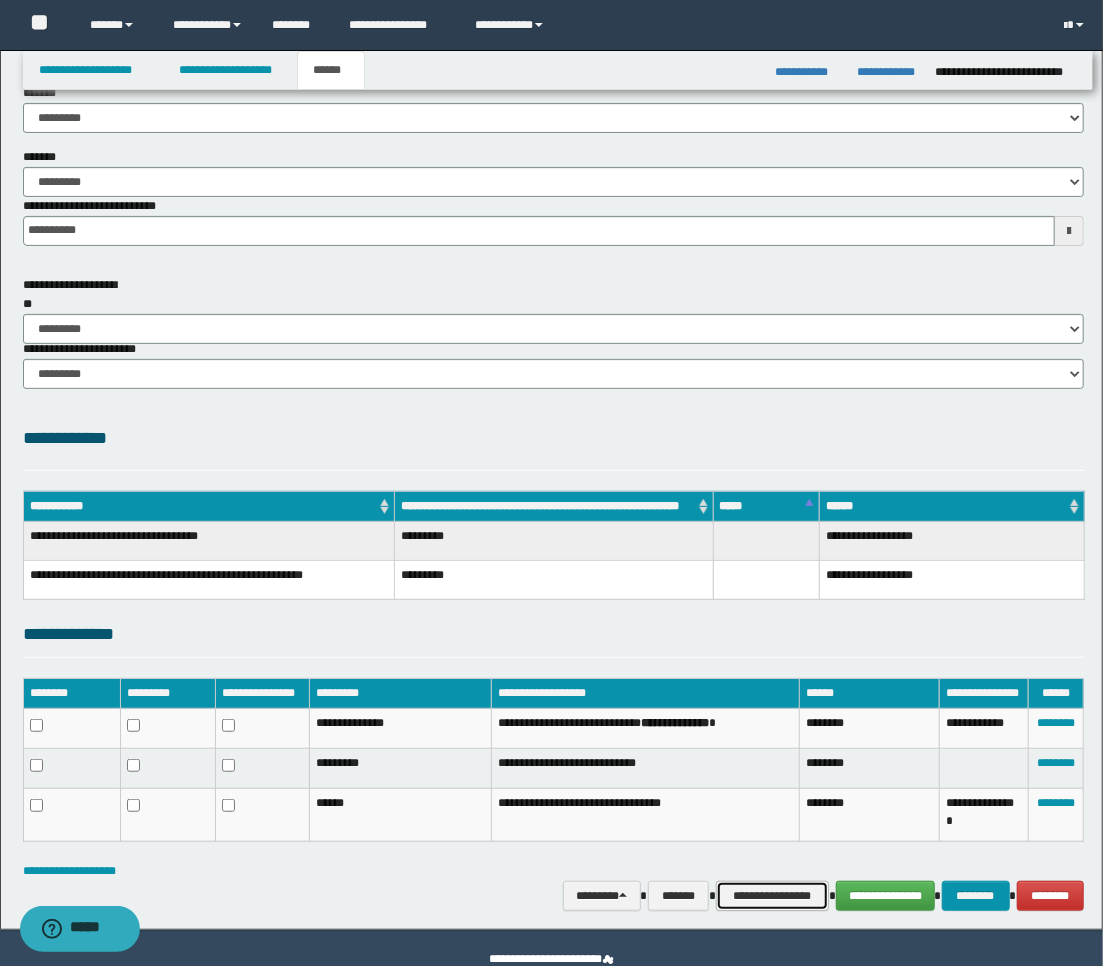 click on "**********" at bounding box center (772, 896) 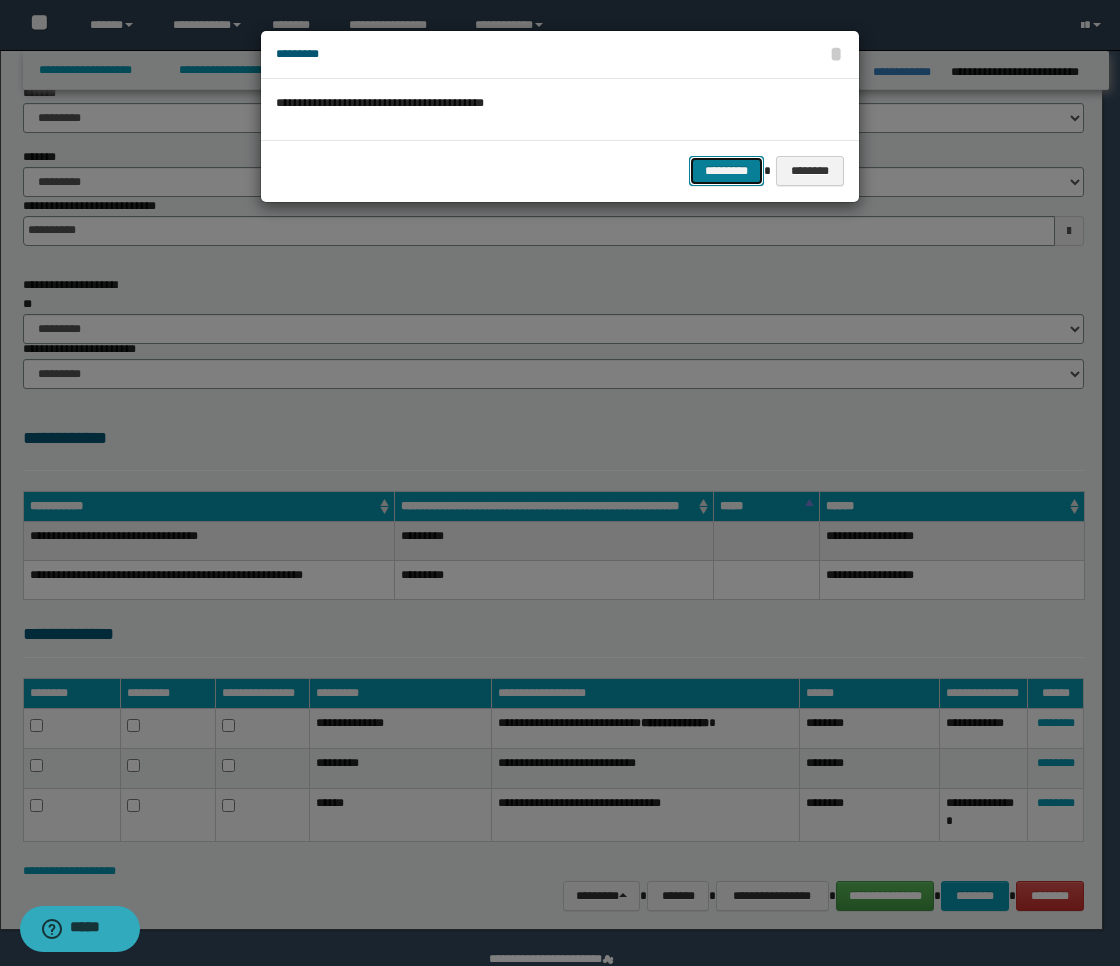 click on "*********" at bounding box center (726, 171) 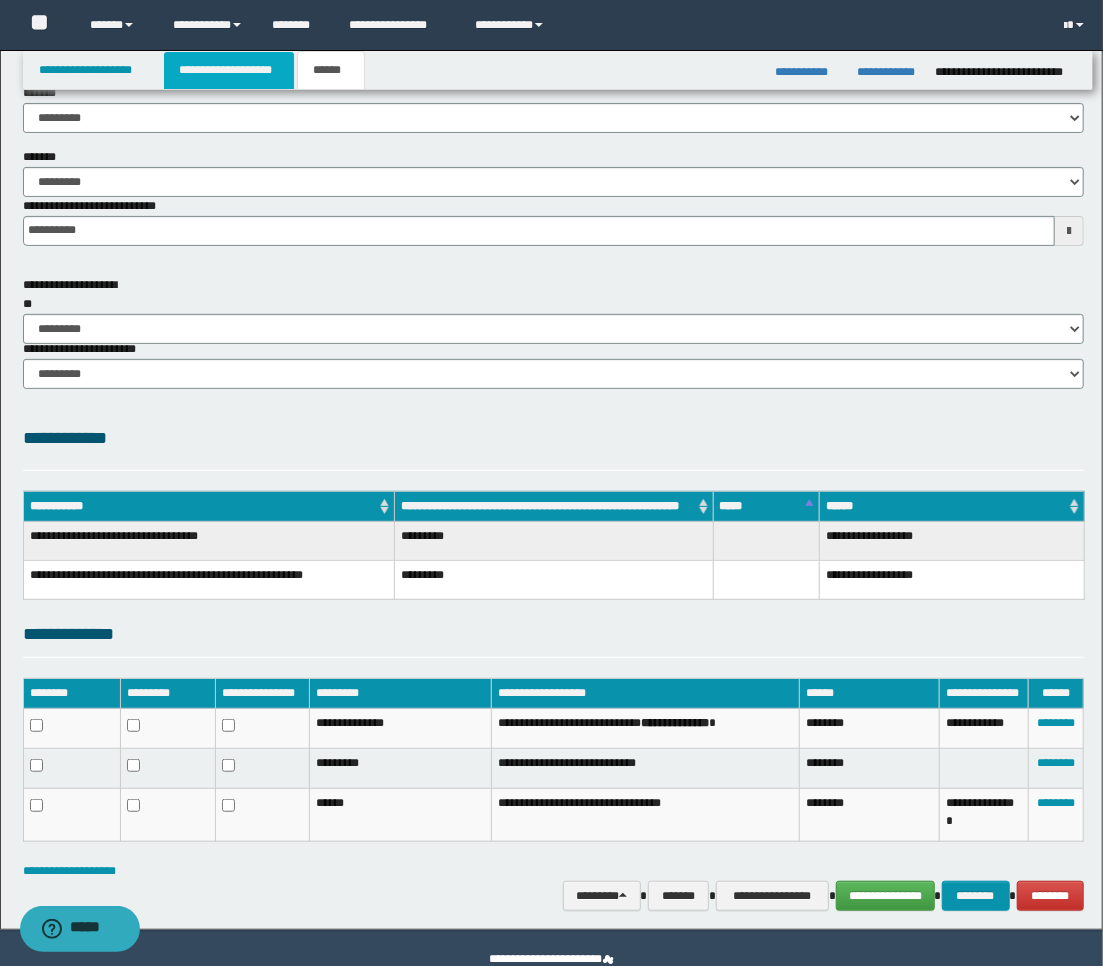click on "**********" at bounding box center (229, 70) 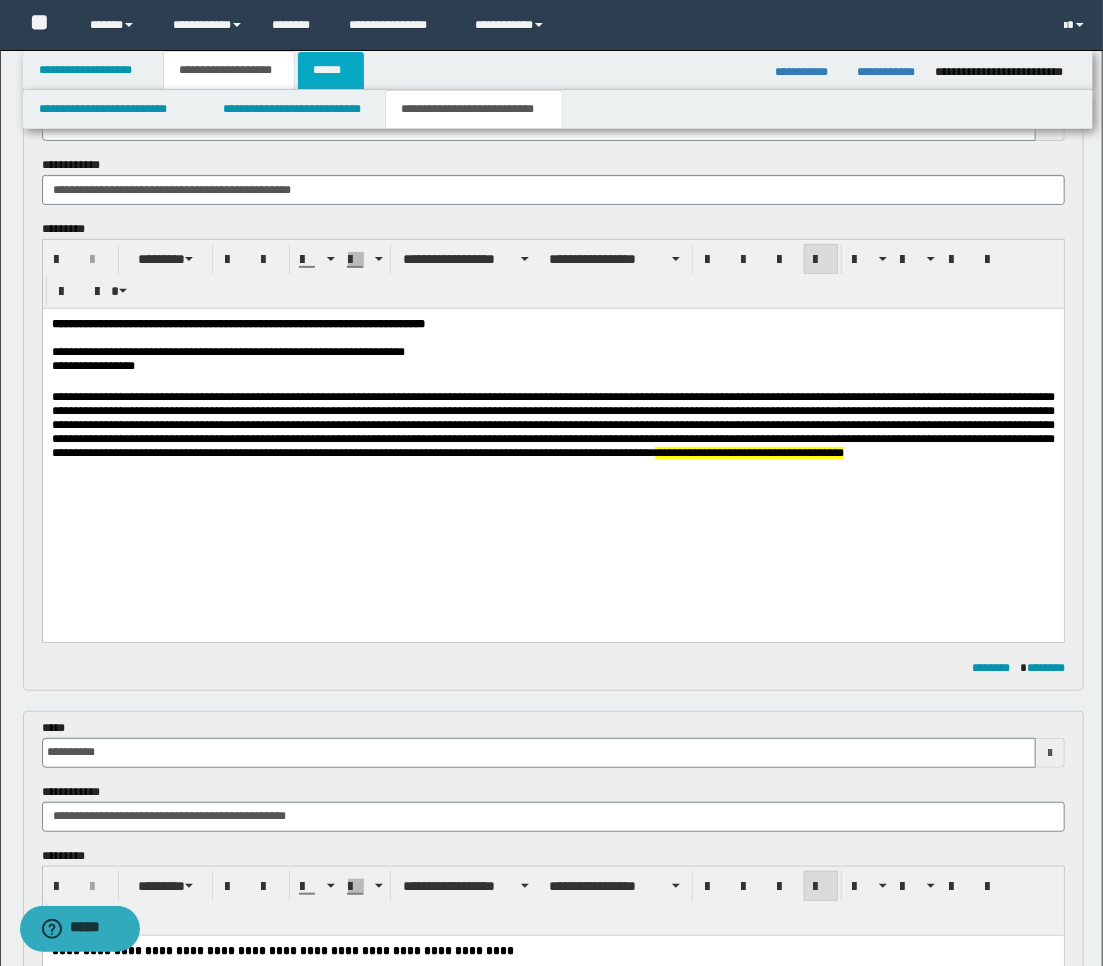 click on "******" at bounding box center (331, 70) 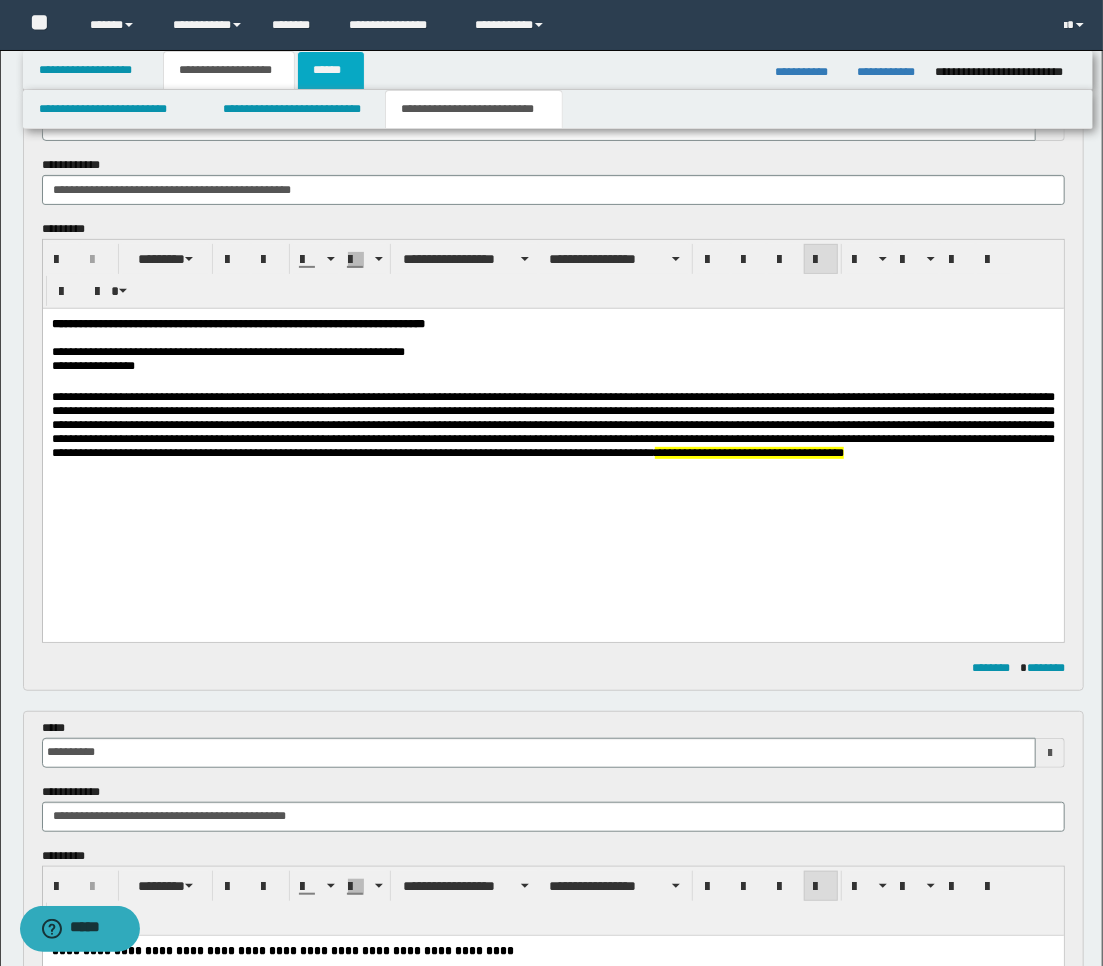 type on "**********" 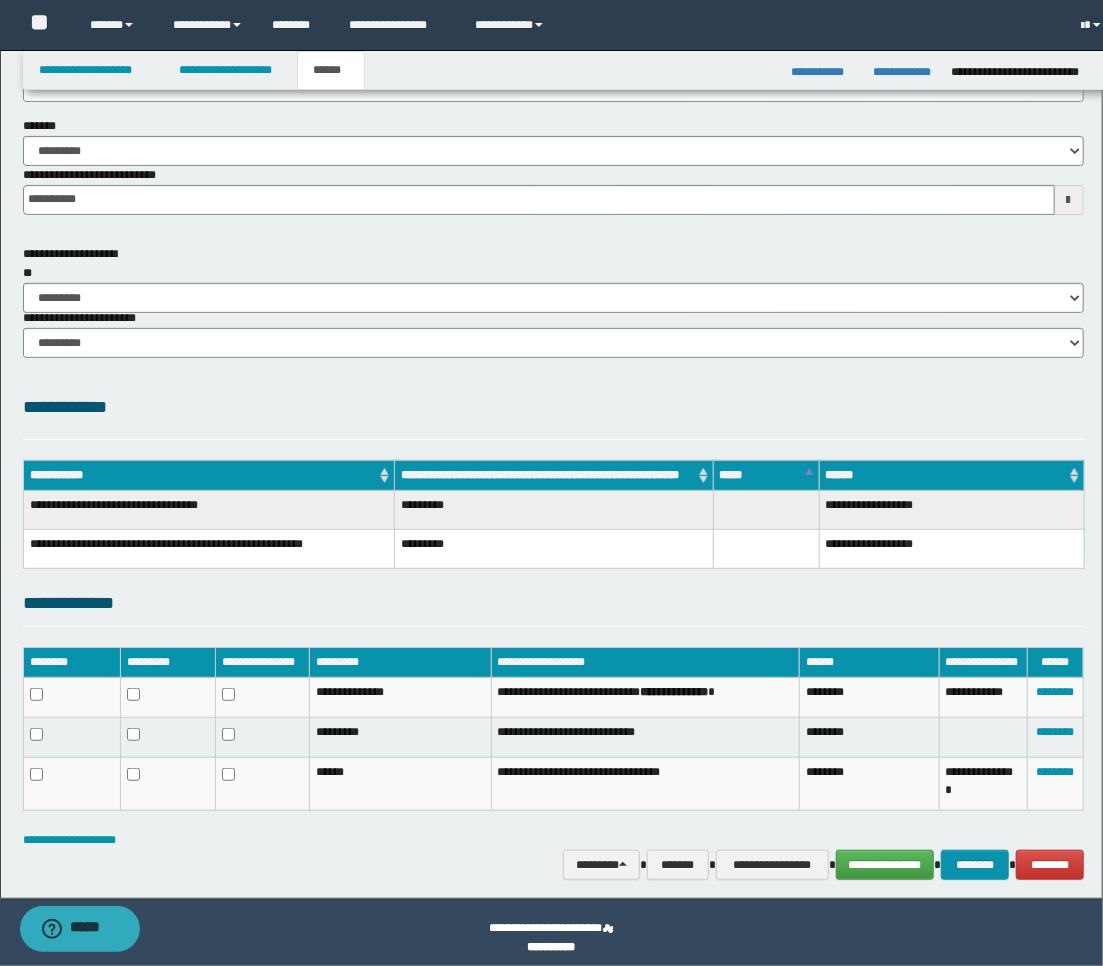 scroll, scrollTop: 111, scrollLeft: 0, axis: vertical 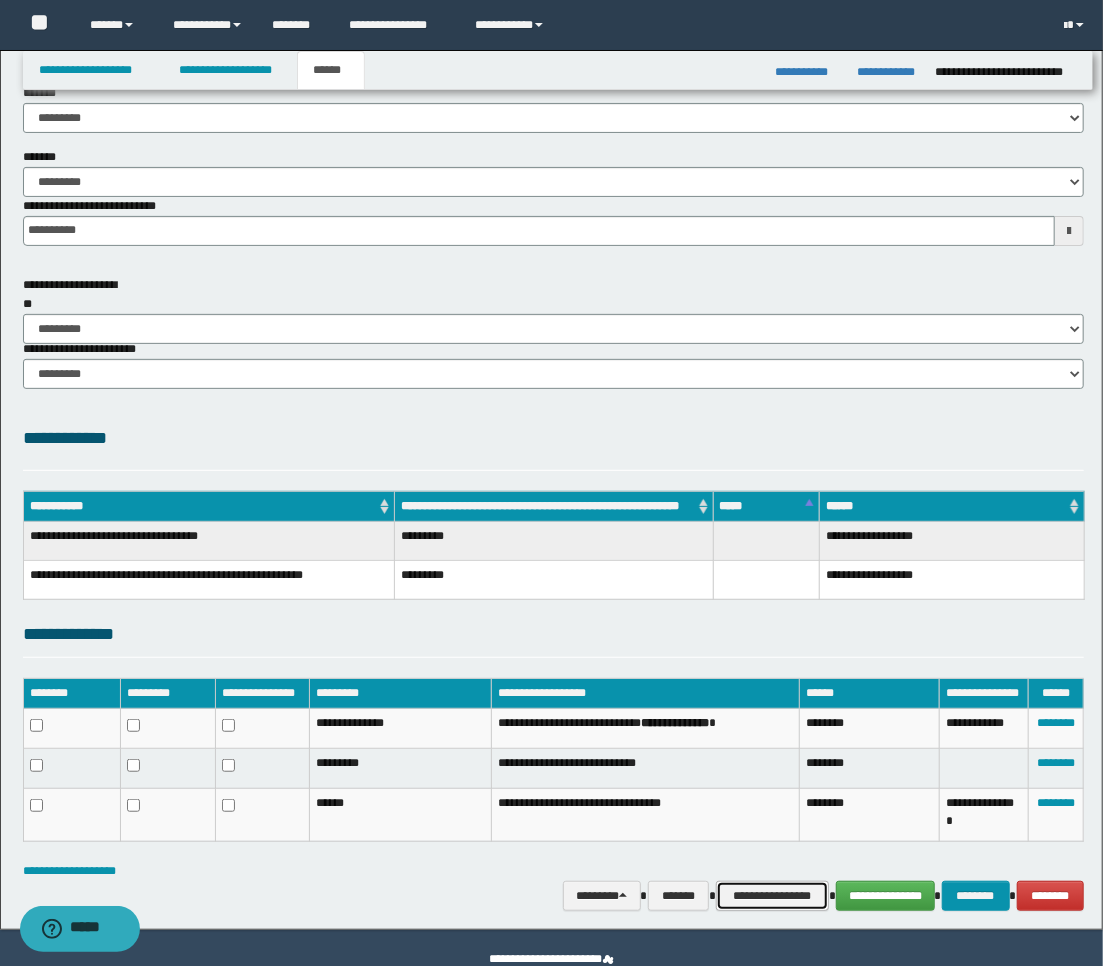 click on "**********" at bounding box center (772, 896) 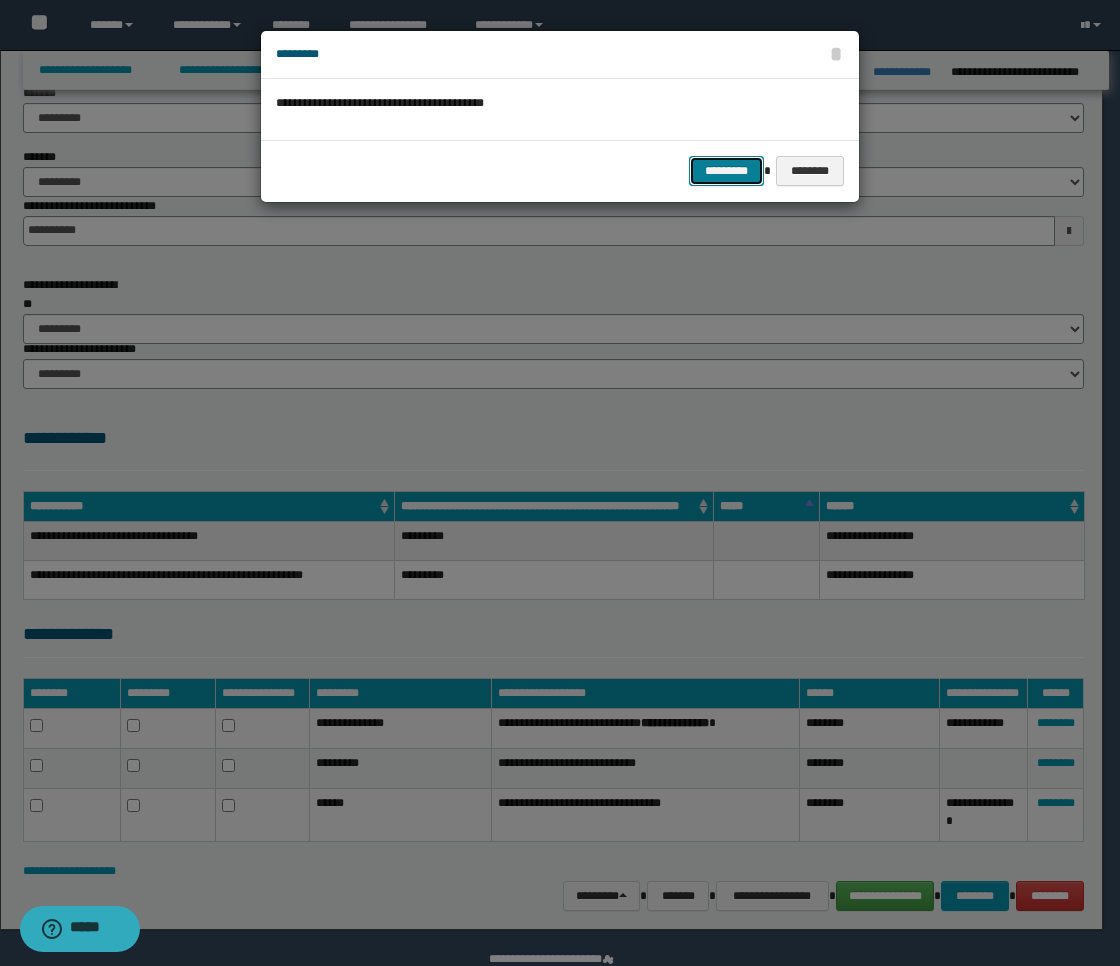 click on "*********" at bounding box center [726, 171] 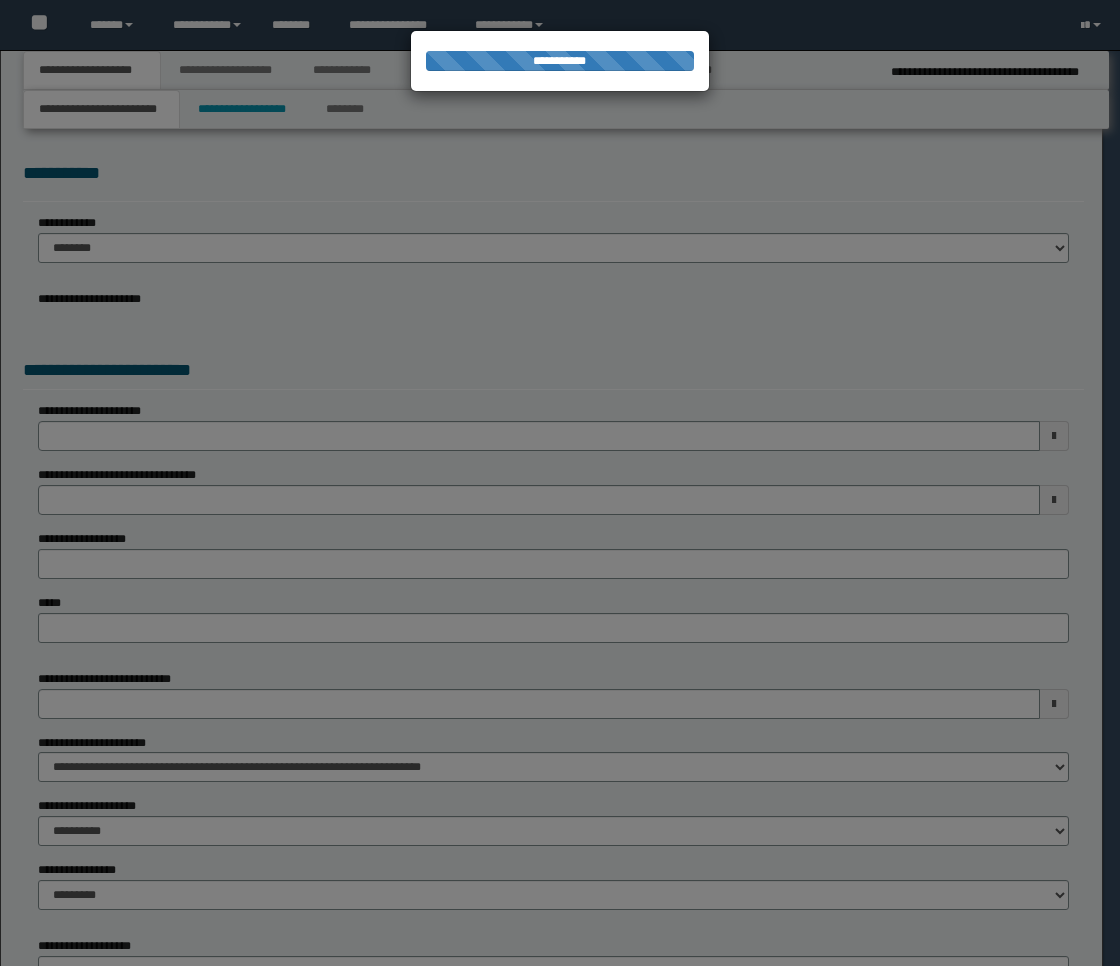 scroll, scrollTop: 0, scrollLeft: 0, axis: both 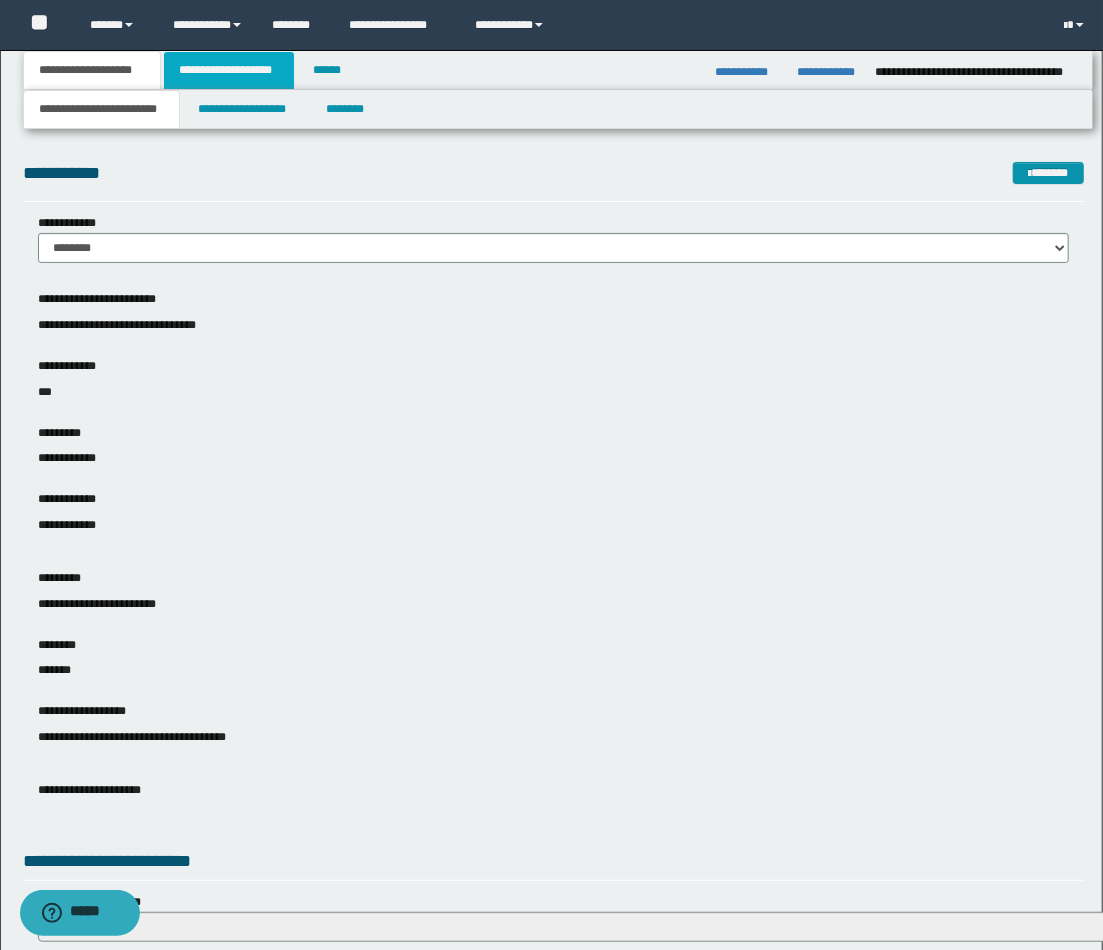 click on "**********" at bounding box center (229, 70) 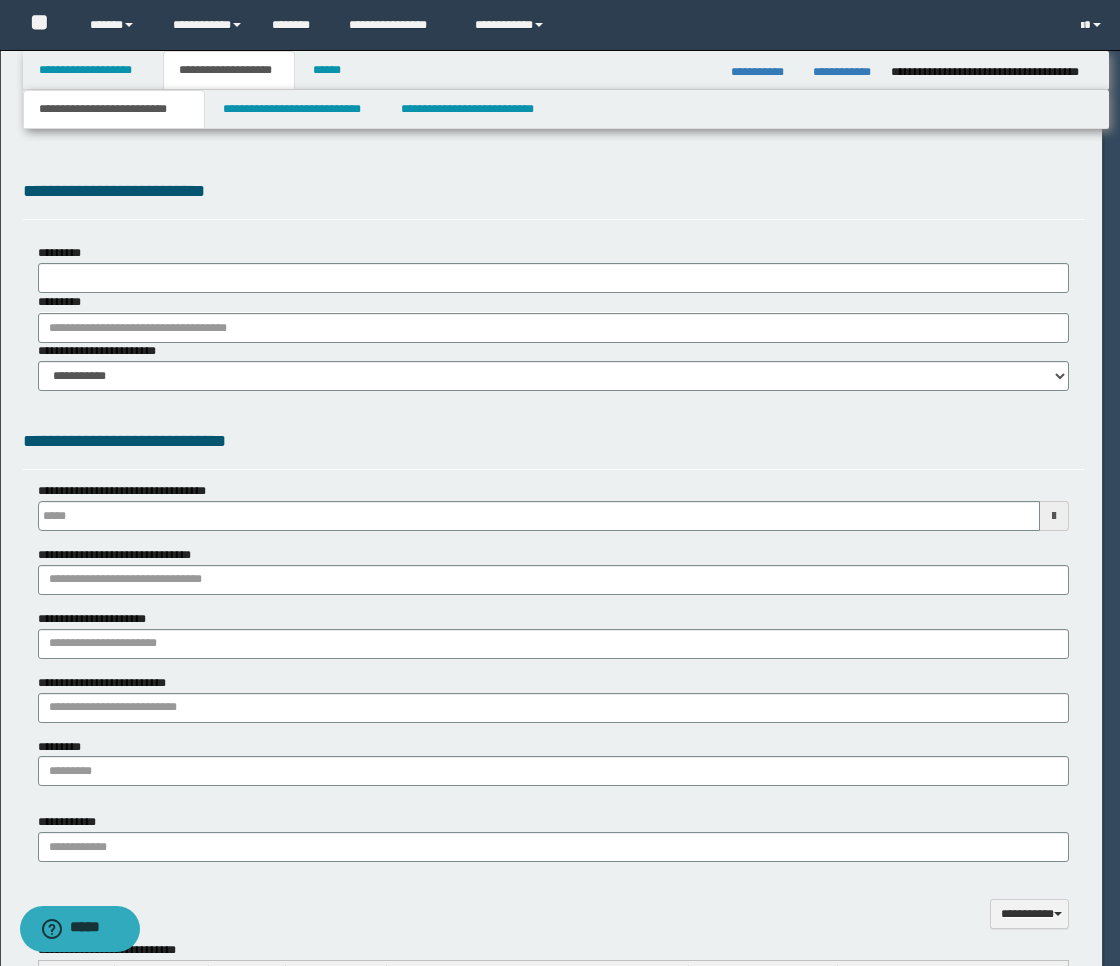 type 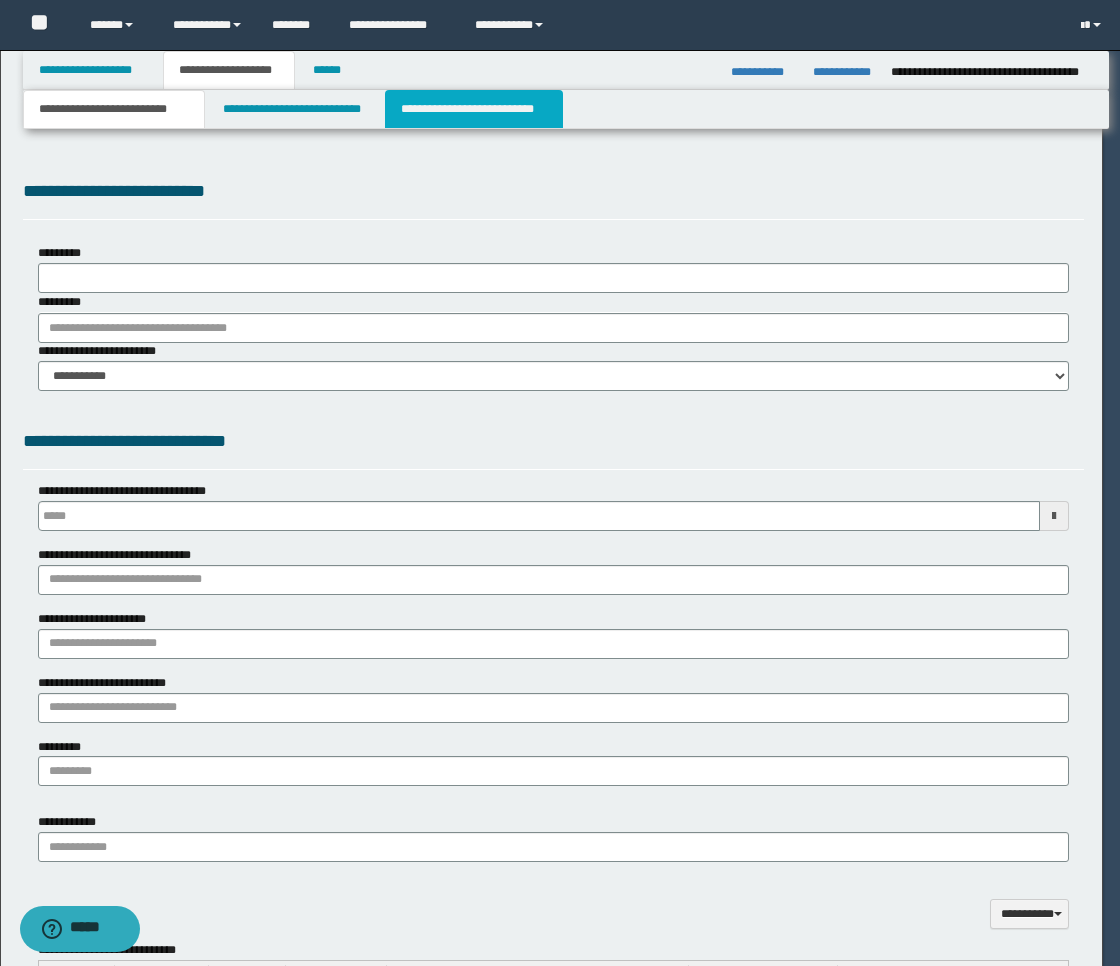 type on "**********" 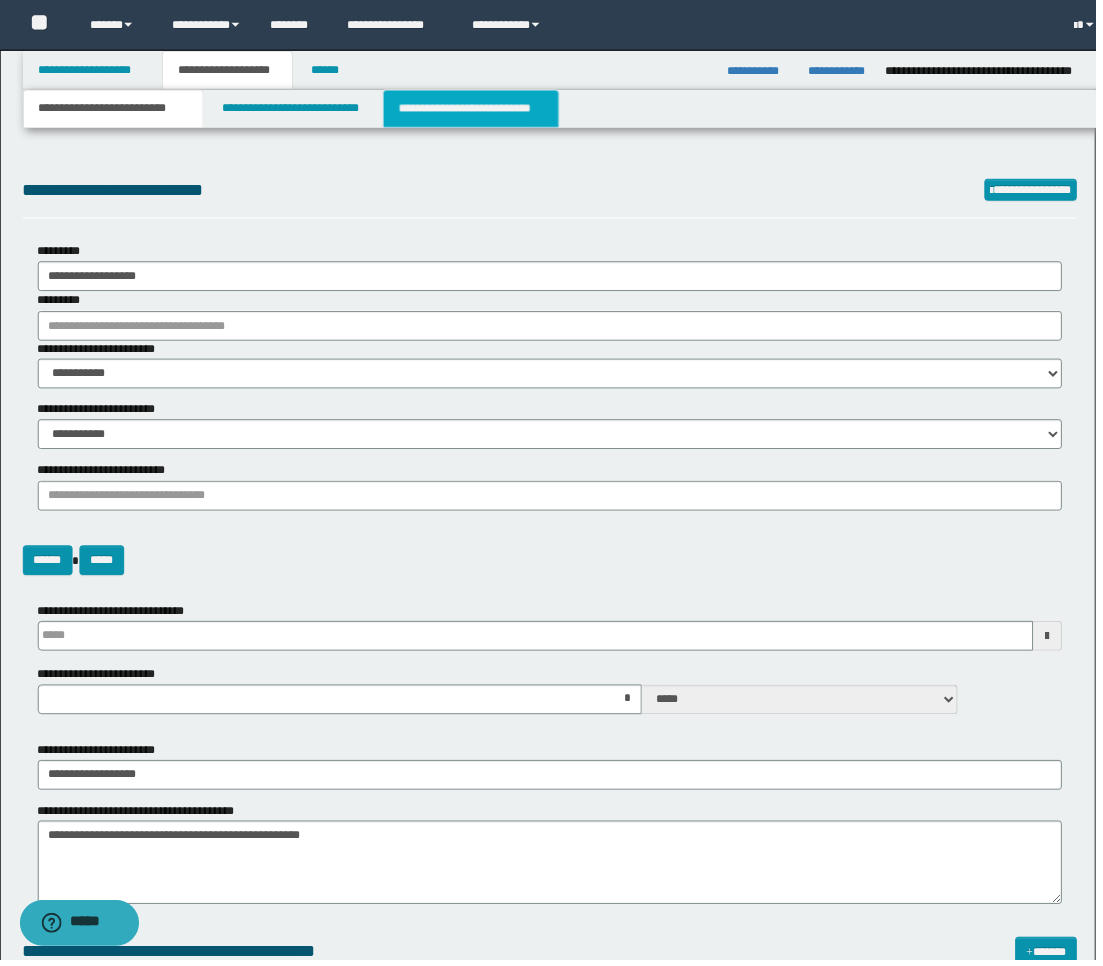 click on "**********" at bounding box center (474, 109) 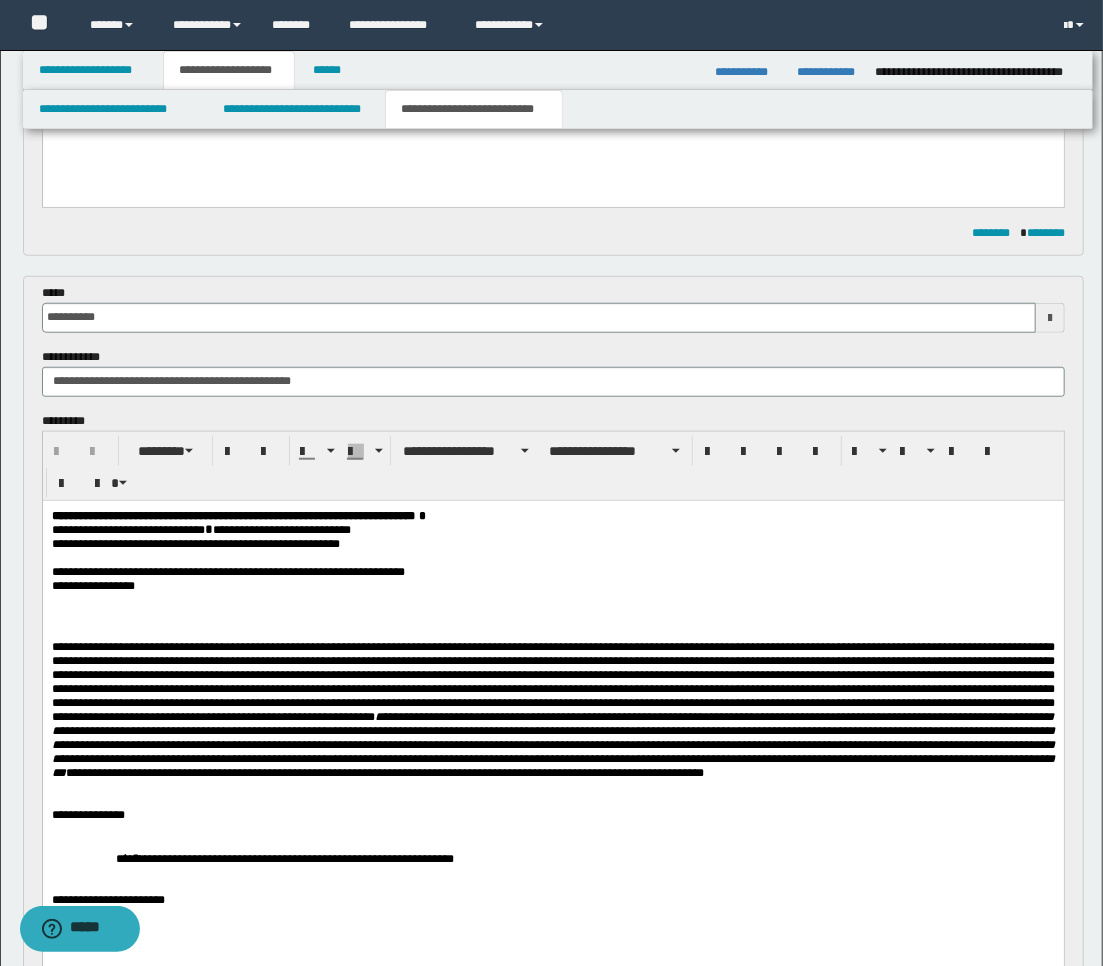 scroll, scrollTop: 555, scrollLeft: 0, axis: vertical 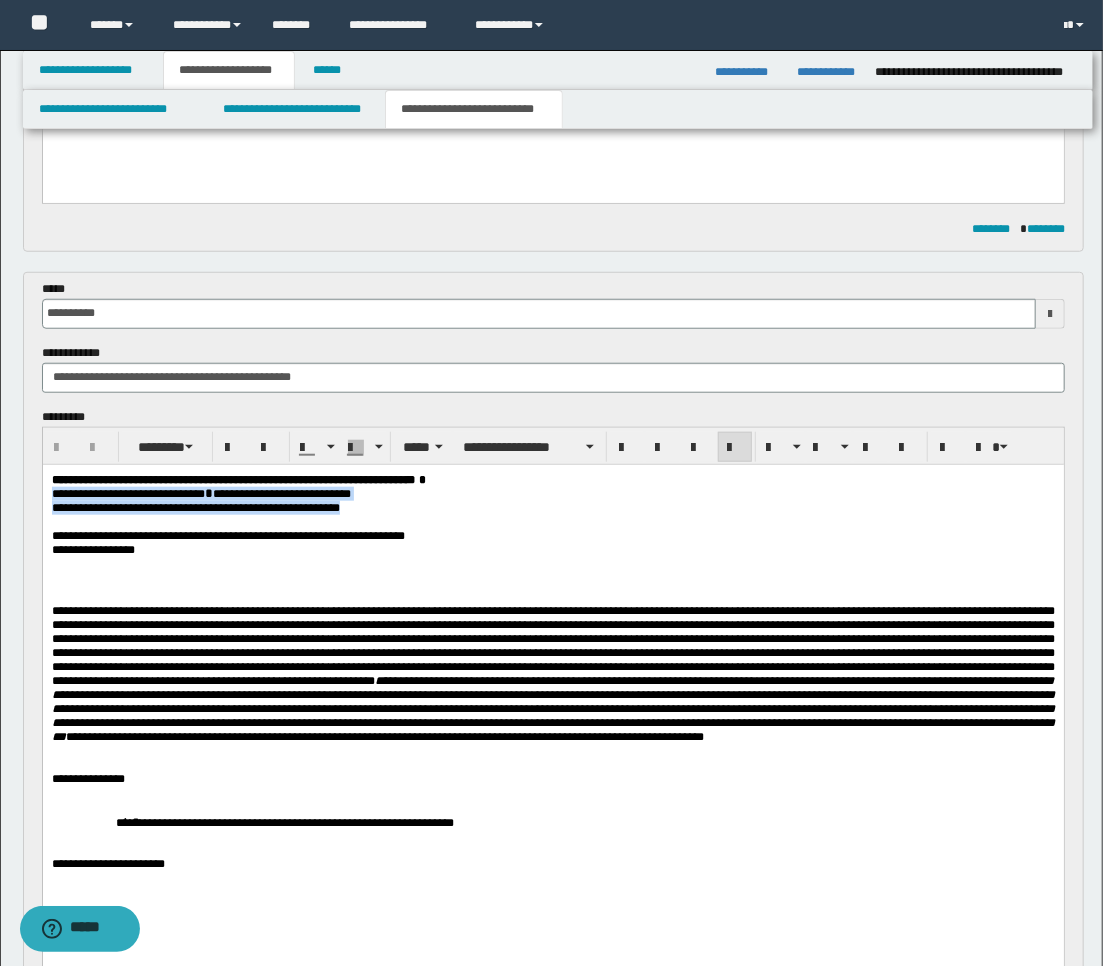 drag, startPoint x: 407, startPoint y: 518, endPoint x: 77, endPoint y: 961, distance: 552.40295 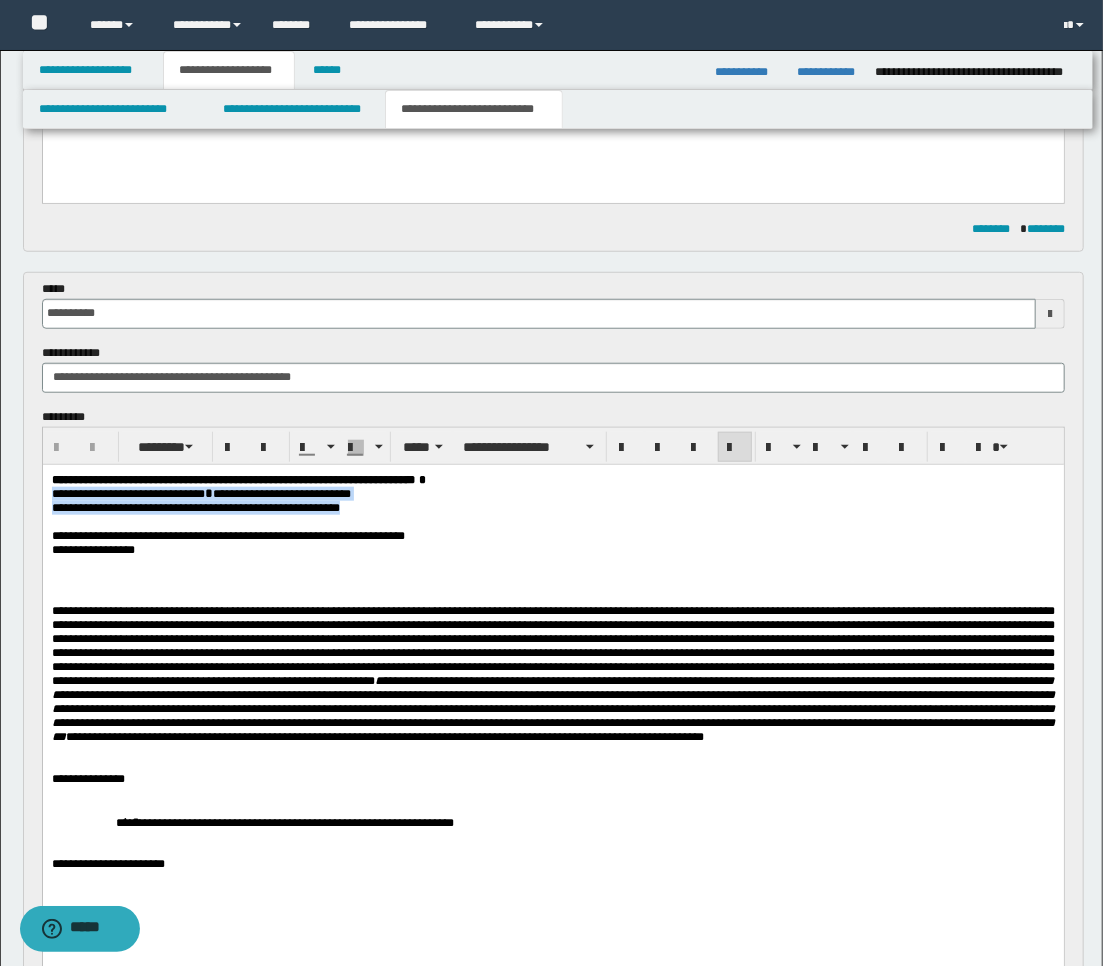 click on "**********" at bounding box center [552, 718] 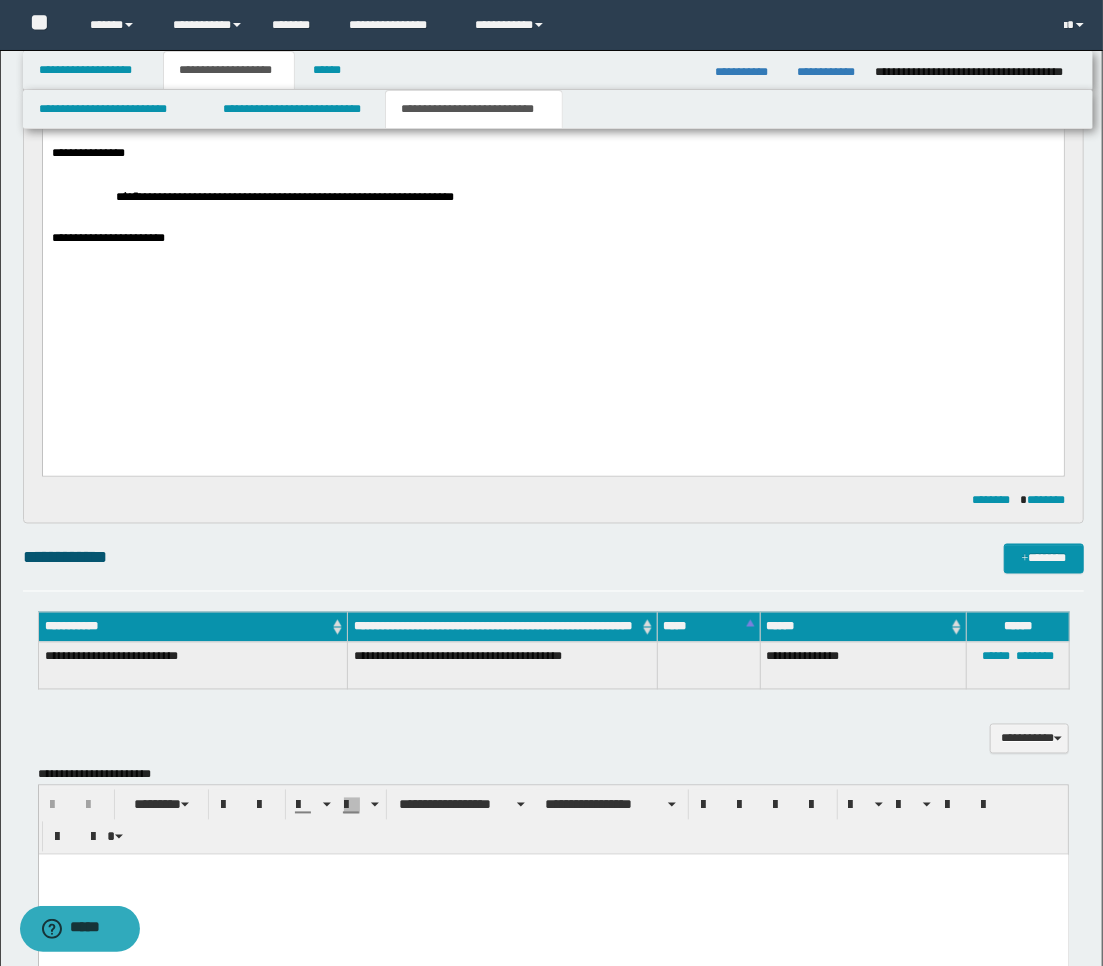 scroll, scrollTop: 1222, scrollLeft: 0, axis: vertical 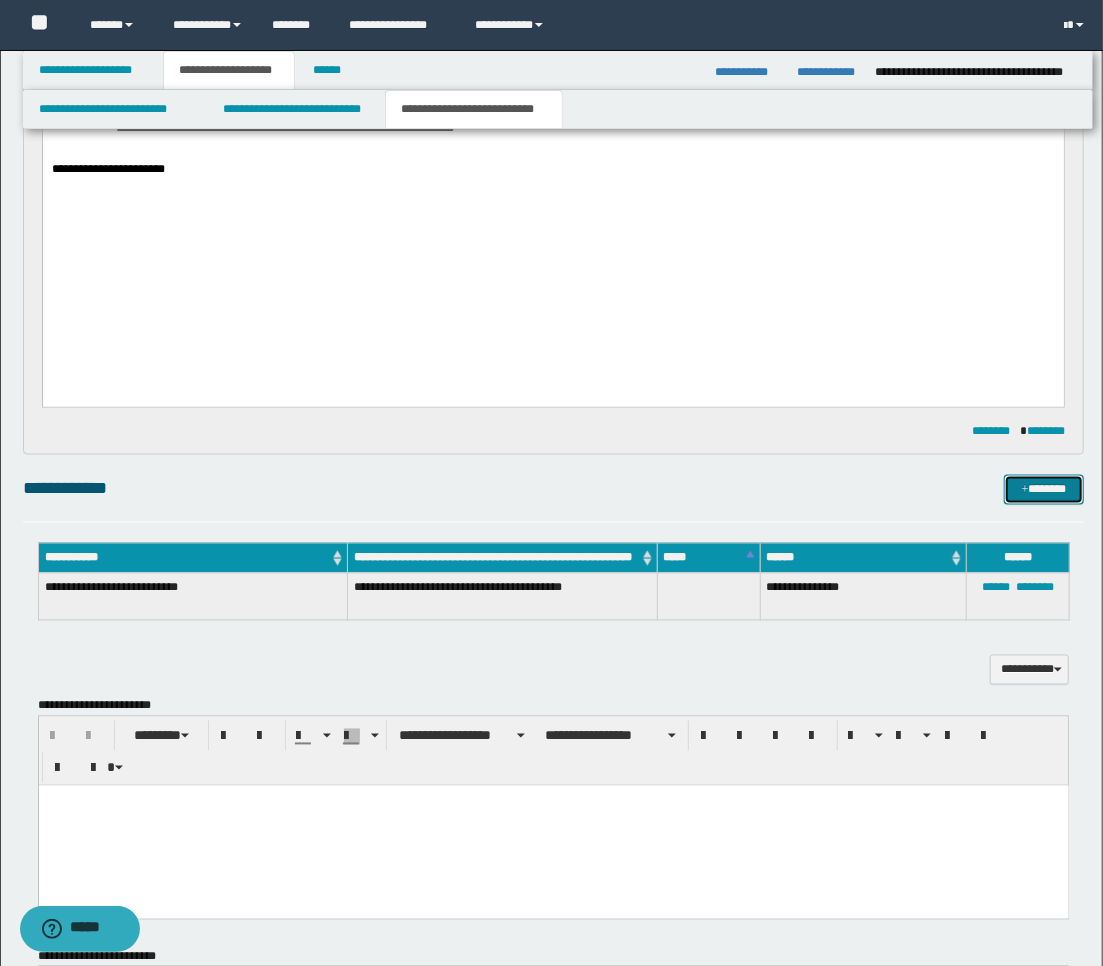 click on "*******" at bounding box center [1044, 490] 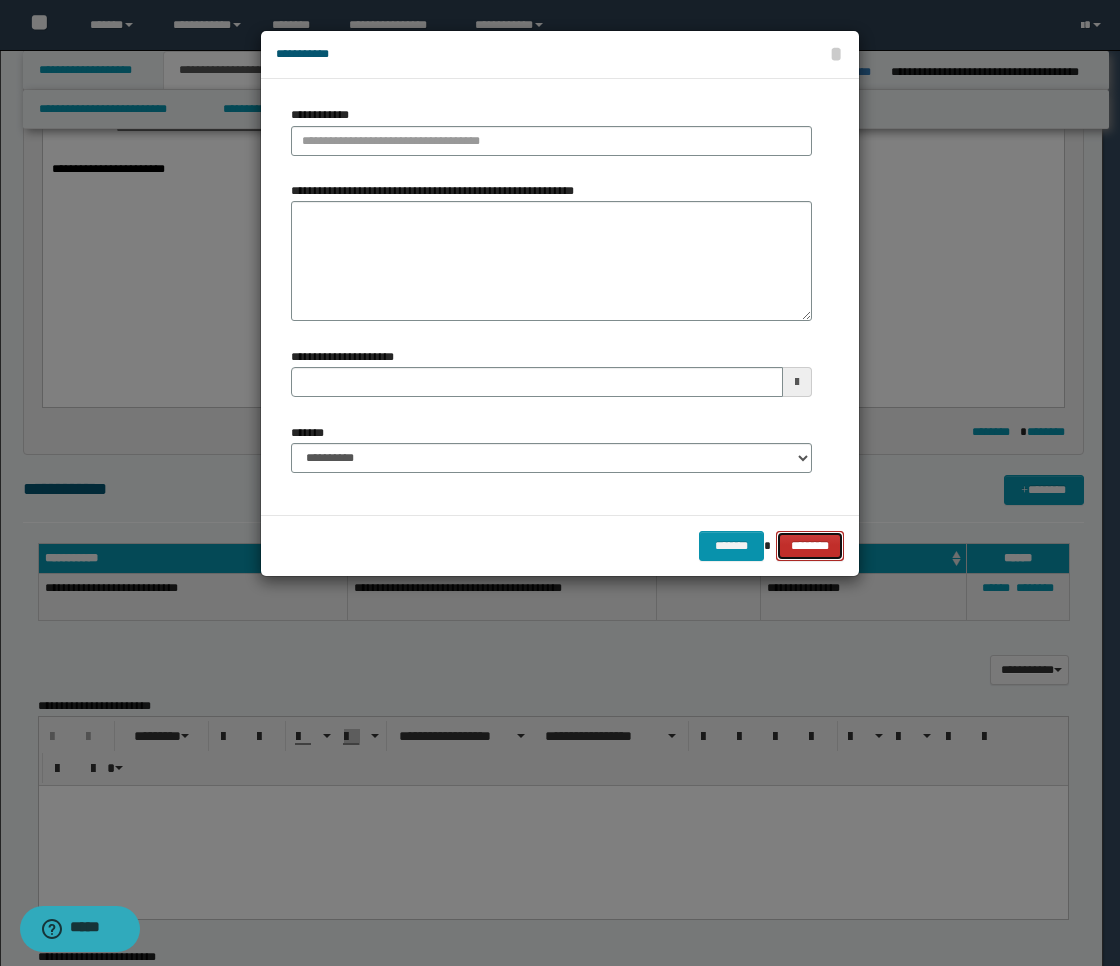 click on "********" at bounding box center (810, 546) 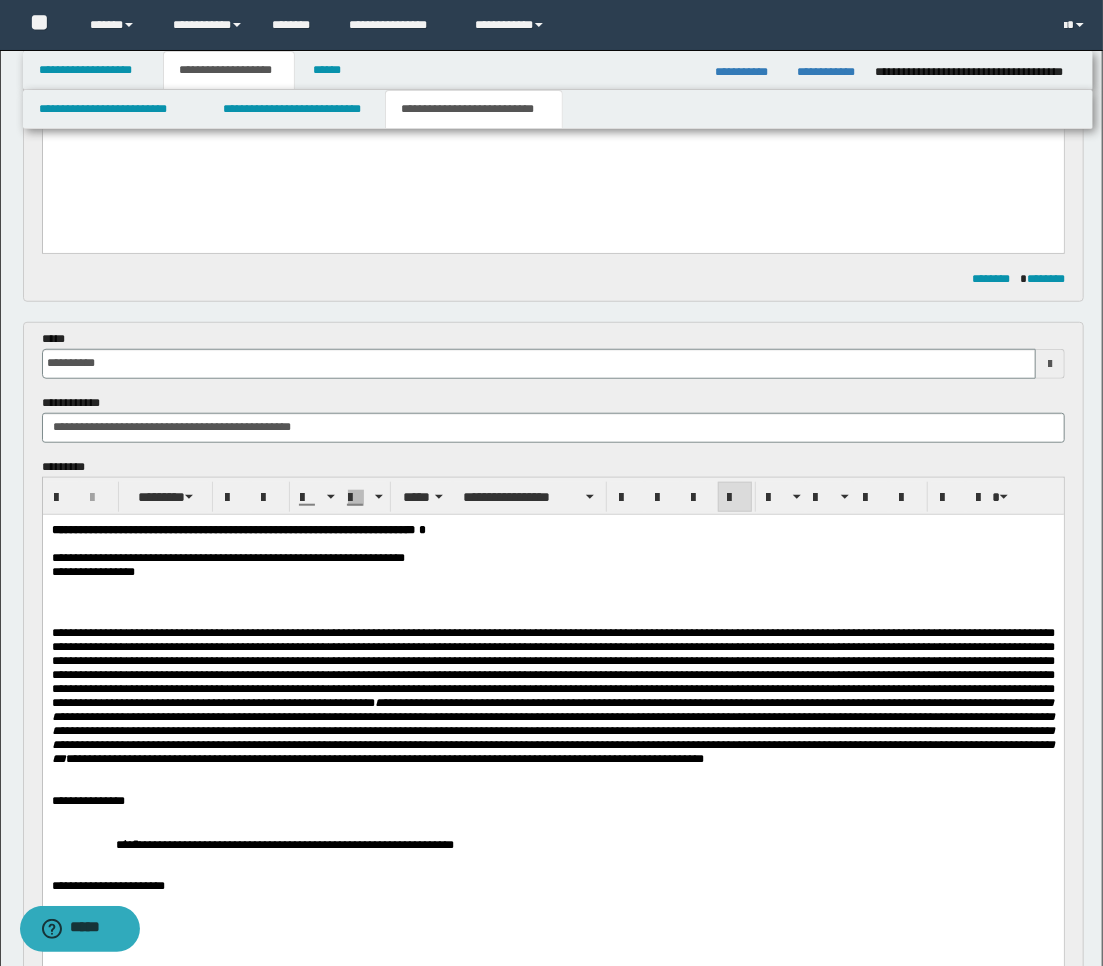 scroll, scrollTop: 0, scrollLeft: 0, axis: both 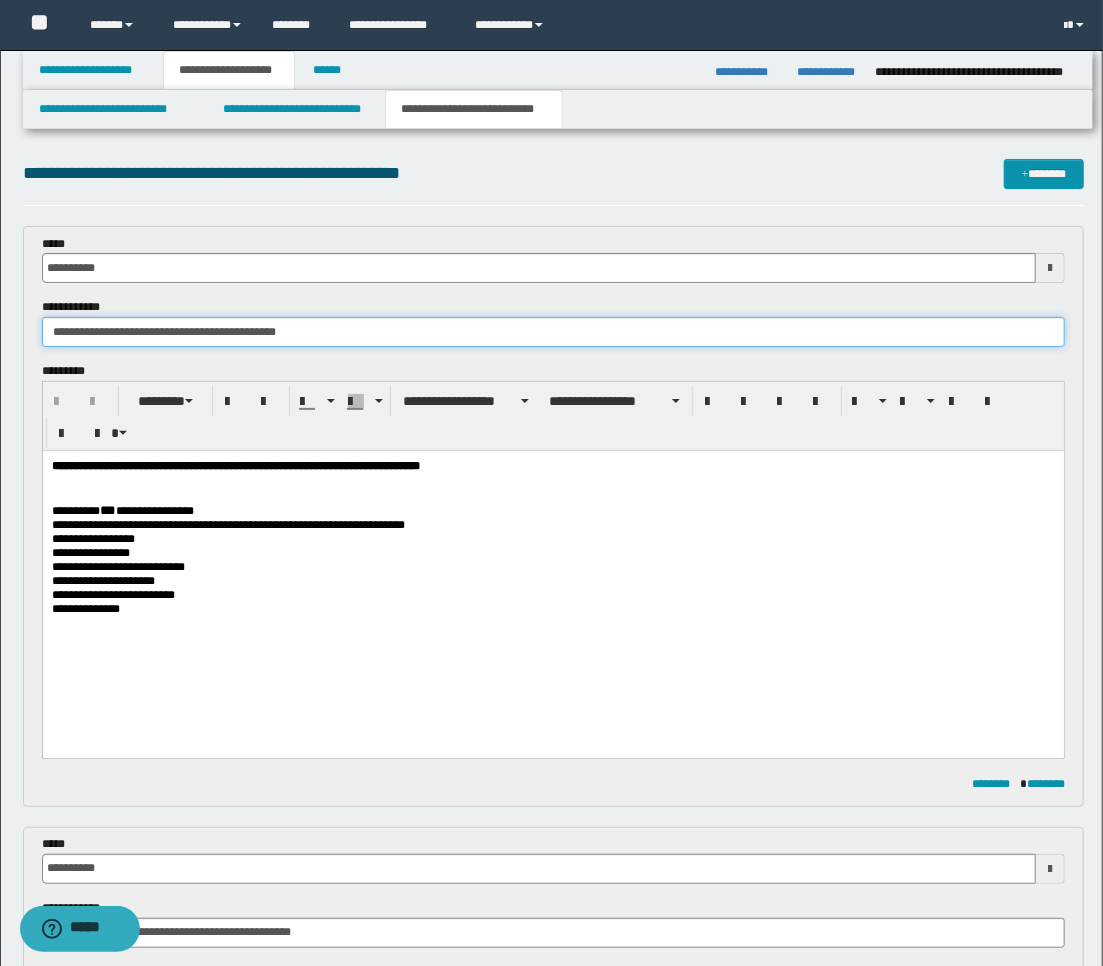 drag, startPoint x: 368, startPoint y: 328, endPoint x: -10, endPoint y: 265, distance: 383.21405 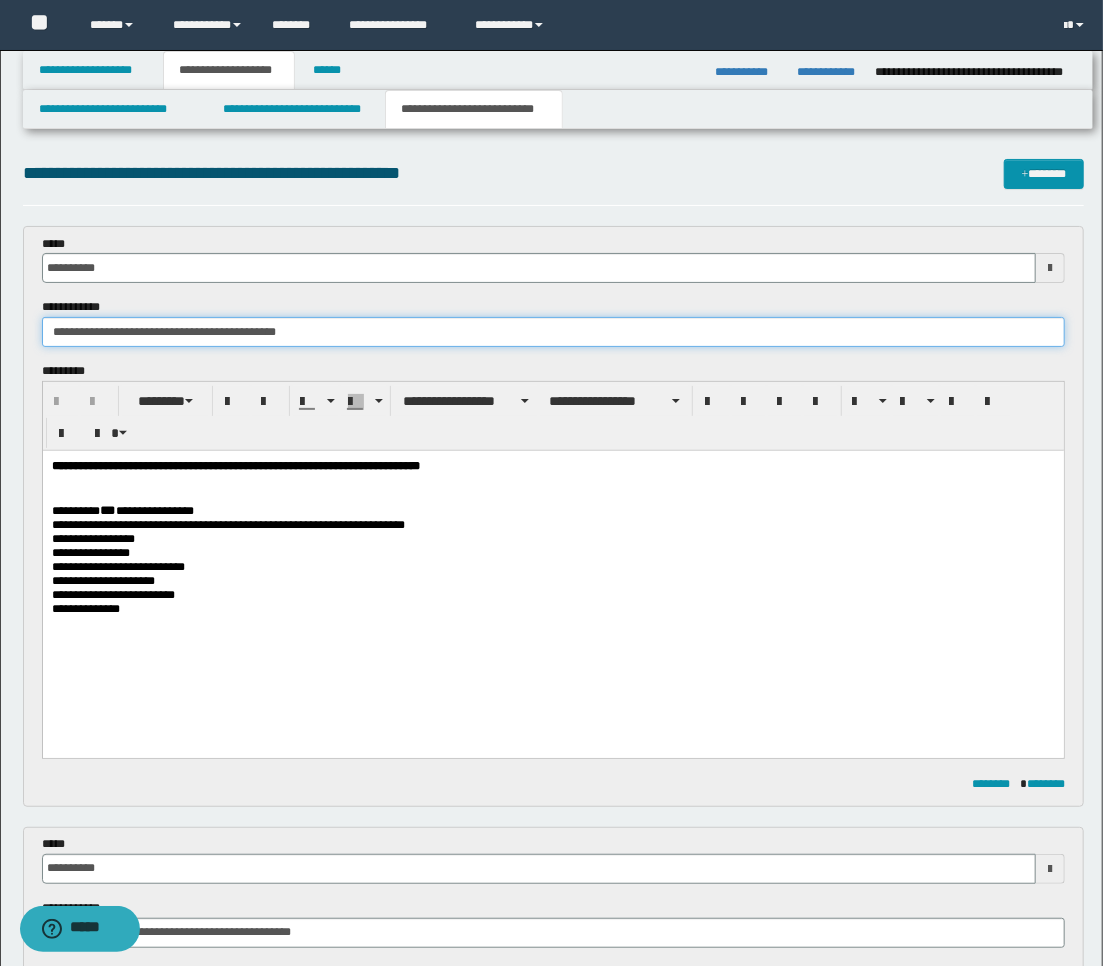 click on "**********" at bounding box center (551, 483) 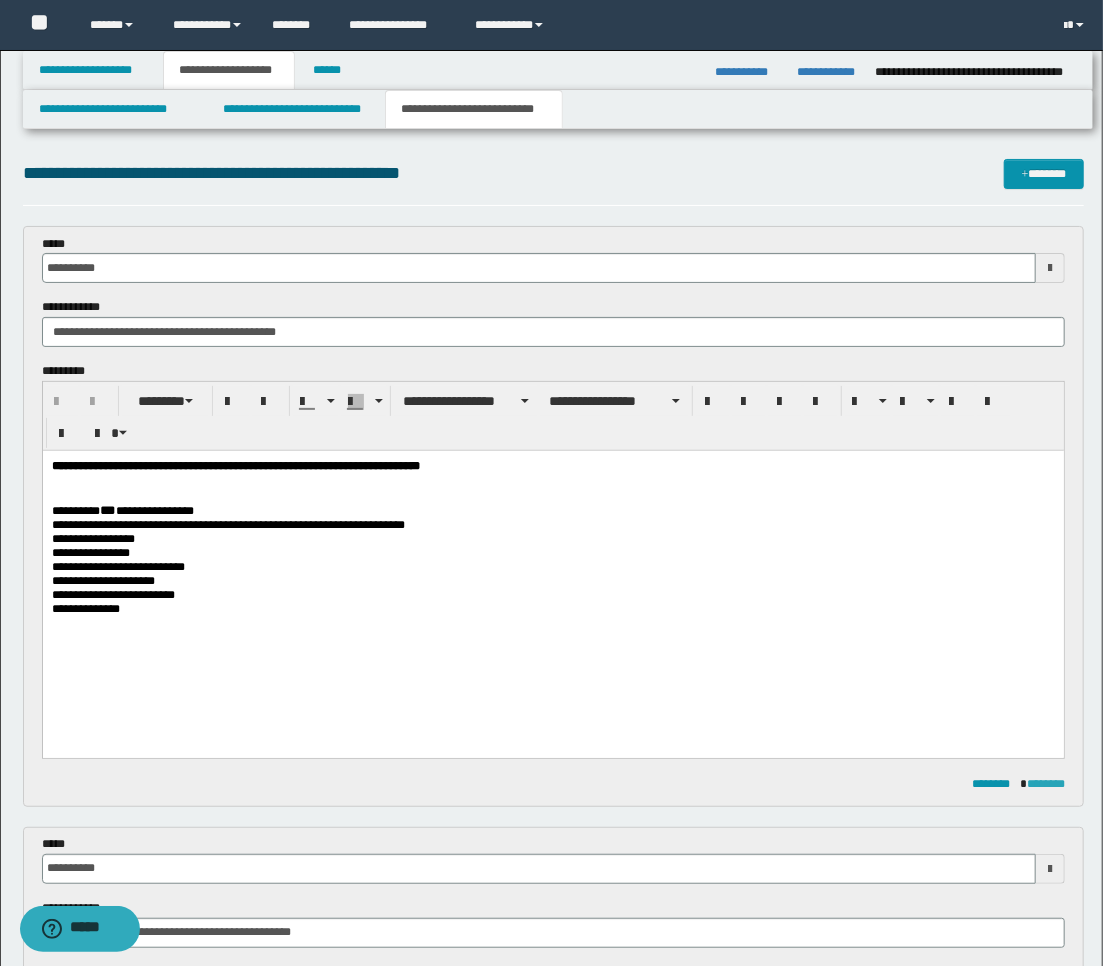 click on "********" at bounding box center [1046, 784] 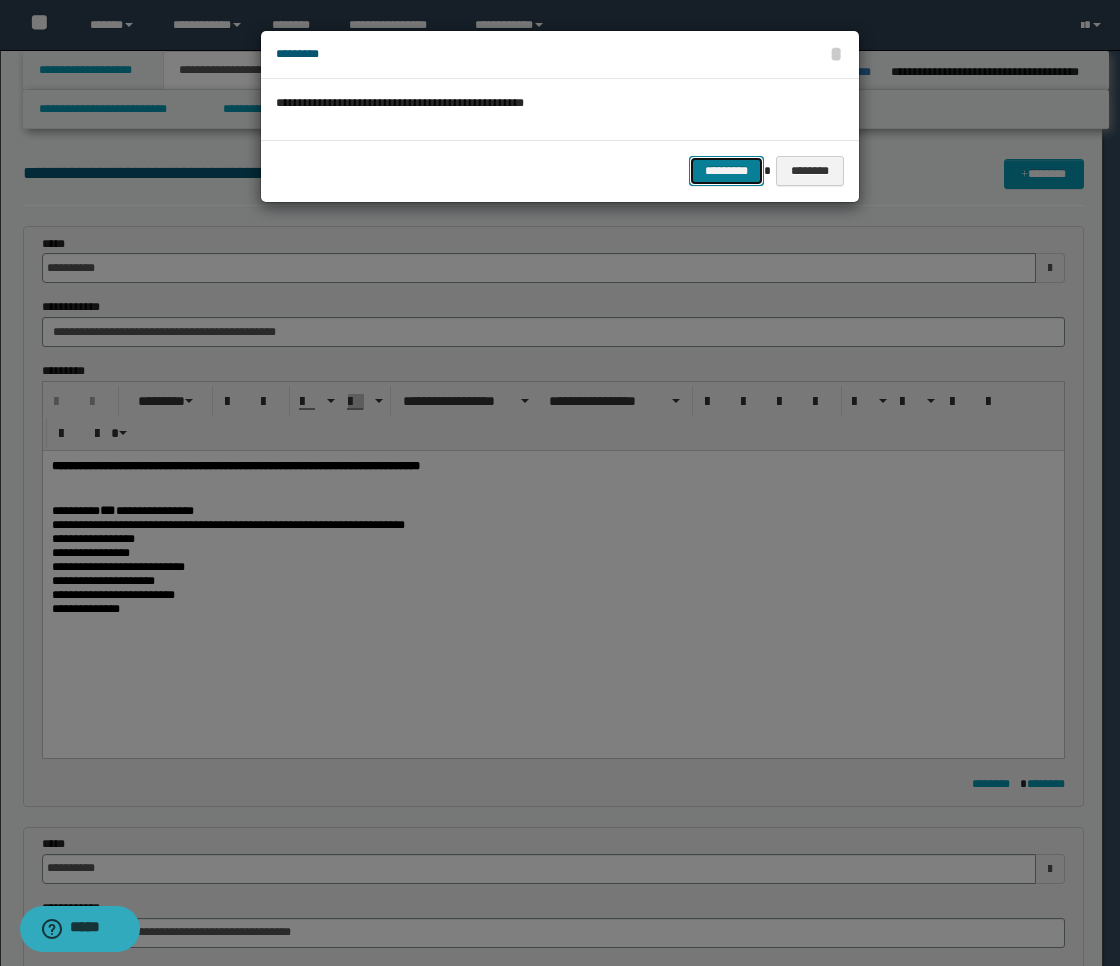 click on "*********" at bounding box center [726, 171] 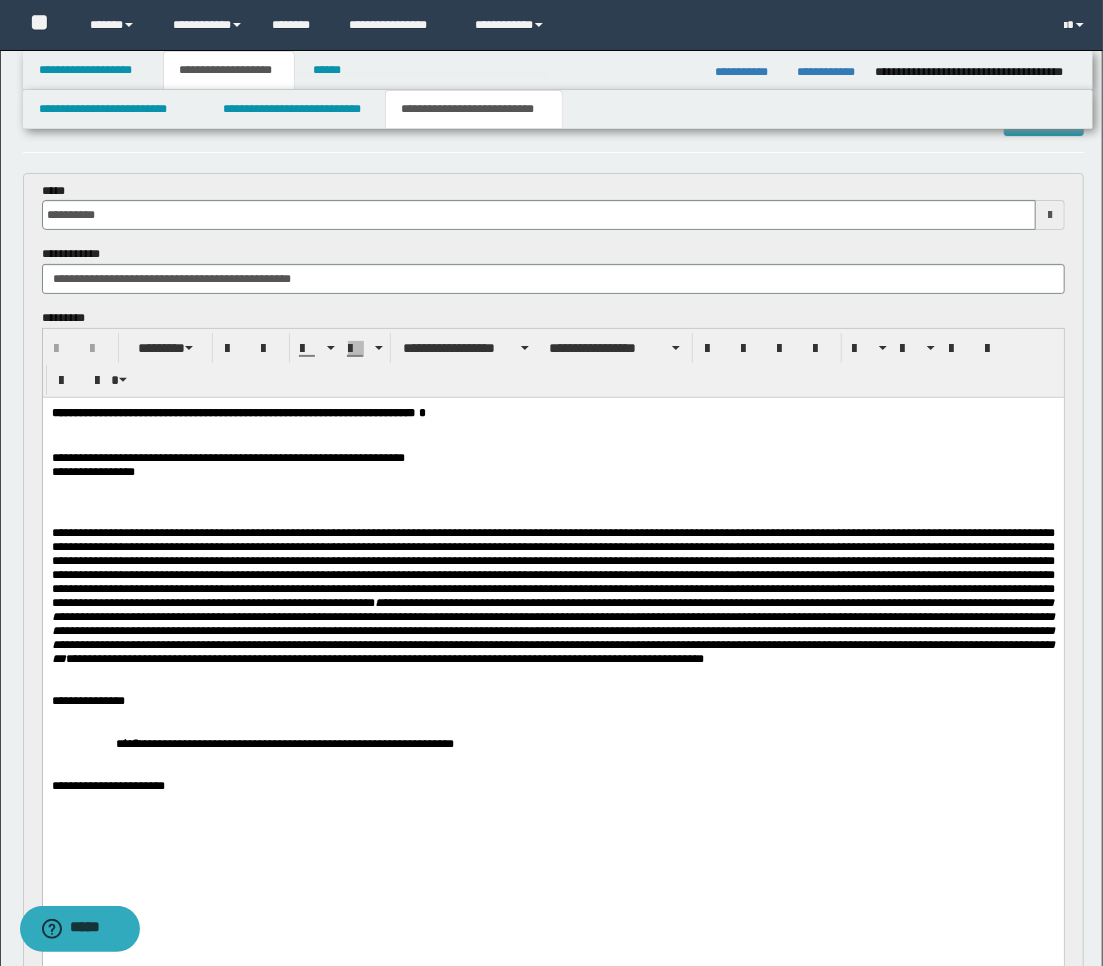 scroll, scrollTop: 0, scrollLeft: 0, axis: both 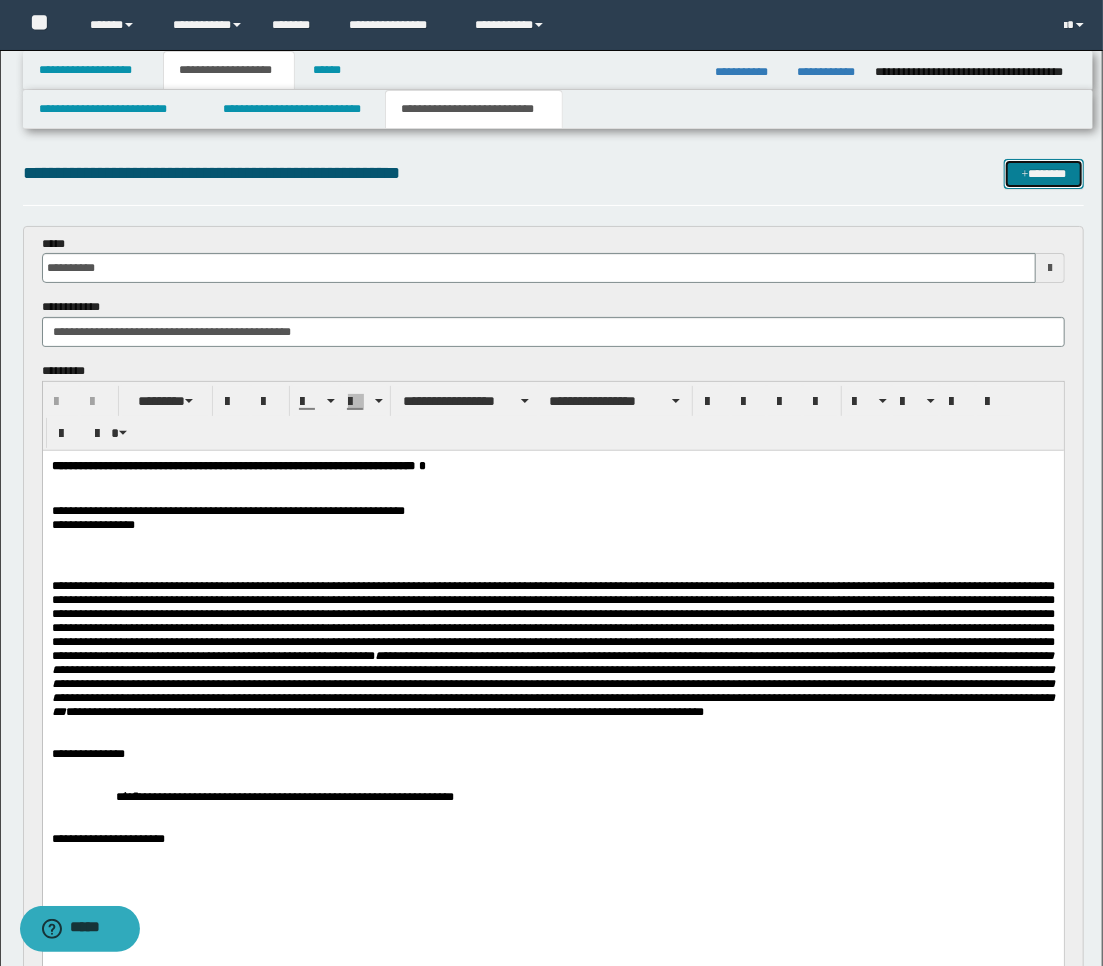 click on "*******" at bounding box center [1044, 174] 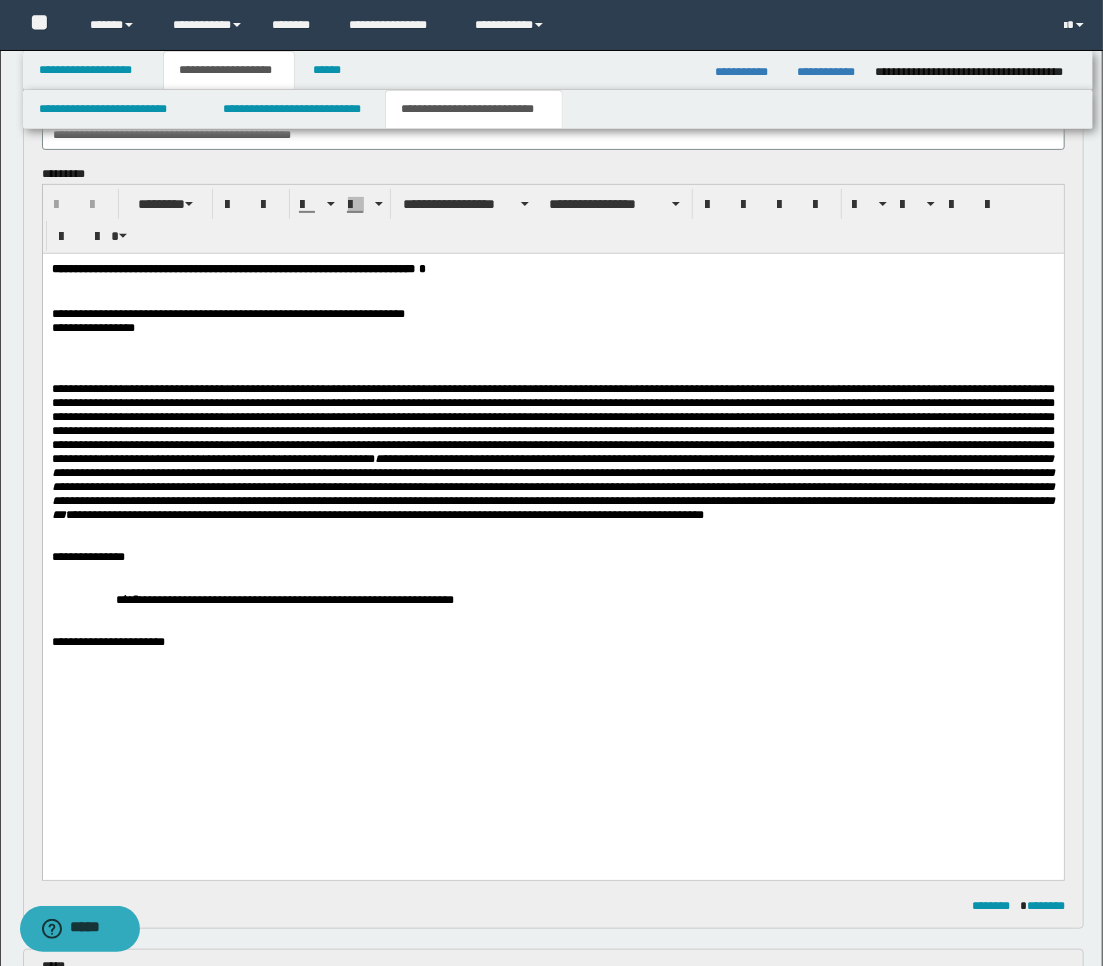 scroll, scrollTop: 555, scrollLeft: 0, axis: vertical 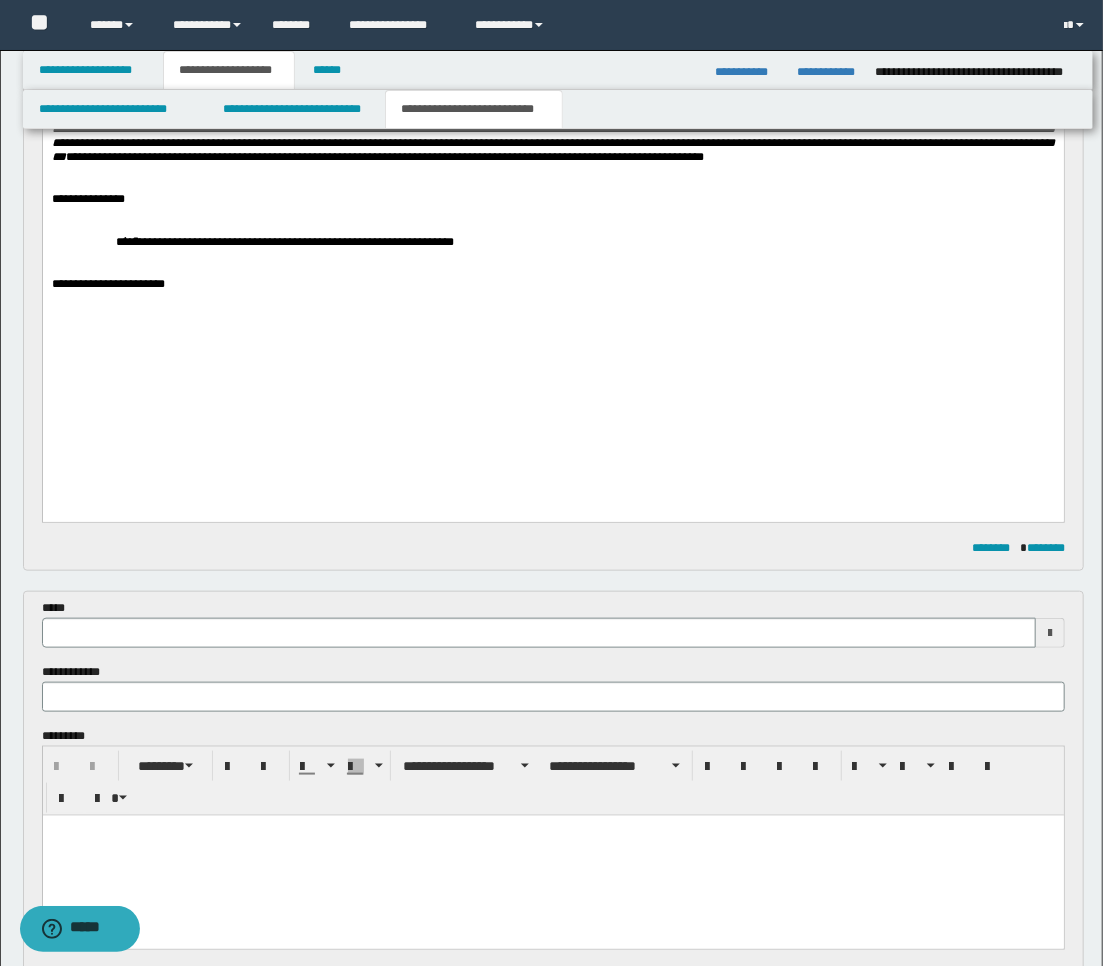 type 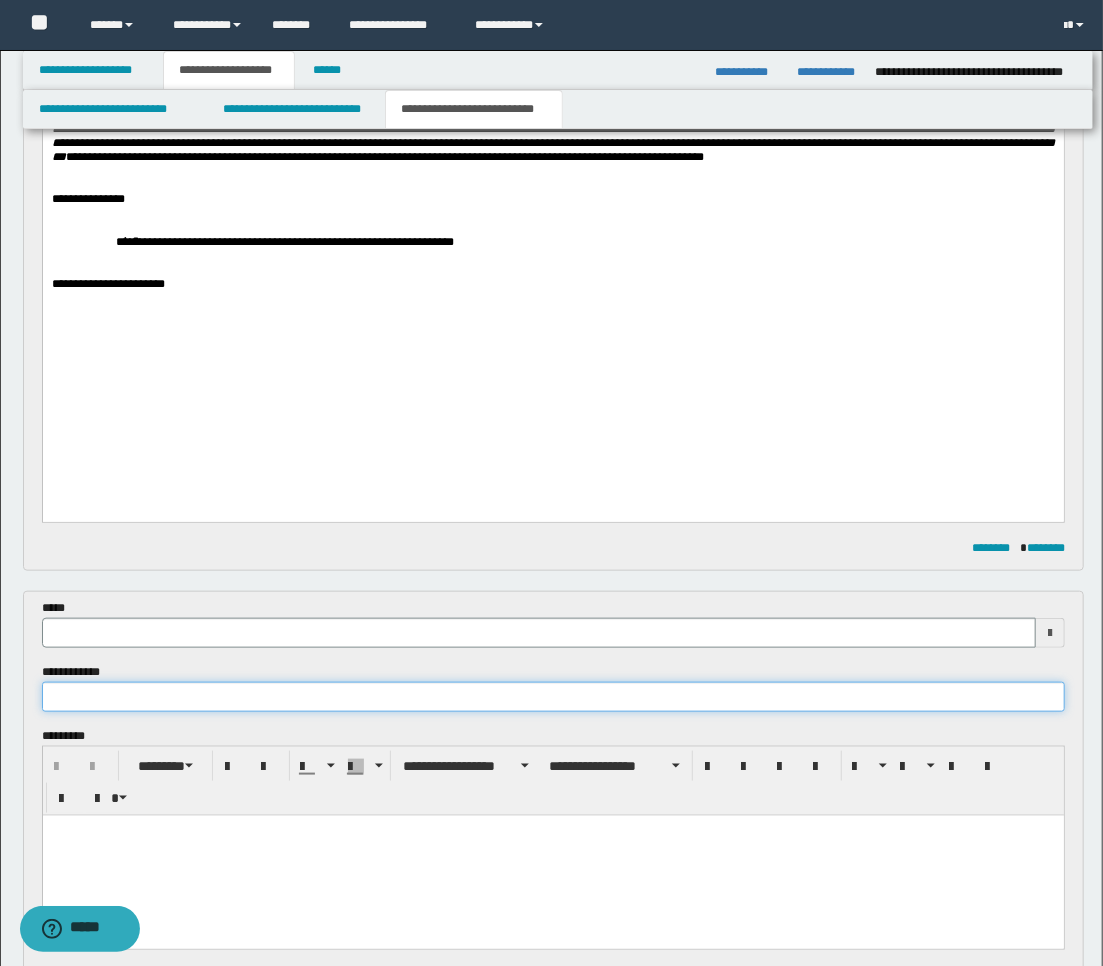 click at bounding box center (553, 697) 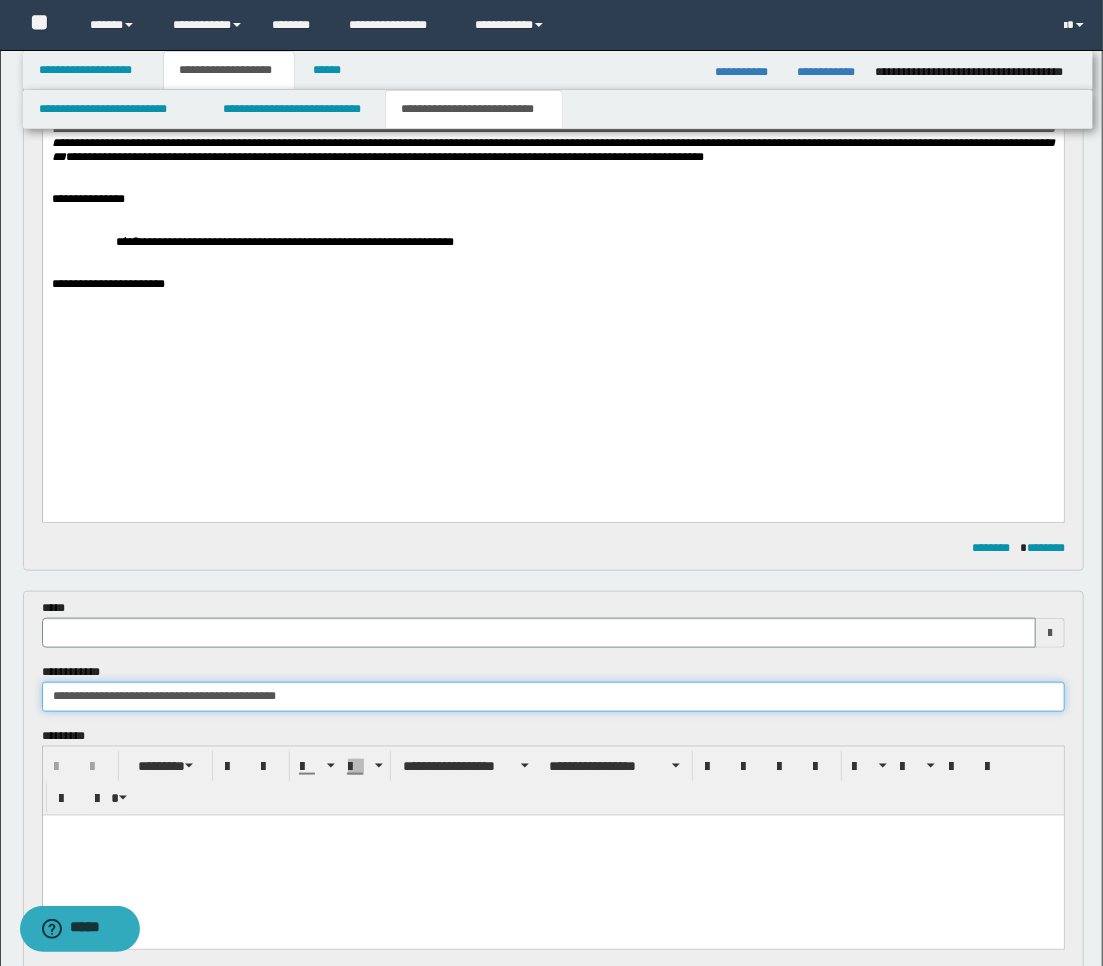 type 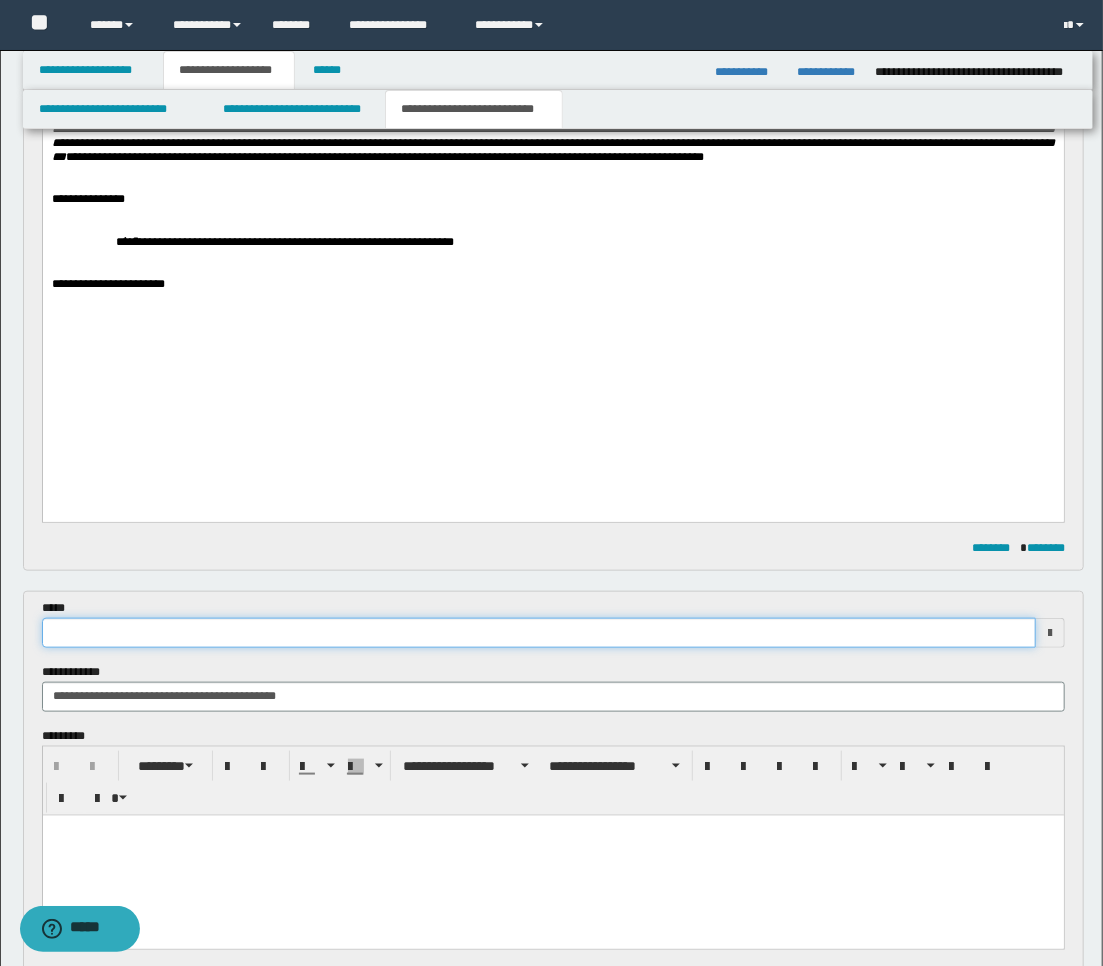 click at bounding box center (539, 633) 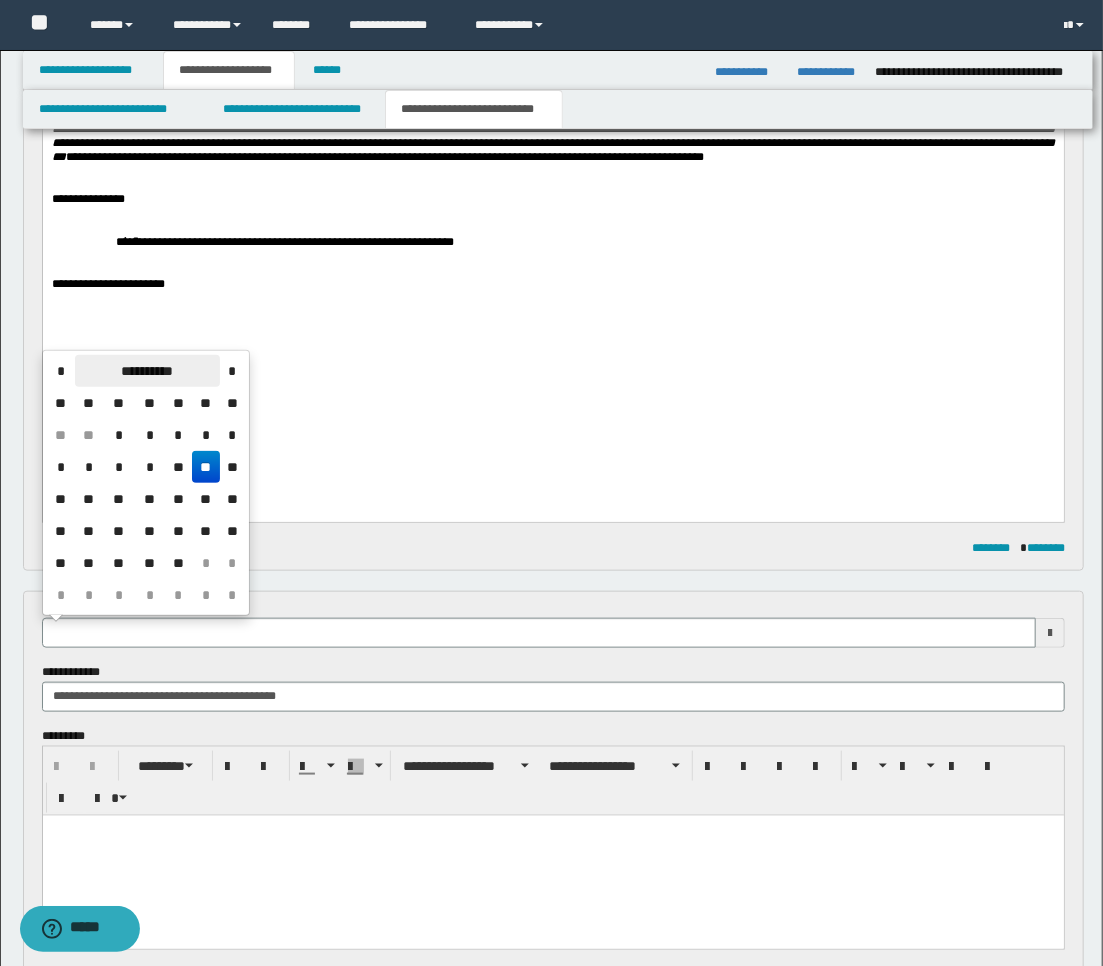 click on "**********" at bounding box center (147, 371) 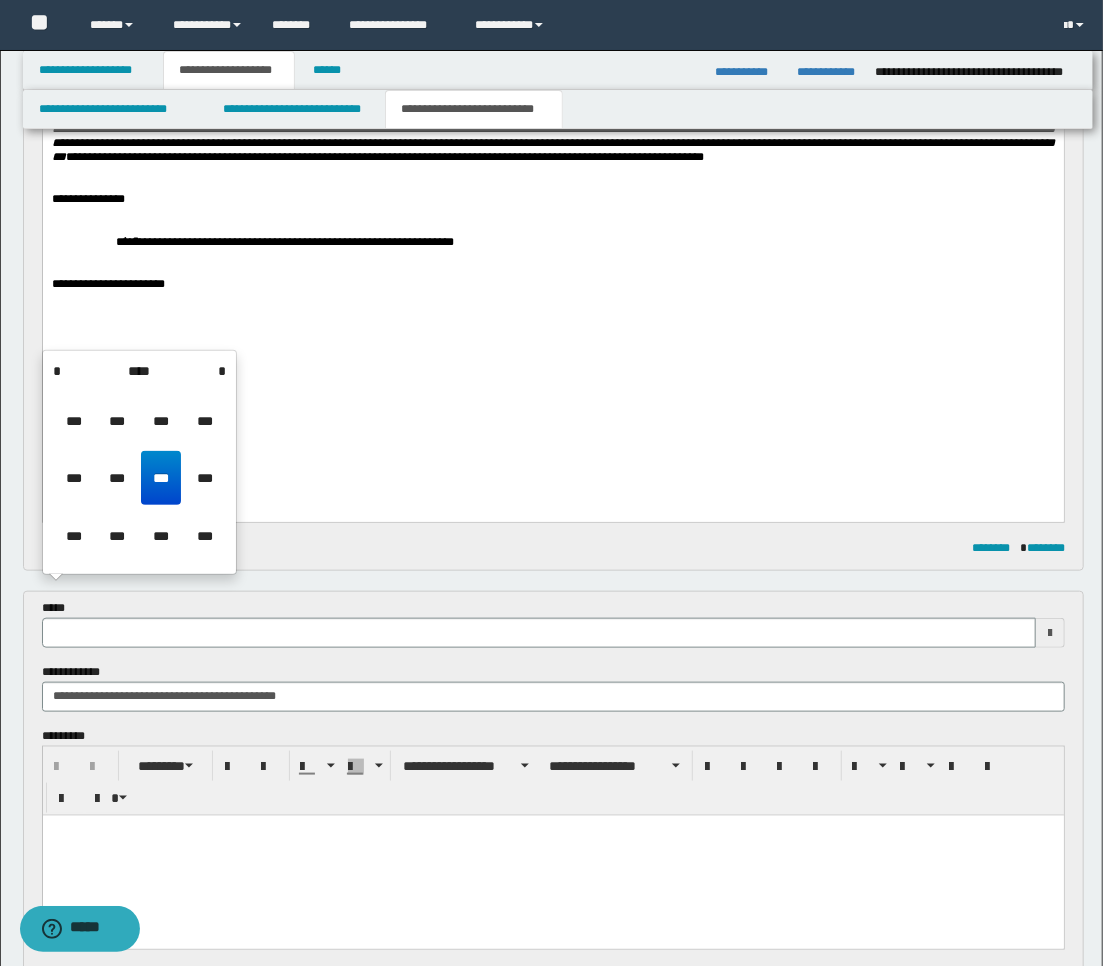 click on "***" at bounding box center [161, 478] 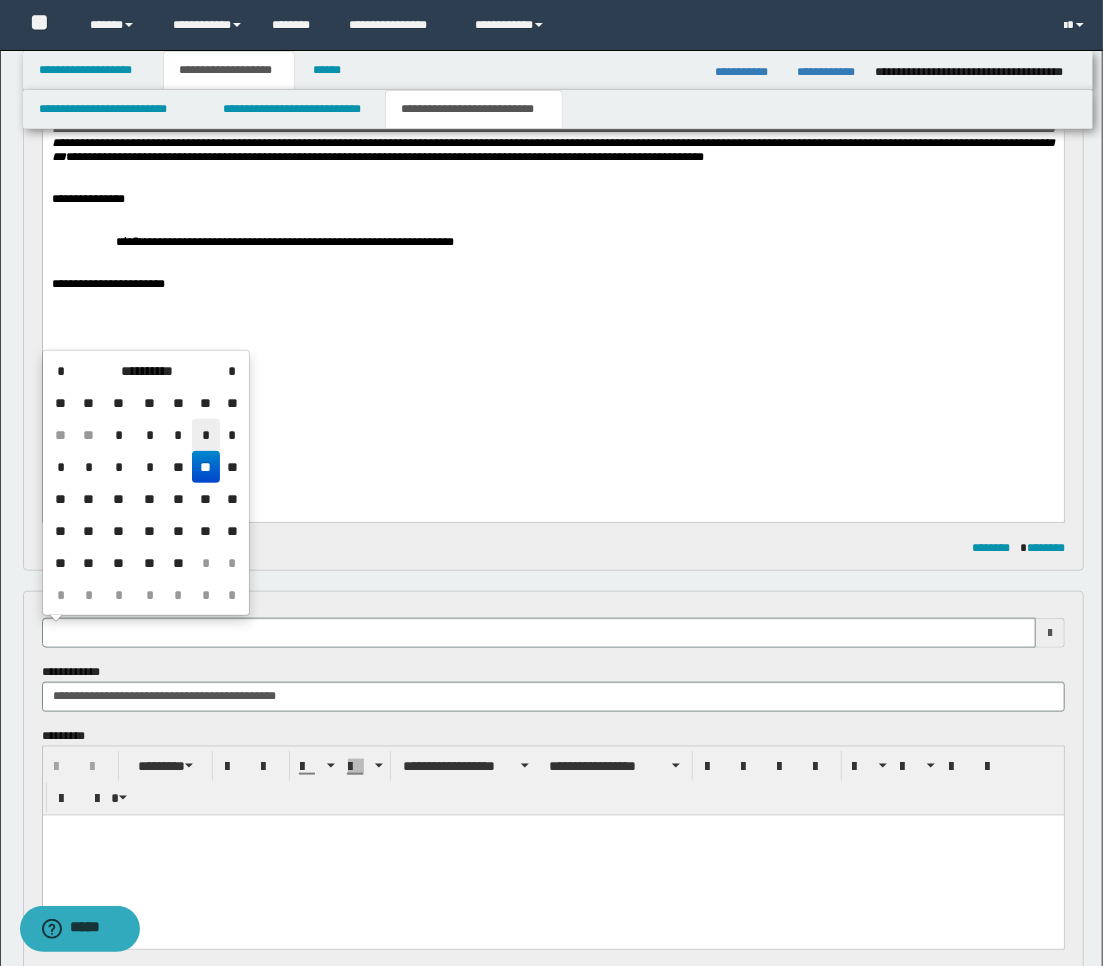 click on "*" at bounding box center (206, 435) 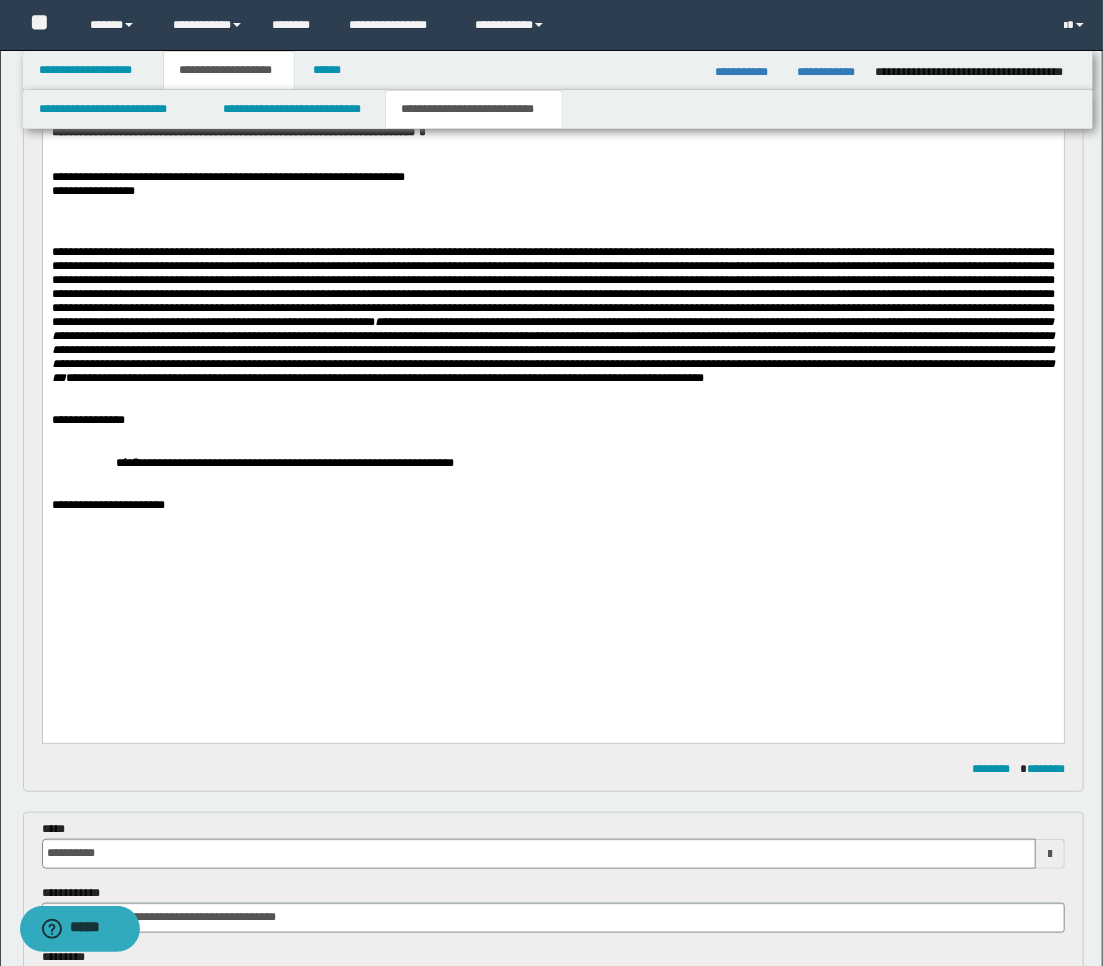 scroll, scrollTop: 333, scrollLeft: 0, axis: vertical 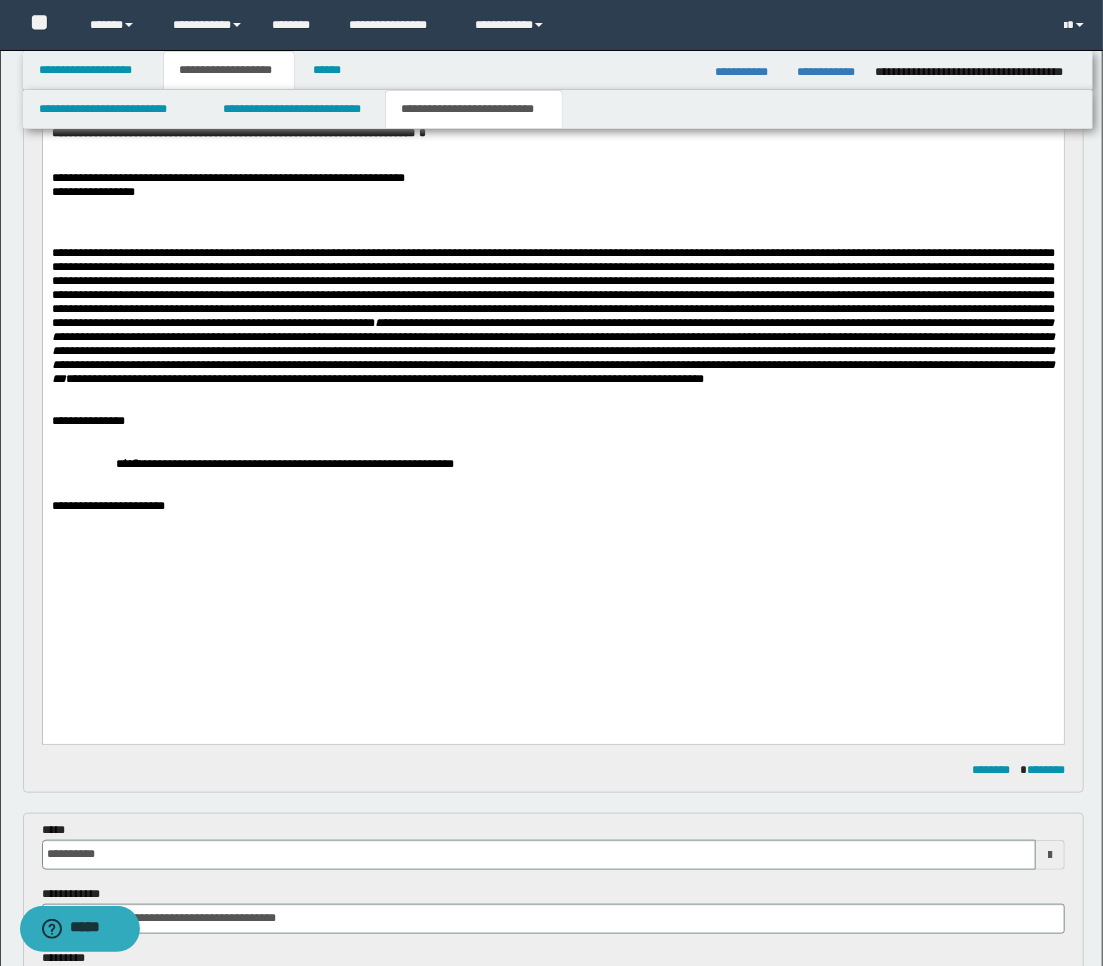 drag, startPoint x: 255, startPoint y: 624, endPoint x: 250, endPoint y: 649, distance: 25.495098 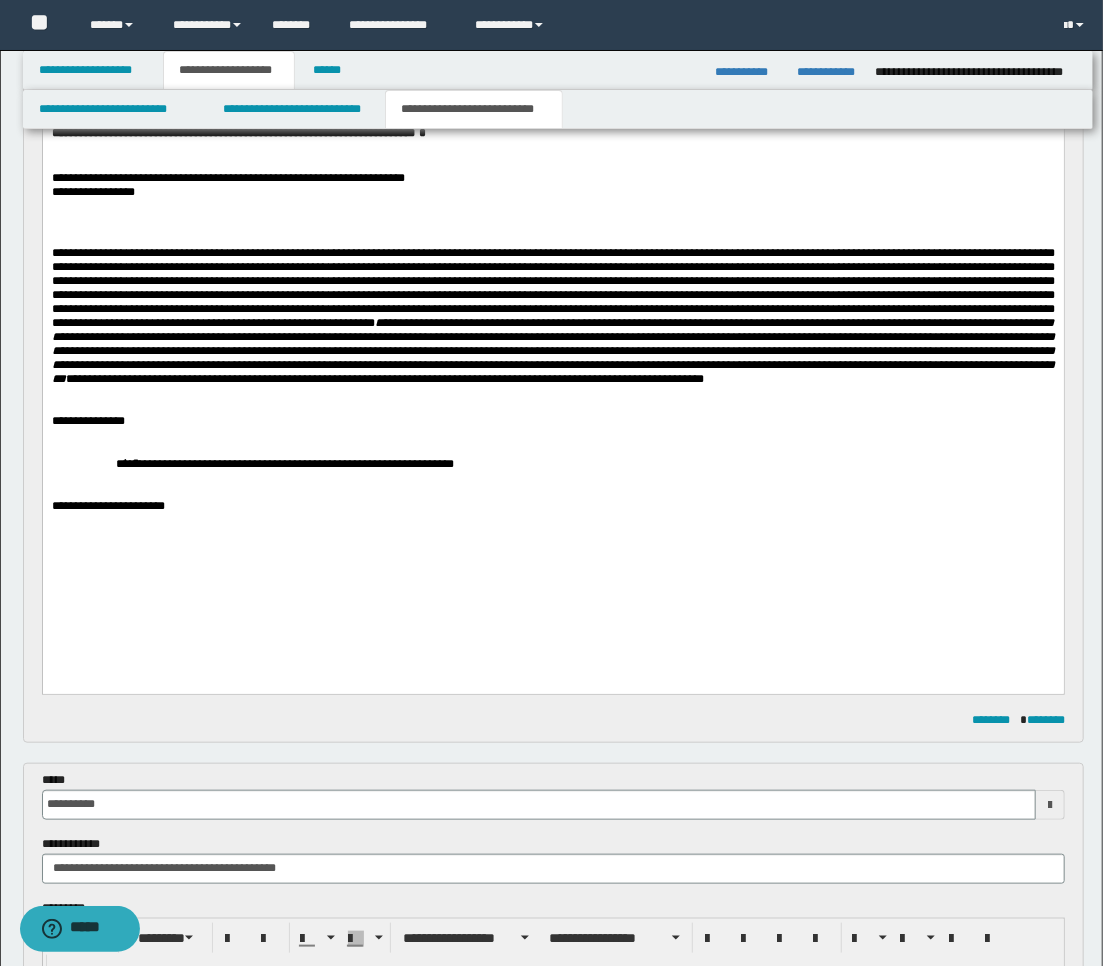 click at bounding box center (552, 492) 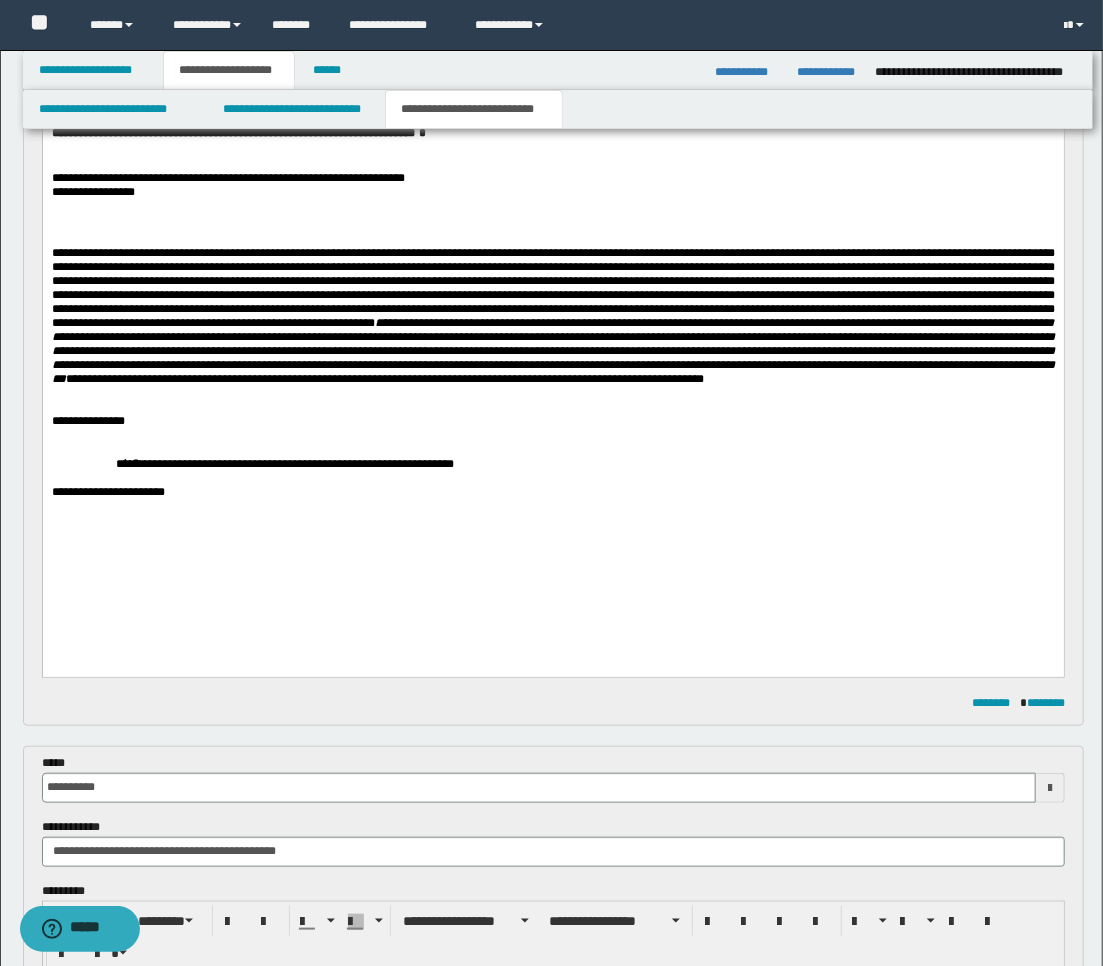 click at bounding box center (552, 400) 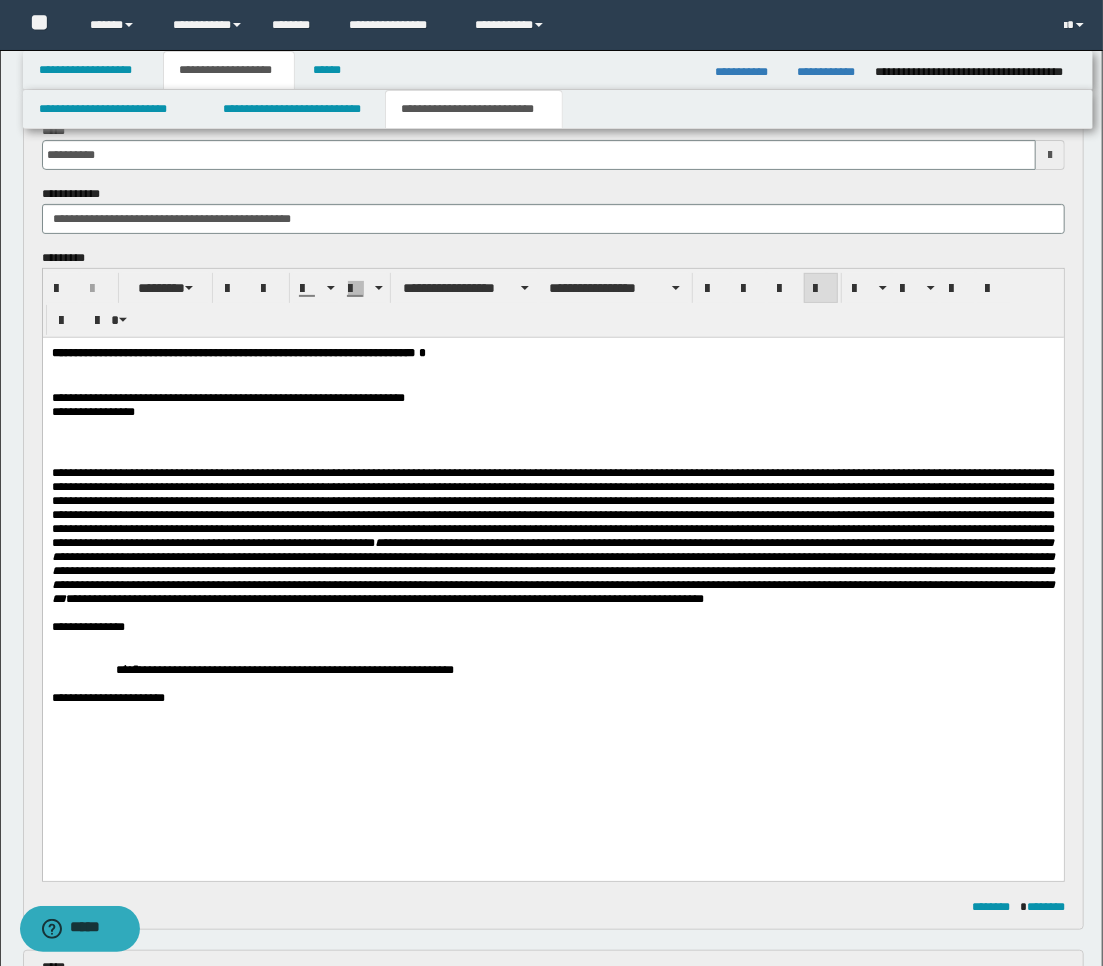 scroll, scrollTop: 111, scrollLeft: 0, axis: vertical 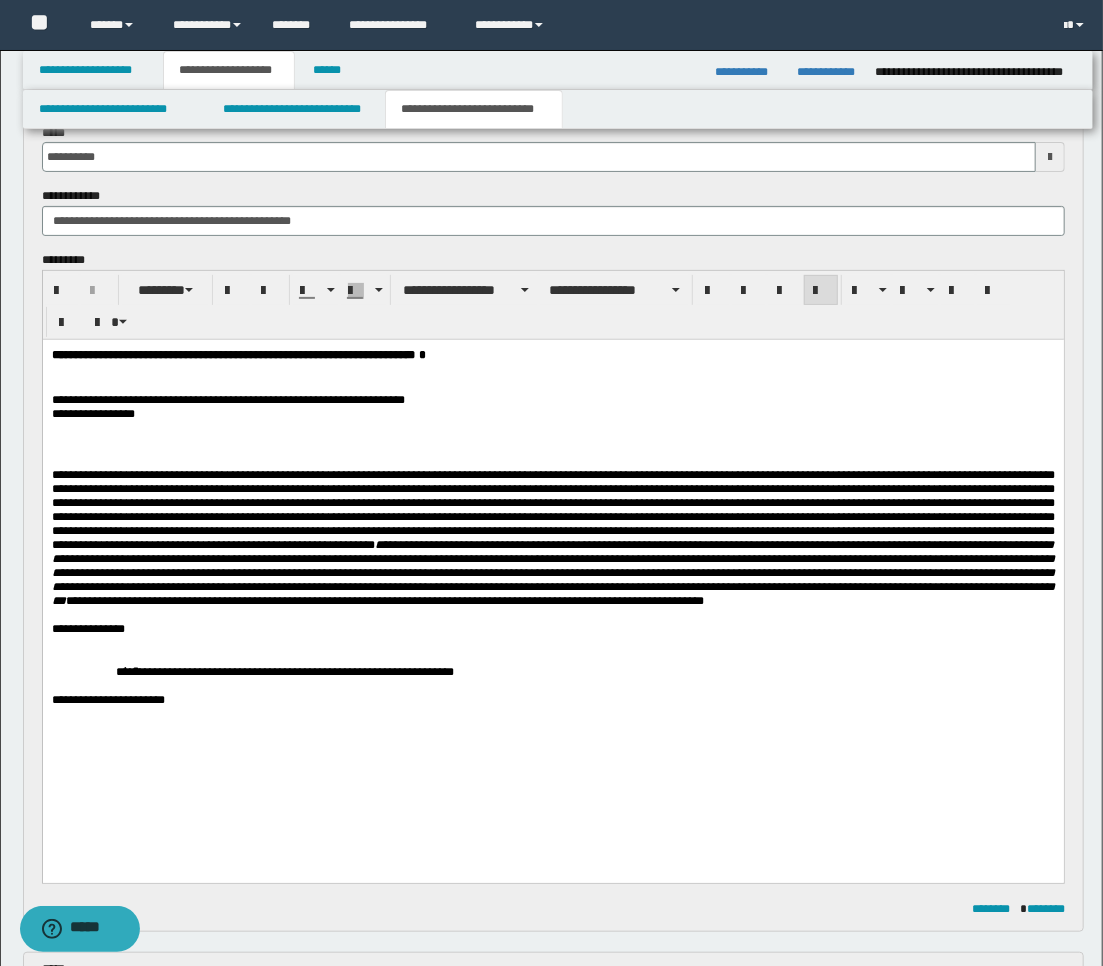 click at bounding box center [552, 460] 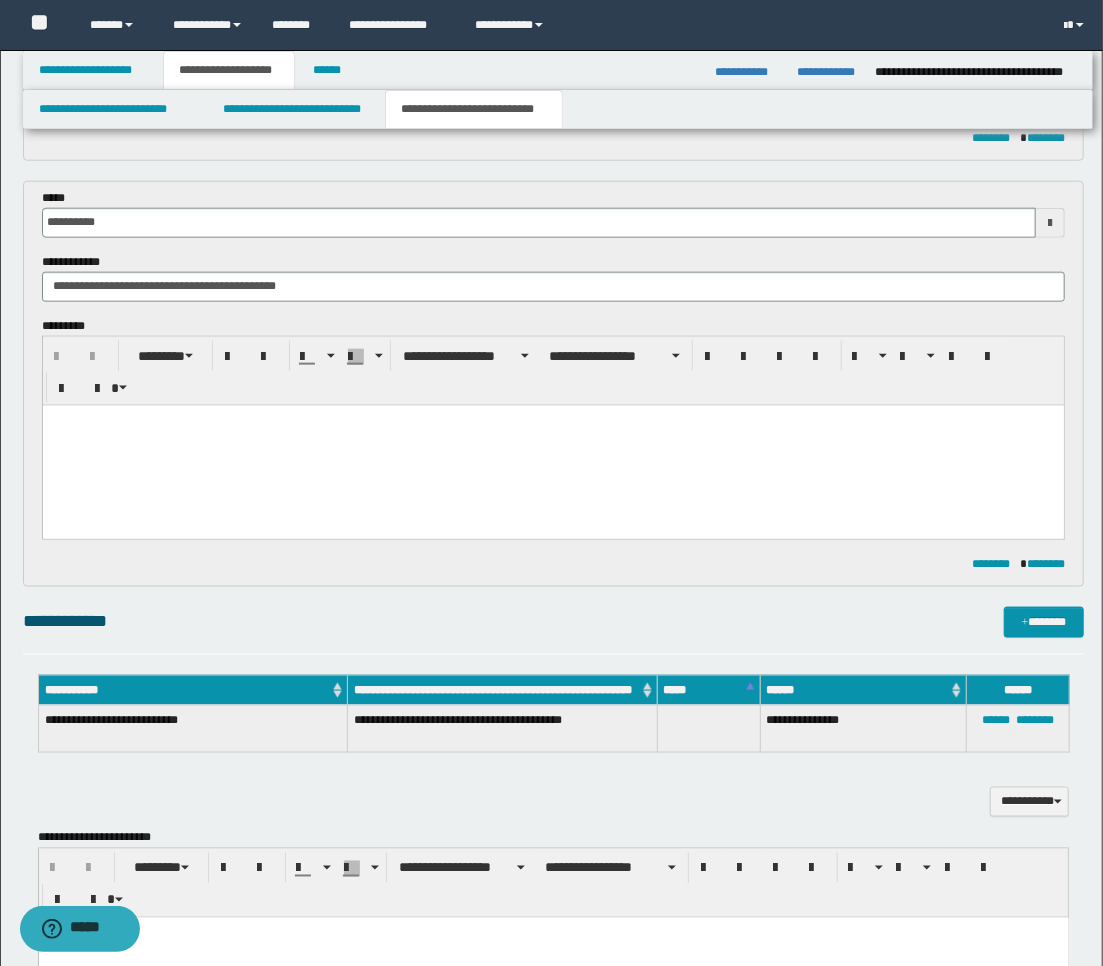 scroll, scrollTop: 888, scrollLeft: 0, axis: vertical 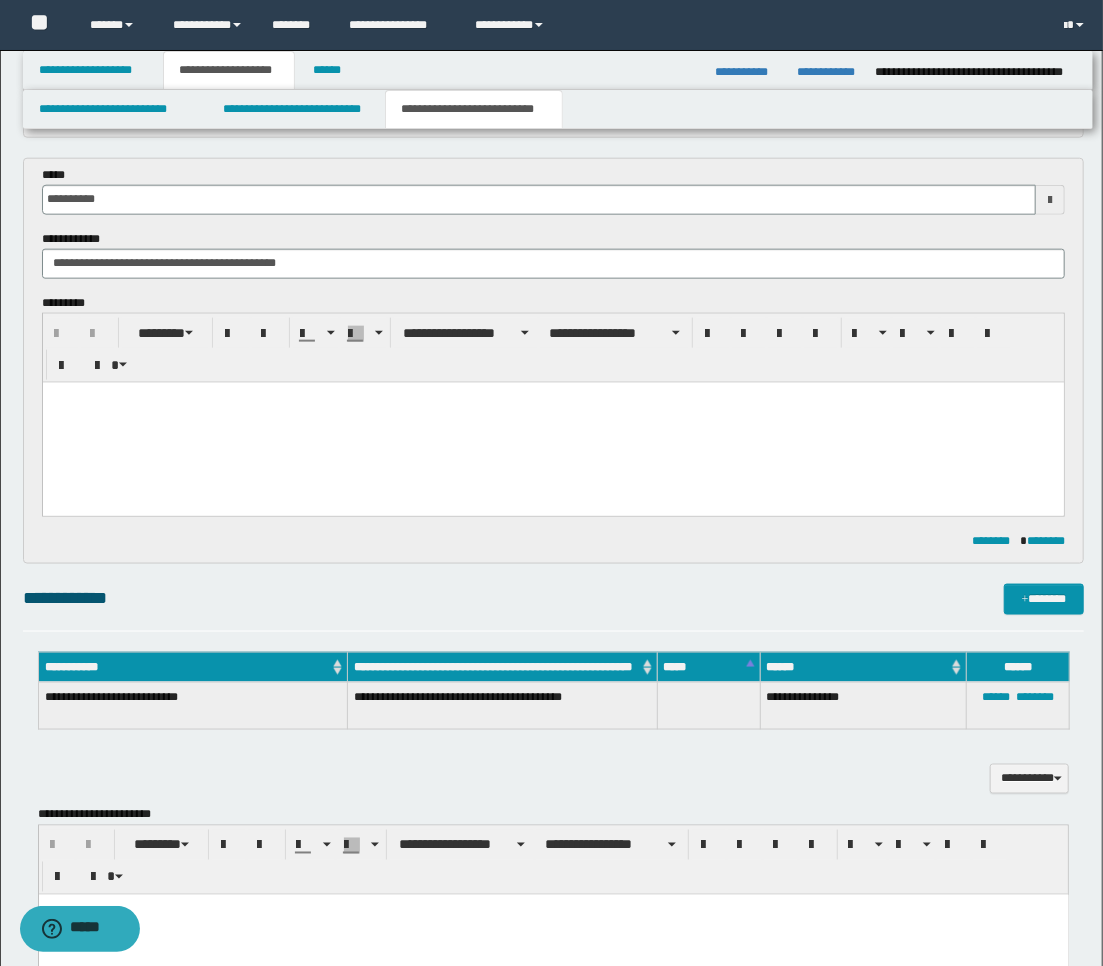 click at bounding box center (552, 422) 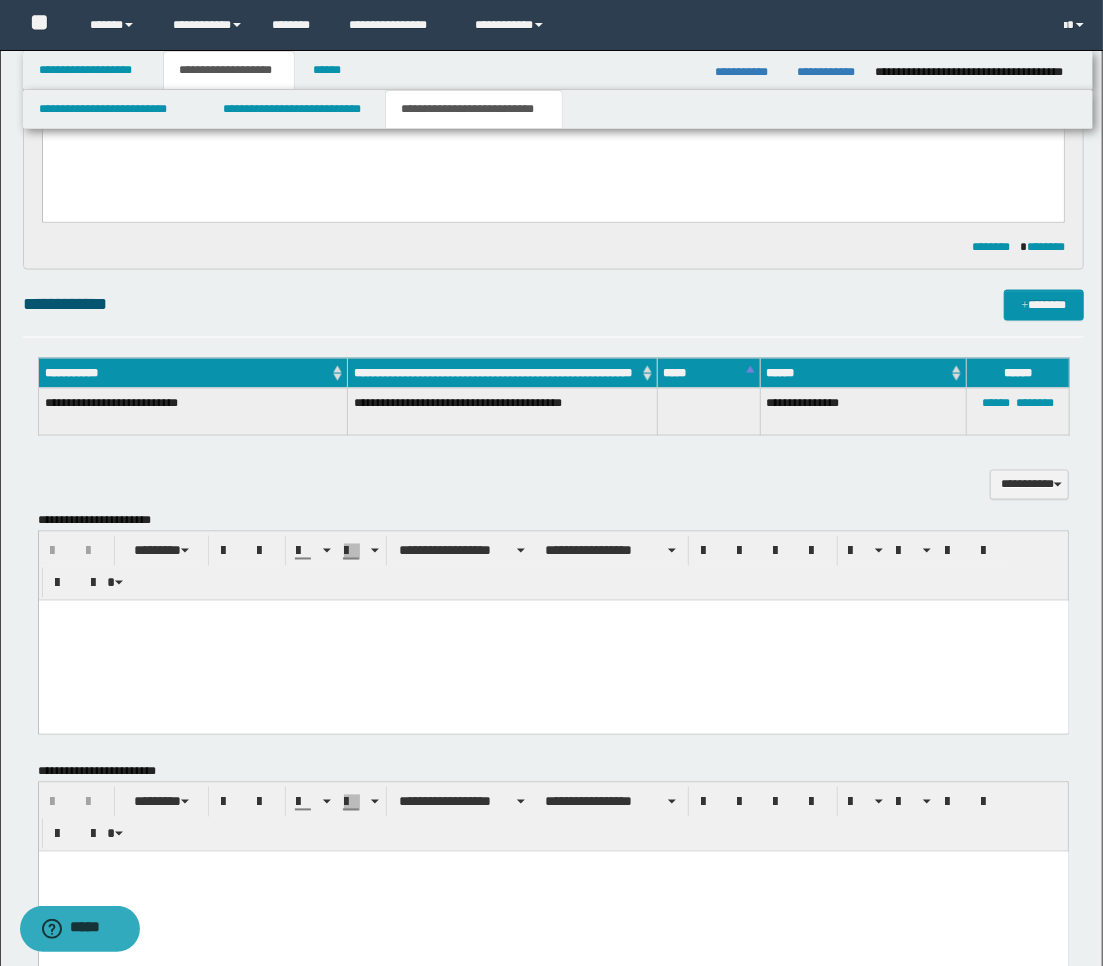 scroll, scrollTop: 1222, scrollLeft: 0, axis: vertical 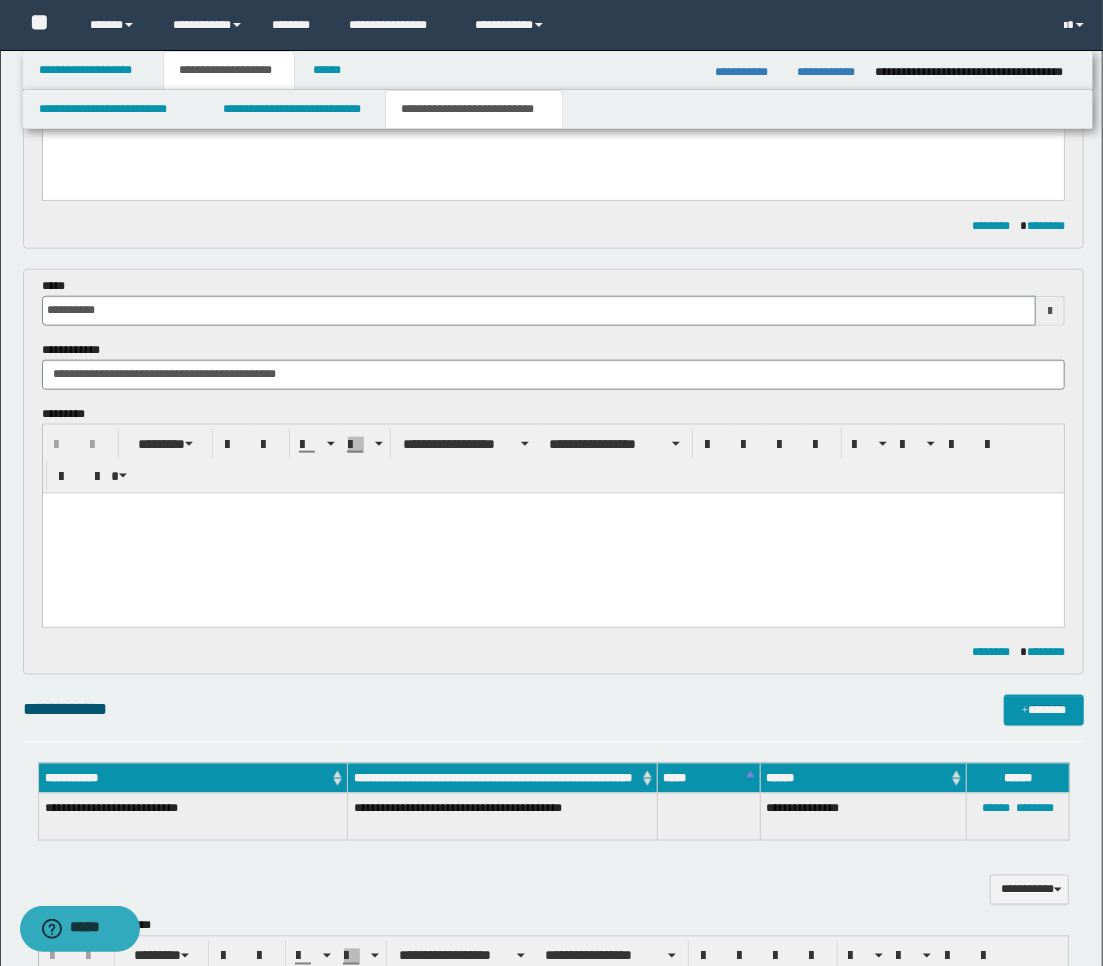 click at bounding box center [552, 533] 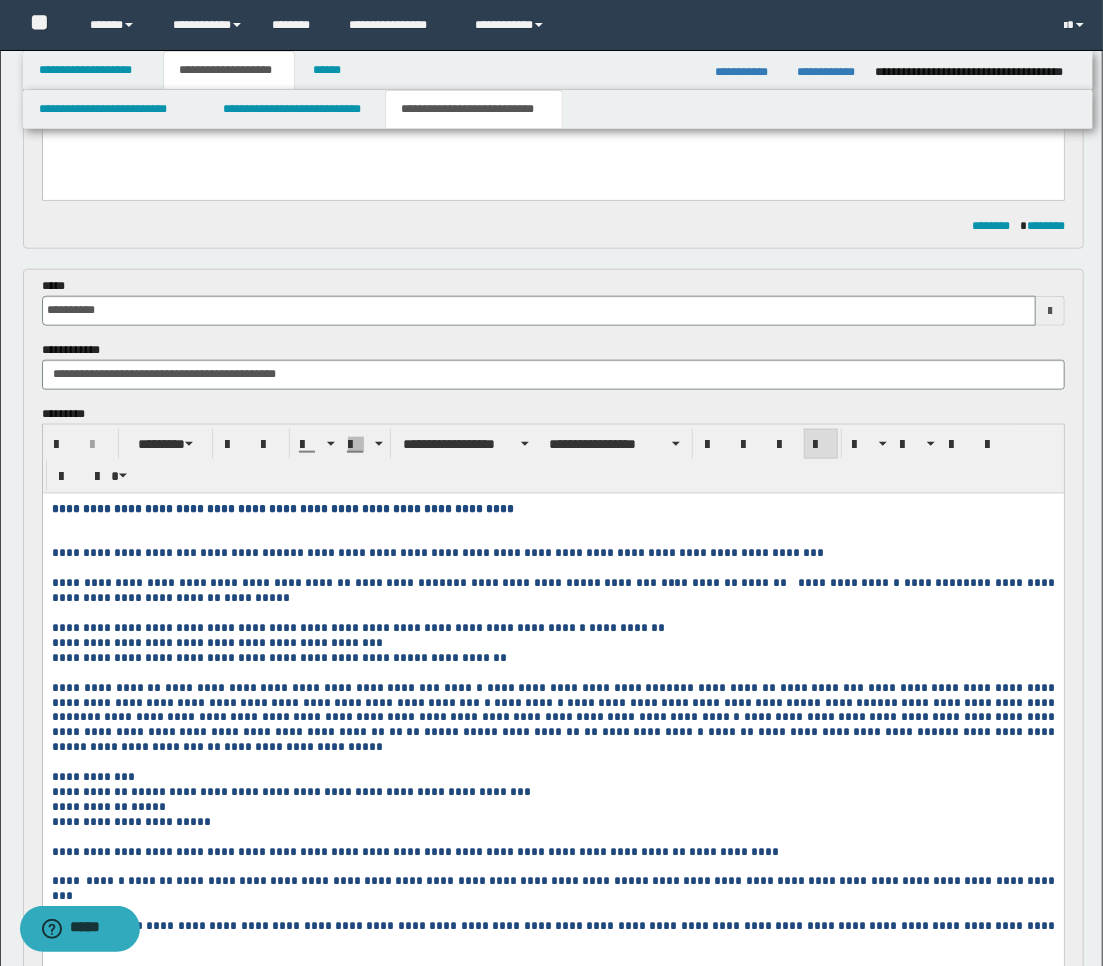 scroll, scrollTop: 888, scrollLeft: 0, axis: vertical 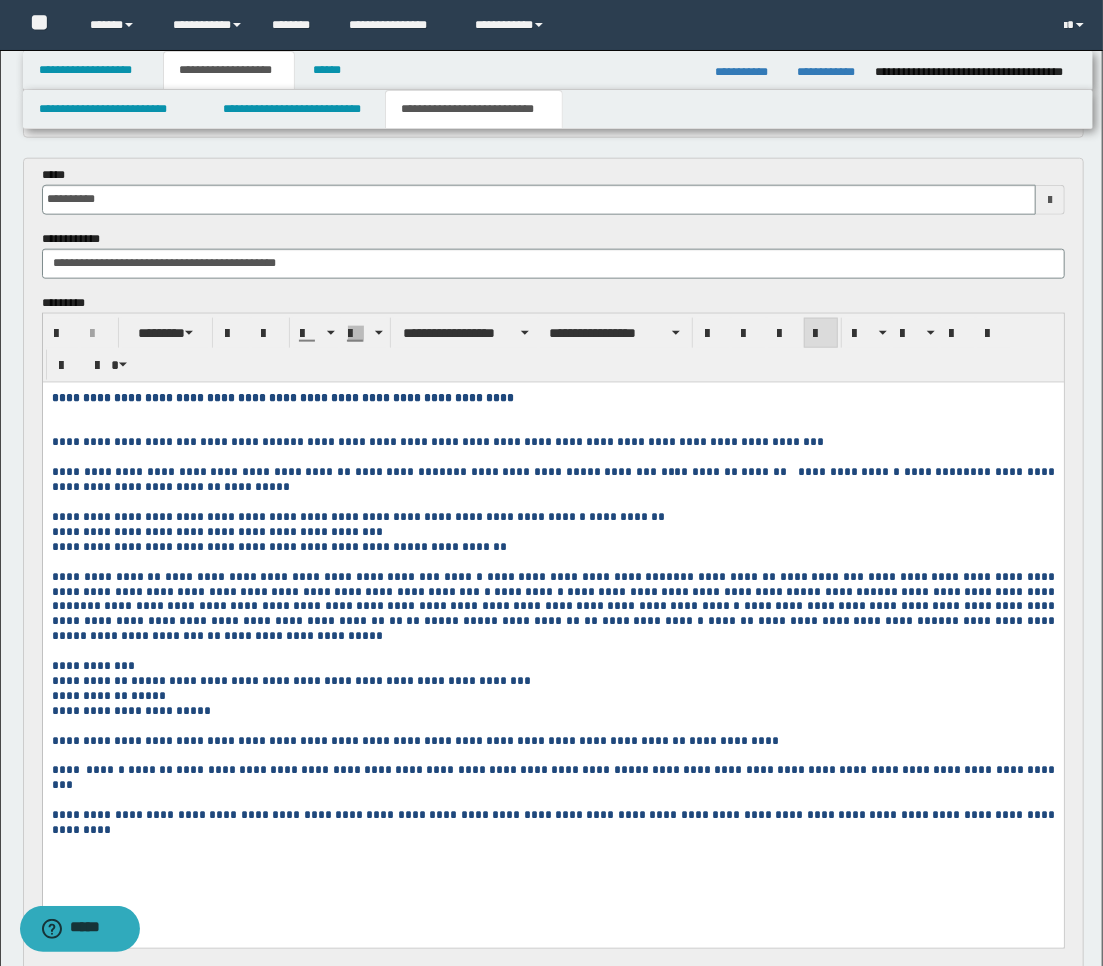 click at bounding box center [552, 419] 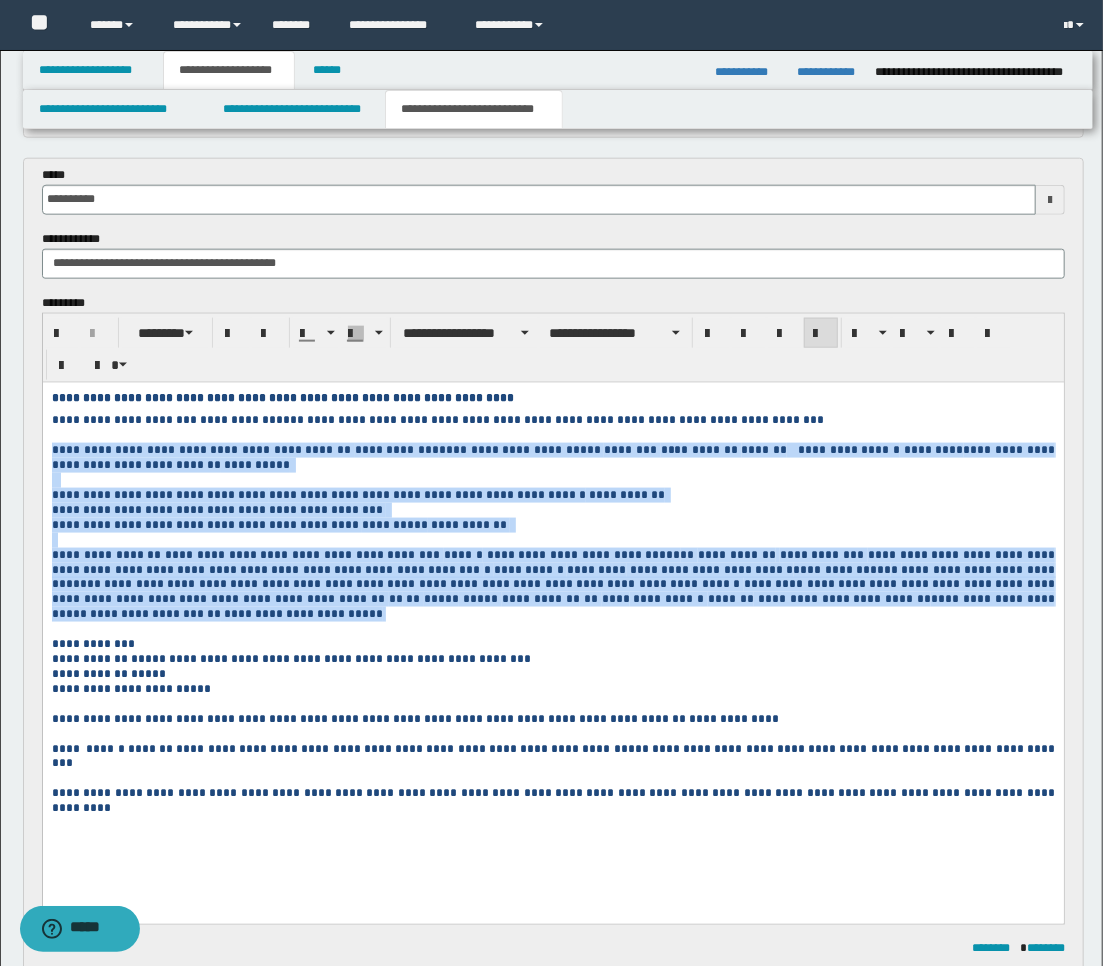 drag, startPoint x: 830, startPoint y: 627, endPoint x: 73, endPoint y: 846, distance: 788.0419 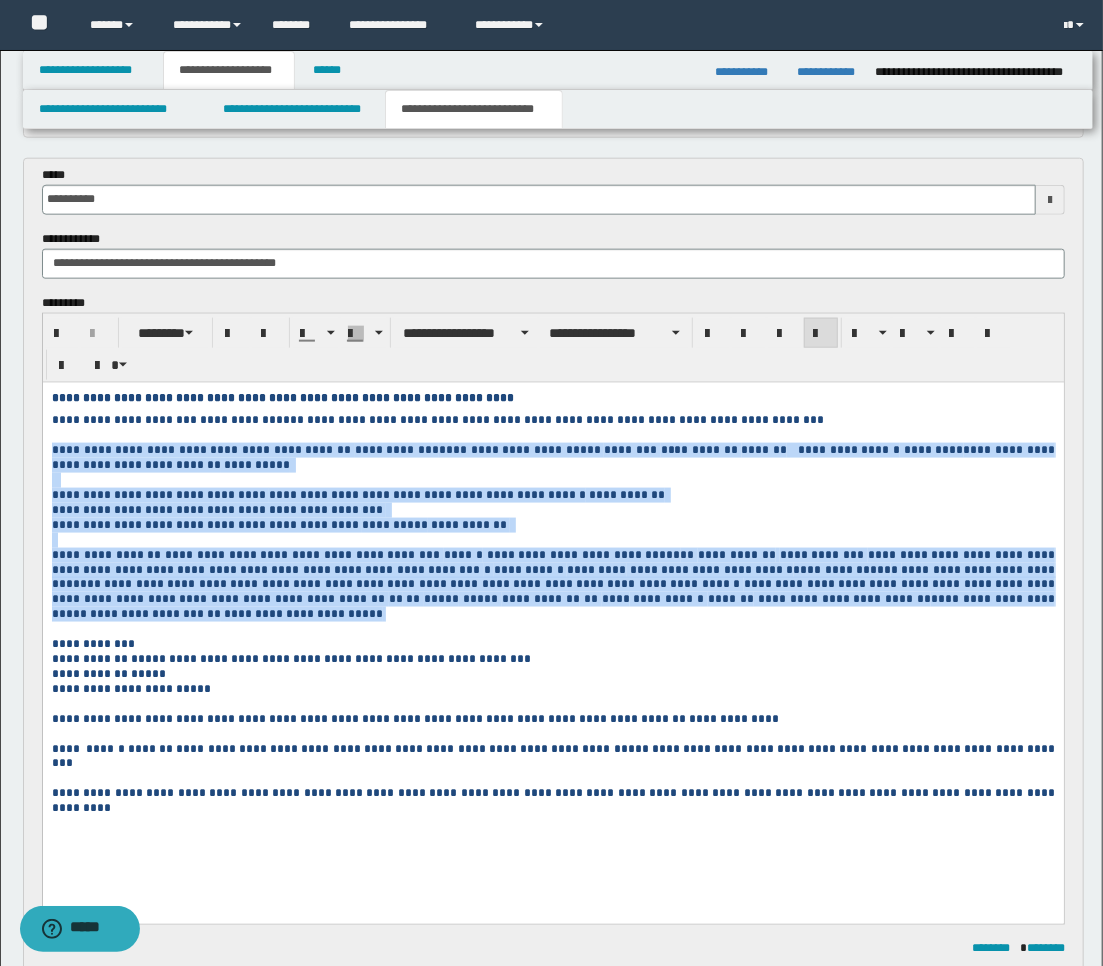 click on "**********" at bounding box center (552, 628) 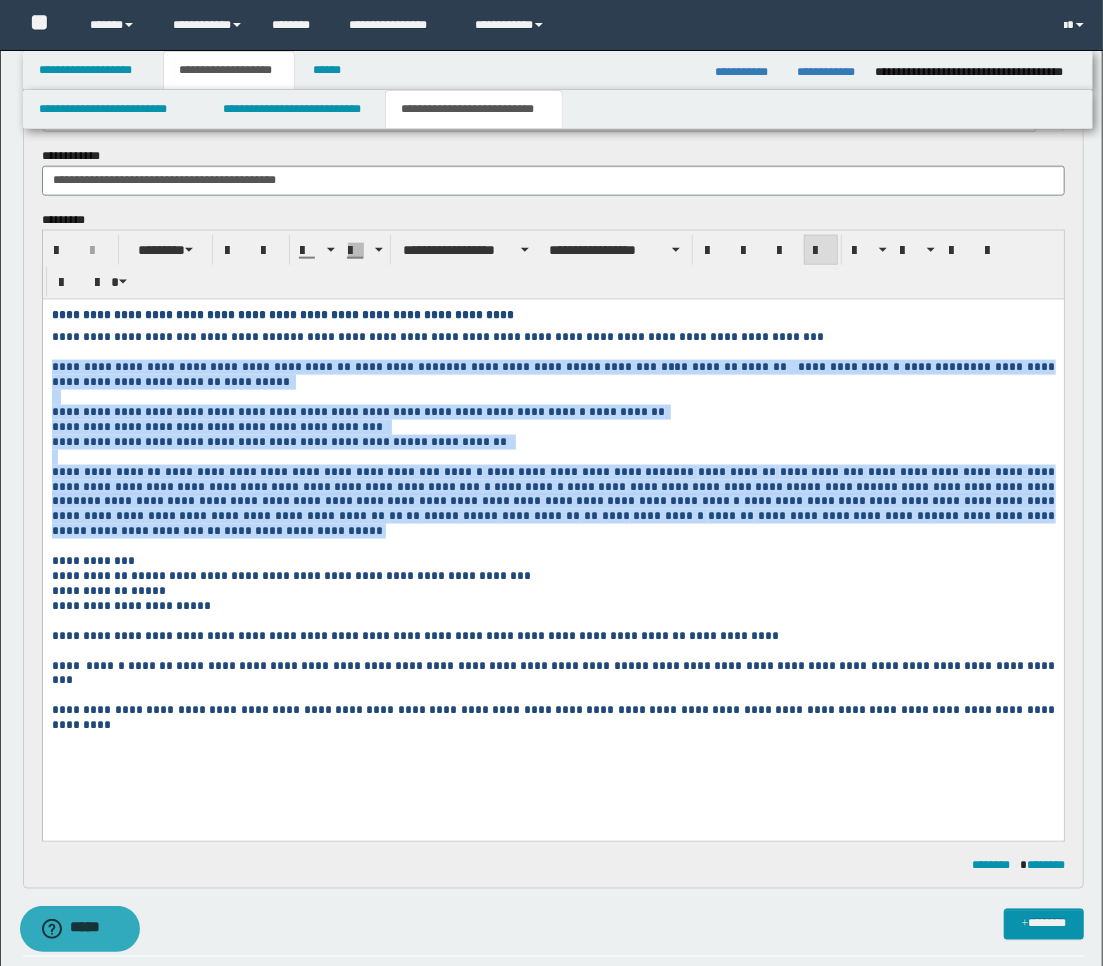 scroll, scrollTop: 1111, scrollLeft: 0, axis: vertical 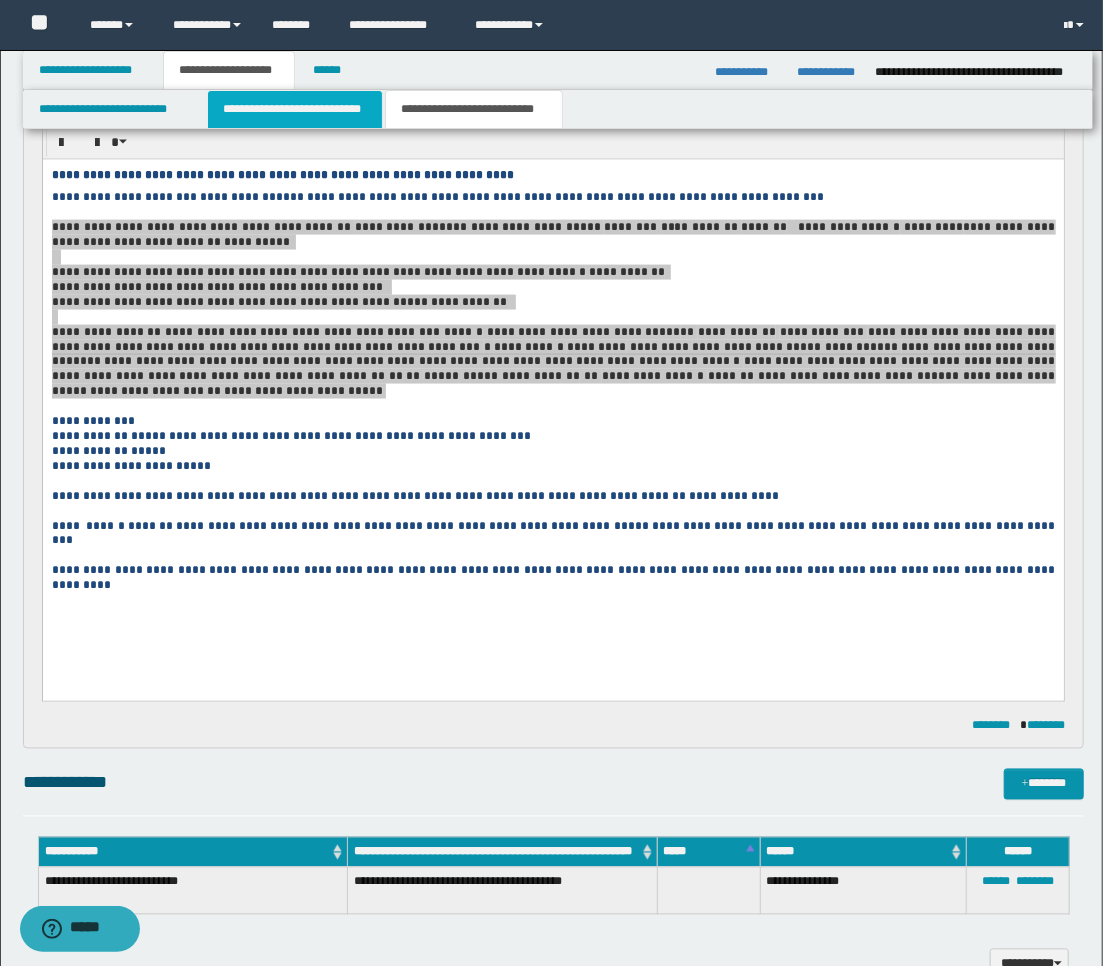 click on "**********" at bounding box center [295, 109] 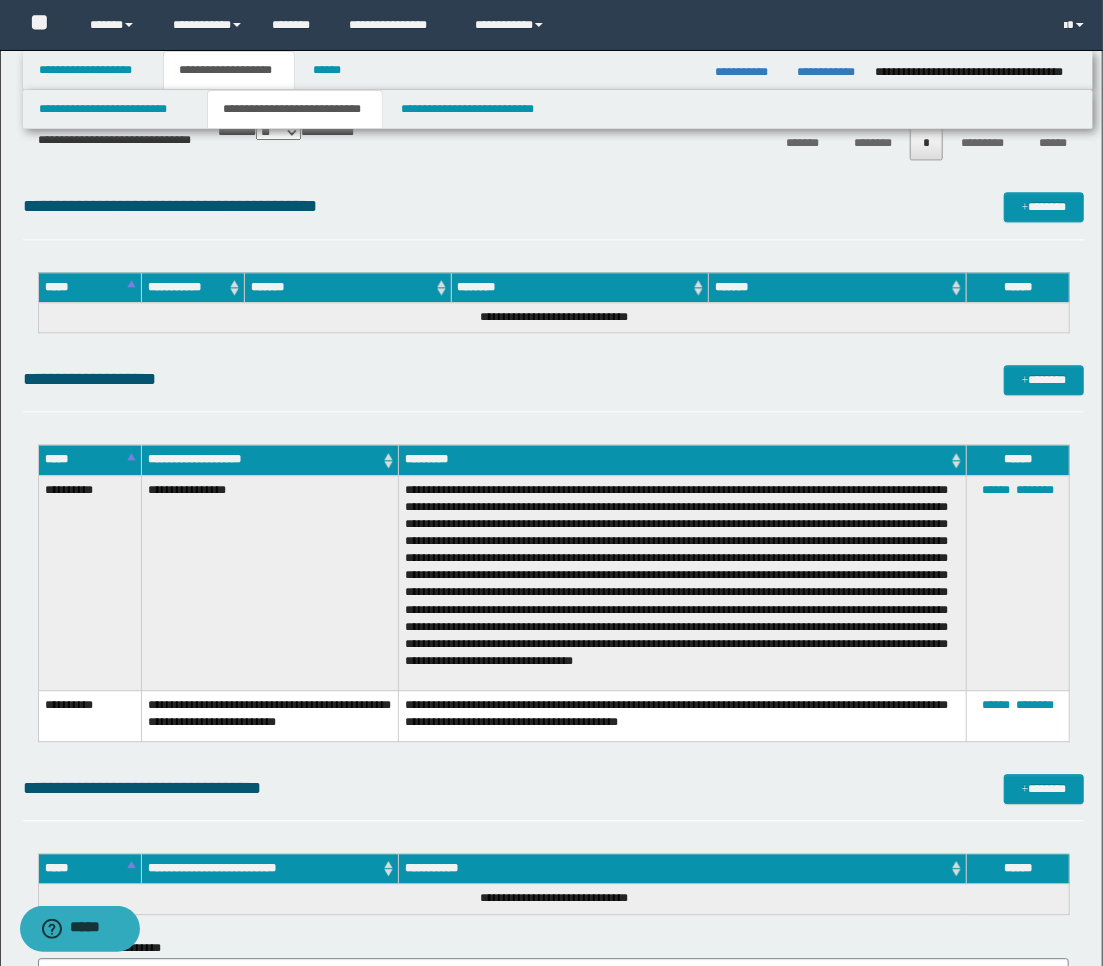 scroll, scrollTop: 1888, scrollLeft: 0, axis: vertical 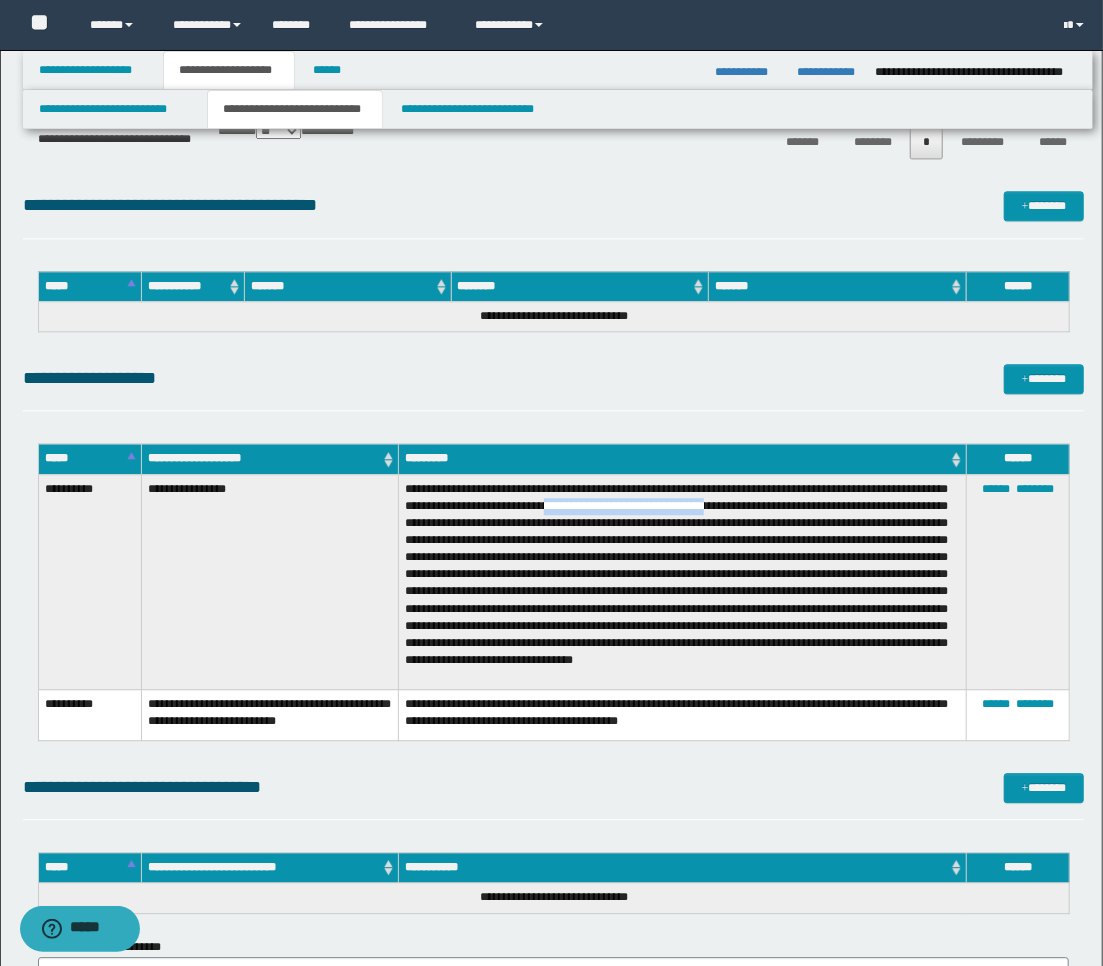 drag, startPoint x: 617, startPoint y: 506, endPoint x: 783, endPoint y: 502, distance: 166.04819 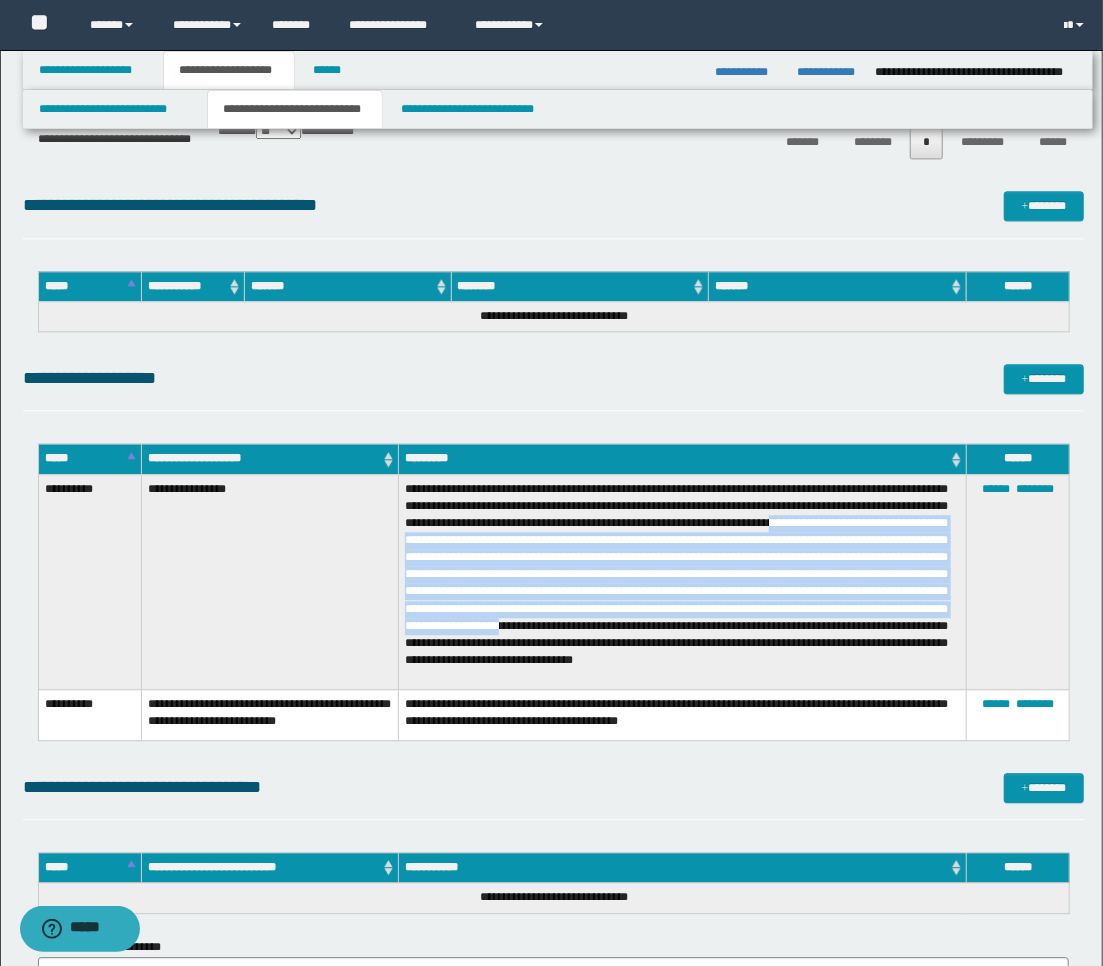 drag, startPoint x: 405, startPoint y: 542, endPoint x: 918, endPoint y: 626, distance: 519.8317 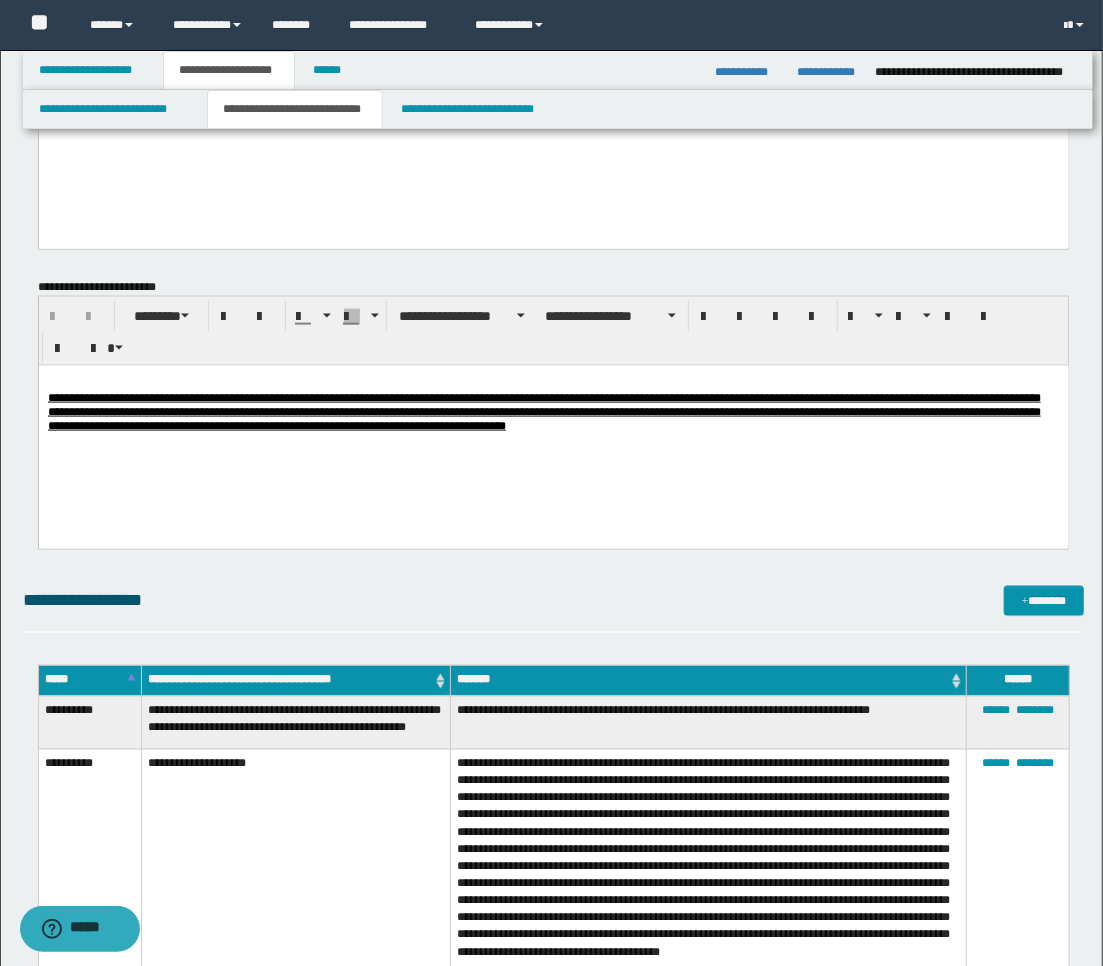 scroll, scrollTop: 1111, scrollLeft: 0, axis: vertical 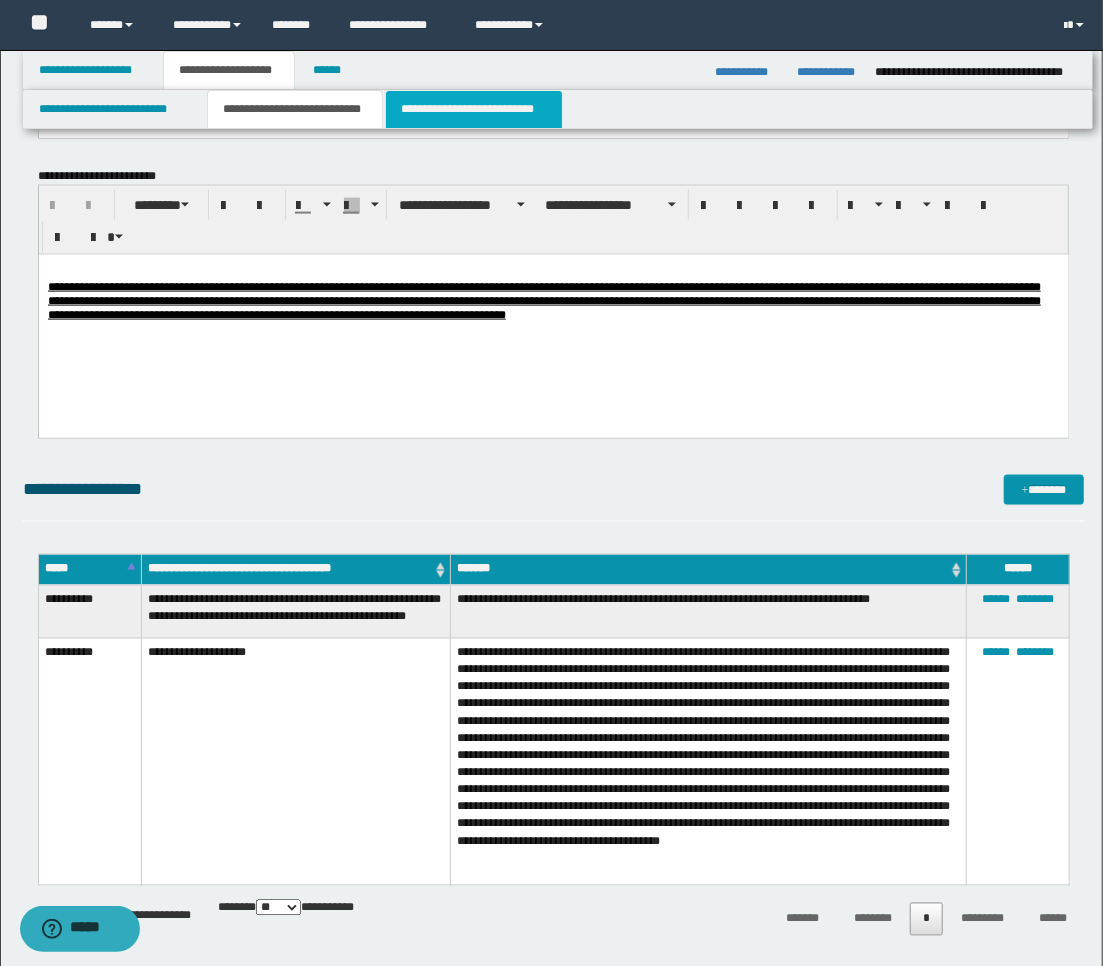 click on "**********" at bounding box center [474, 109] 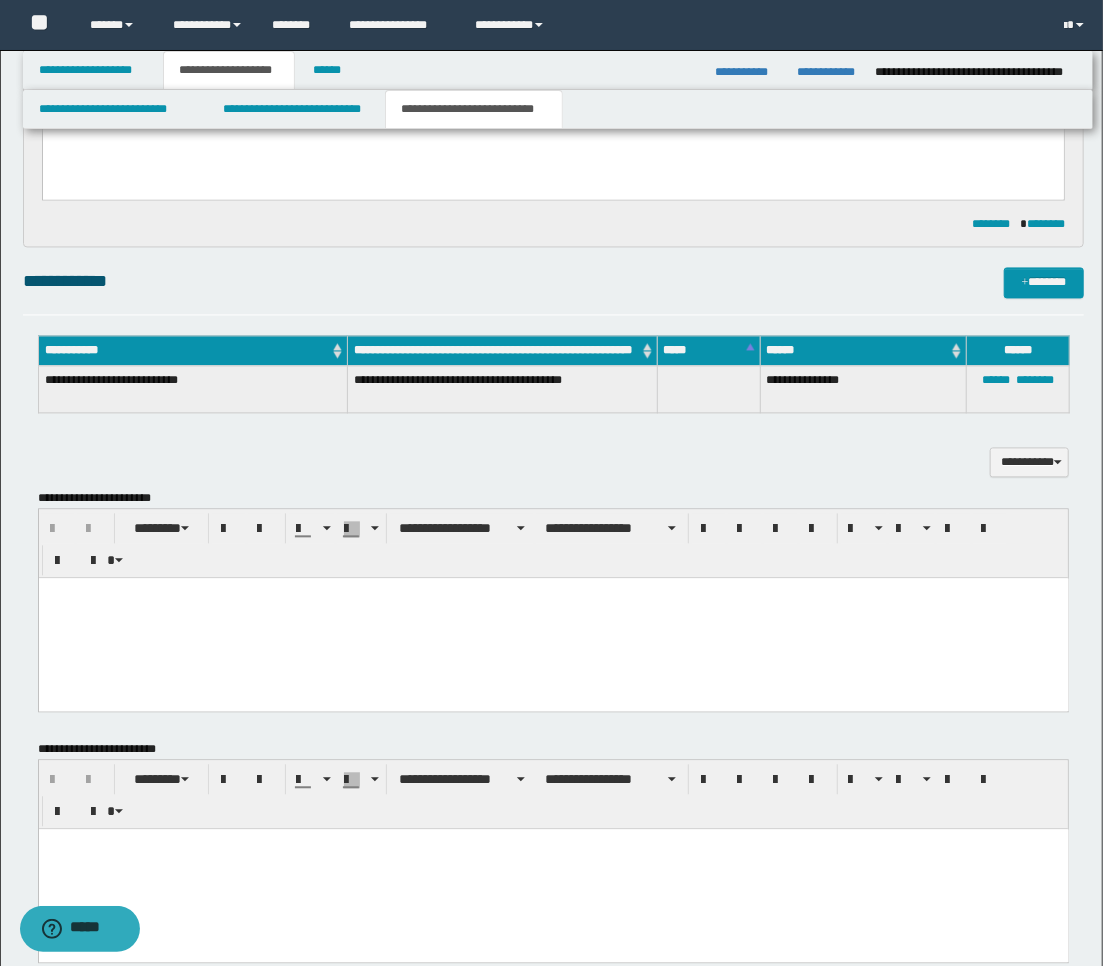 scroll, scrollTop: 1777, scrollLeft: 0, axis: vertical 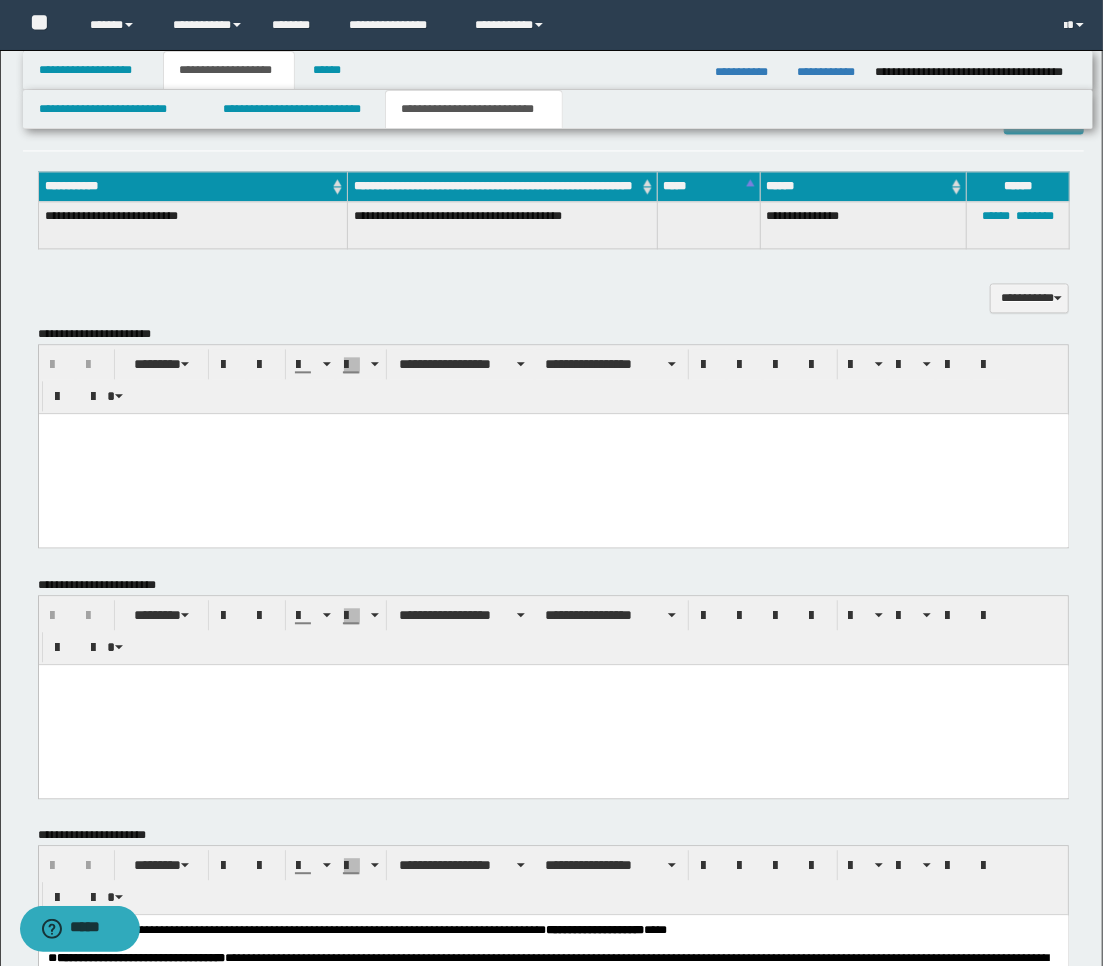 click at bounding box center (553, 453) 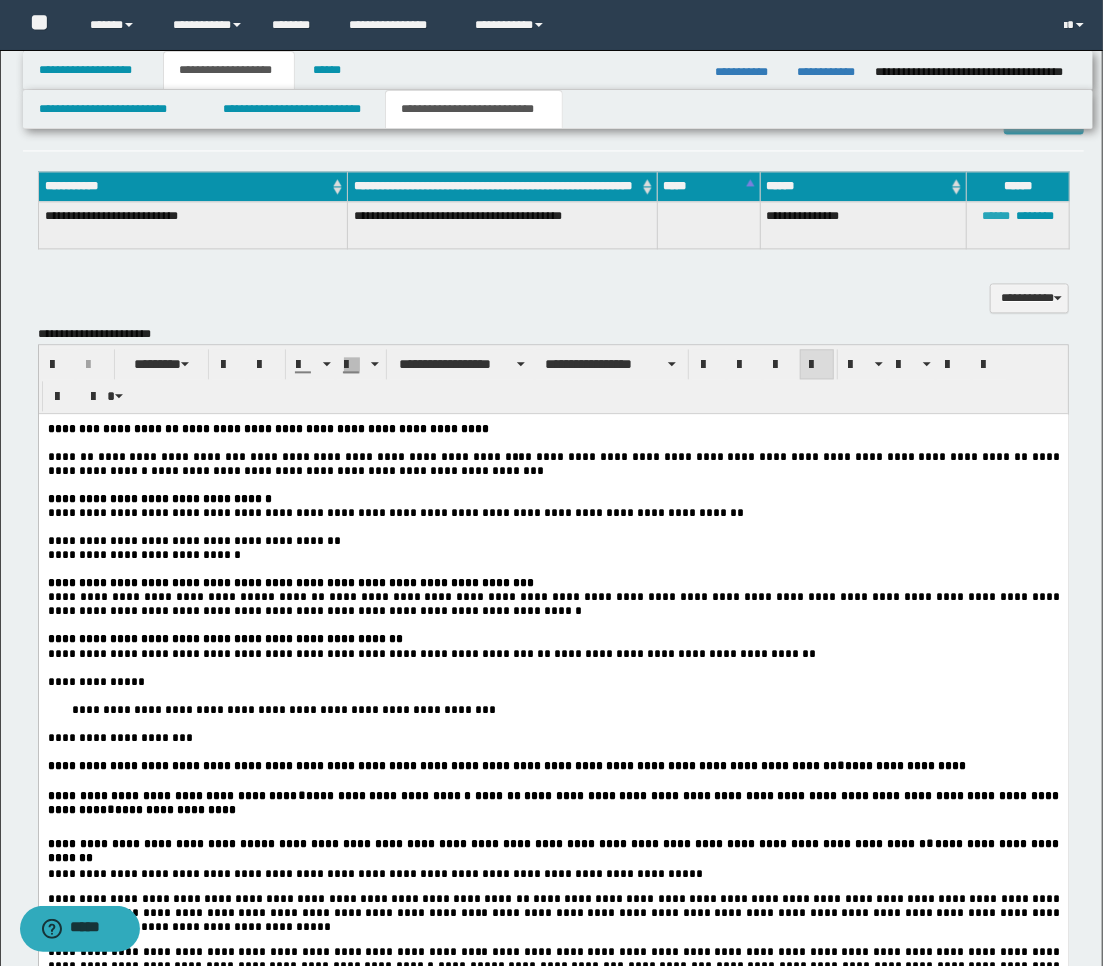 click on "******" at bounding box center [996, 216] 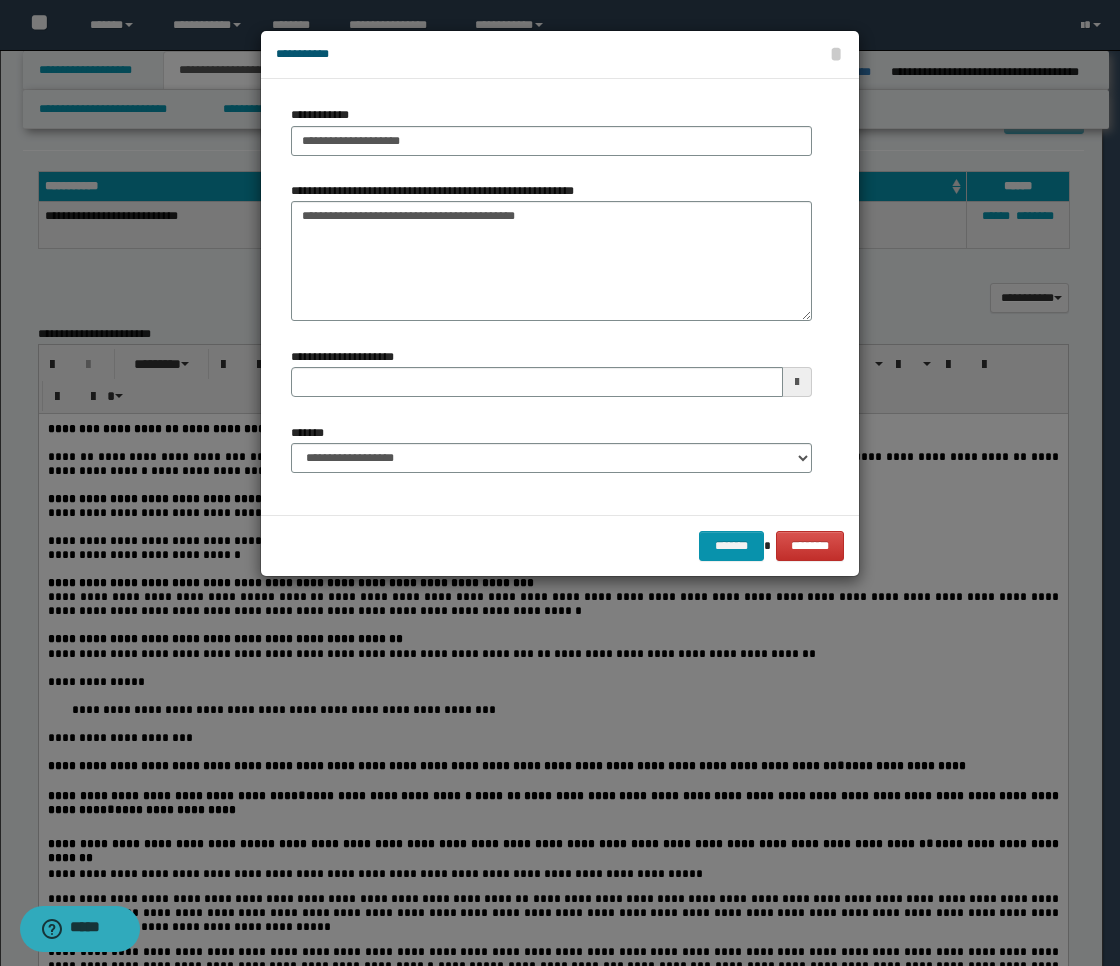 type 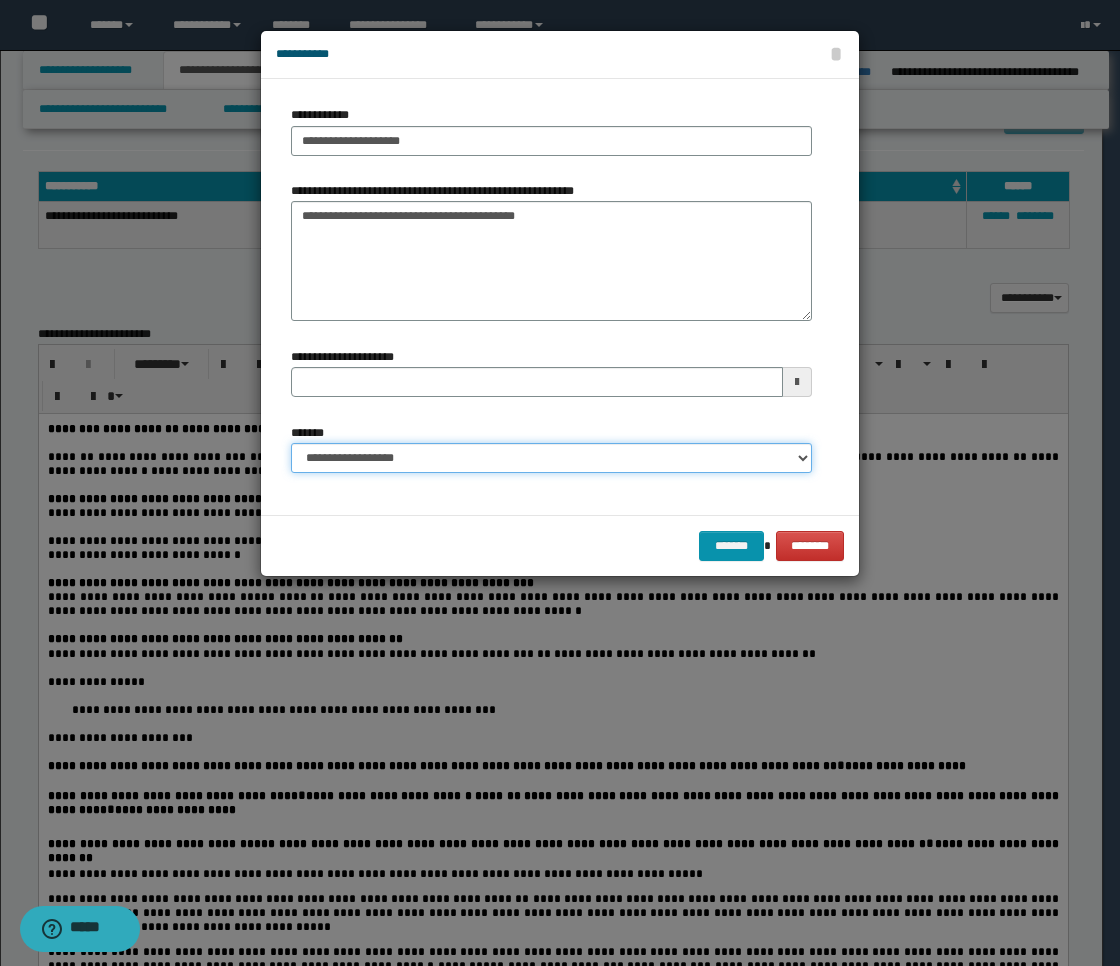 click on "**********" at bounding box center [551, 458] 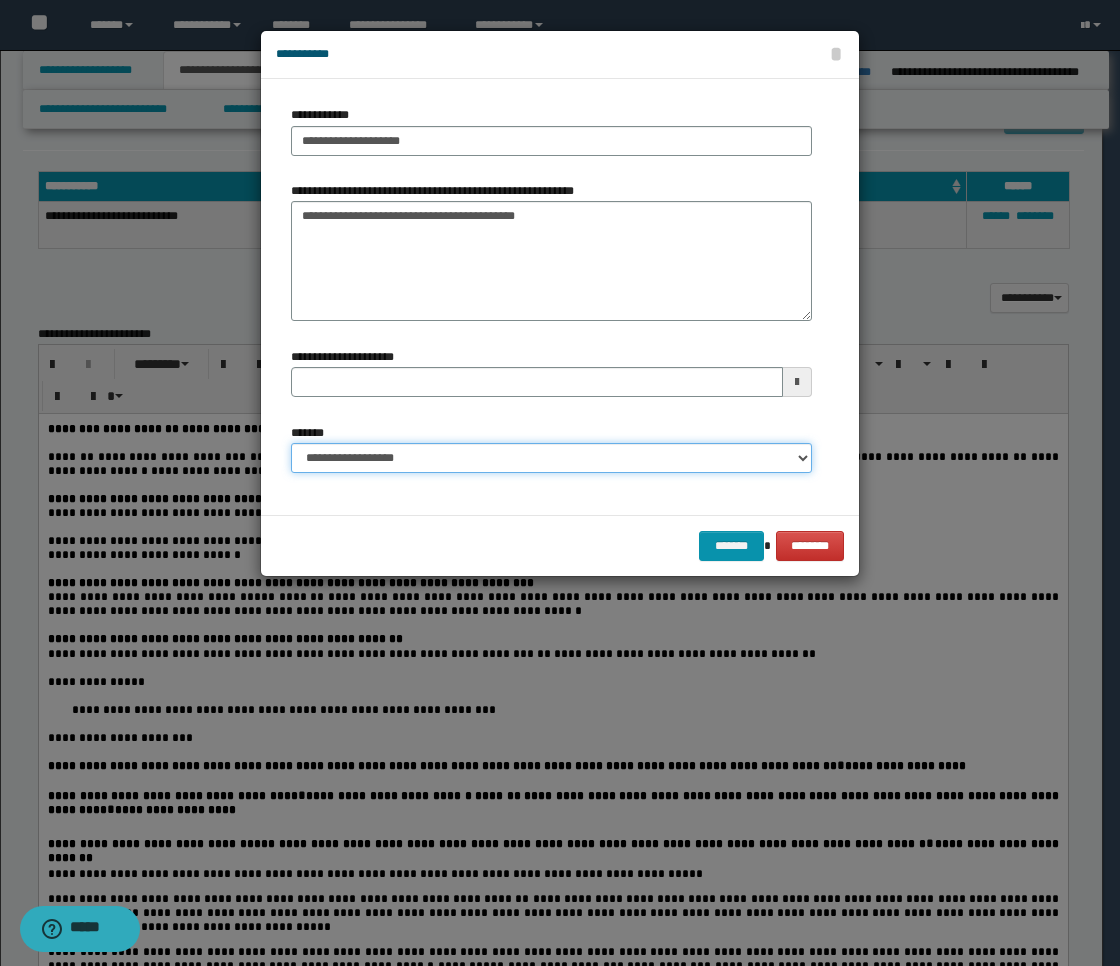 select on "*" 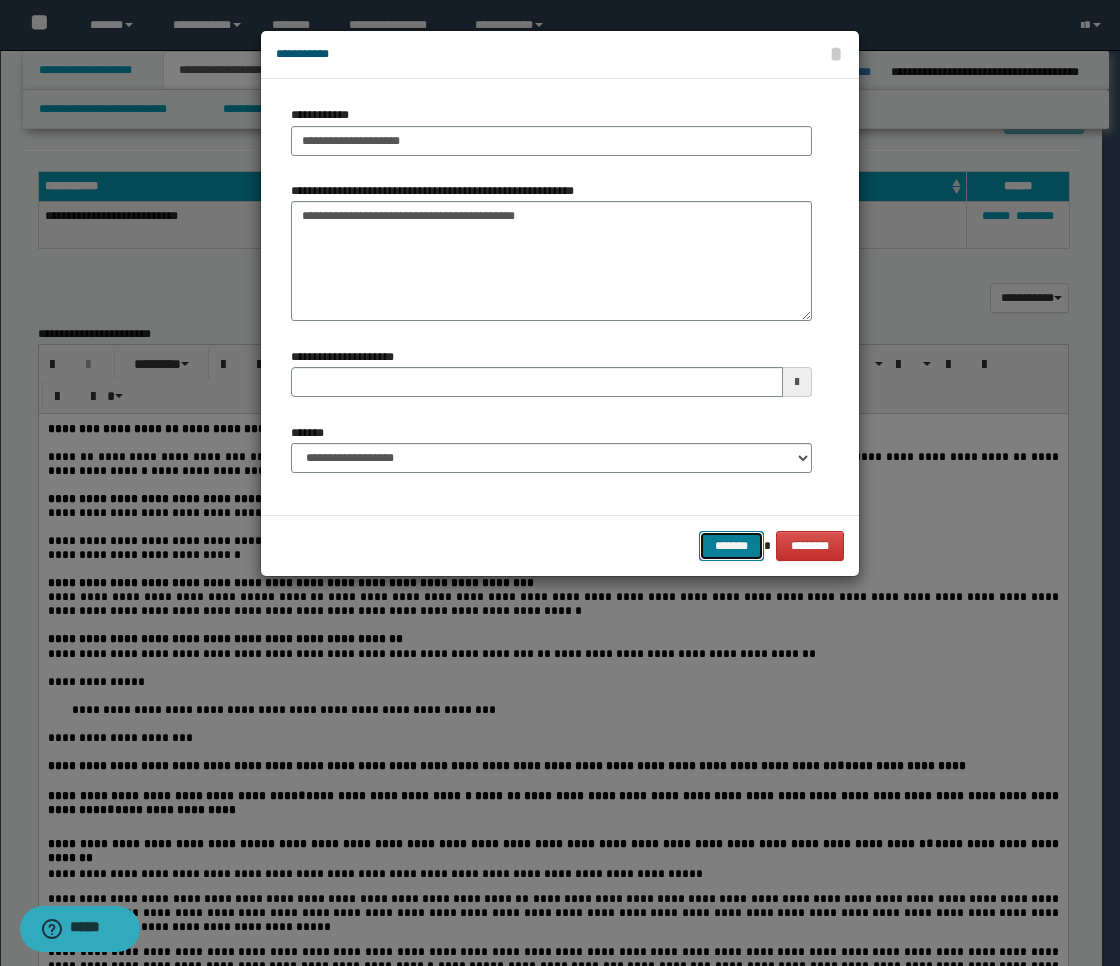 click on "*******" at bounding box center [731, 546] 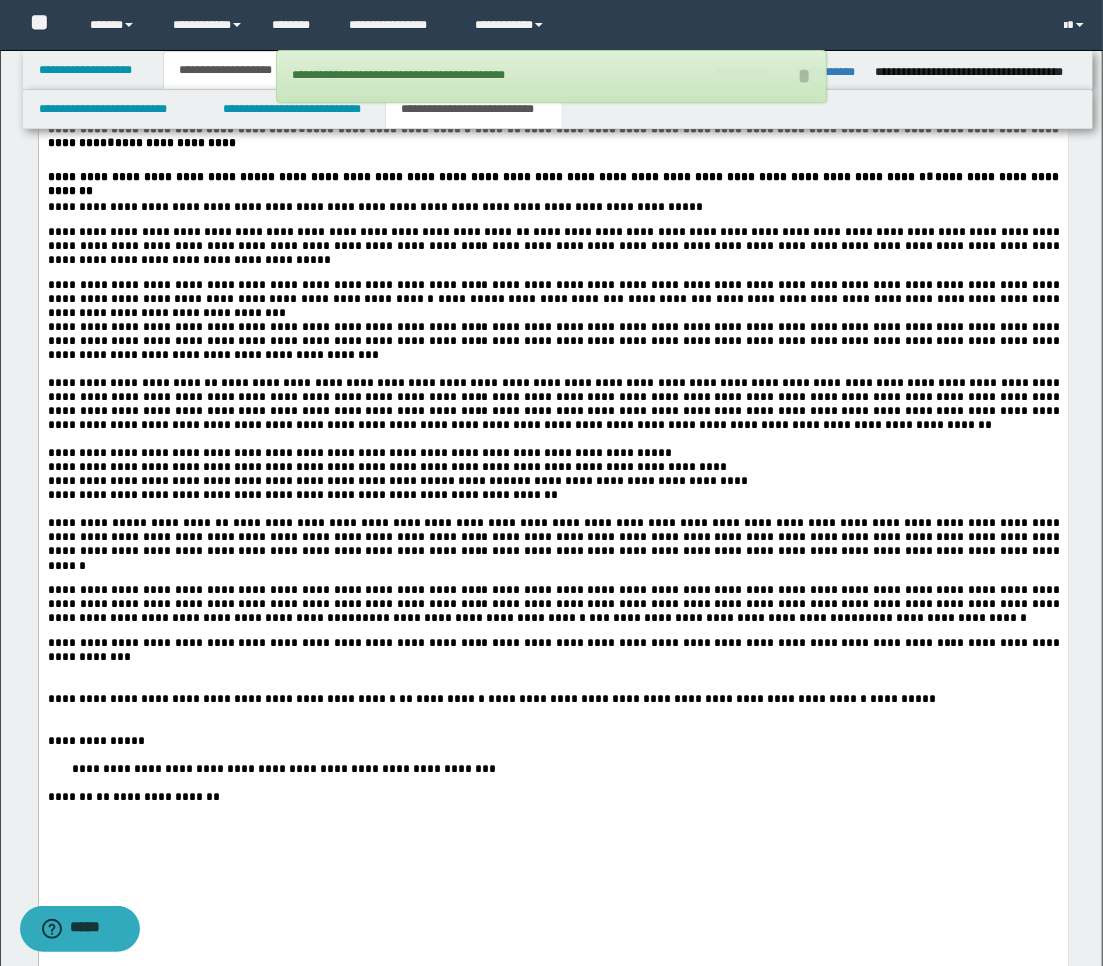 scroll, scrollTop: 2555, scrollLeft: 0, axis: vertical 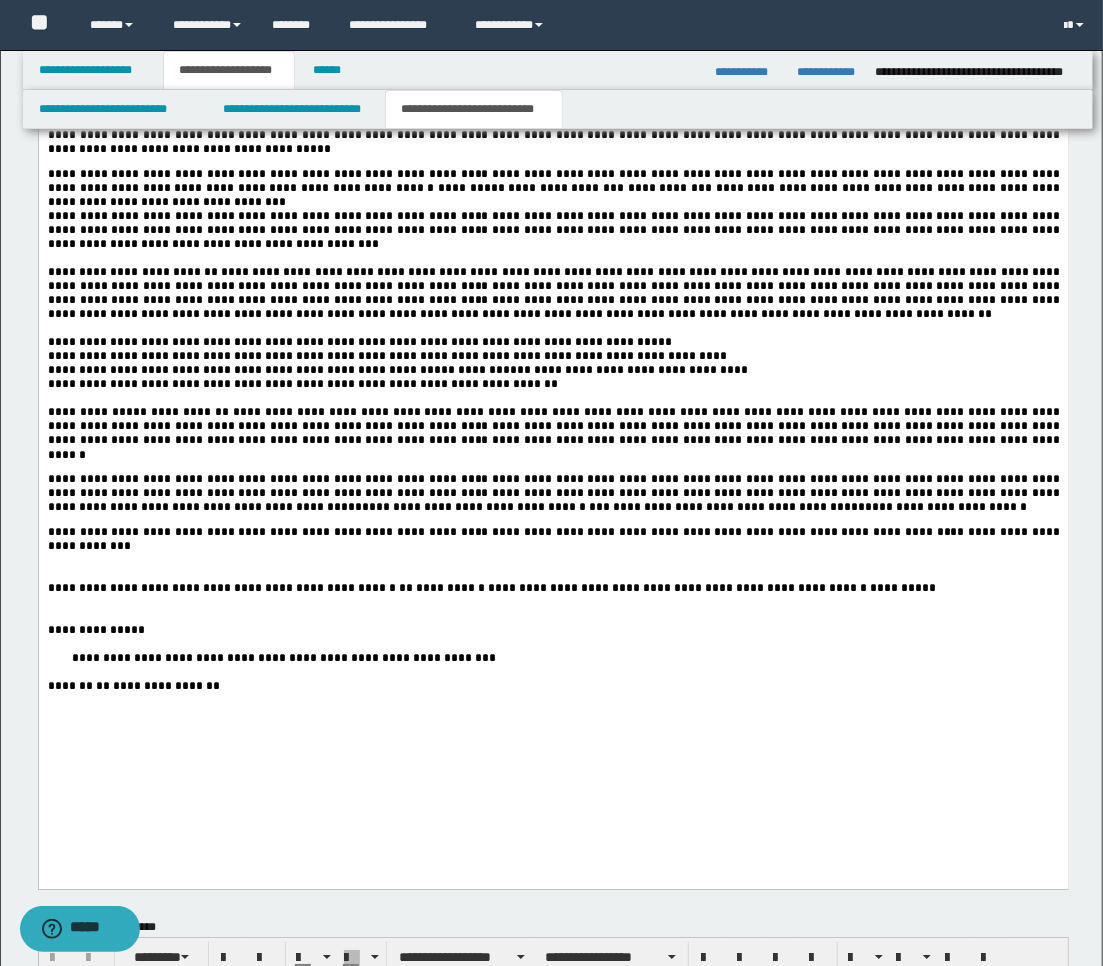 click at bounding box center [553, 575] 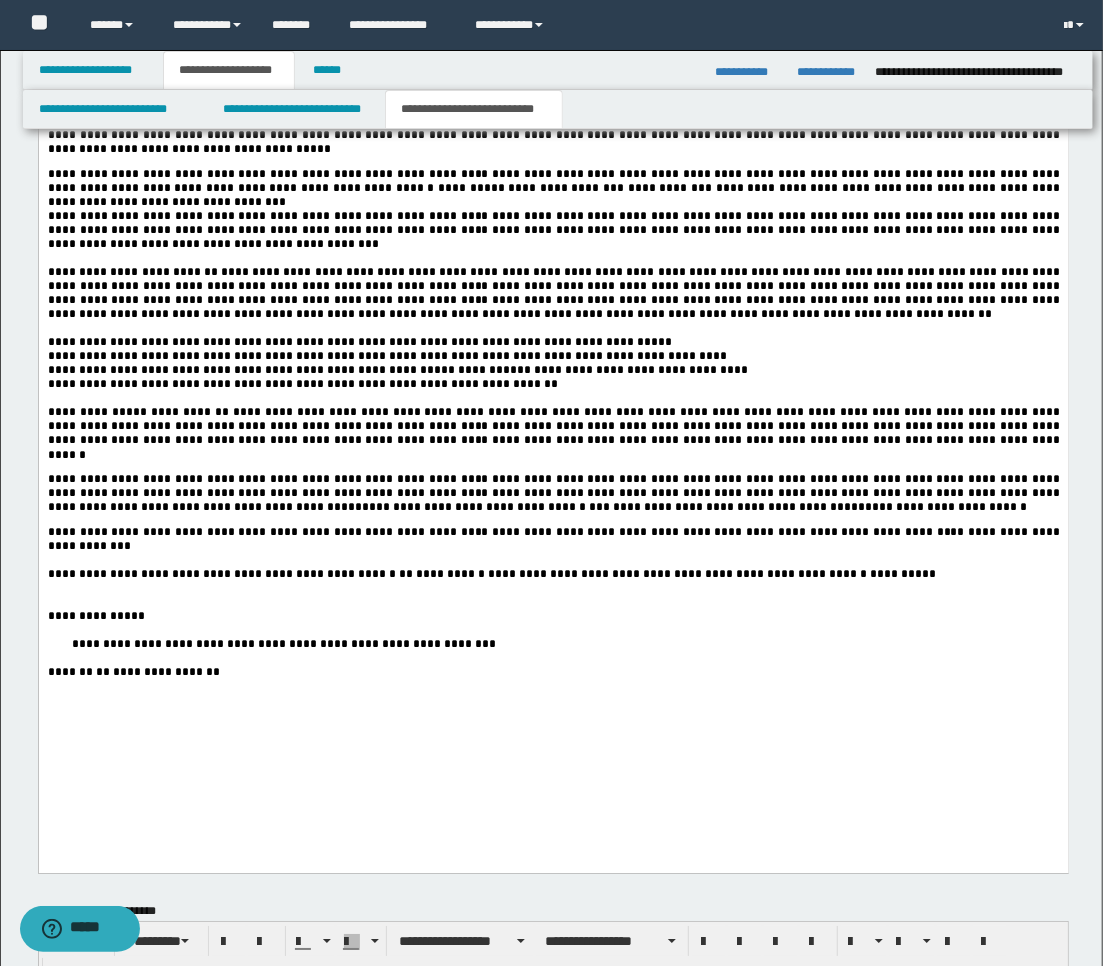 click on "**********" at bounding box center (553, 343) 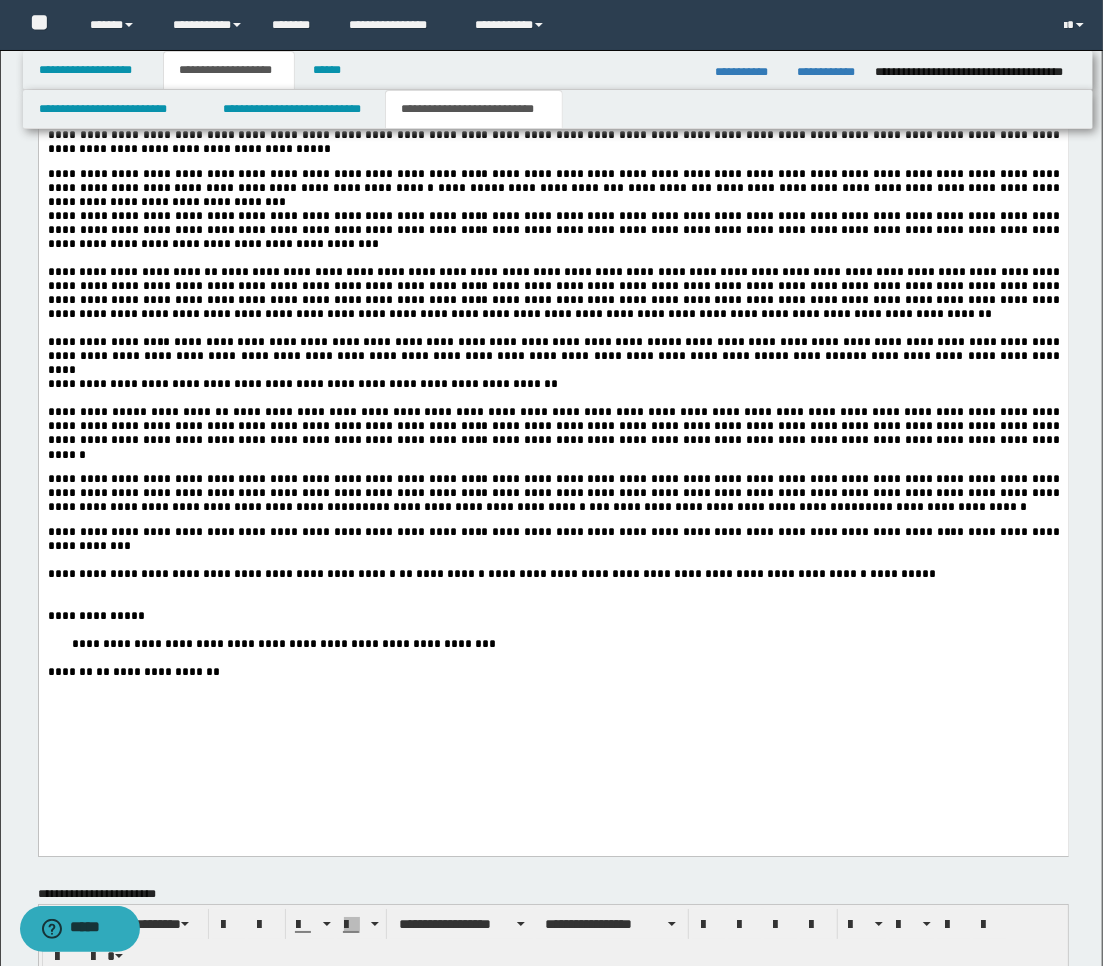 click at bounding box center (76, 371) 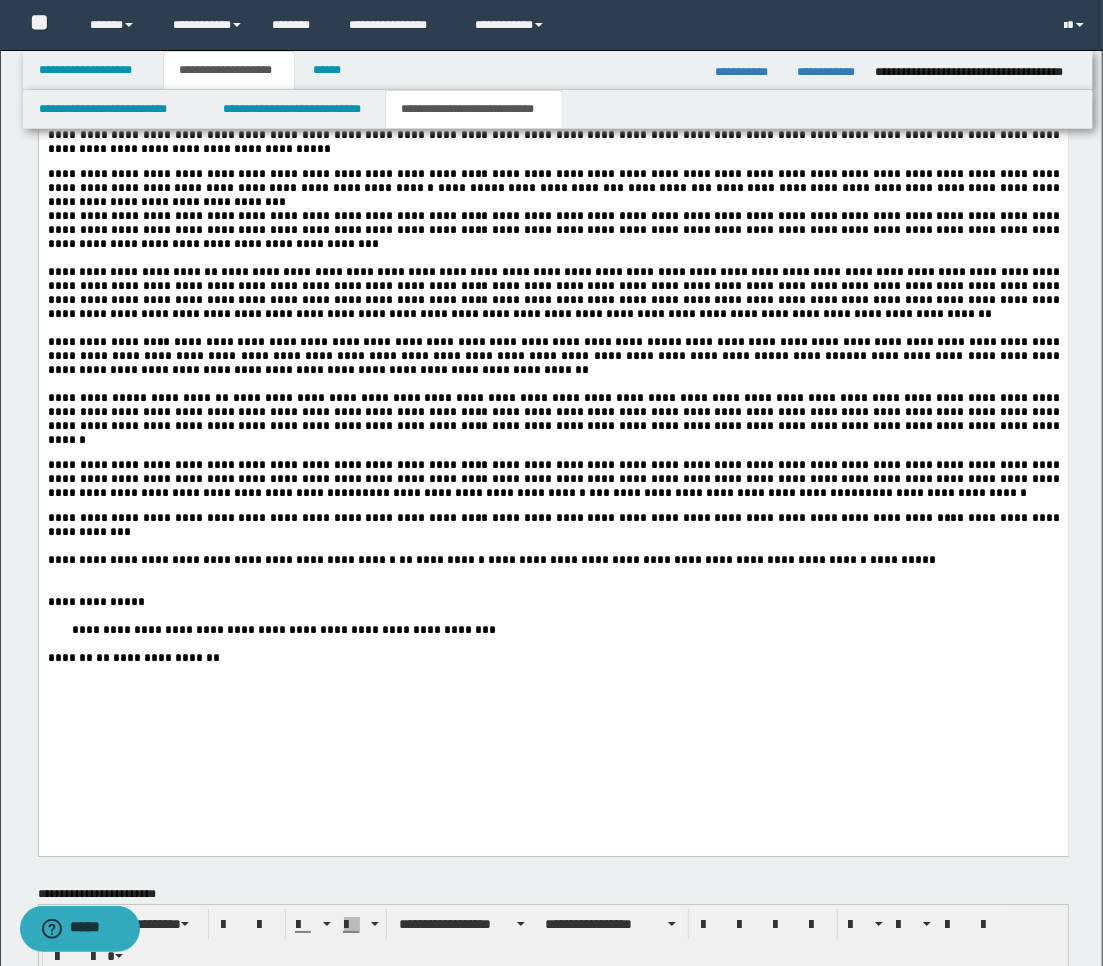 click on "**********" at bounding box center [553, 480] 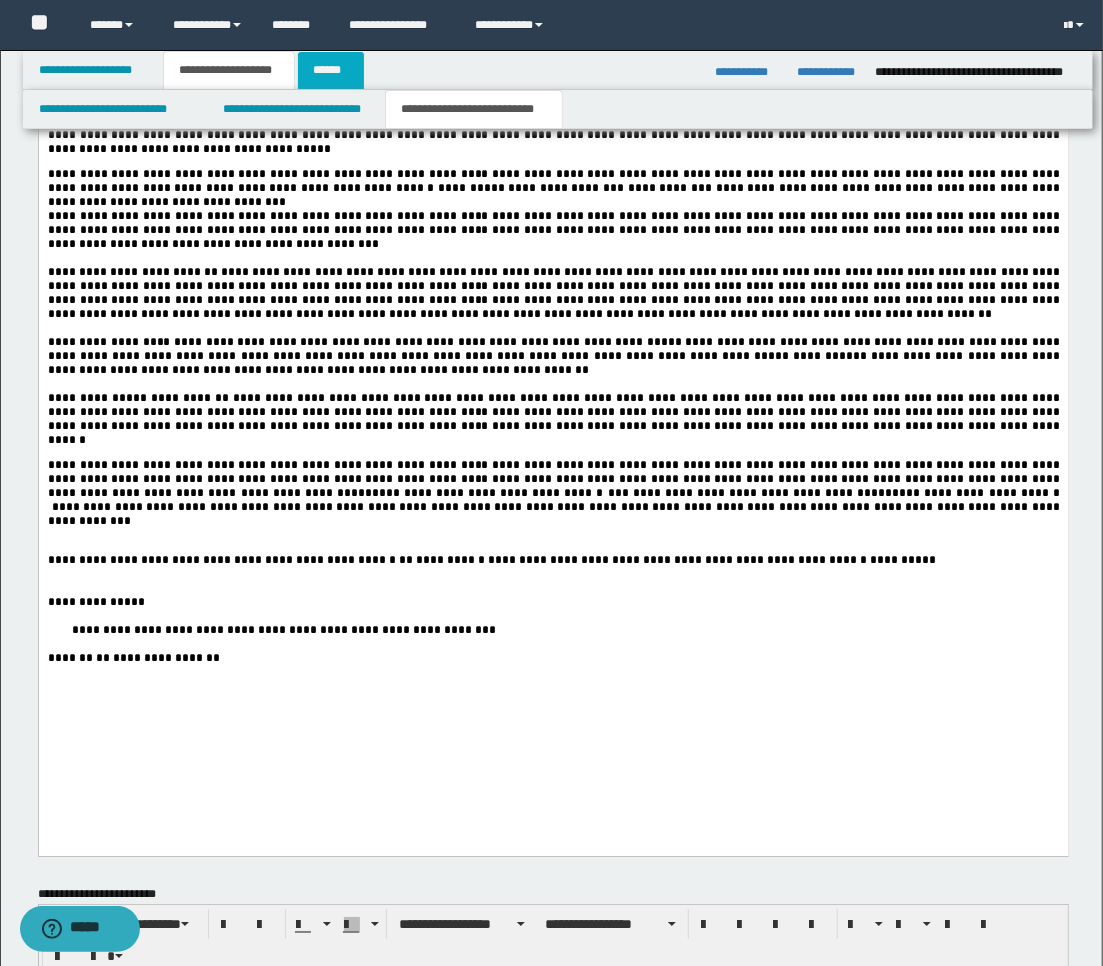 click on "******" at bounding box center (331, 70) 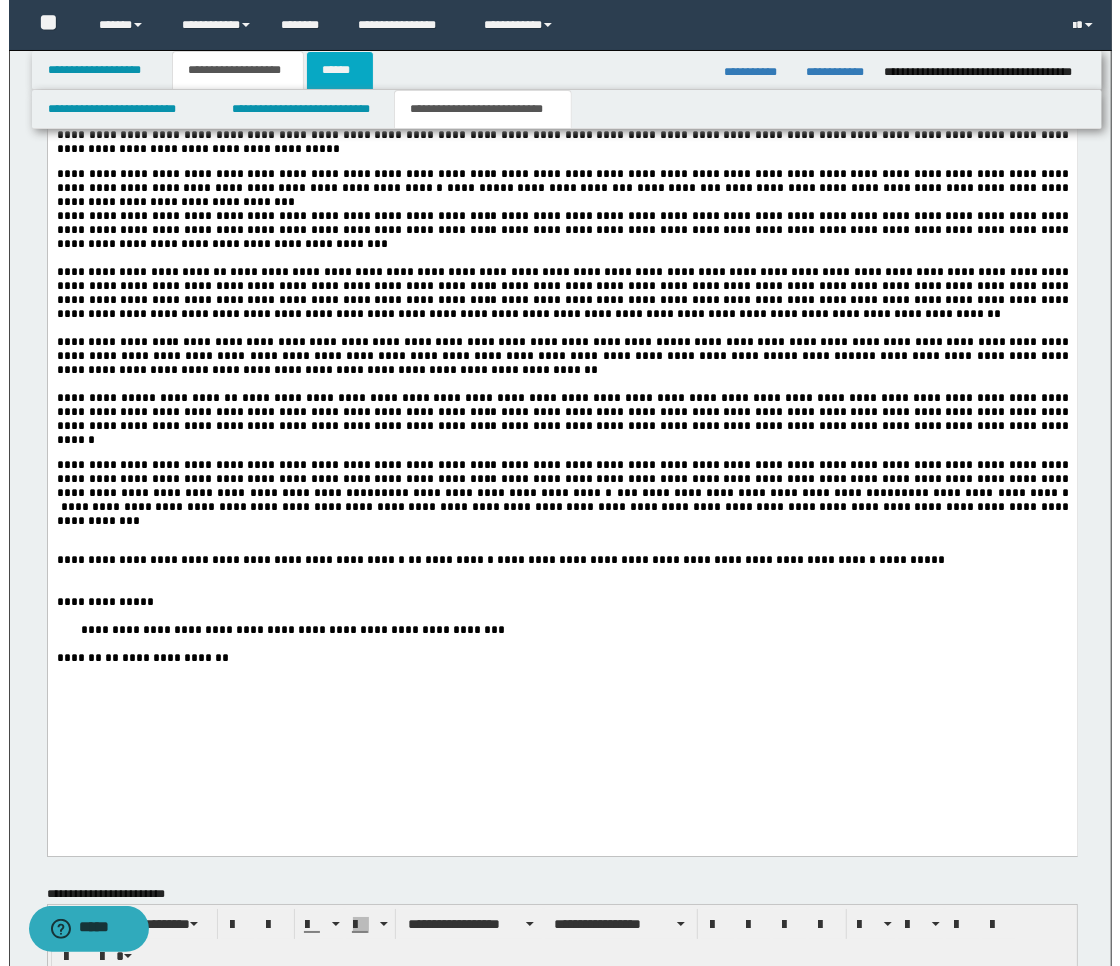scroll, scrollTop: 0, scrollLeft: 0, axis: both 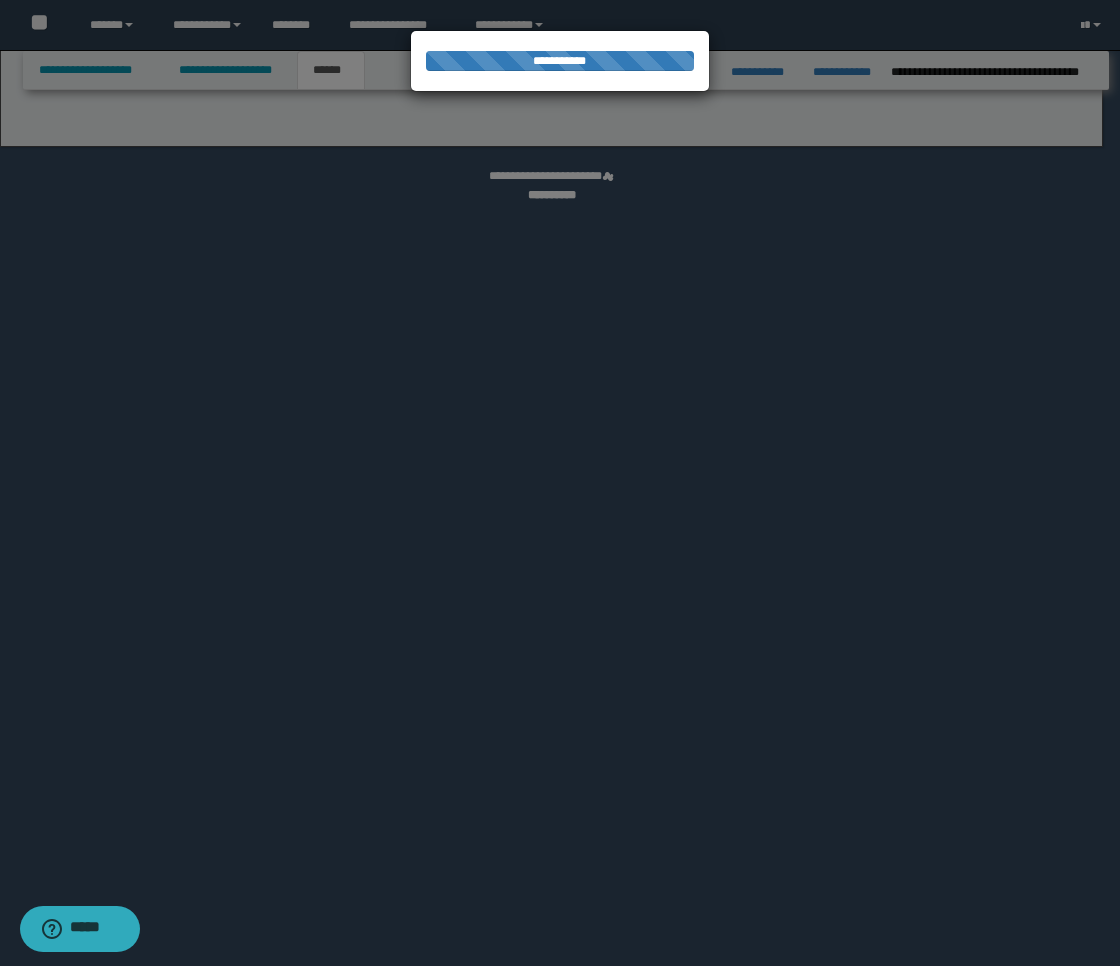select on "*" 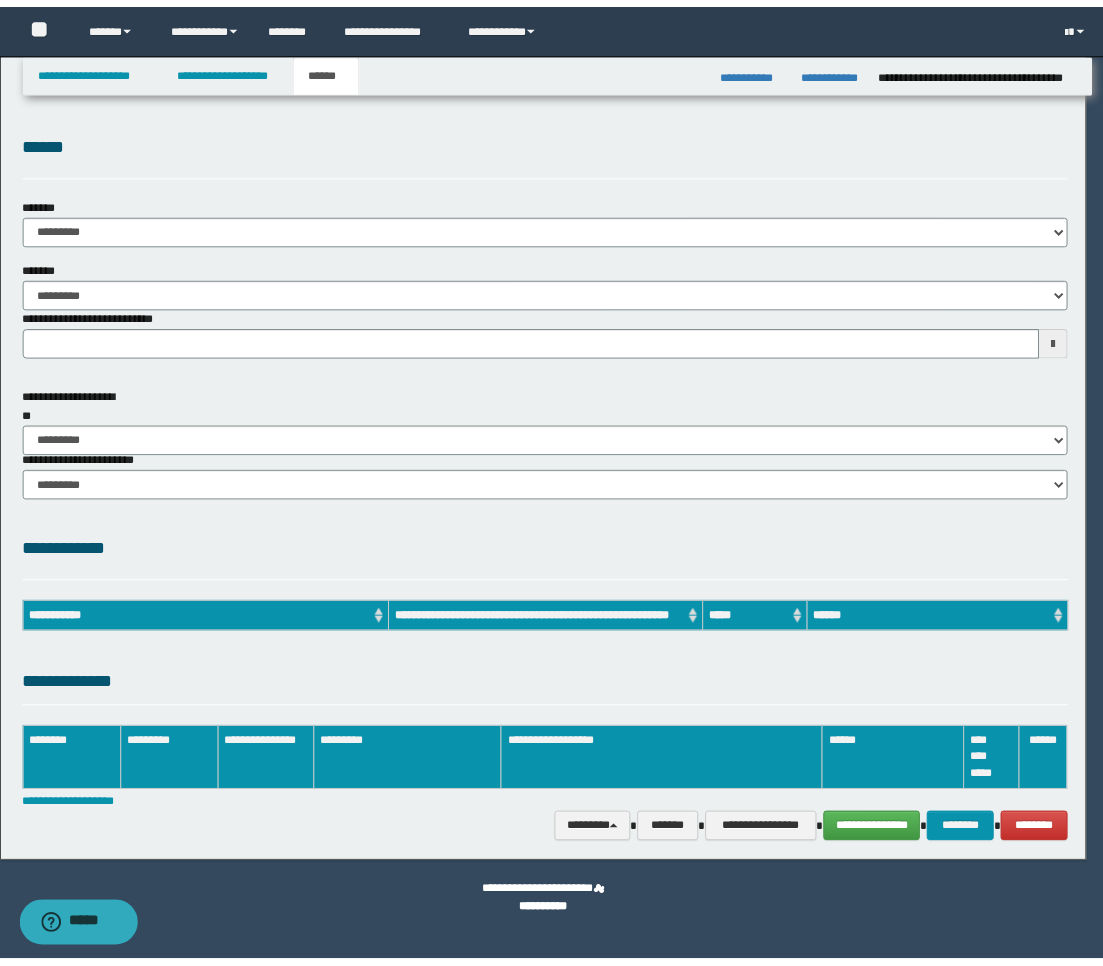 scroll, scrollTop: 0, scrollLeft: 0, axis: both 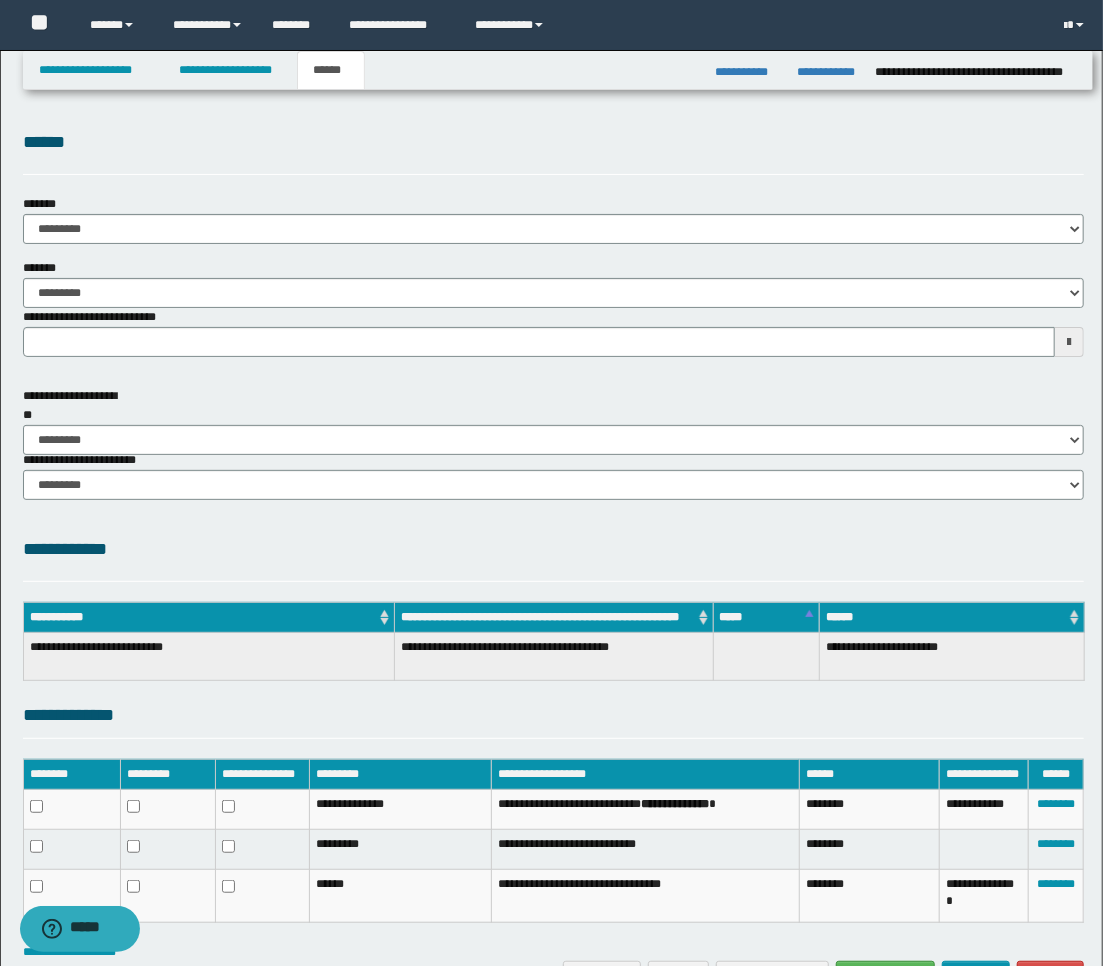 type 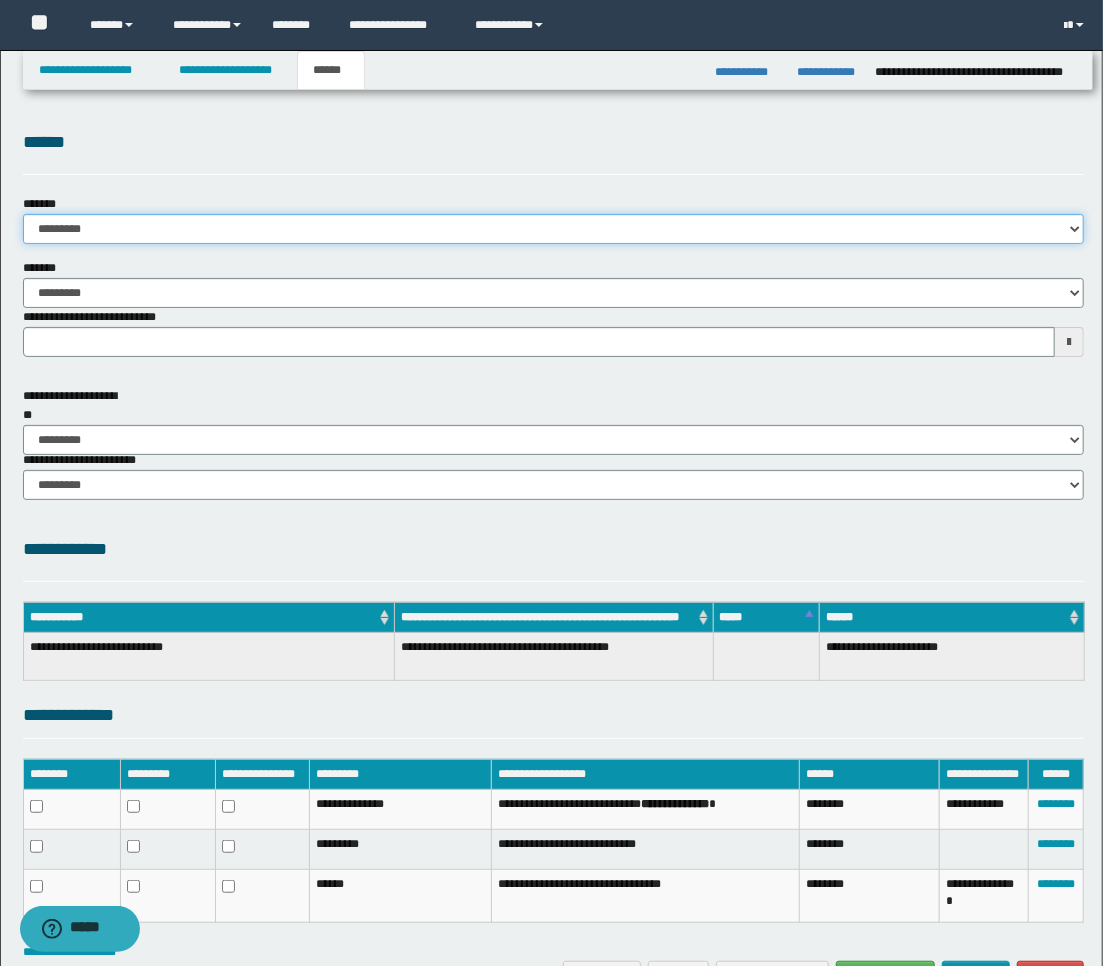 click on "**********" at bounding box center [554, 229] 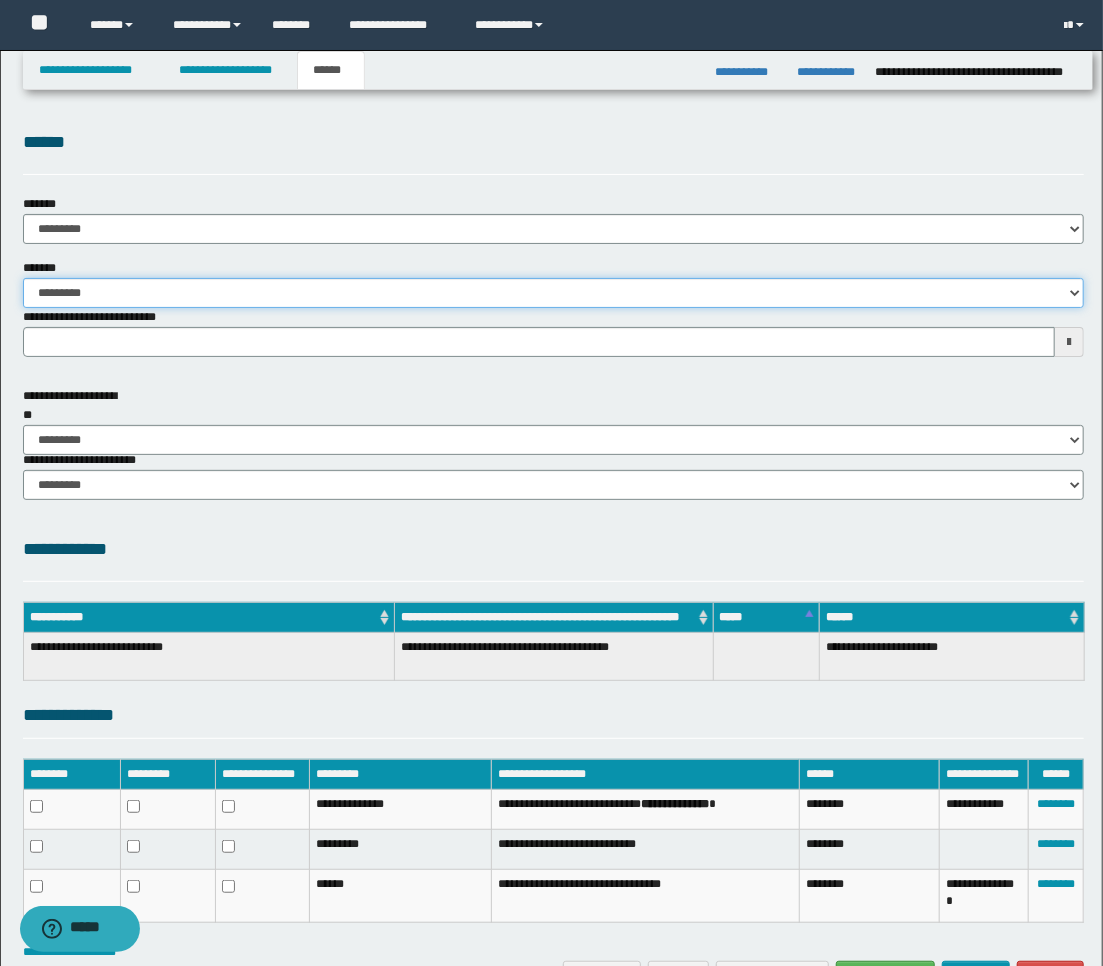 click on "**********" at bounding box center (554, 293) 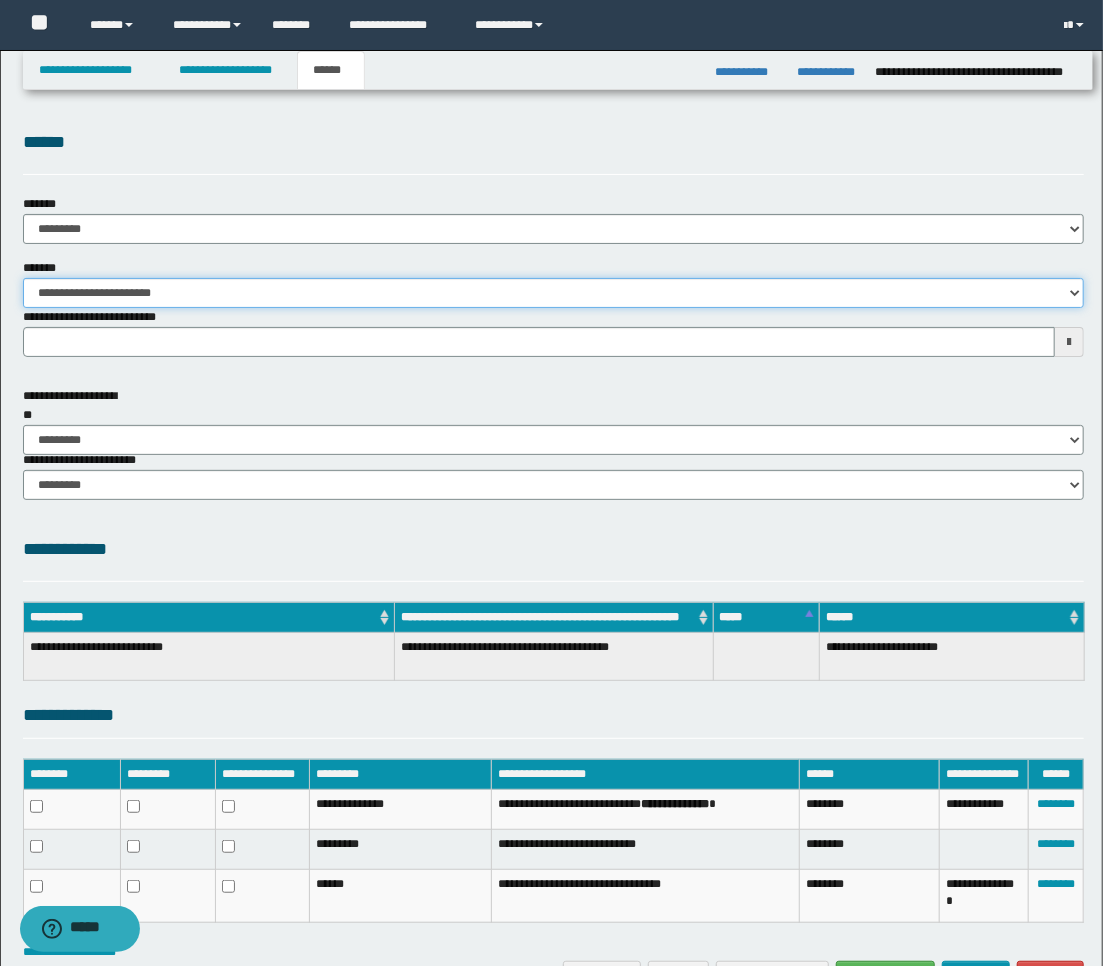 click on "**********" at bounding box center (554, 293) 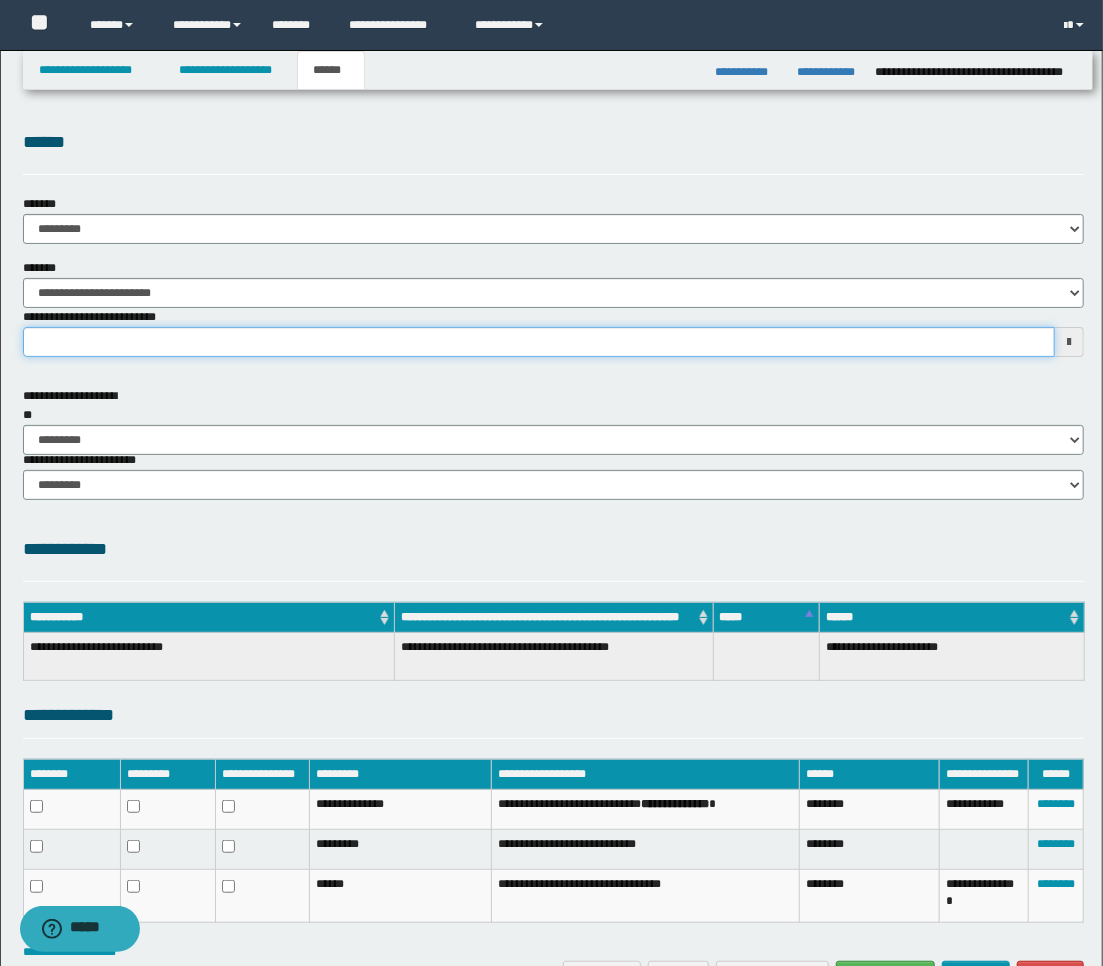 click on "**********" at bounding box center (554, 332) 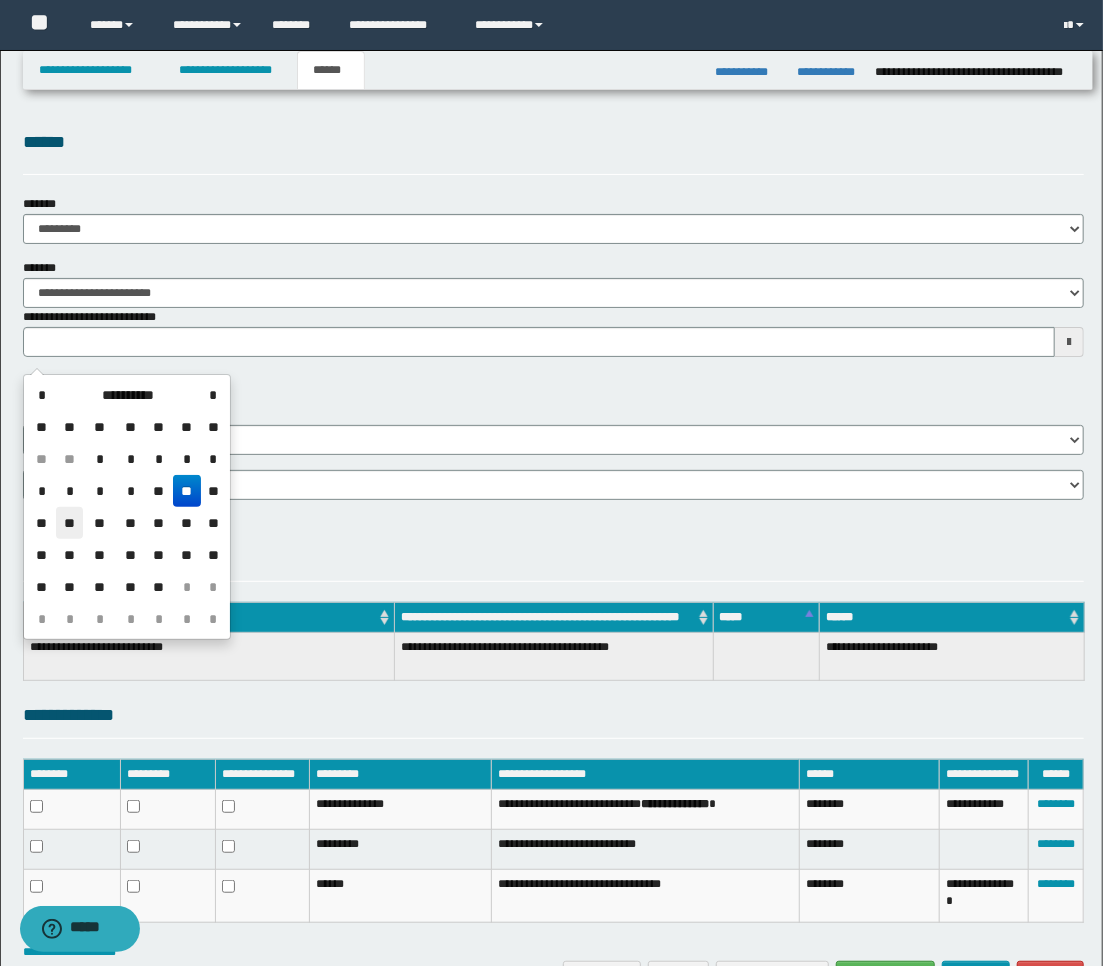 click on "**" at bounding box center (70, 523) 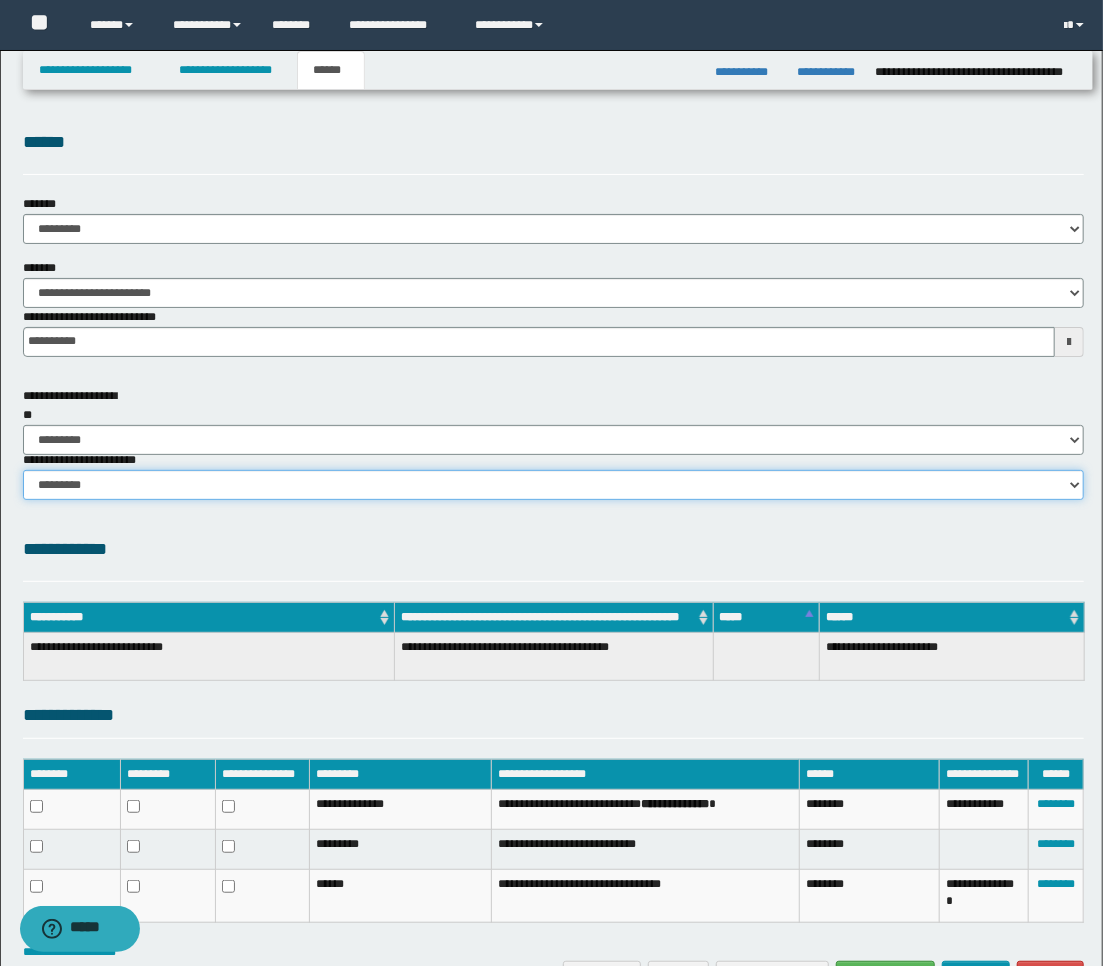 click on "*********
*********
*********" at bounding box center (554, 485) 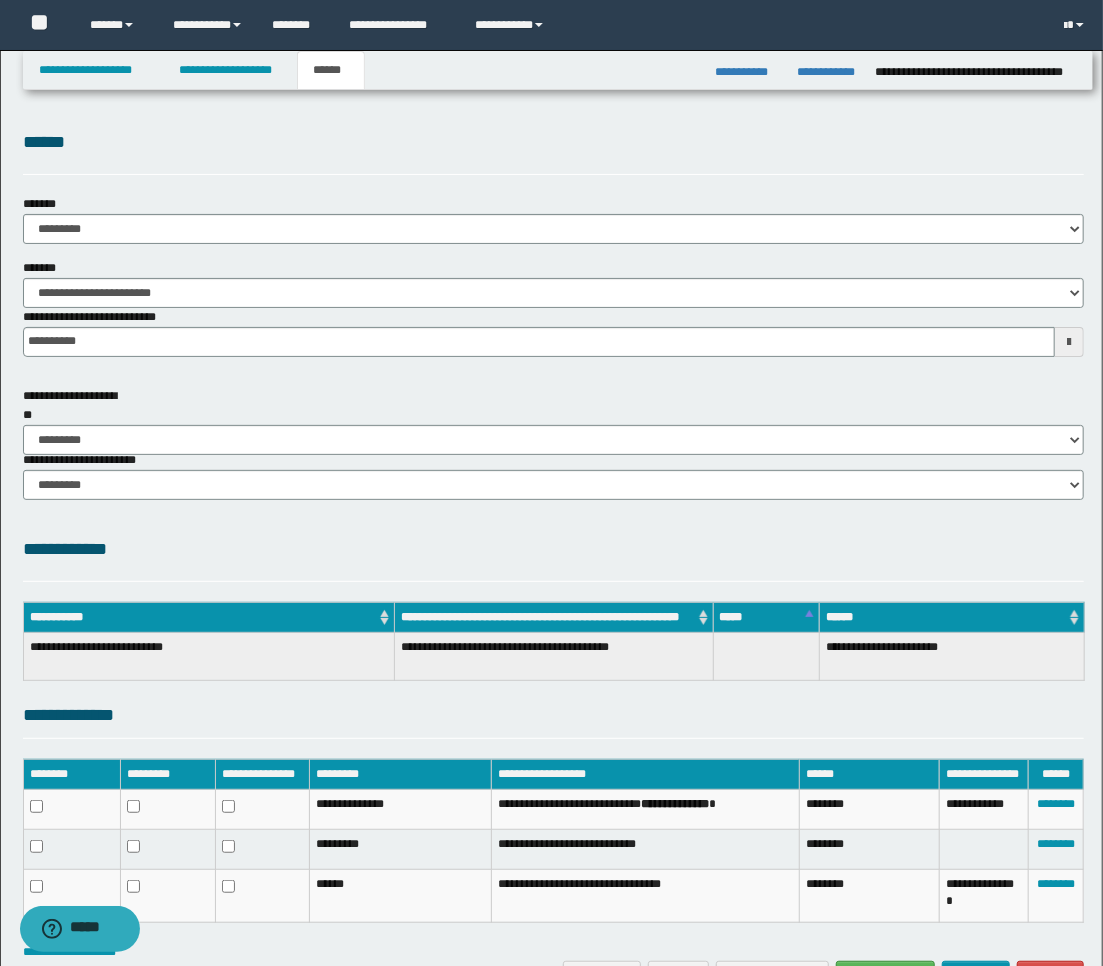 click on "**********" at bounding box center (554, 549) 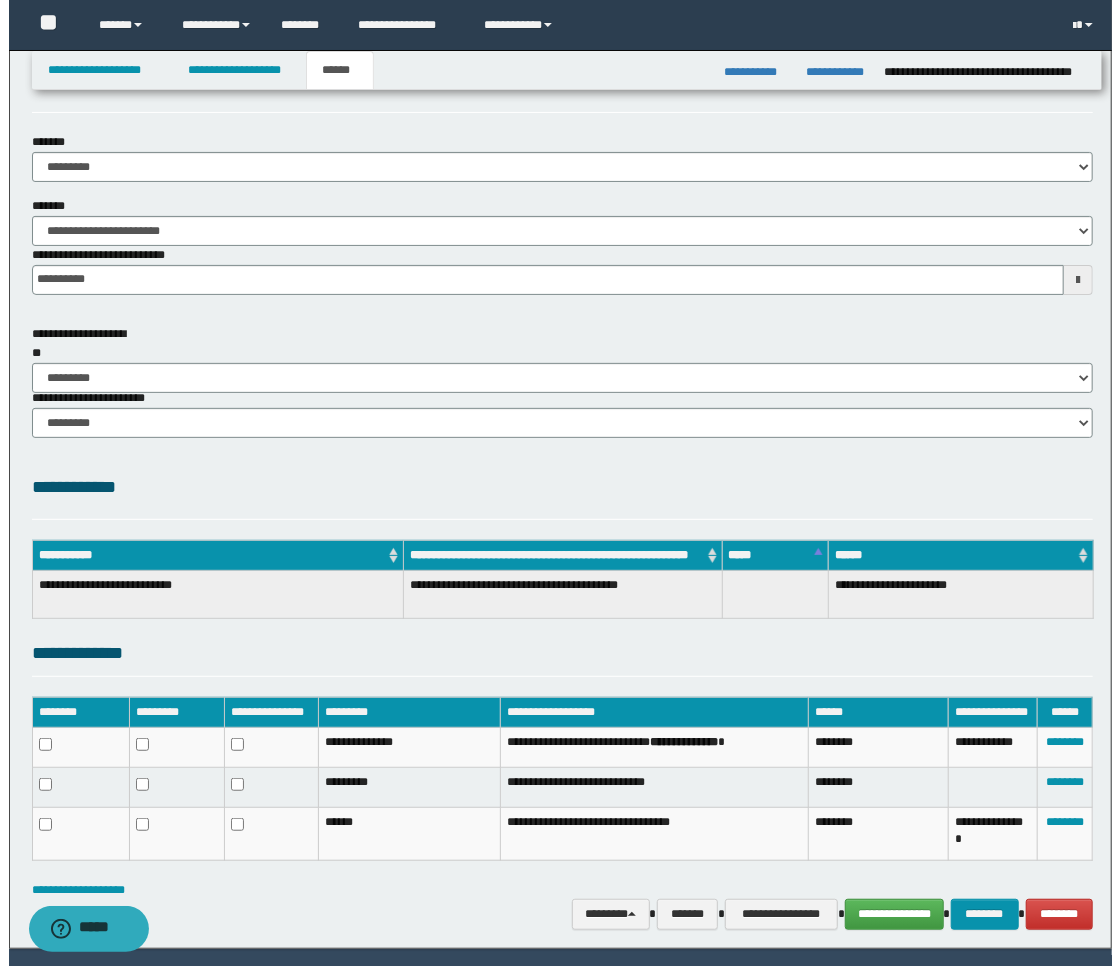 scroll, scrollTop: 122, scrollLeft: 0, axis: vertical 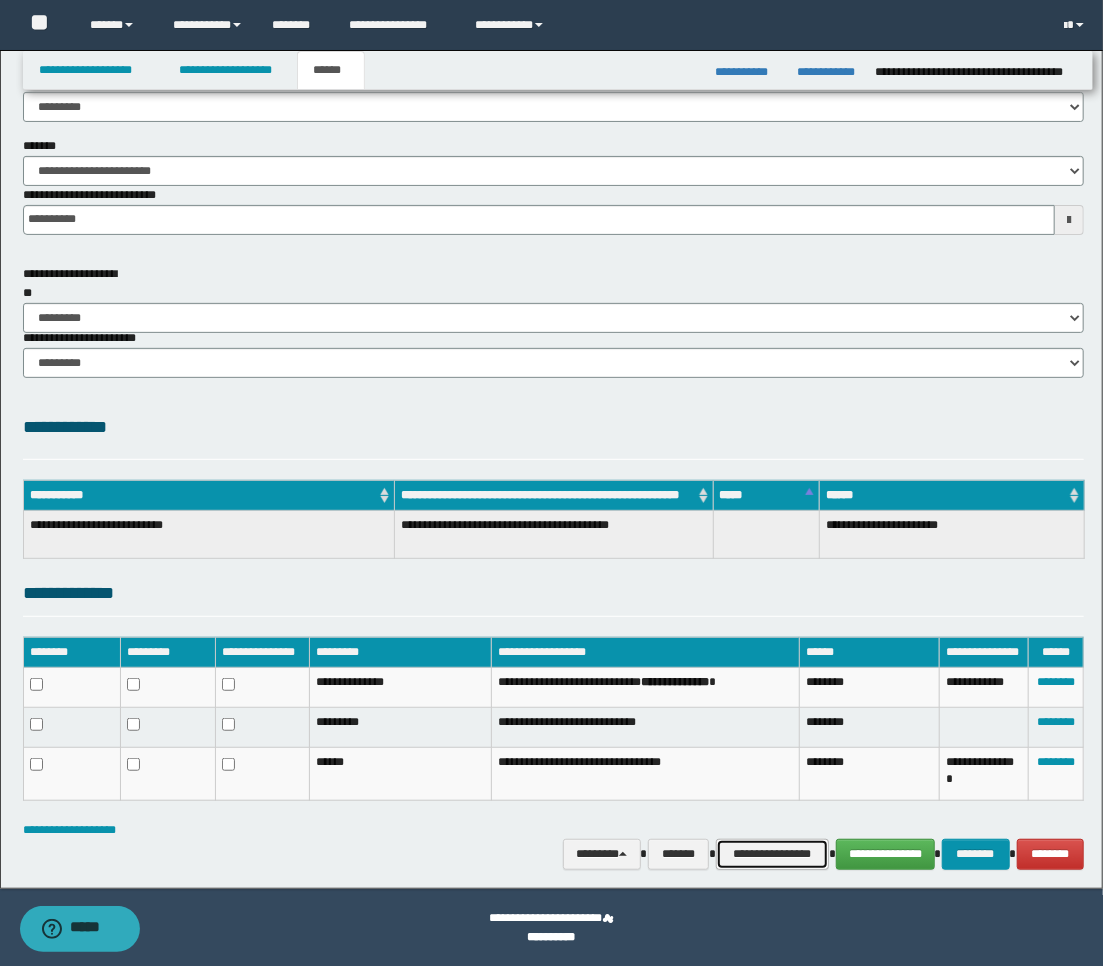click on "**********" at bounding box center (772, 854) 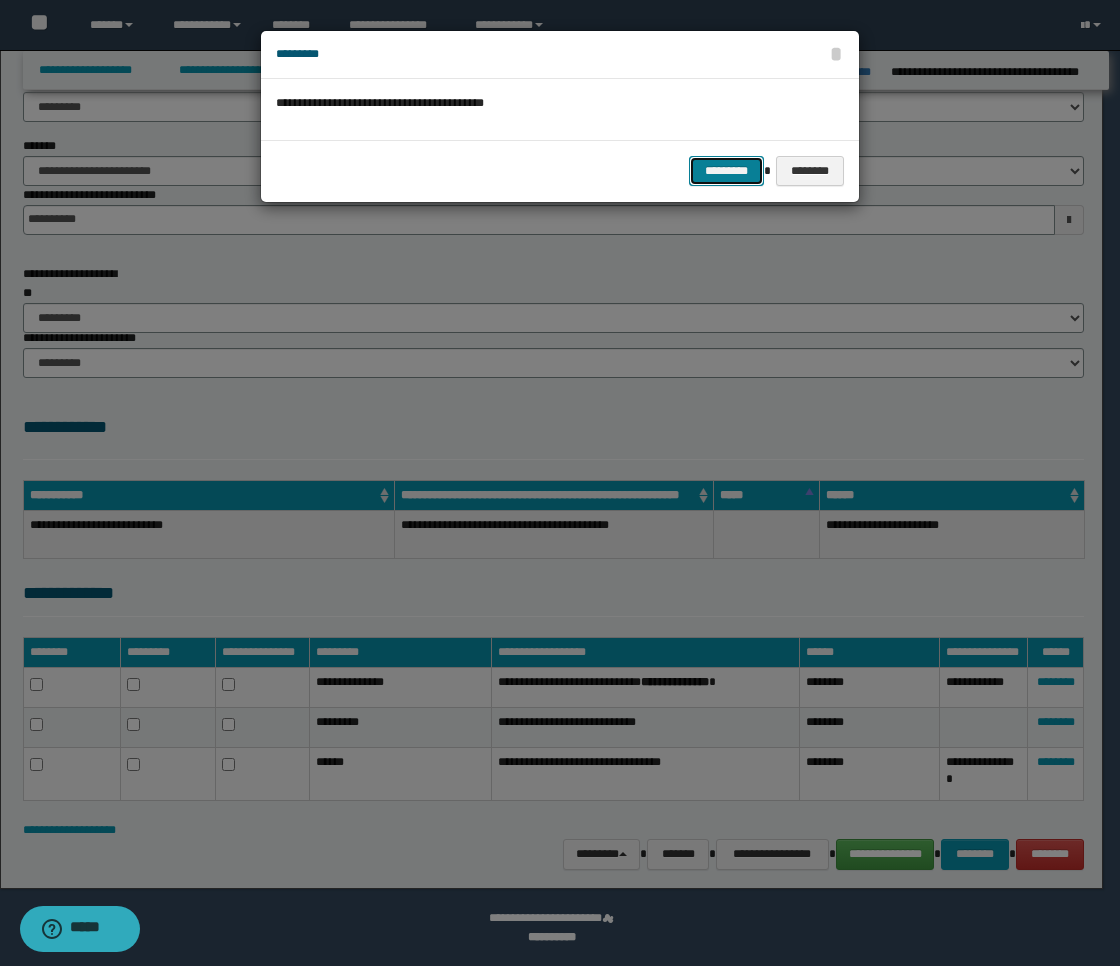 click on "*********" at bounding box center (726, 171) 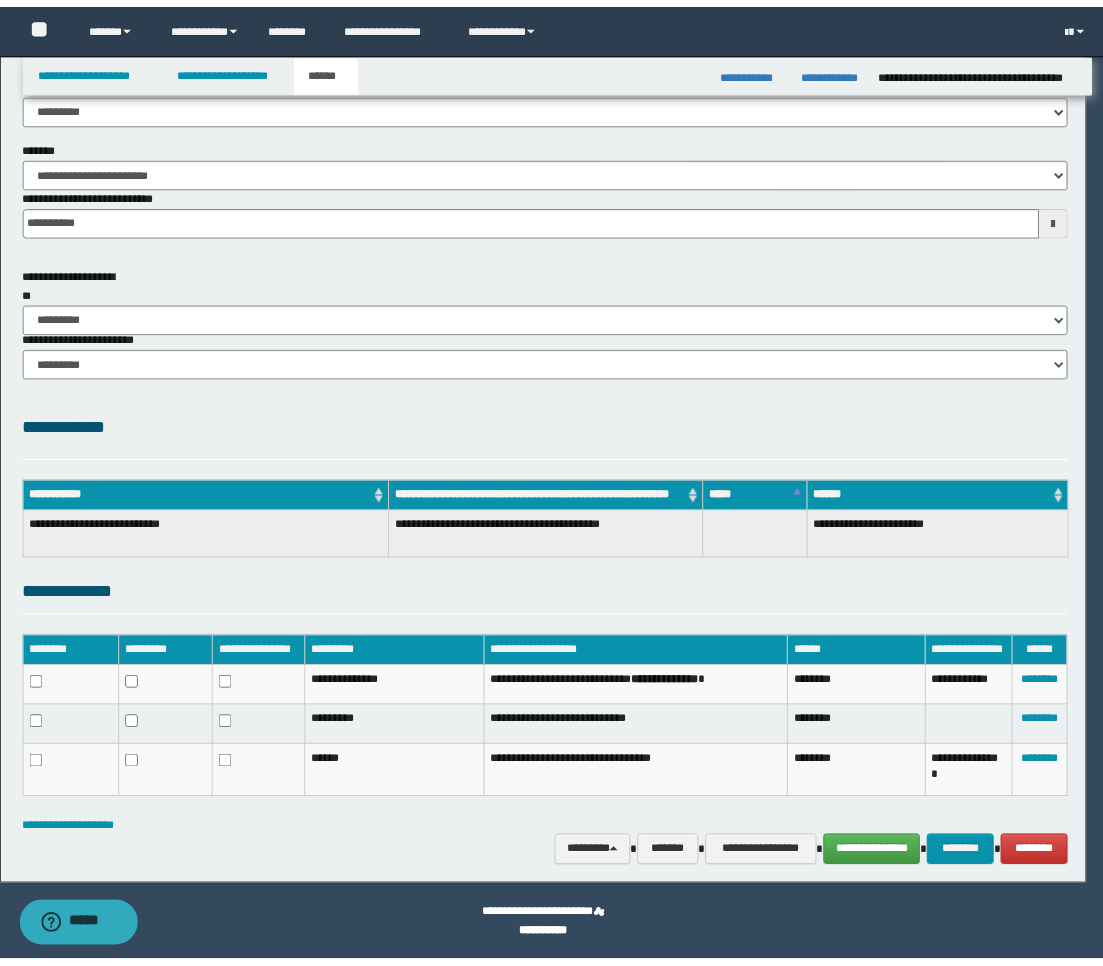 scroll, scrollTop: 104, scrollLeft: 0, axis: vertical 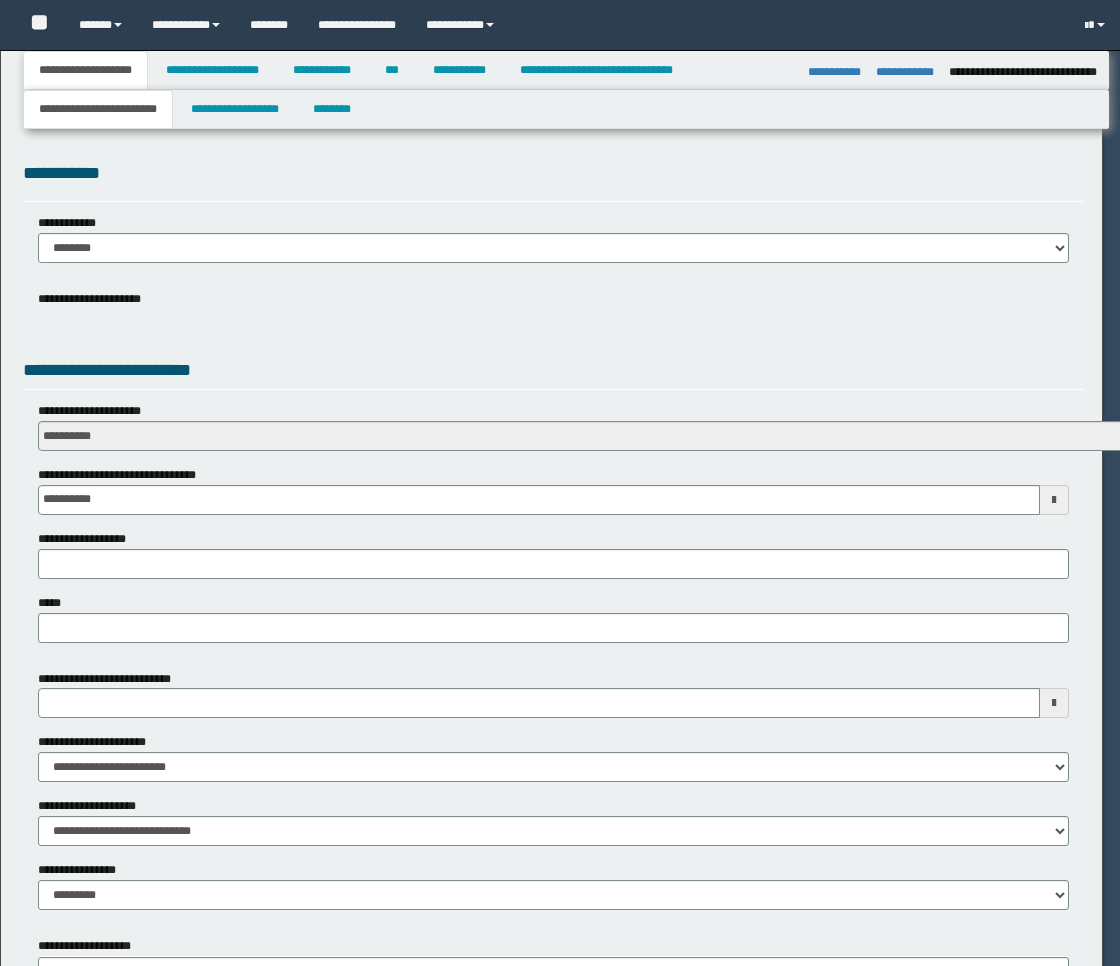 select on "*" 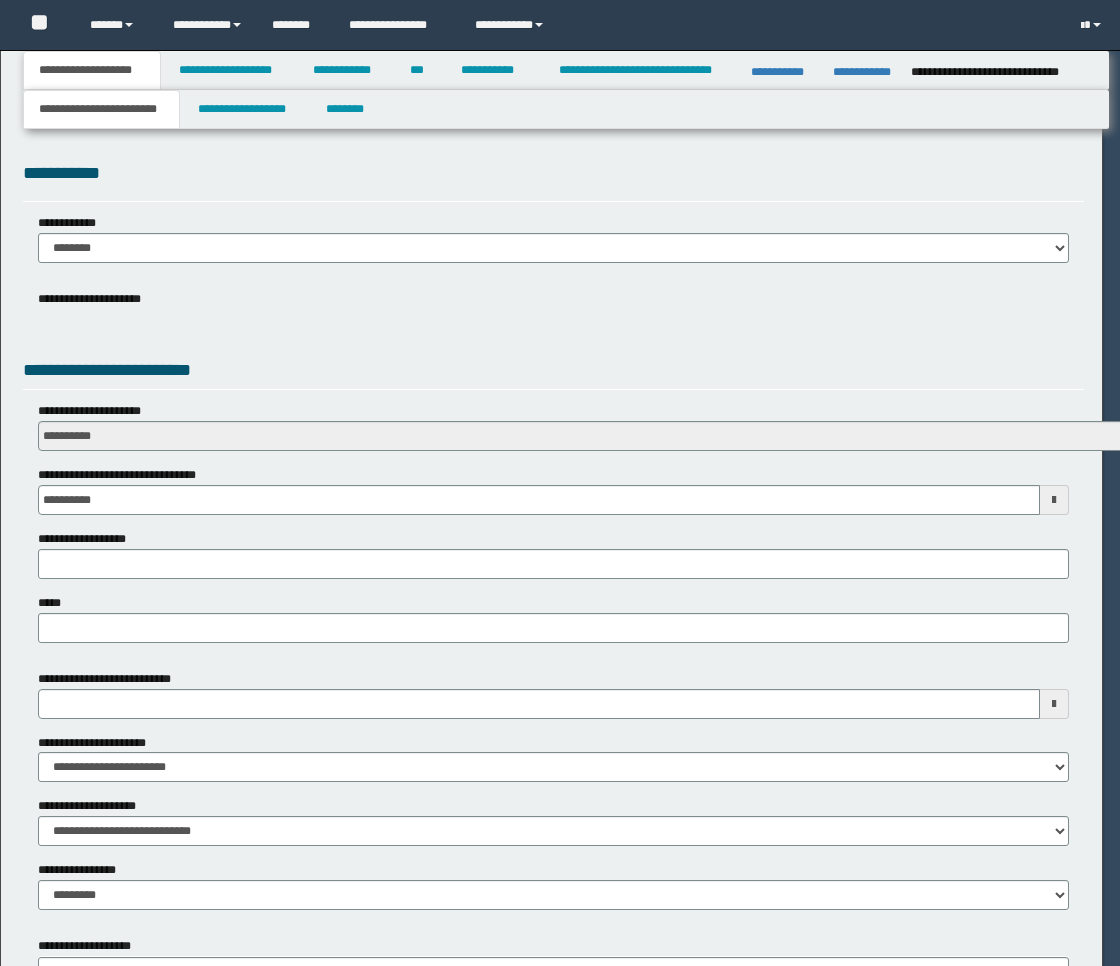 scroll, scrollTop: 0, scrollLeft: 0, axis: both 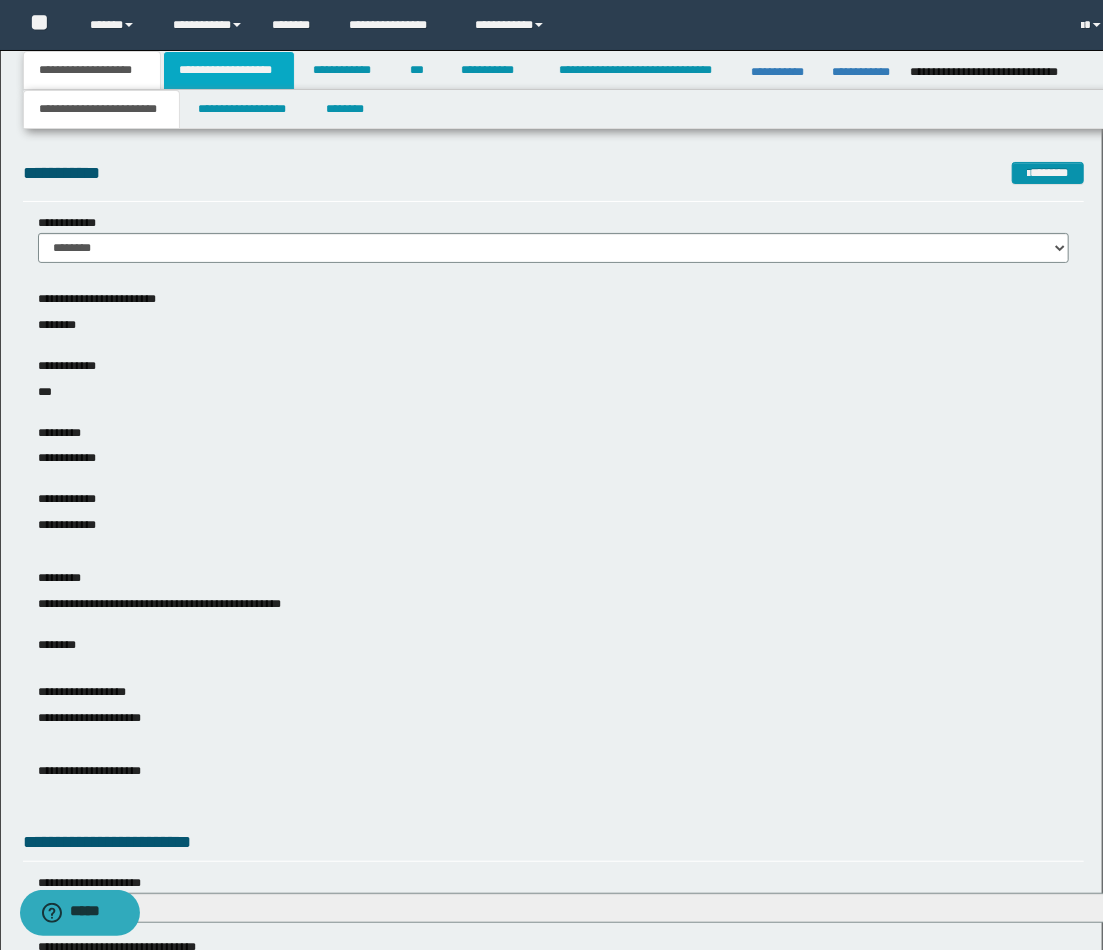 click on "**********" at bounding box center (229, 70) 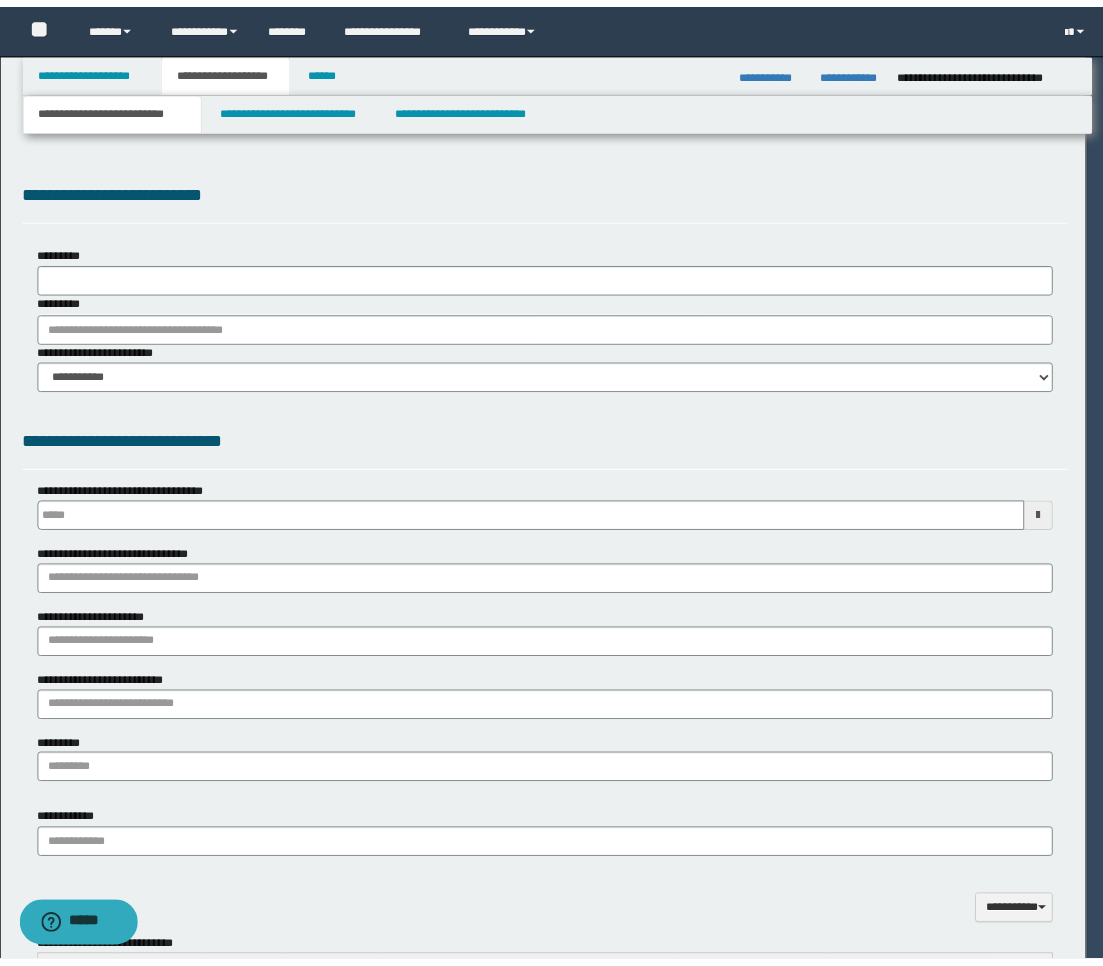 scroll, scrollTop: 0, scrollLeft: 0, axis: both 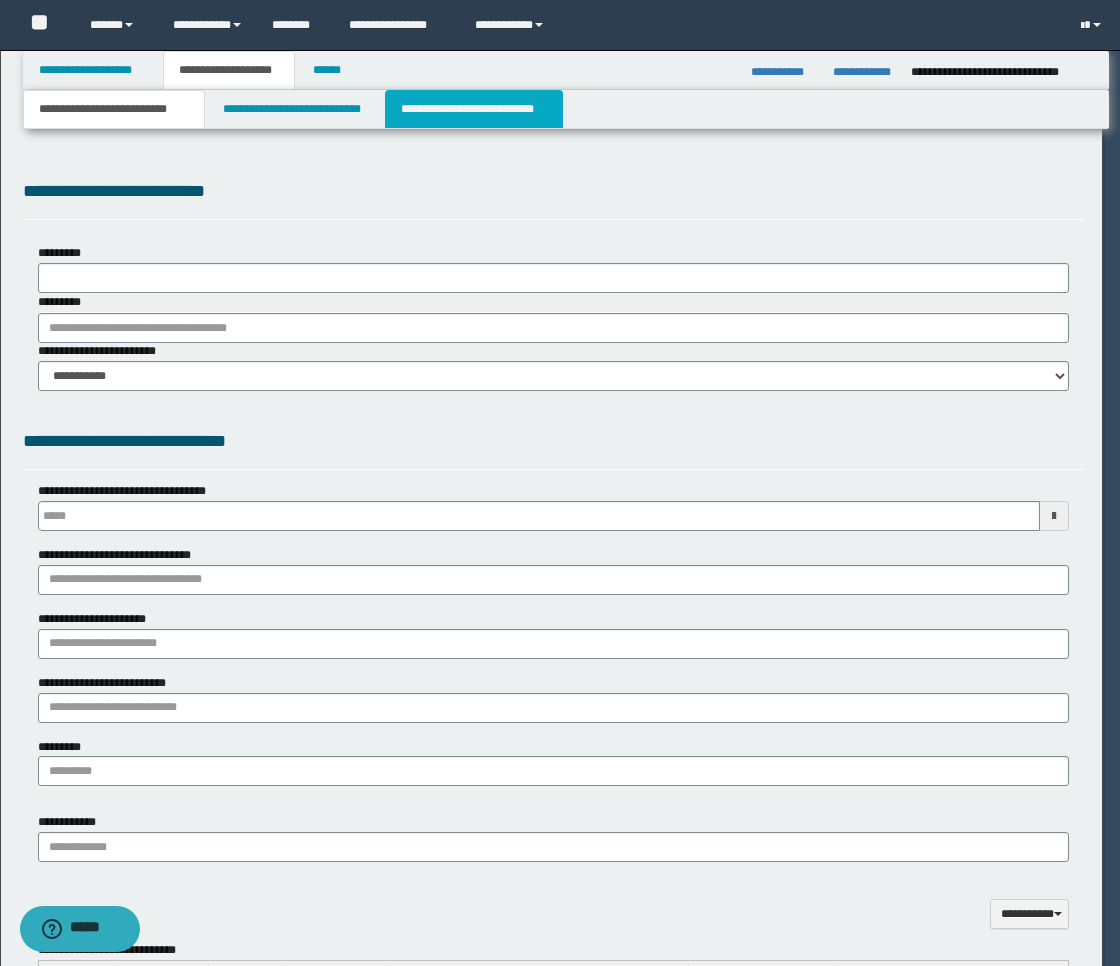 type on "**********" 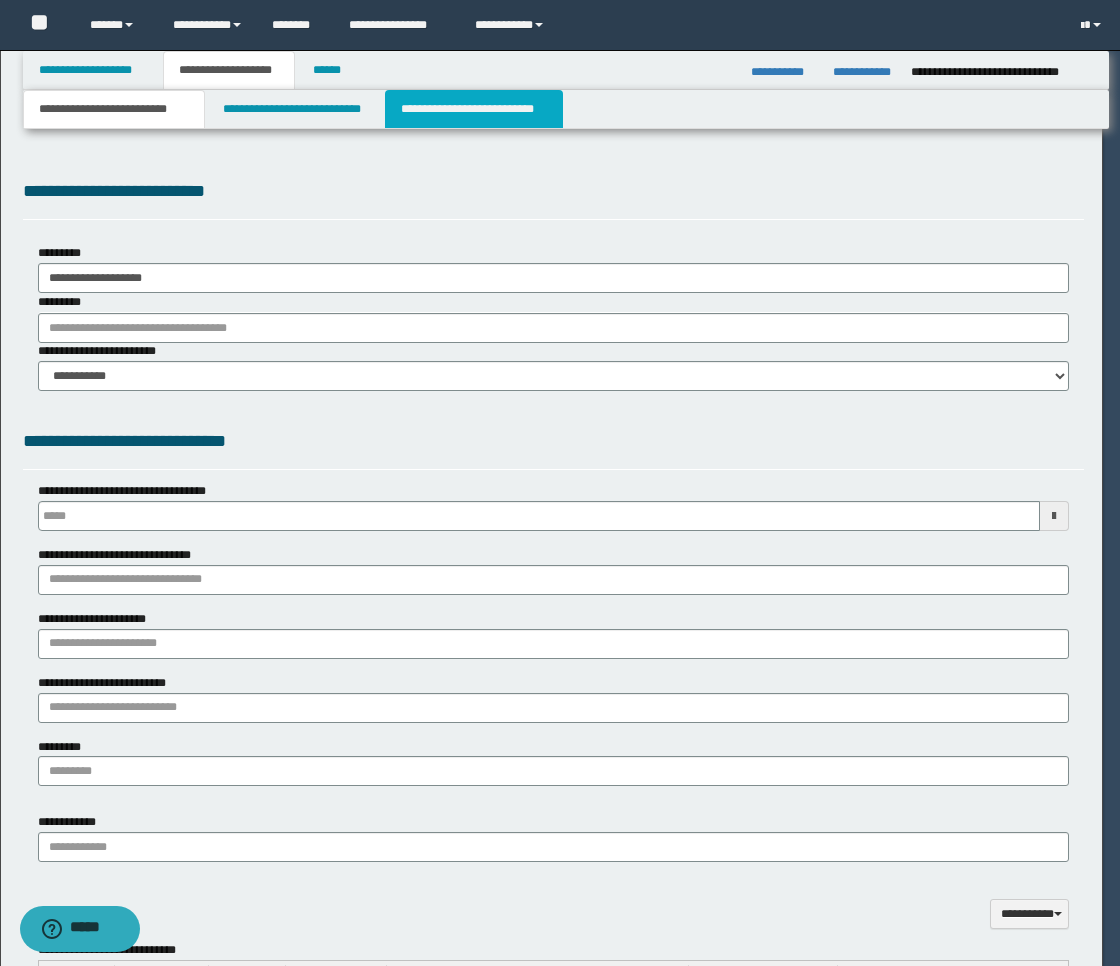 type on "*" 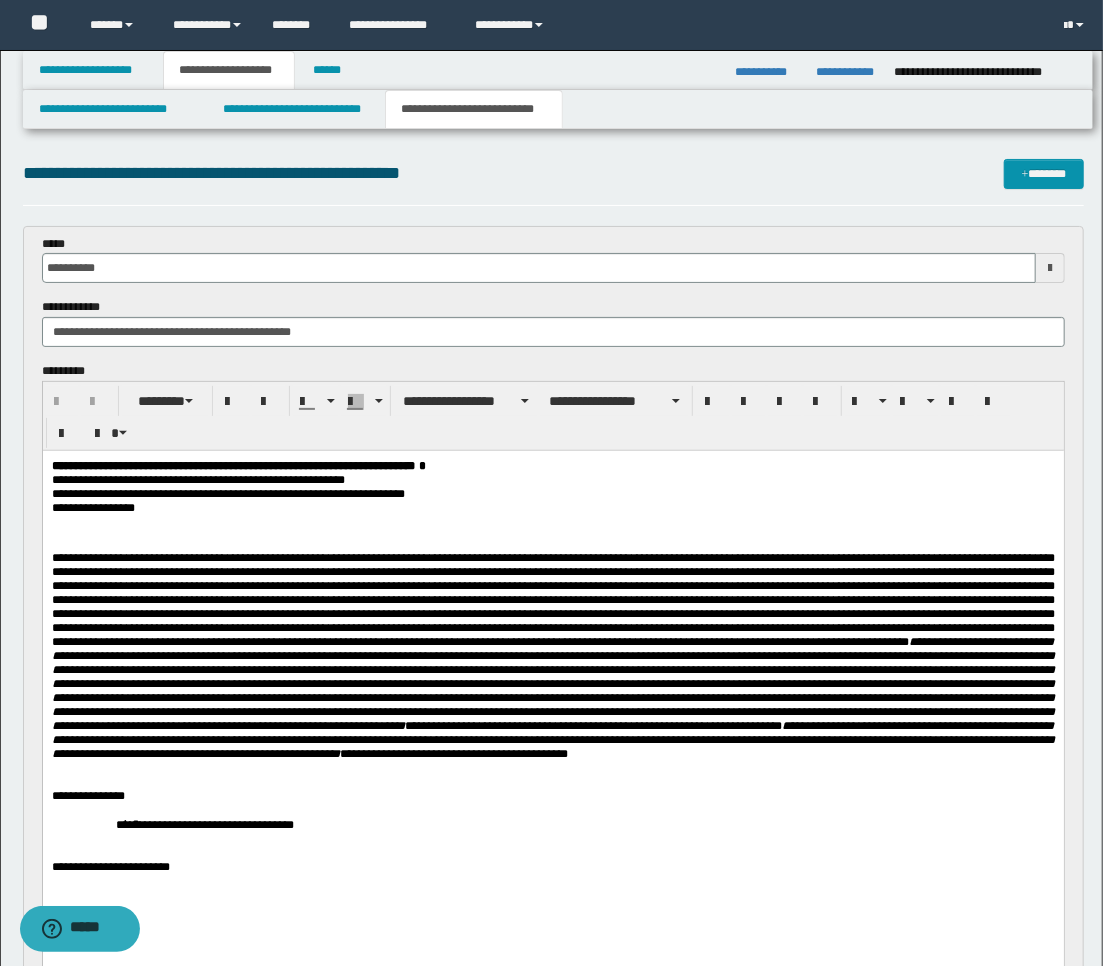 scroll, scrollTop: 111, scrollLeft: 0, axis: vertical 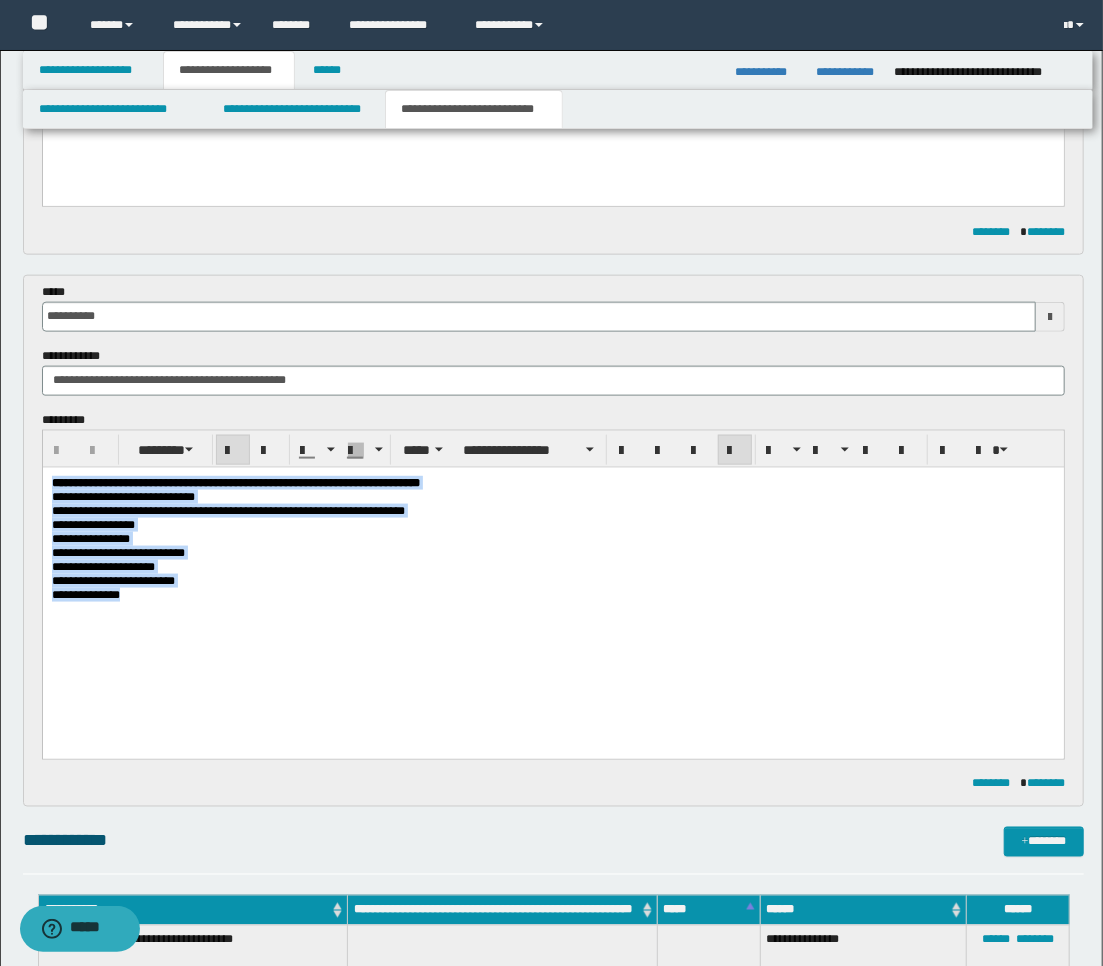 drag, startPoint x: 175, startPoint y: 646, endPoint x: 30, endPoint y: 476, distance: 223.43903 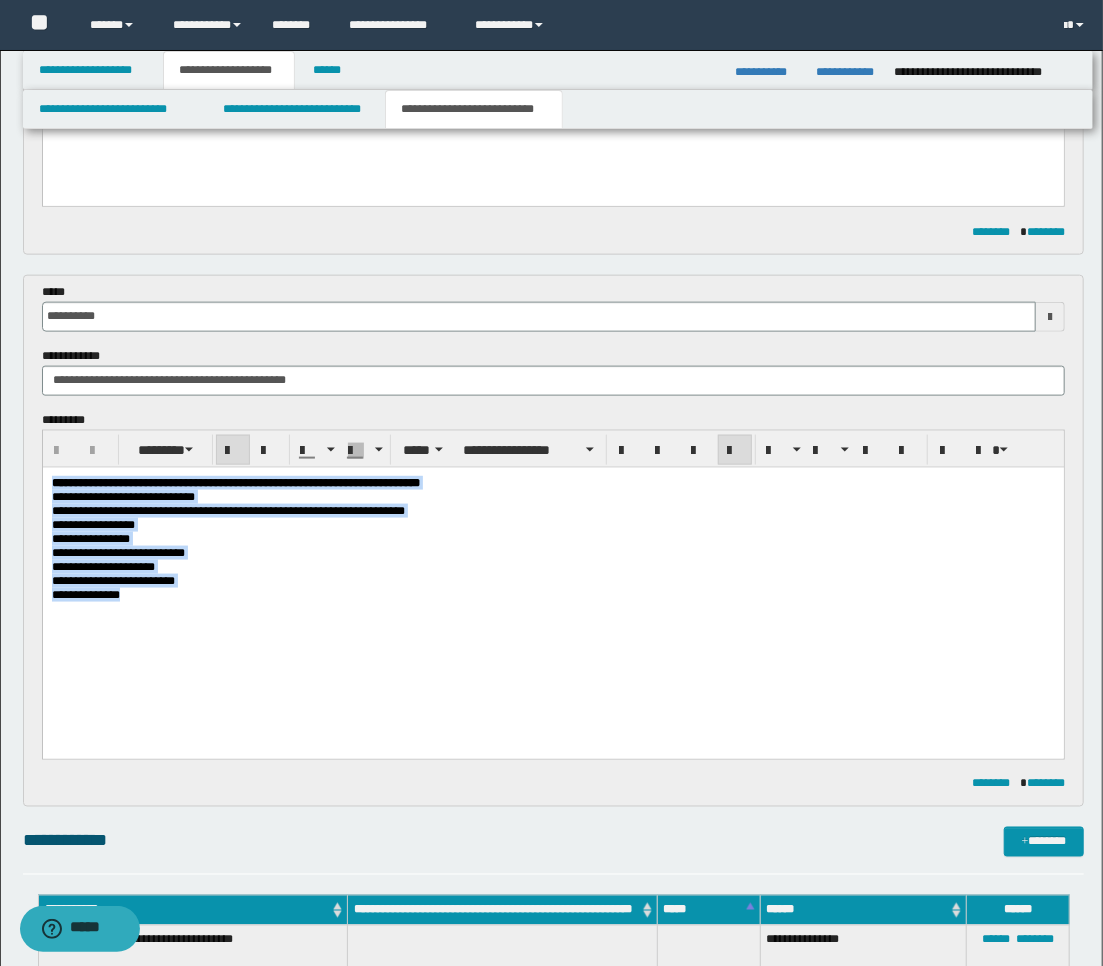 click on "**********" at bounding box center (552, 574) 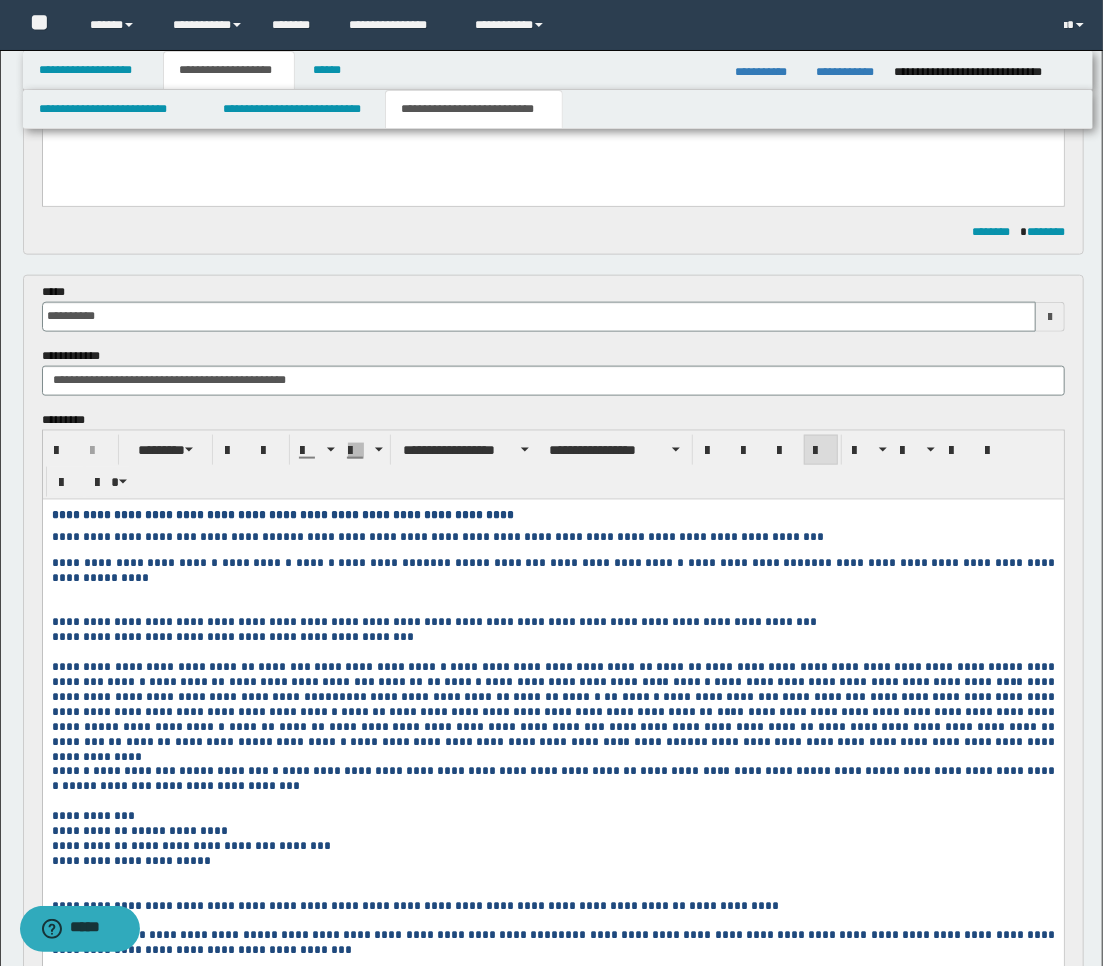 click at bounding box center (1050, 317) 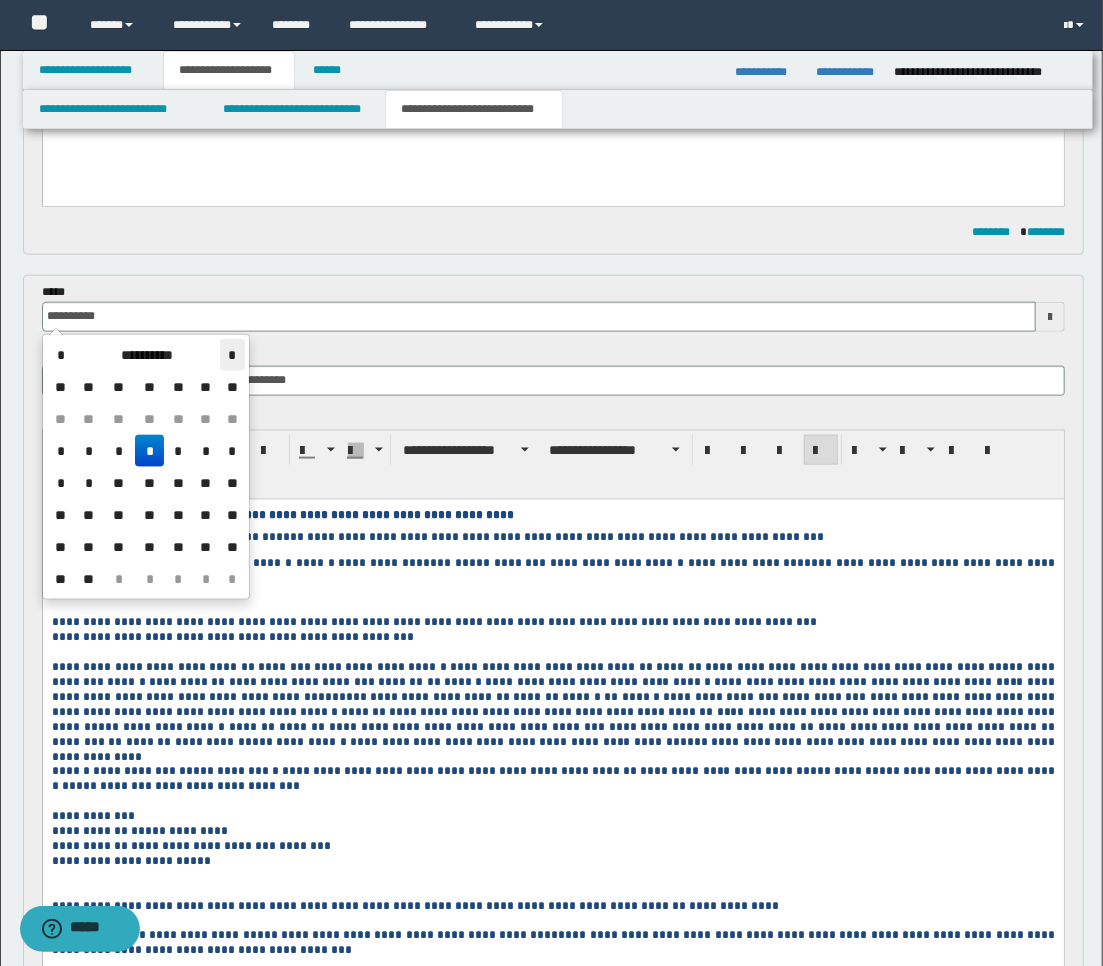 click on "*" at bounding box center [232, 355] 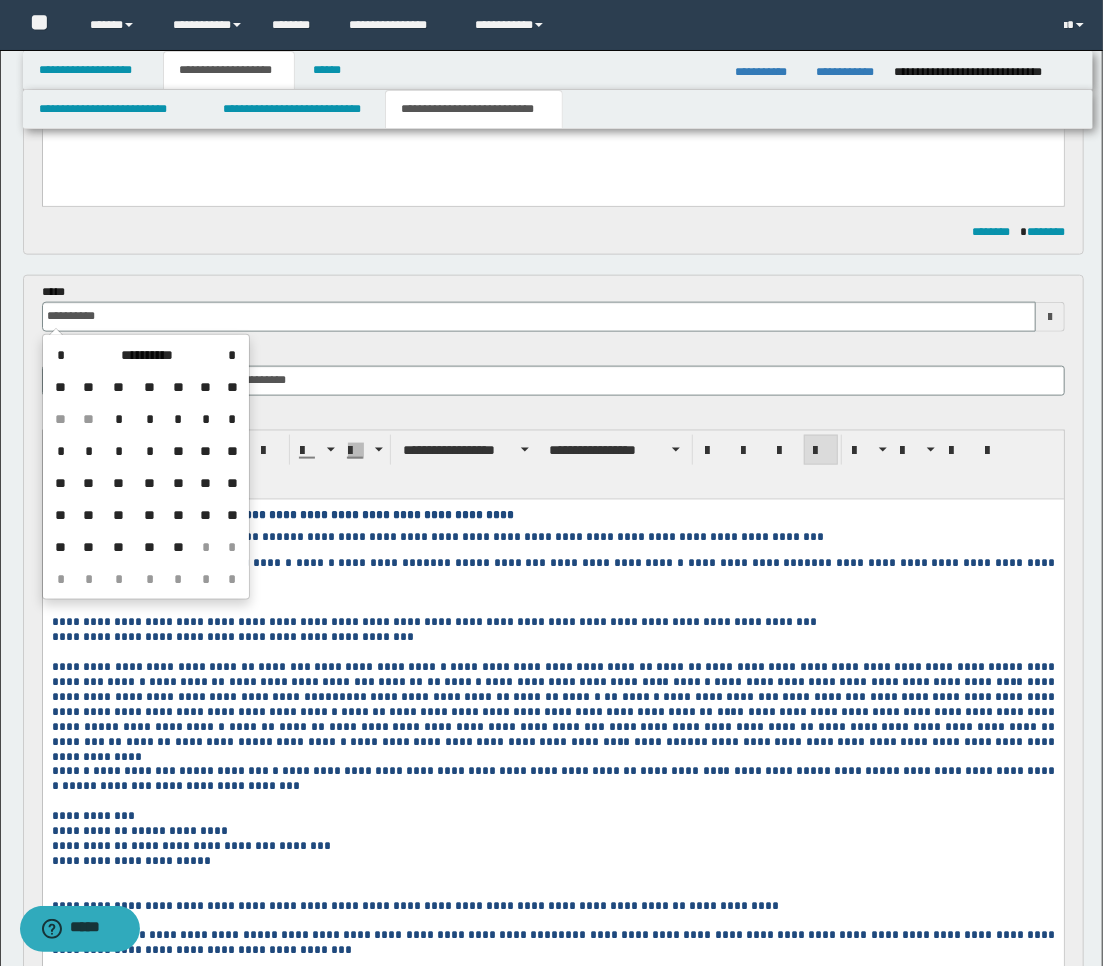 click on "*" at bounding box center [206, 419] 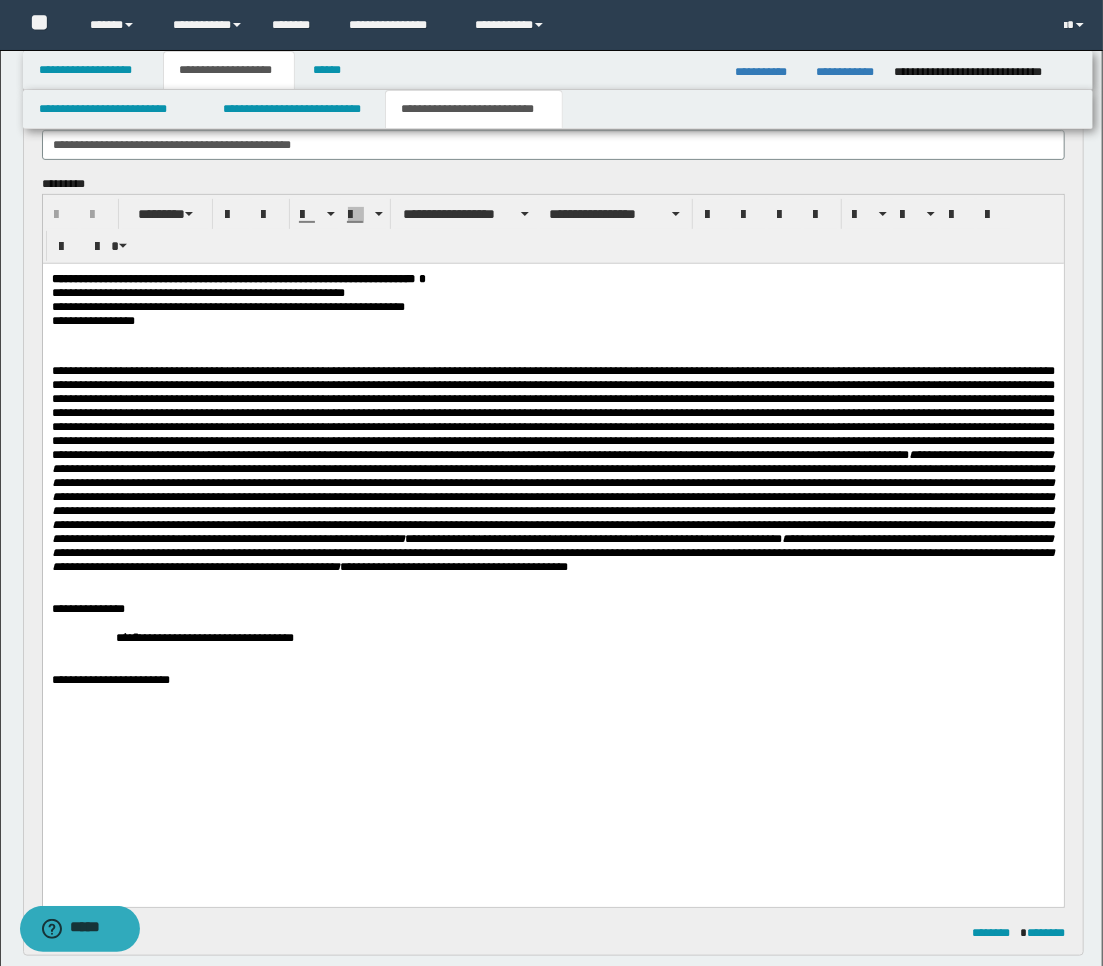 scroll, scrollTop: 111, scrollLeft: 0, axis: vertical 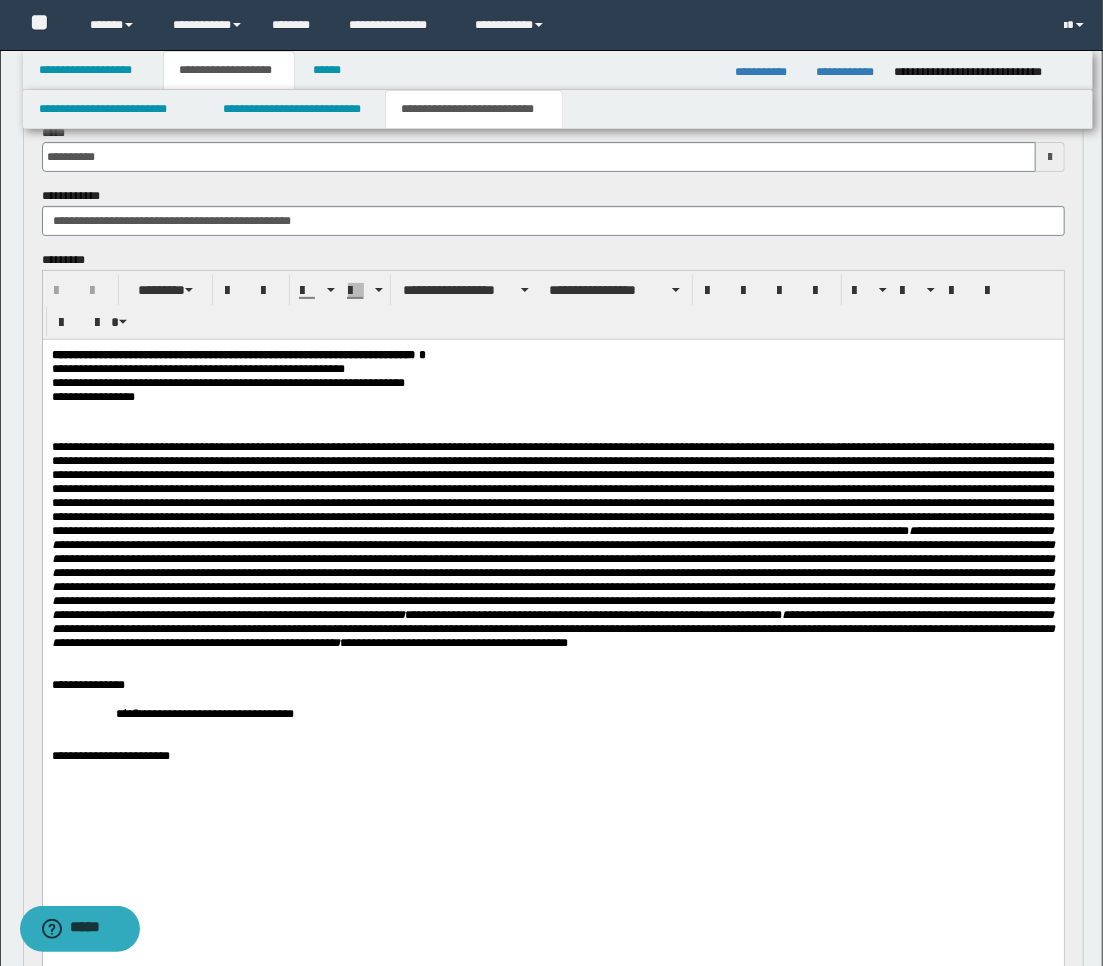 click at bounding box center [1050, 157] 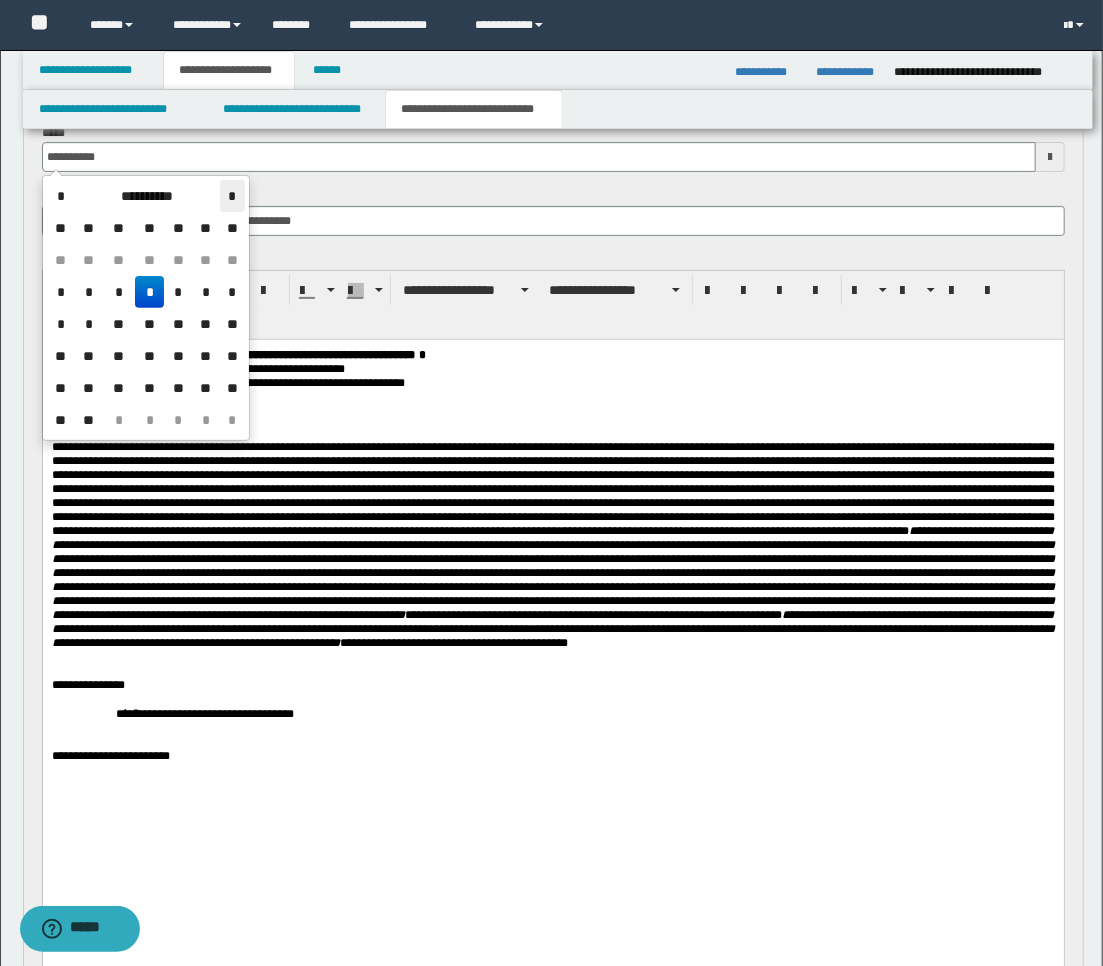 click on "*" at bounding box center [232, 196] 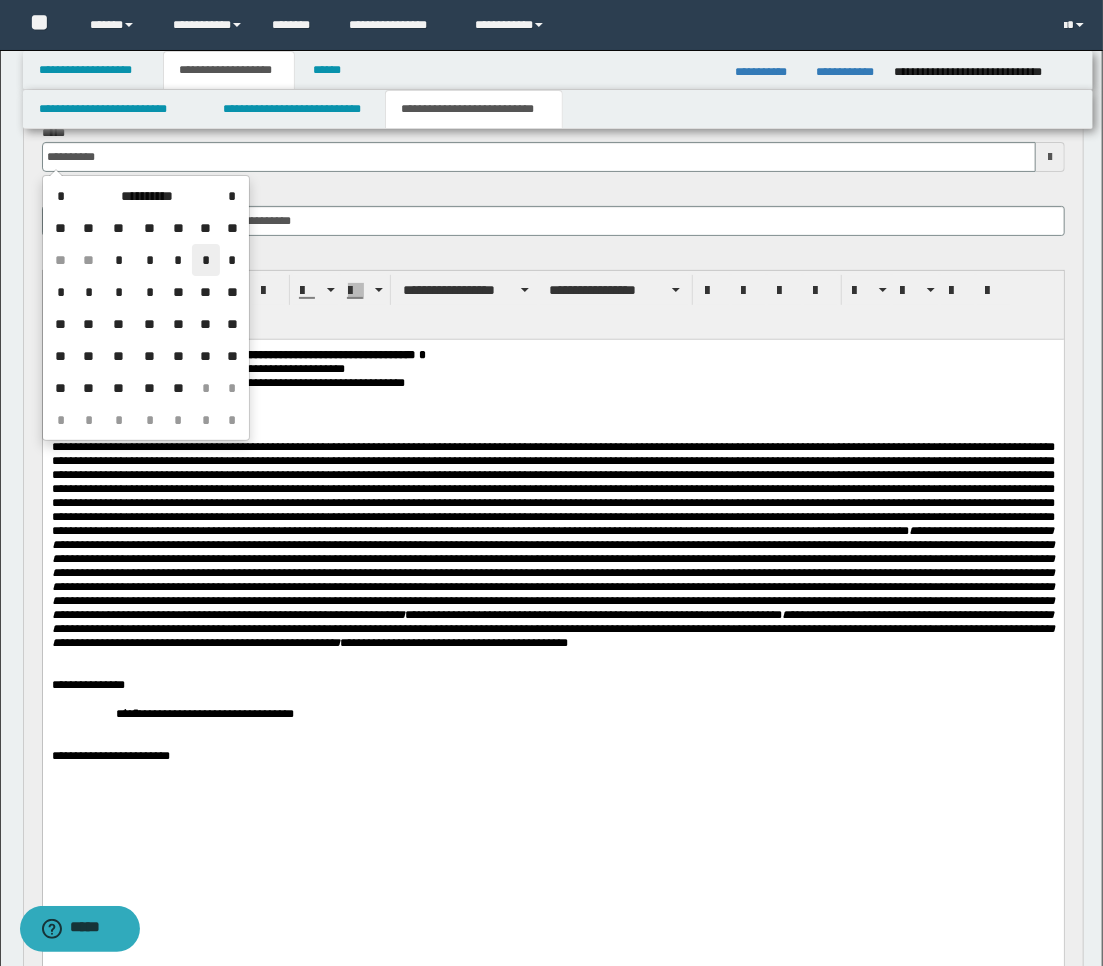 click on "*" at bounding box center [206, 260] 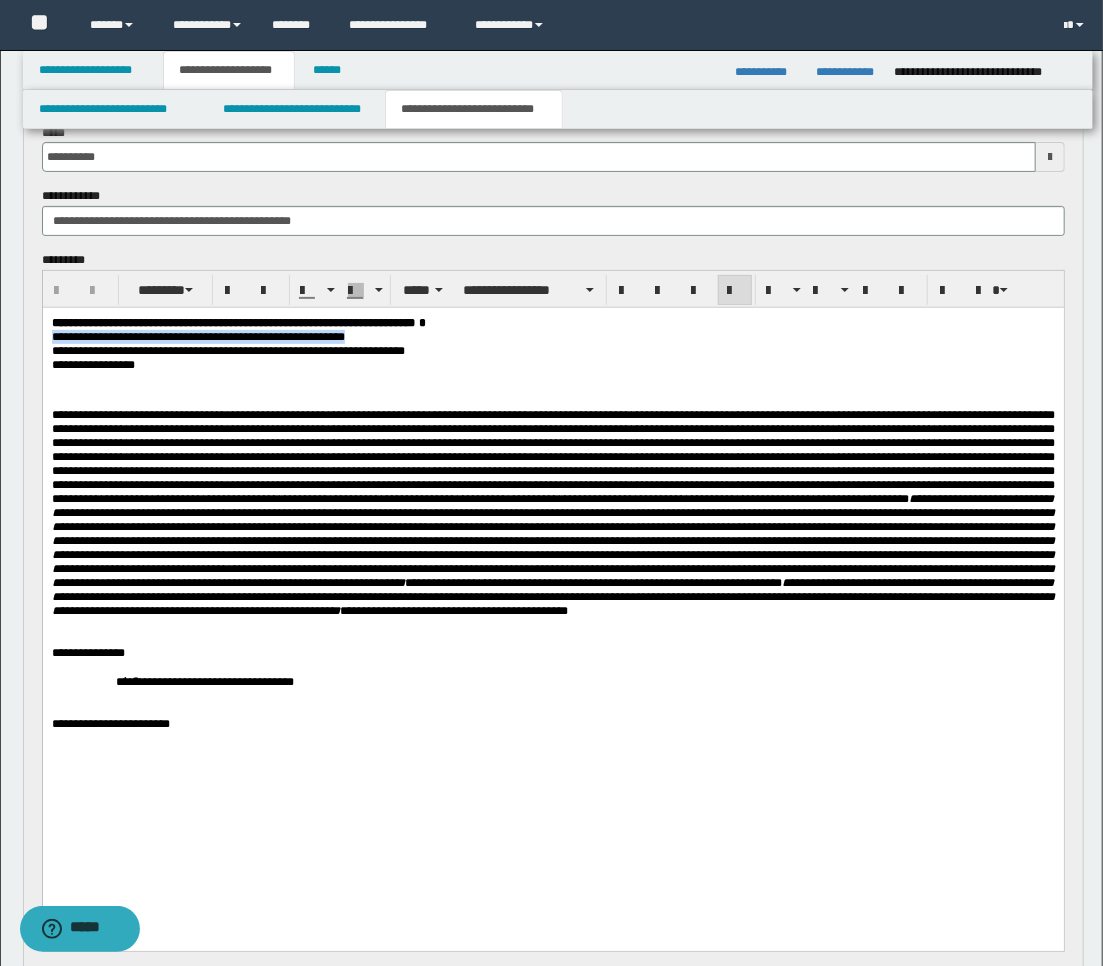 drag, startPoint x: 371, startPoint y: 338, endPoint x: 69, endPoint y: 651, distance: 434.94022 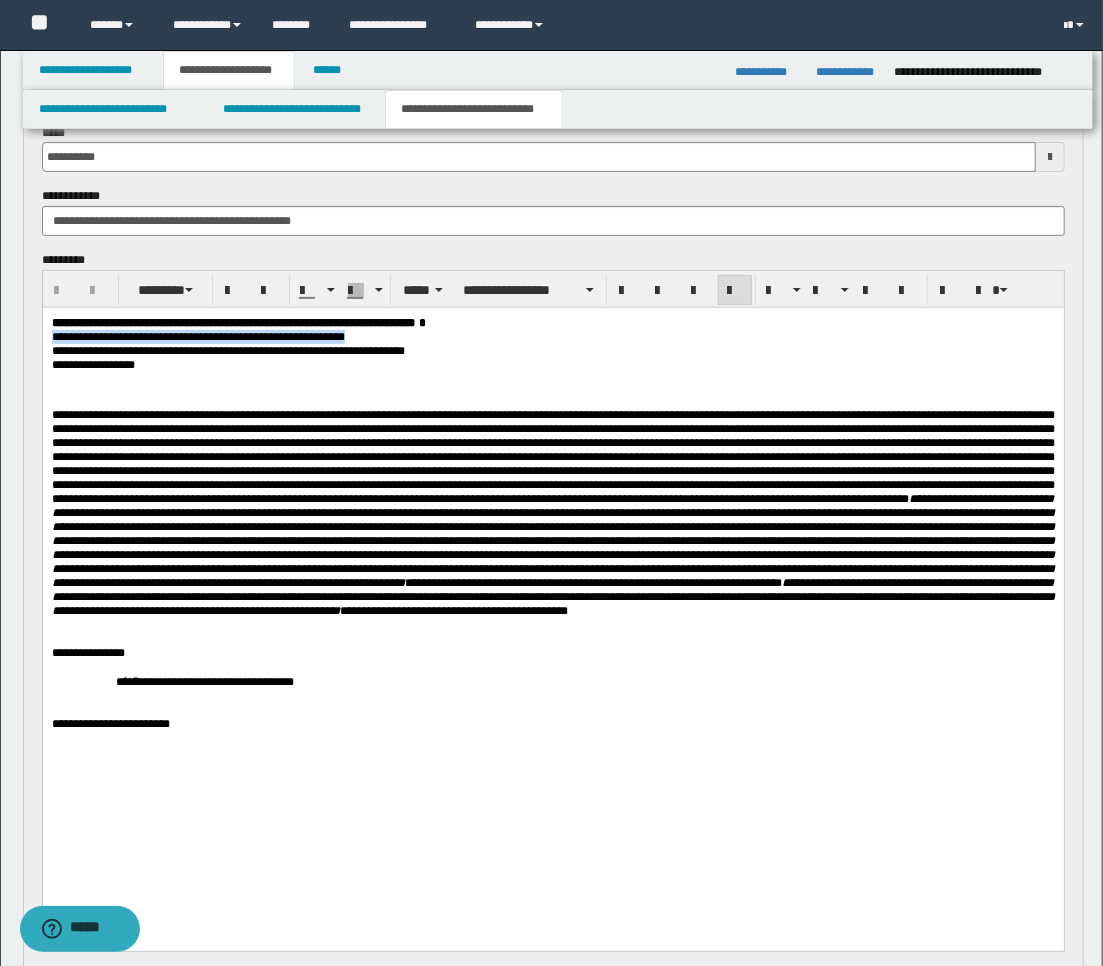 click on "**********" at bounding box center (552, 562) 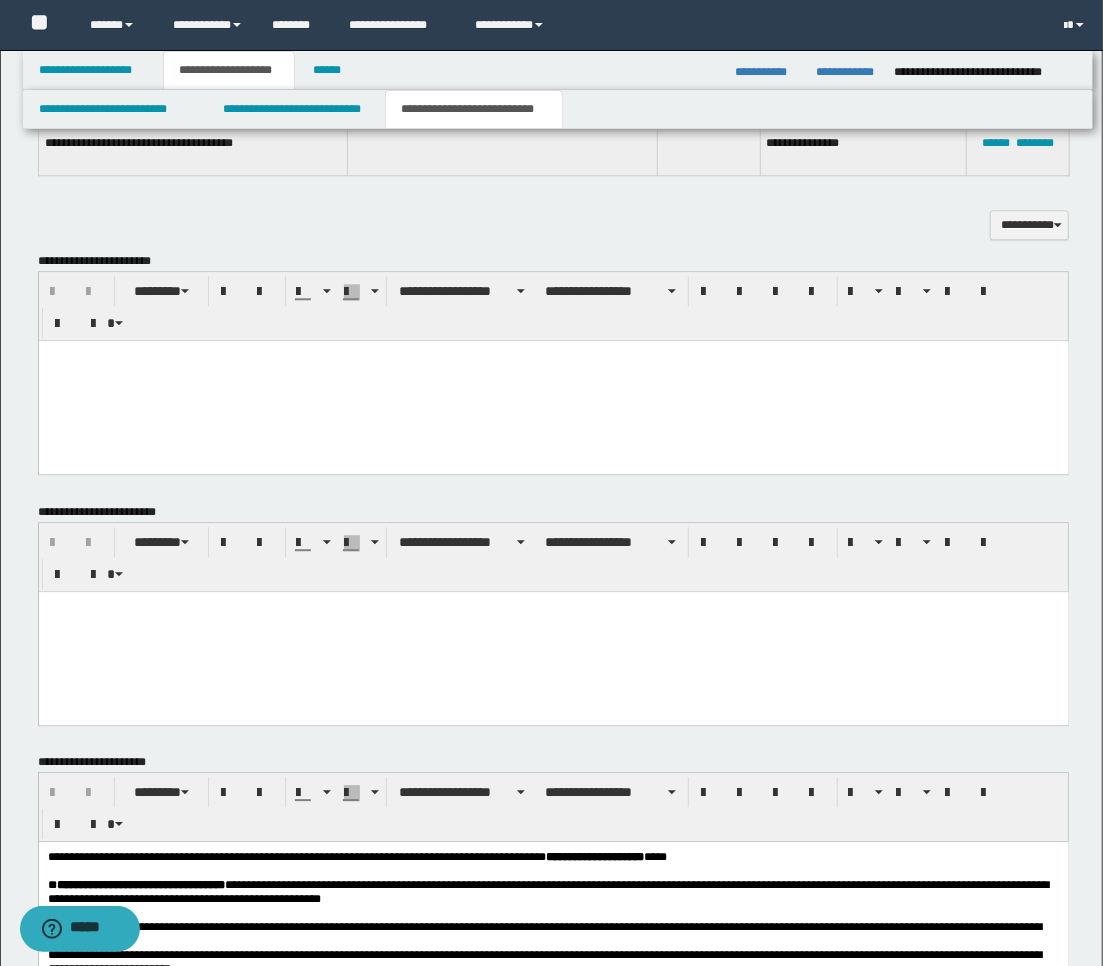 scroll, scrollTop: 2111, scrollLeft: 0, axis: vertical 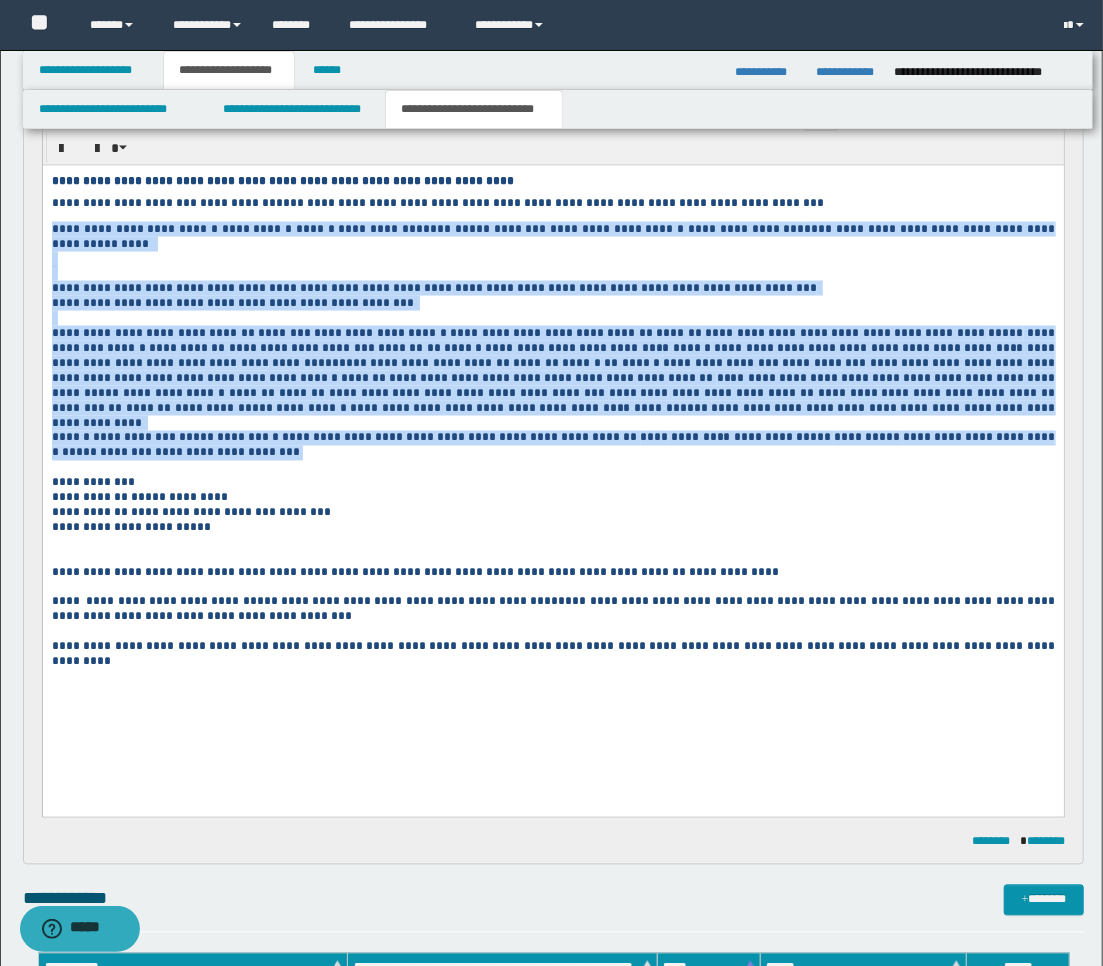 drag, startPoint x: 163, startPoint y: 447, endPoint x: 49, endPoint y: 238, distance: 238.06932 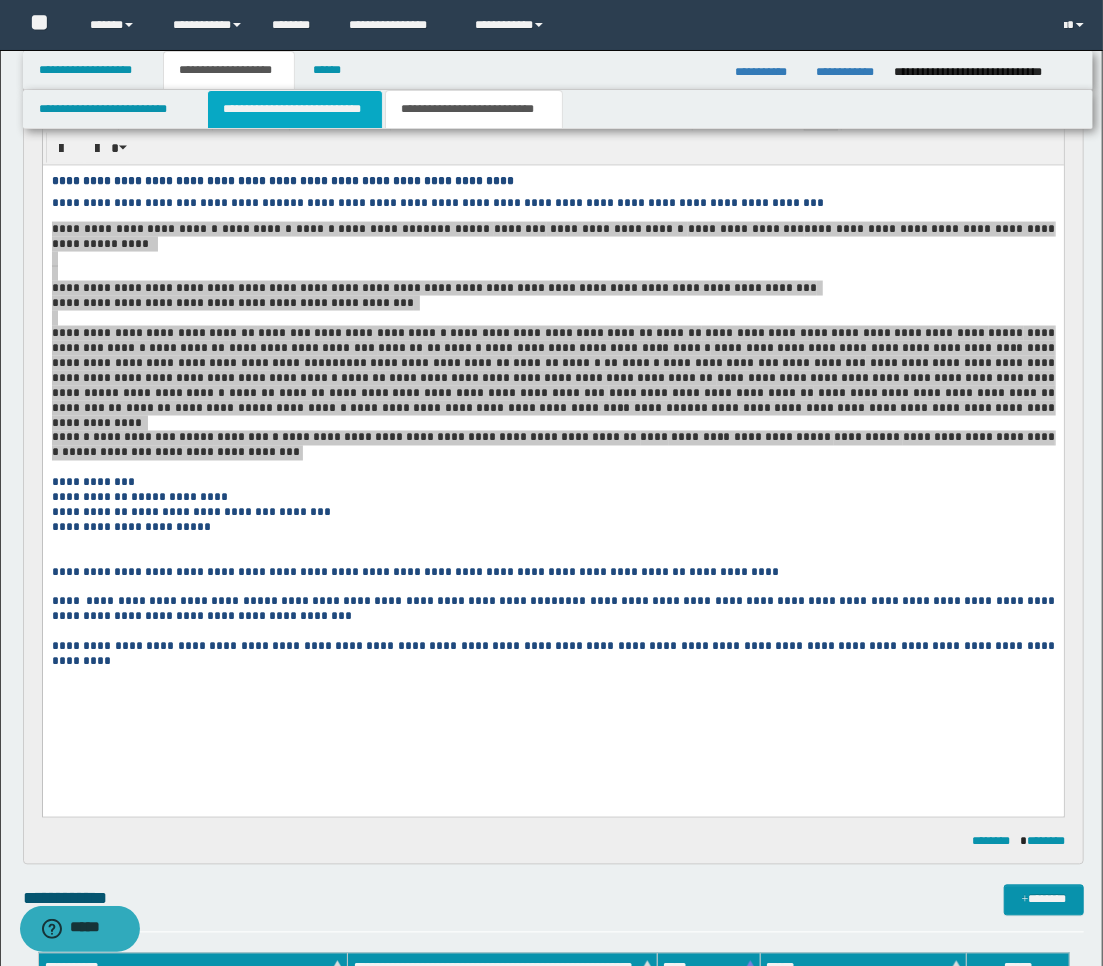 click on "**********" at bounding box center (295, 109) 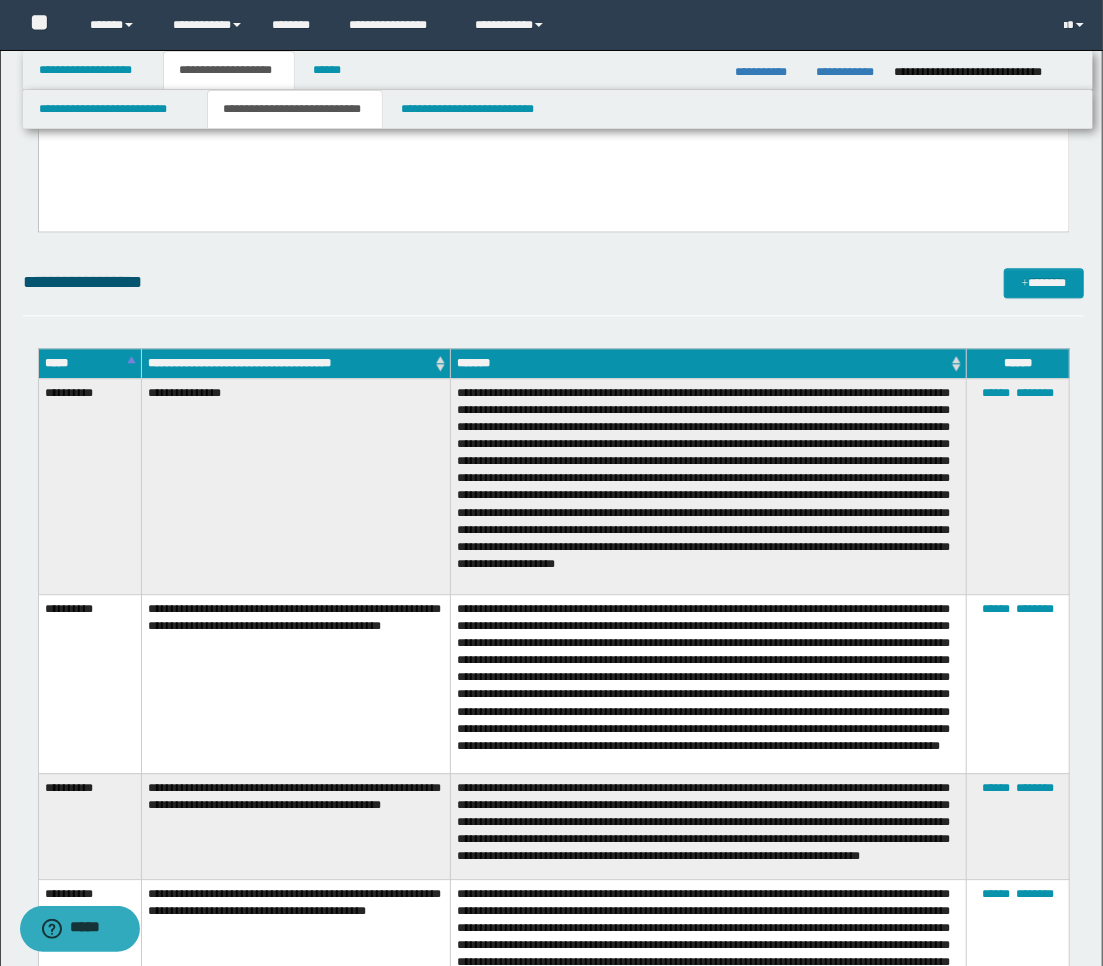 scroll, scrollTop: 2000, scrollLeft: 0, axis: vertical 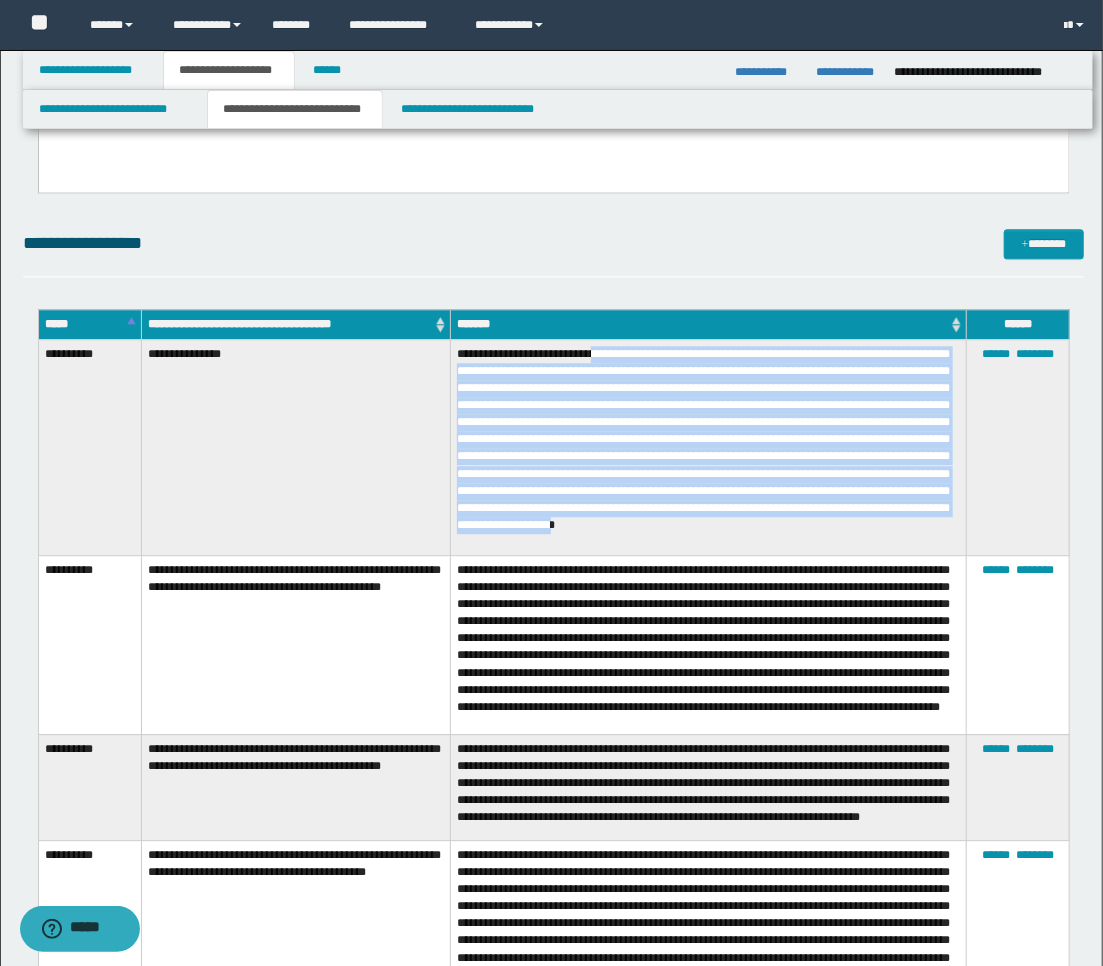 drag, startPoint x: 596, startPoint y: 354, endPoint x: 934, endPoint y: 526, distance: 379.2466 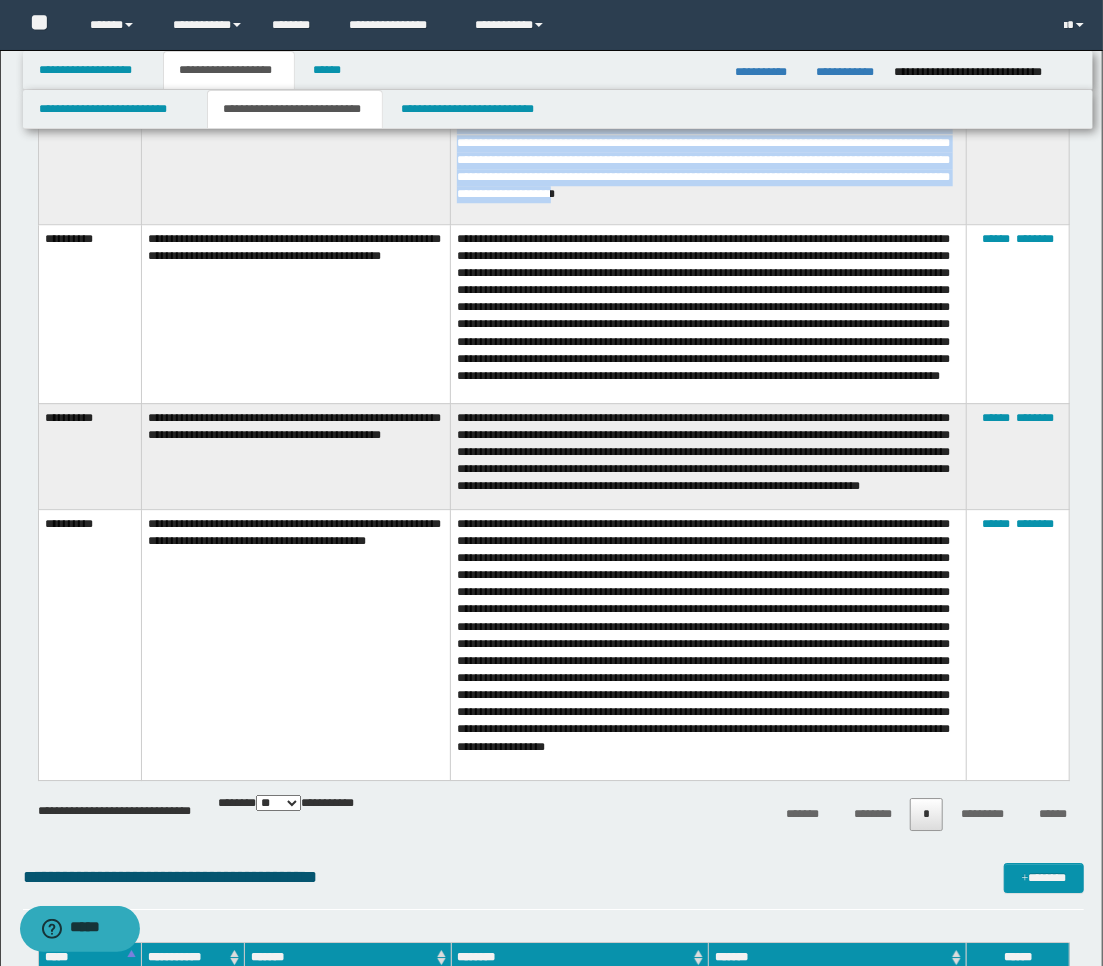 scroll, scrollTop: 2325, scrollLeft: 0, axis: vertical 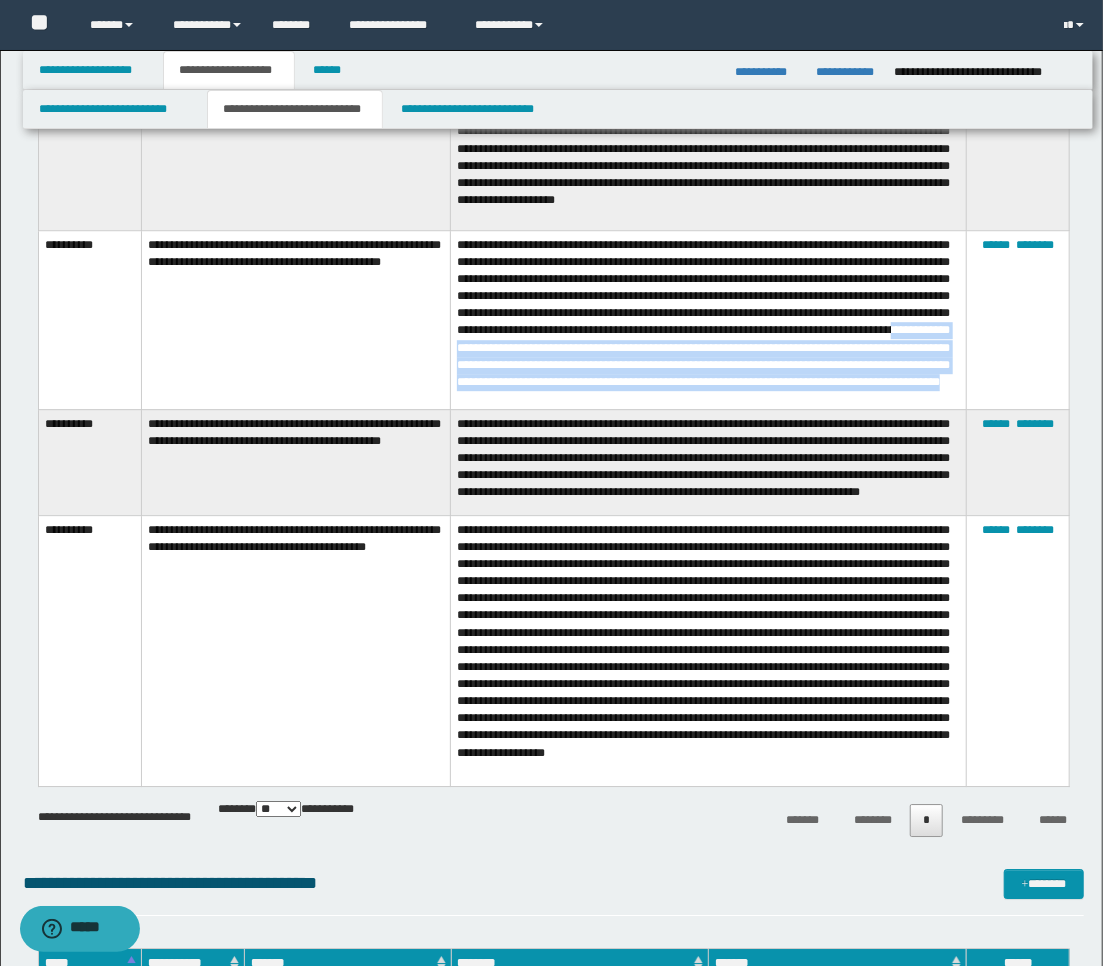 drag, startPoint x: 712, startPoint y: 330, endPoint x: 867, endPoint y: 383, distance: 163.81087 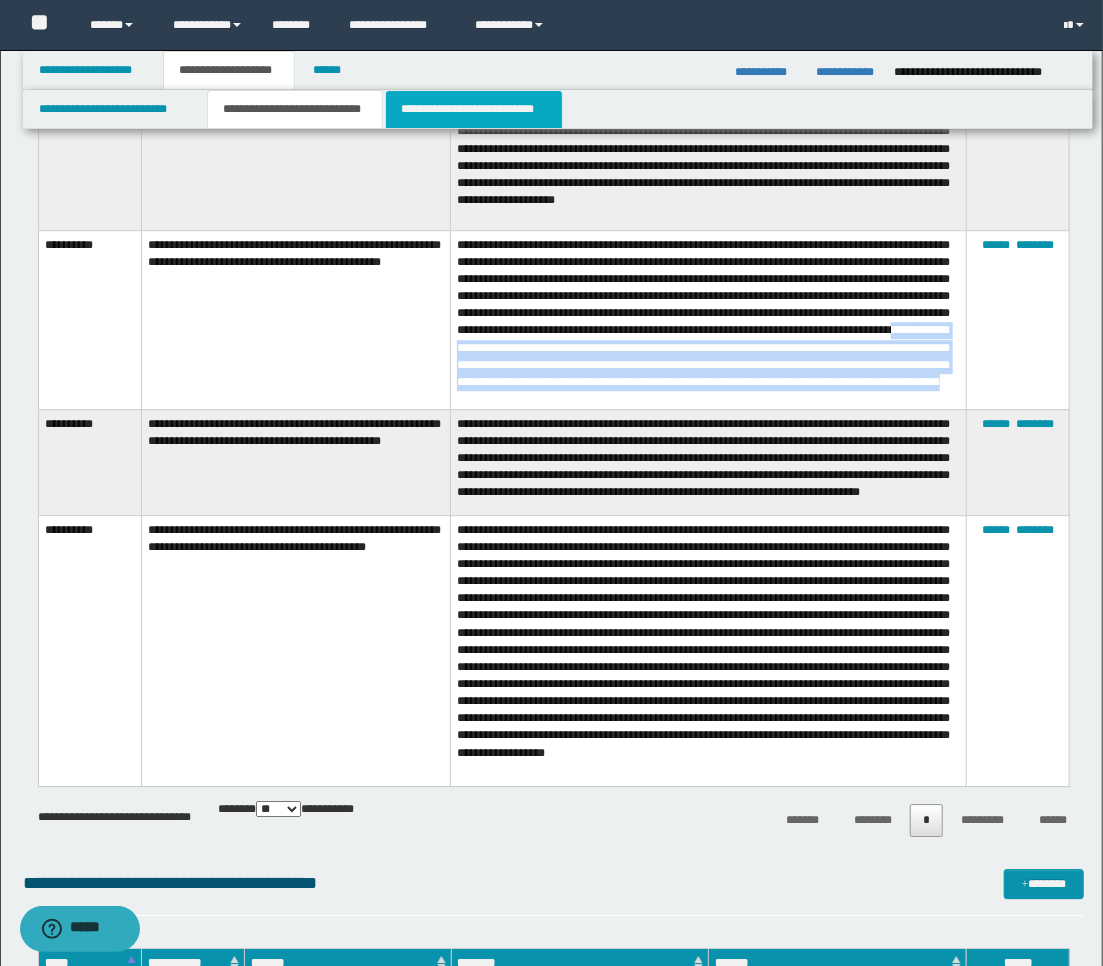 click on "**********" at bounding box center (474, 109) 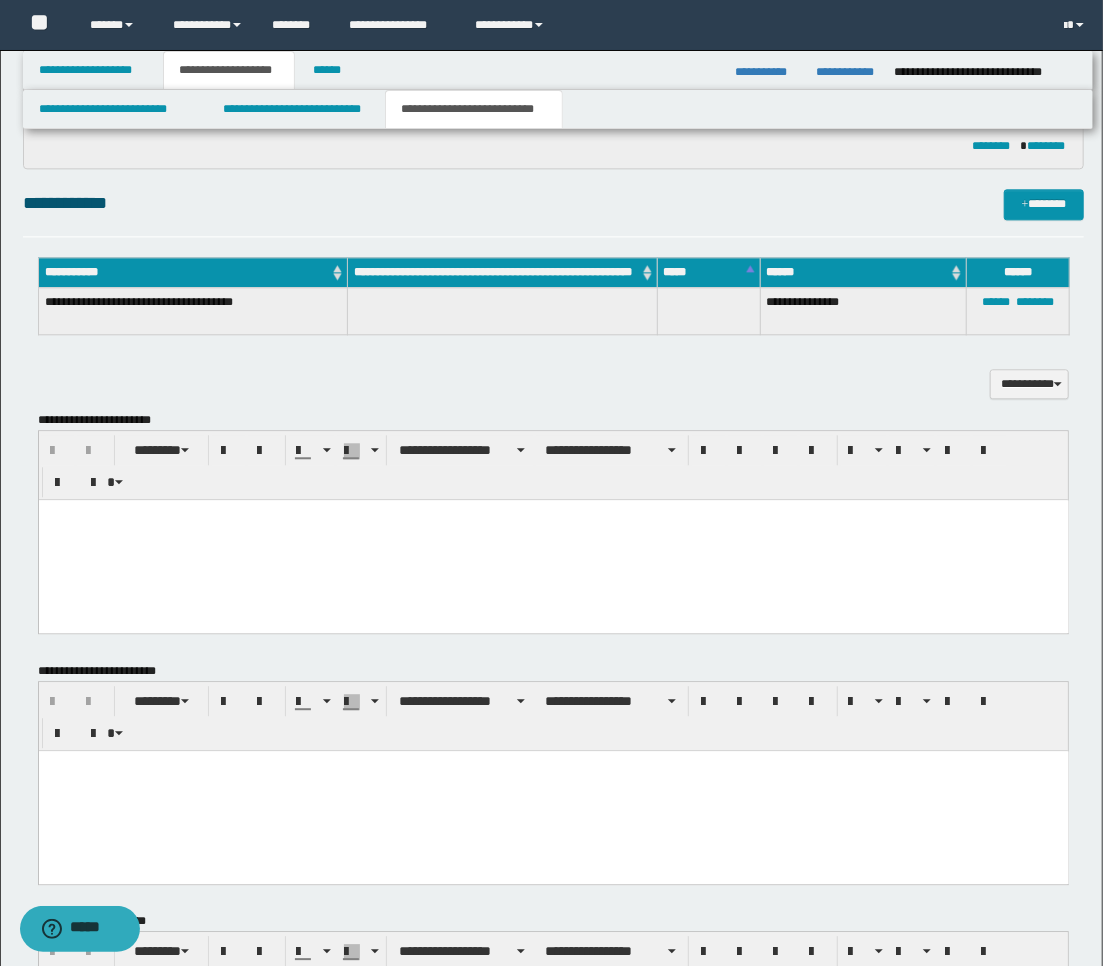 scroll, scrollTop: 1940, scrollLeft: 0, axis: vertical 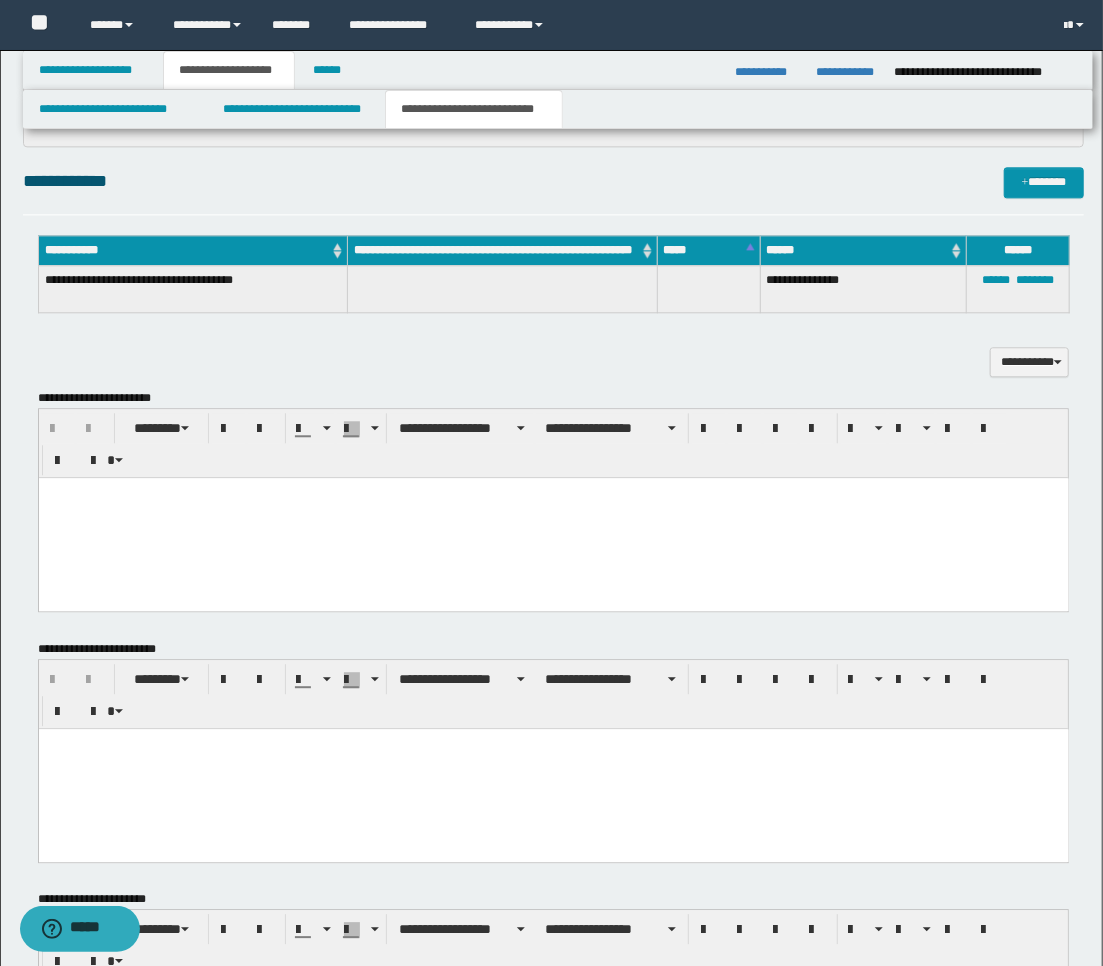 click at bounding box center (553, 517) 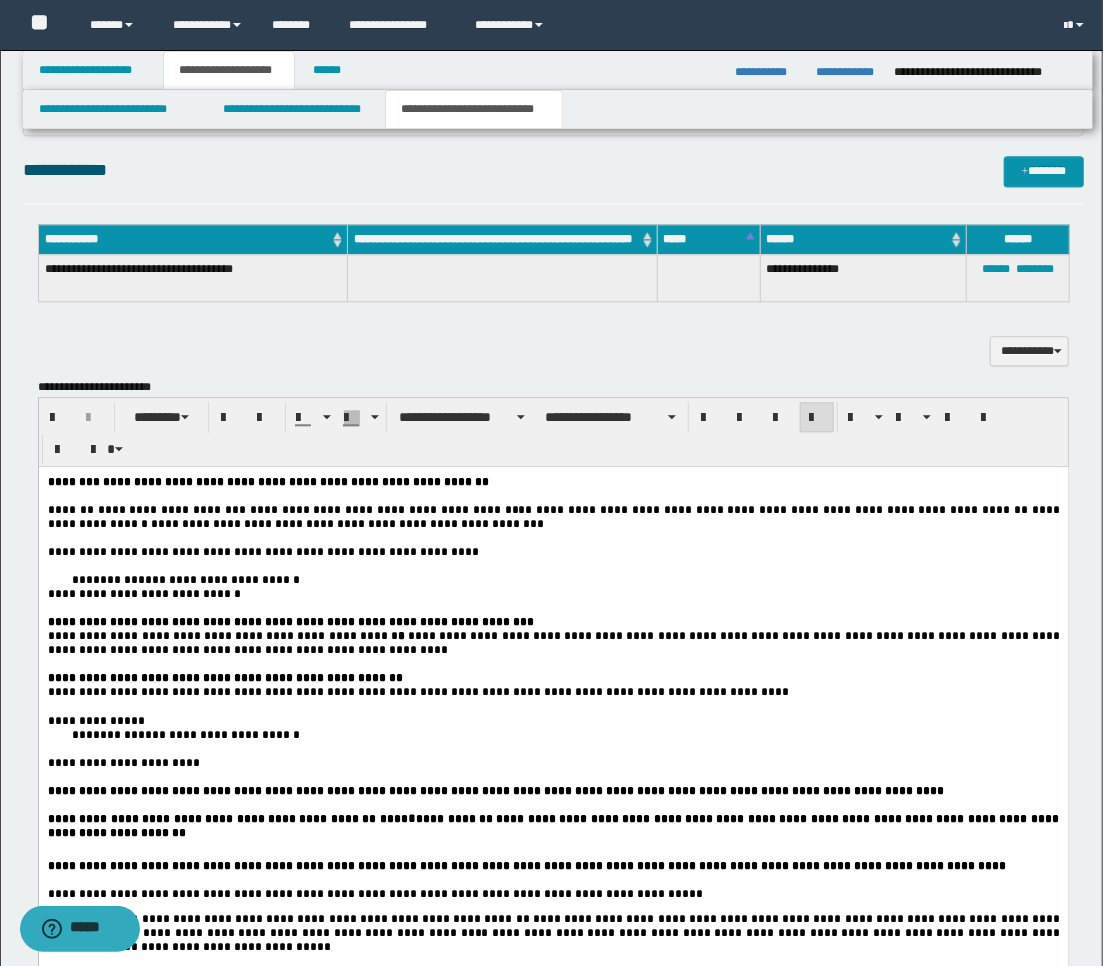 scroll, scrollTop: 1940, scrollLeft: 0, axis: vertical 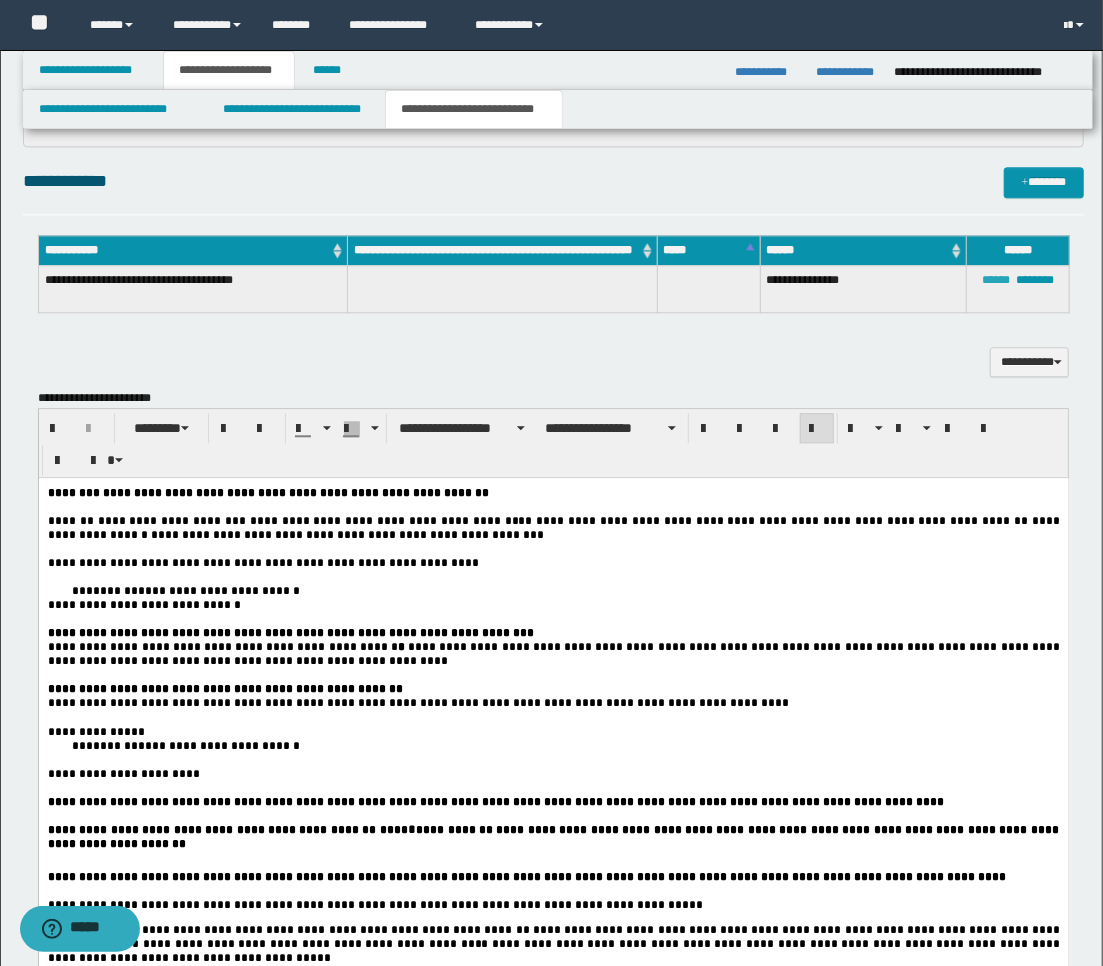click on "******" at bounding box center [996, 280] 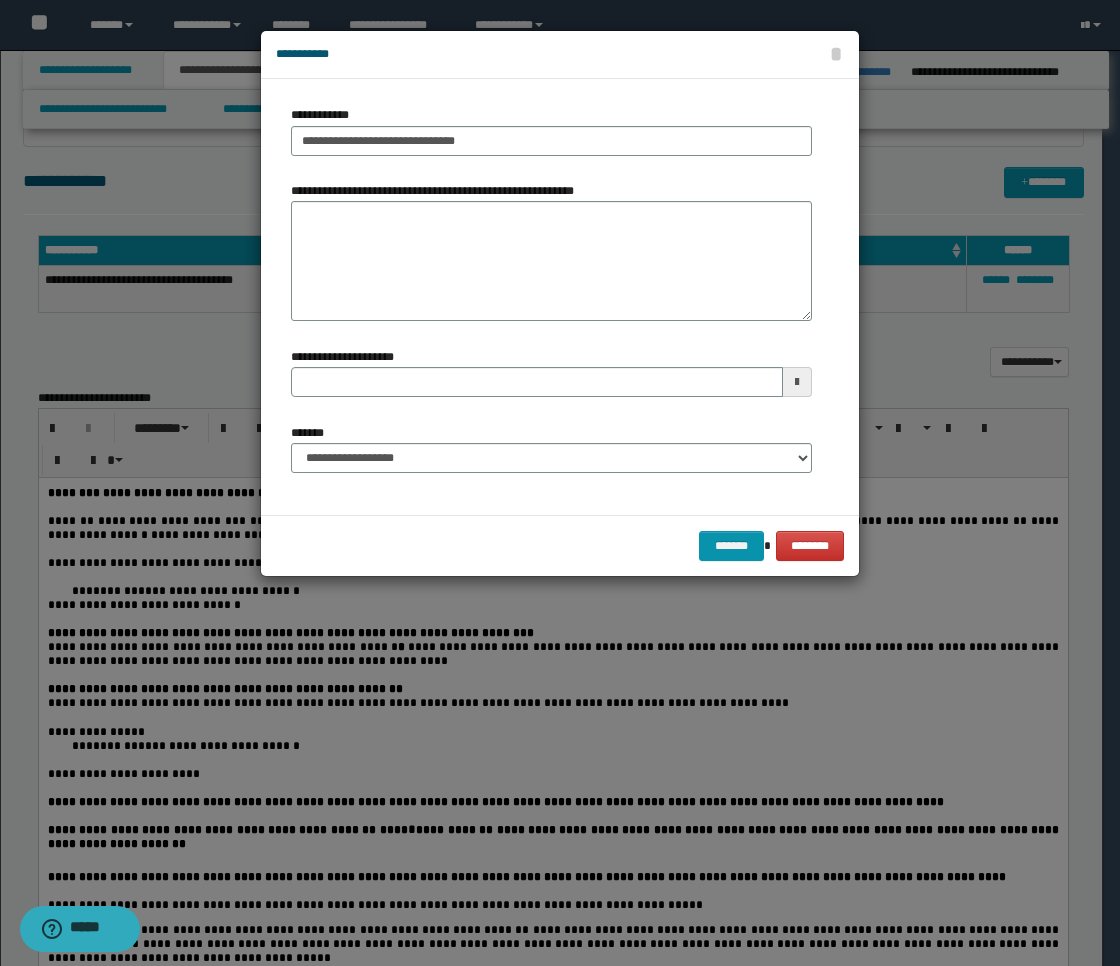 type 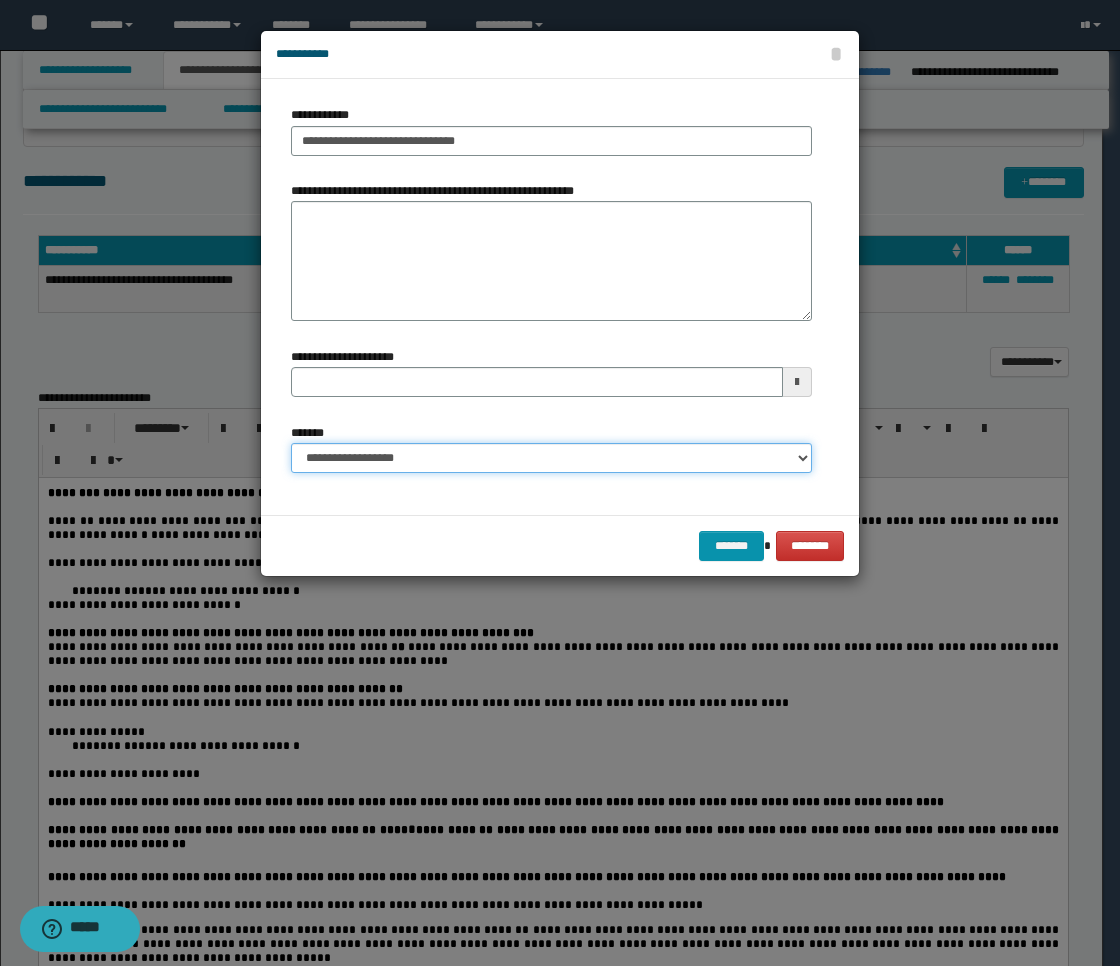 click on "**********" at bounding box center (551, 458) 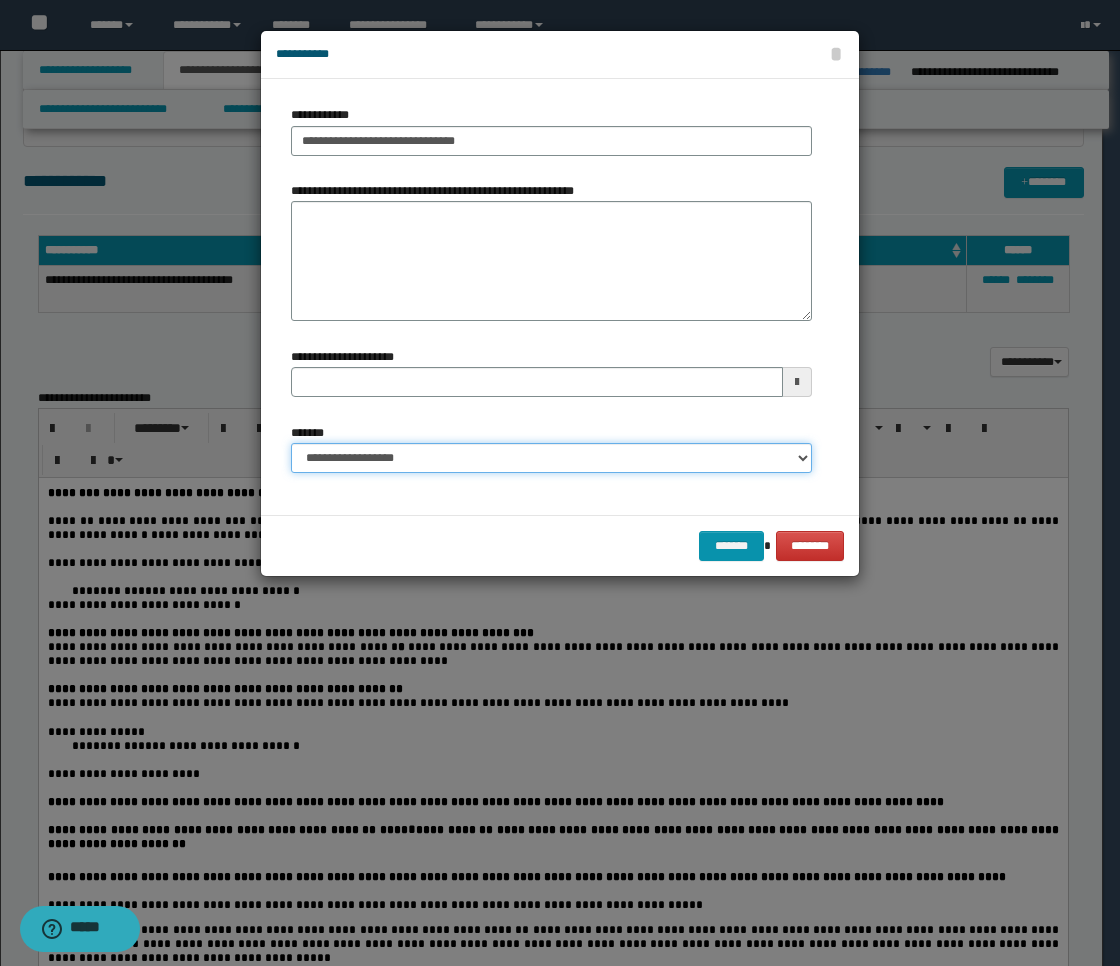 select on "*" 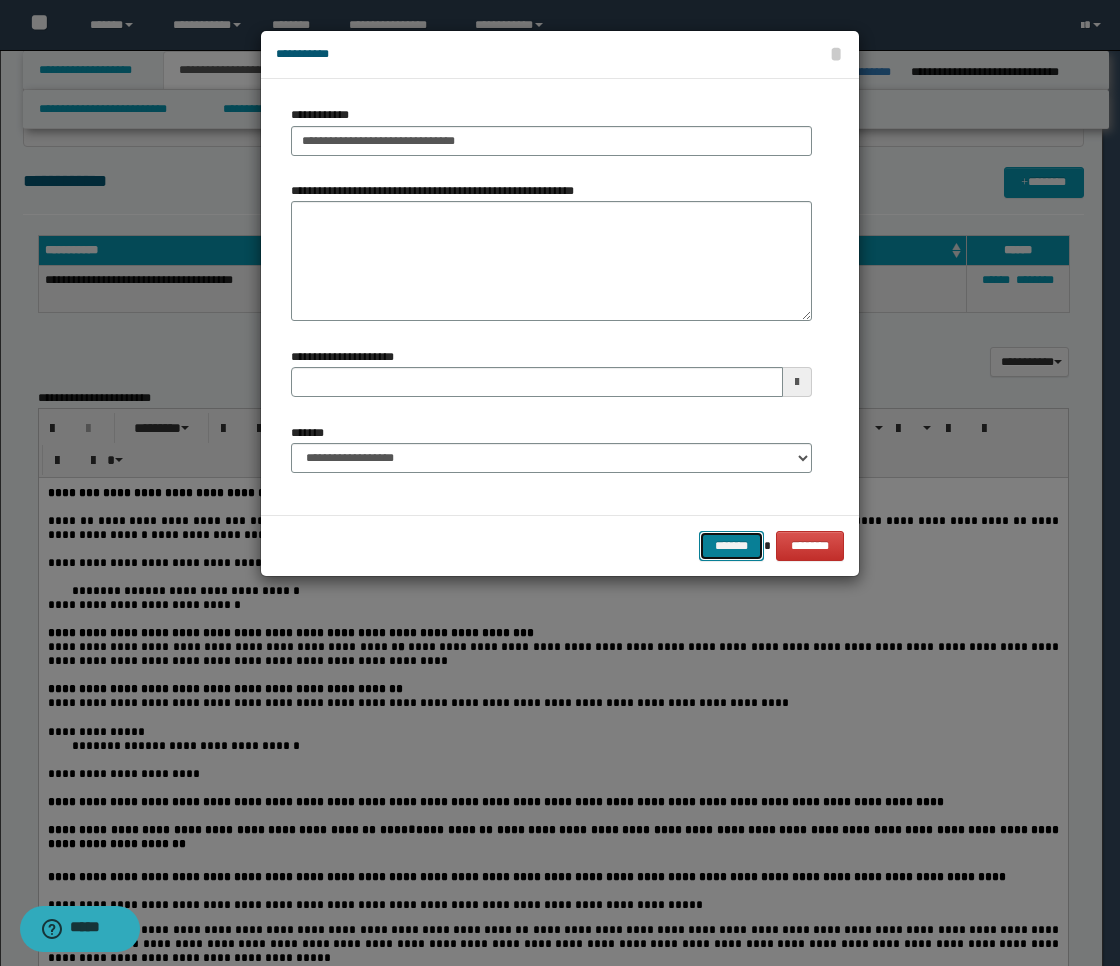 click on "*******" at bounding box center (731, 546) 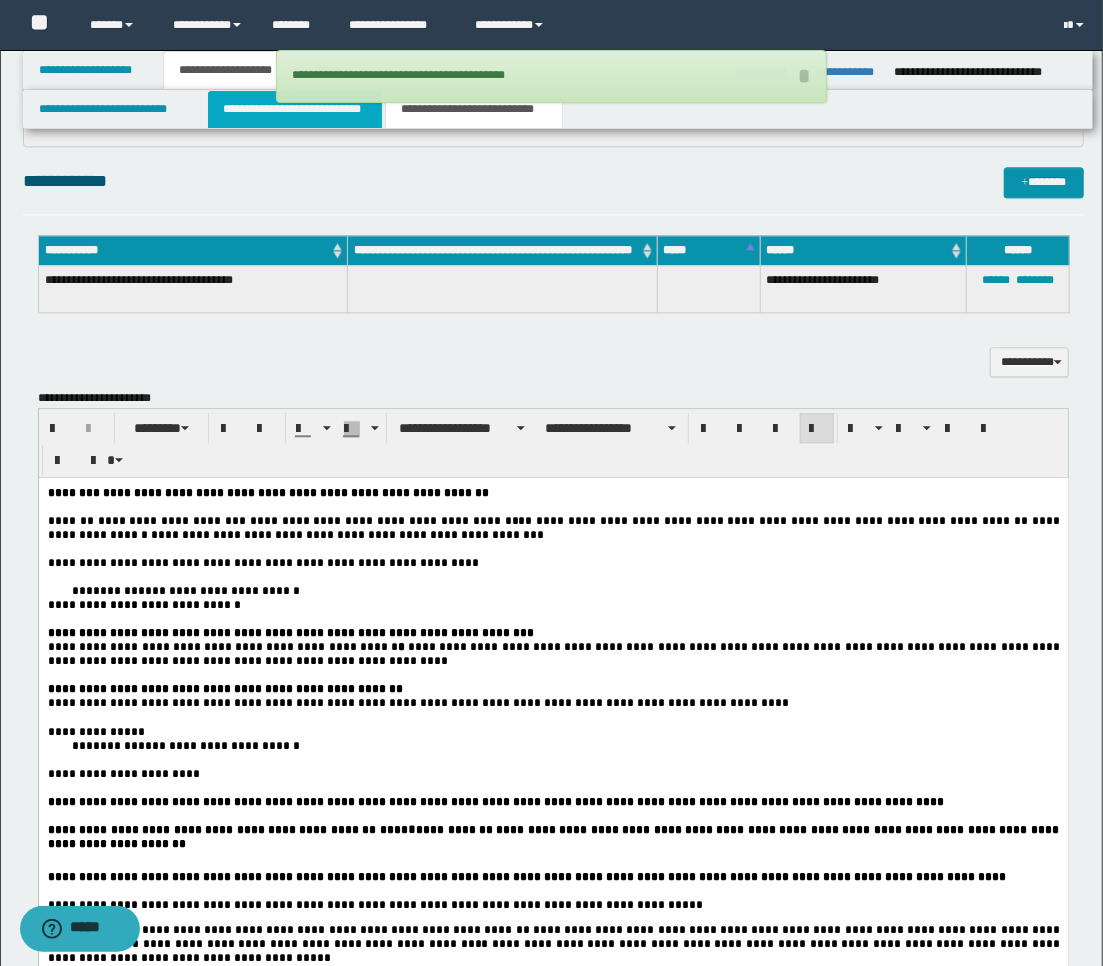 click on "**********" at bounding box center (295, 109) 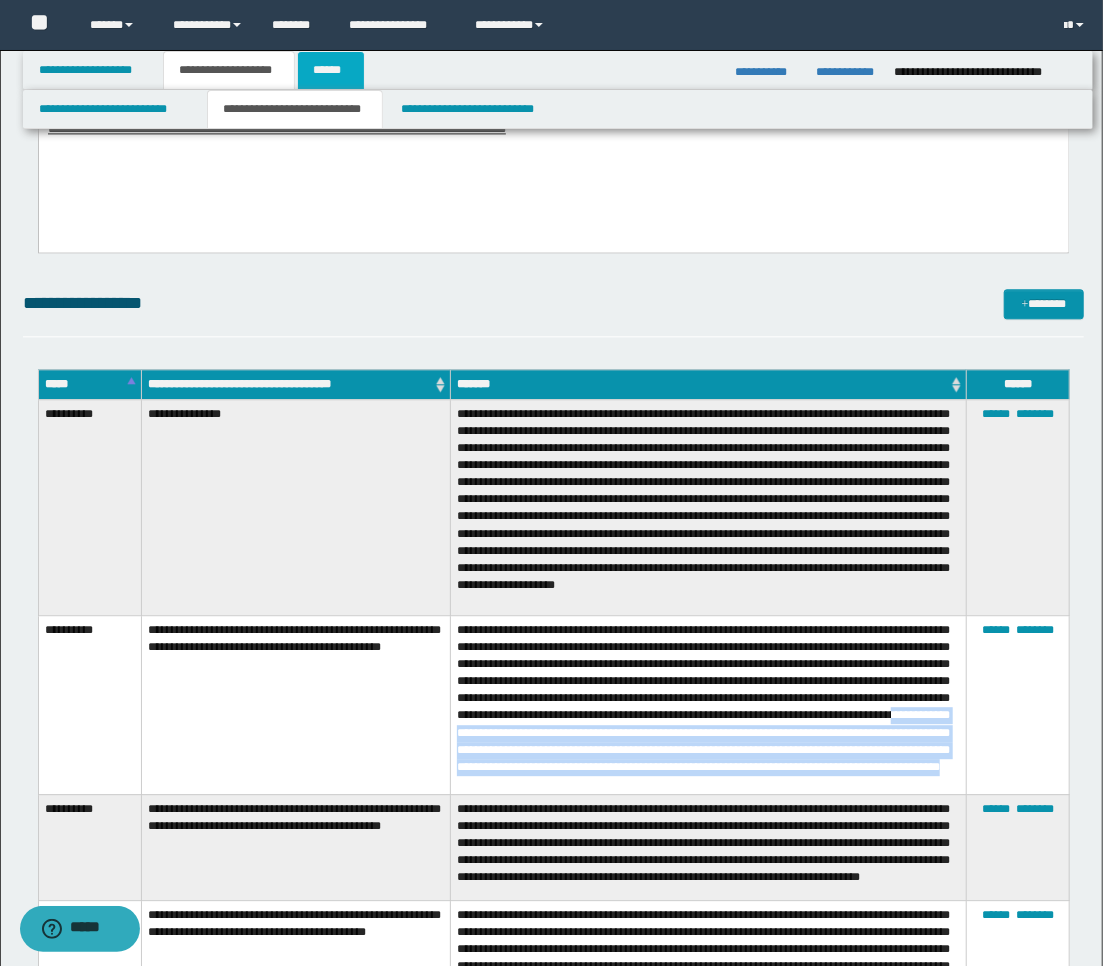 click on "******" at bounding box center (331, 70) 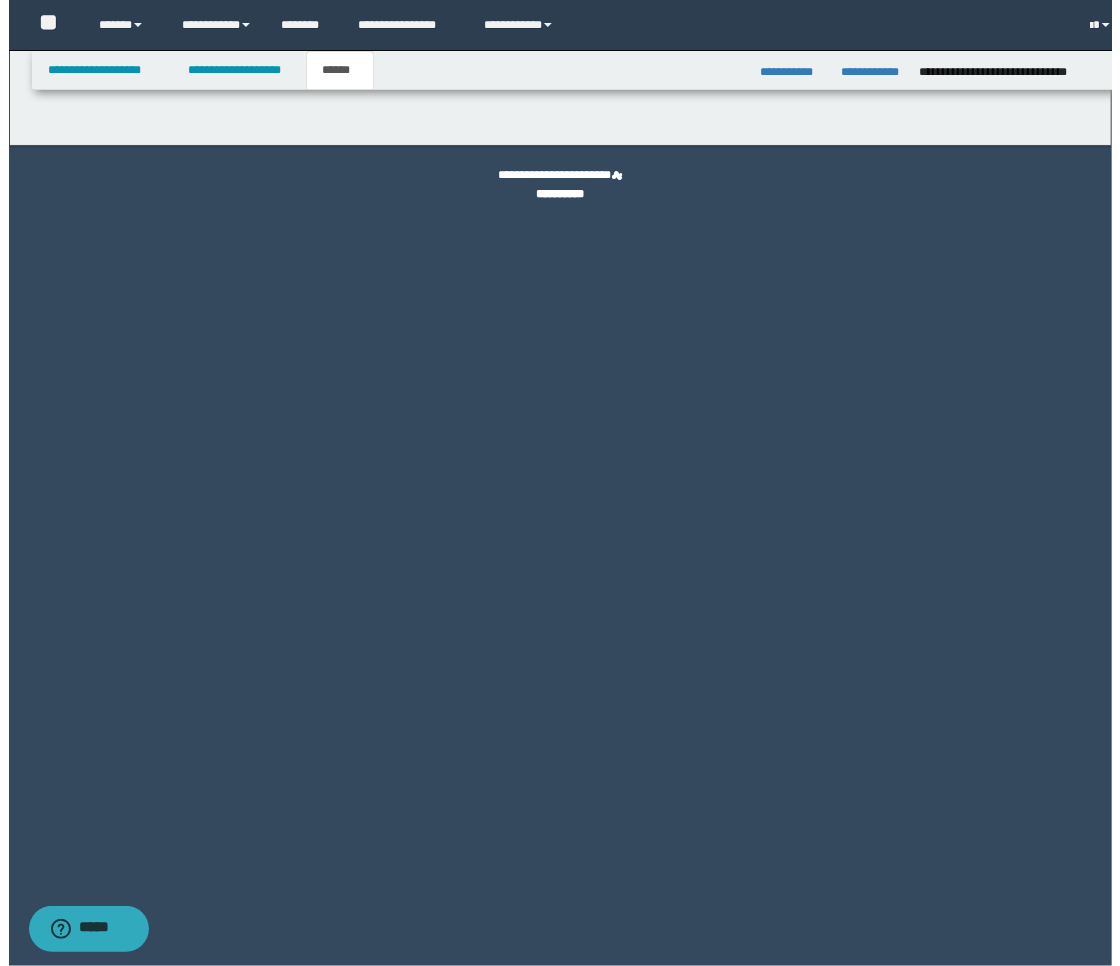 scroll, scrollTop: 0, scrollLeft: 0, axis: both 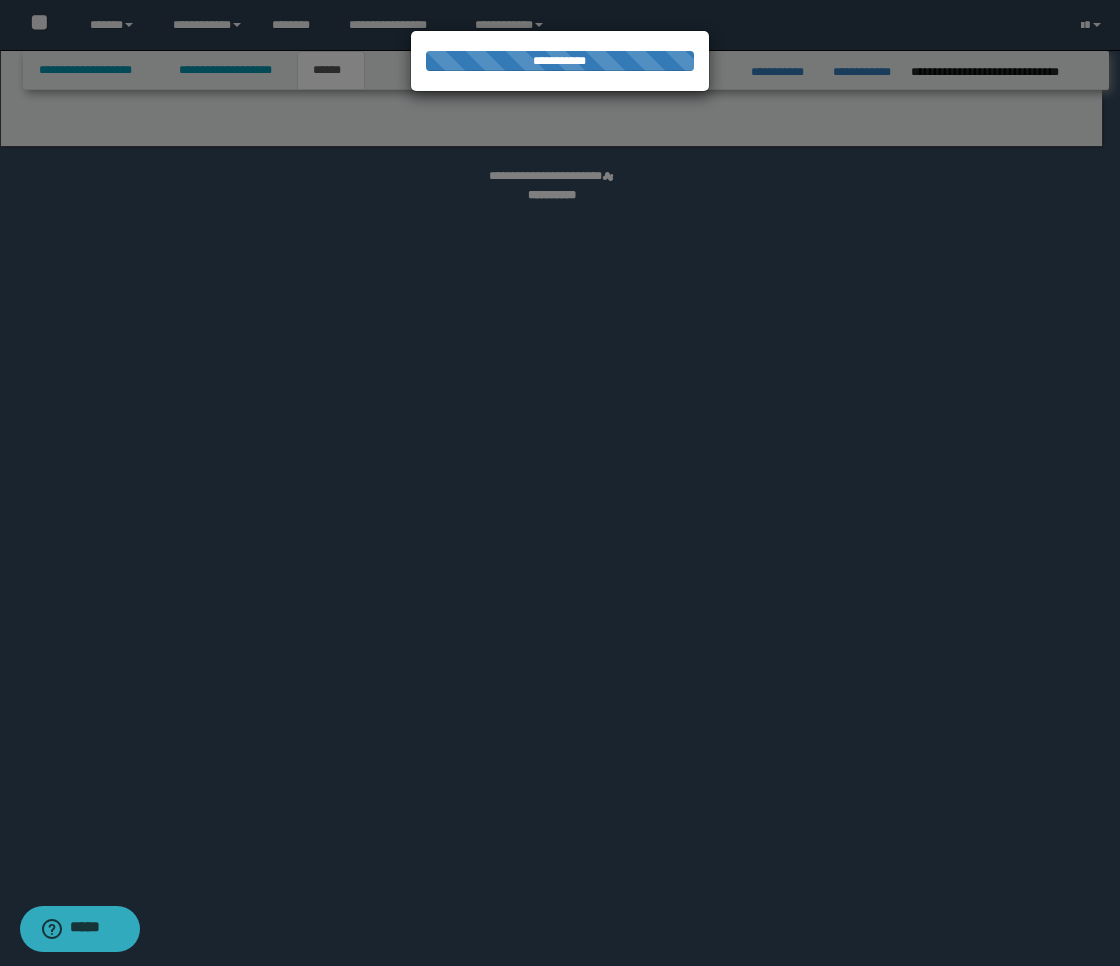 select on "*" 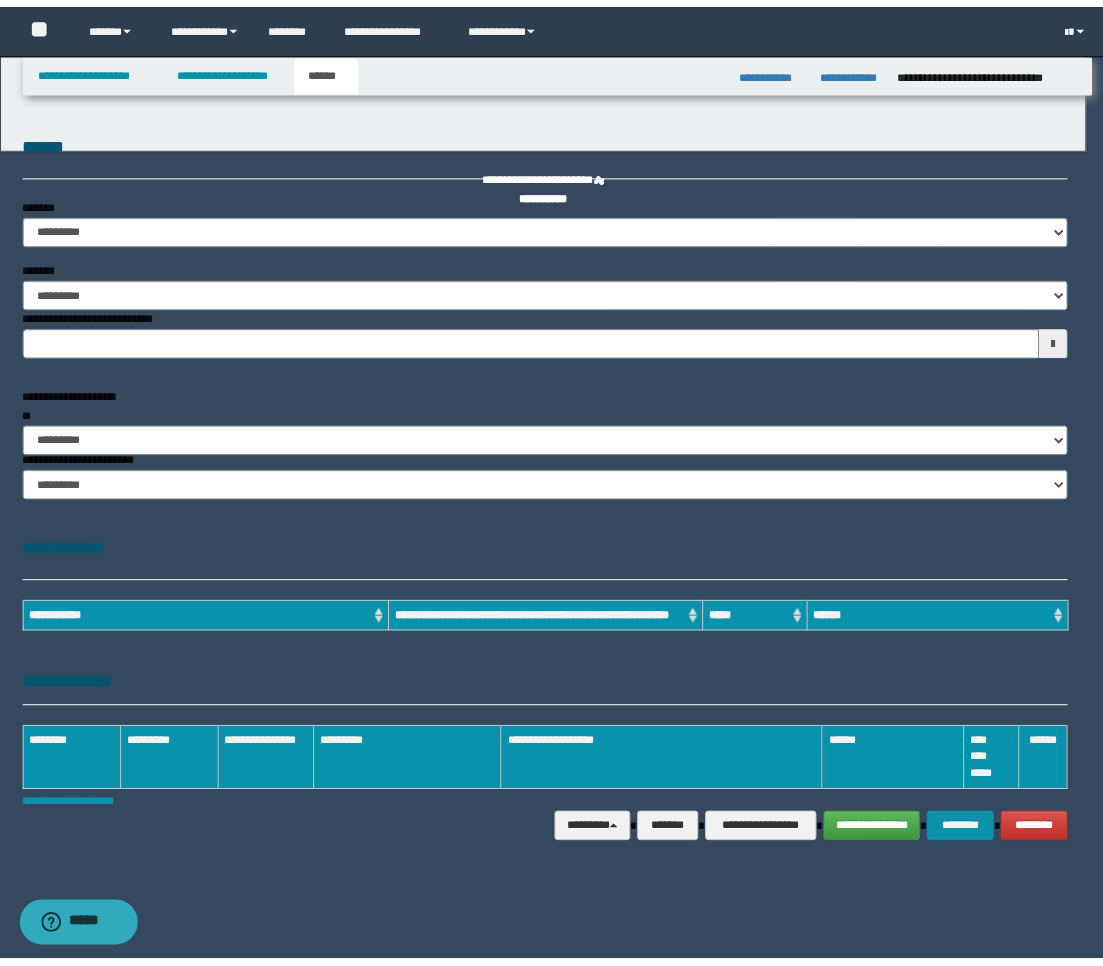 scroll, scrollTop: 0, scrollLeft: 0, axis: both 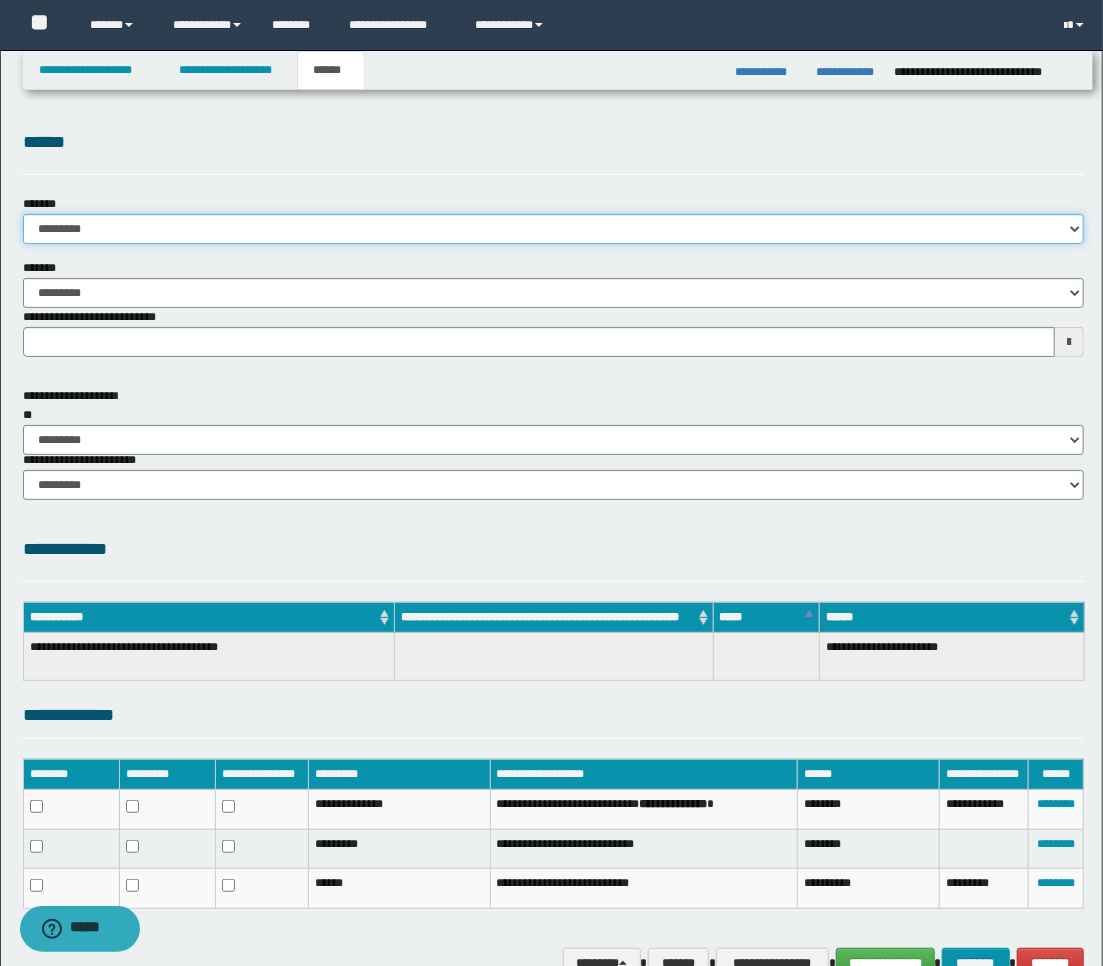 click on "**********" at bounding box center (554, 229) 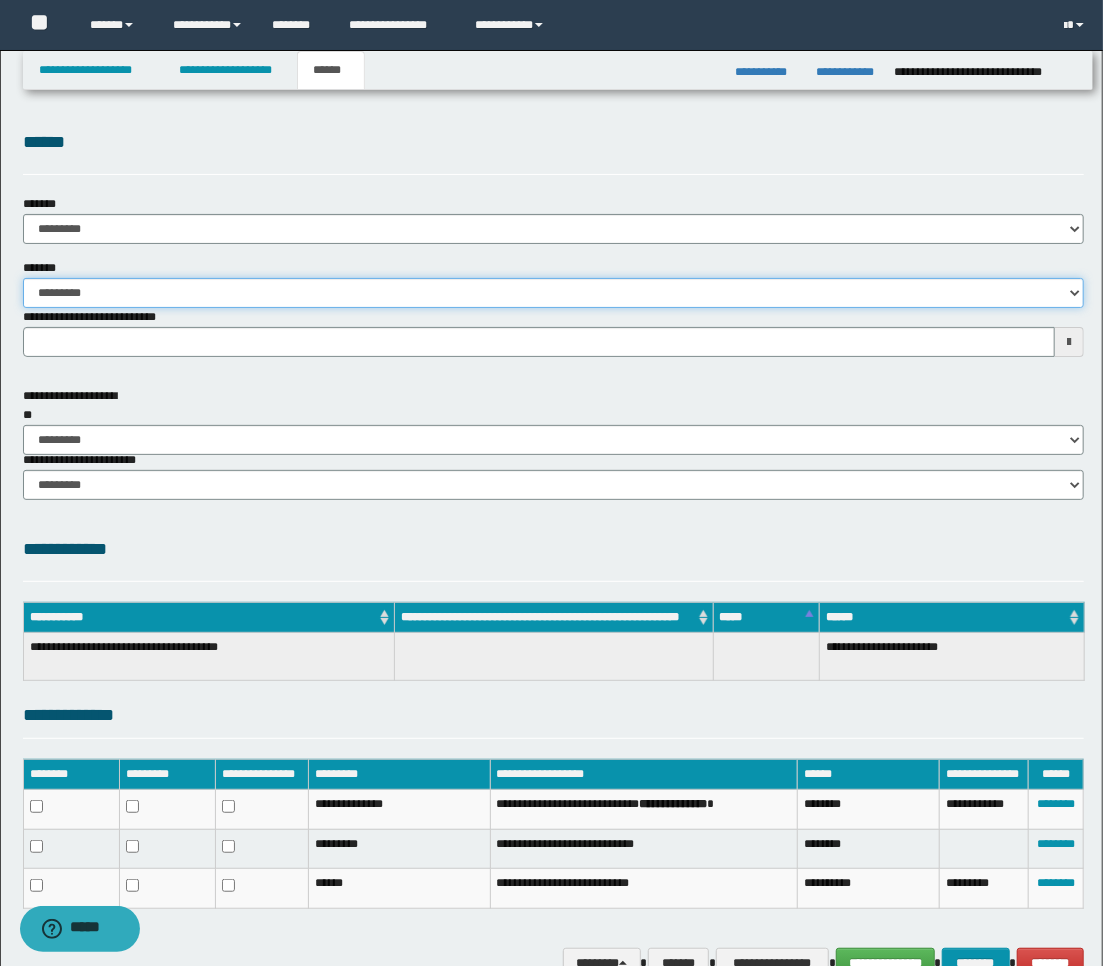 click on "**********" at bounding box center [554, 293] 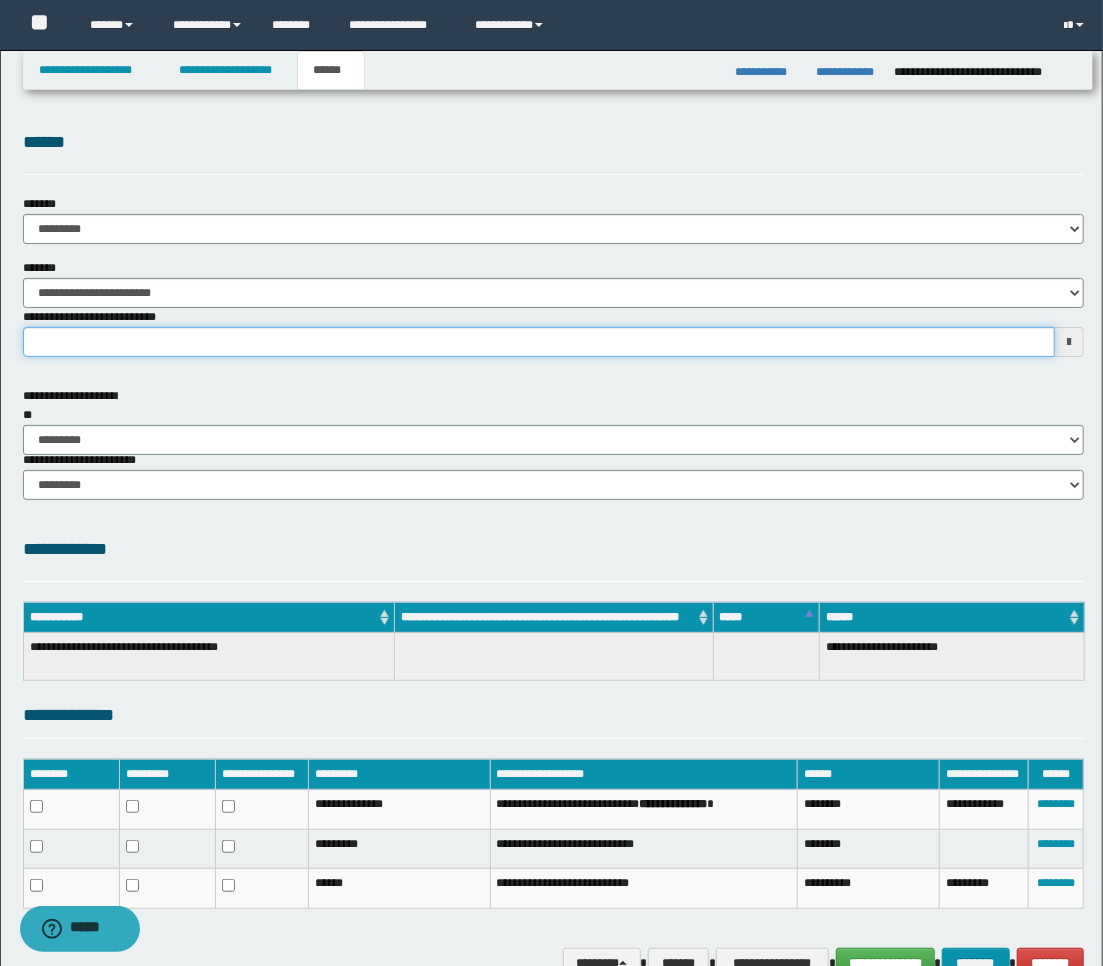click on "**********" at bounding box center [539, 342] 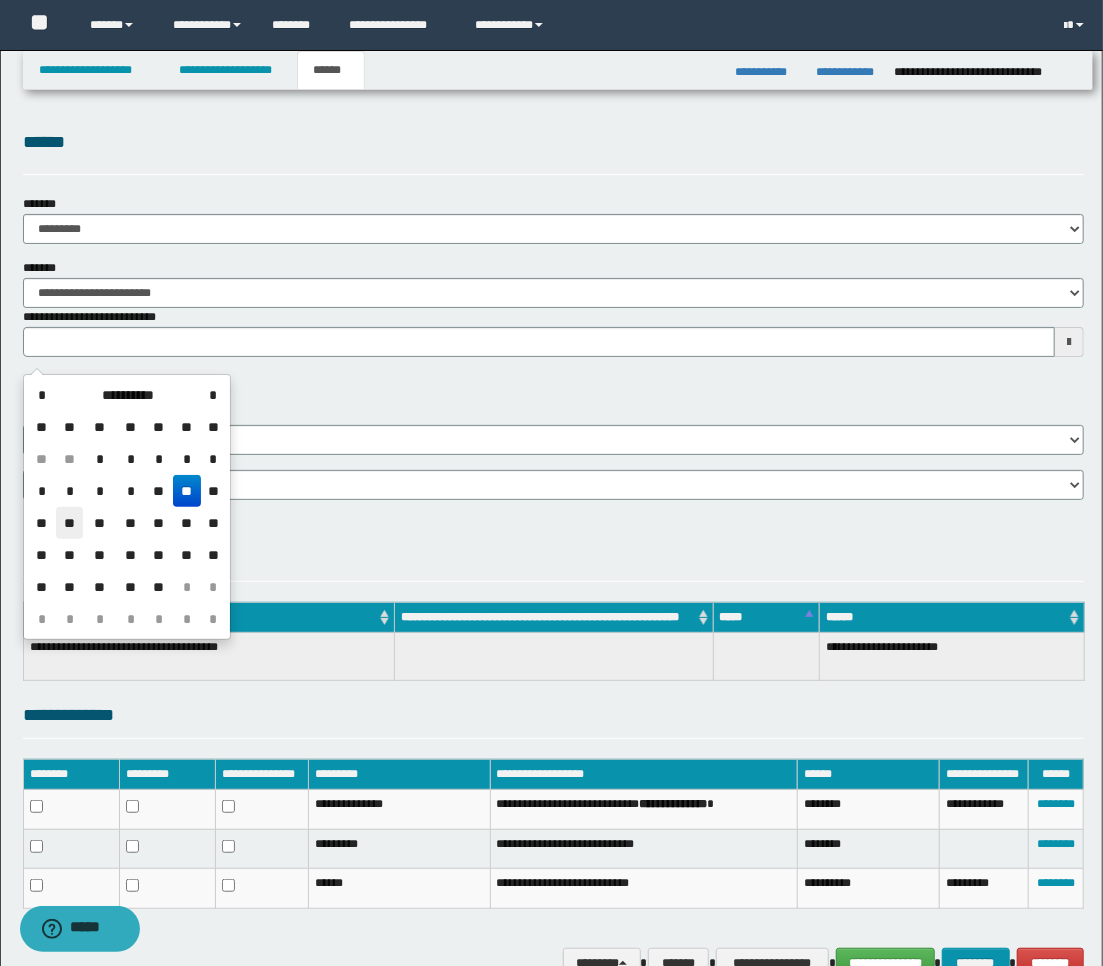 click on "**" at bounding box center (70, 523) 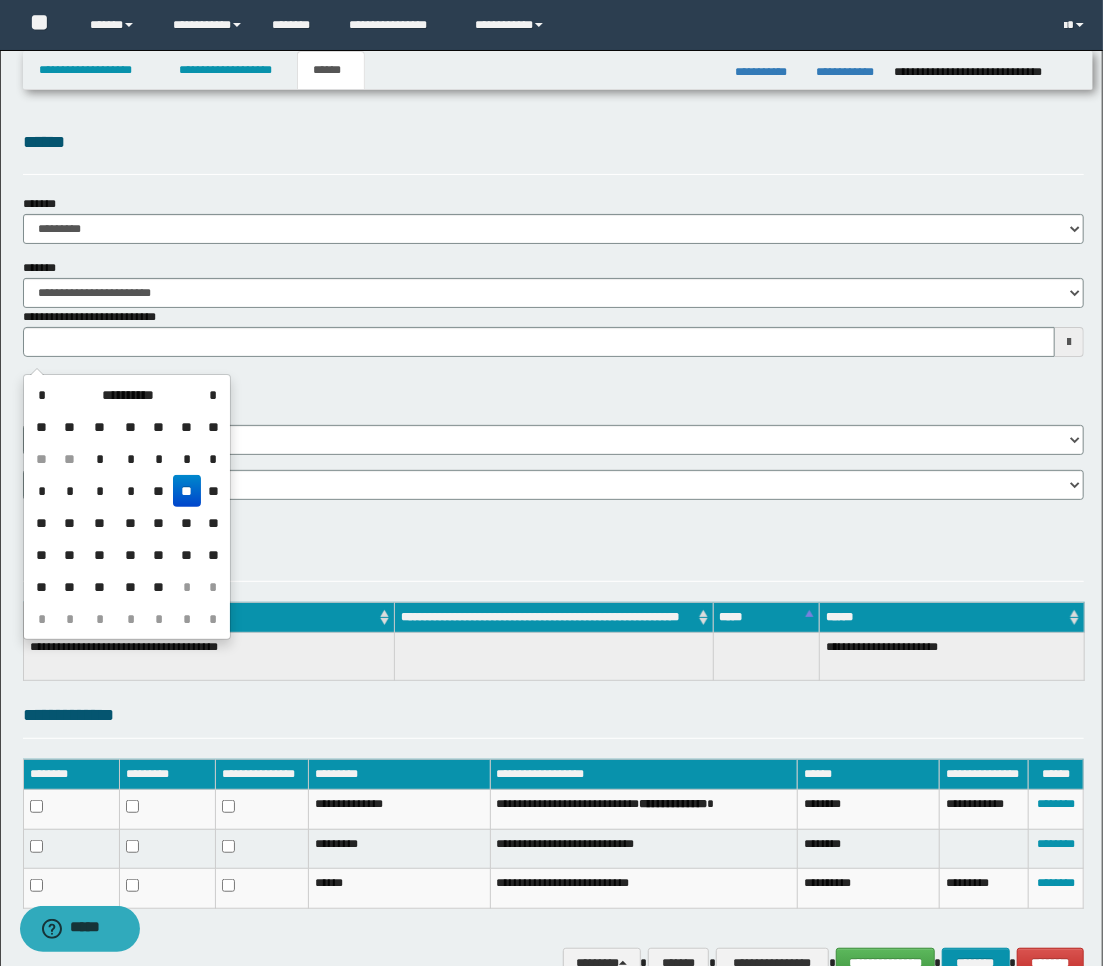 type on "**********" 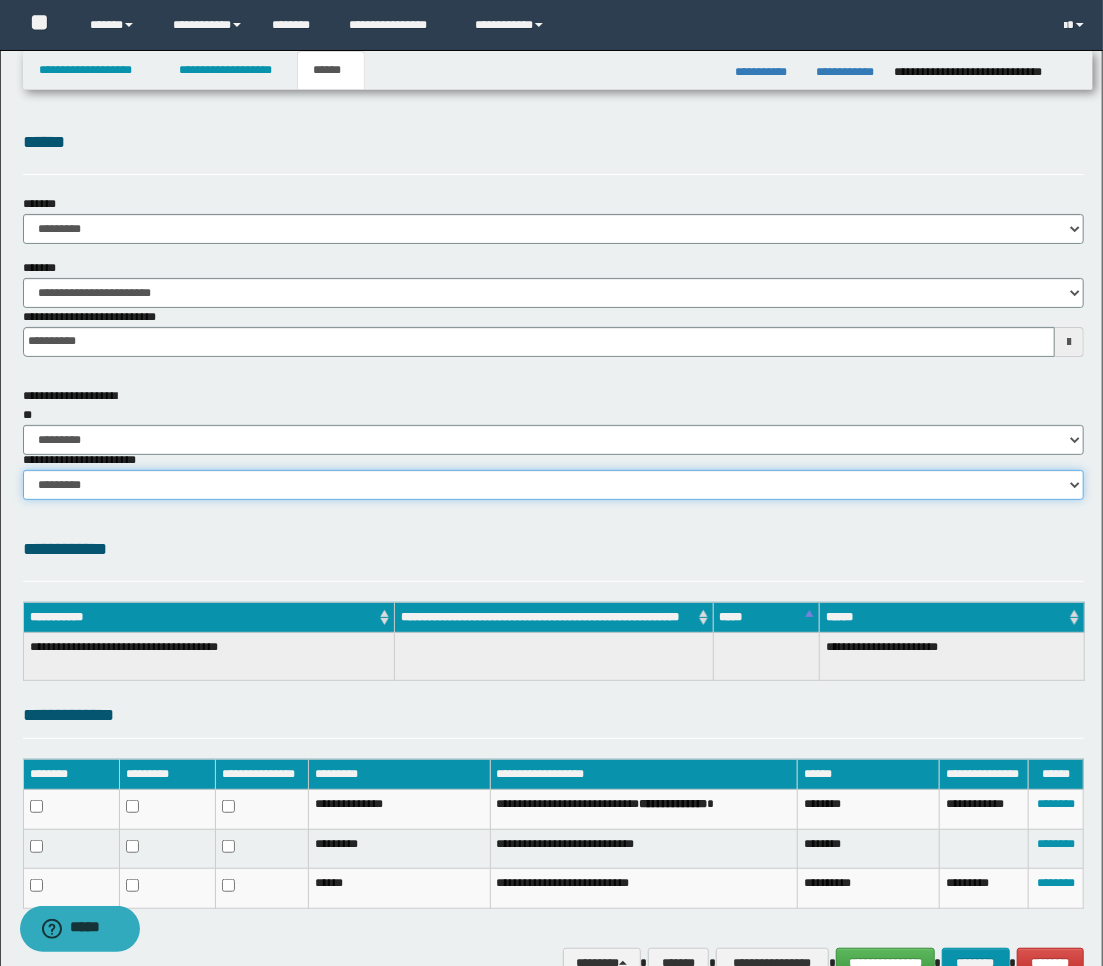 click on "*********
*********
*********" at bounding box center [554, 485] 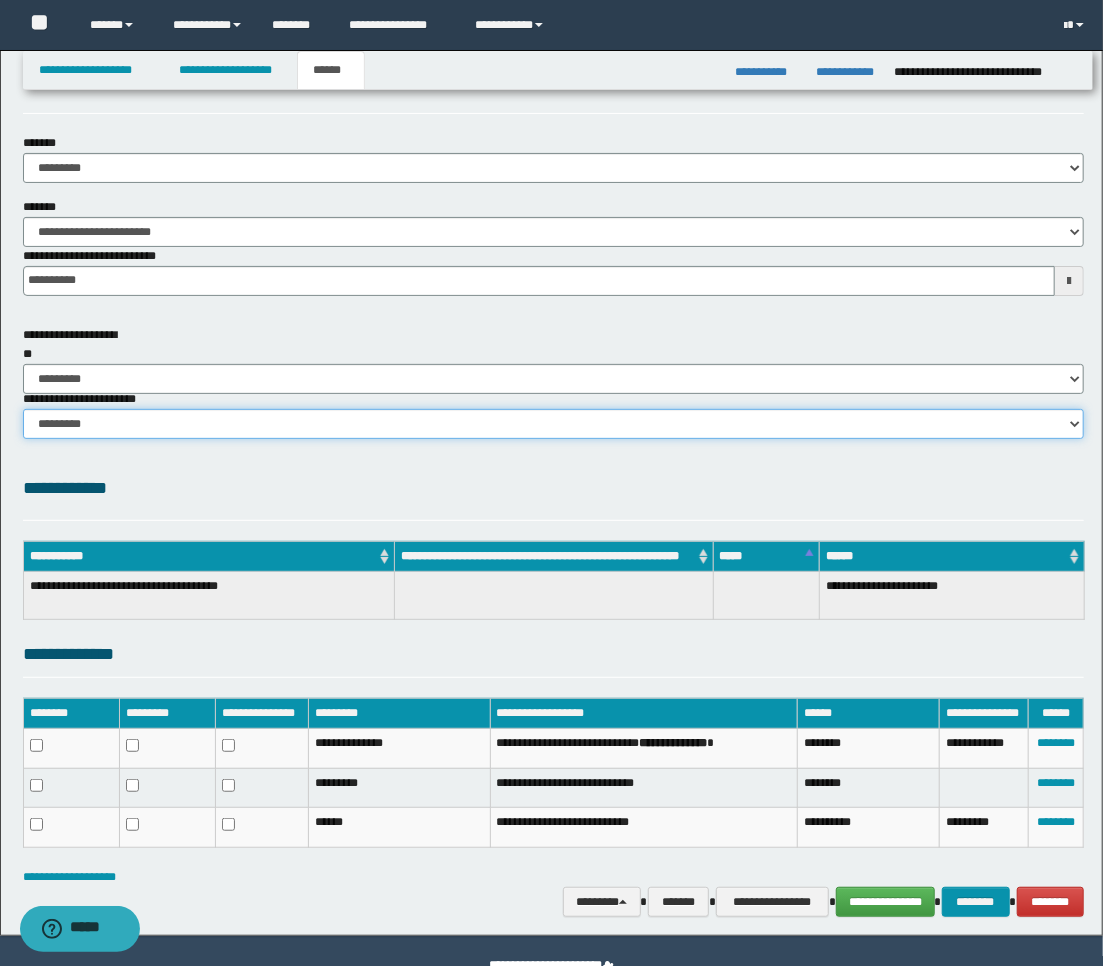 scroll, scrollTop: 108, scrollLeft: 0, axis: vertical 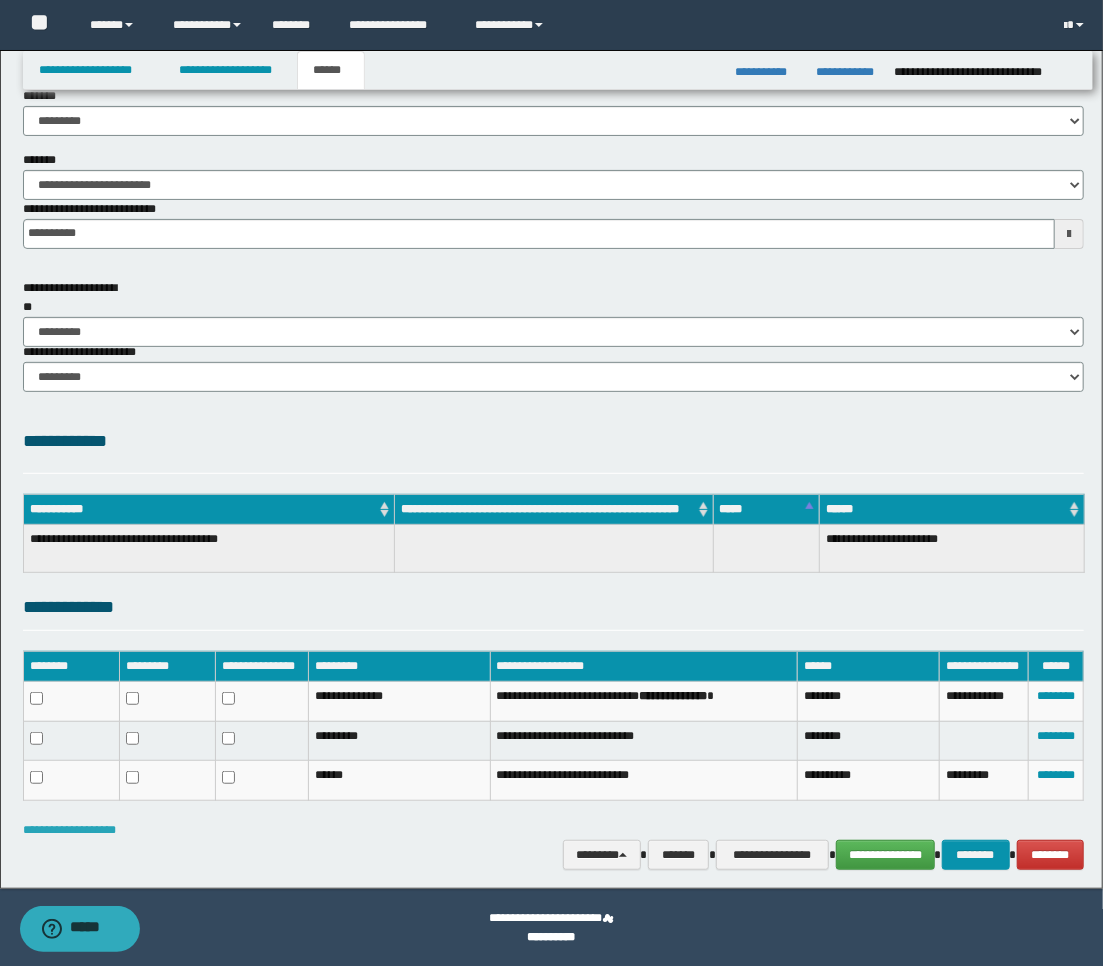 click on "**********" at bounding box center [69, 830] 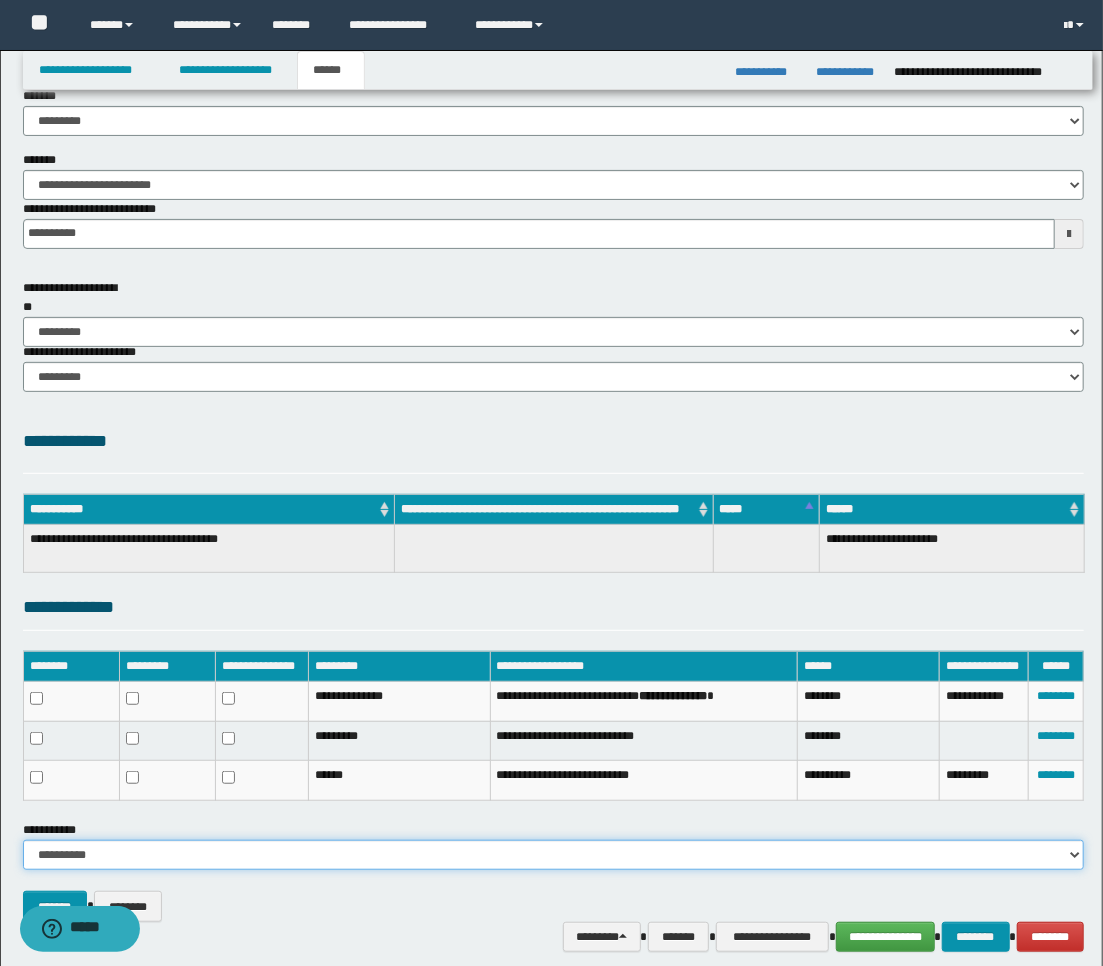 click on "**********" at bounding box center [554, 855] 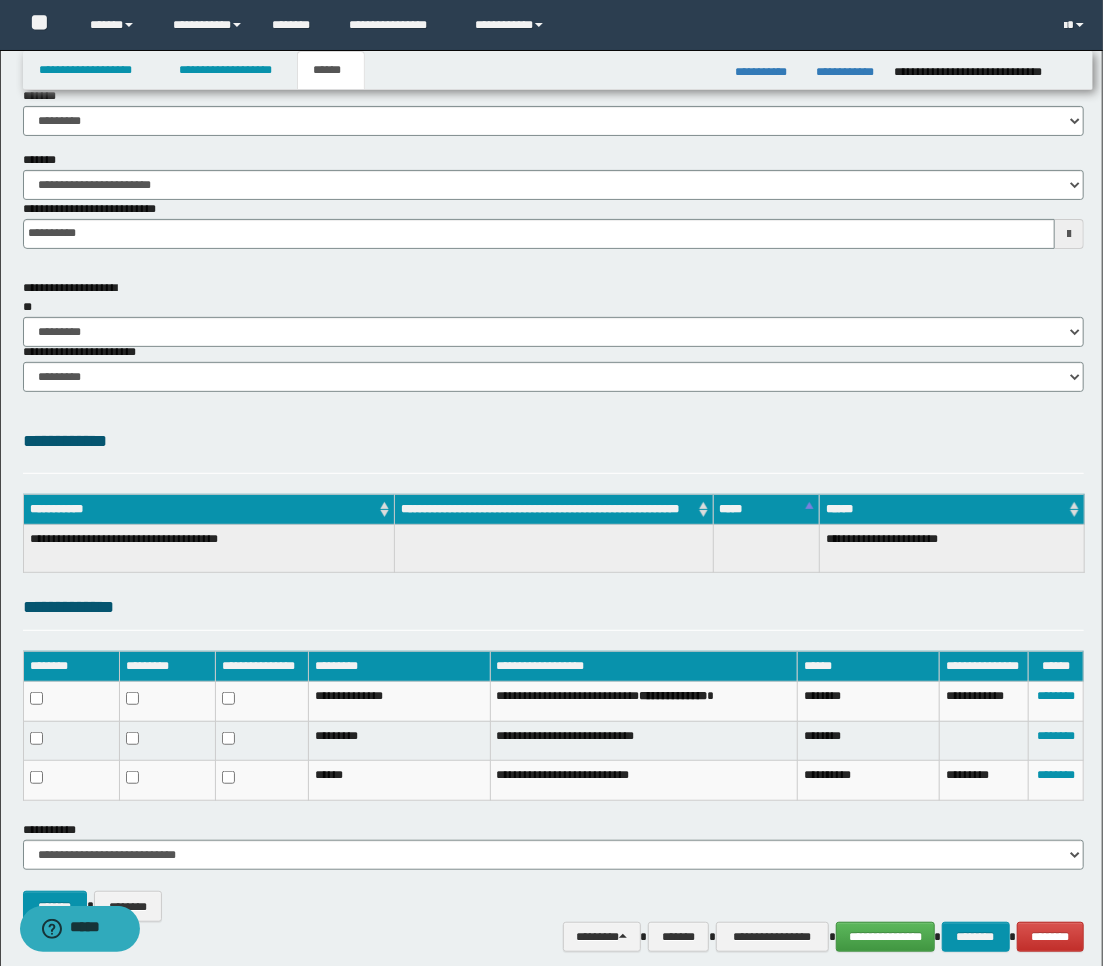 click on "*******
********" at bounding box center [554, 896] 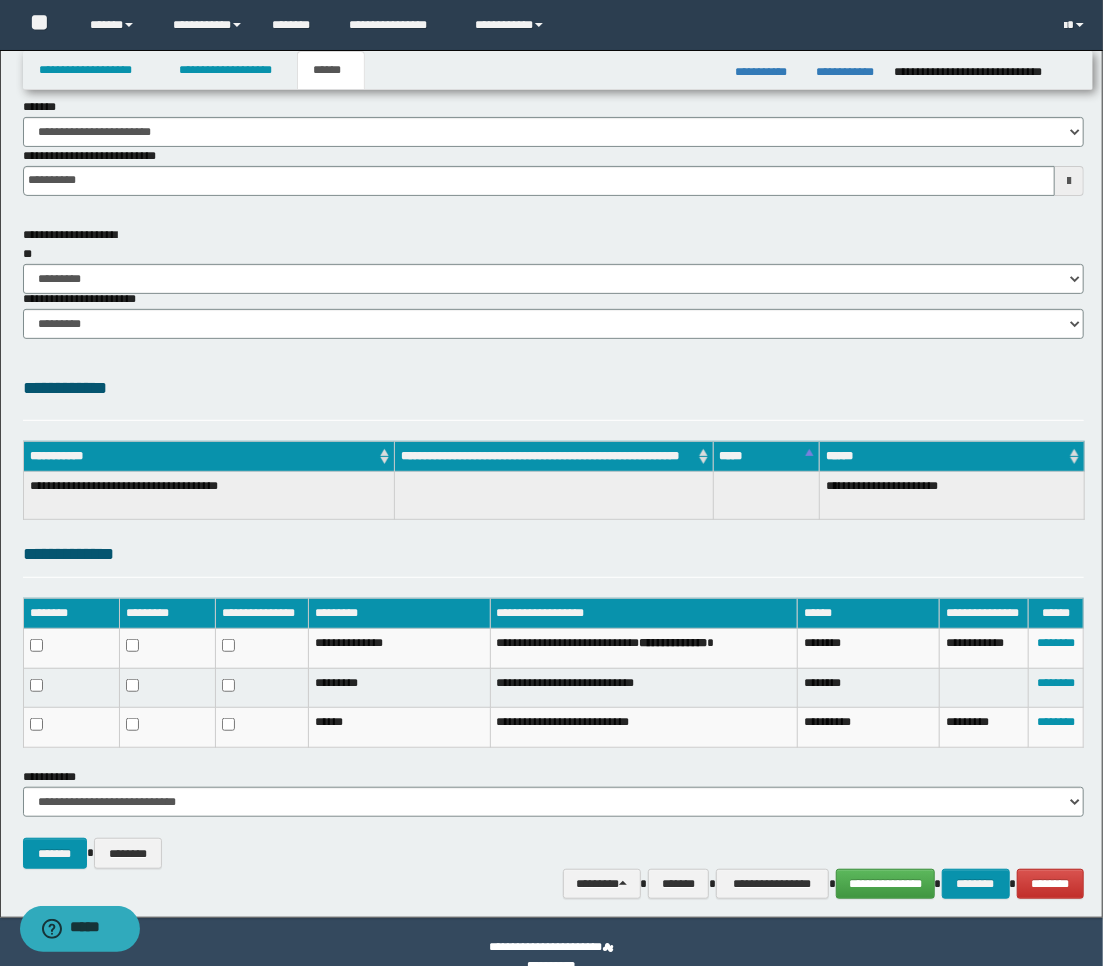 scroll, scrollTop: 190, scrollLeft: 0, axis: vertical 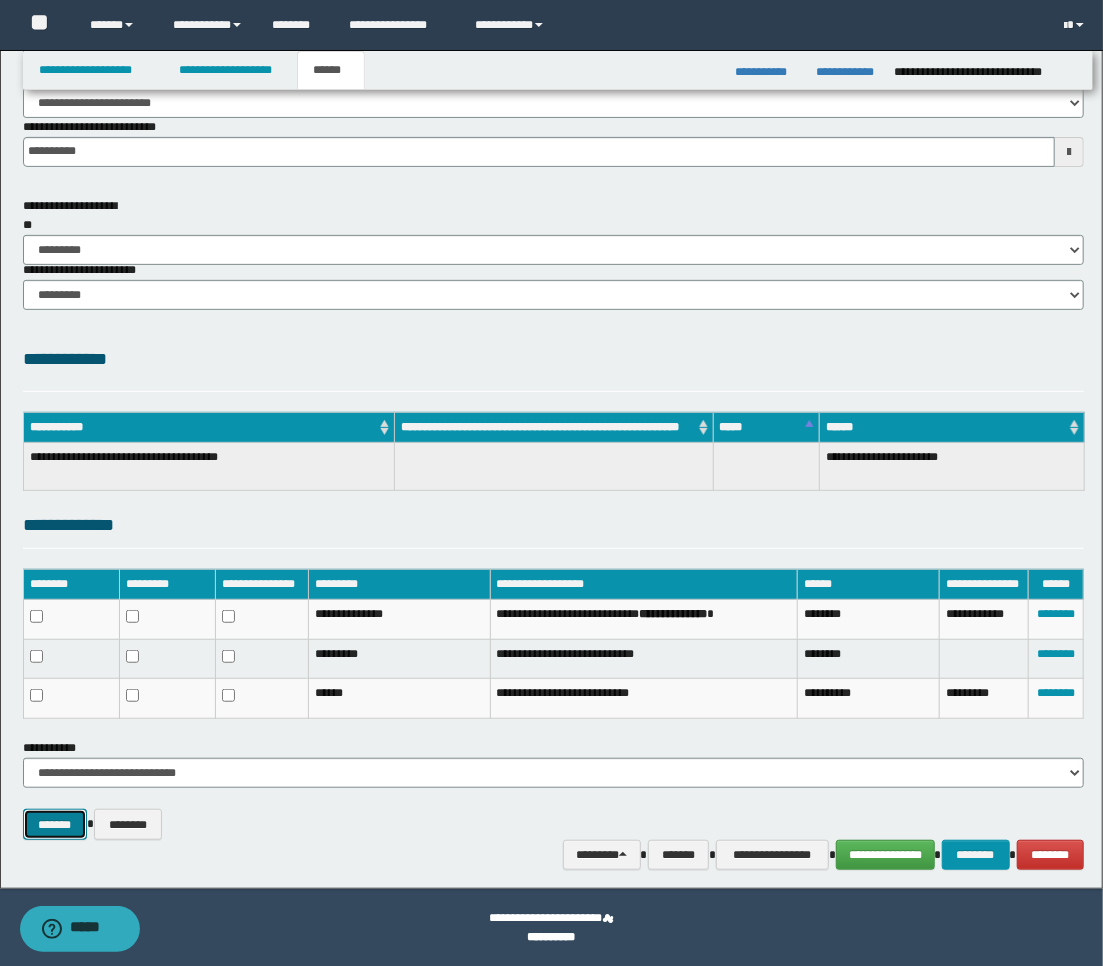 click on "*******" at bounding box center [55, 824] 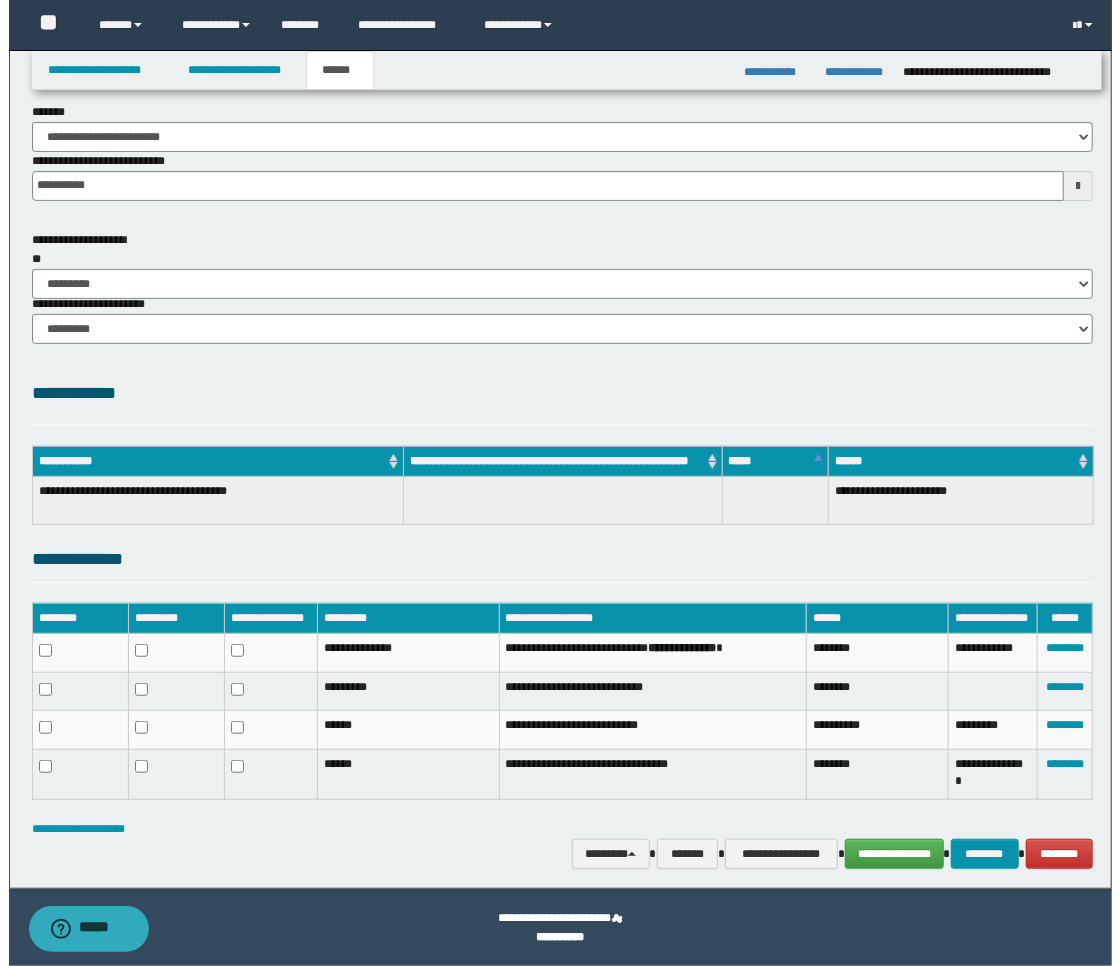 scroll, scrollTop: 155, scrollLeft: 0, axis: vertical 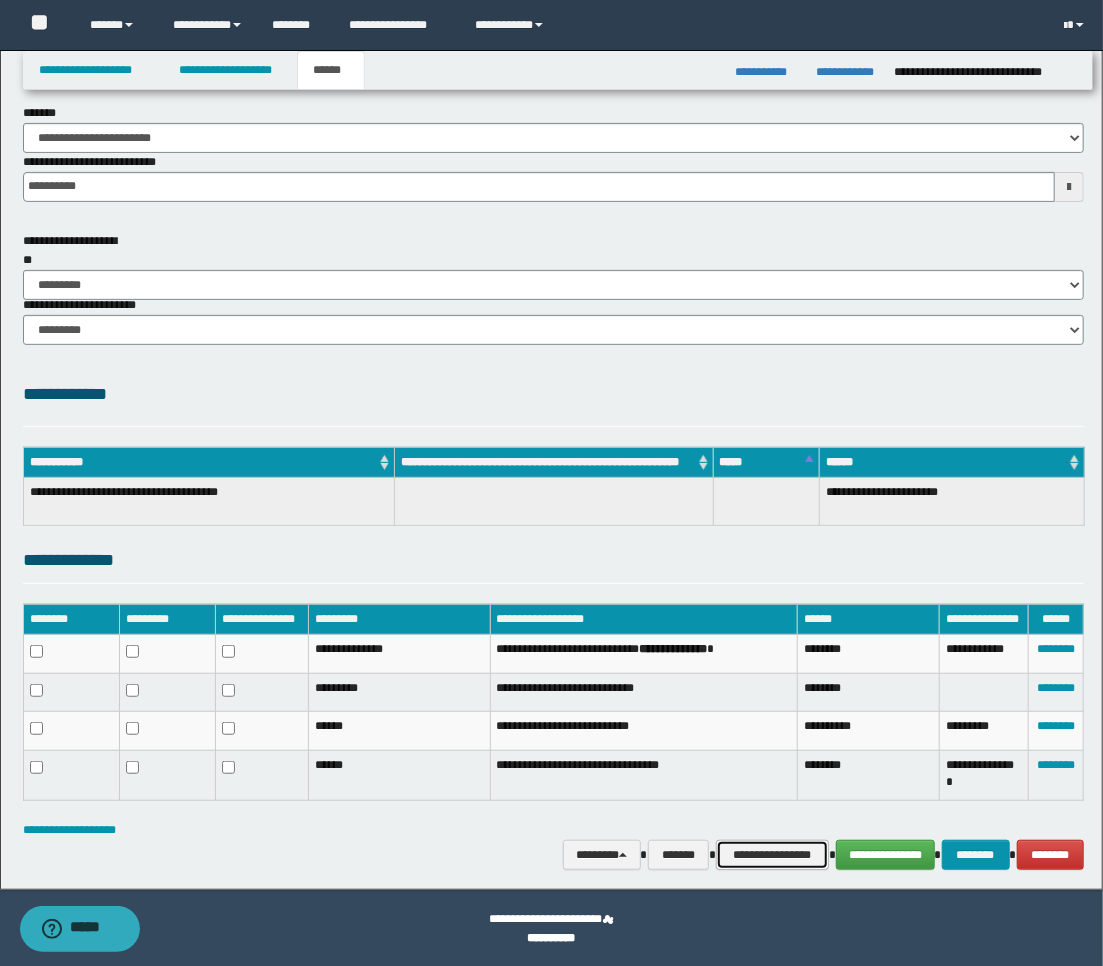 click on "**********" at bounding box center [772, 855] 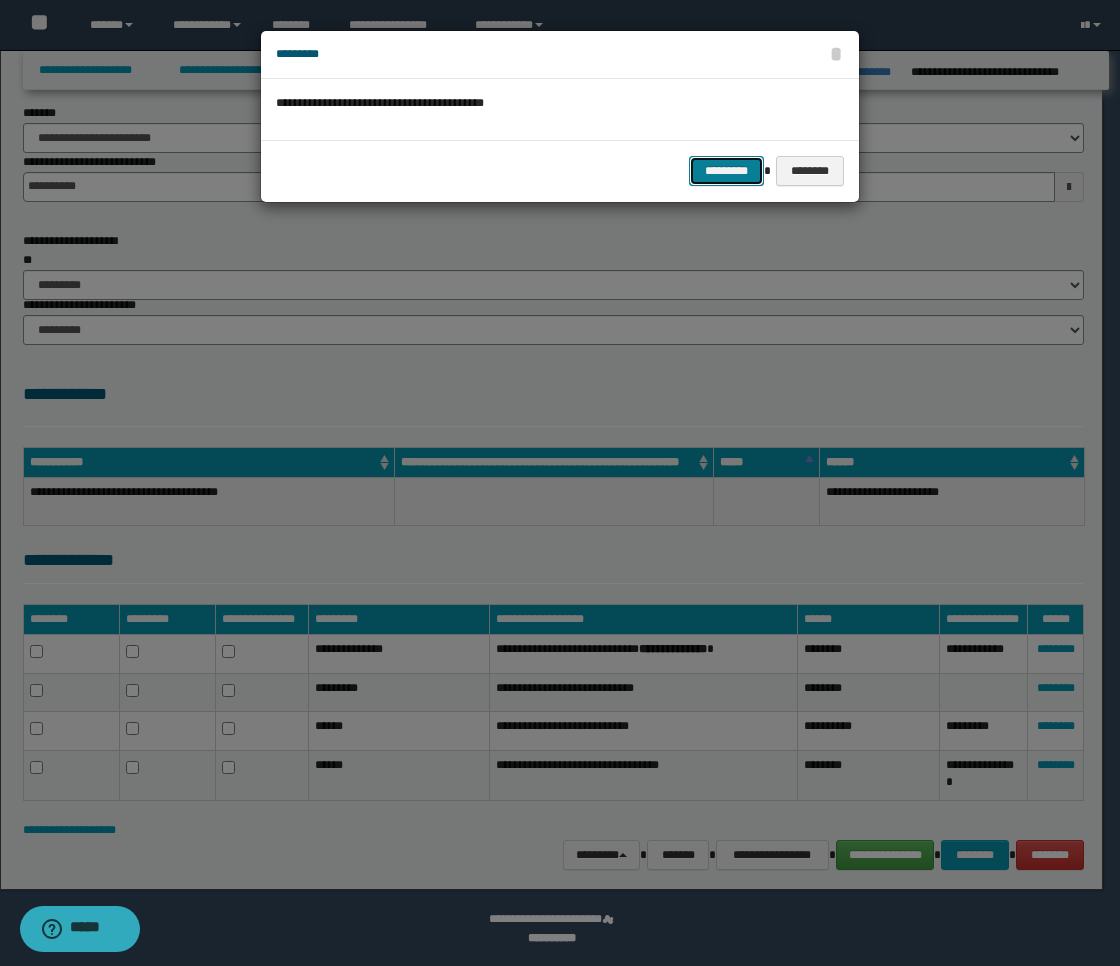 click on "*********" at bounding box center (726, 171) 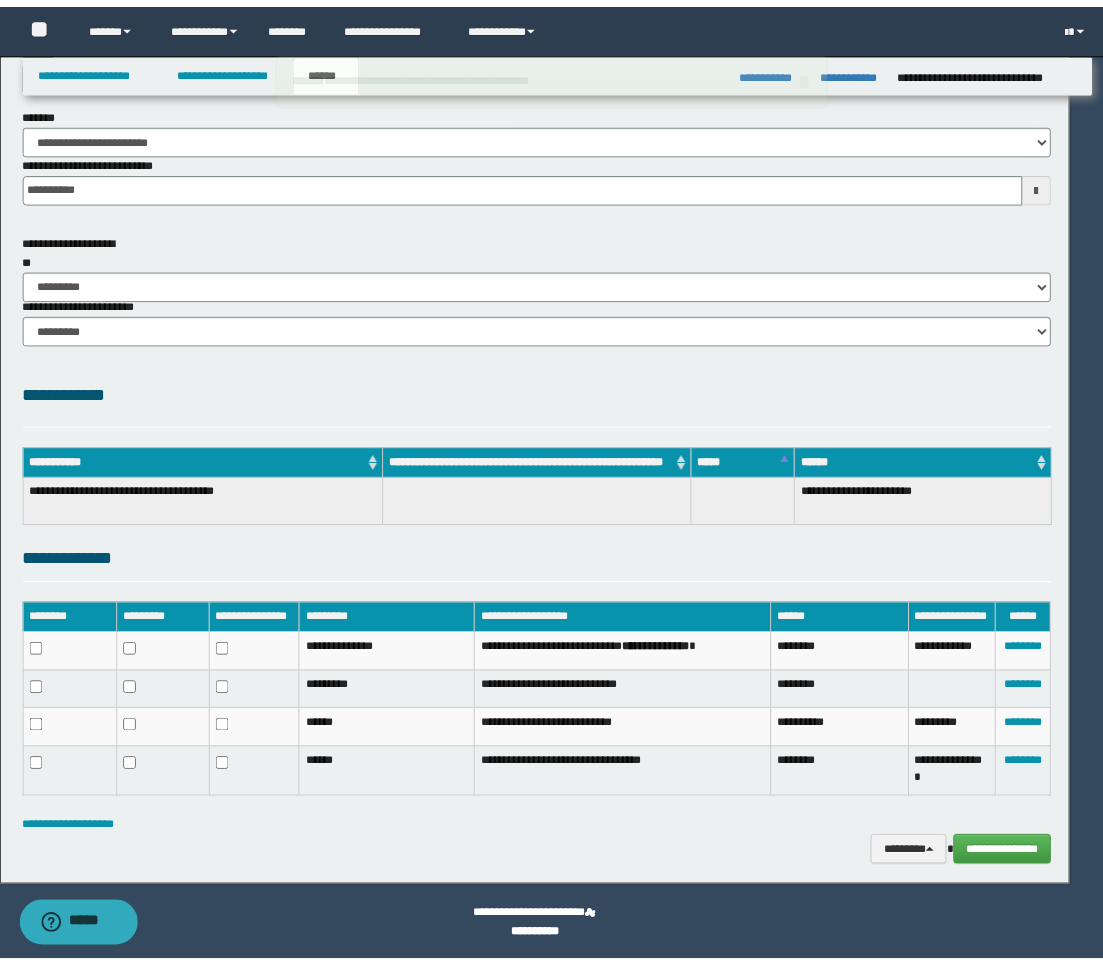 scroll, scrollTop: 138, scrollLeft: 0, axis: vertical 